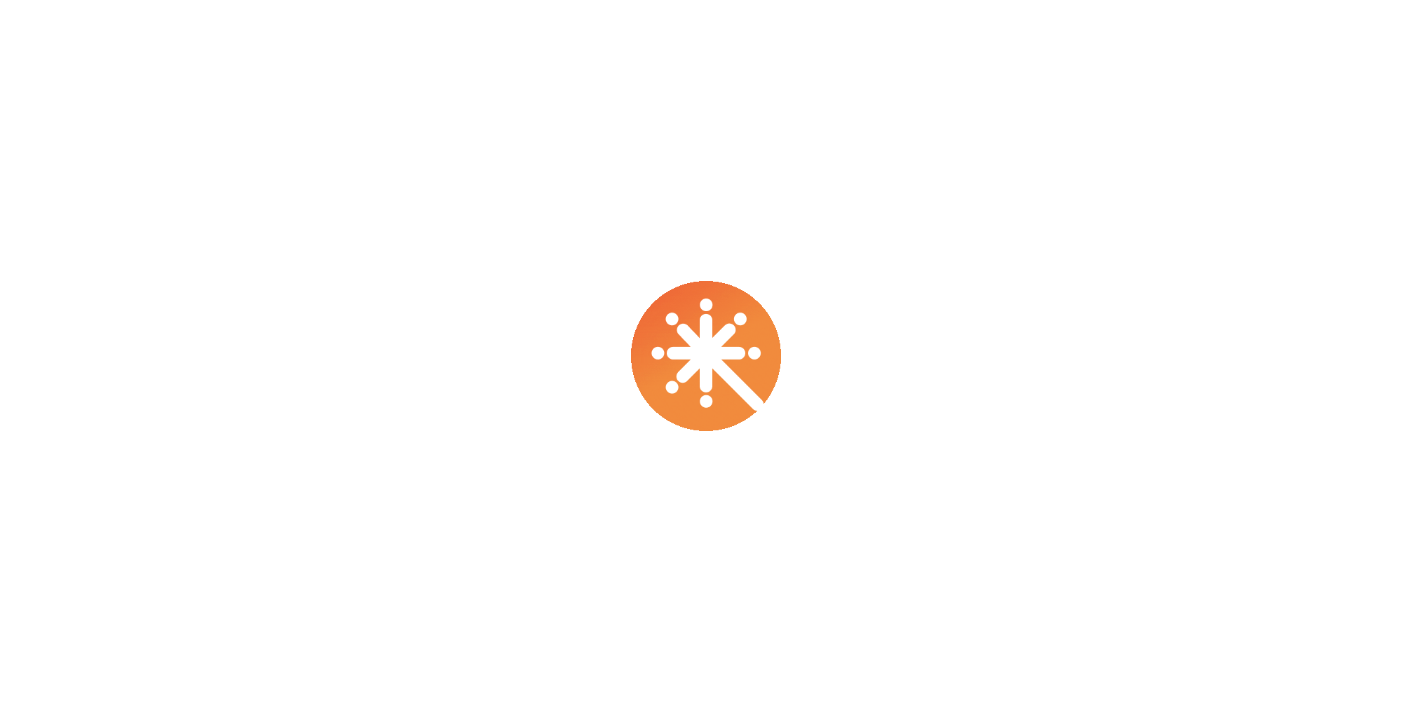 scroll, scrollTop: 0, scrollLeft: 0, axis: both 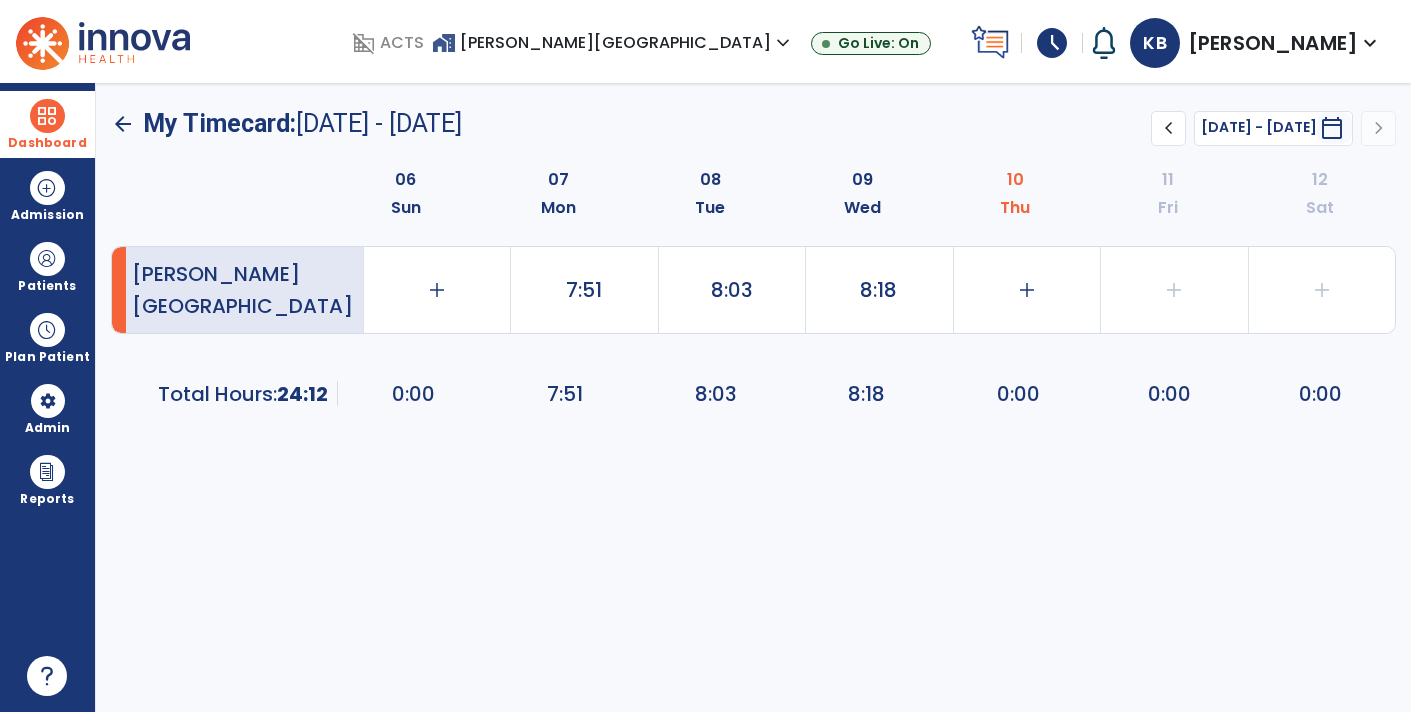 click on "Dashboard" at bounding box center (47, 124) 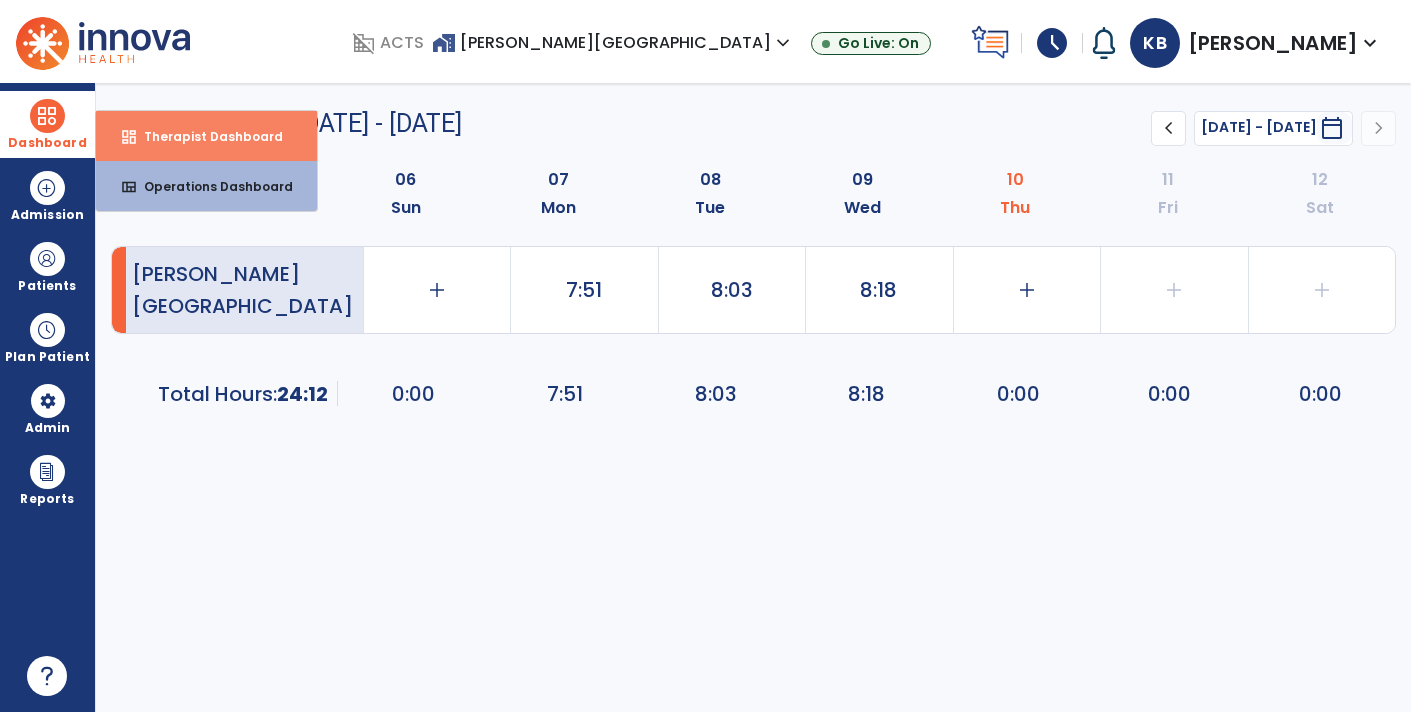 click on "dashboard" at bounding box center [129, 137] 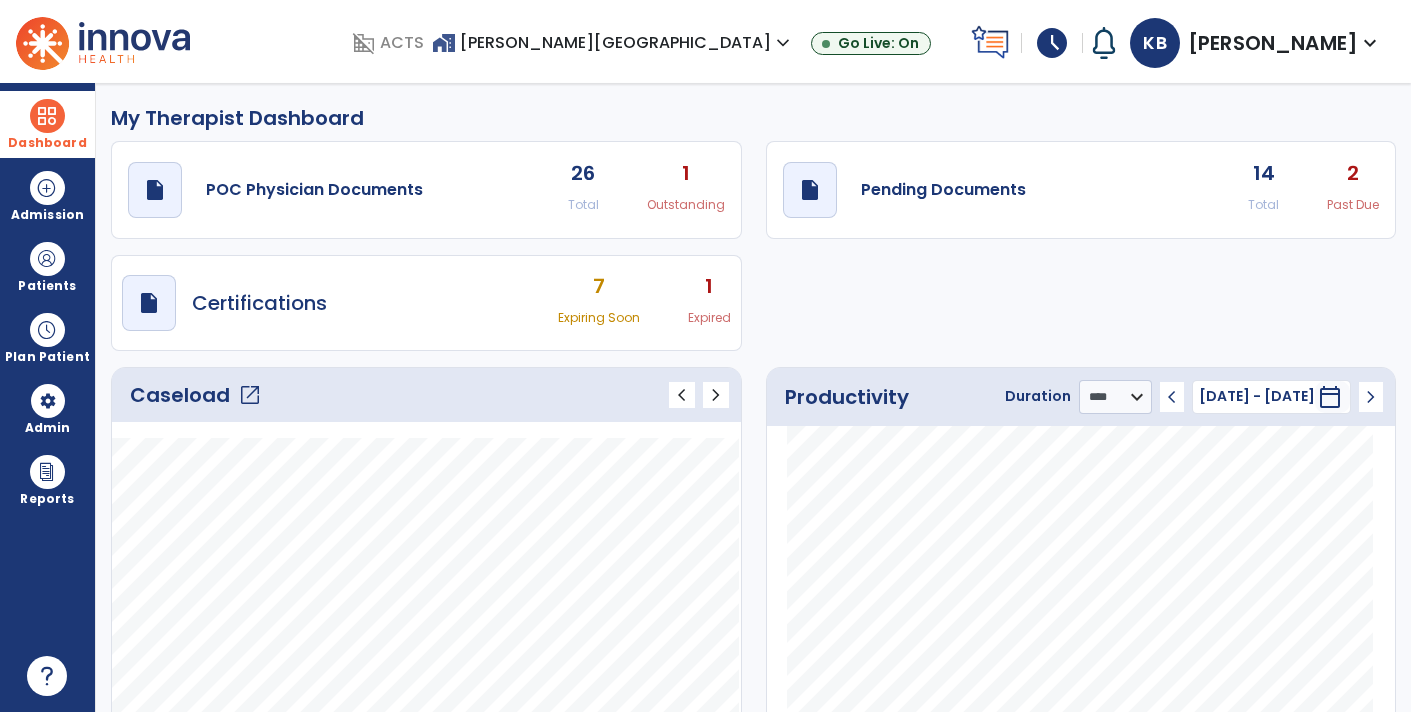 click on "2" 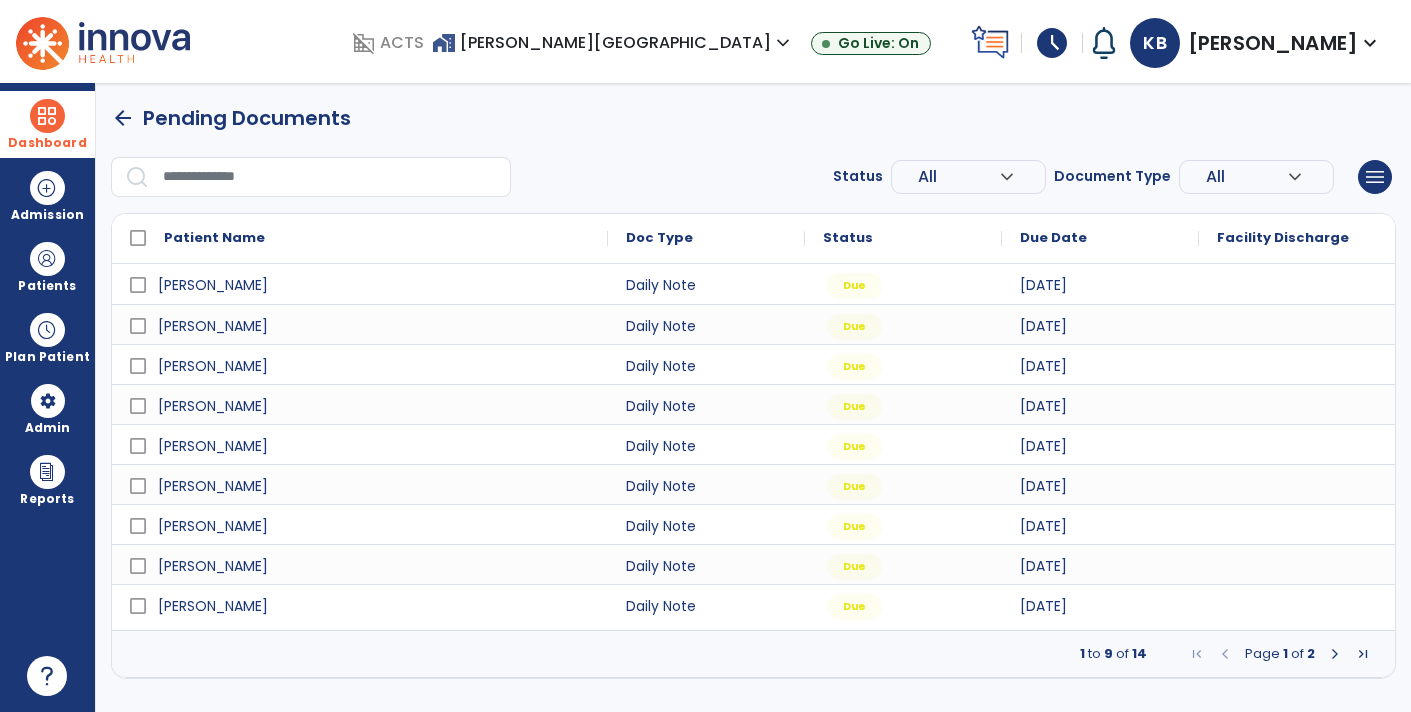 click at bounding box center (1335, 654) 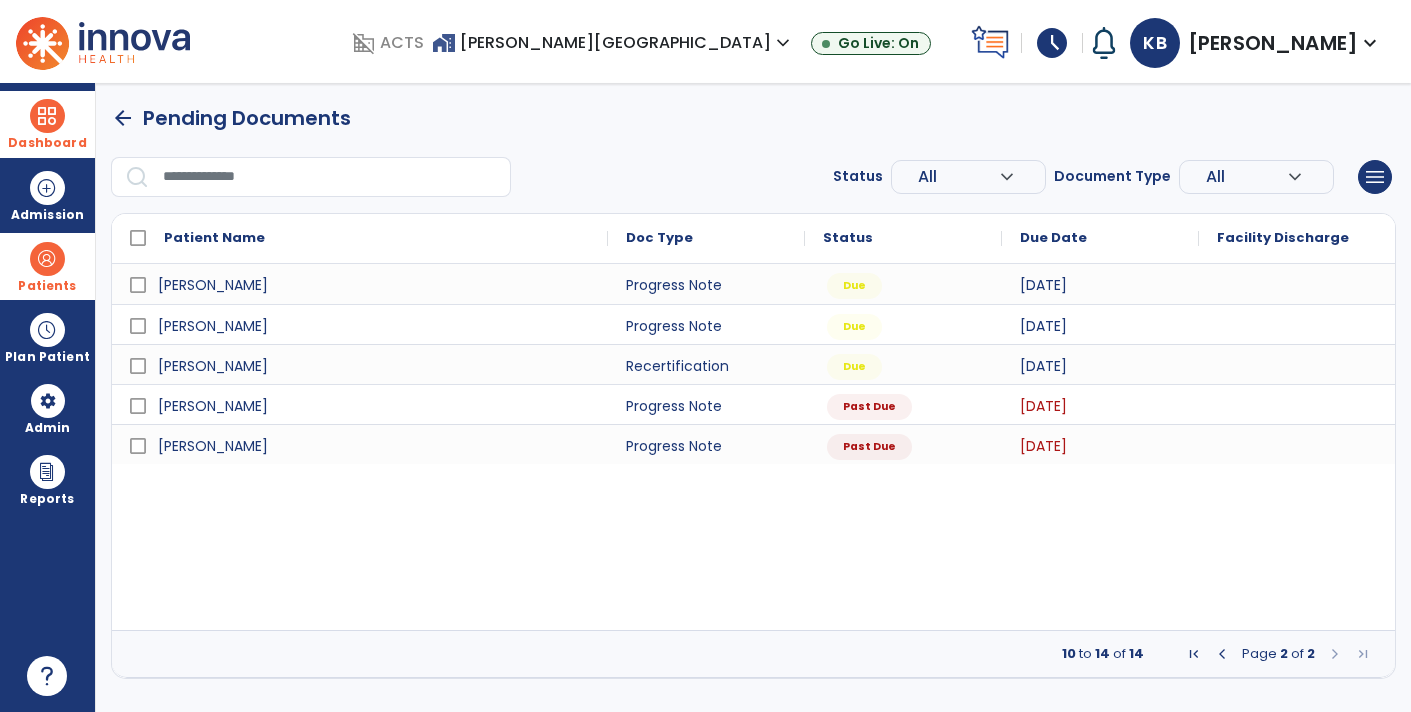 click on "Patients" at bounding box center [47, 286] 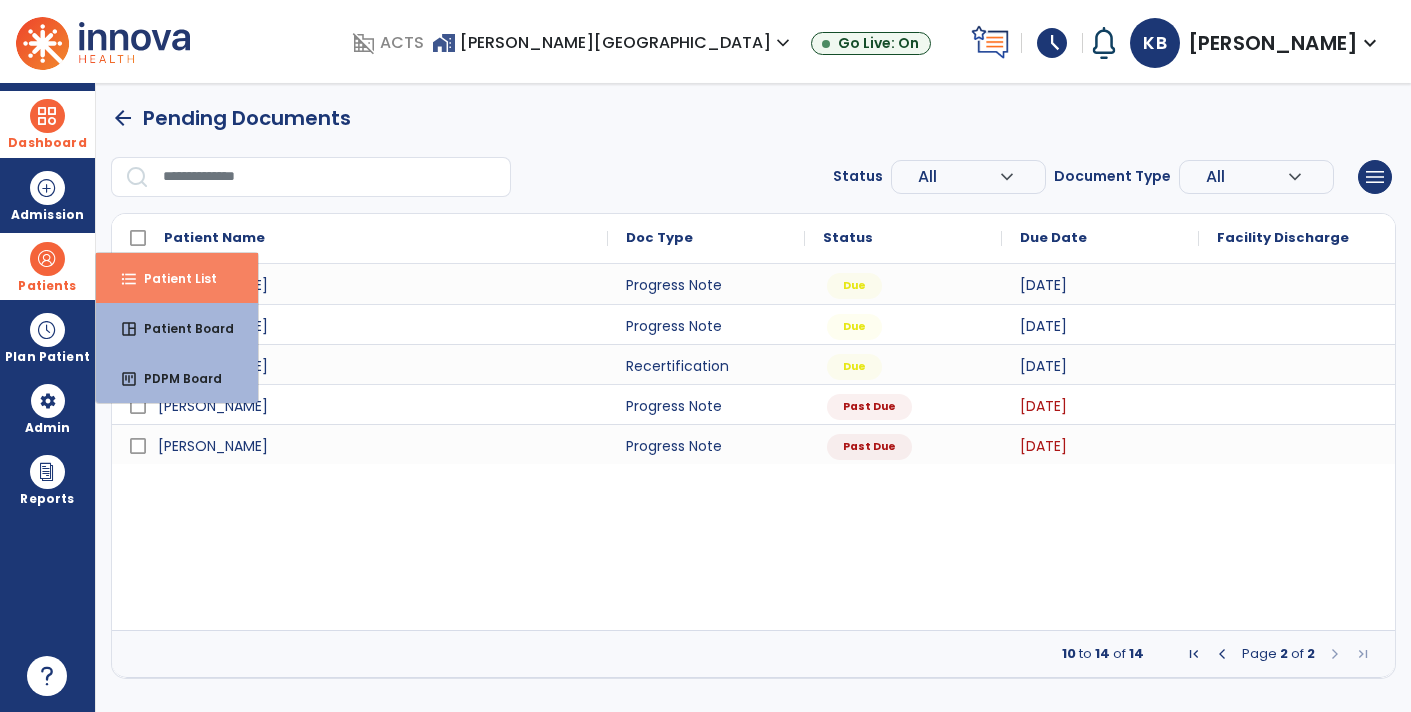 click on "format_list_bulleted" at bounding box center [129, 279] 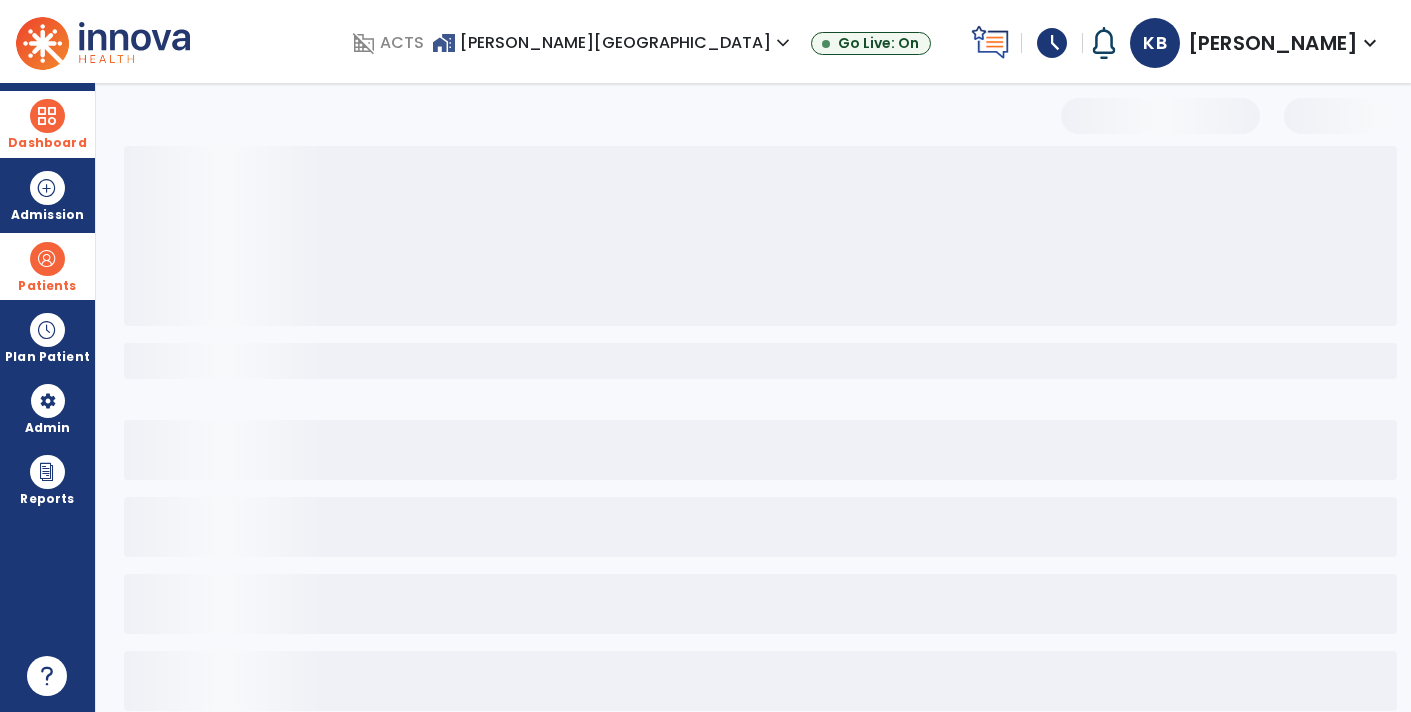 select on "***" 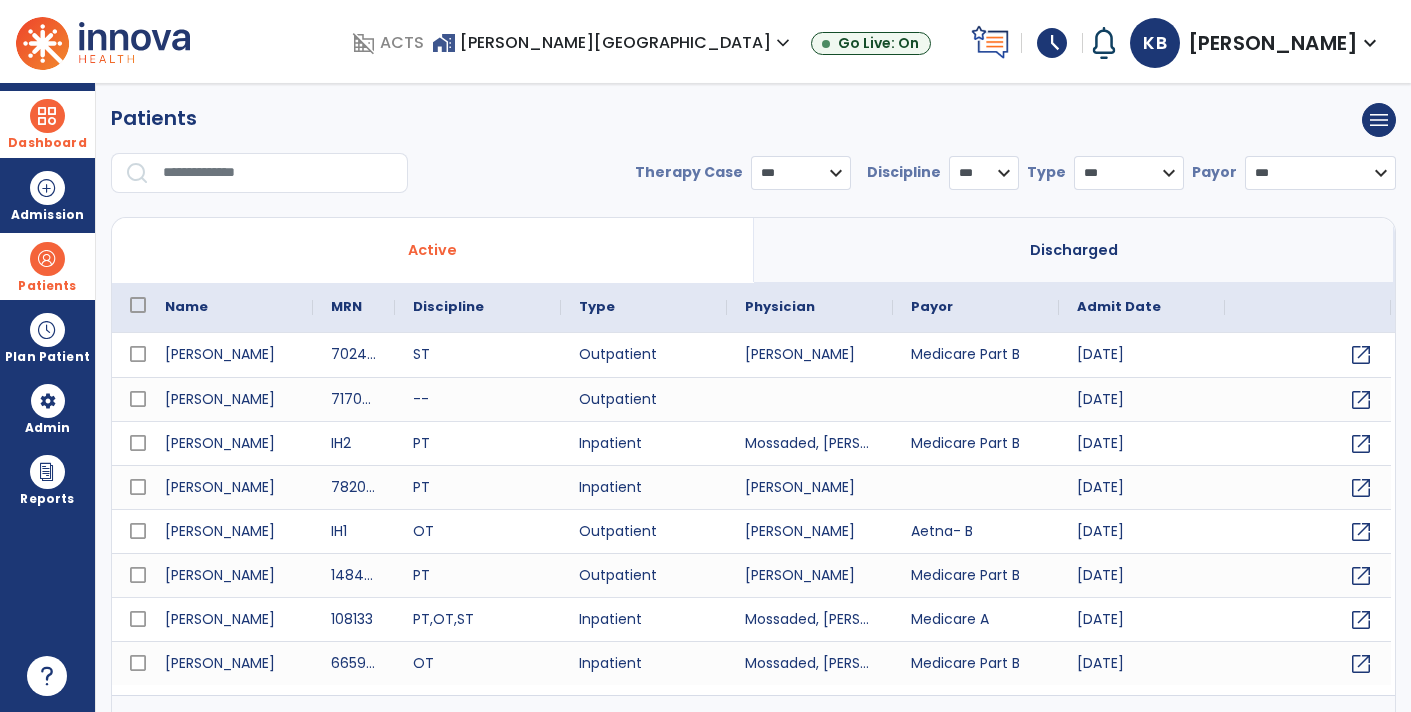 click at bounding box center (278, 173) 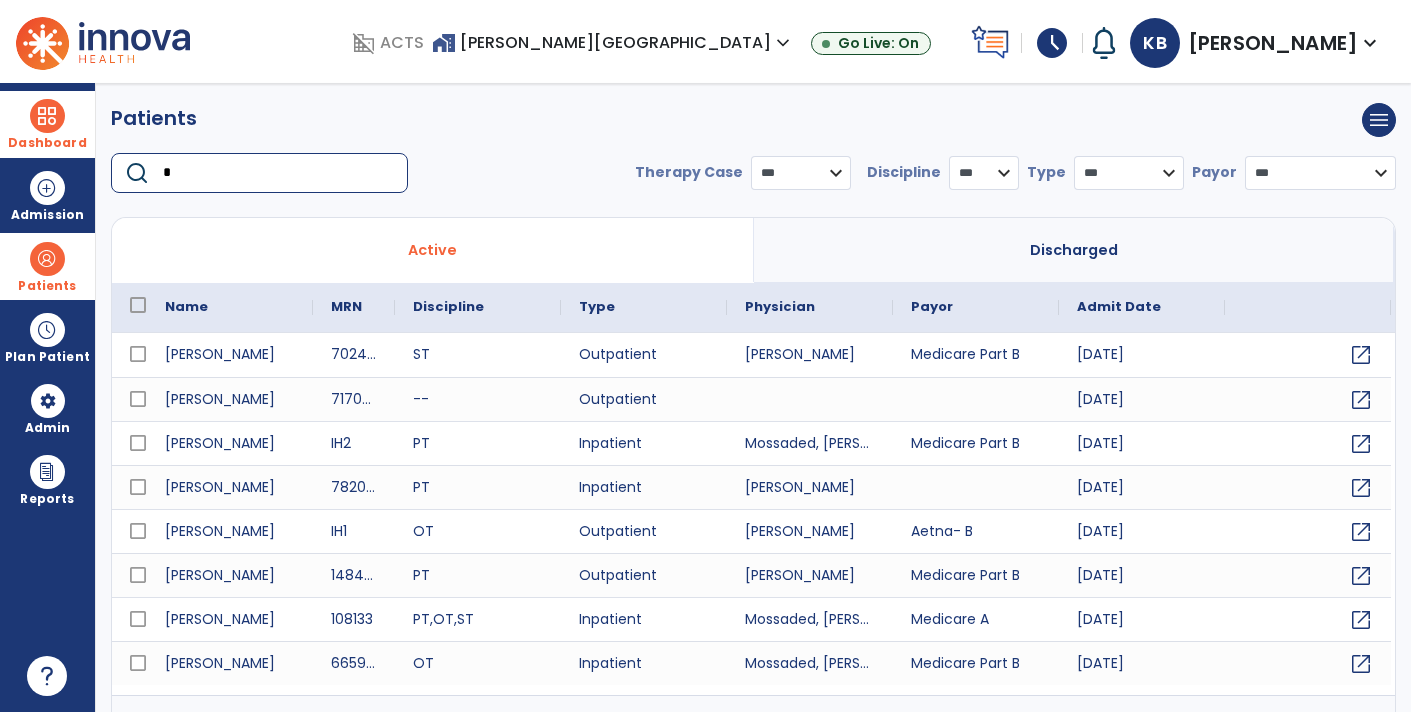 click on "*" at bounding box center (278, 173) 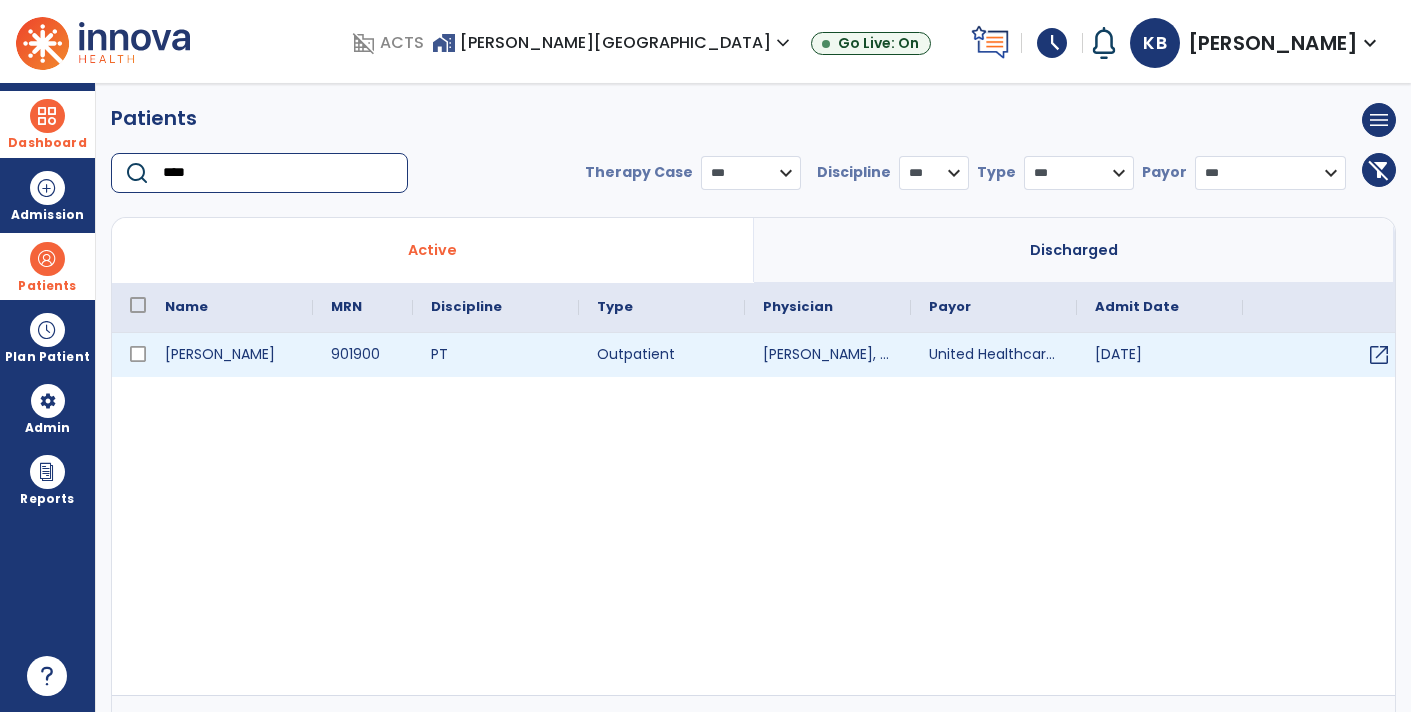 type on "****" 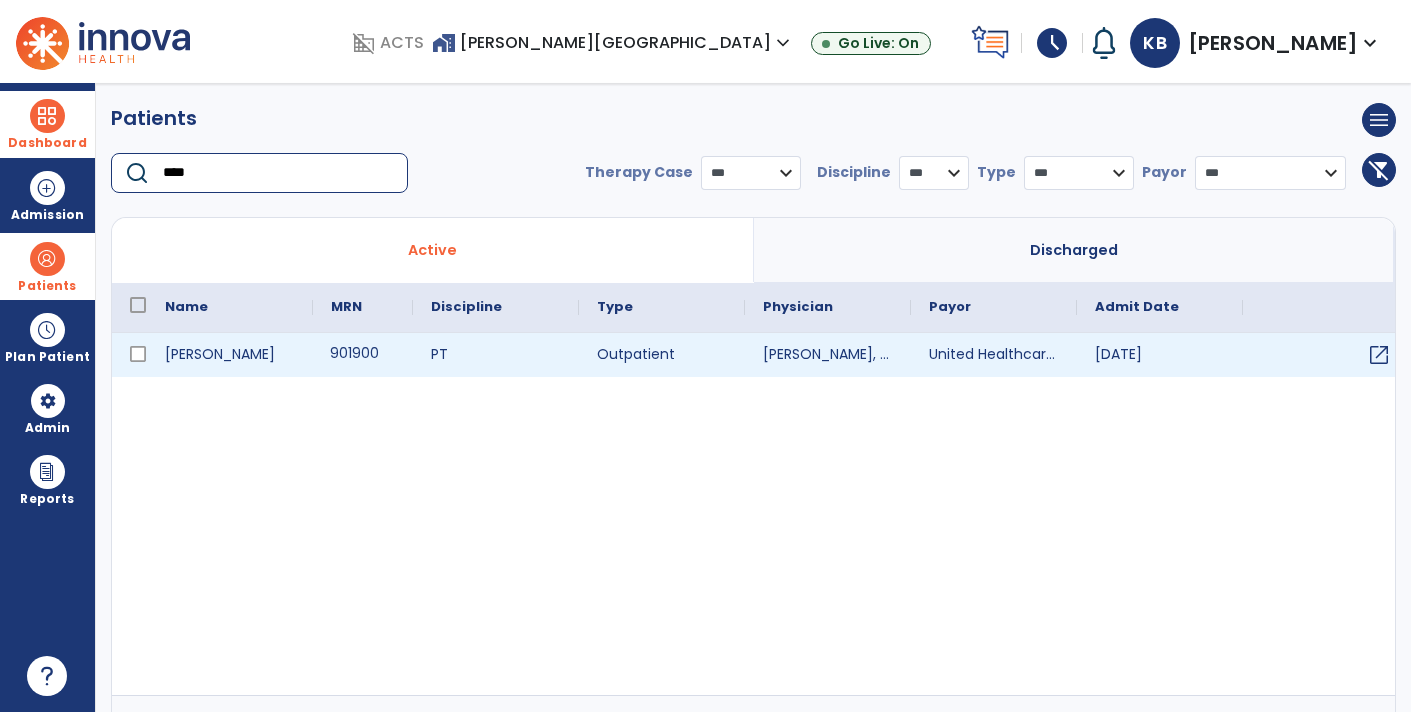 click on "901900" at bounding box center (363, 355) 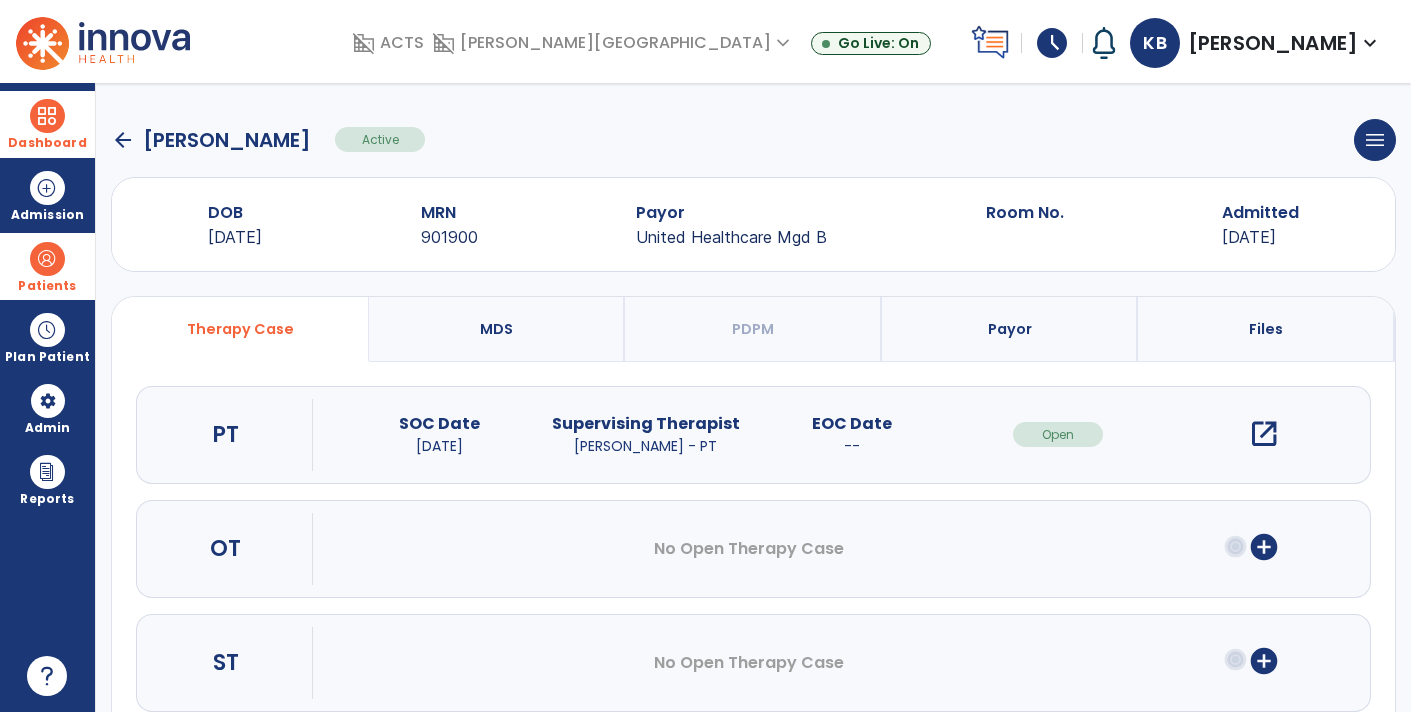click on "open_in_new" at bounding box center (1264, 434) 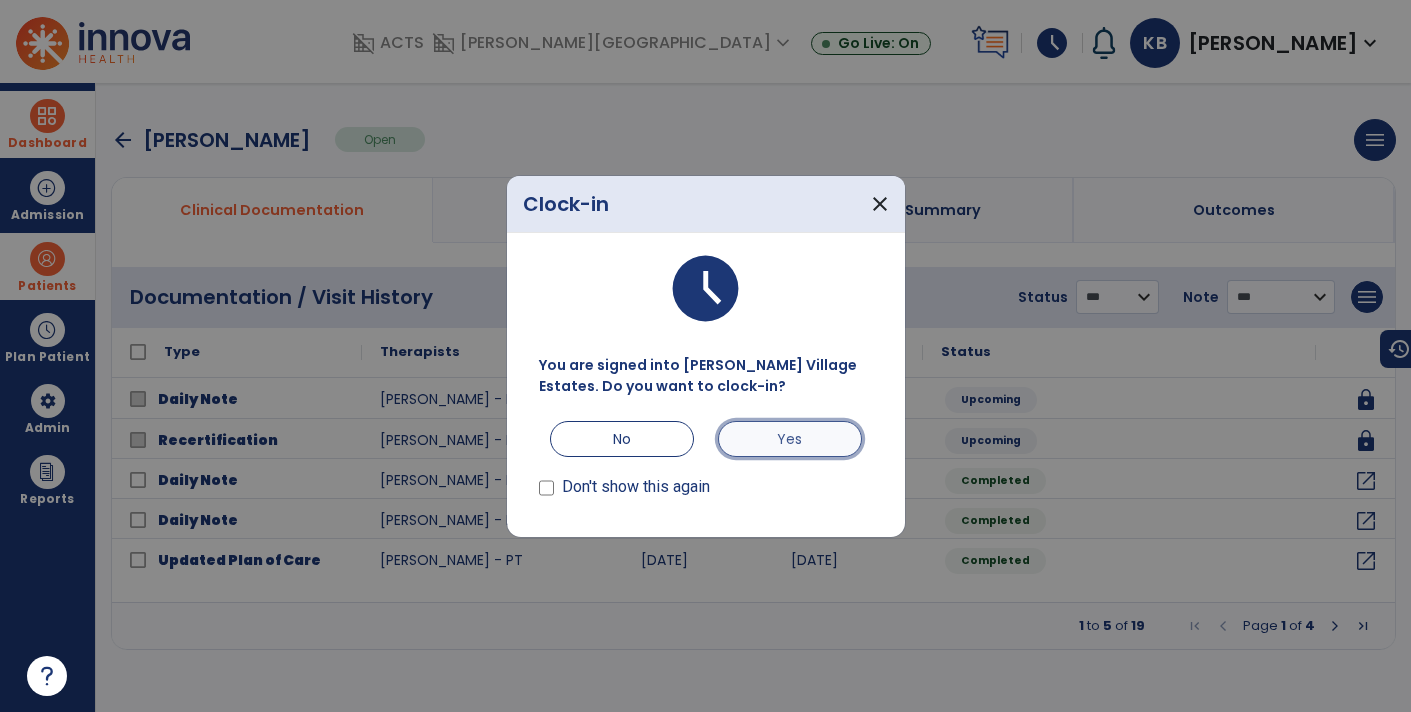 click on "Yes" at bounding box center (790, 439) 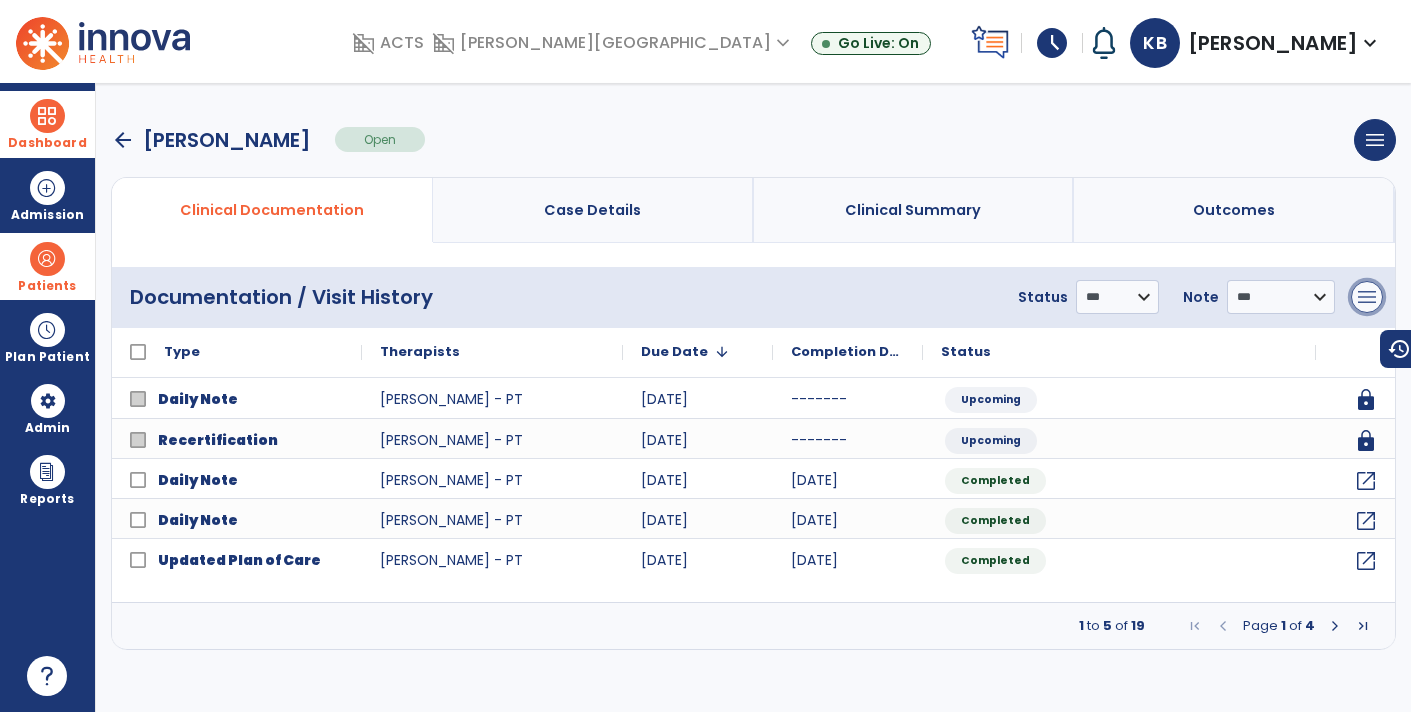 click on "menu" at bounding box center [1367, 297] 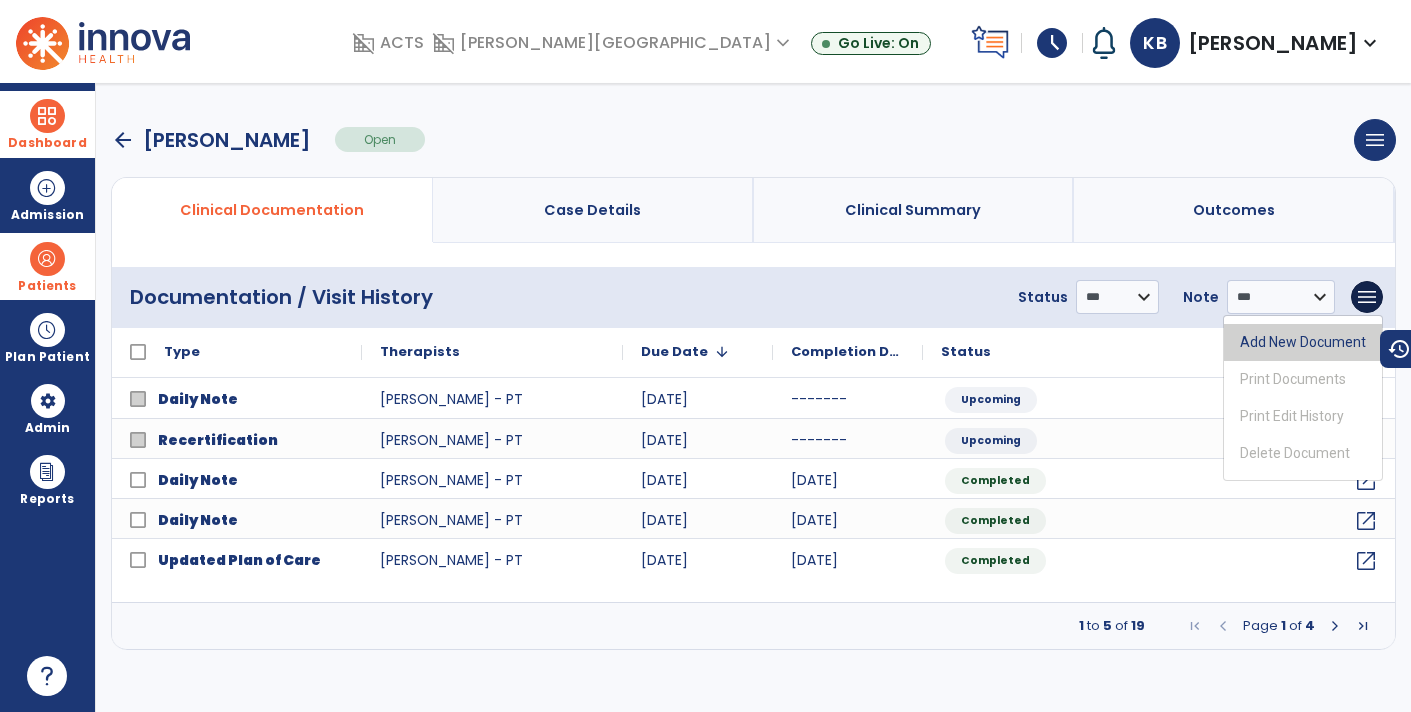 click on "Add New Document" at bounding box center (1303, 342) 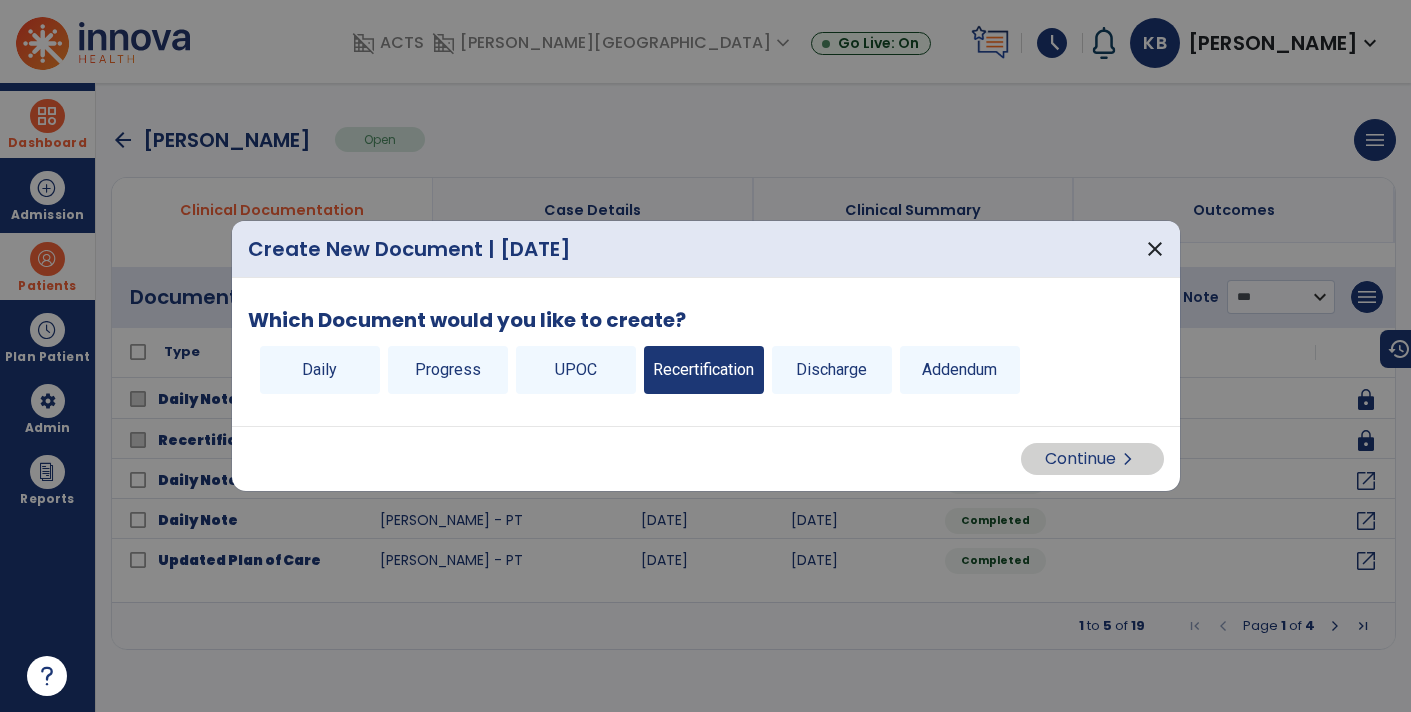 click on "Recertification" at bounding box center [704, 370] 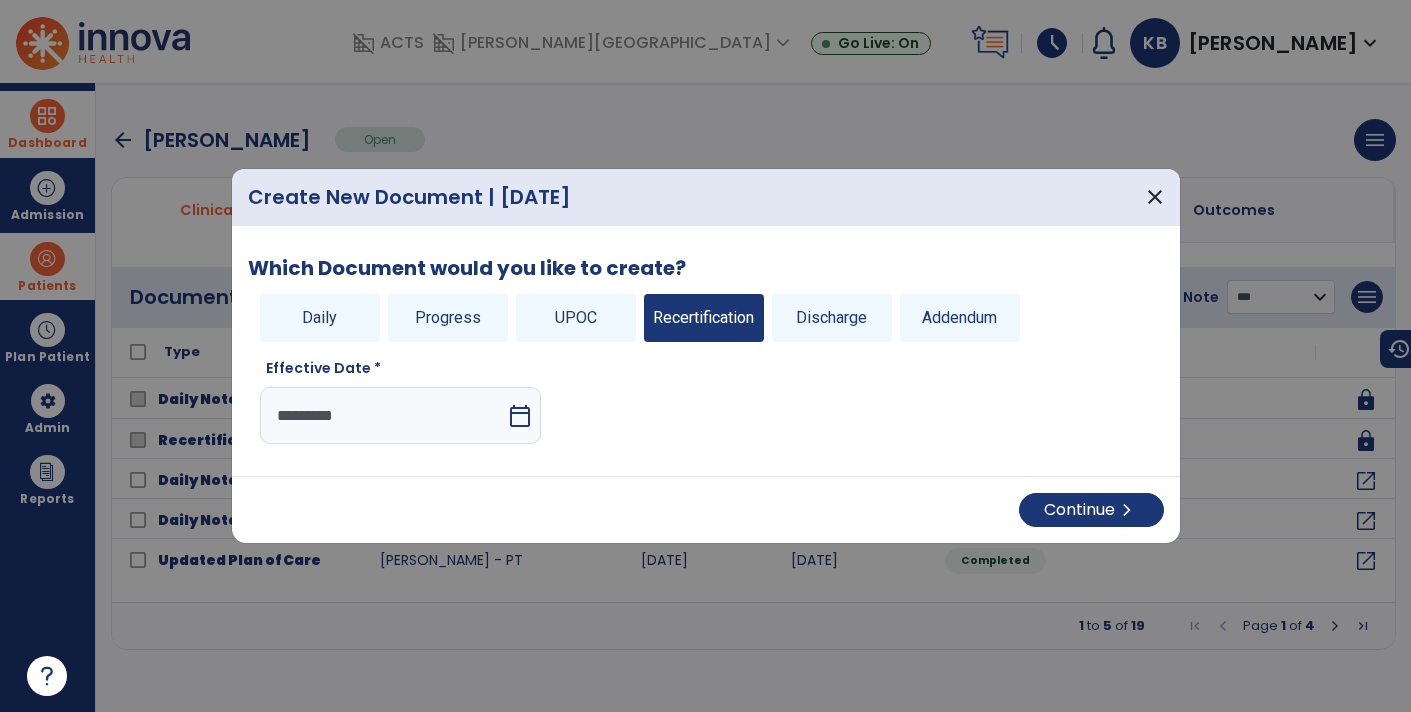 click on "calendar_today" at bounding box center [520, 416] 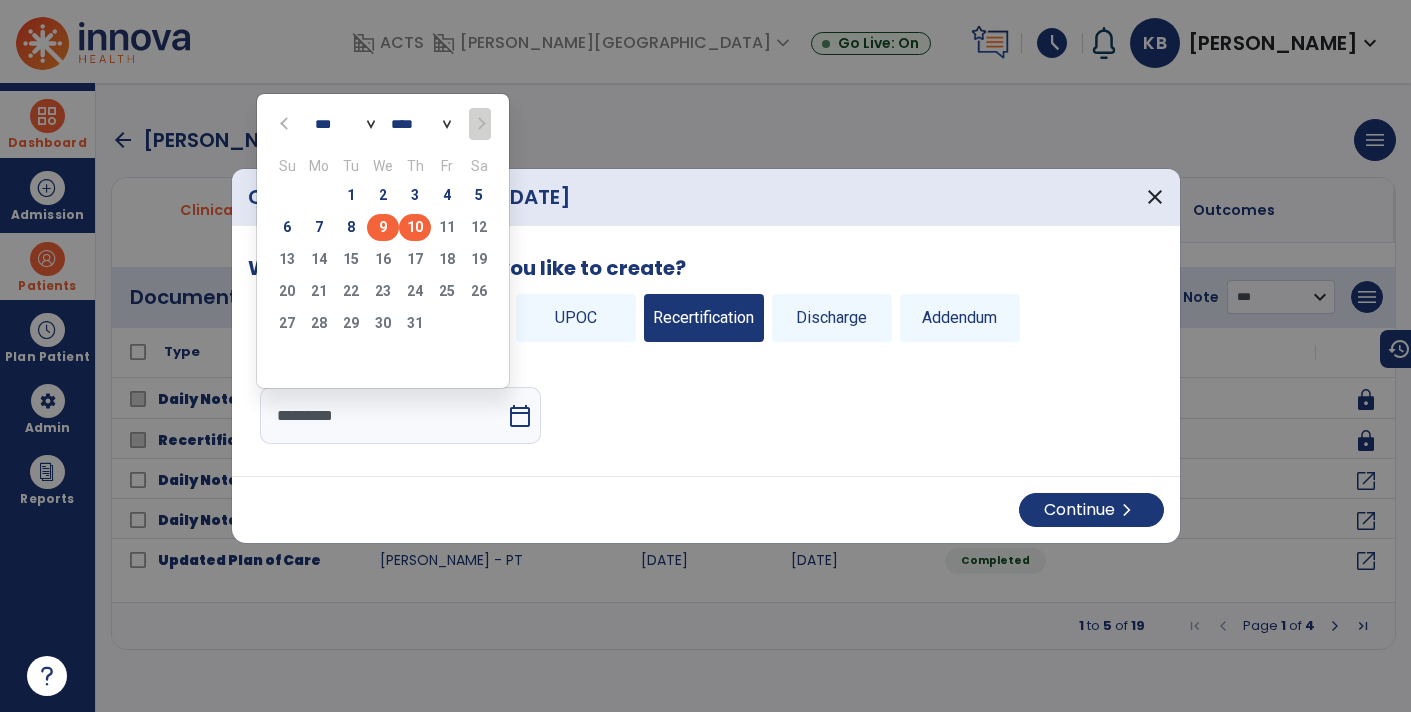 click on "9" 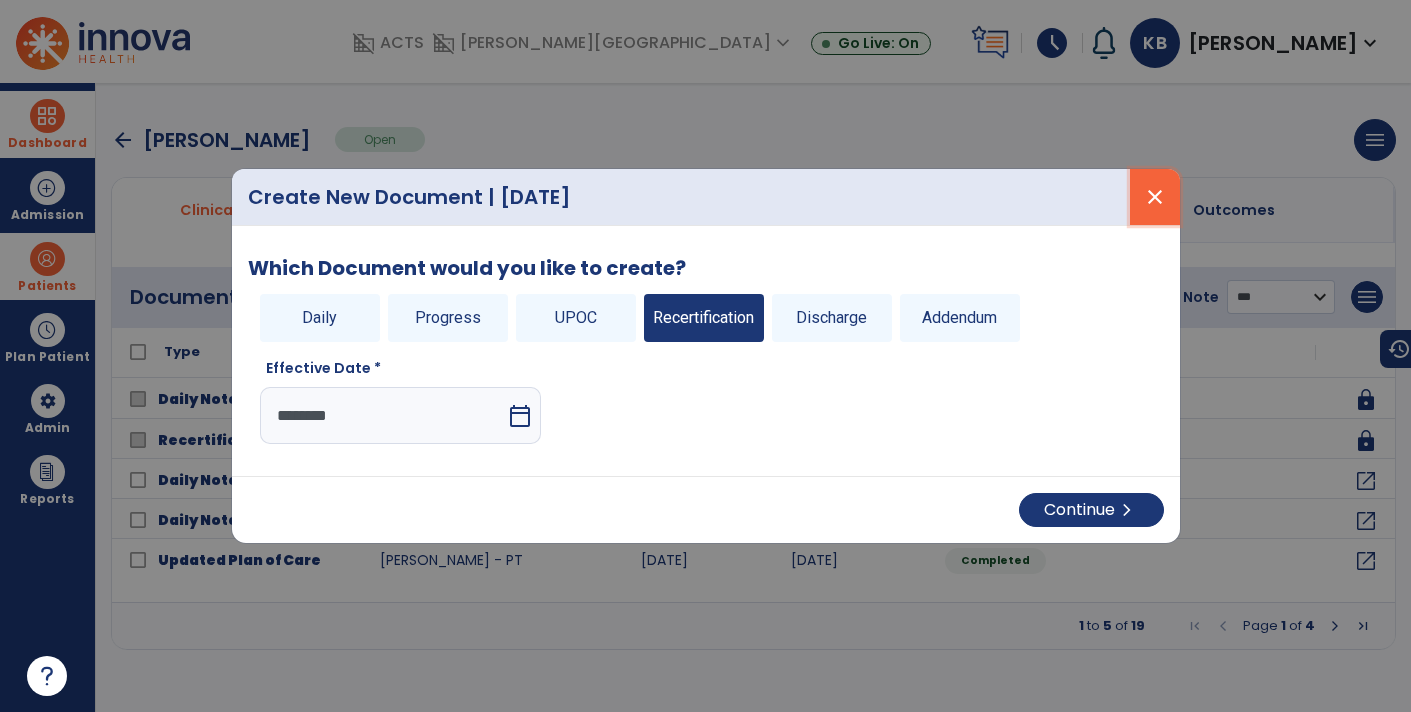 click on "close" at bounding box center [1155, 197] 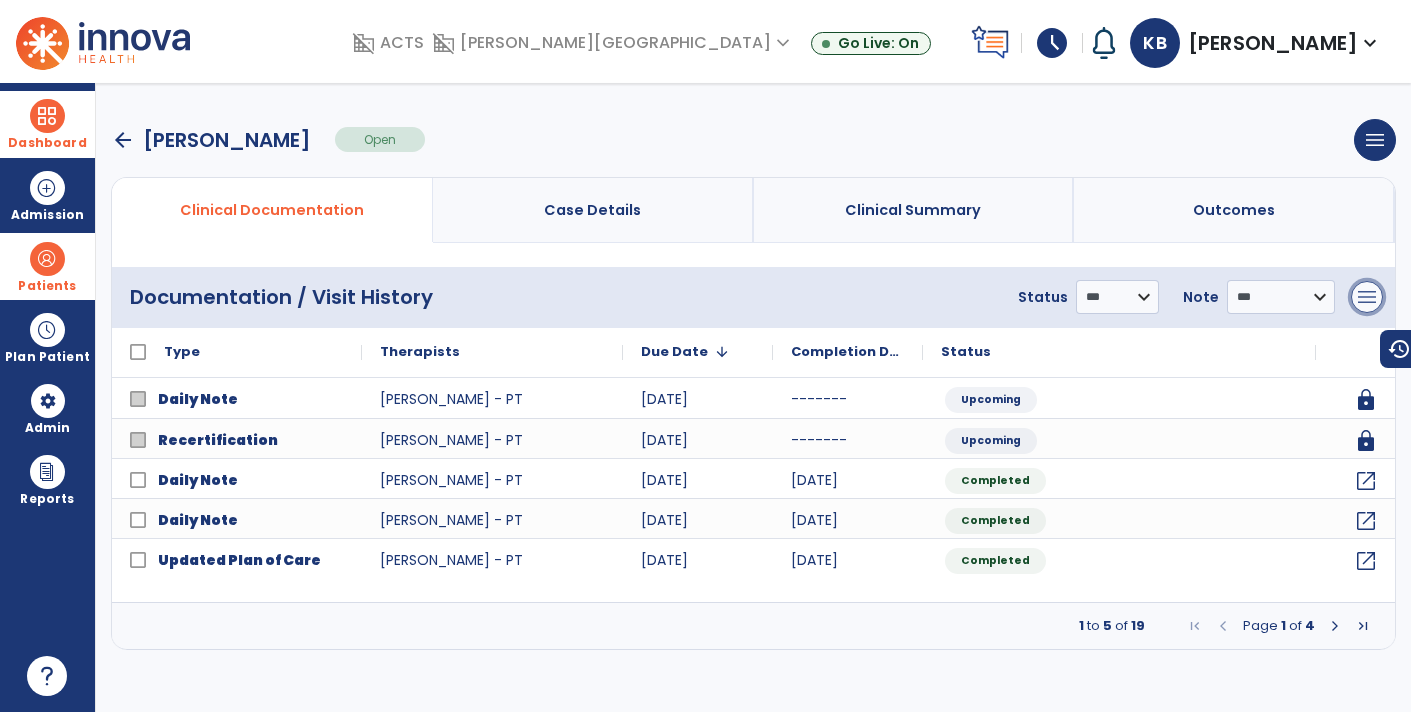 click on "menu" at bounding box center [1367, 297] 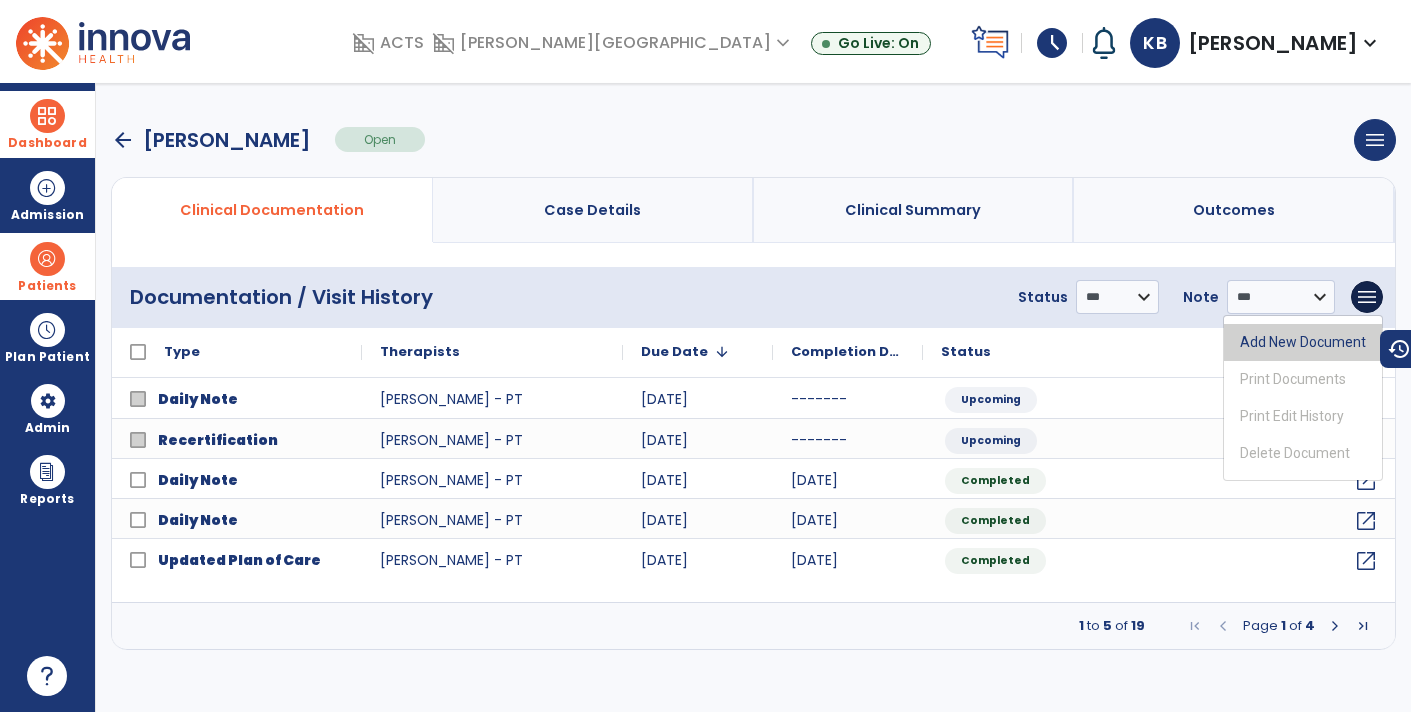 click on "Add New Document" at bounding box center (1303, 342) 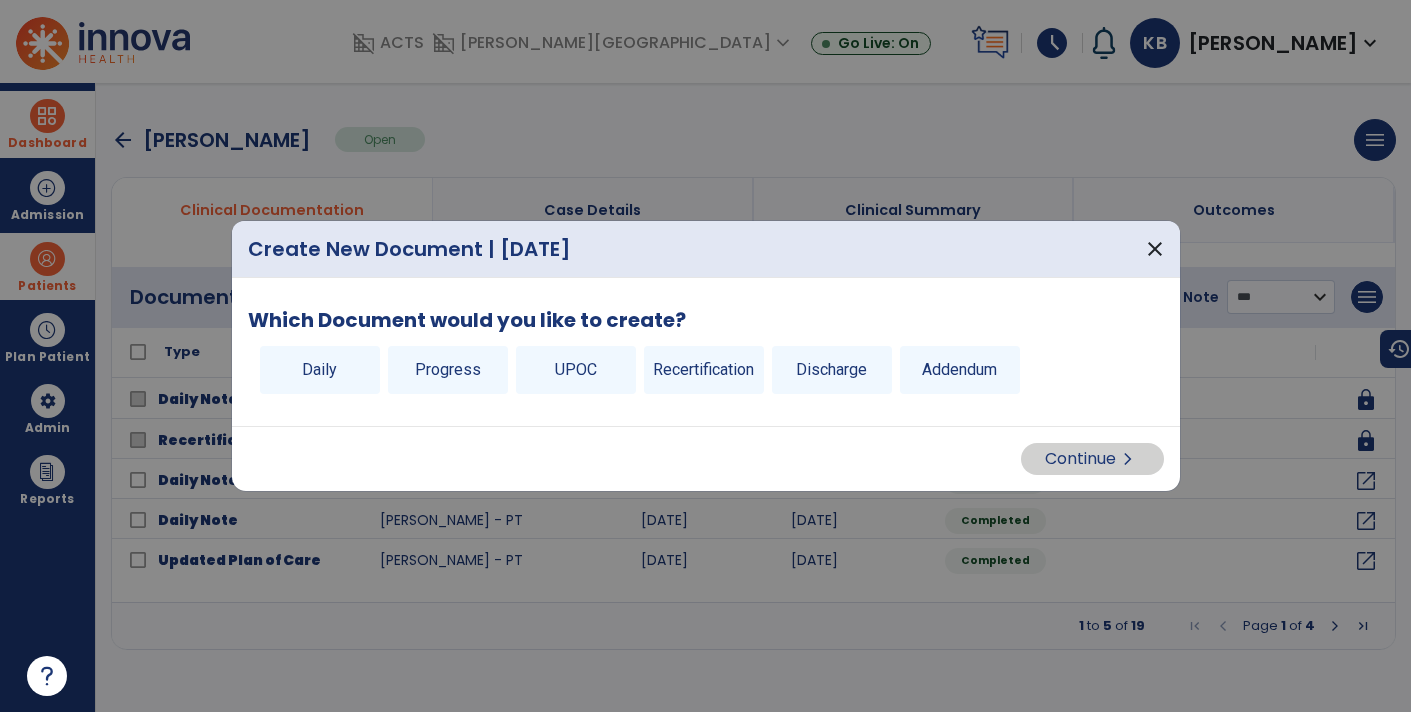 click on "Recertification" at bounding box center (704, 370) 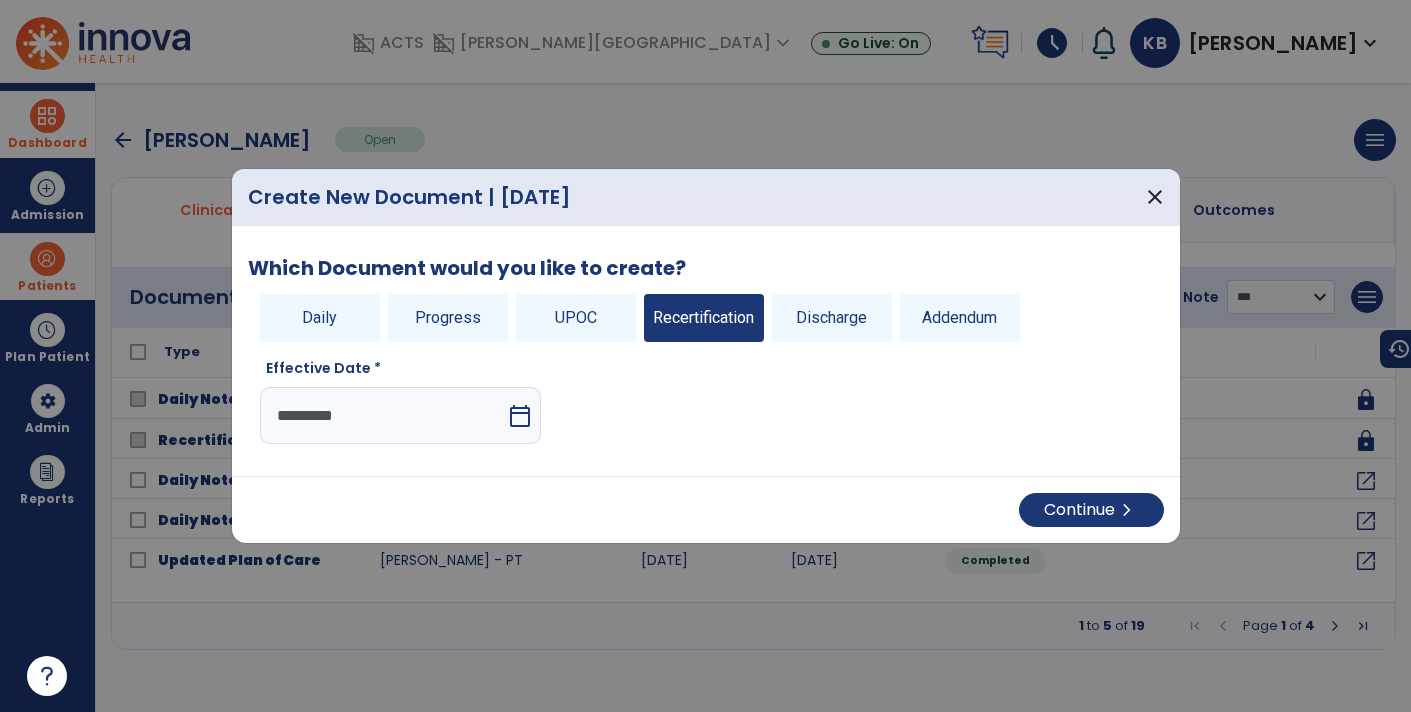 click on "calendar_today" at bounding box center [522, 415] 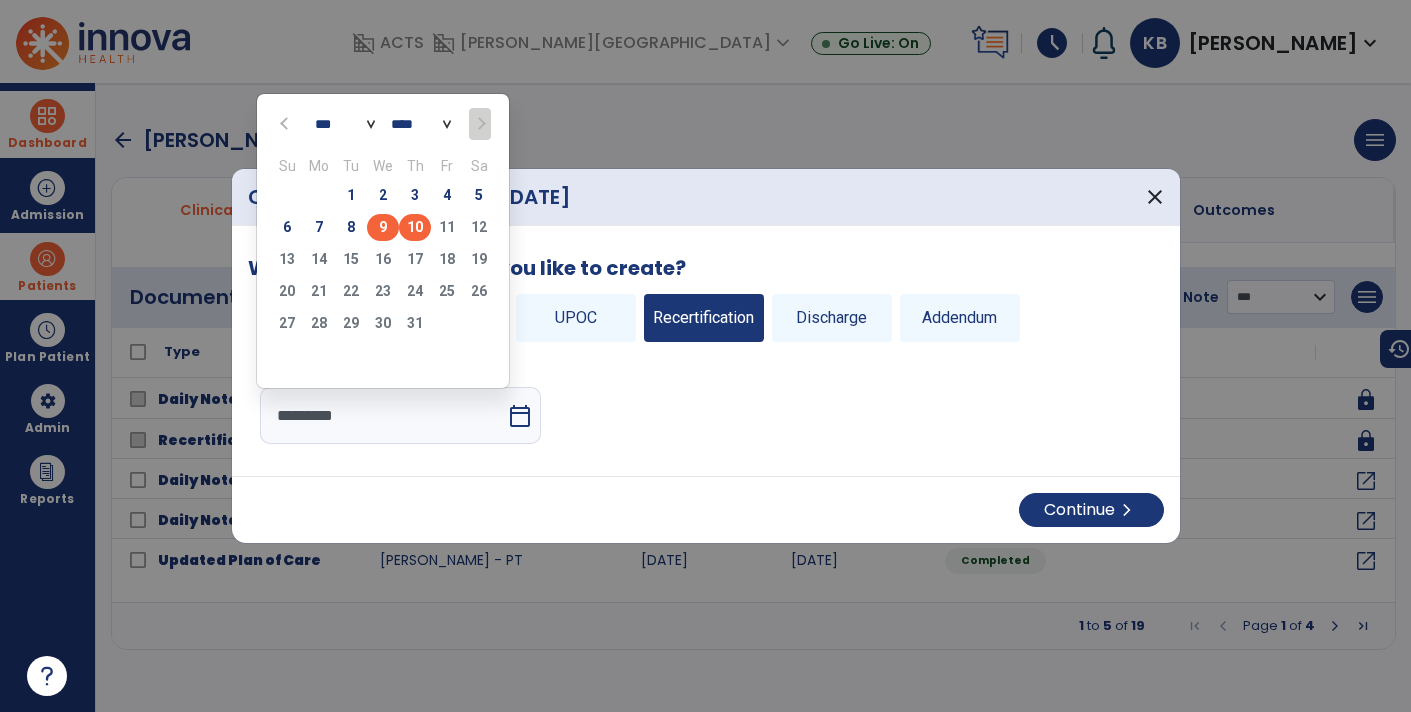 click on "9" 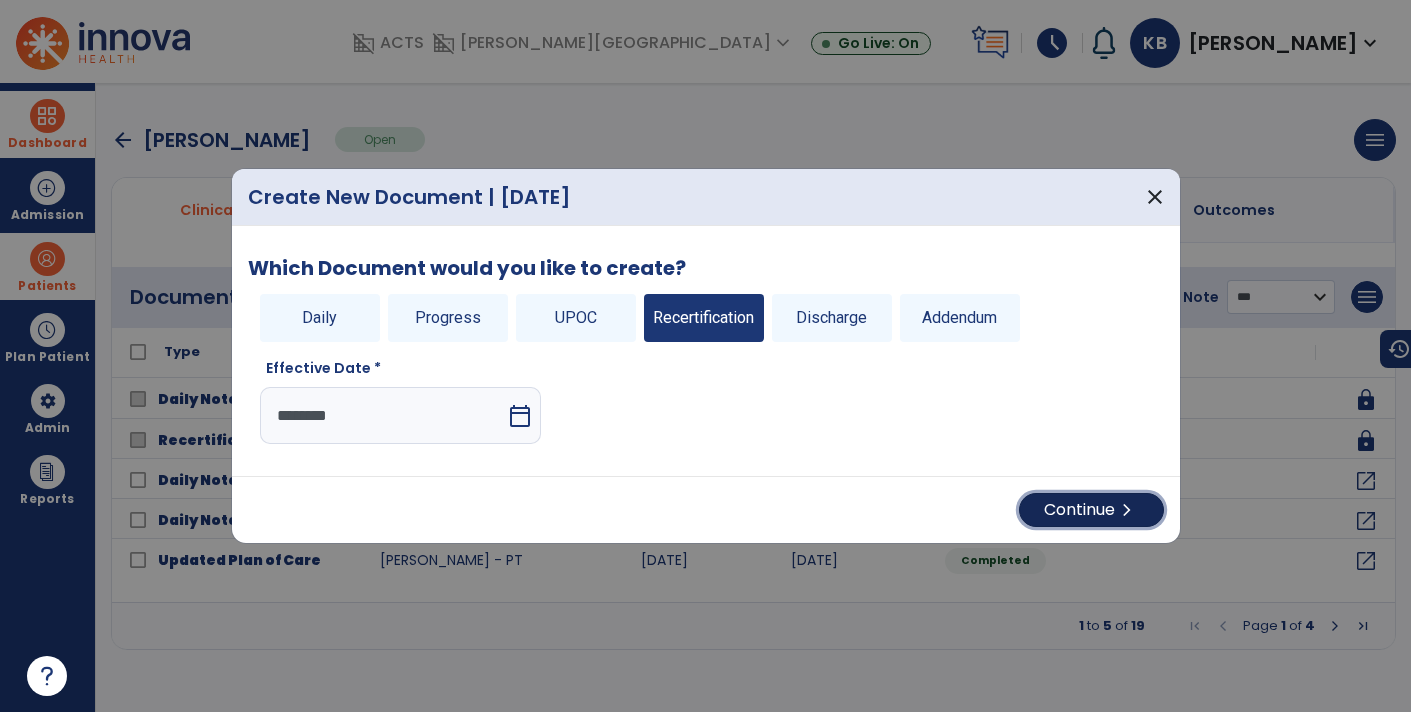 click on "chevron_right" at bounding box center (1127, 510) 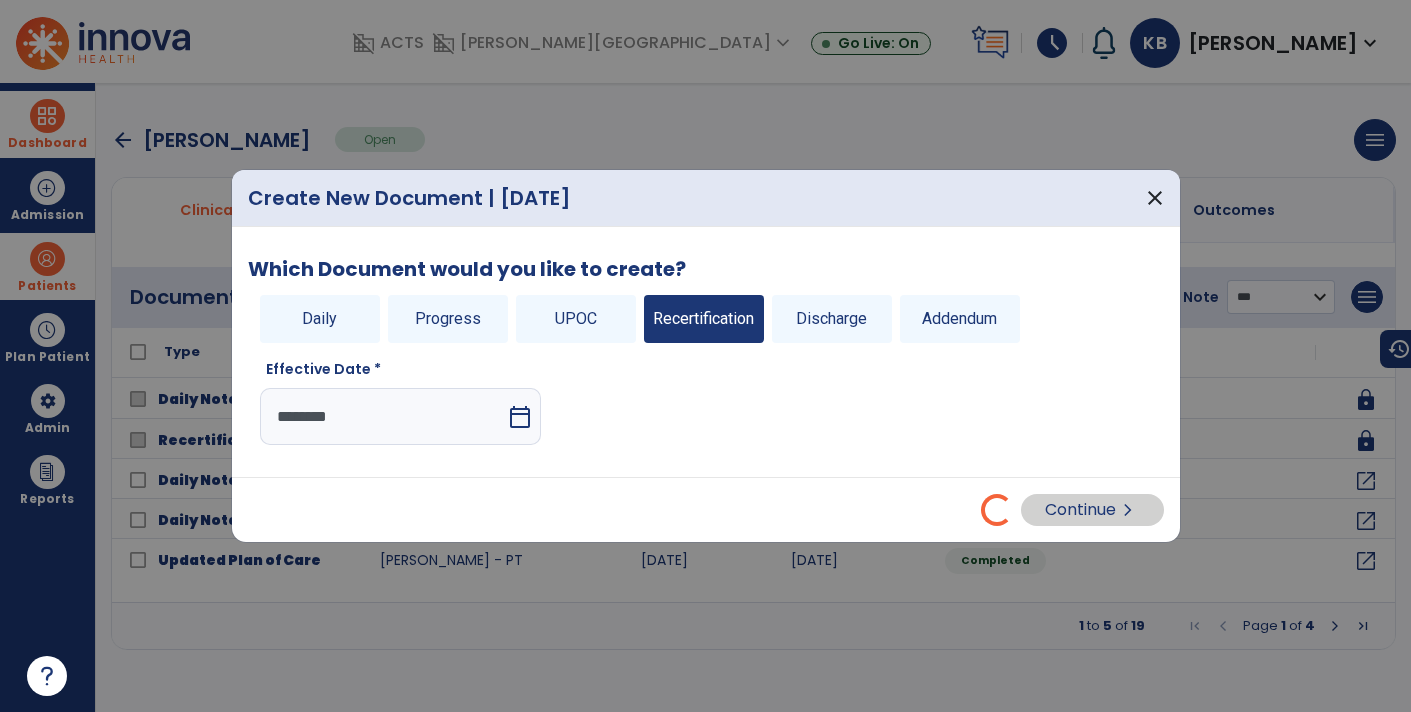select on "**" 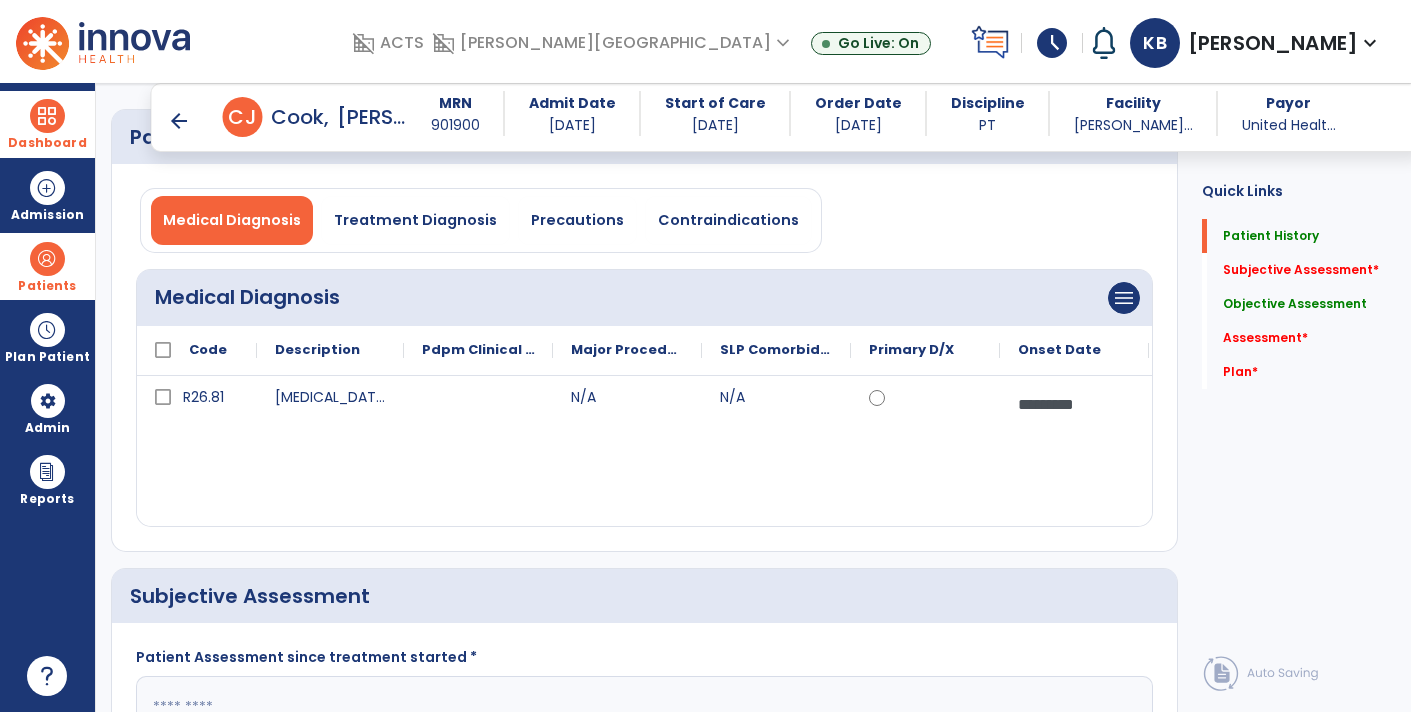 scroll, scrollTop: 188, scrollLeft: 0, axis: vertical 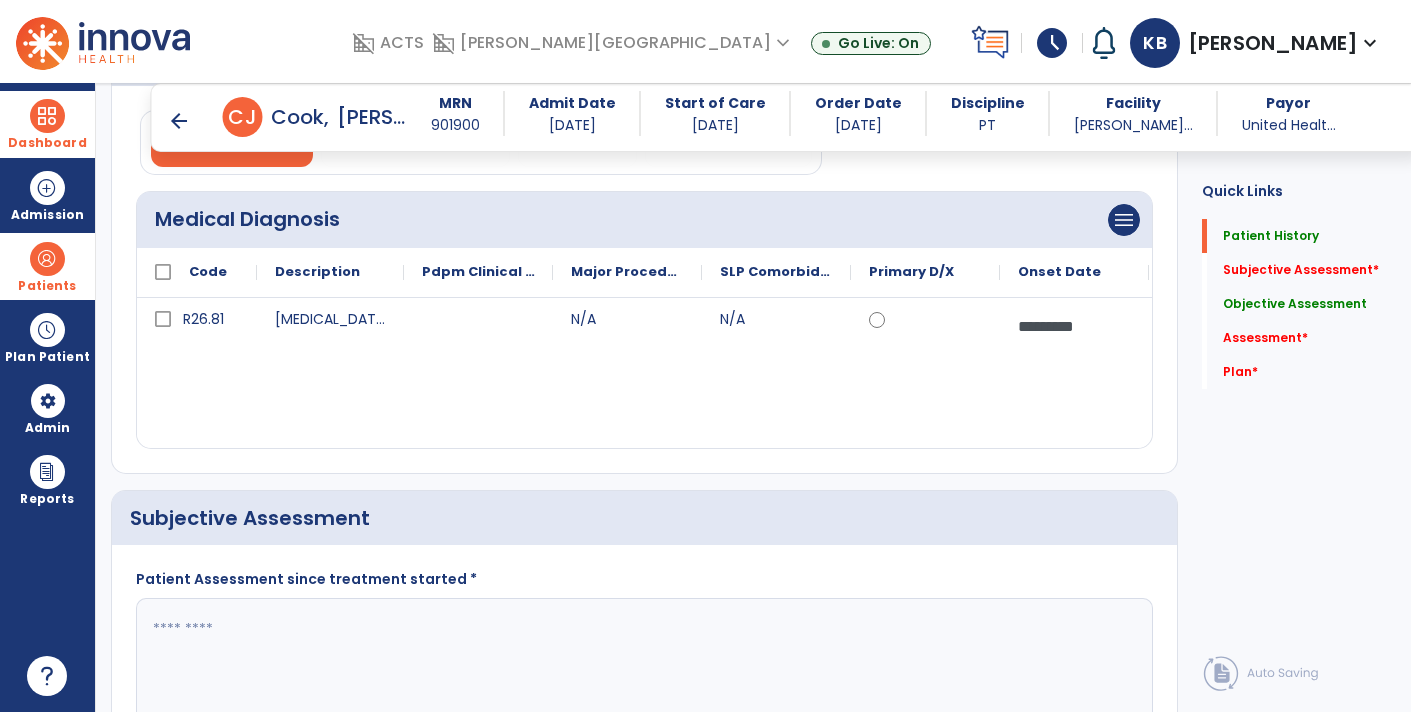 click 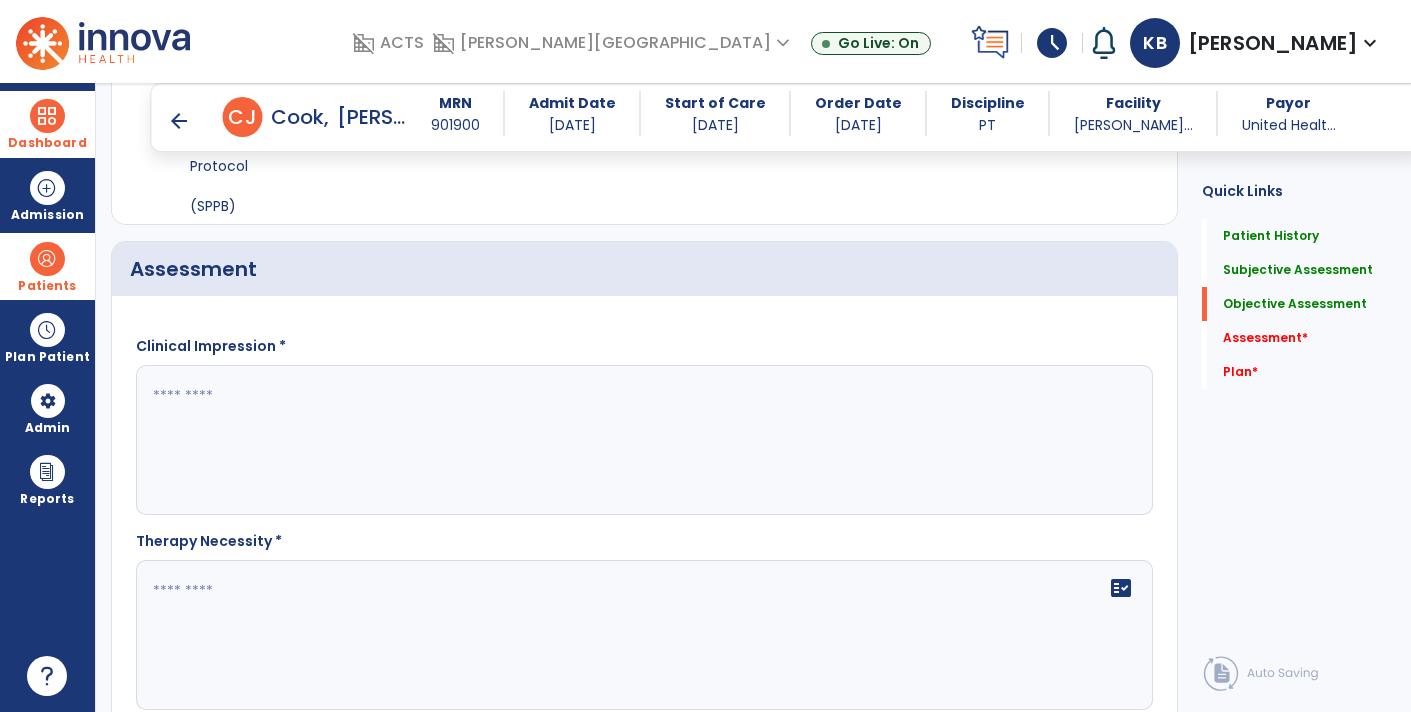 scroll, scrollTop: 1868, scrollLeft: 0, axis: vertical 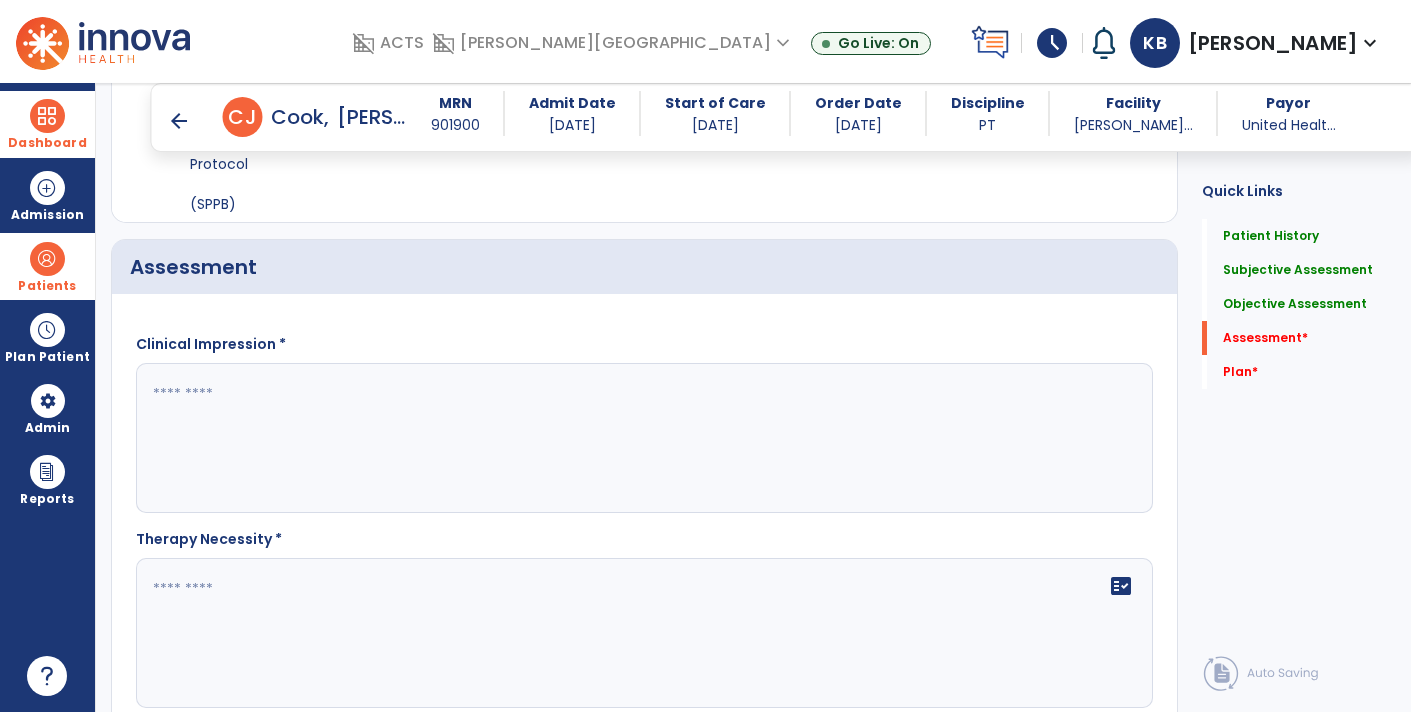 type on "**********" 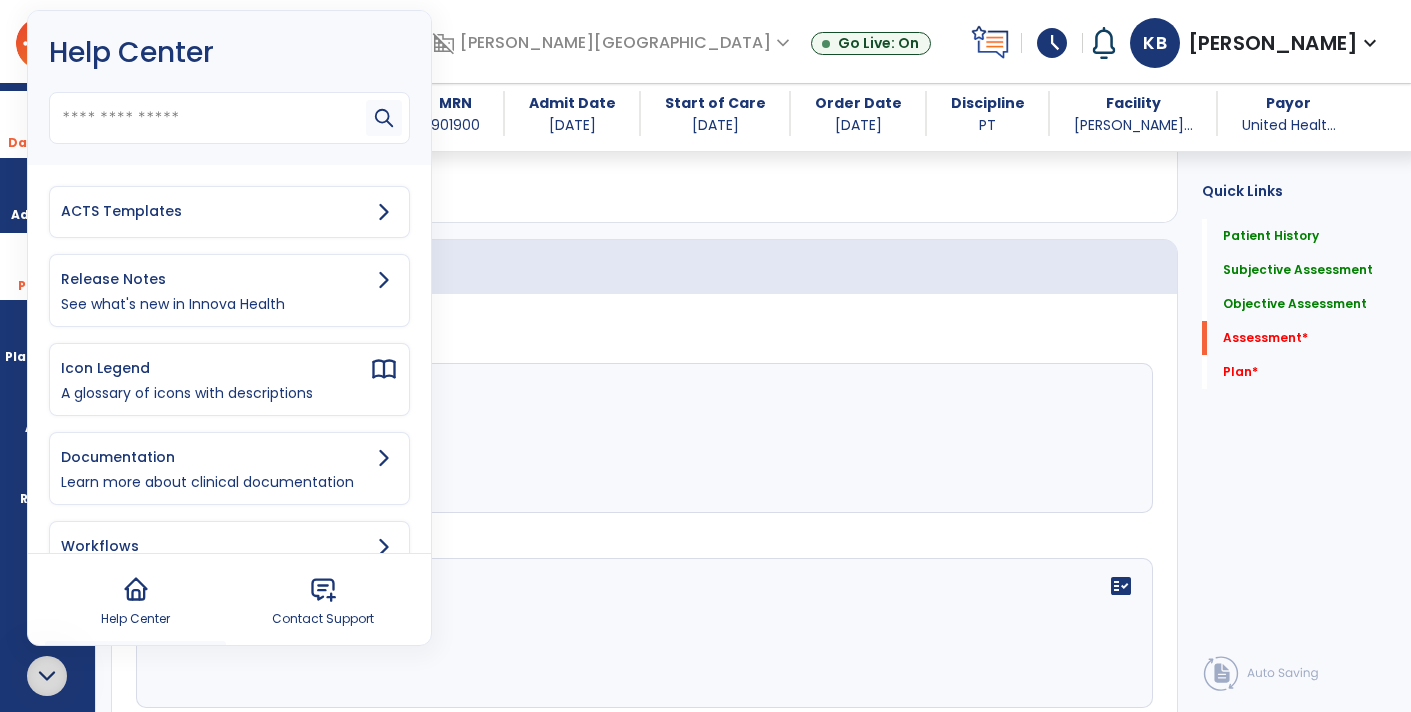 click on "ACTS Templates" at bounding box center [229, 212] 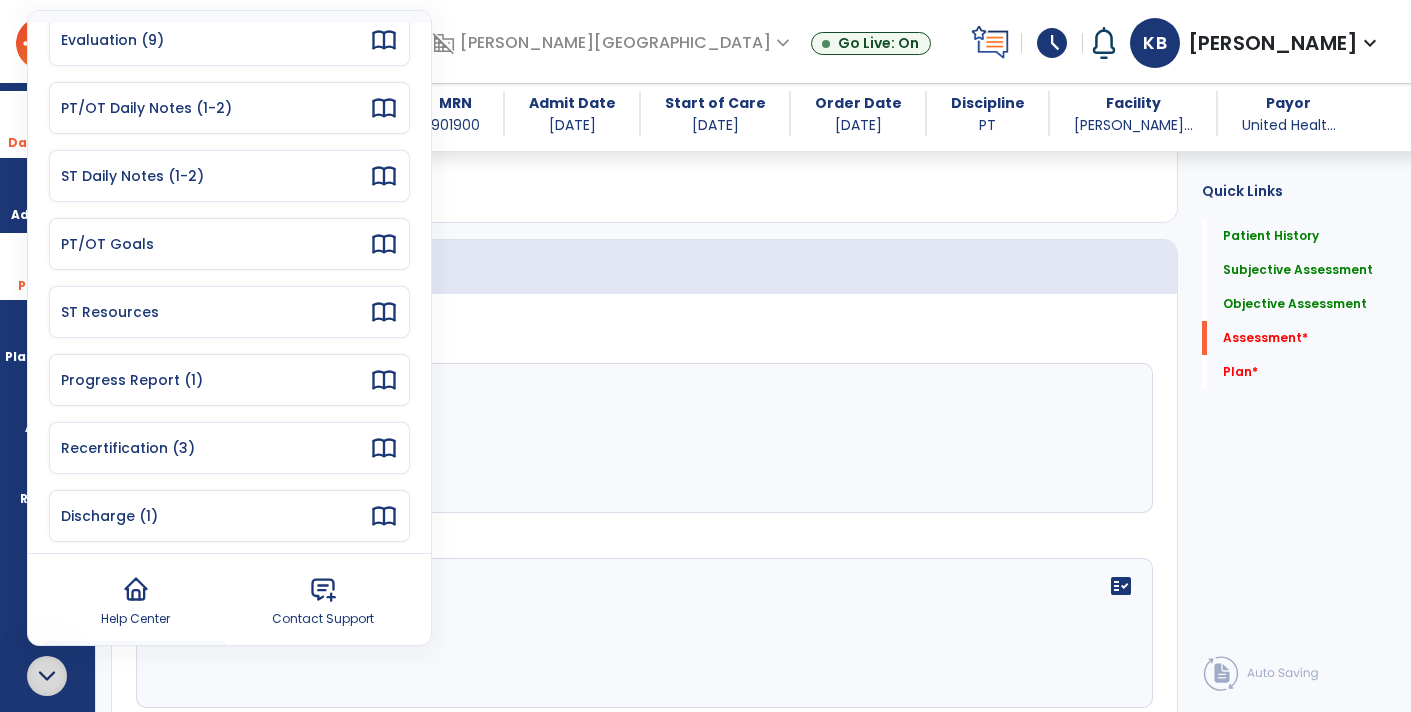 scroll, scrollTop: 171, scrollLeft: 0, axis: vertical 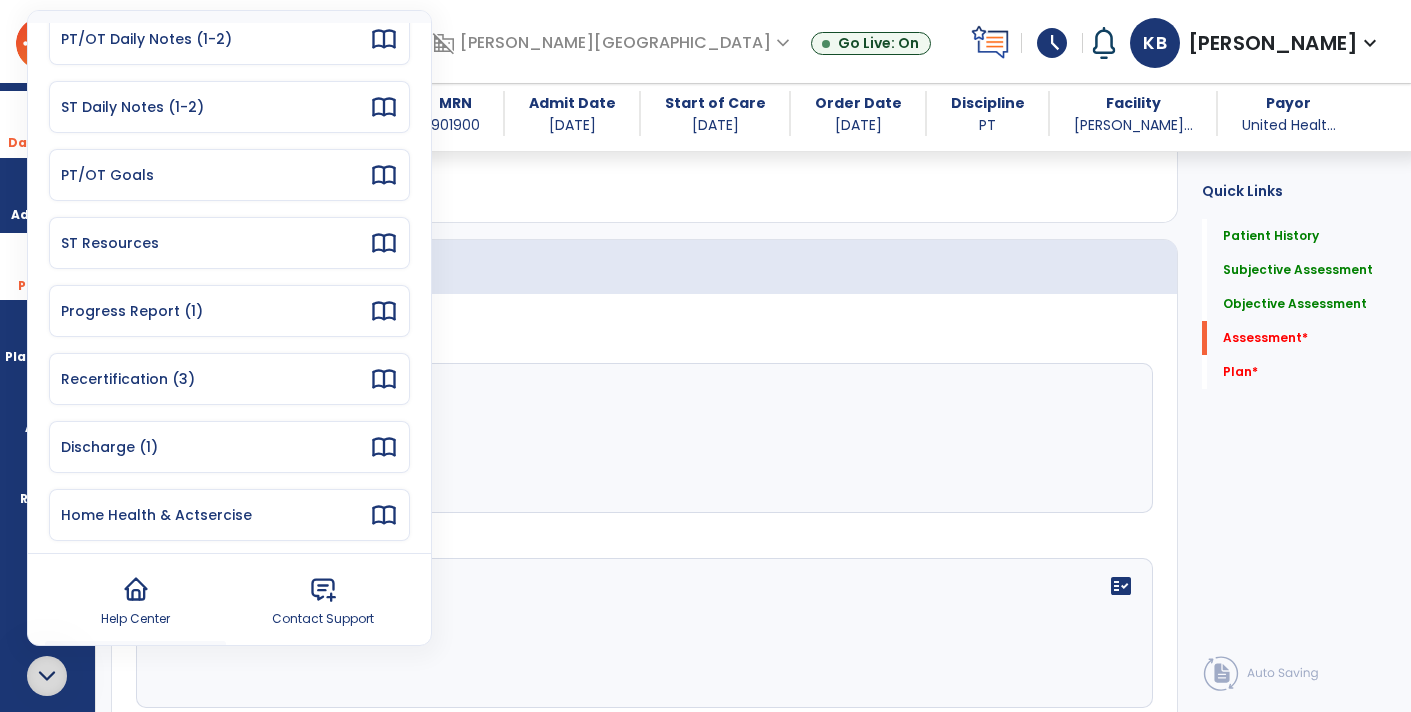 click on "Recertification (3)" at bounding box center [229, 379] 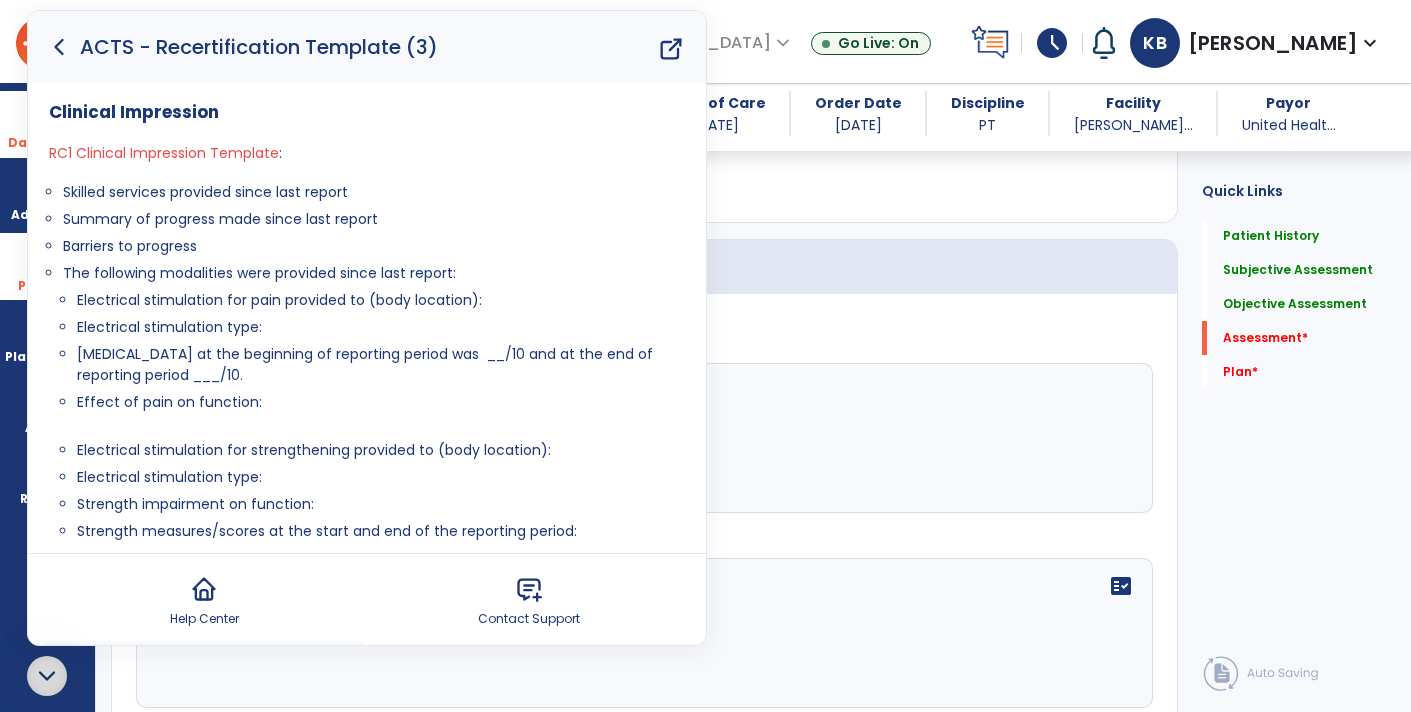 drag, startPoint x: 213, startPoint y: 252, endPoint x: 59, endPoint y: 186, distance: 167.54701 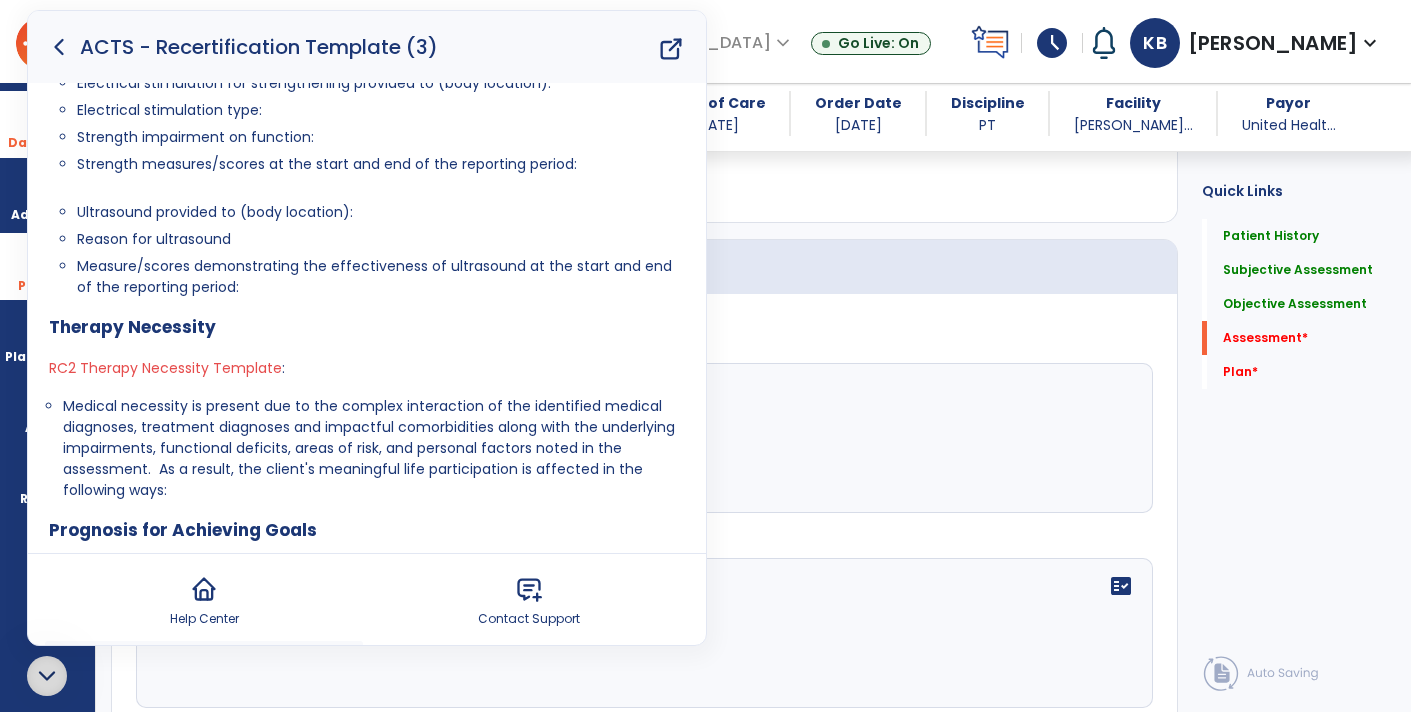 scroll, scrollTop: 377, scrollLeft: 0, axis: vertical 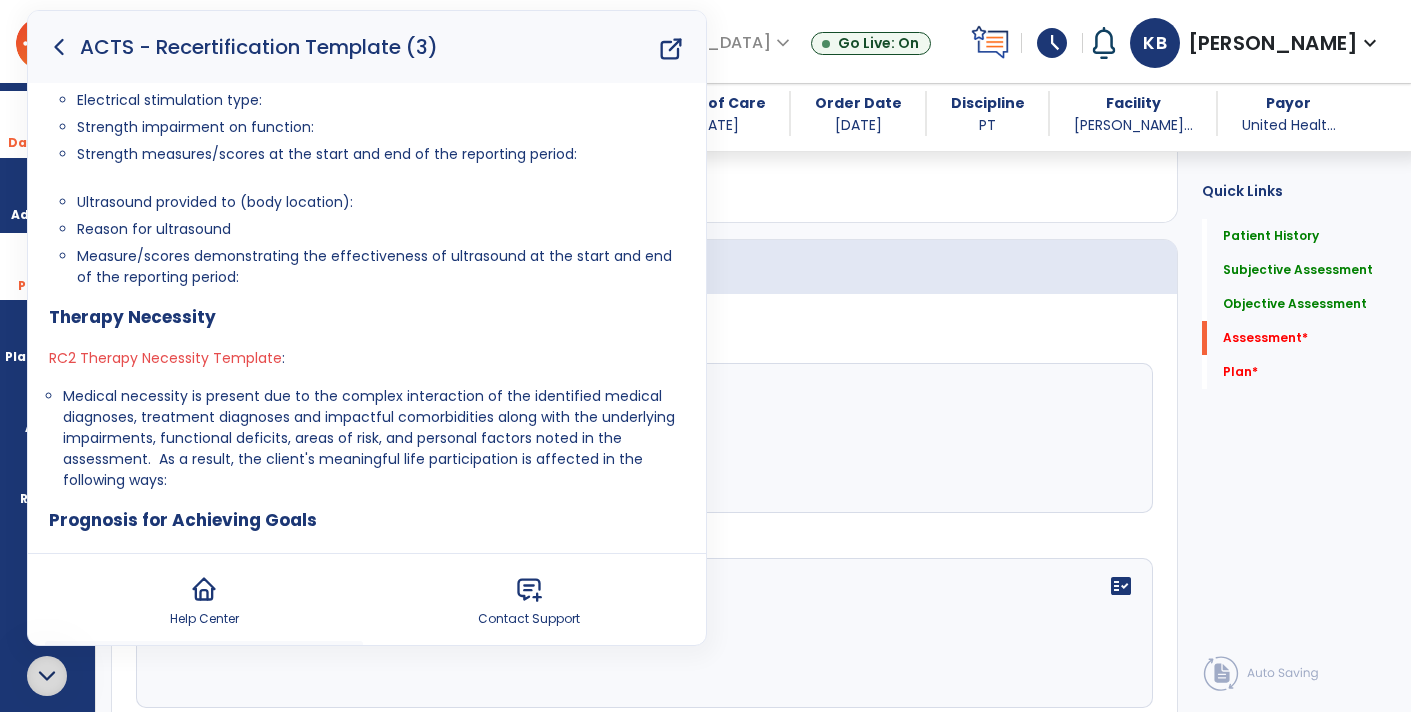 type on "**********" 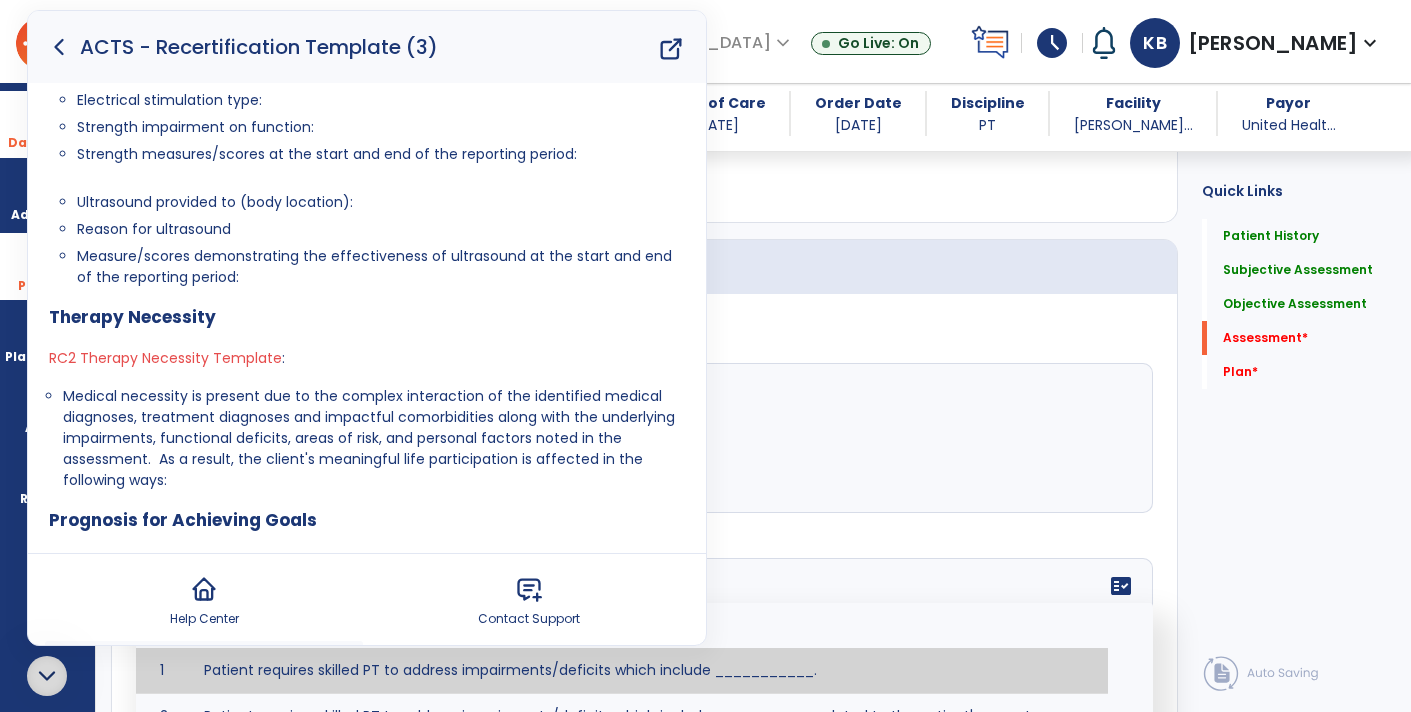 paste on "**********" 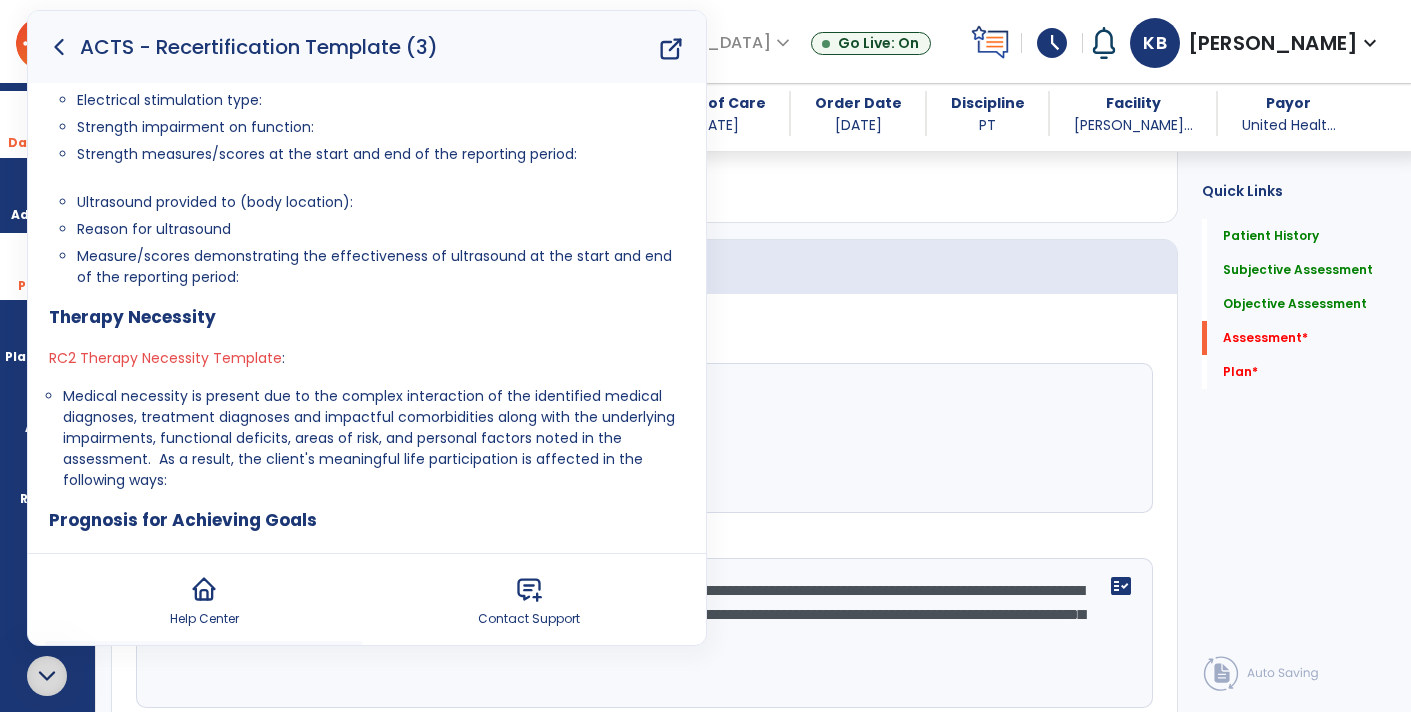 type on "**********" 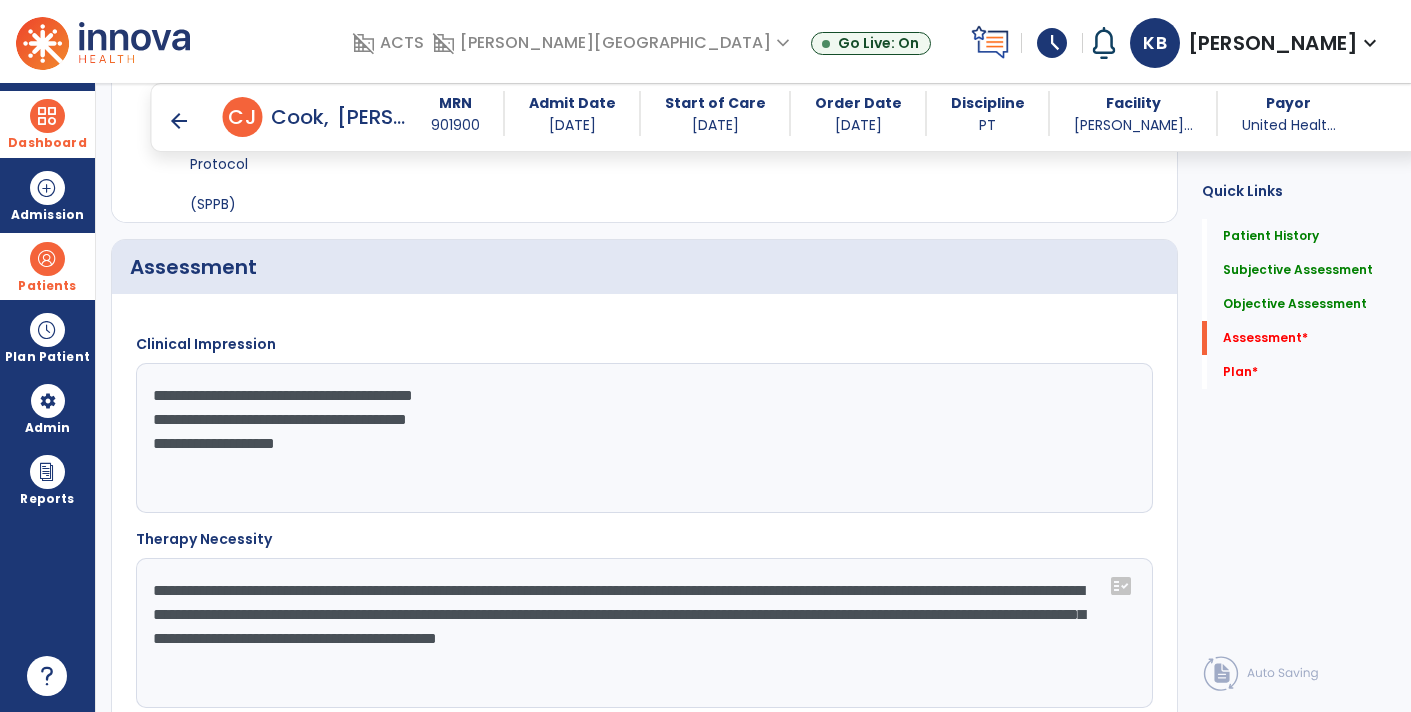 click on "**********" 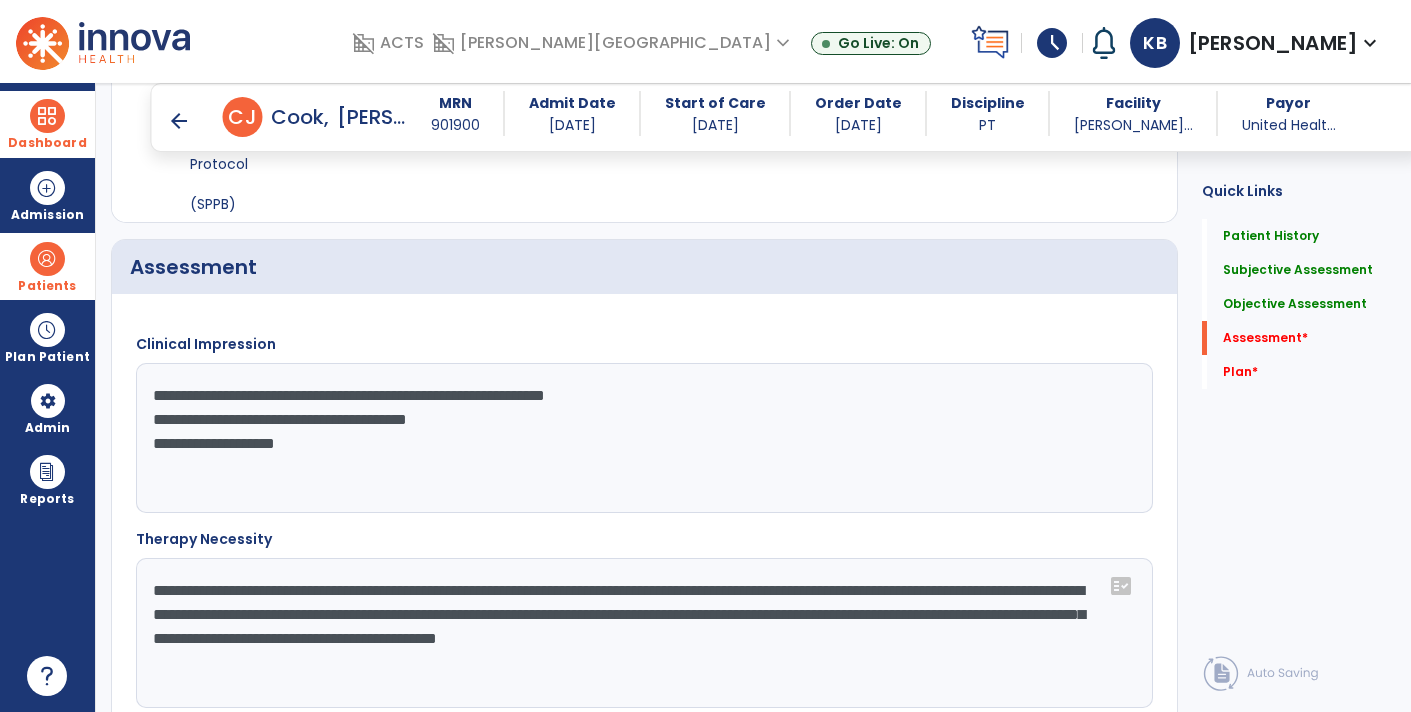 click on "**********" 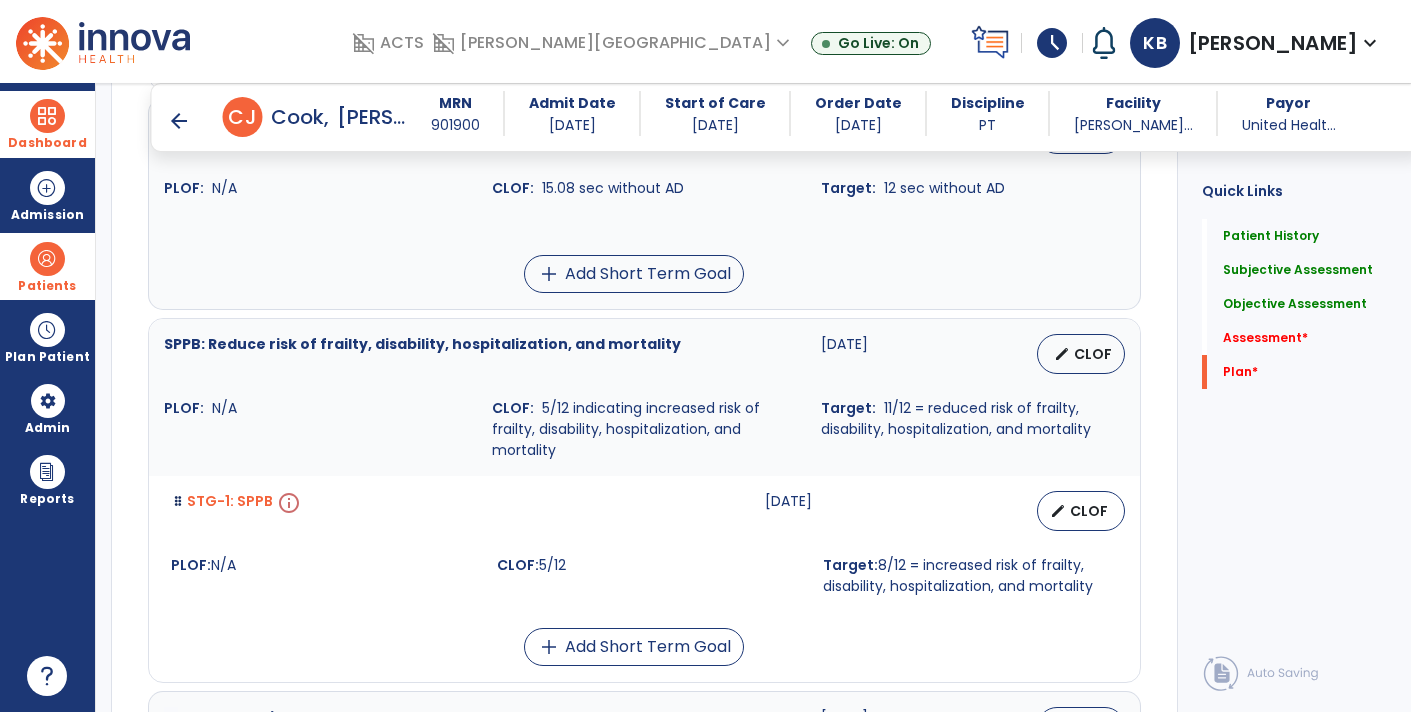 scroll, scrollTop: 4094, scrollLeft: 0, axis: vertical 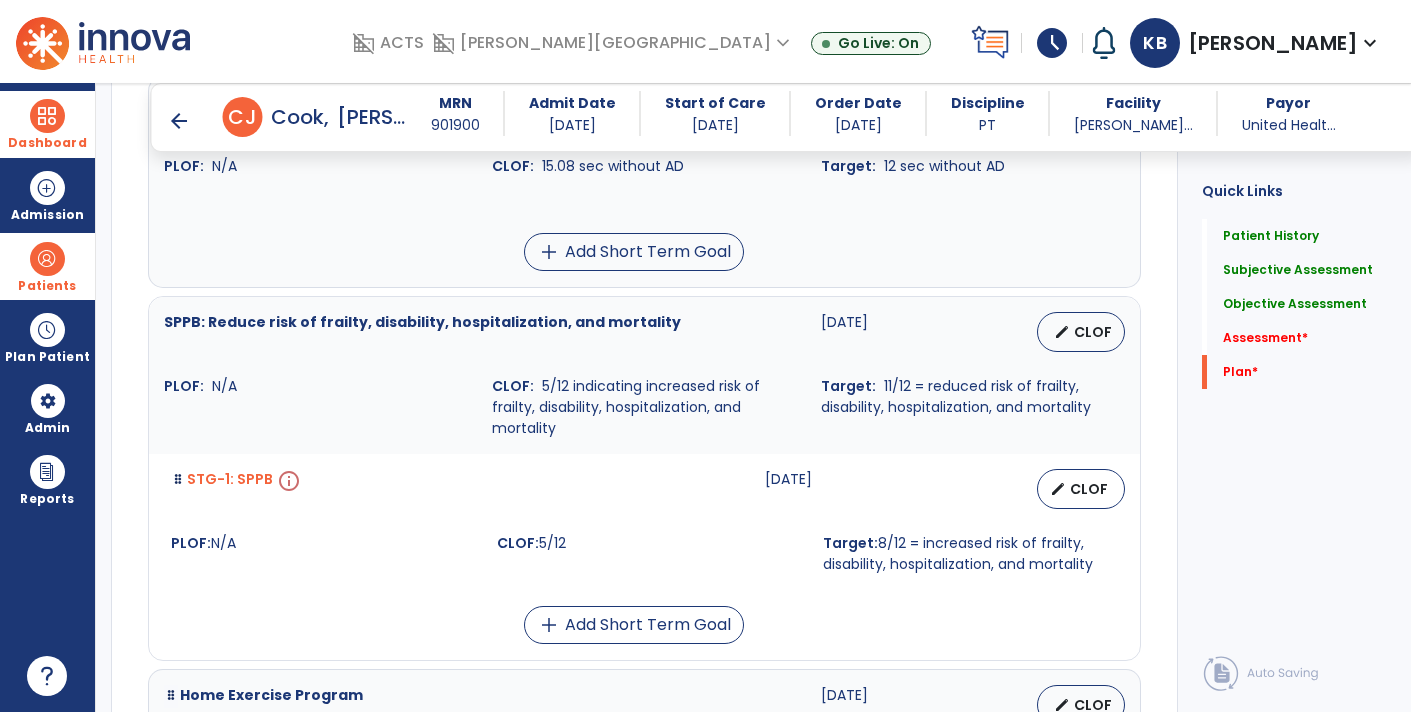 type on "**********" 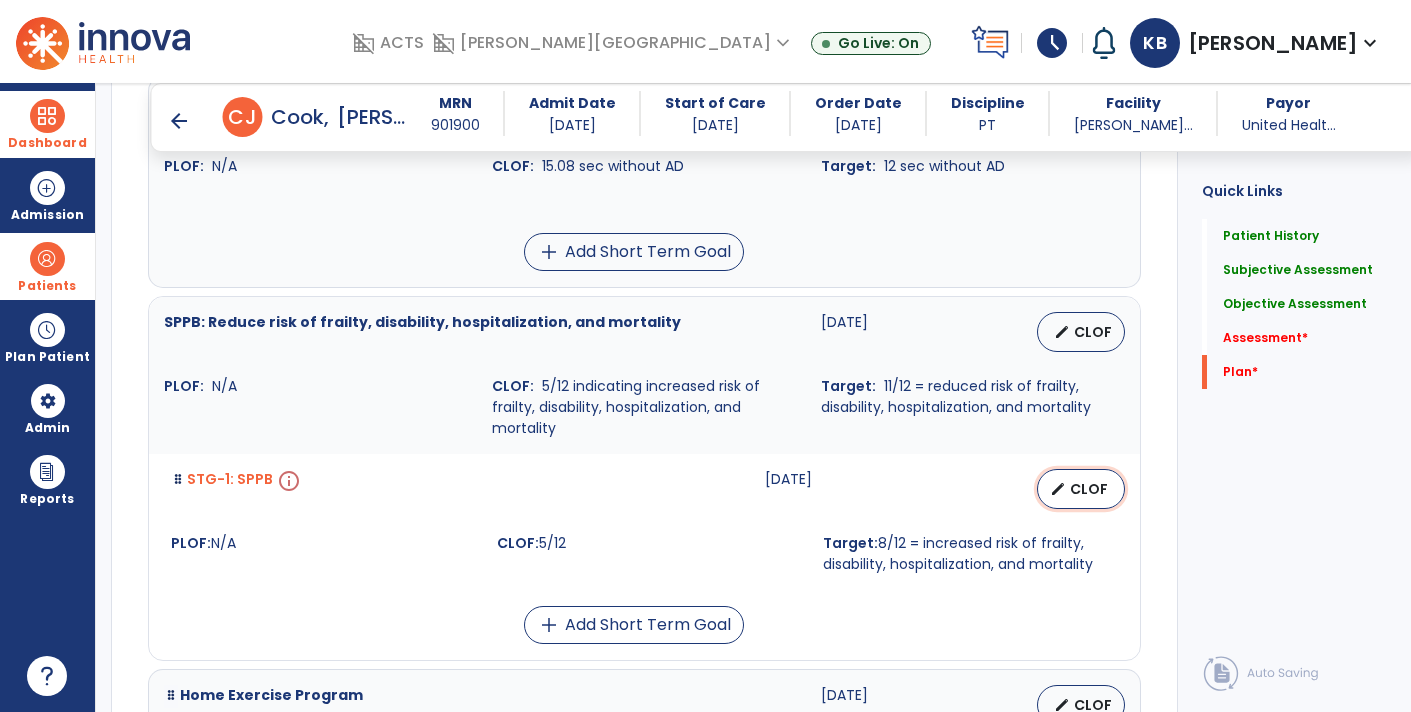 click on "CLOF" at bounding box center [1089, 489] 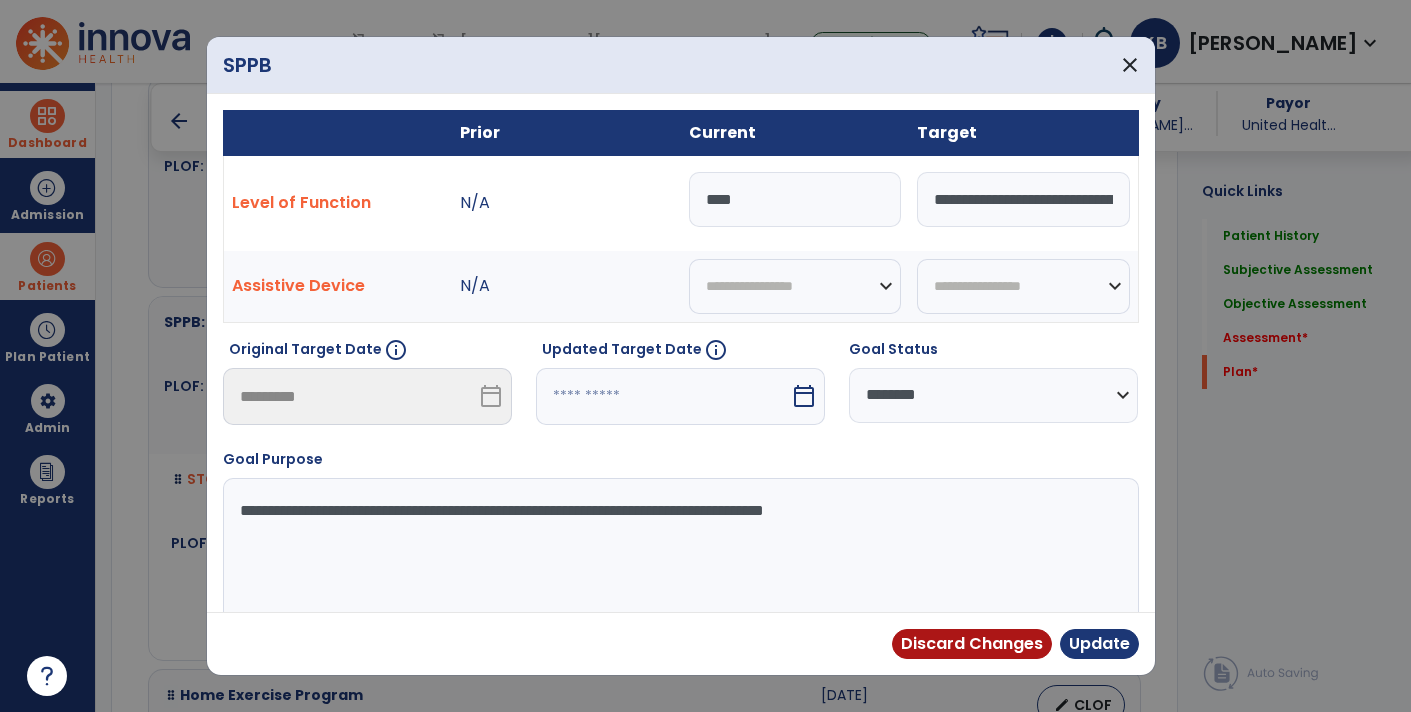 click on "calendar_today" at bounding box center [804, 396] 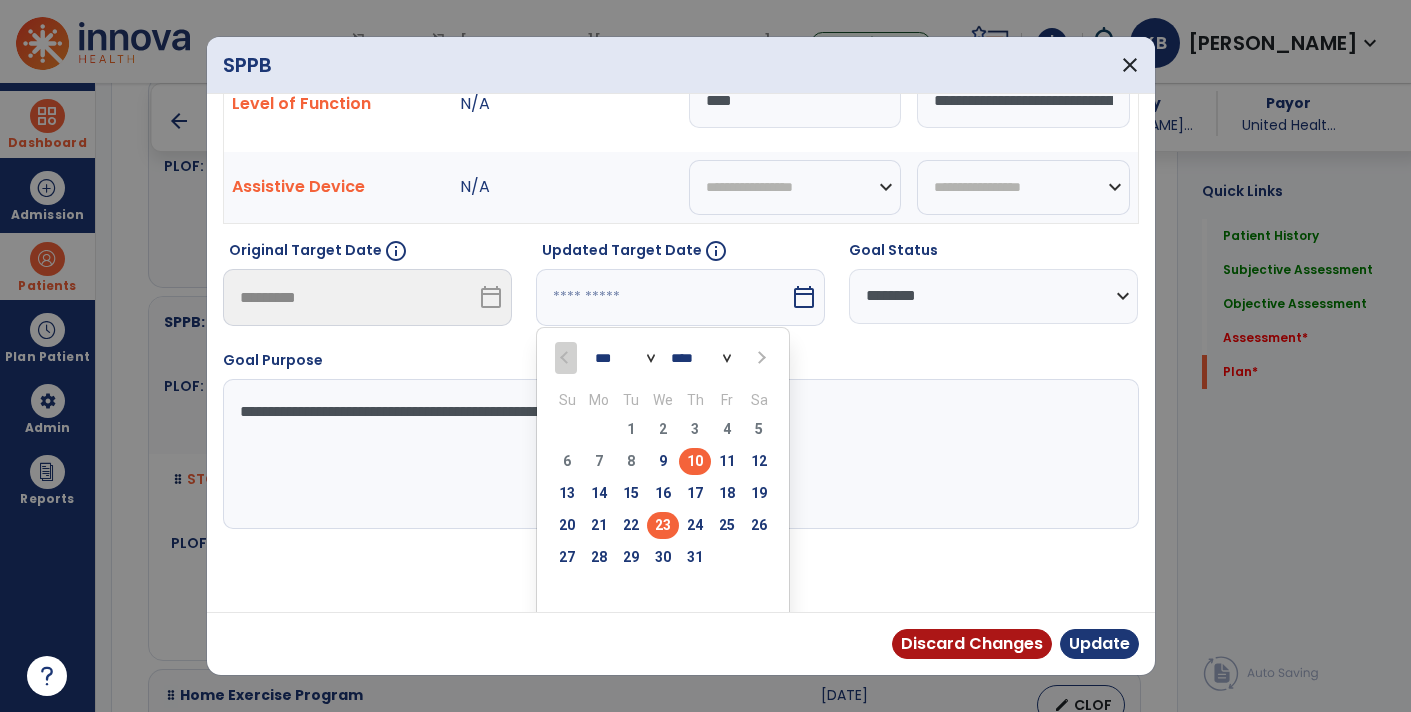 scroll, scrollTop: 105, scrollLeft: 0, axis: vertical 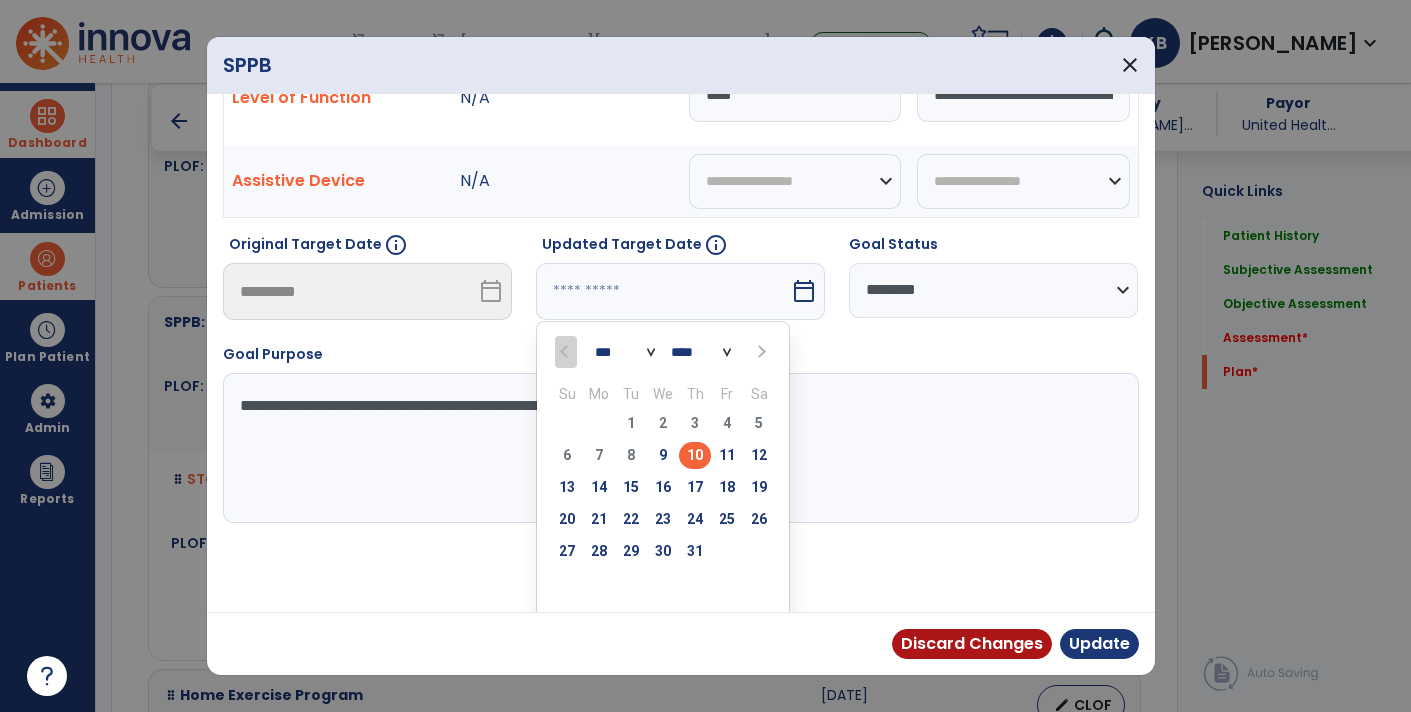 click on "23" at bounding box center (663, 519) 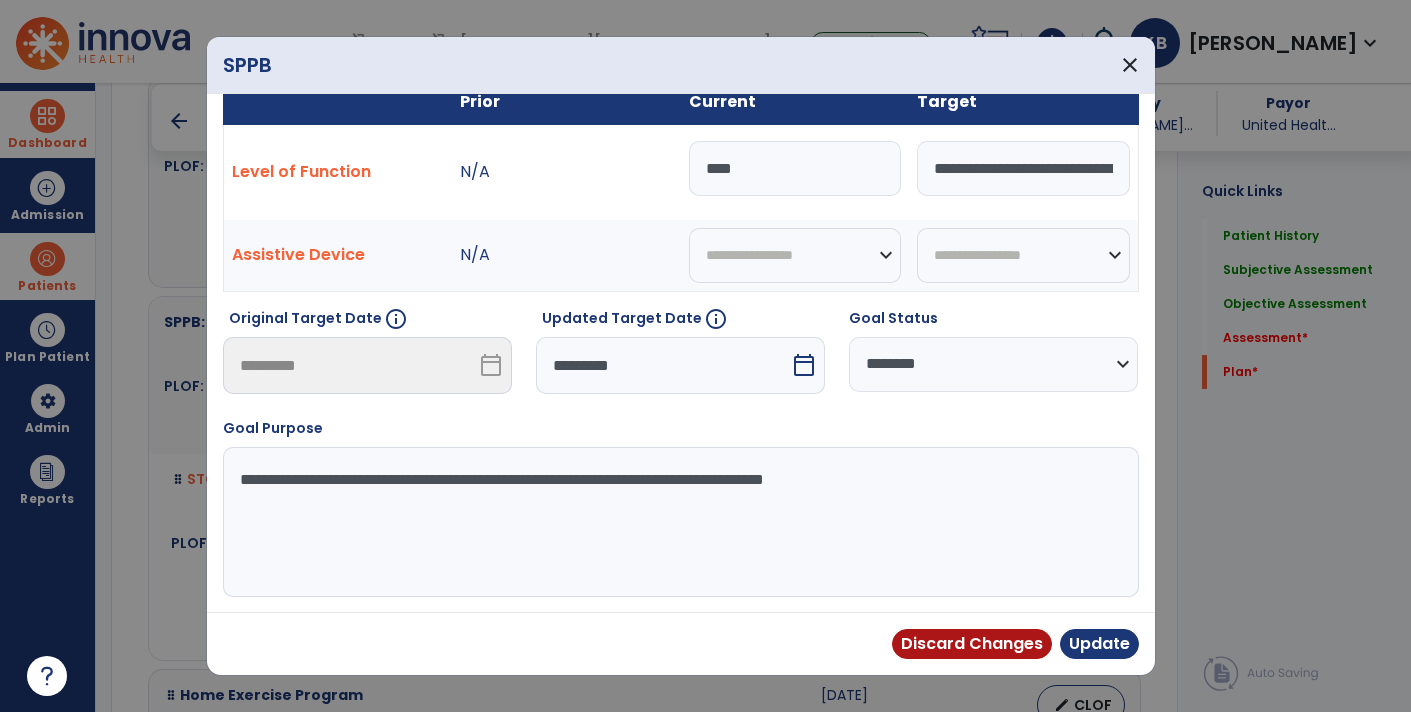 scroll, scrollTop: 27, scrollLeft: 0, axis: vertical 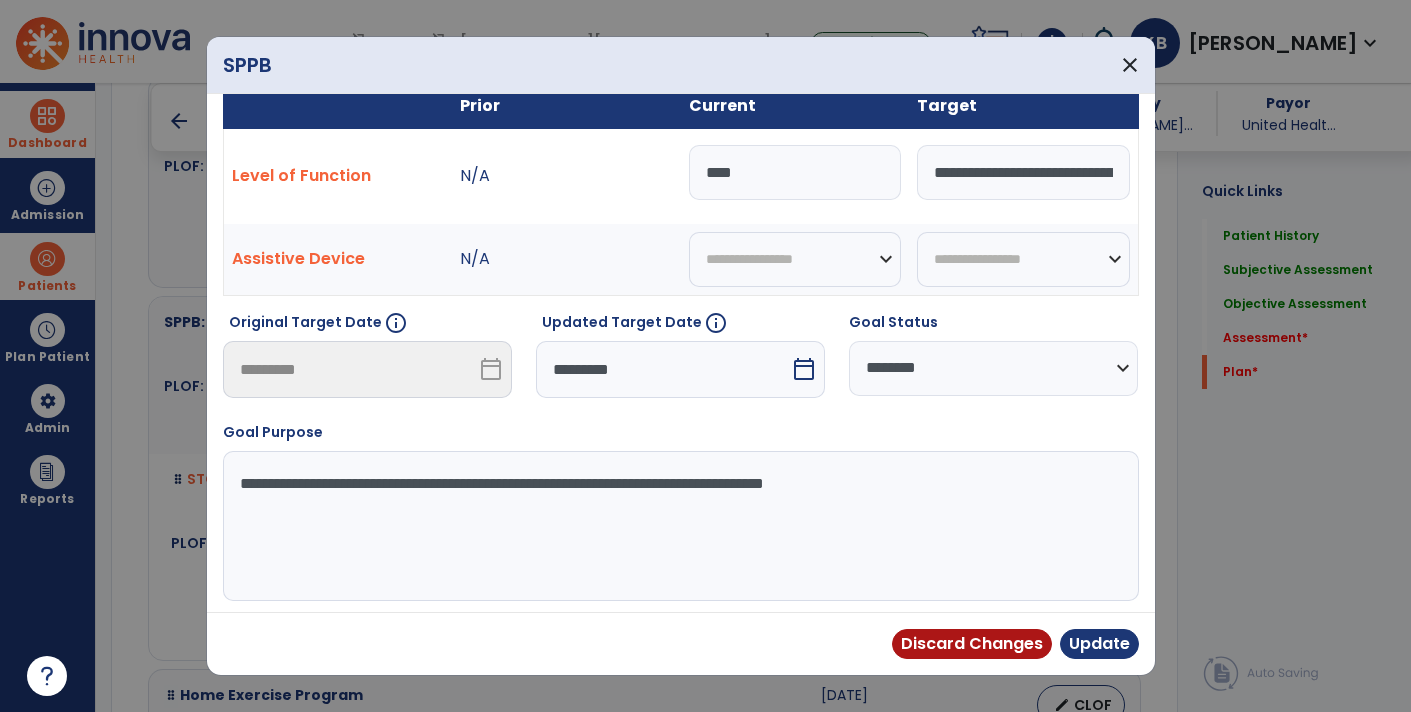 click on "****" at bounding box center (795, 172) 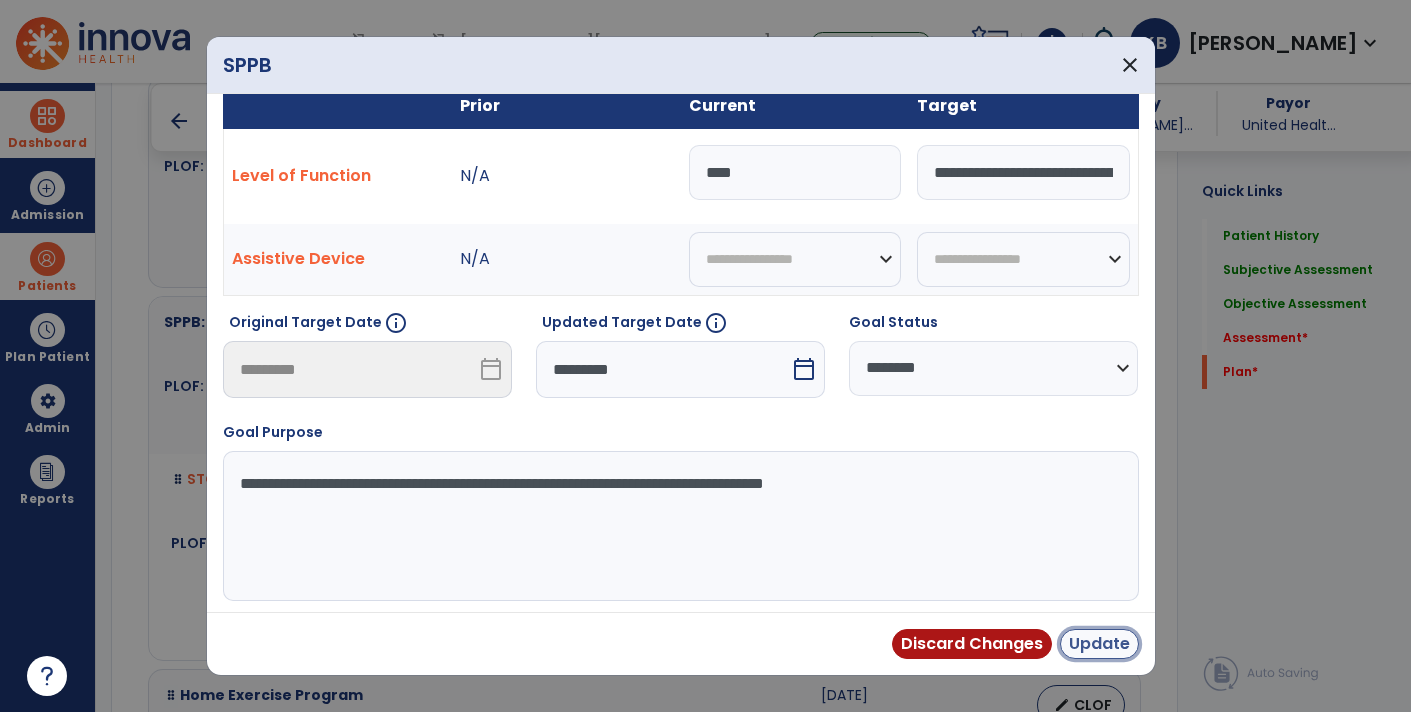 click on "Update" at bounding box center (1099, 644) 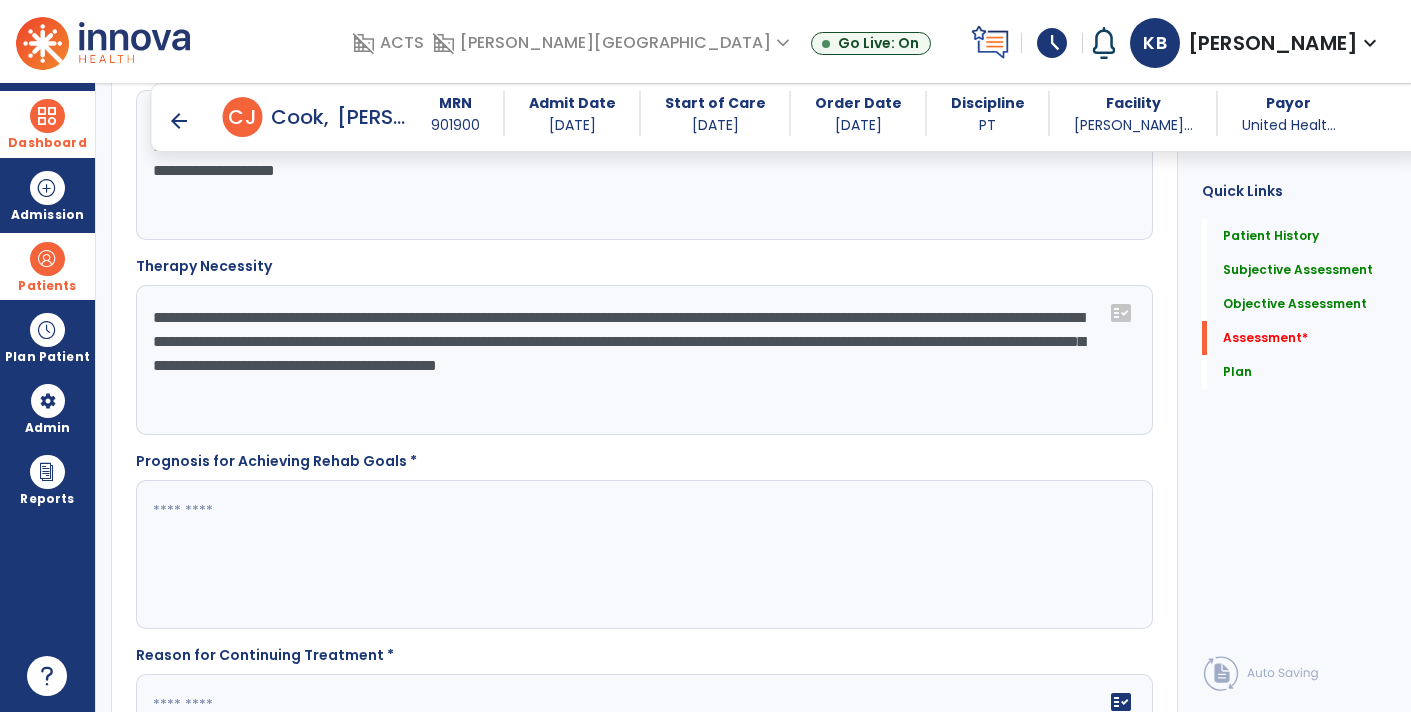 scroll, scrollTop: 2132, scrollLeft: 0, axis: vertical 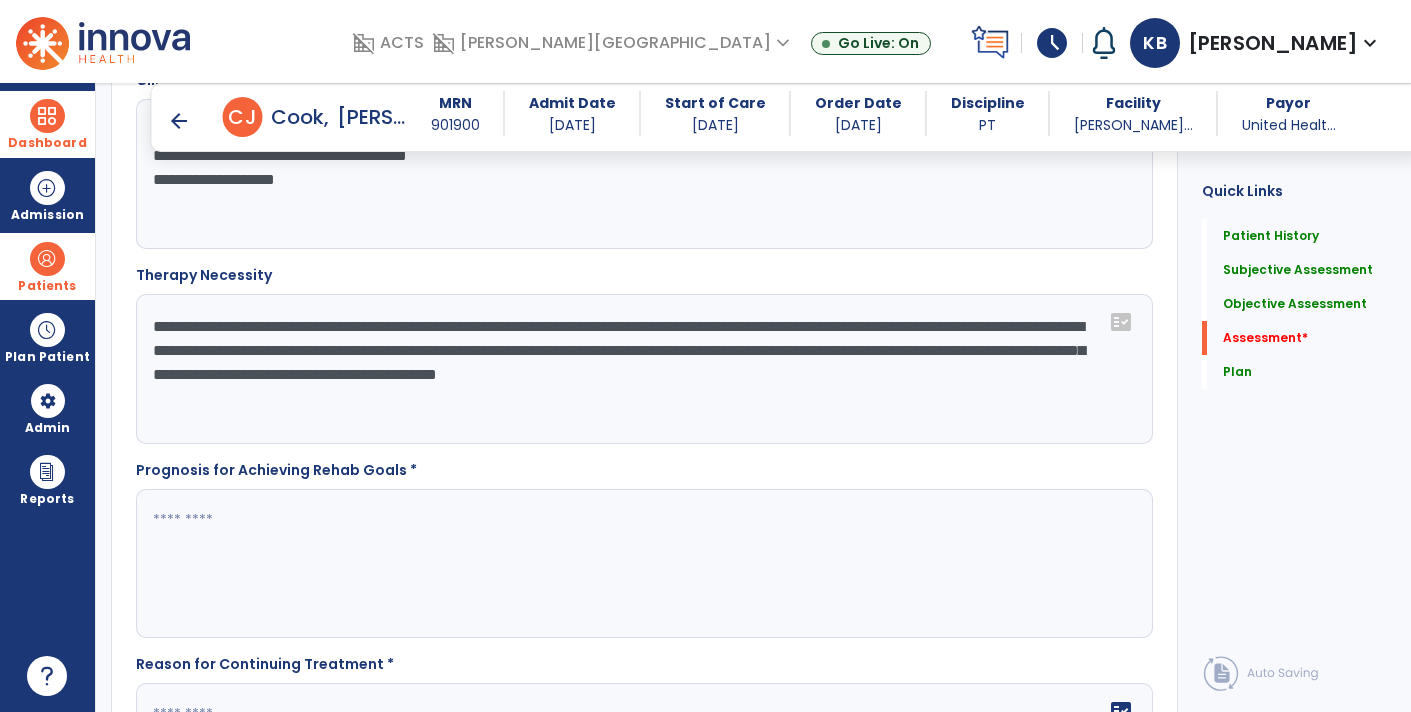click on "**********" 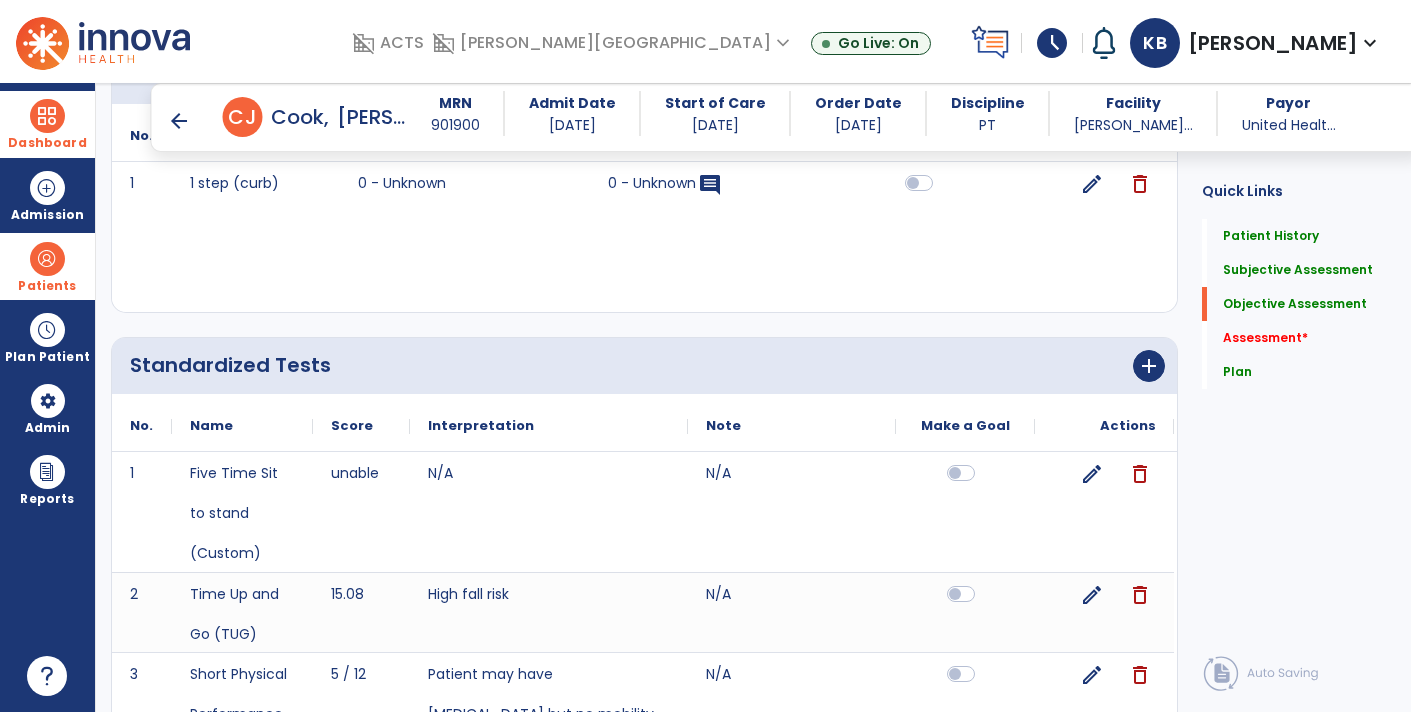 scroll, scrollTop: 1807, scrollLeft: 0, axis: vertical 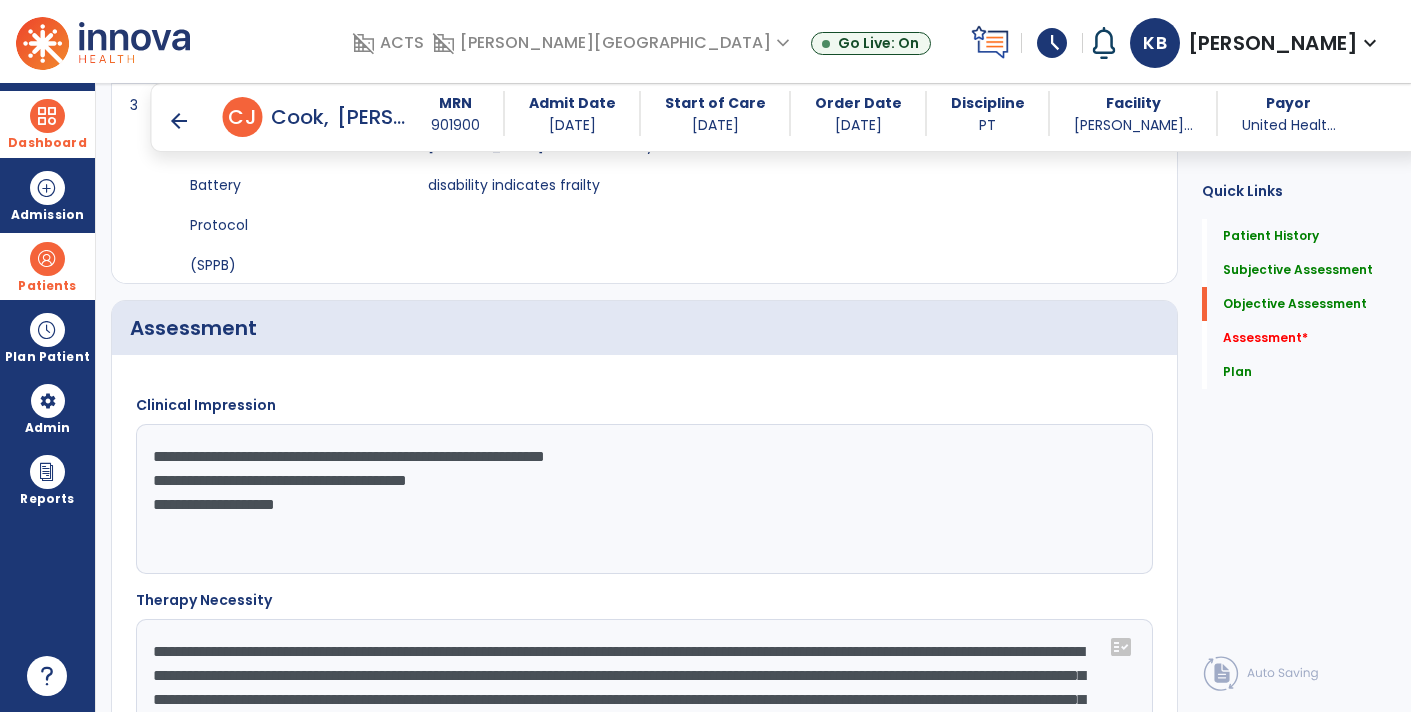 type on "**********" 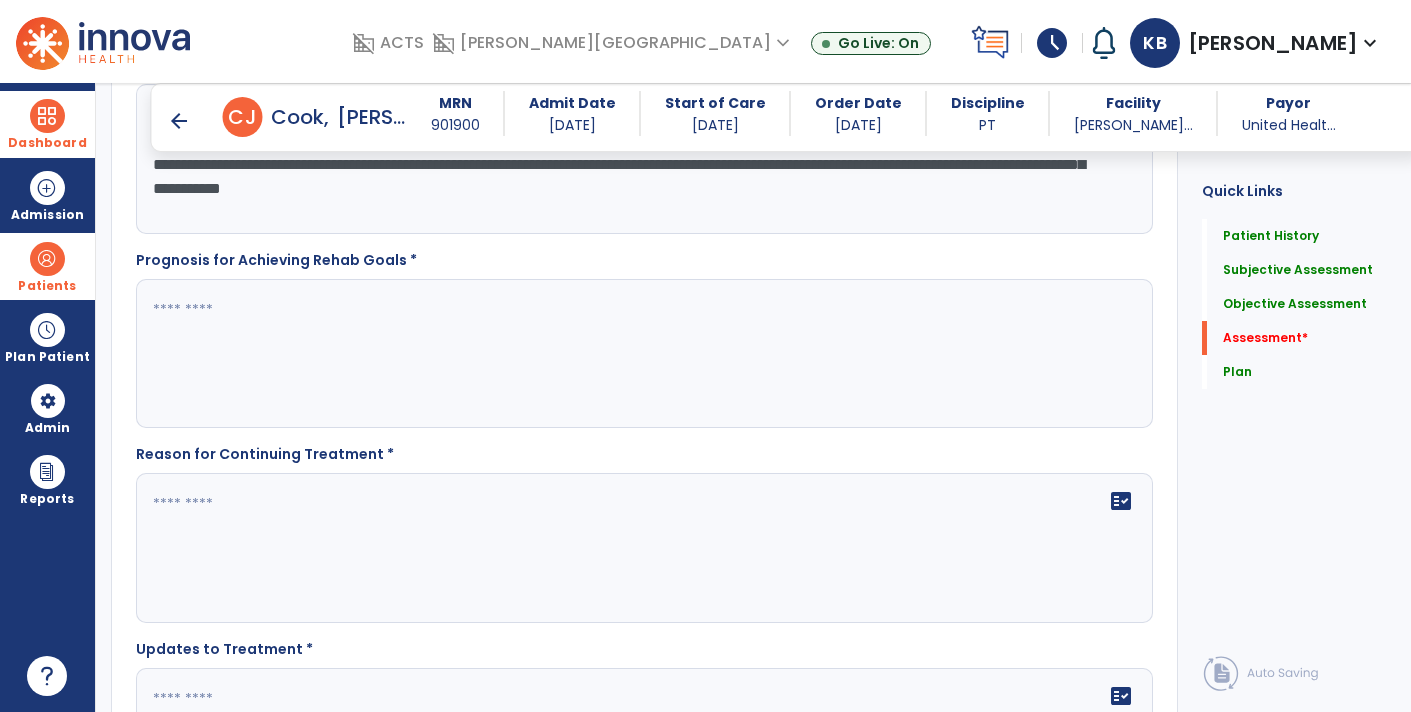 scroll, scrollTop: 2325, scrollLeft: 0, axis: vertical 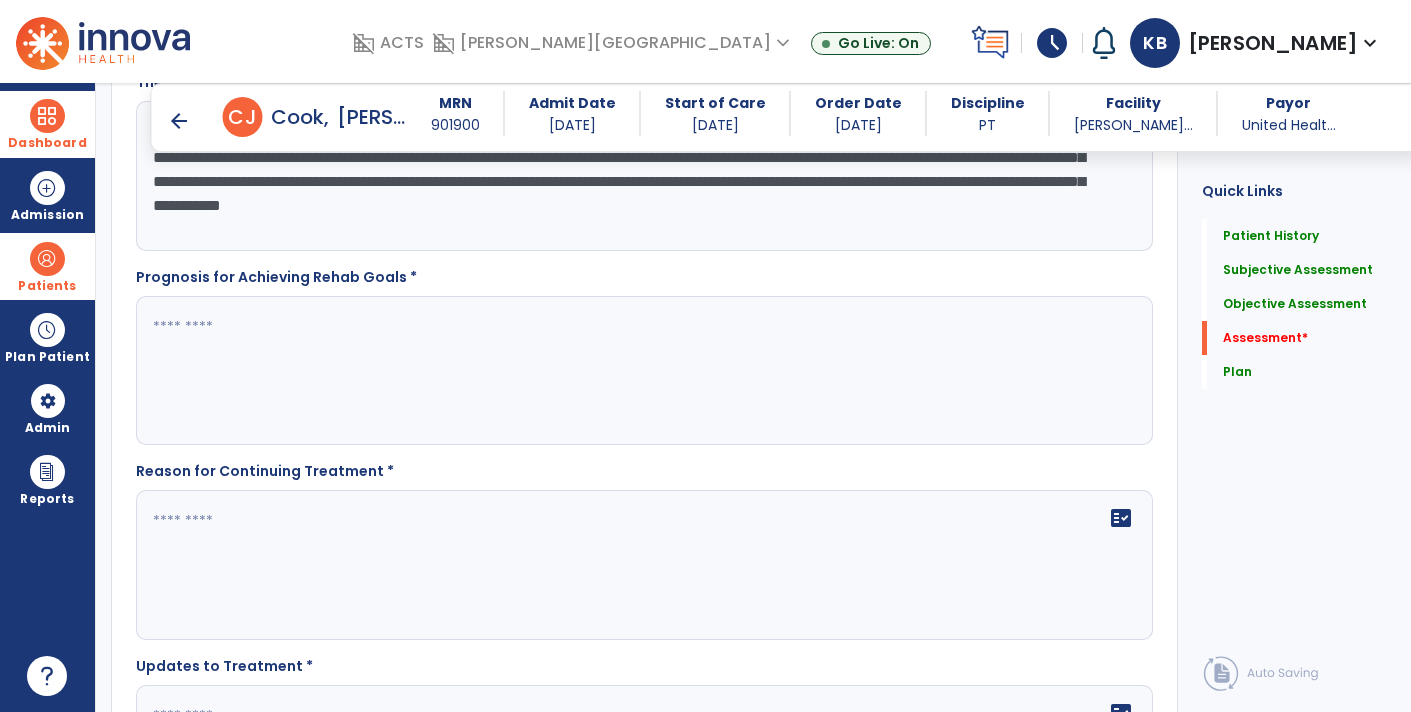 type on "**********" 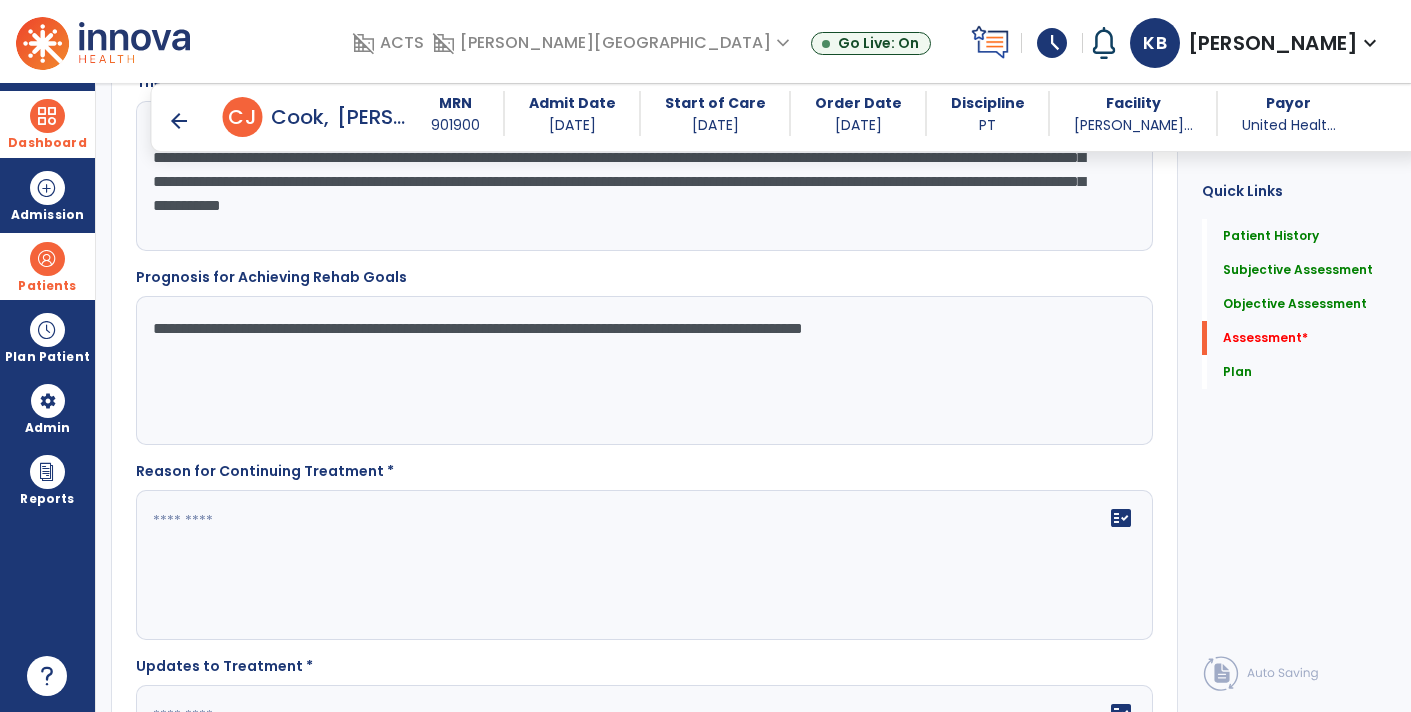 drag, startPoint x: 979, startPoint y: 332, endPoint x: 907, endPoint y: 331, distance: 72.00694 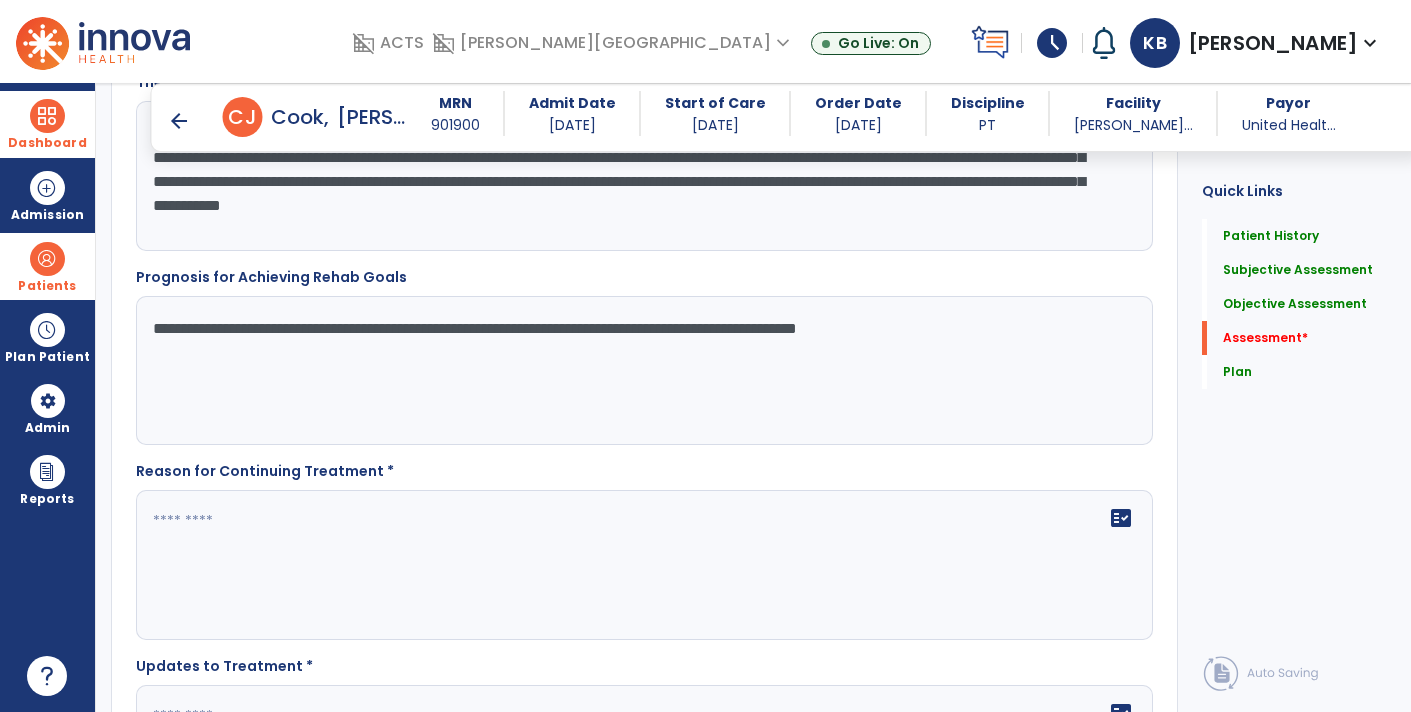 type on "**********" 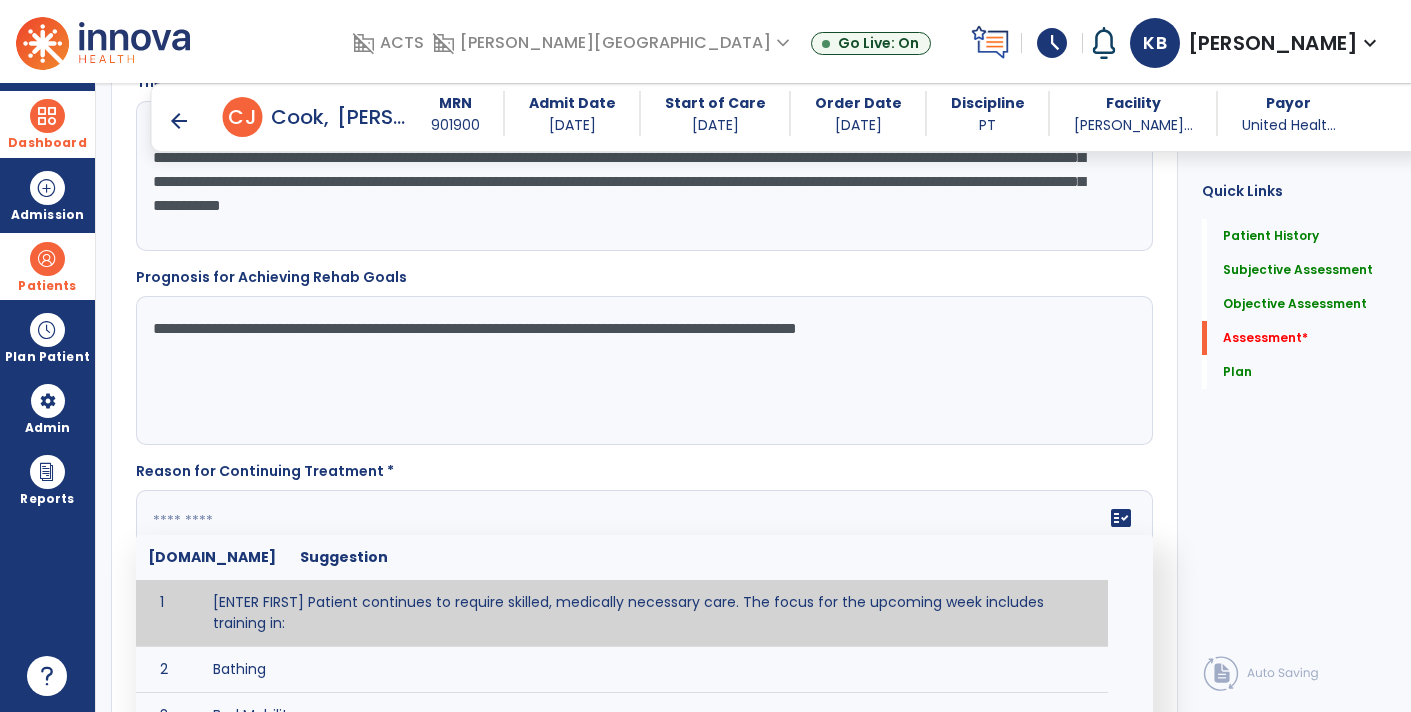 click 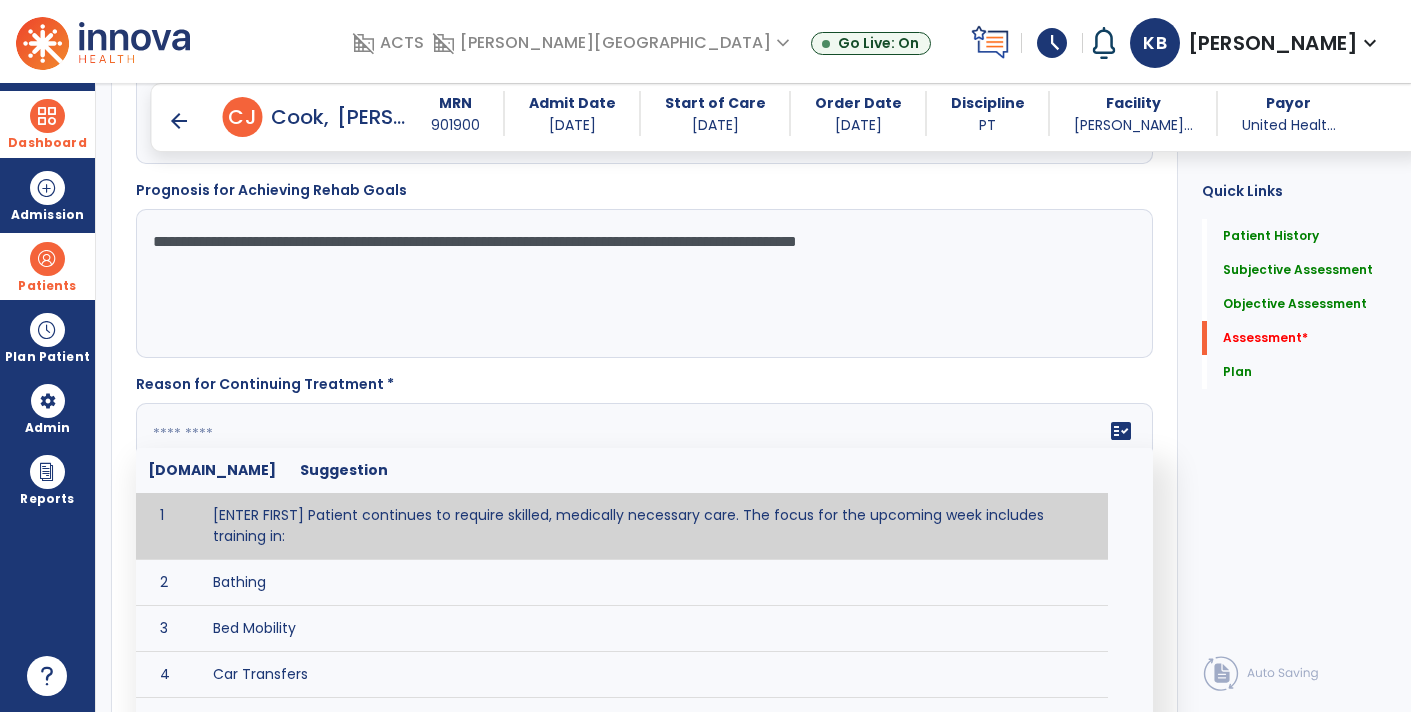 scroll, scrollTop: 2414, scrollLeft: 0, axis: vertical 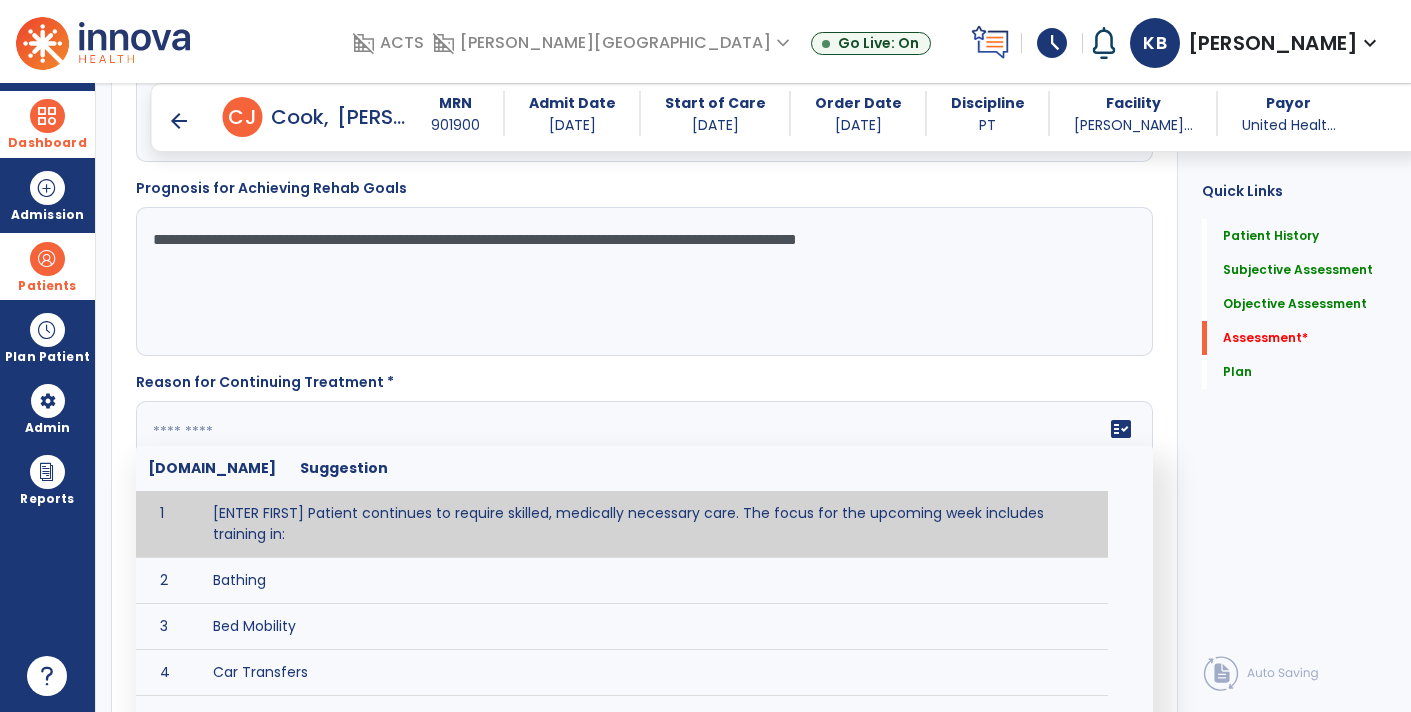 click 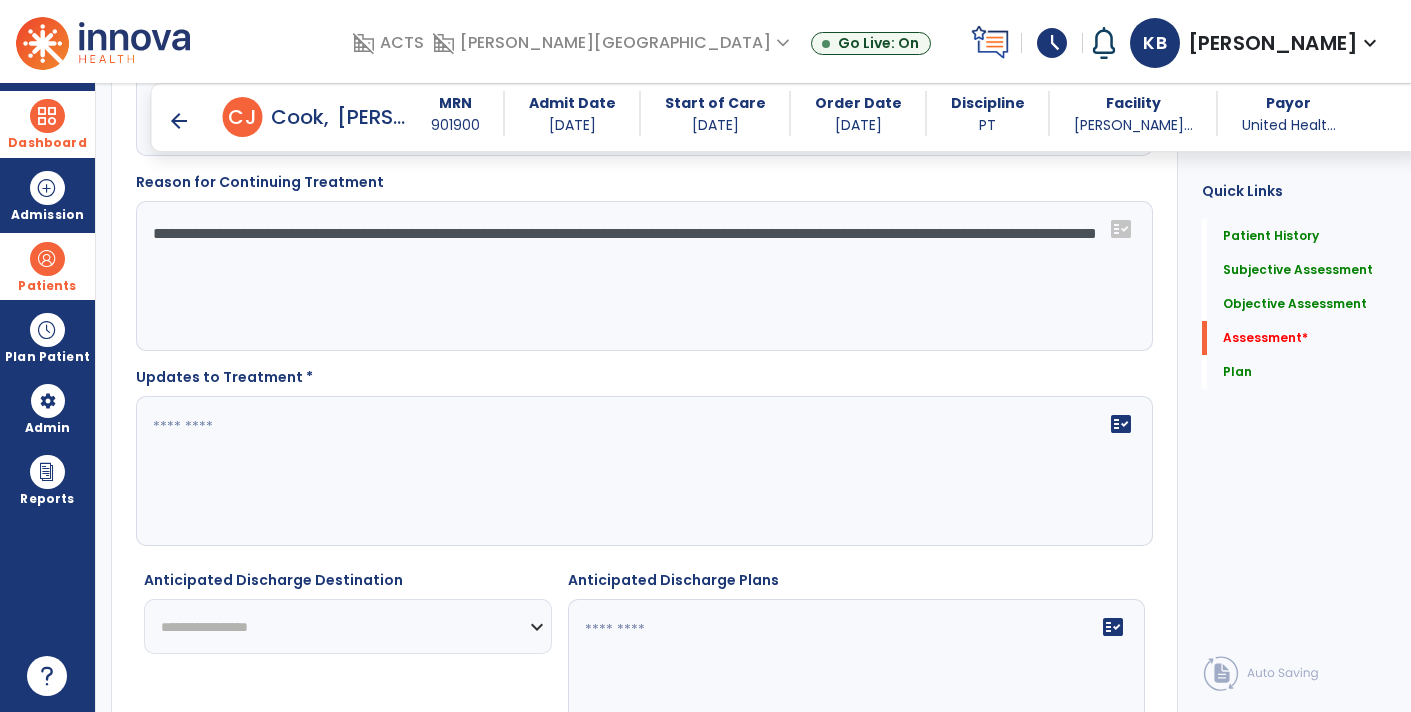scroll, scrollTop: 2616, scrollLeft: 0, axis: vertical 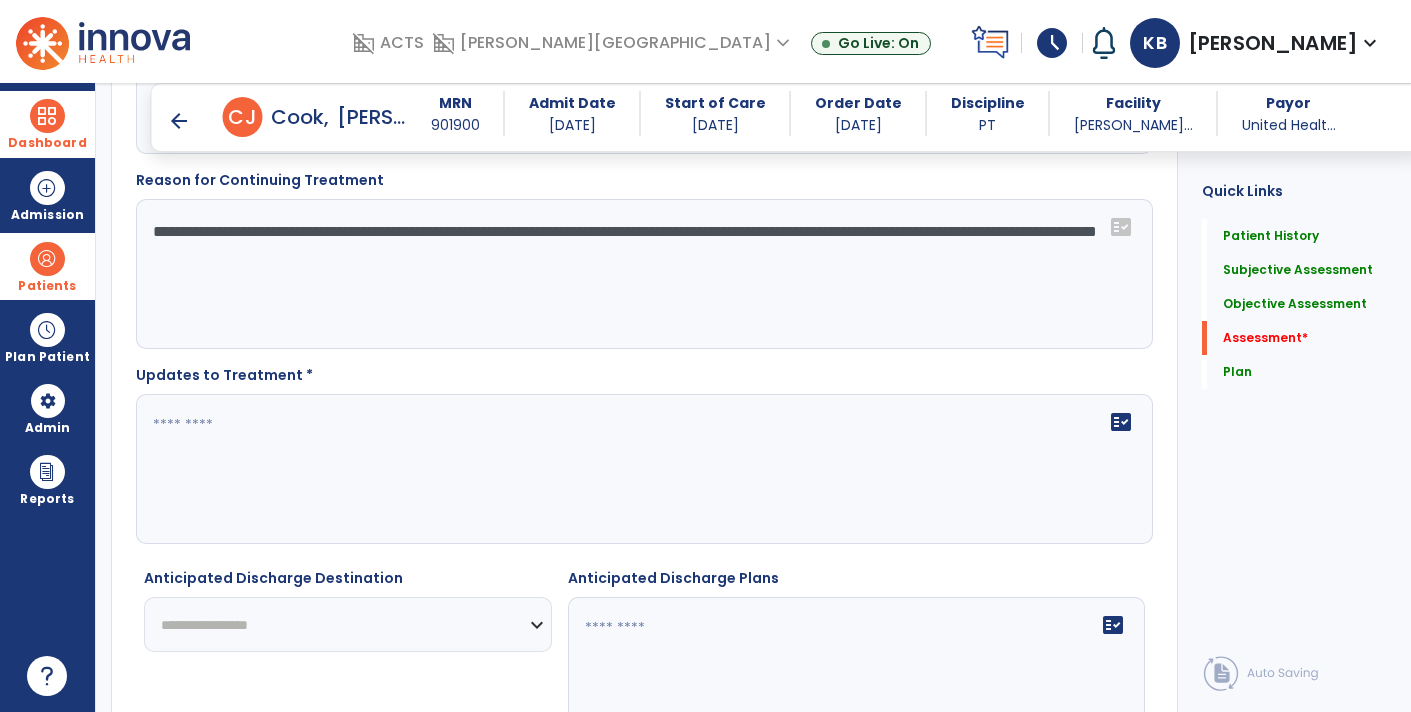 type on "**********" 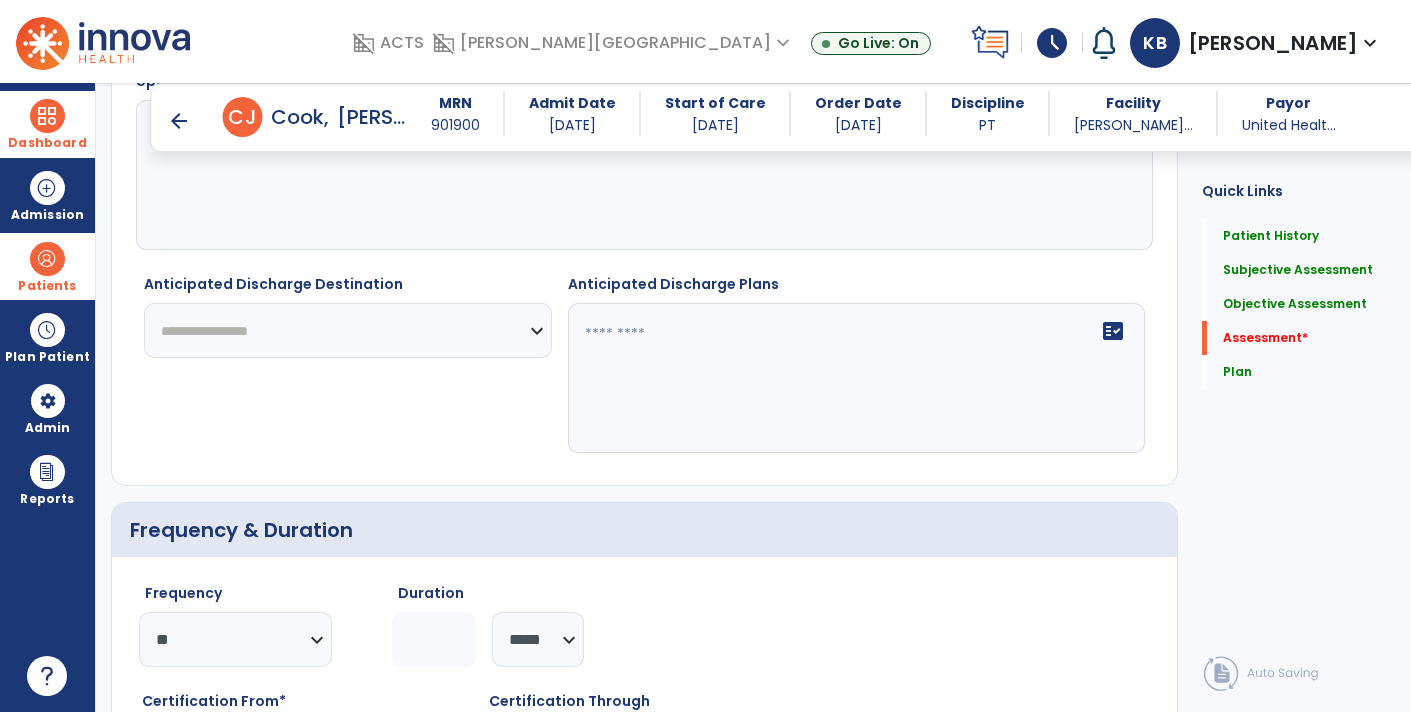 scroll, scrollTop: 2918, scrollLeft: 0, axis: vertical 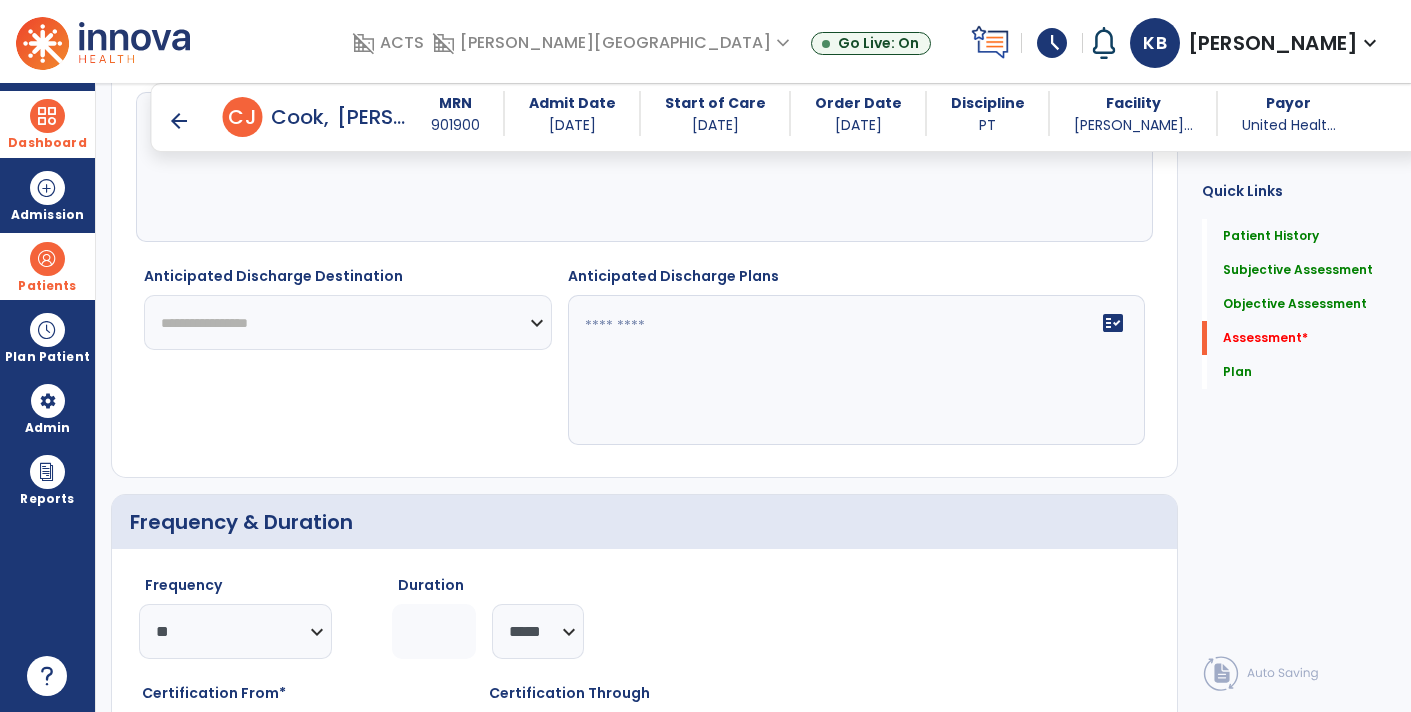 type on "**********" 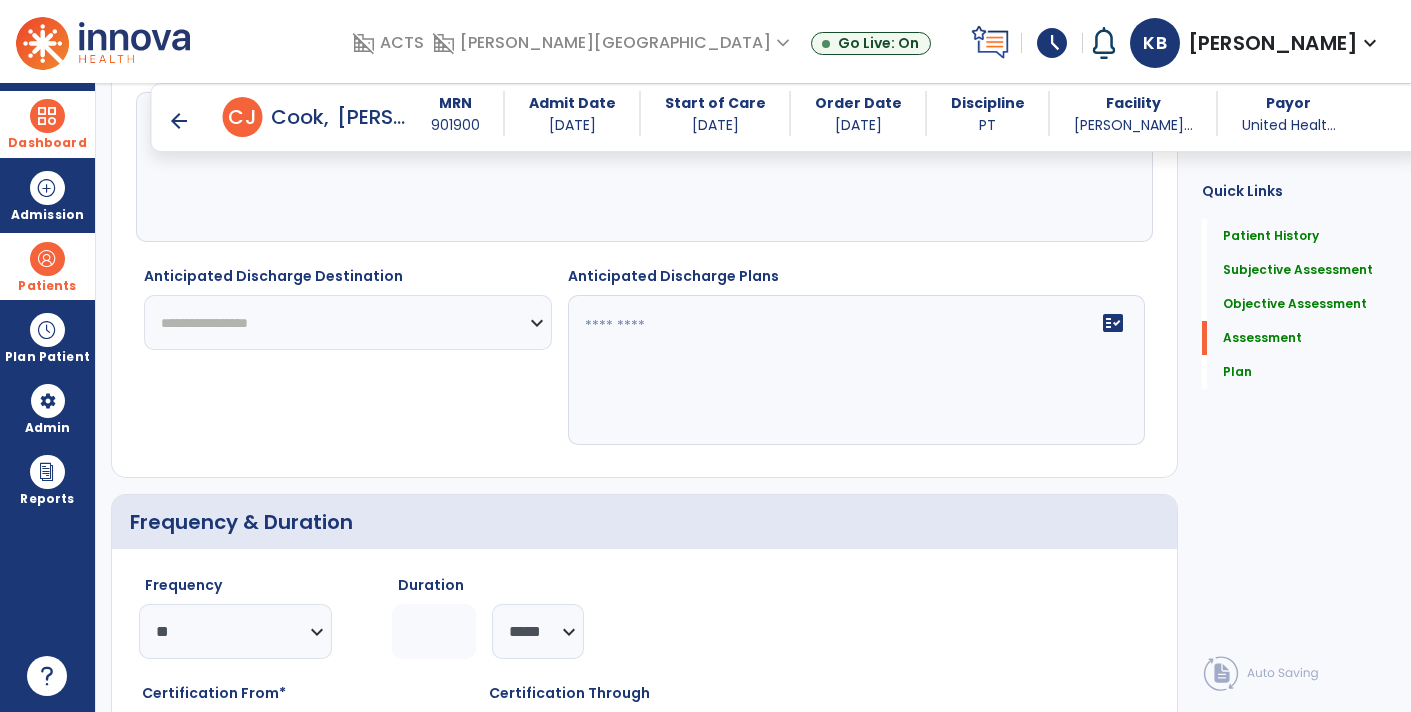 select on "****" 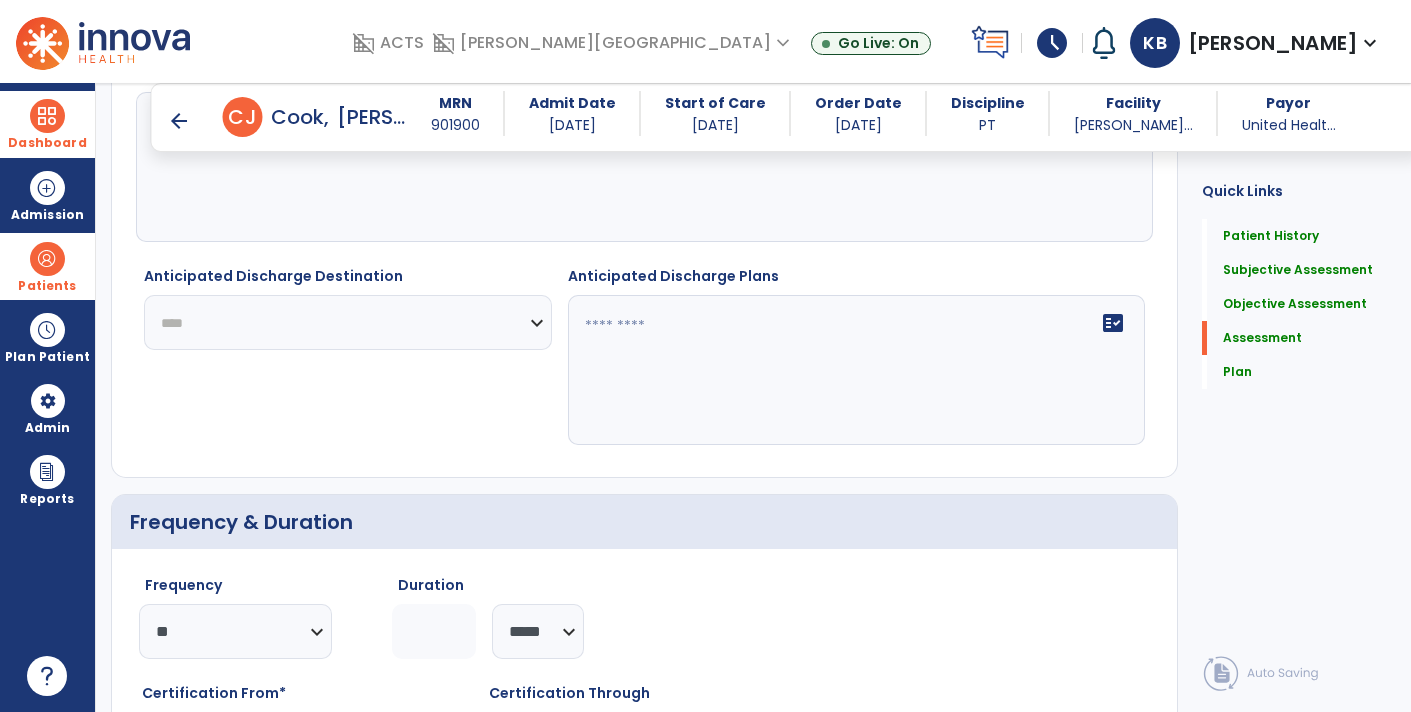 click on "**********" 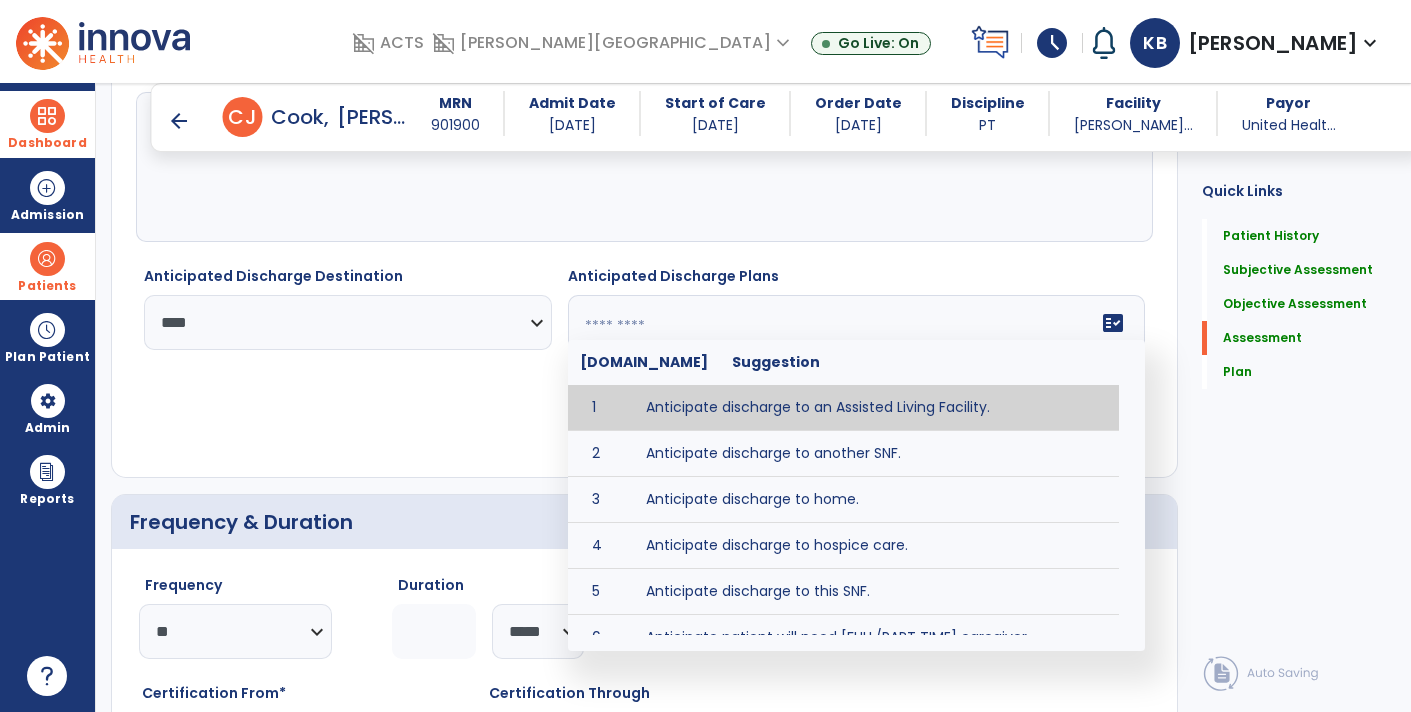 click on "fact_check  Sr.No Suggestion 1 Anticipate discharge to an Assisted Living Facility. 2 Anticipate discharge to another SNF. 3 Anticipate discharge to home. 4 Anticipate discharge to hospice care. 5 Anticipate discharge to this SNF. 6 Anticipate patient will need [FULL/PART TIME] caregiver assistance. 7 Anticipate patient will need [ASSISTANCE LEVEL] assistance from [CAREGIVER]. 8 Anticipate patient will need 24-hour caregiver assistance. 9 Anticipate patient will need no caregiver assistance. 10 Discharge home and independent with caregiver. 11 Discharge home and independent without caregiver. 12 Discharge home and return to community activities. 13 Discharge home and return to vocational activities. 14 Discharge to home with patient continuing therapy services with out patient therapy. 15 Discharge to home with patient continuing therapy with Home Health. 16 Discharge to home with patient planning to live alone. 17 DME - the following DME for this patient is recommended by Physical Therapy: 18 19 20 21 22 23" 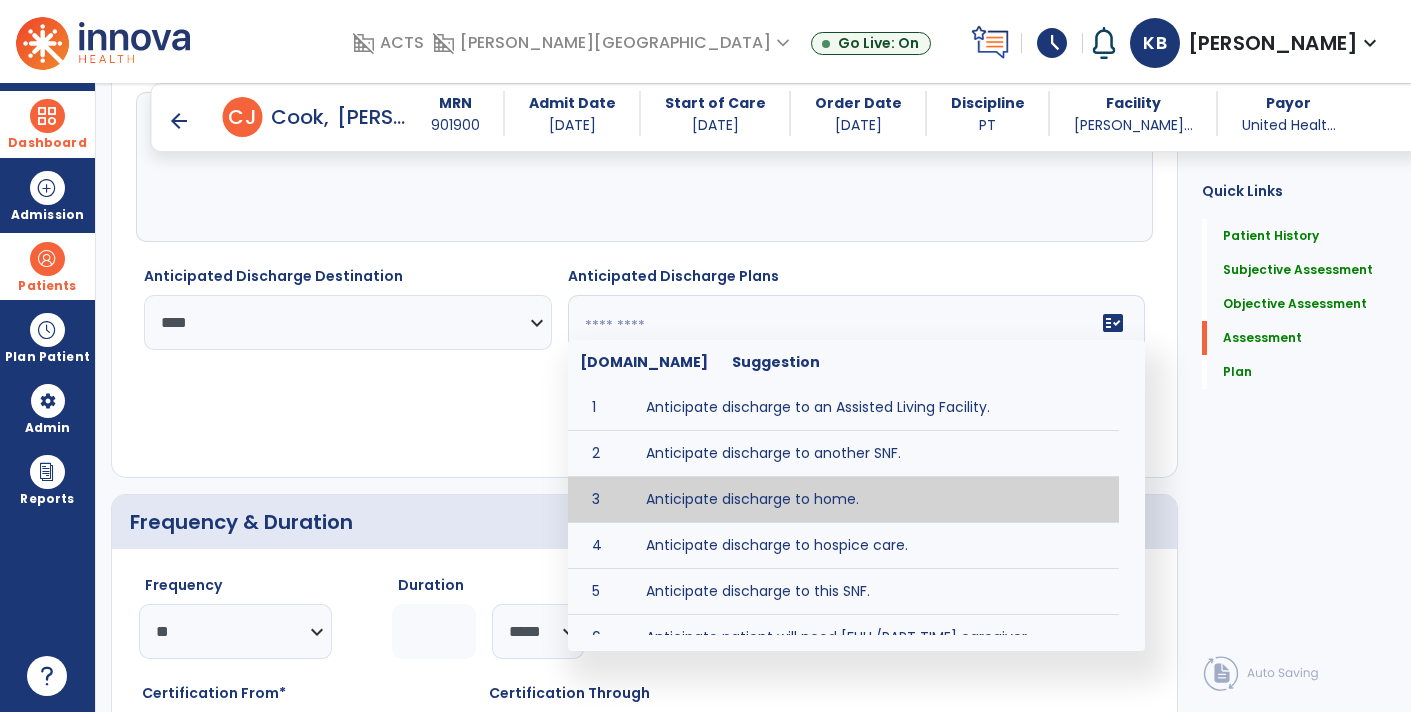 type on "**********" 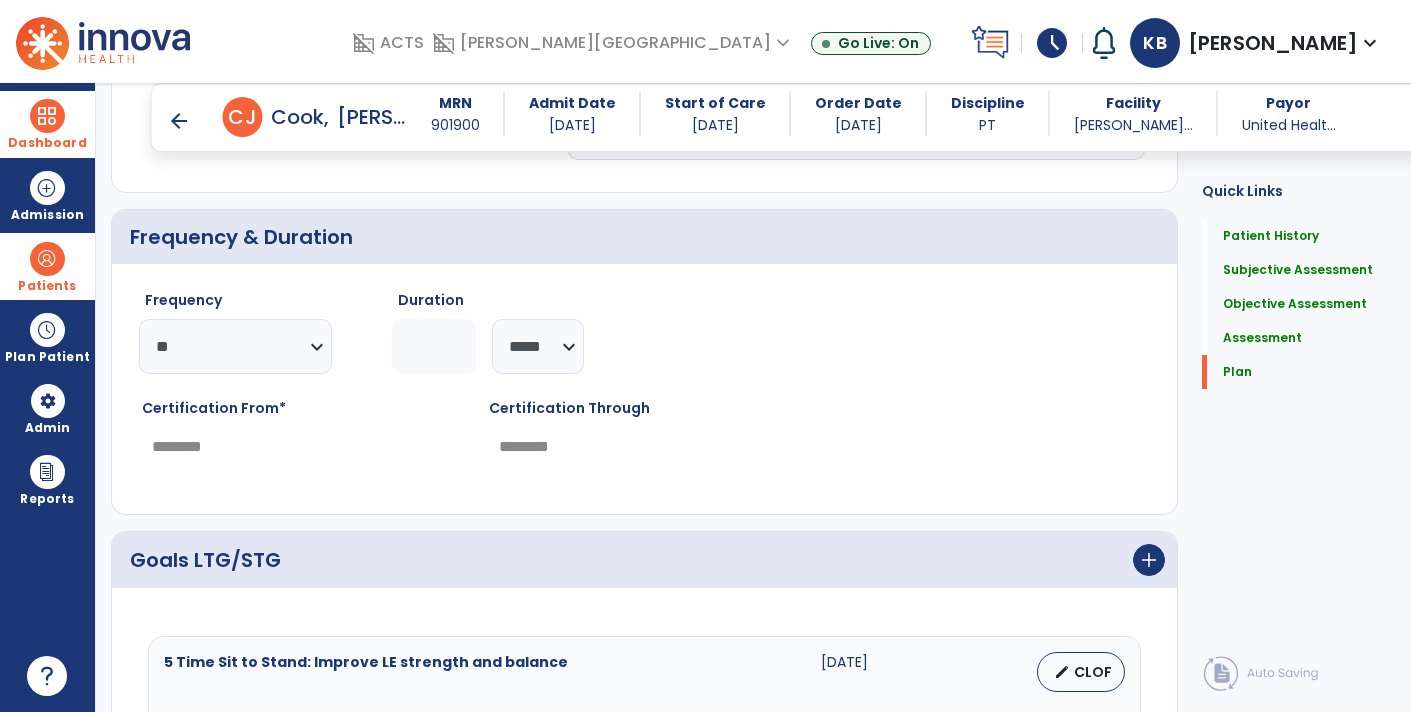 scroll, scrollTop: 3204, scrollLeft: 0, axis: vertical 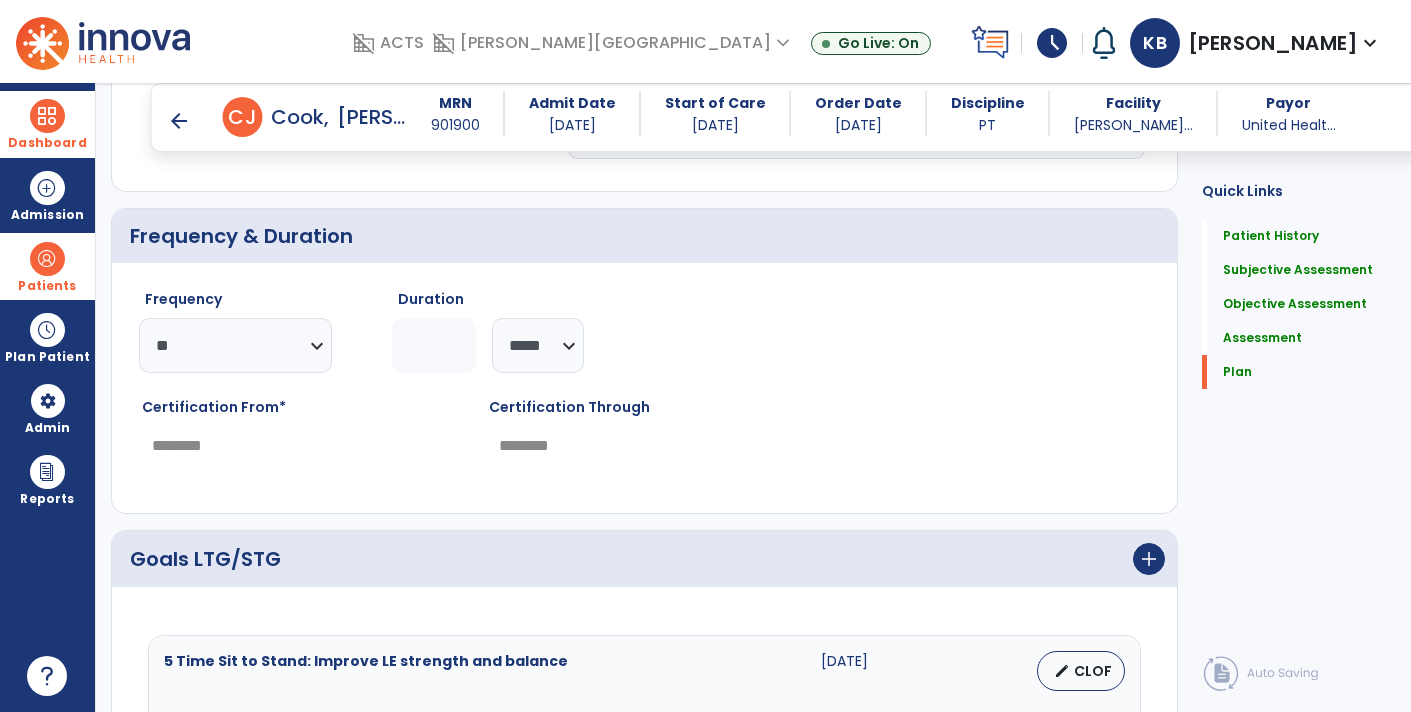 click on "*" 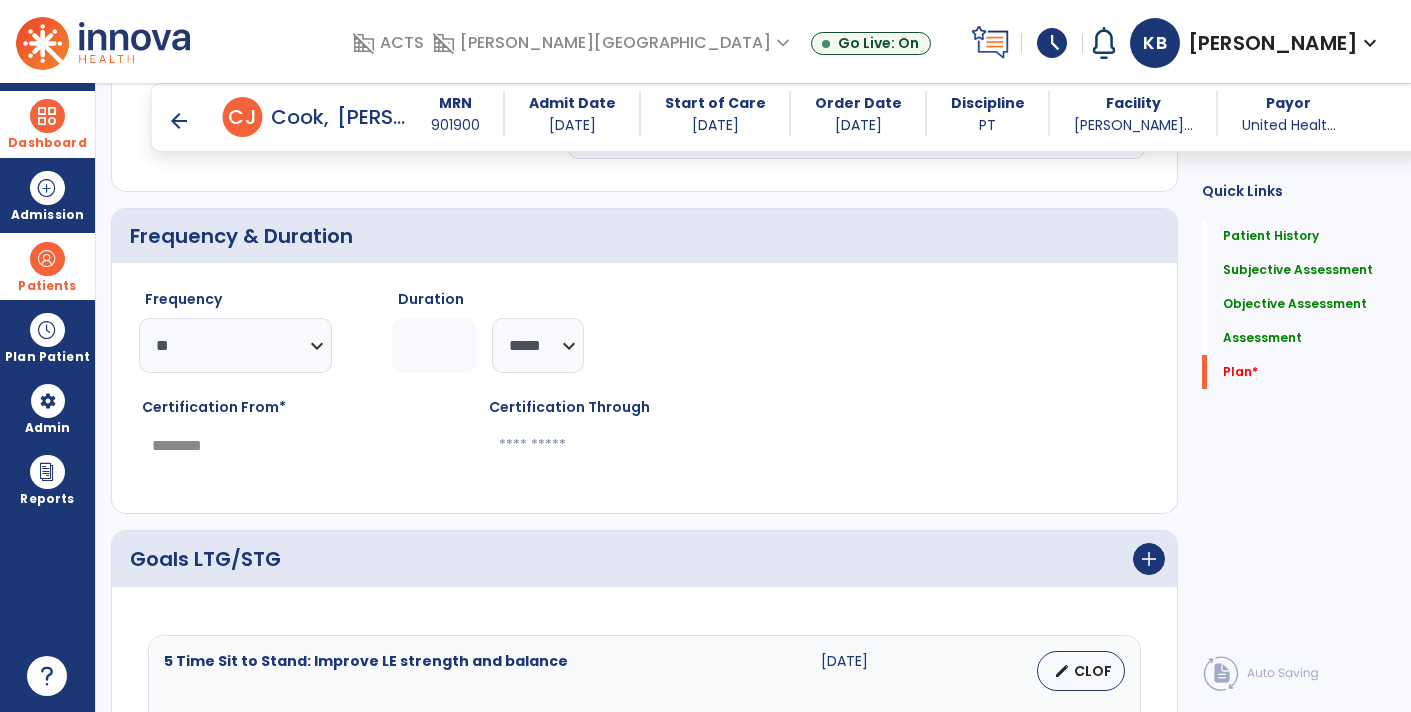 type on "*" 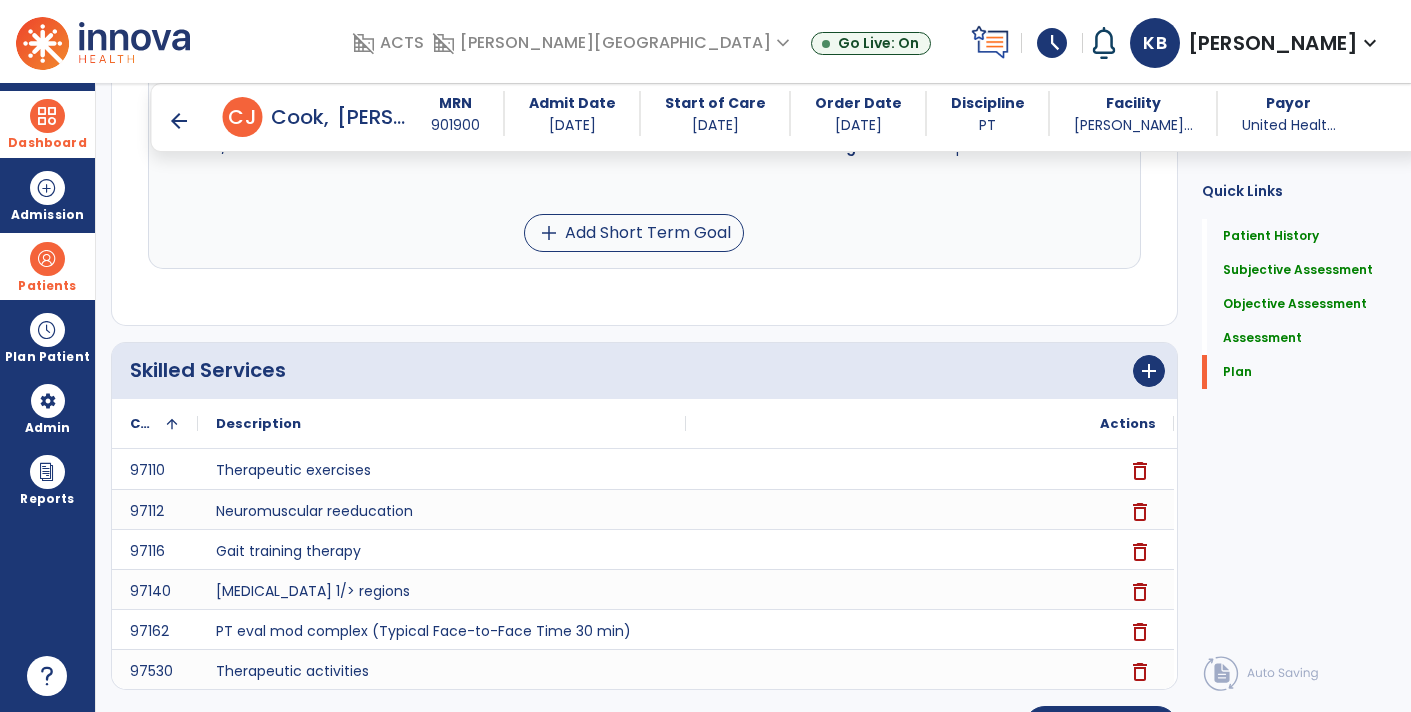 scroll, scrollTop: 5025, scrollLeft: 0, axis: vertical 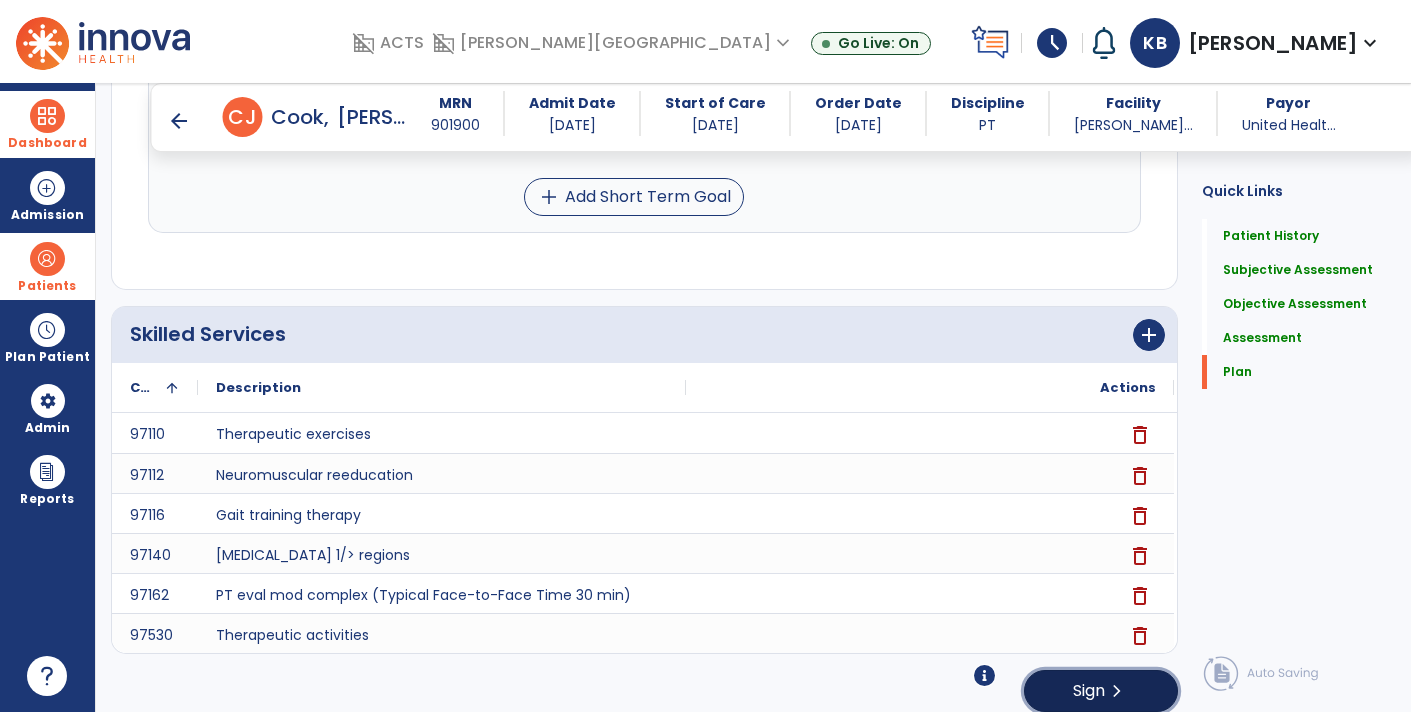 click on "Sign" 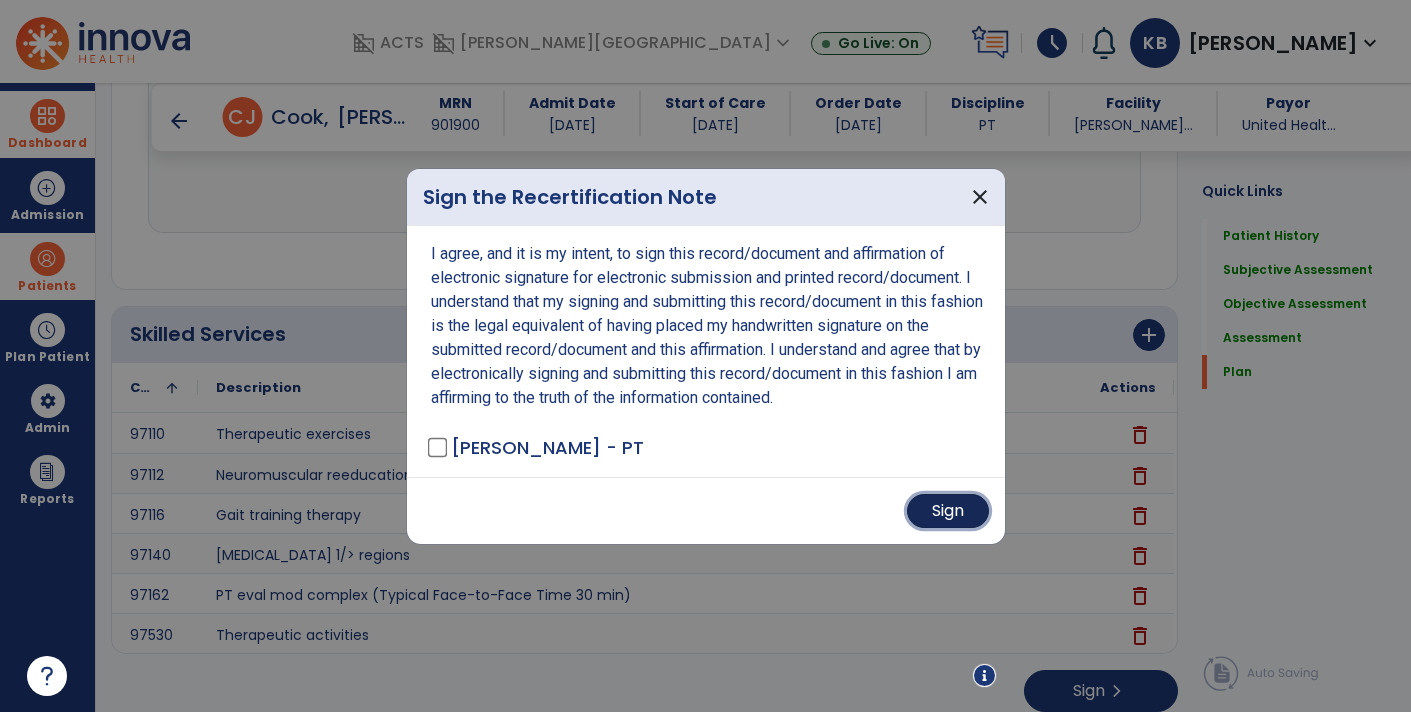 click on "Sign" at bounding box center (948, 511) 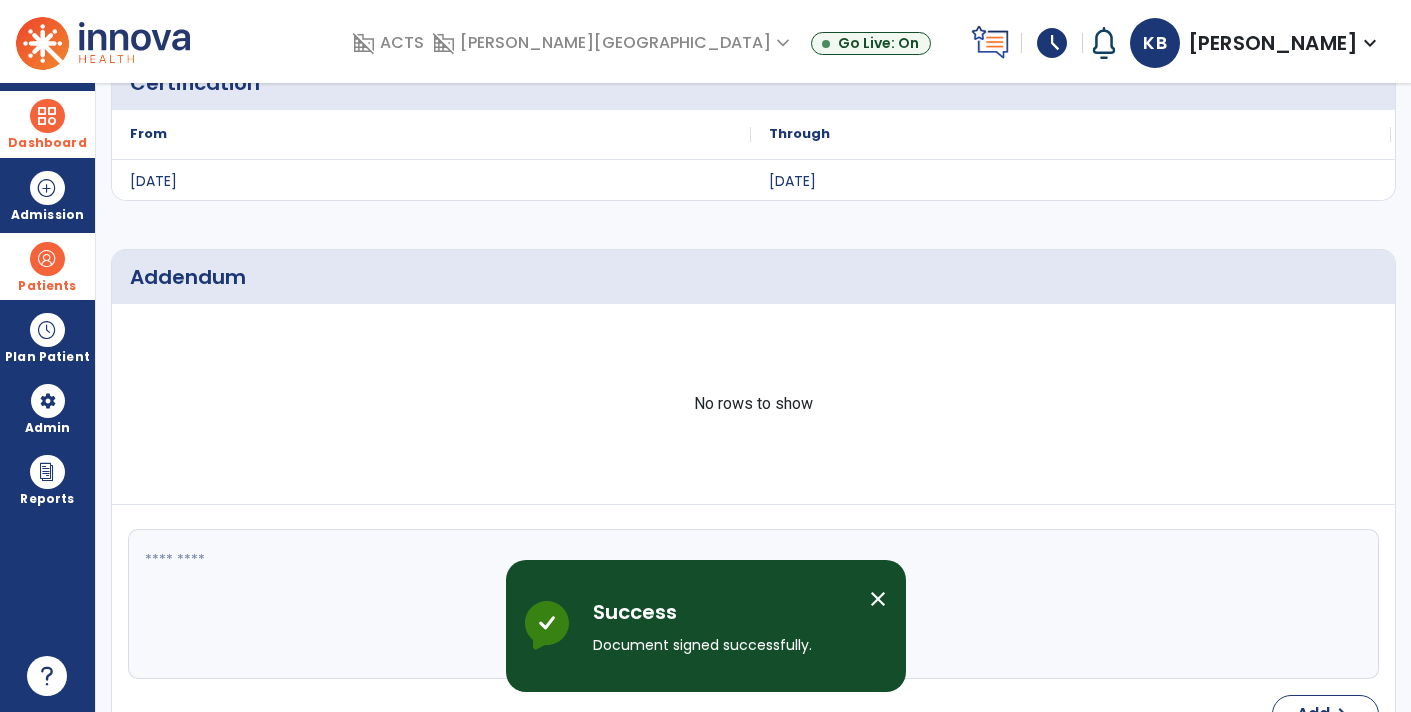 scroll, scrollTop: 0, scrollLeft: 0, axis: both 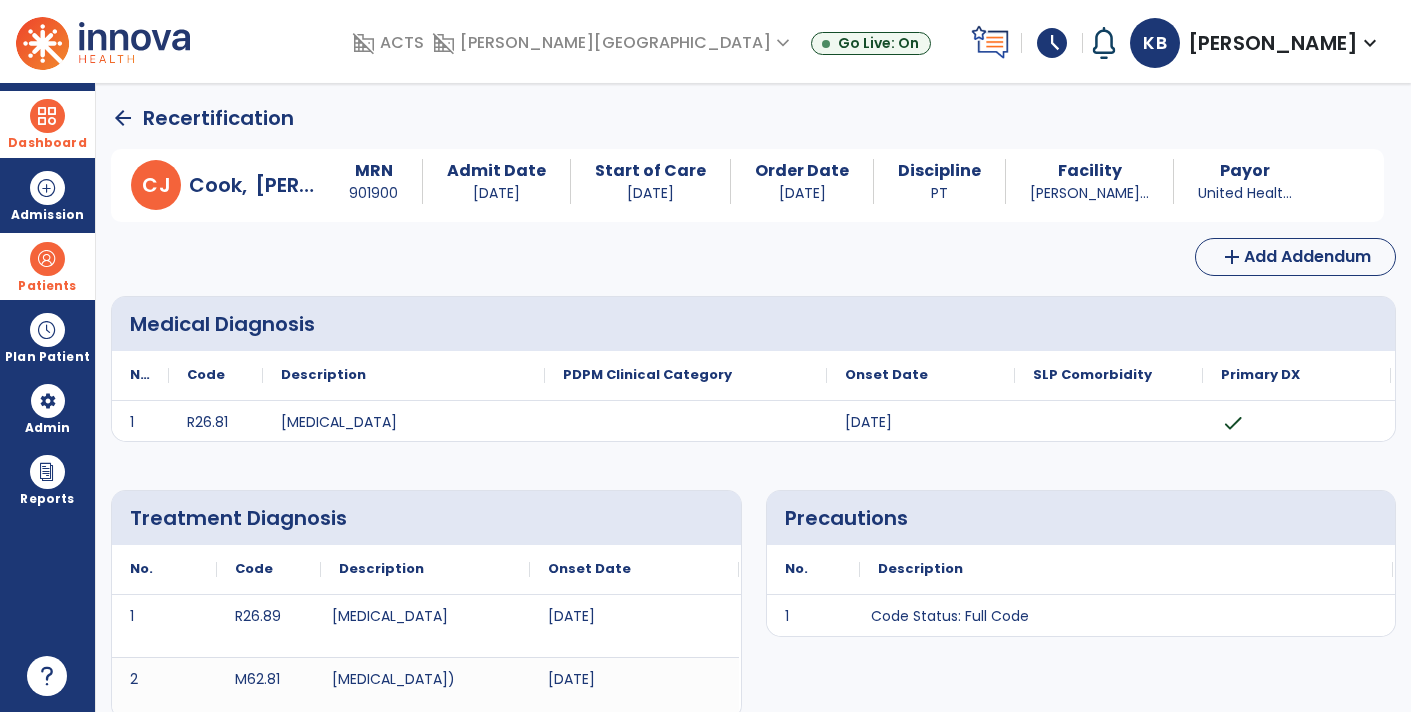 click on "schedule" at bounding box center (1052, 43) 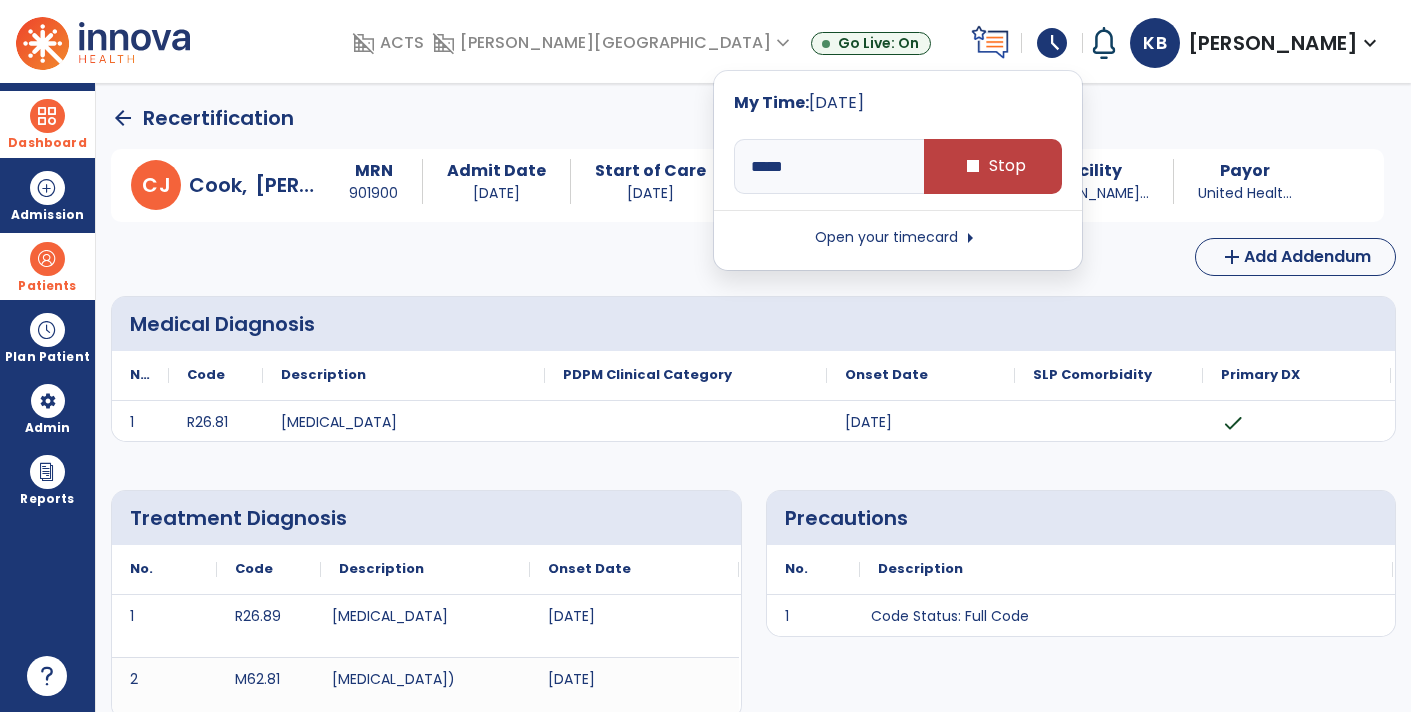 click on "schedule" at bounding box center (1052, 43) 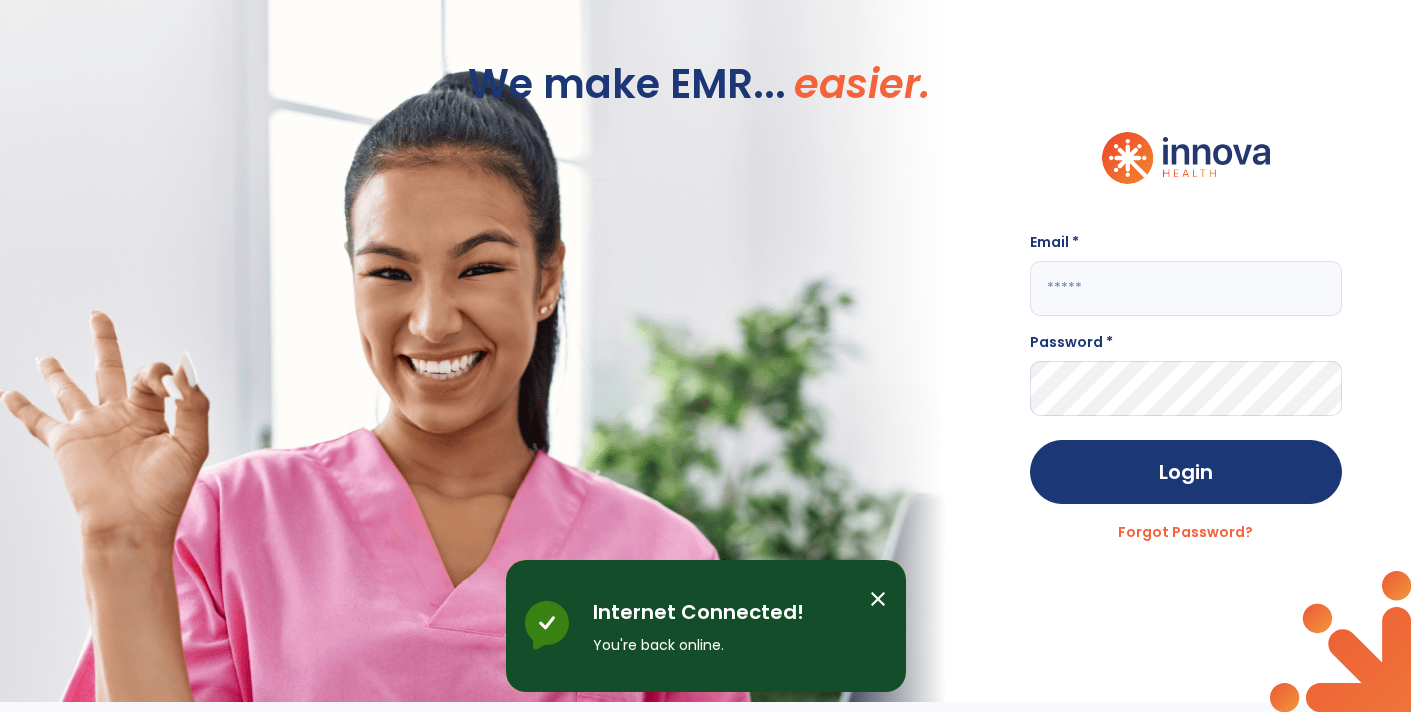 type on "**********" 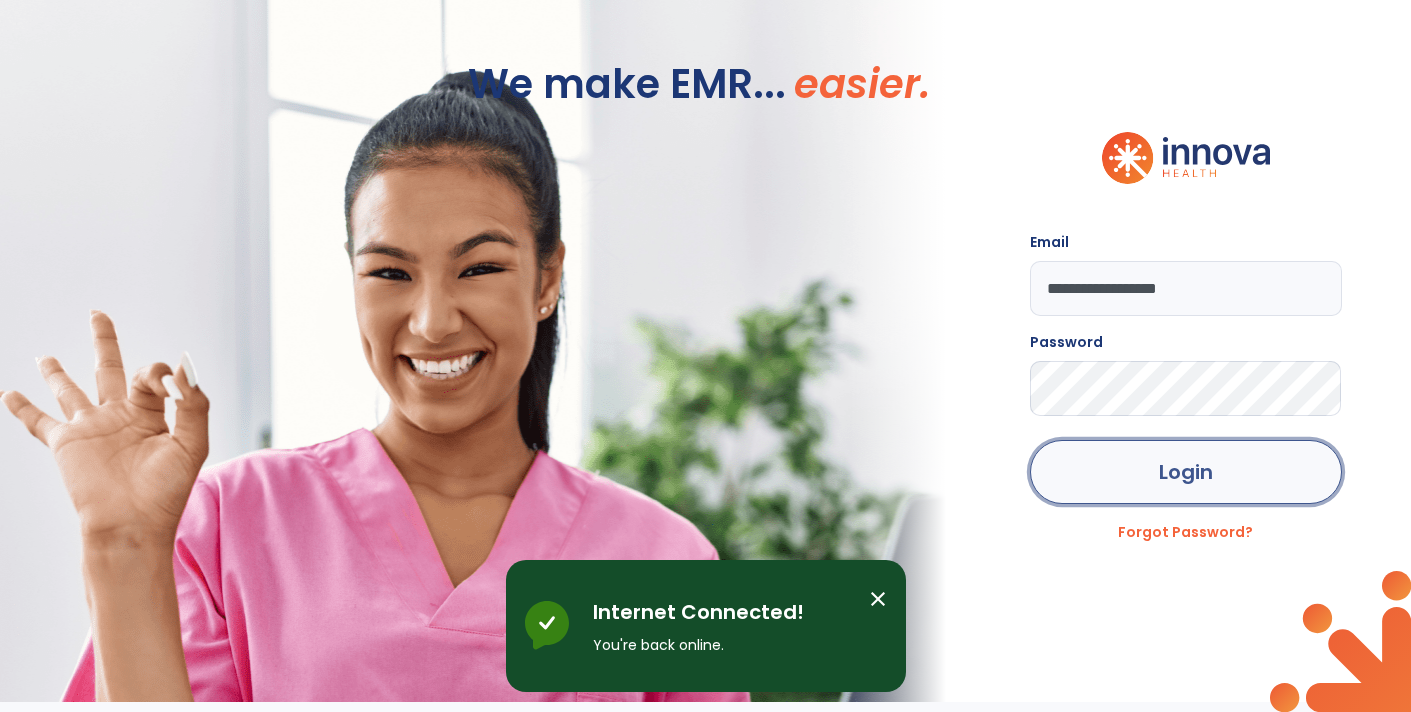 click on "Login" 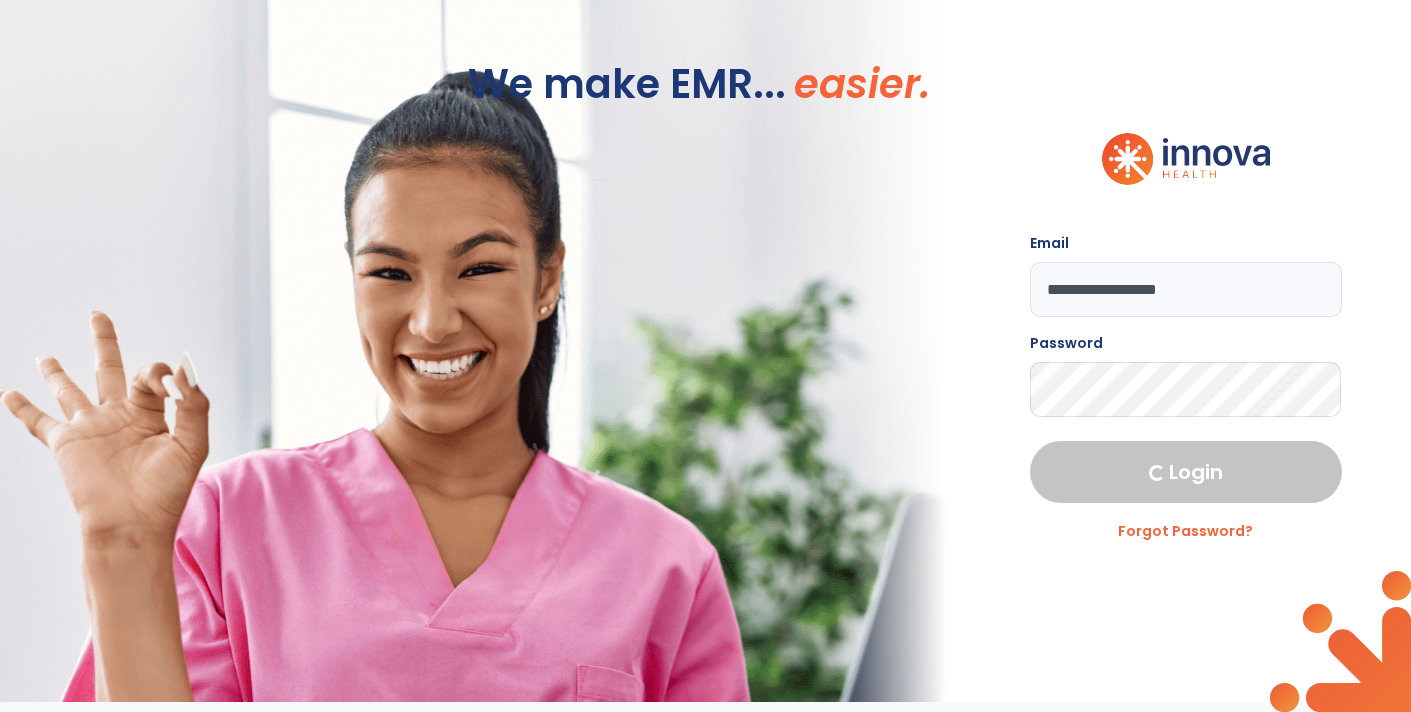 select on "****" 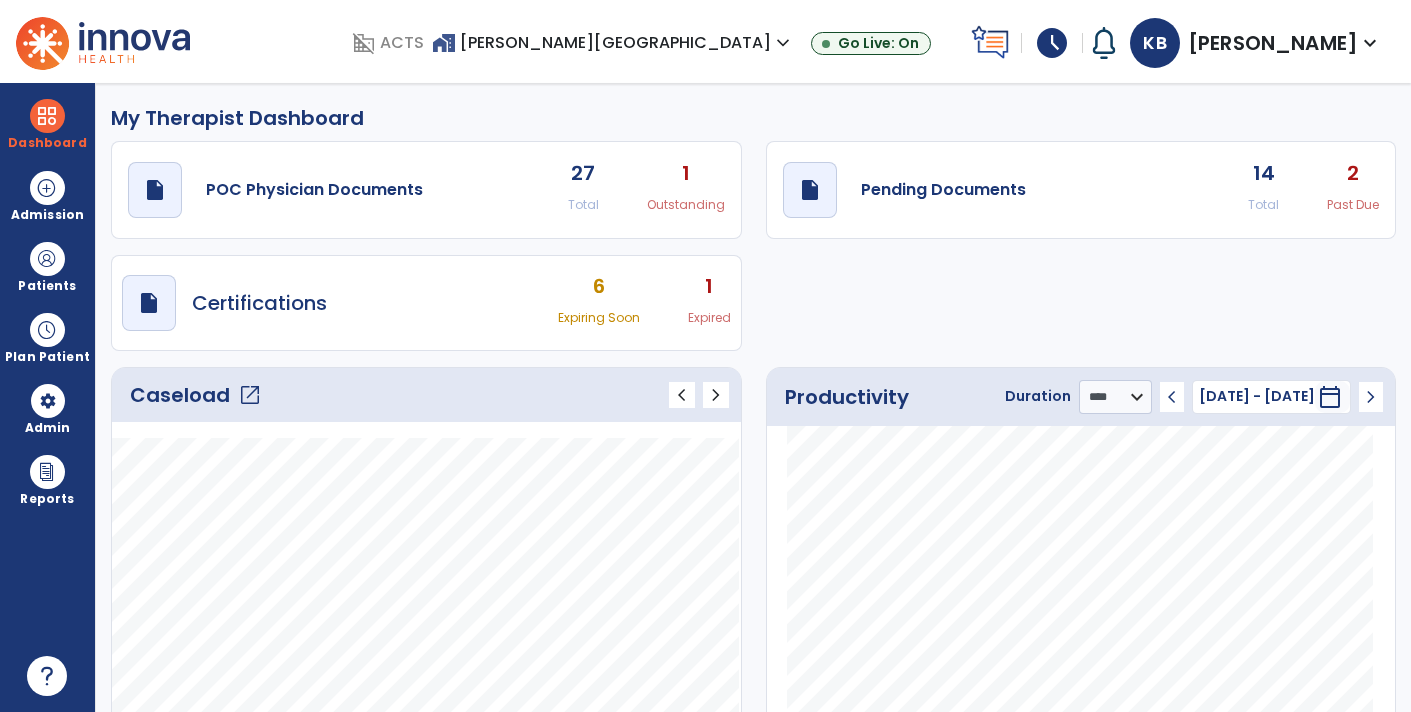 click on "14 Total" 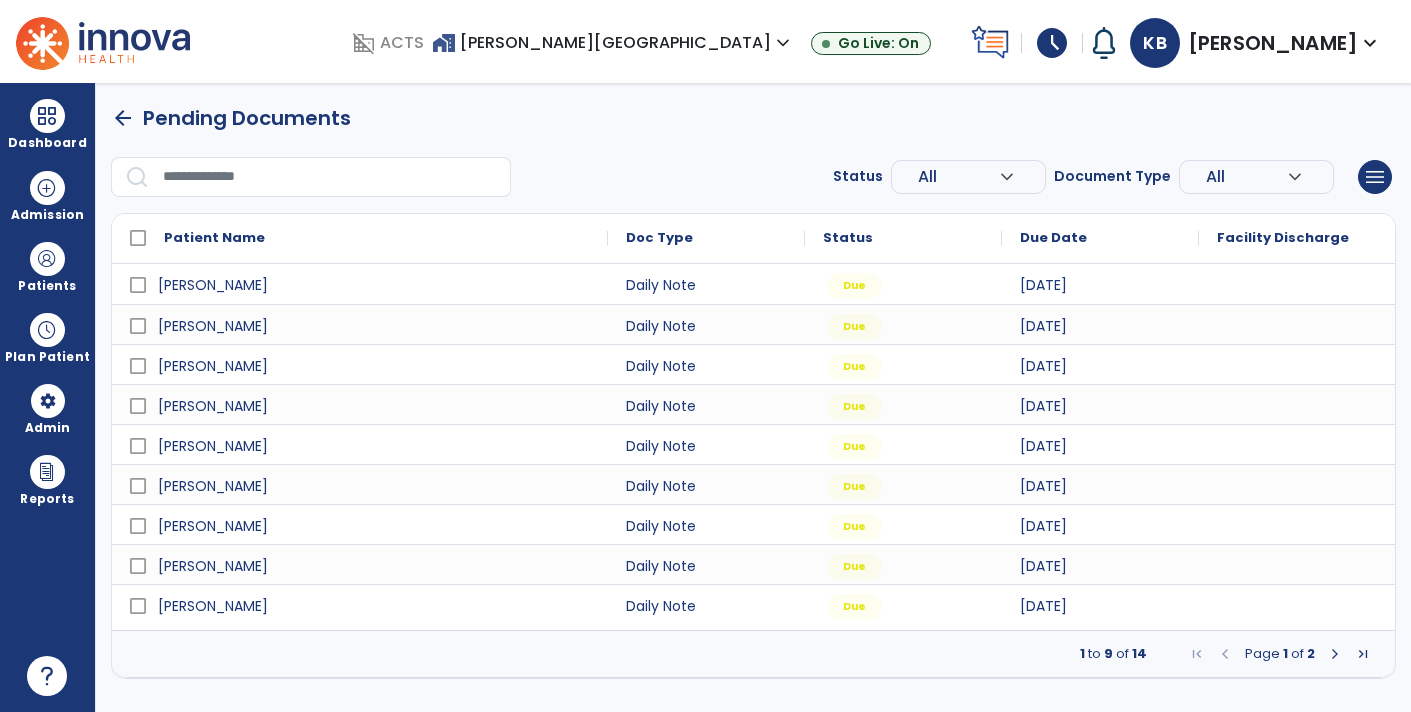 click at bounding box center (1335, 654) 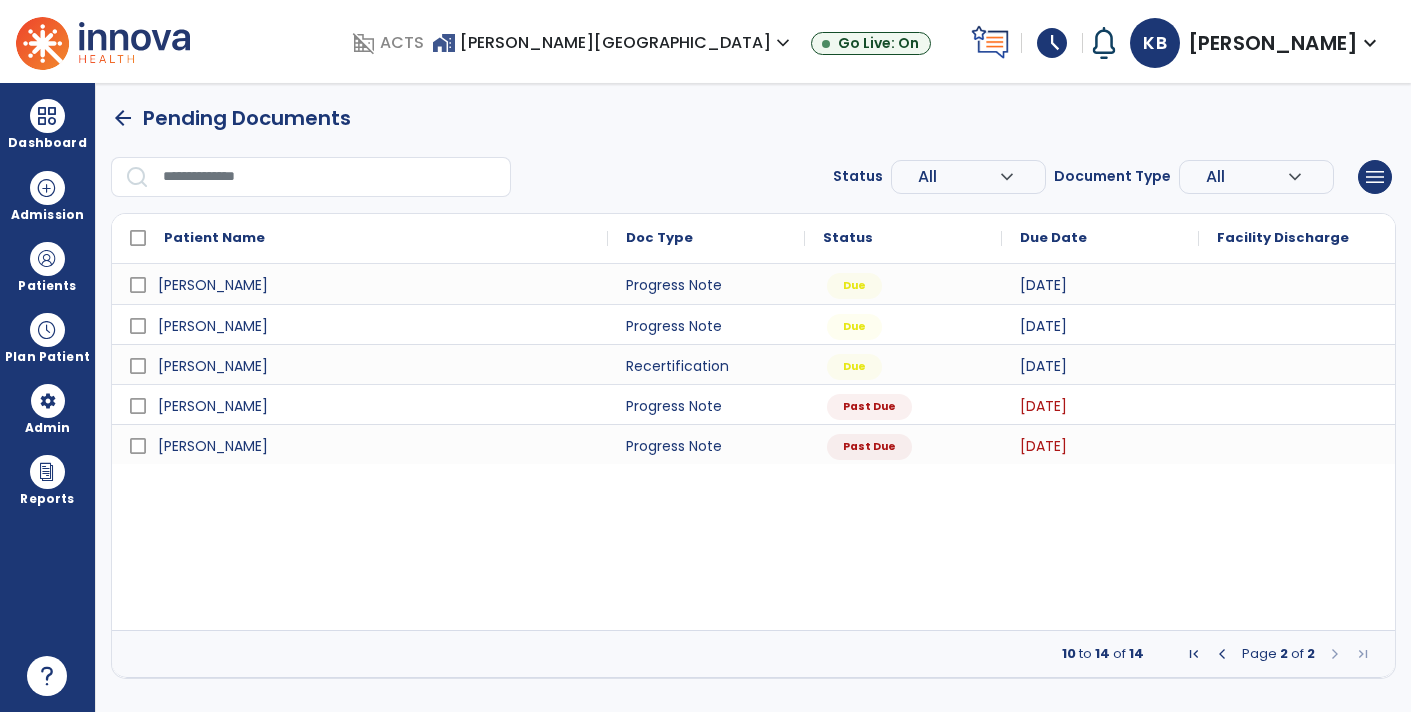 click at bounding box center (1222, 654) 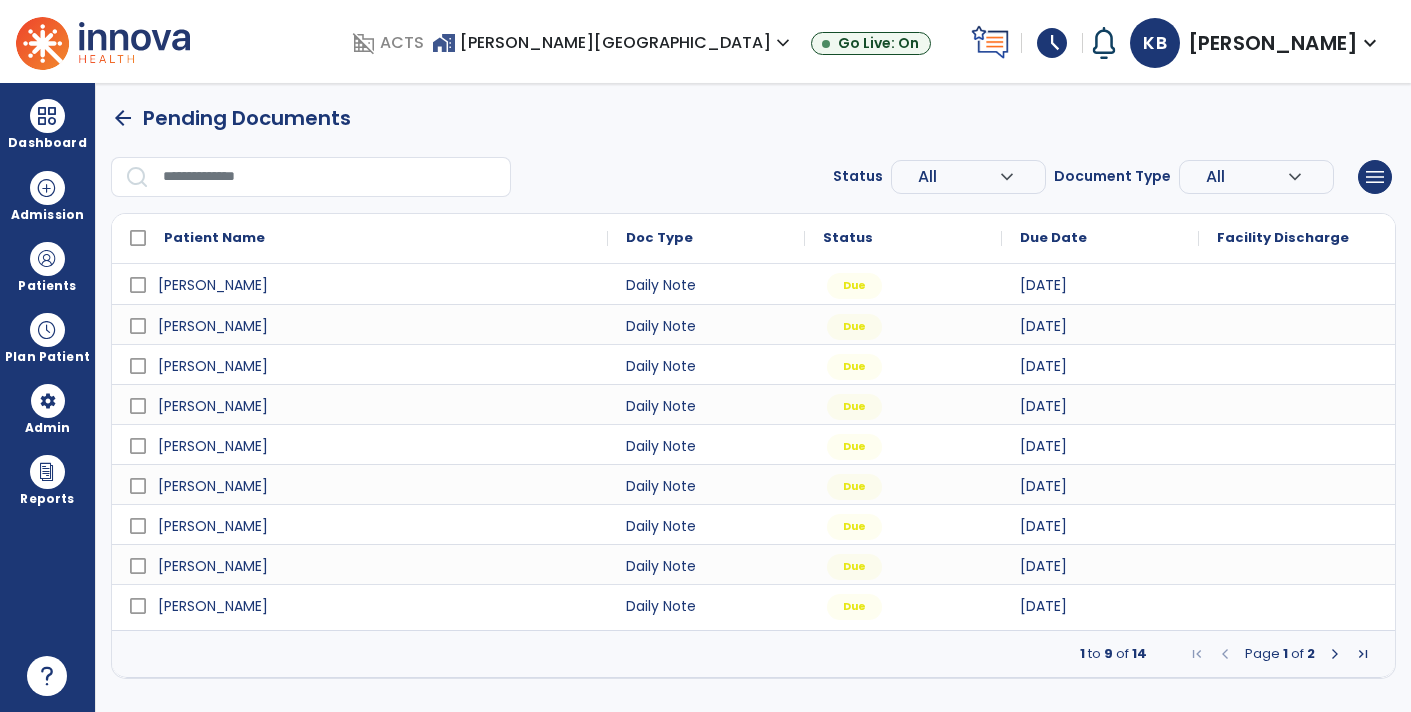 click on "arrow_back" at bounding box center (123, 118) 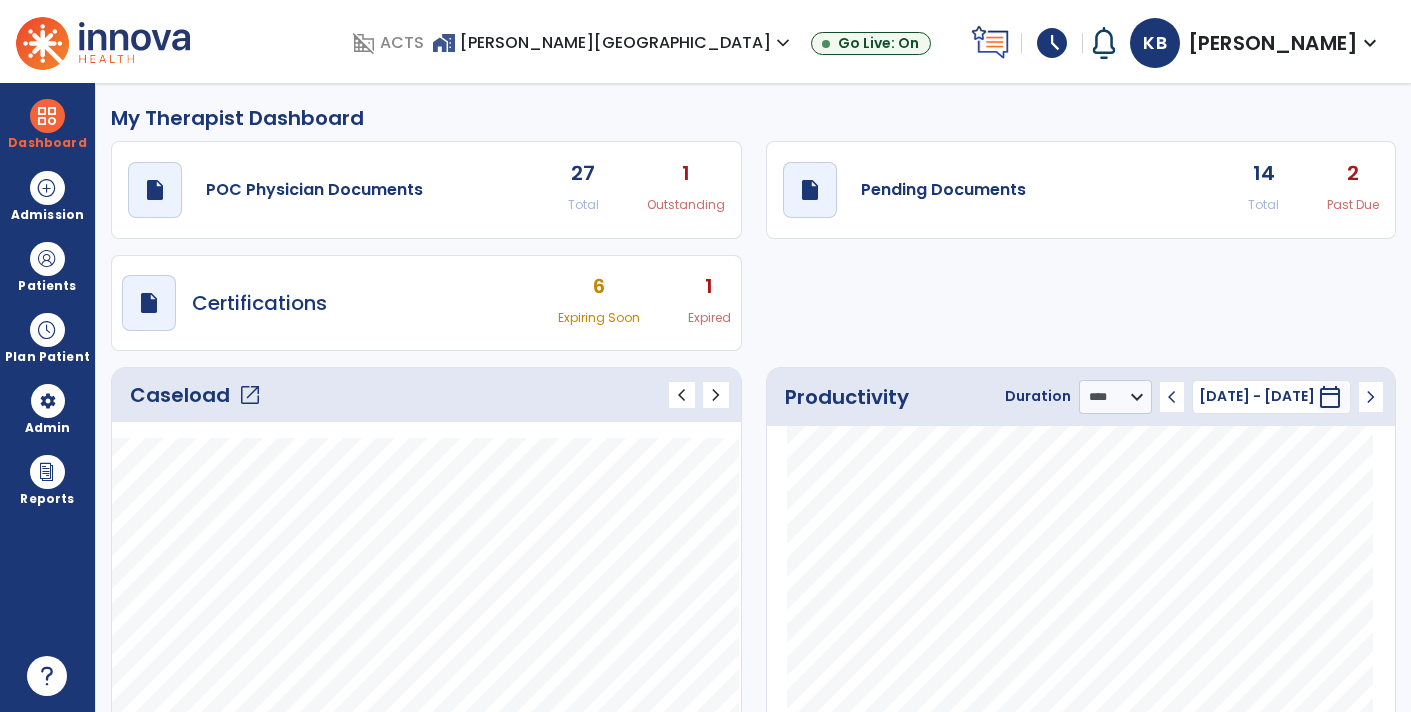 click on "14 Total" 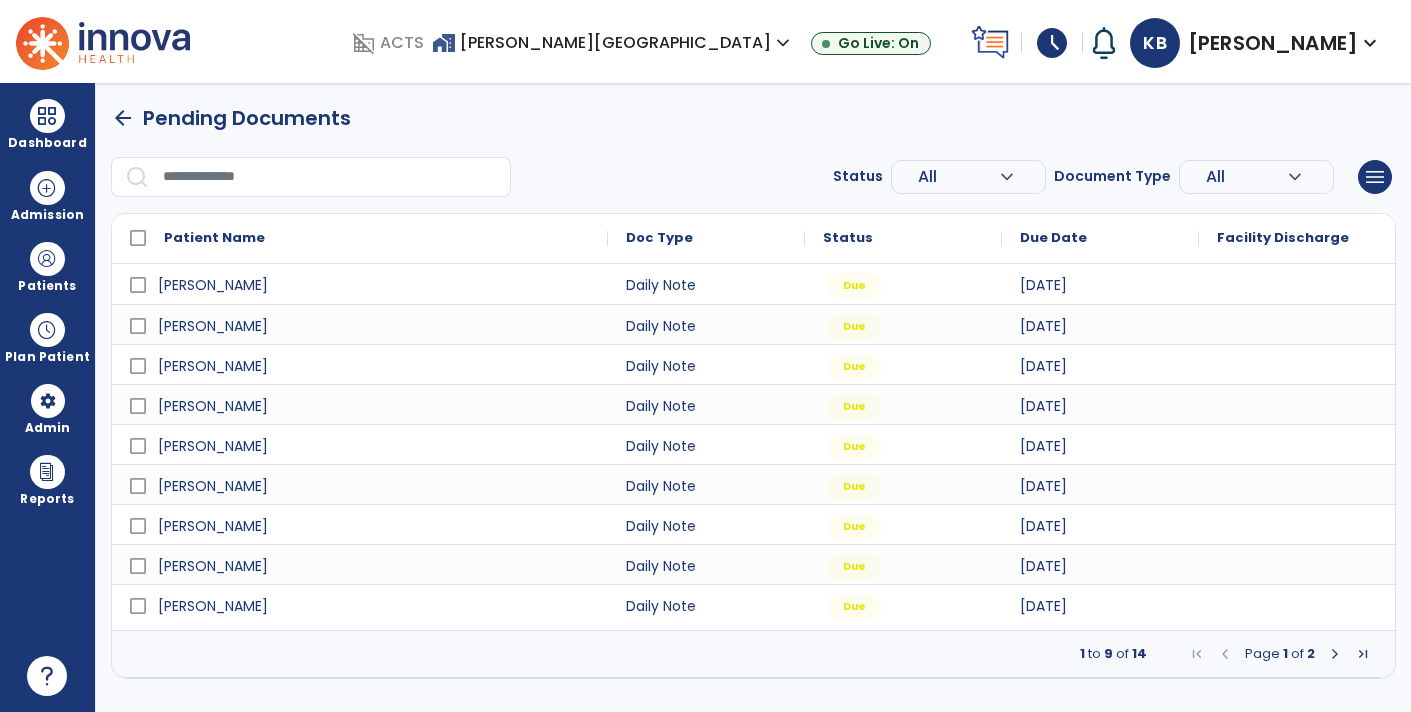 click at bounding box center [1335, 654] 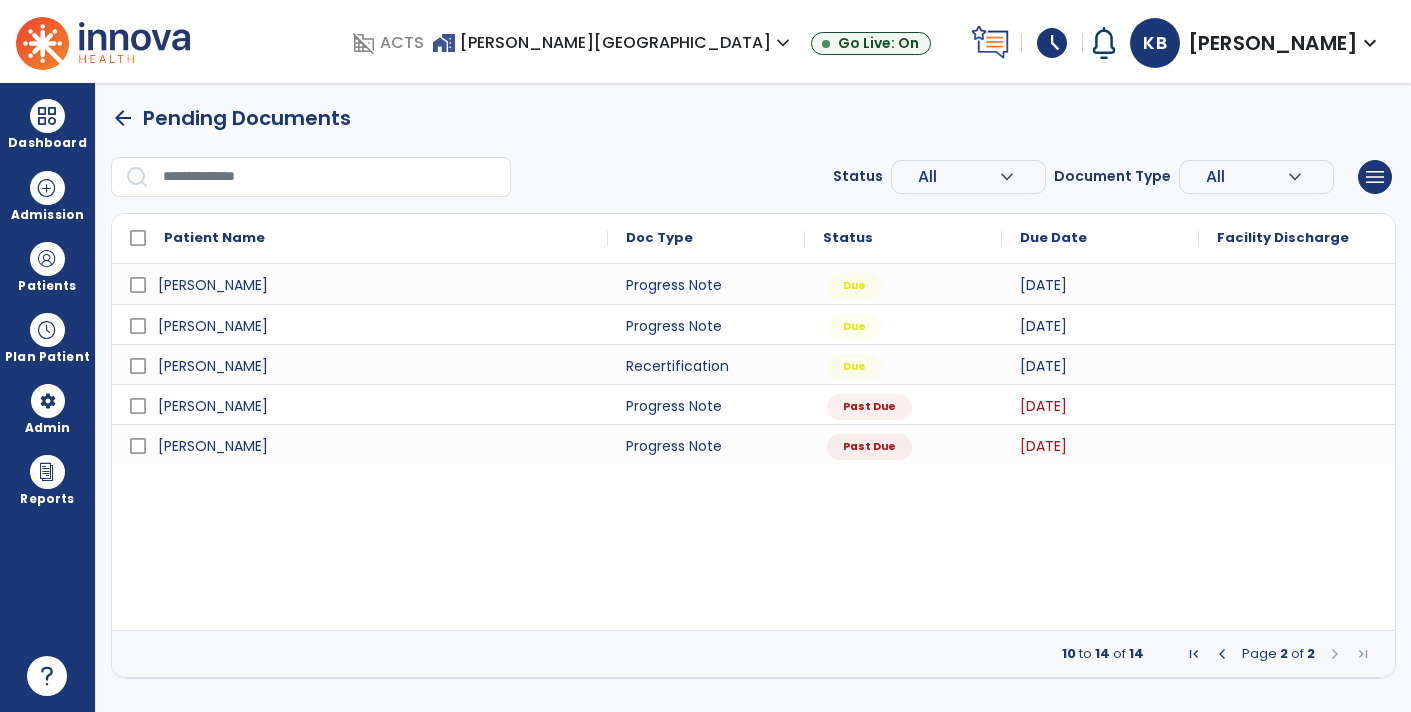 click at bounding box center [1222, 654] 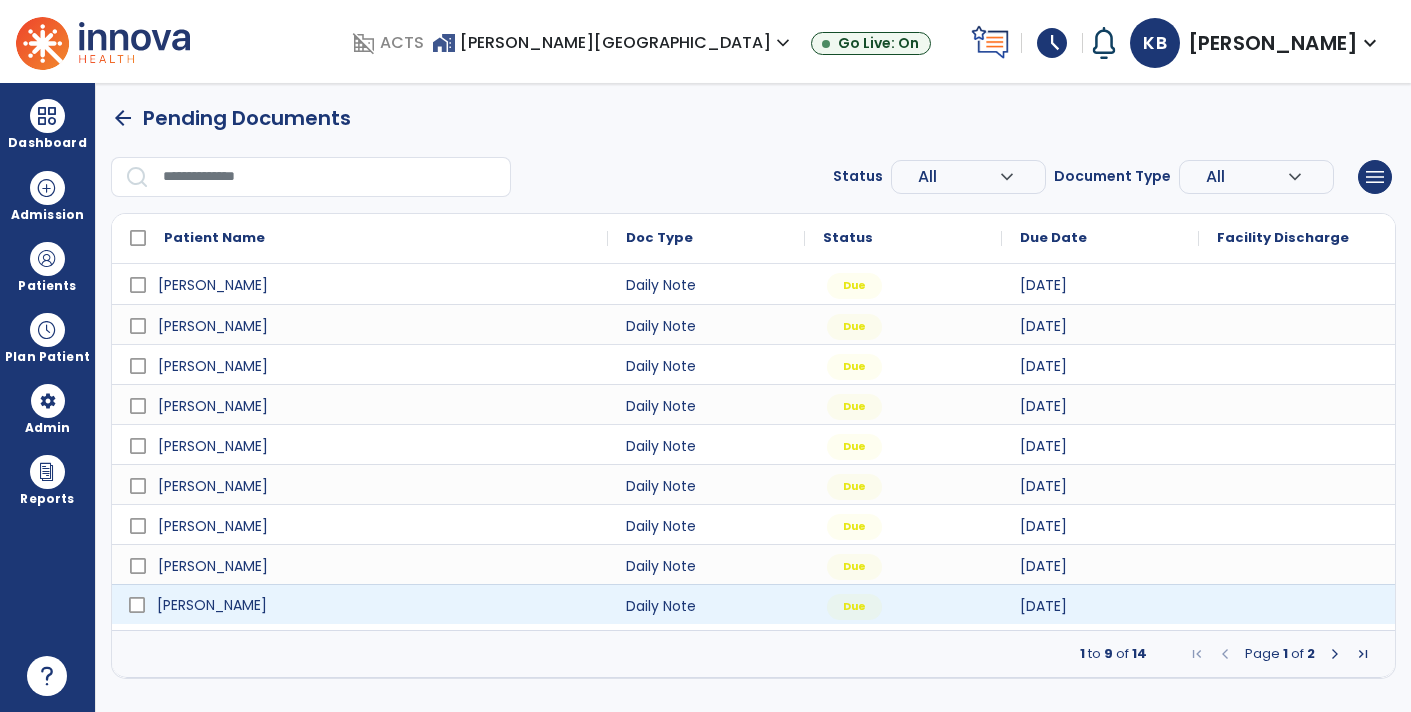 click on "Sirmans, Alan" at bounding box center [374, 605] 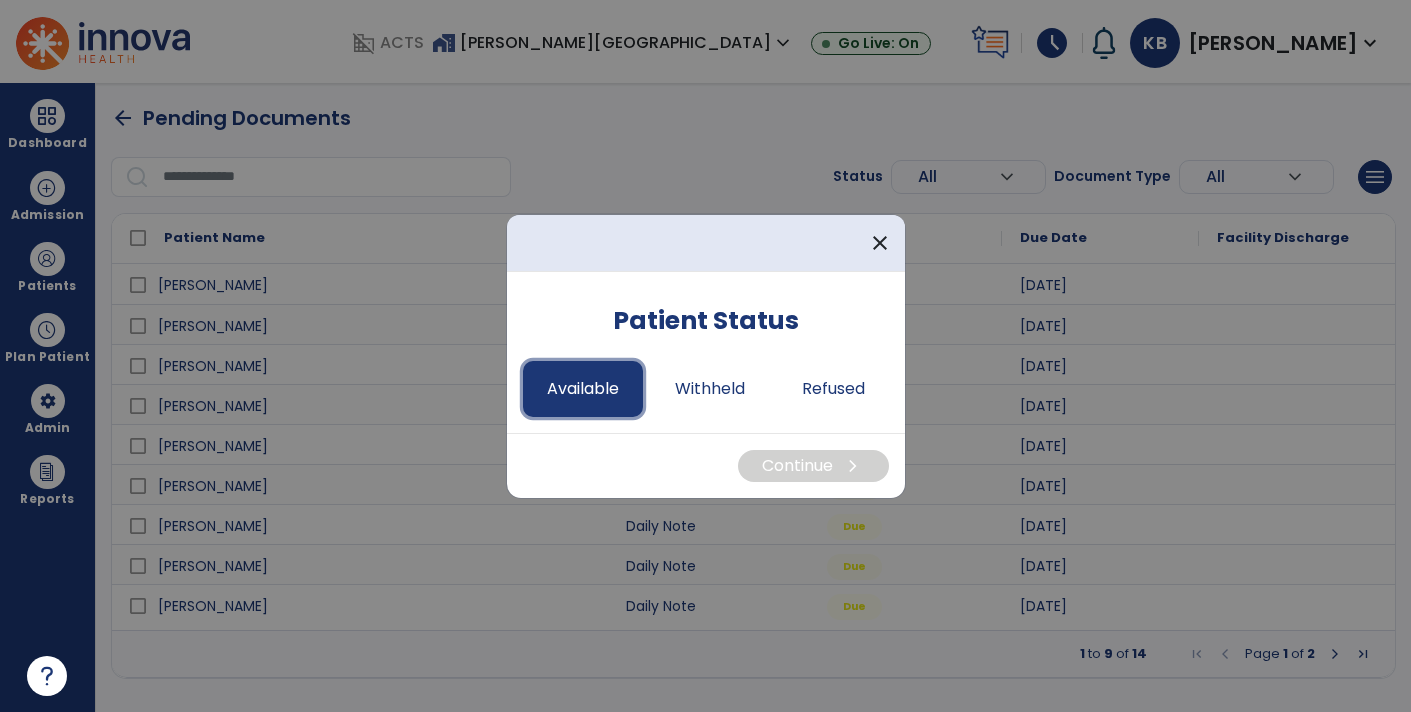 click on "Available" at bounding box center [583, 389] 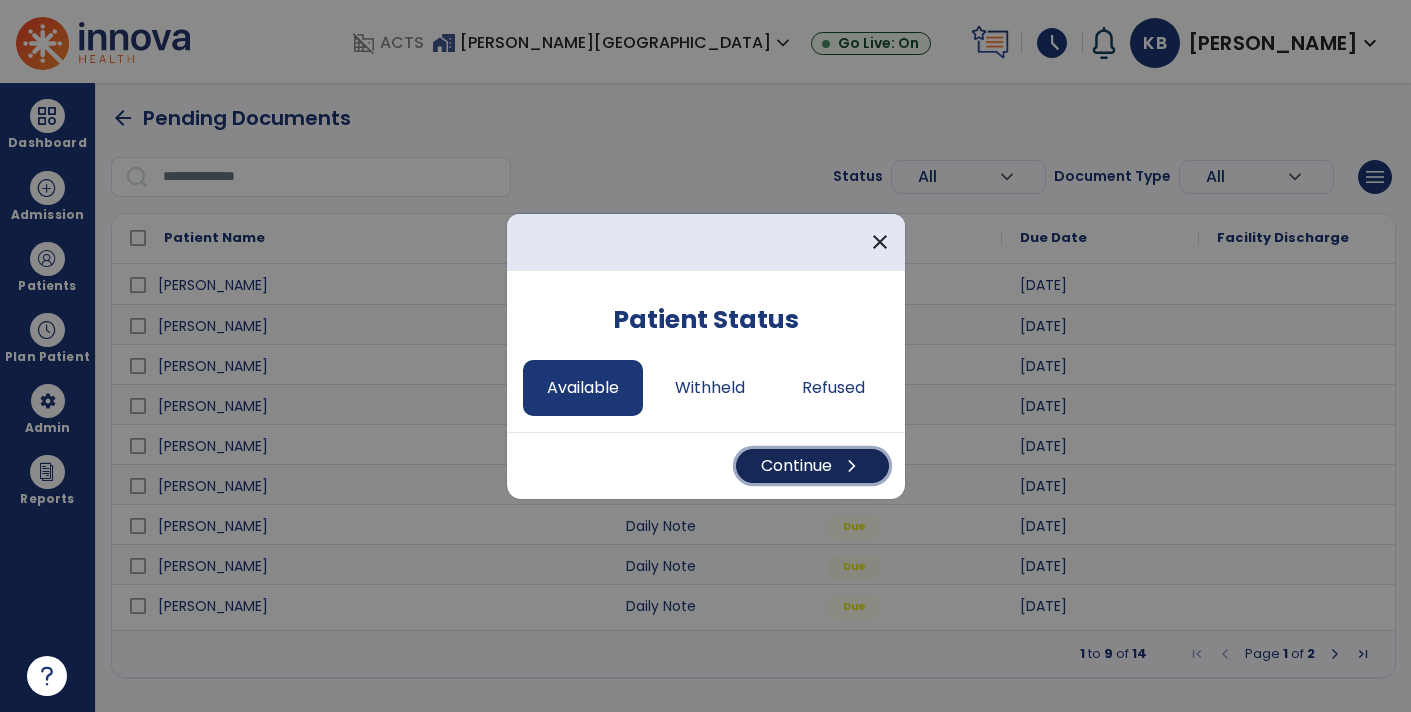 click on "Continue   chevron_right" at bounding box center (812, 466) 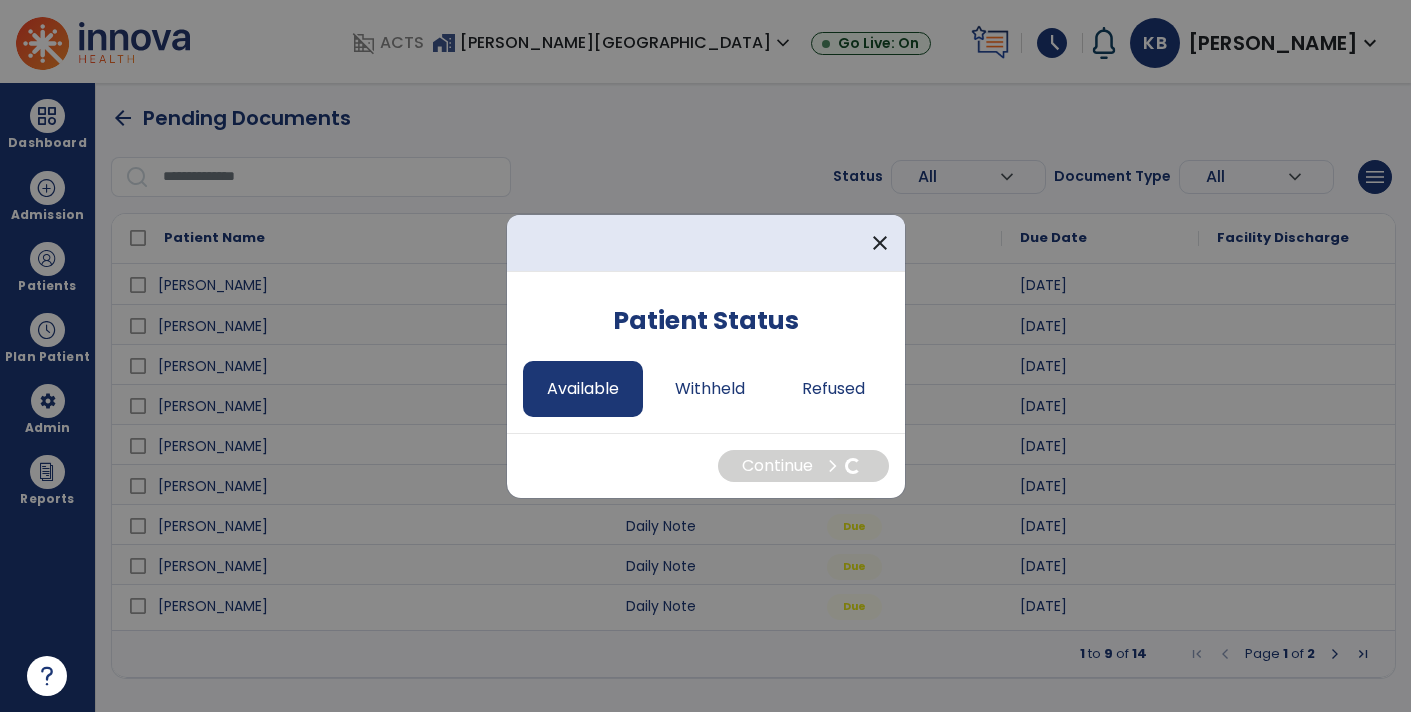 select on "*" 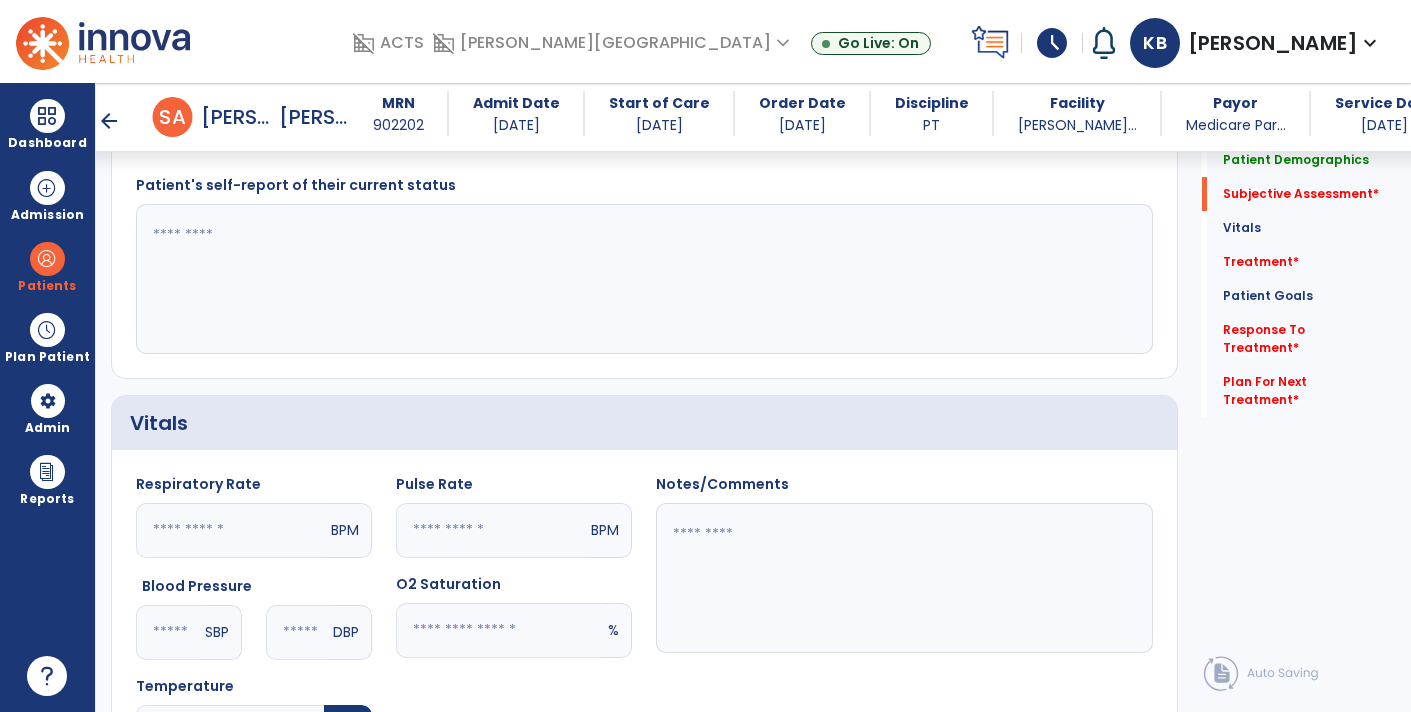 scroll, scrollTop: 471, scrollLeft: 0, axis: vertical 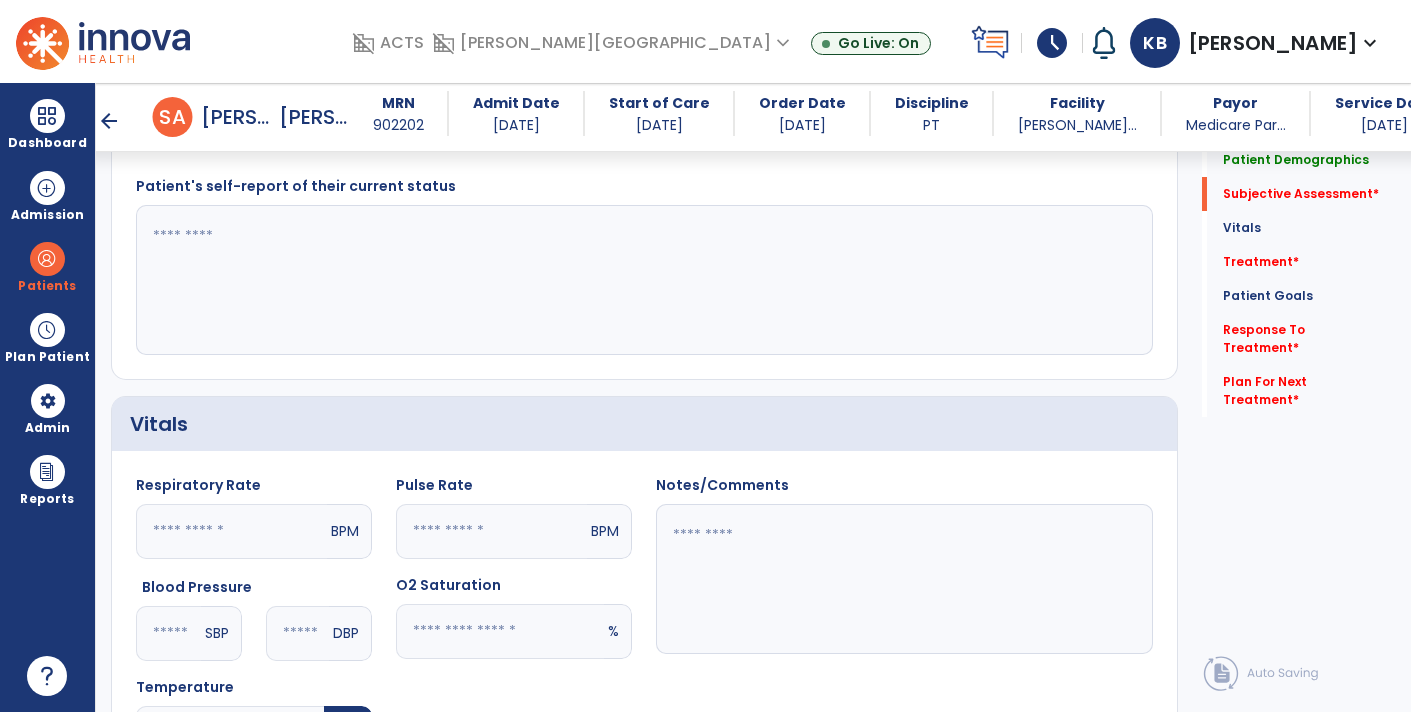 click 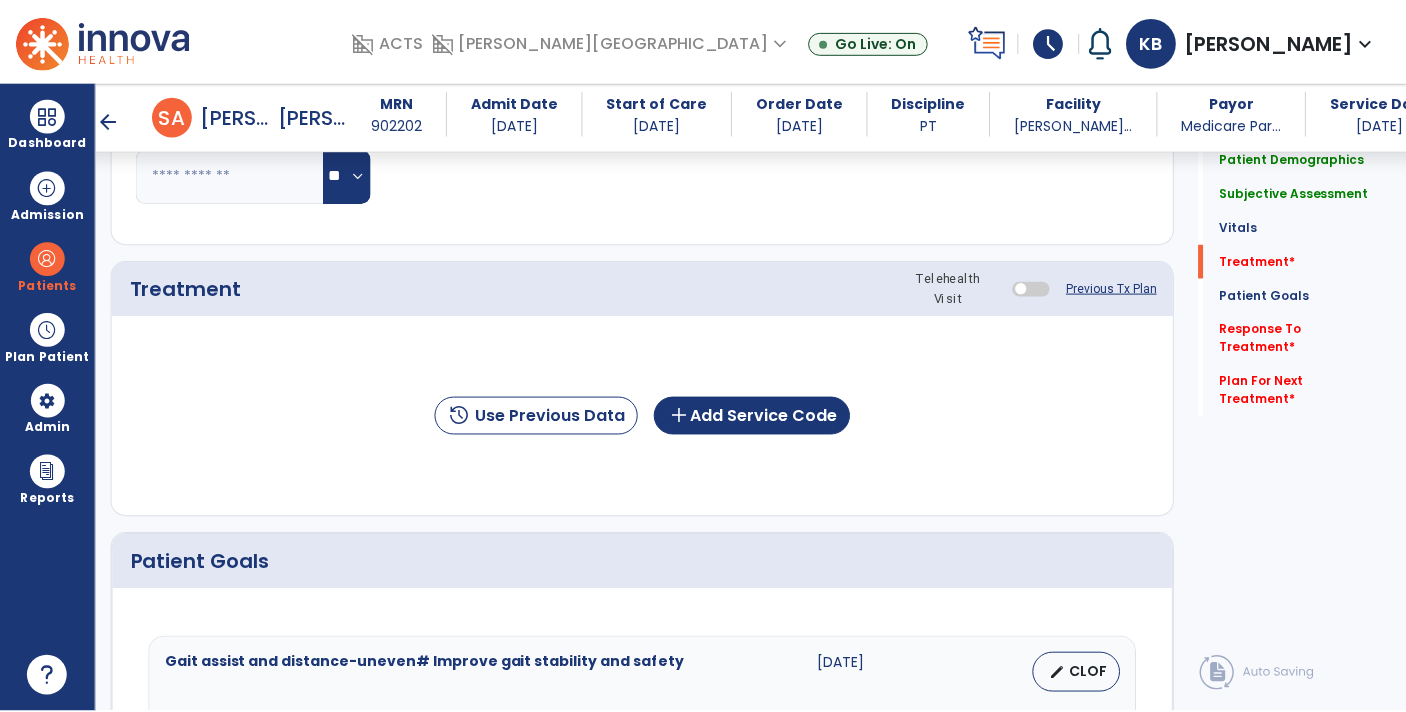 scroll, scrollTop: 1039, scrollLeft: 0, axis: vertical 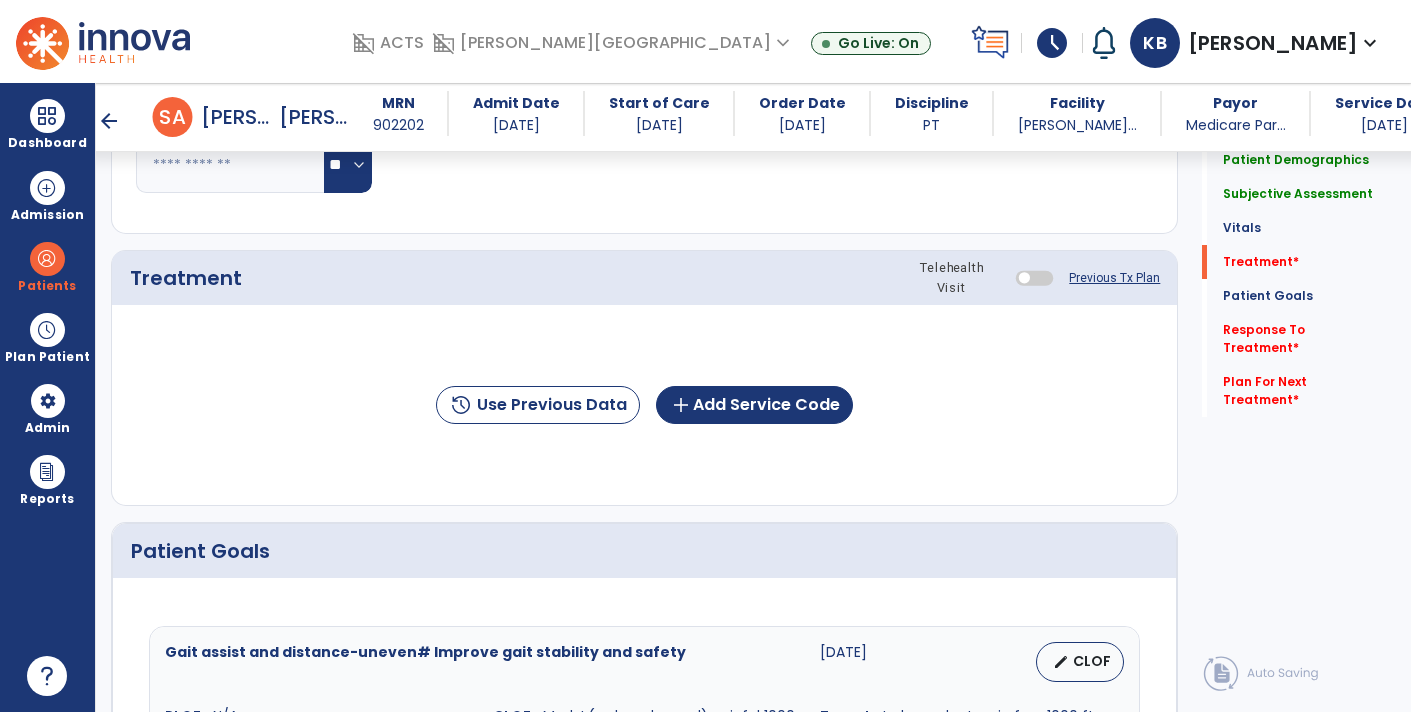 type on "**********" 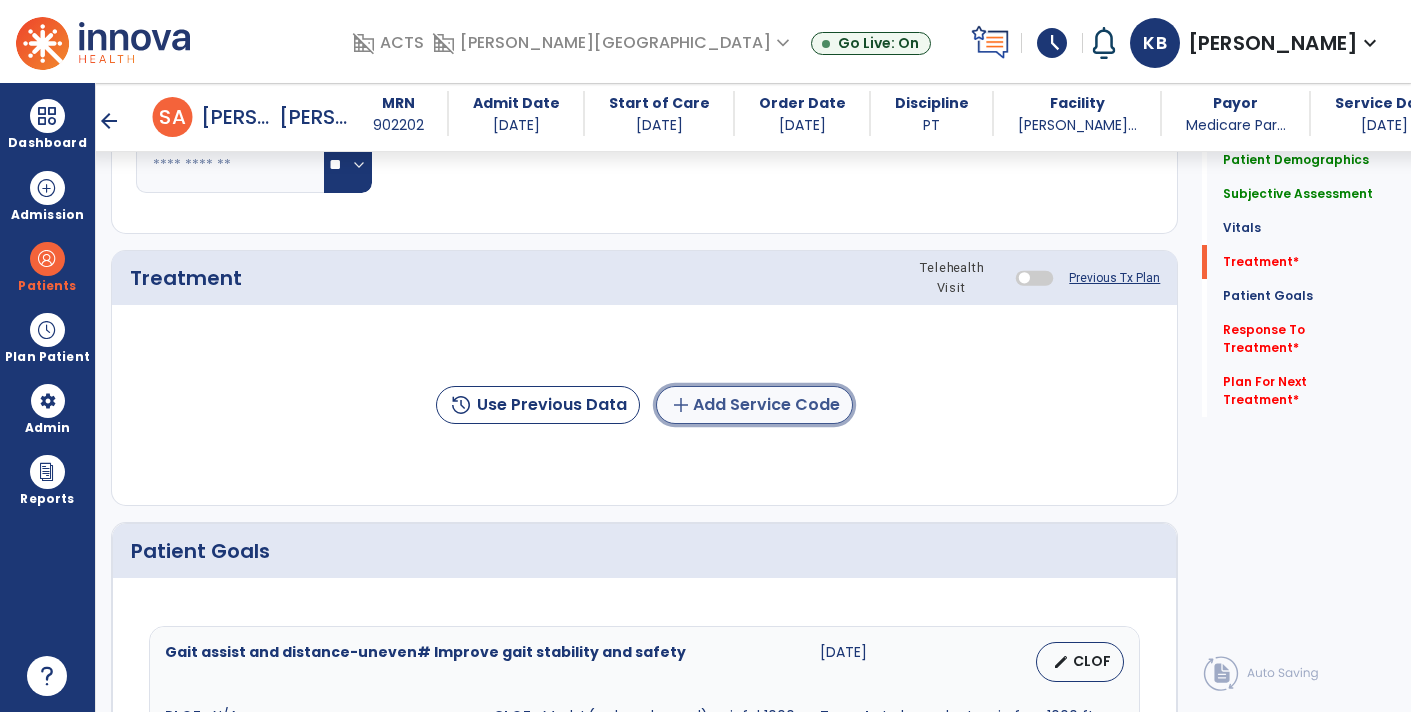 click on "add  Add Service Code" 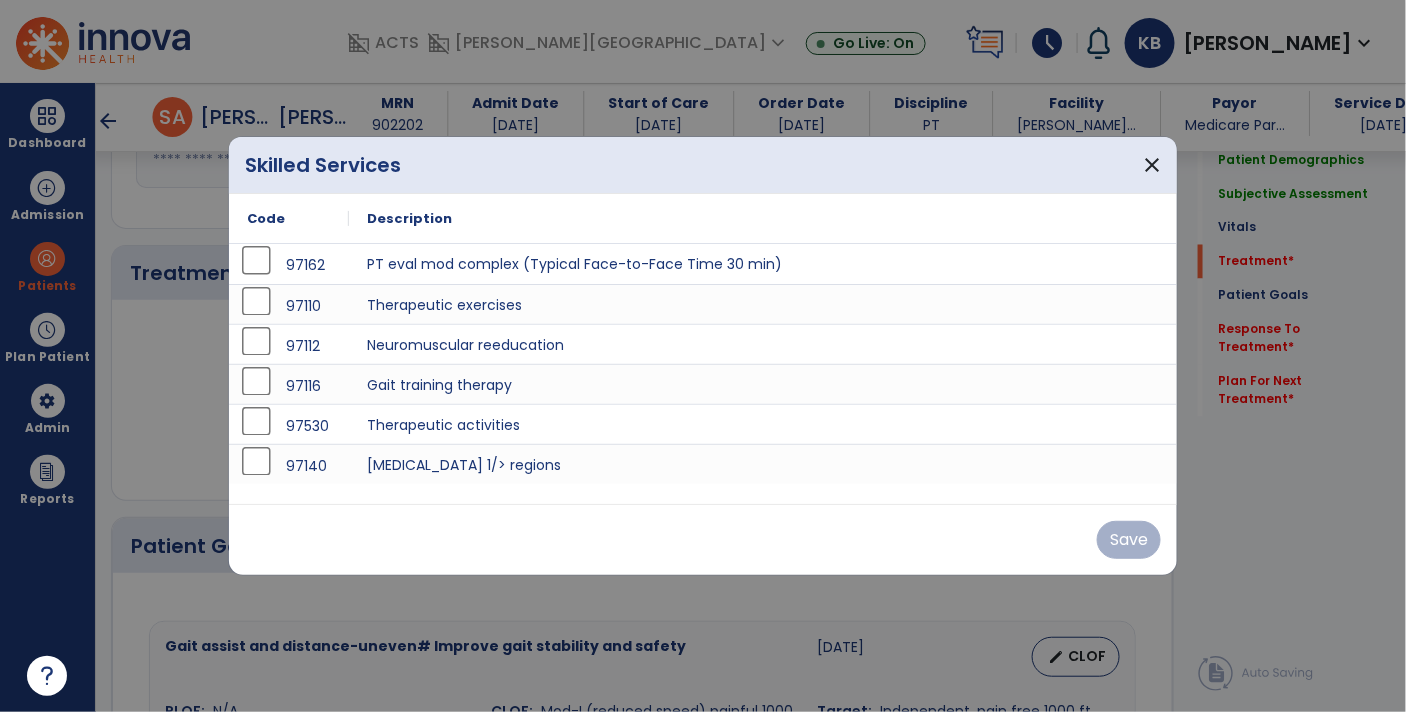 scroll, scrollTop: 1039, scrollLeft: 0, axis: vertical 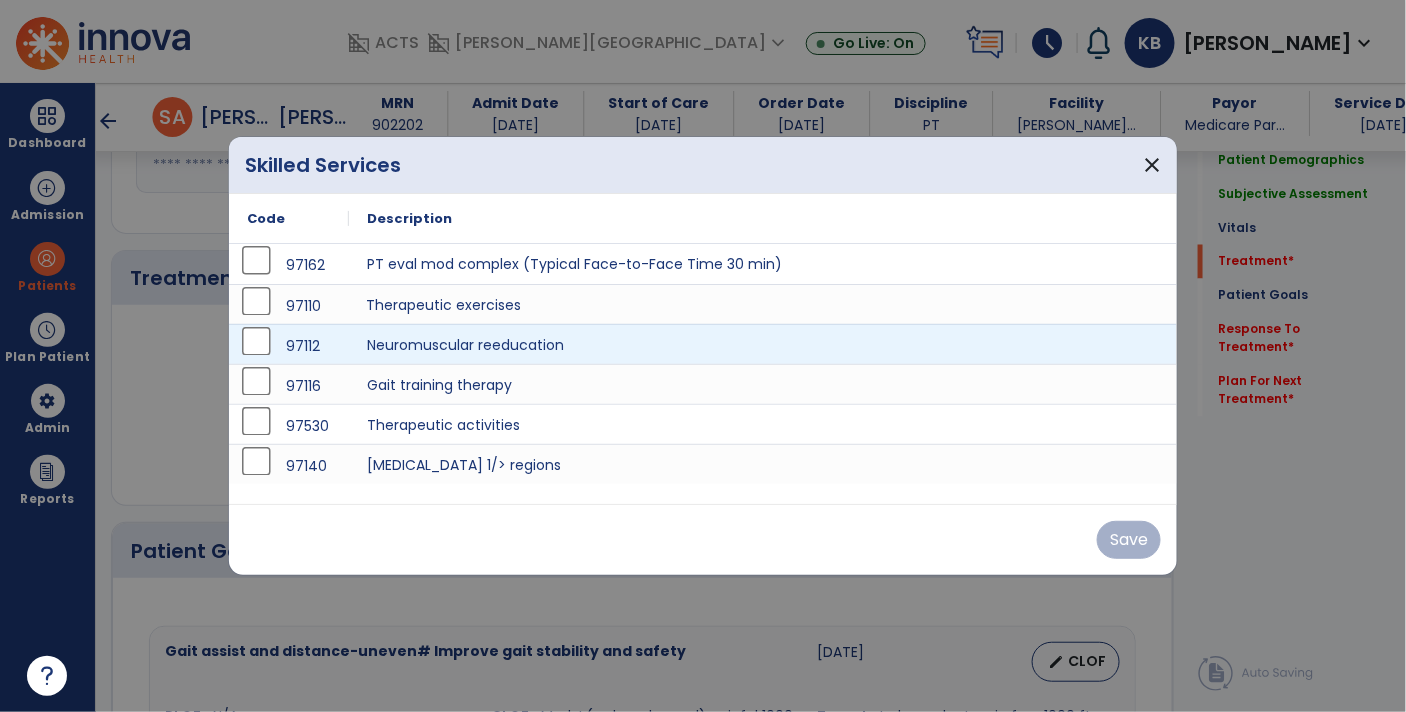 click on "Therapeutic exercises" at bounding box center (763, 304) 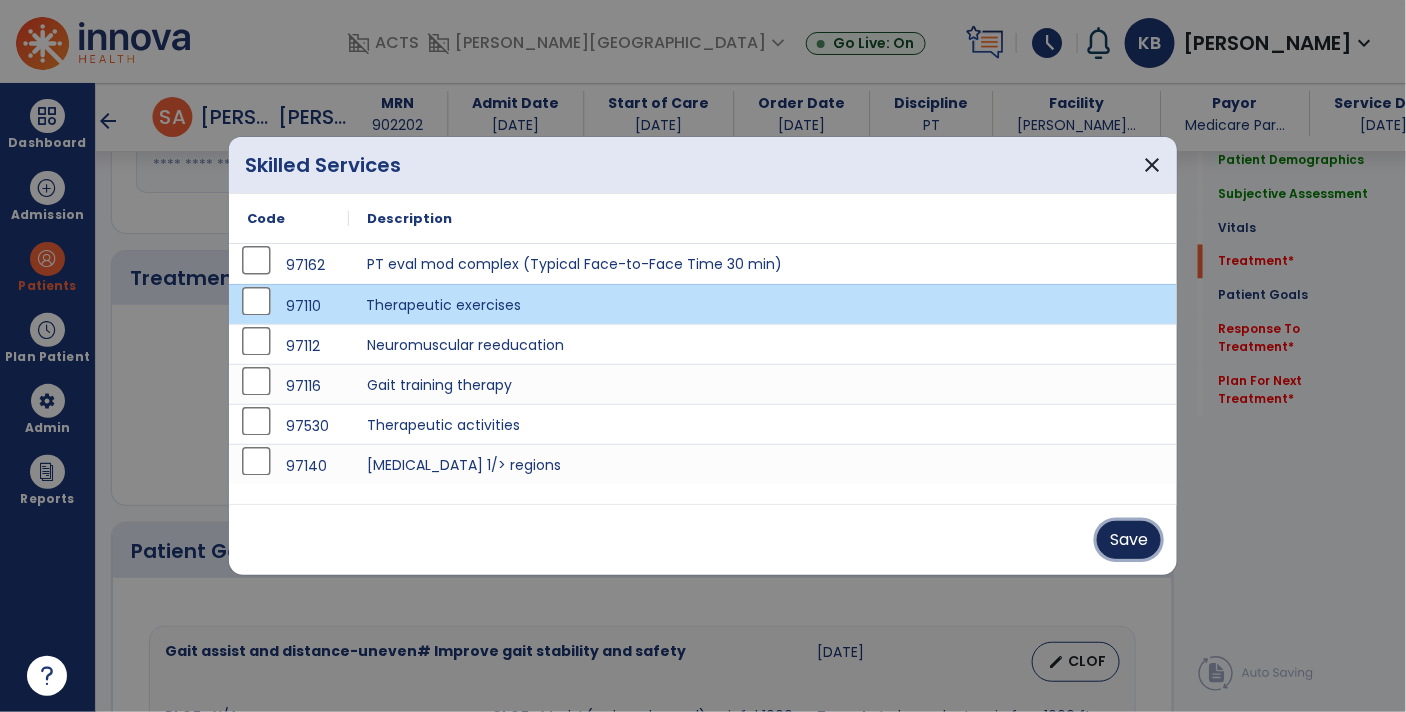 click on "Save" at bounding box center [1129, 540] 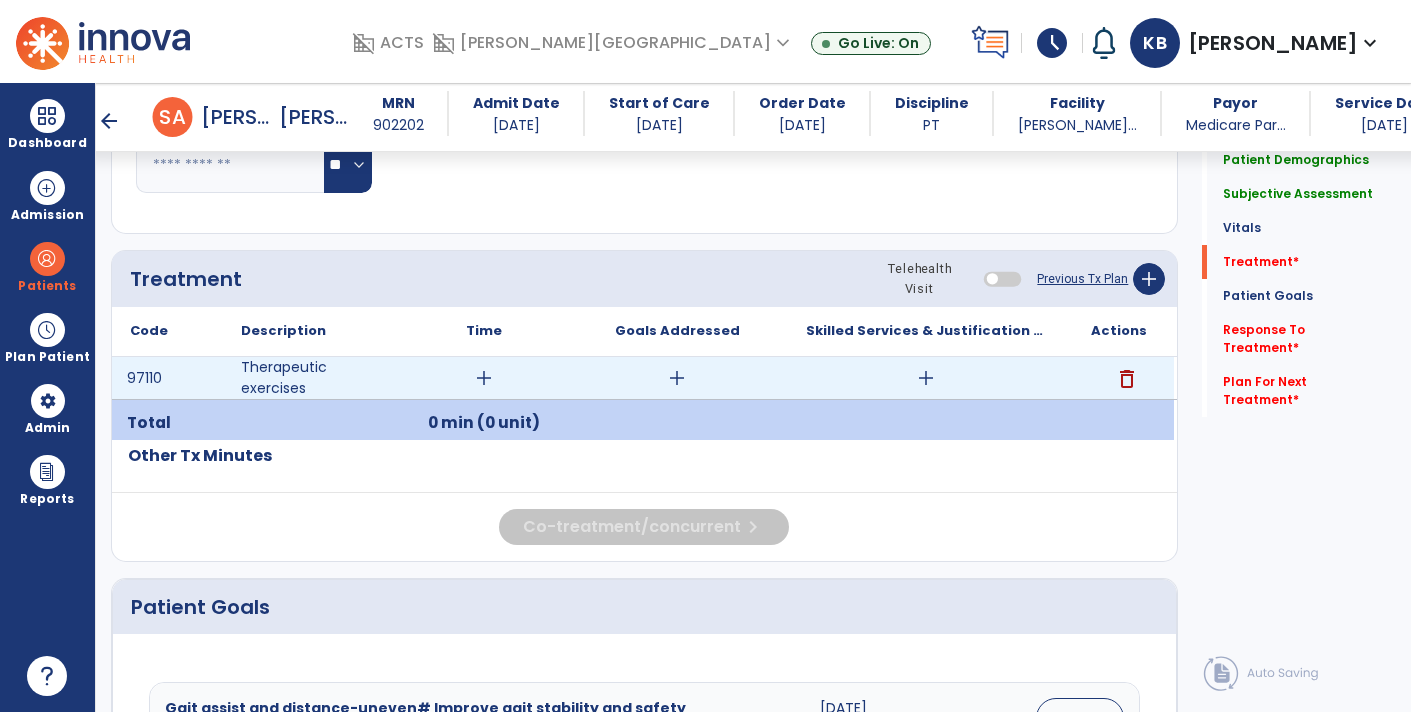 click on "add" at bounding box center [926, 378] 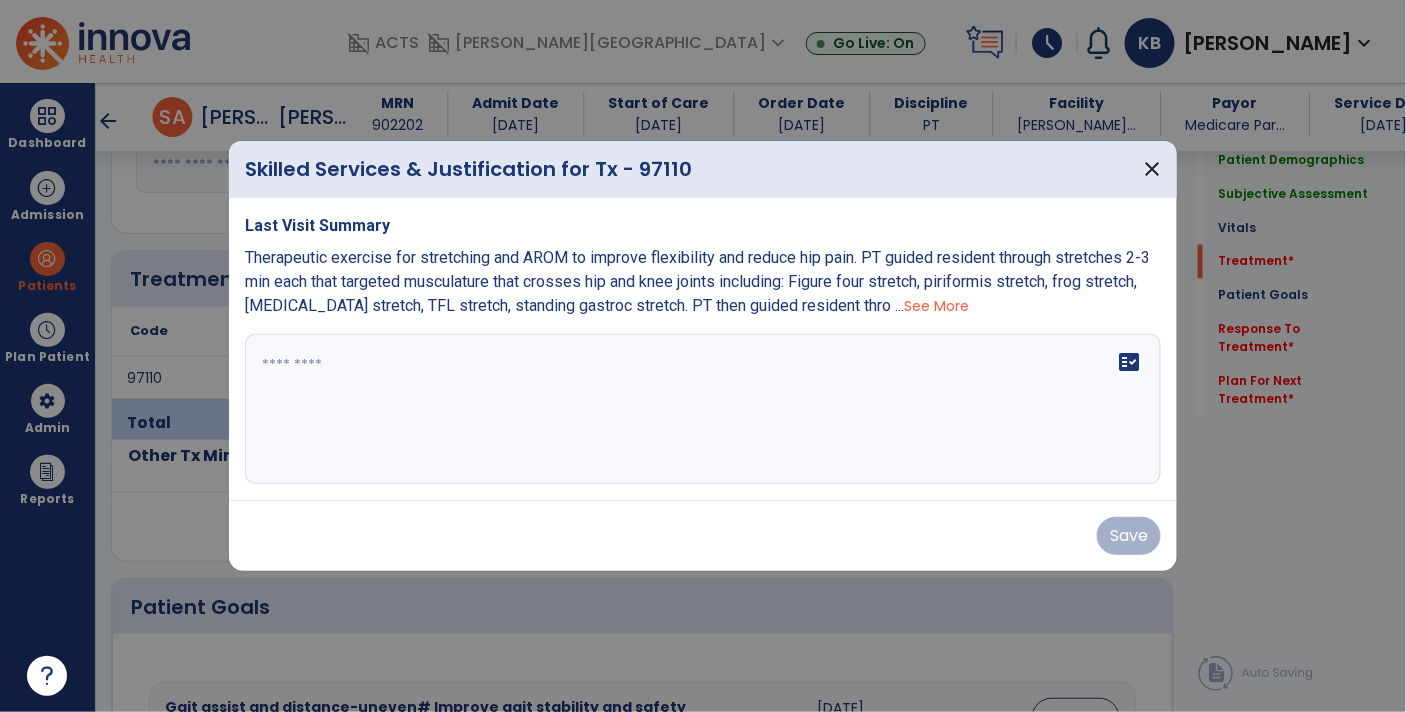 scroll, scrollTop: 1039, scrollLeft: 0, axis: vertical 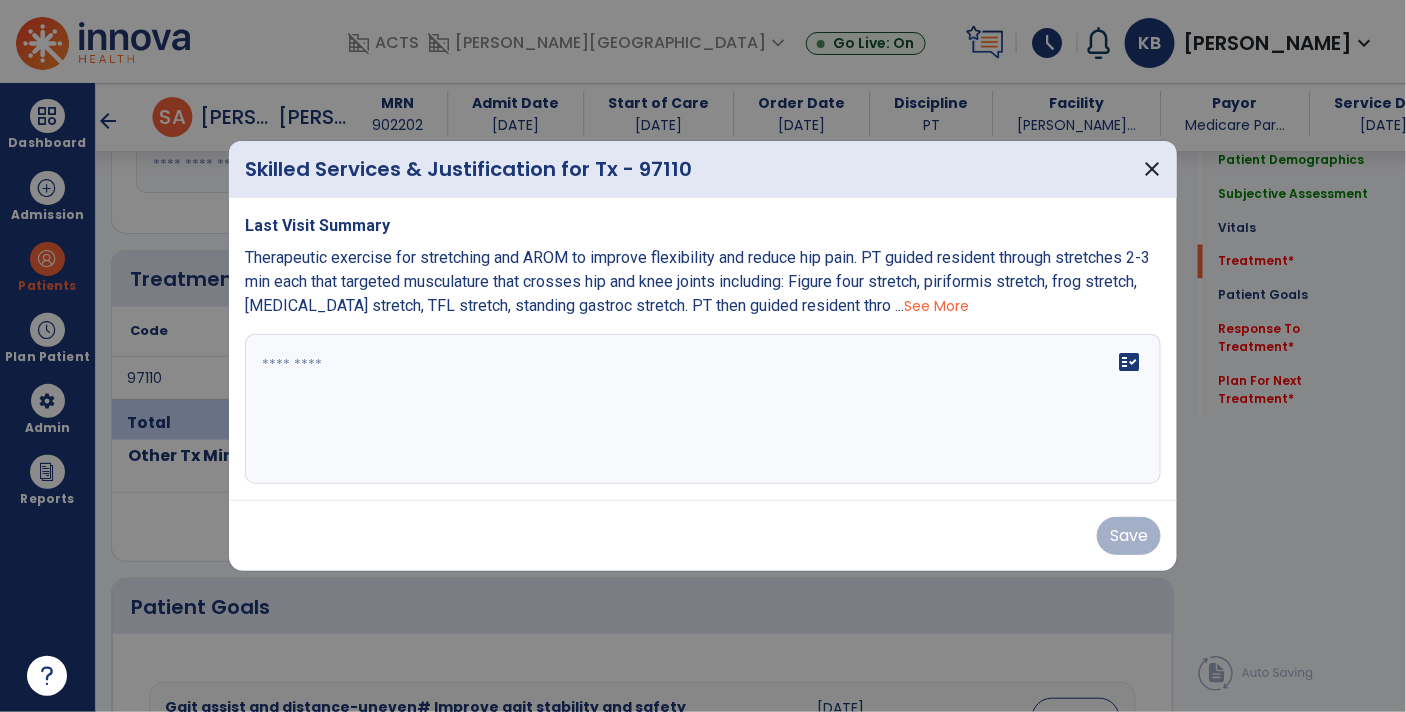 click at bounding box center [703, 409] 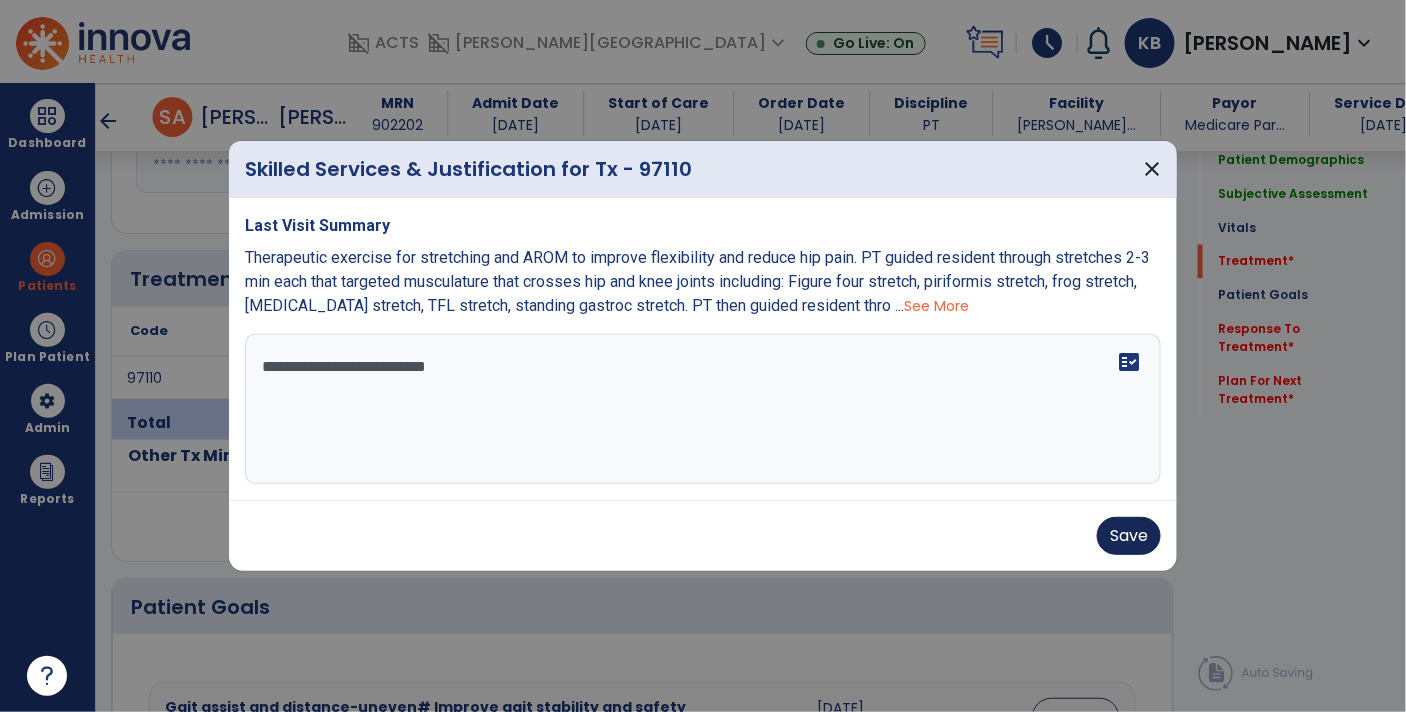 type on "**********" 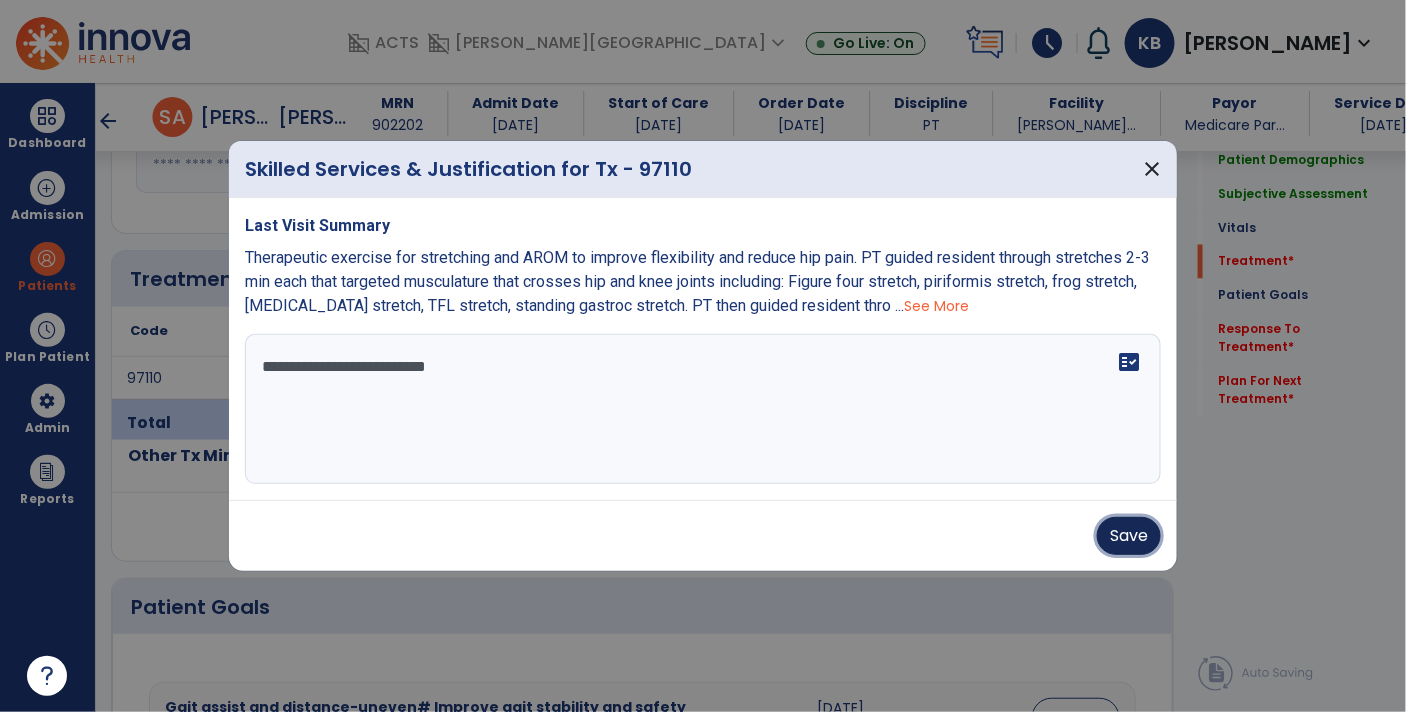 click on "Save" at bounding box center (1129, 536) 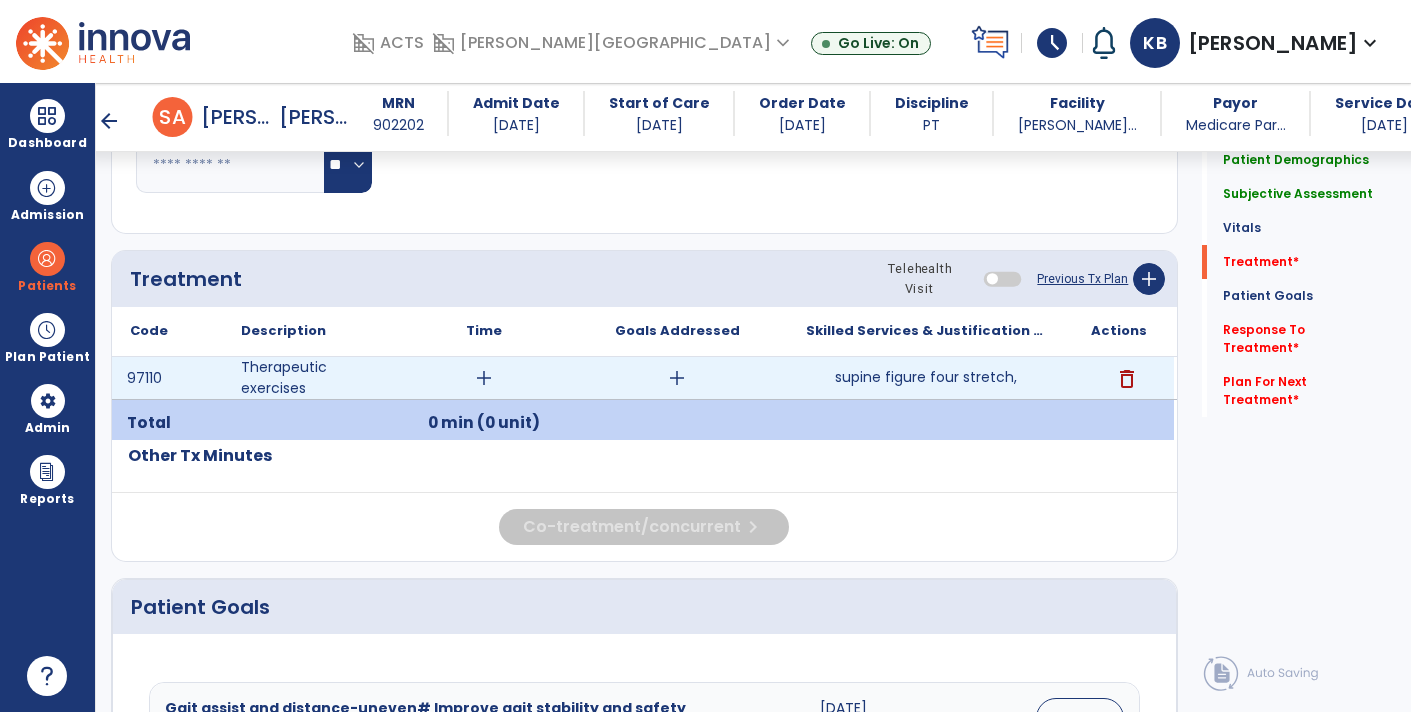 click on "supine figure four stretch," at bounding box center [926, 377] 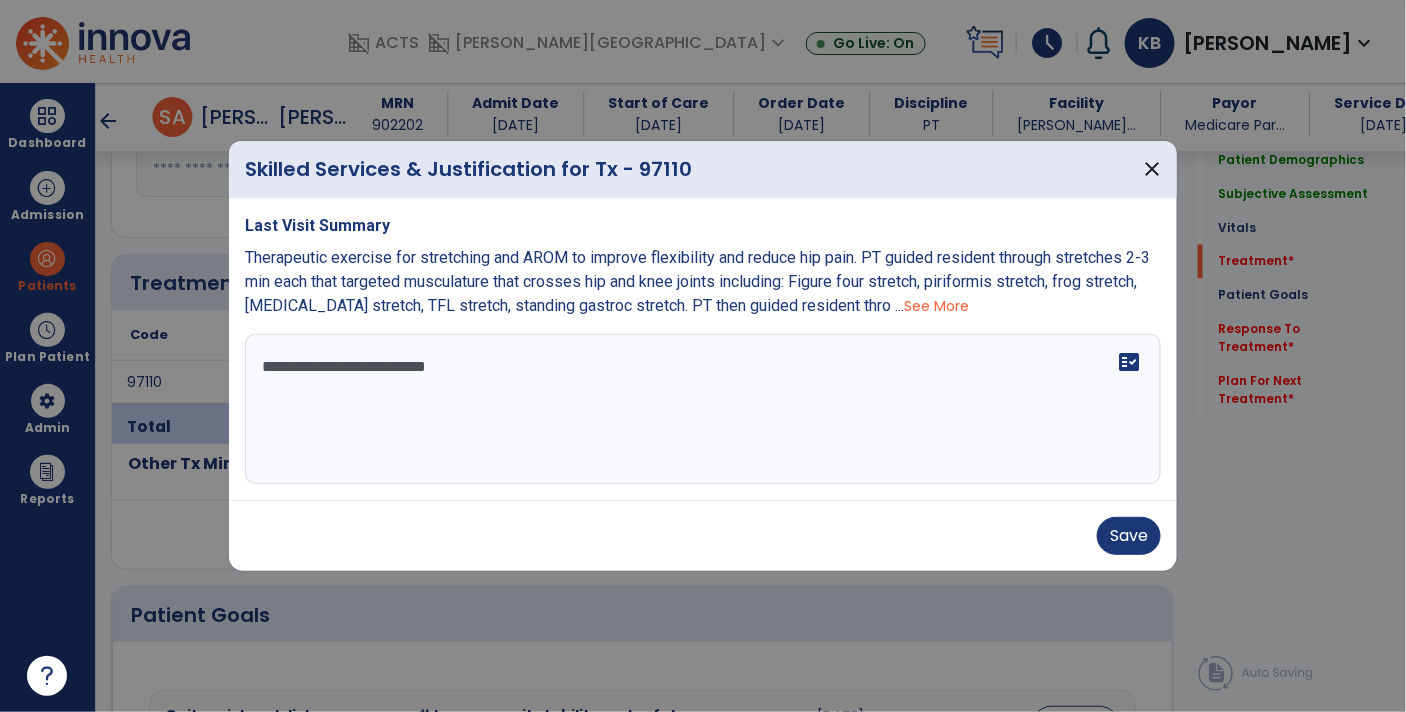 scroll, scrollTop: 1039, scrollLeft: 0, axis: vertical 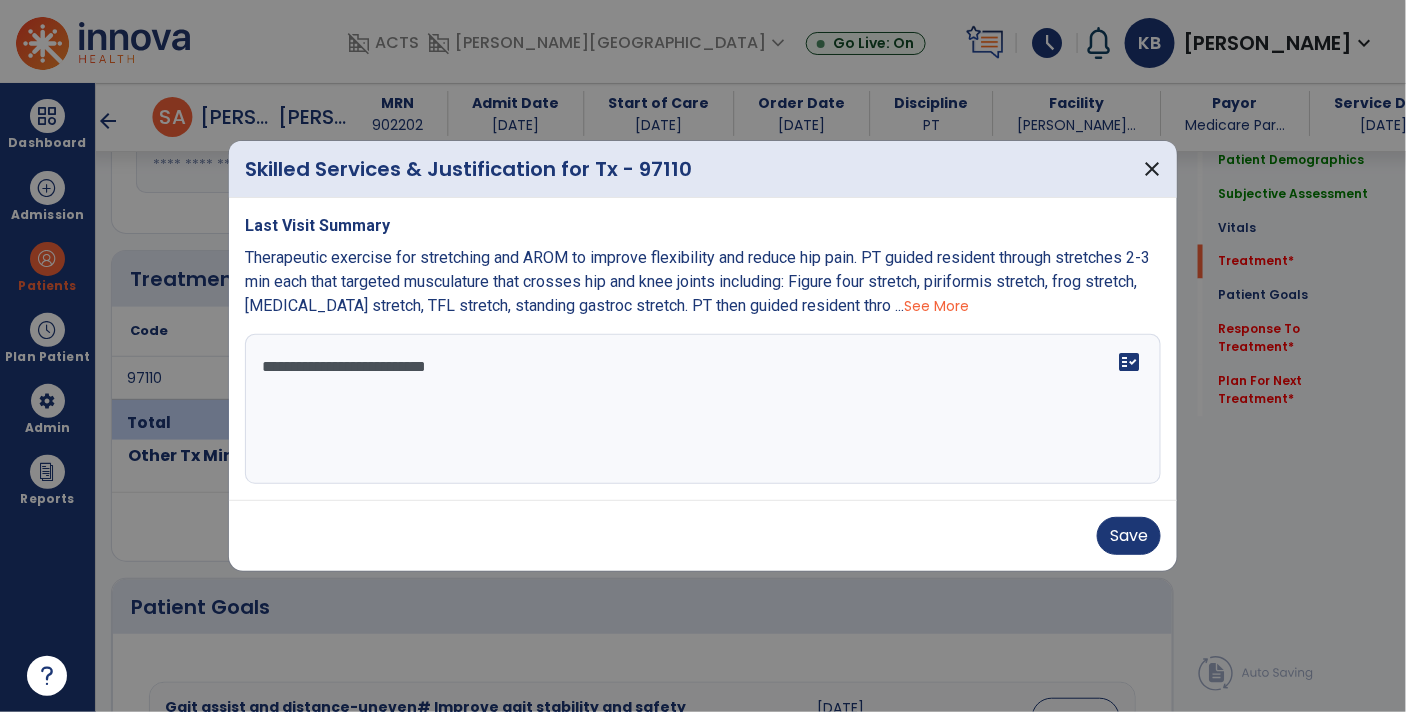 click on "**********" at bounding box center [703, 409] 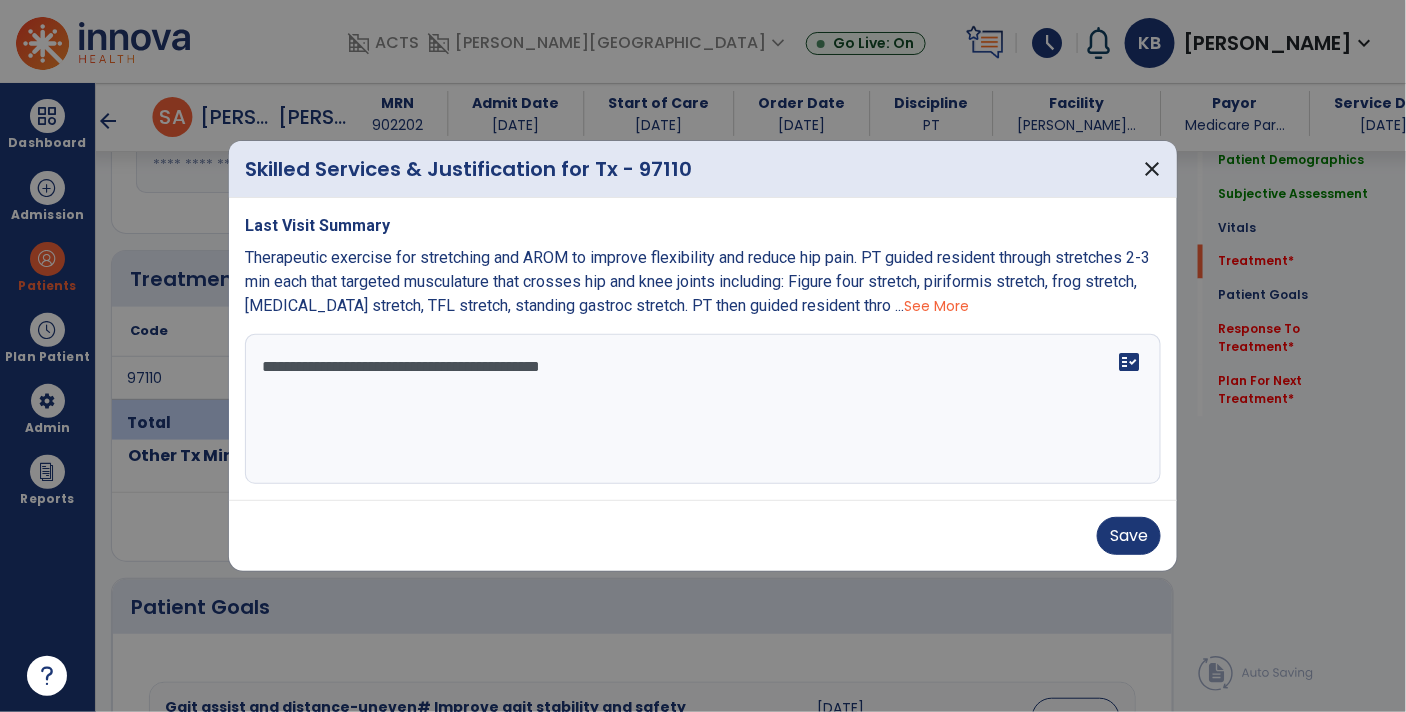 click on "**********" at bounding box center [703, 409] 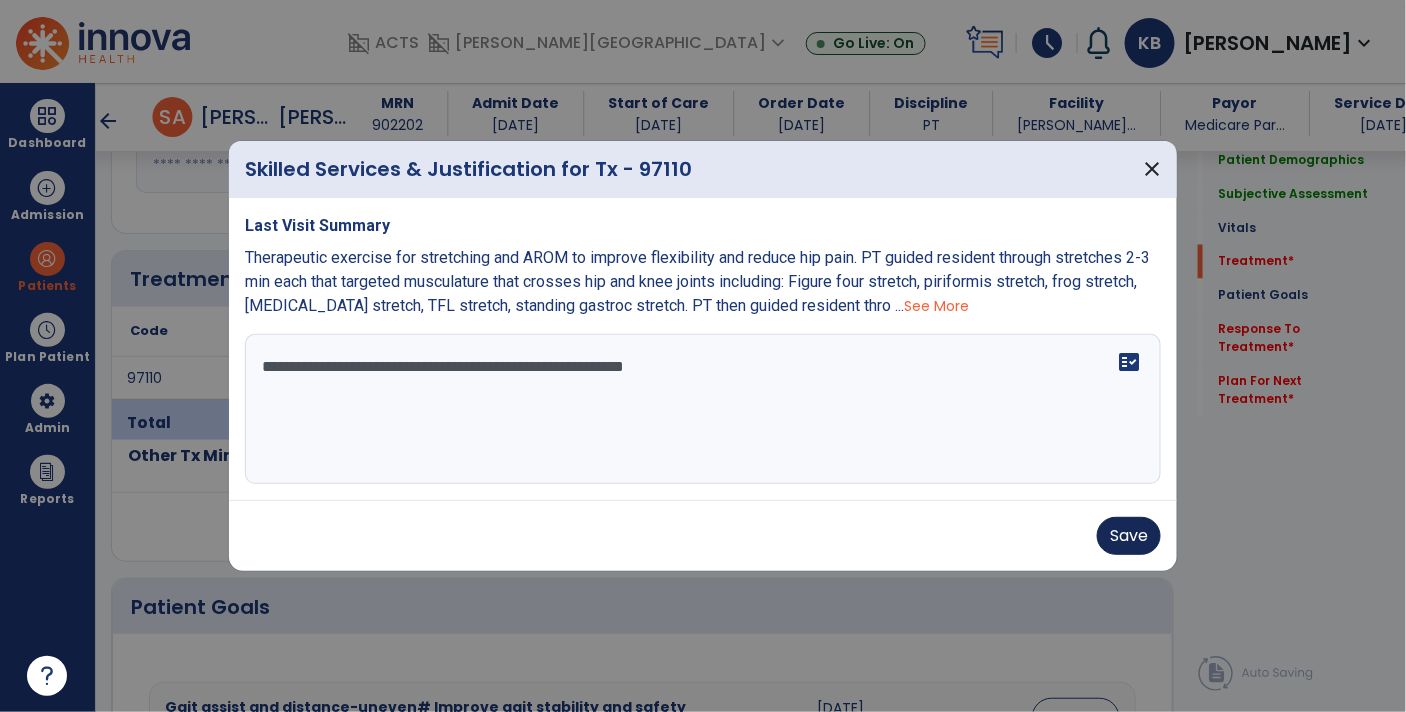 type on "**********" 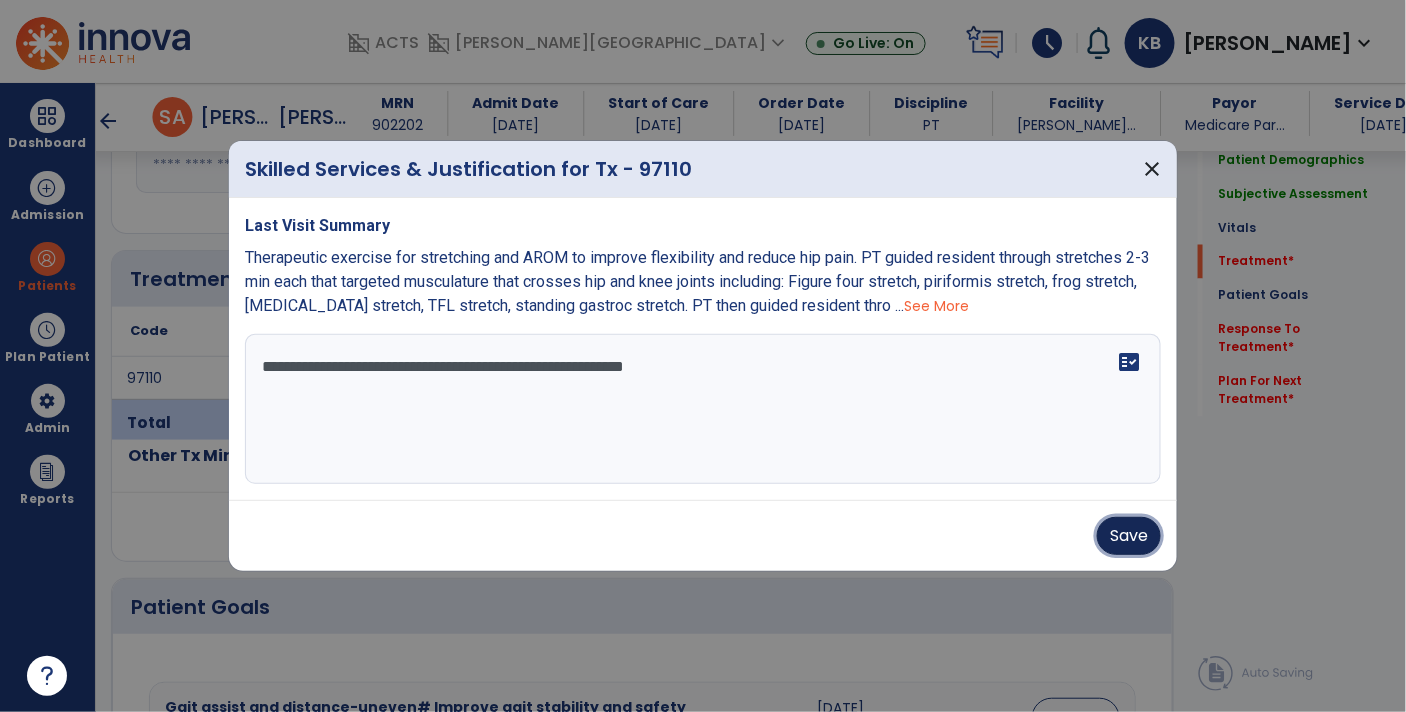 click on "Save" at bounding box center [1129, 536] 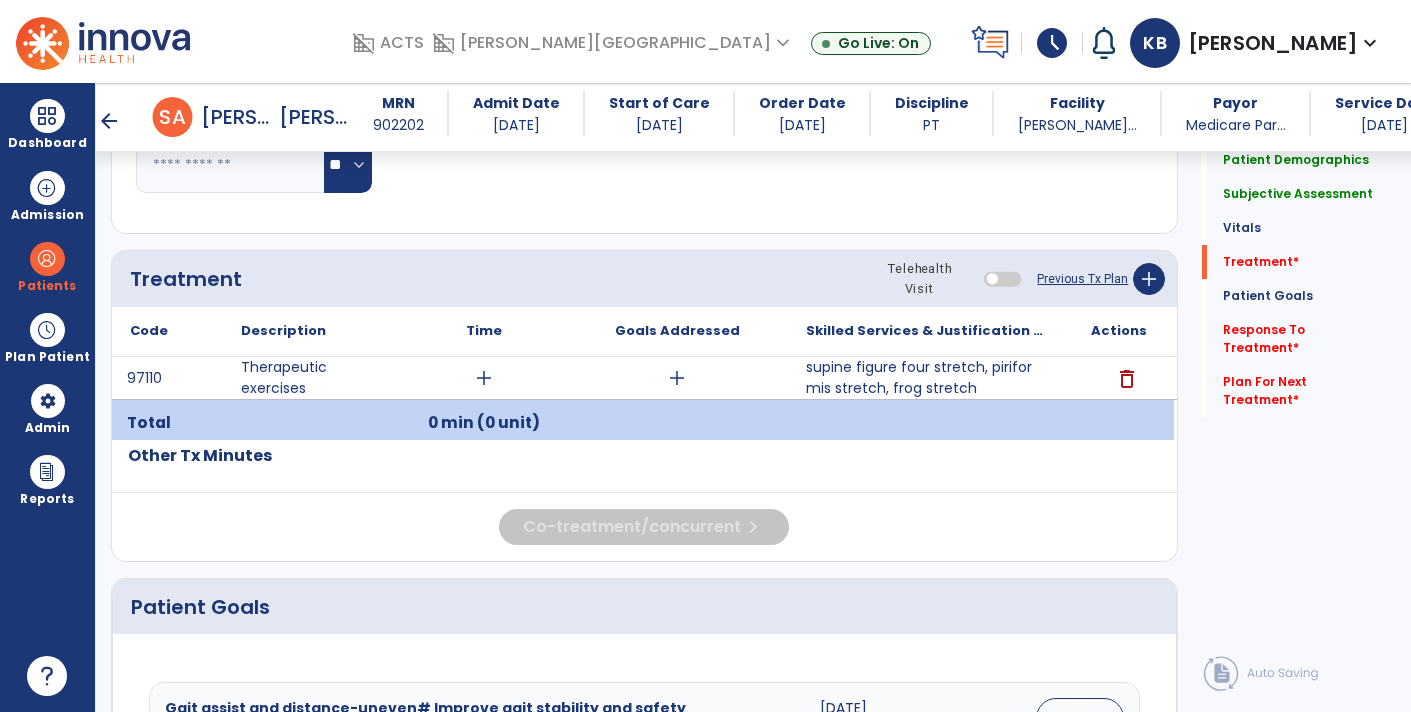 click at bounding box center (926, 423) 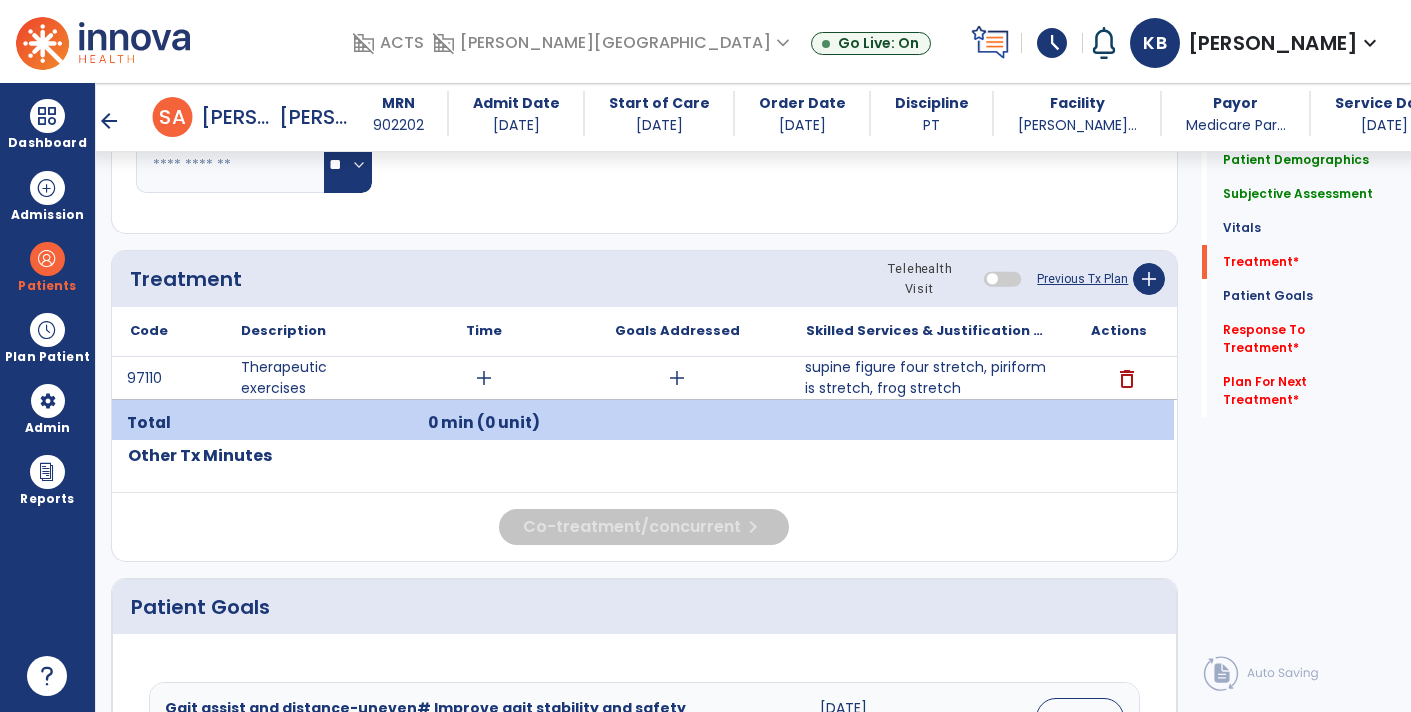 click on "supine figure four stretch, piriformis stretch, frog stretch" at bounding box center (926, 378) 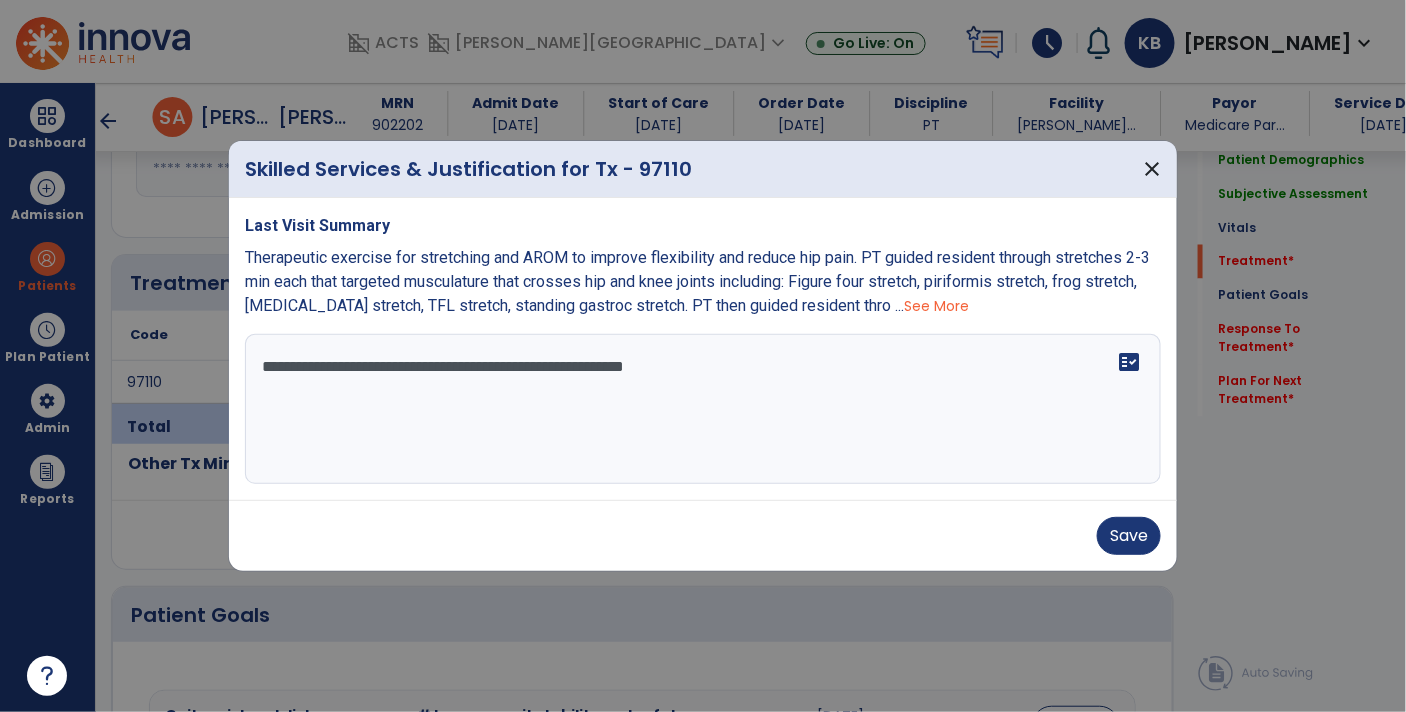 scroll, scrollTop: 1039, scrollLeft: 0, axis: vertical 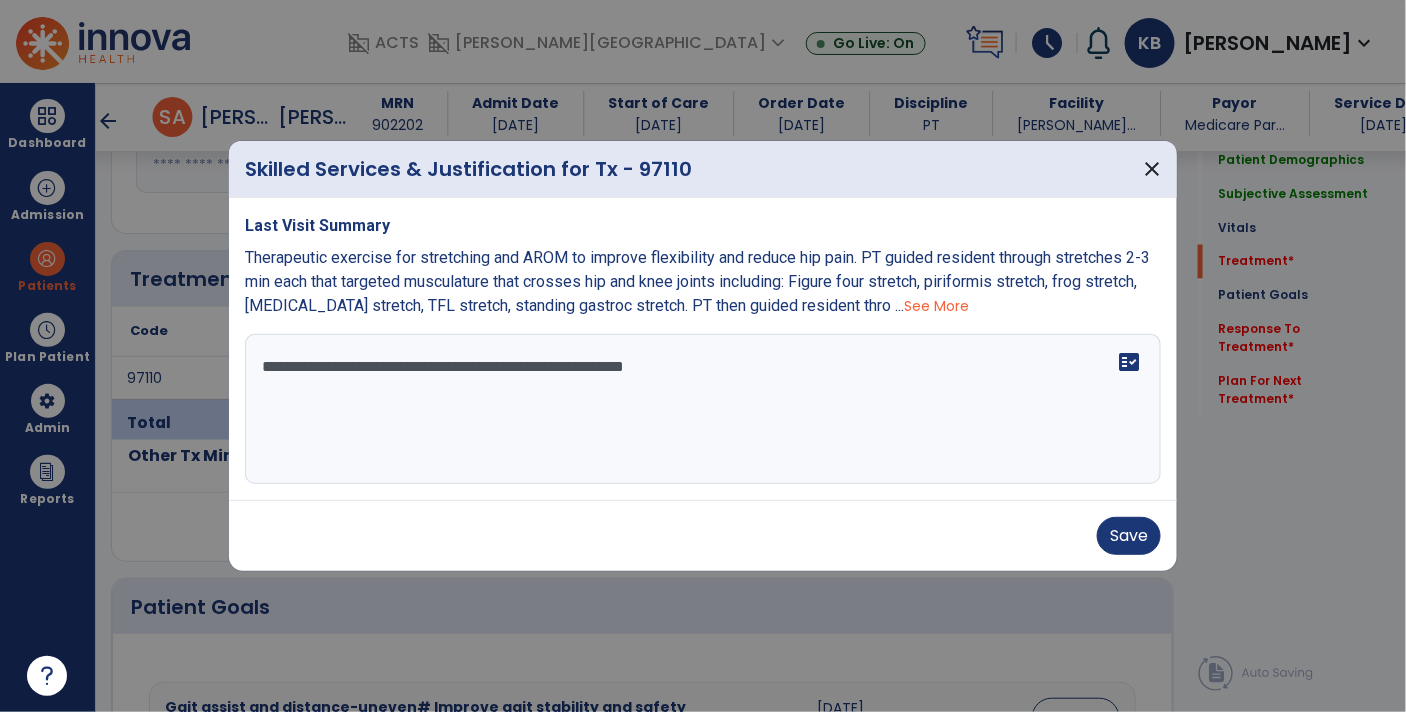 click on "**********" at bounding box center [703, 409] 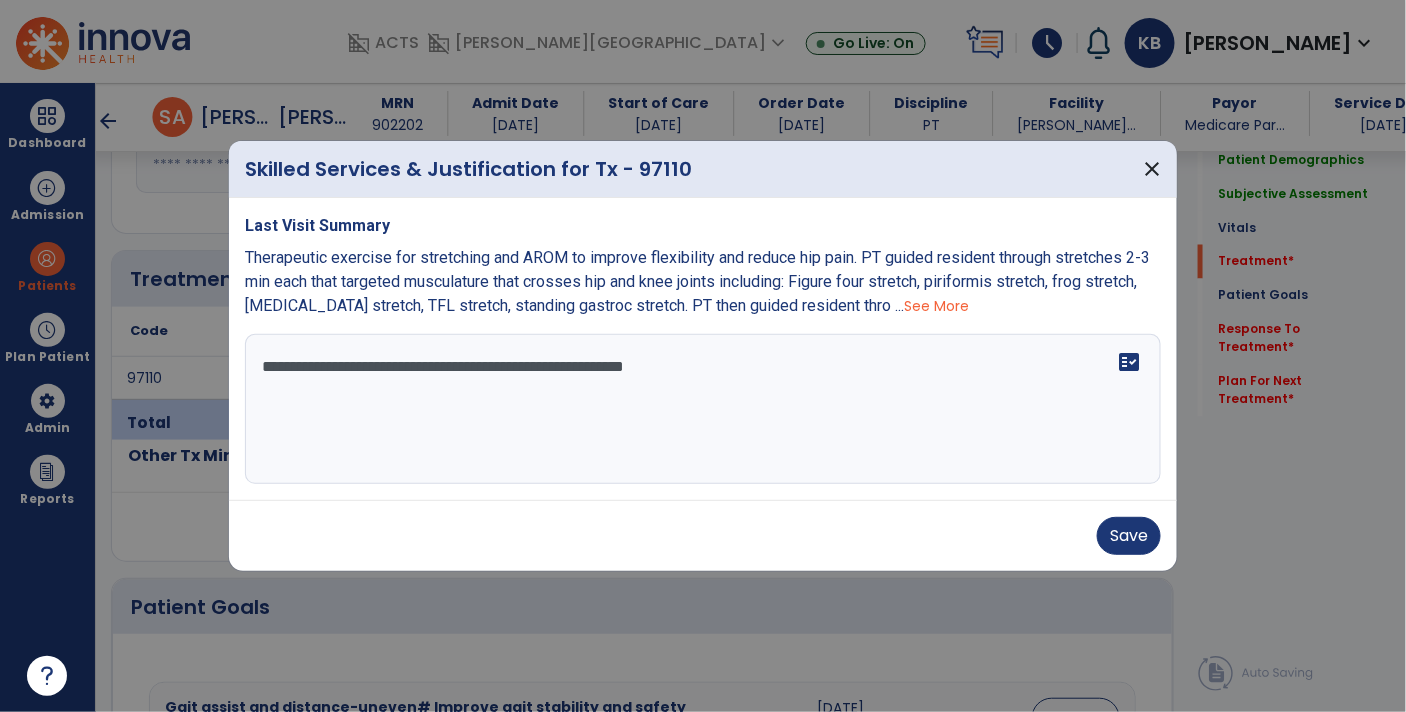 click on "**********" at bounding box center [703, 409] 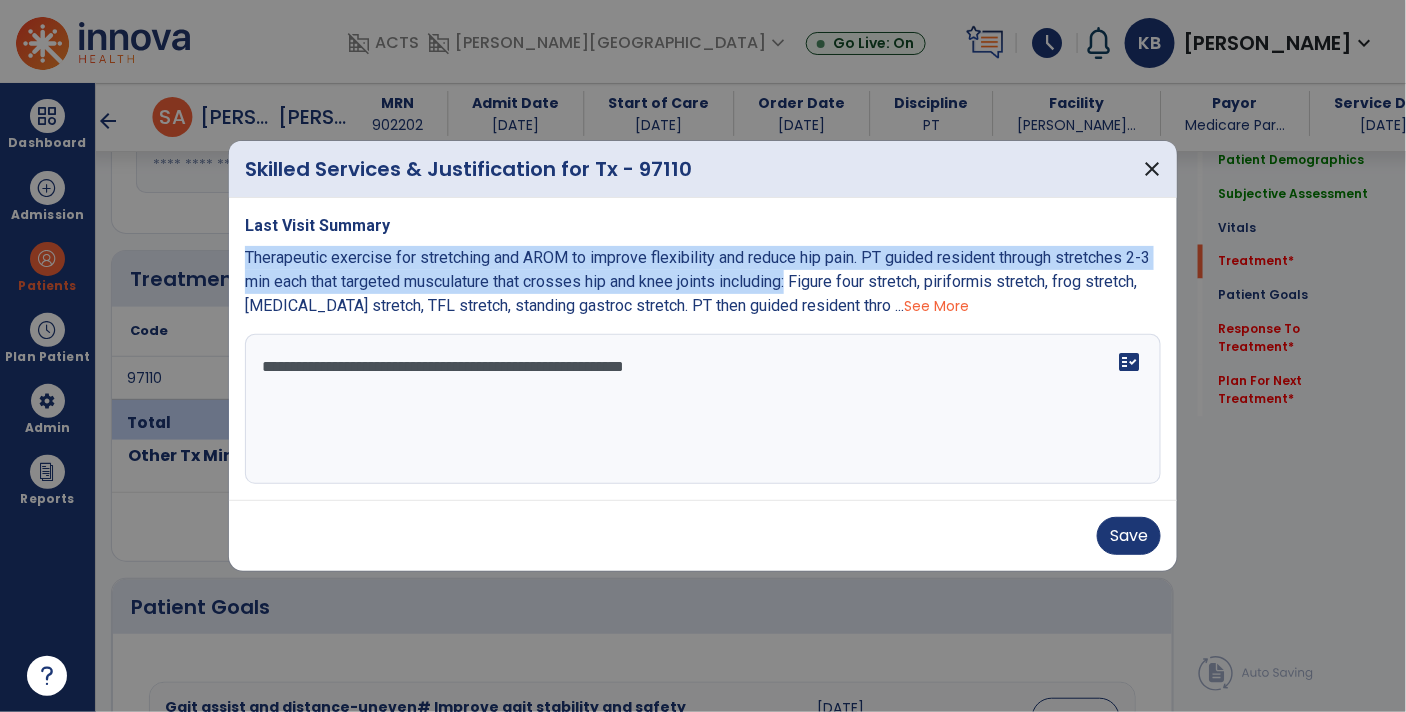 drag, startPoint x: 801, startPoint y: 280, endPoint x: 246, endPoint y: 259, distance: 555.39716 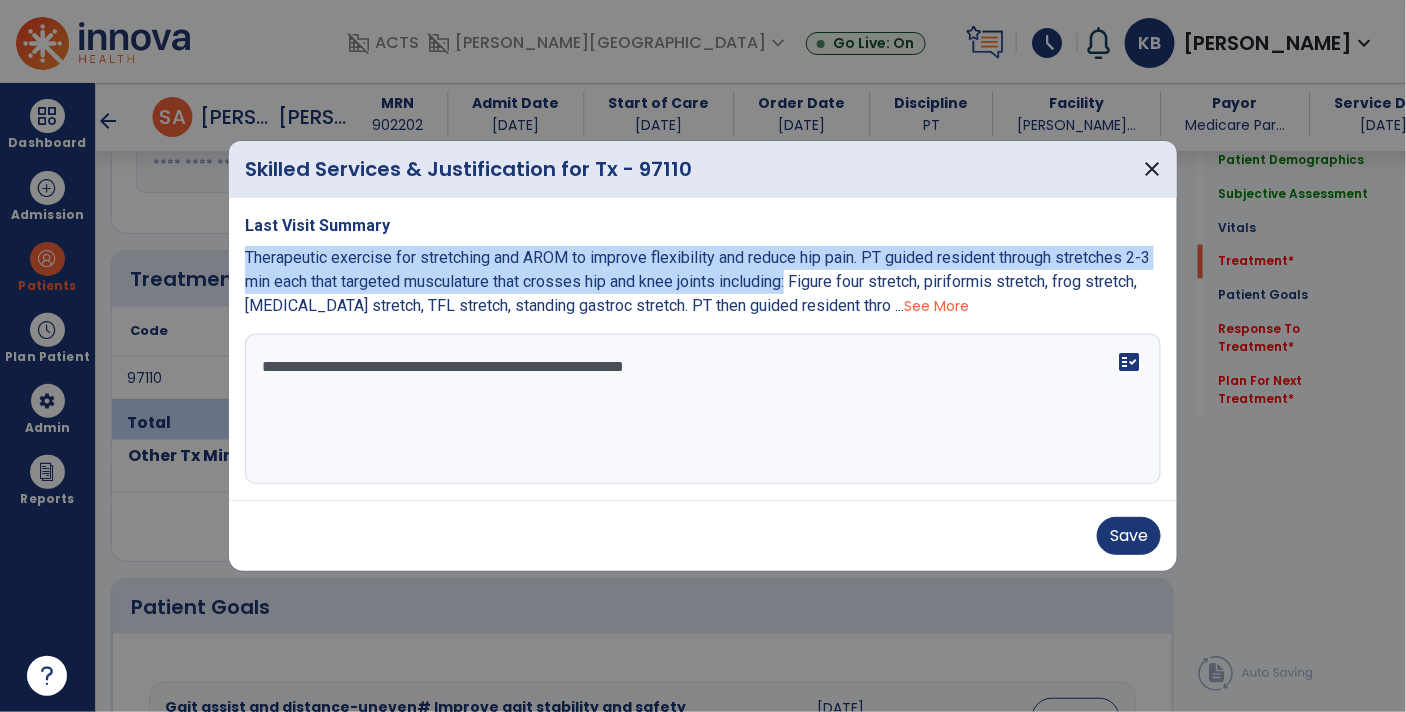 click on "Therapeutic exercise for stretching and AROM to improve flexibility and reduce hip pain. PT guided resident through stretches 2-3 min each that targeted musculature that crosses hip and knee joints including: Figure four stretch, piriformis stretch, frog stretch, hamstring stretch, TFL stretch, standing gastroc stretch. PT then guided resident thro ..." at bounding box center (697, 281) 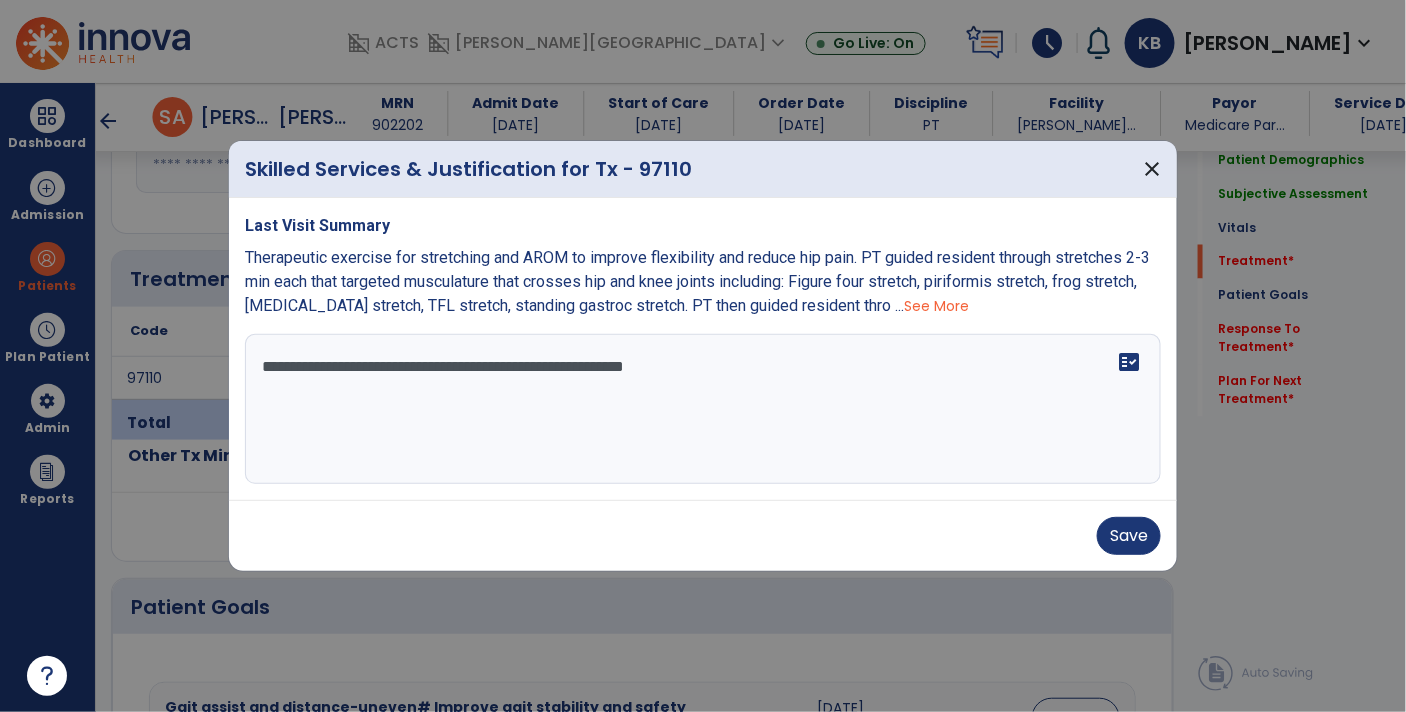 click on "**********" at bounding box center [703, 409] 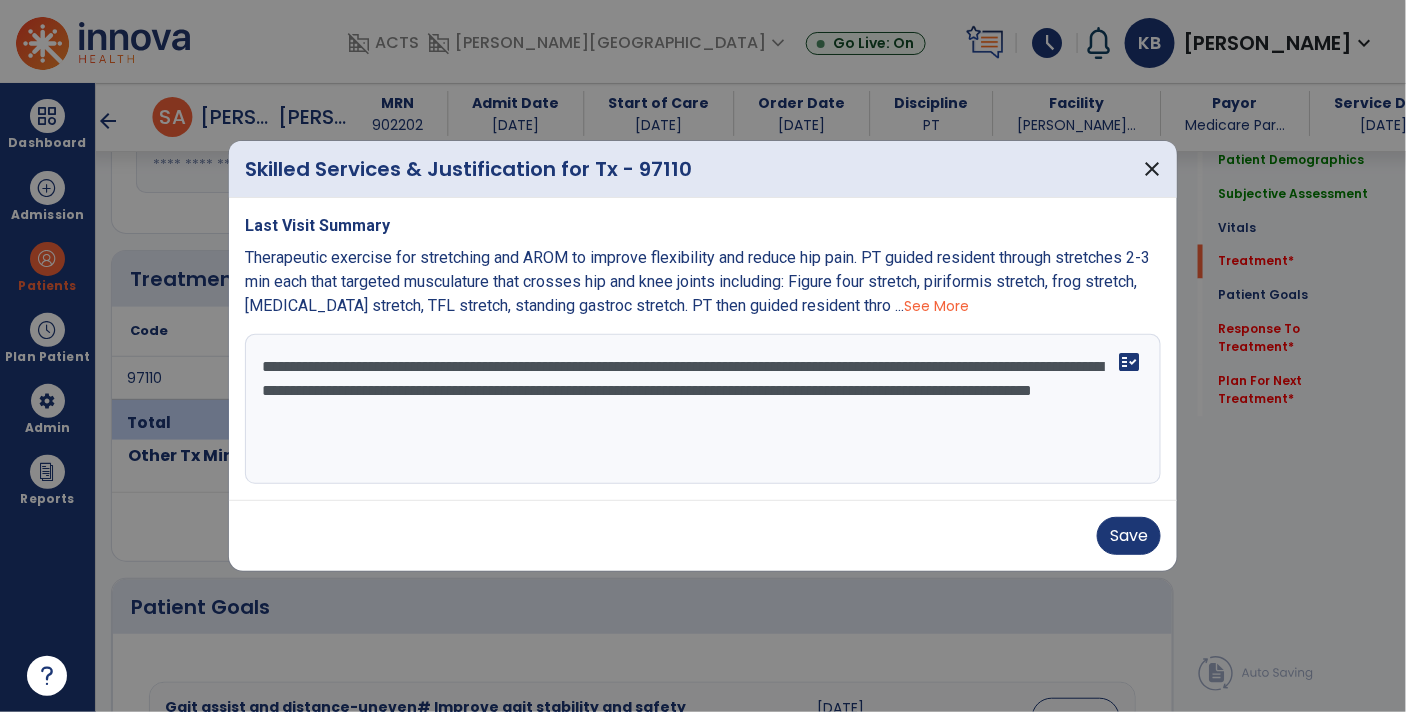 click on "**********" at bounding box center (703, 409) 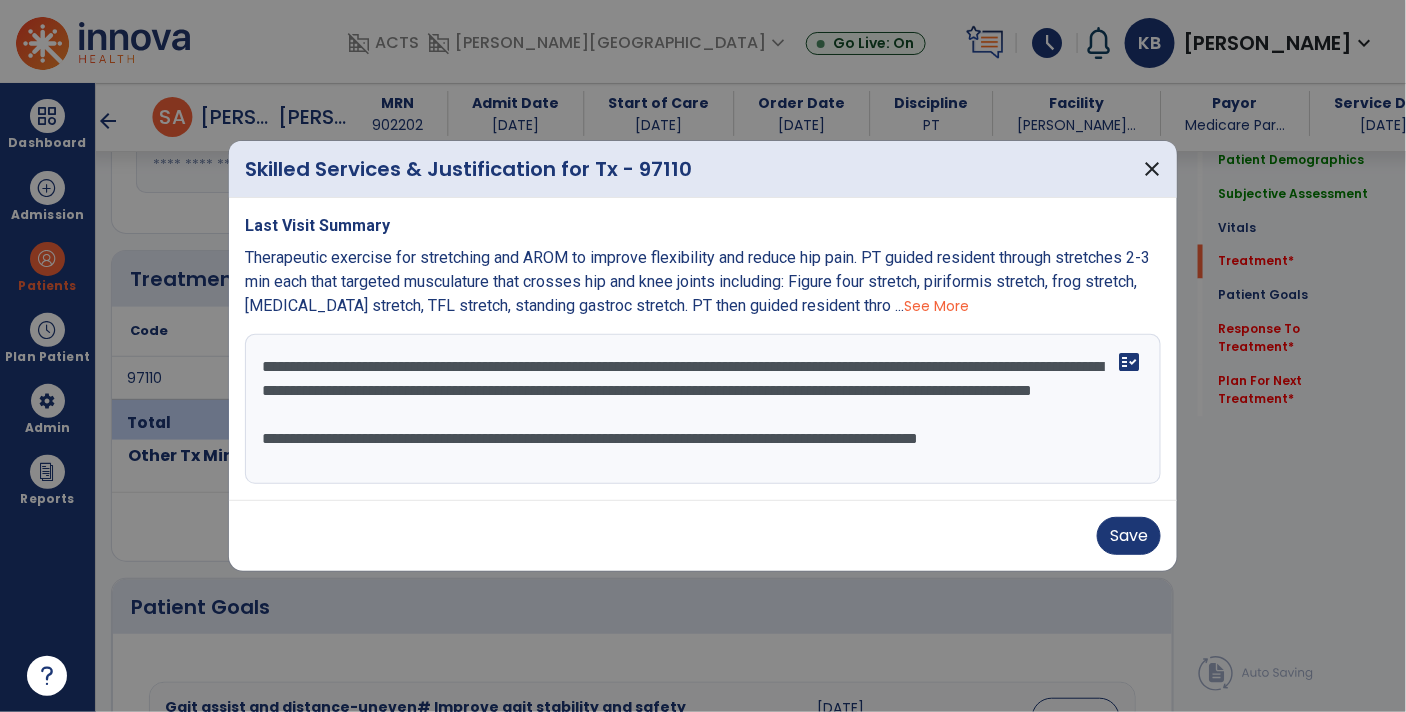 scroll, scrollTop: 14, scrollLeft: 0, axis: vertical 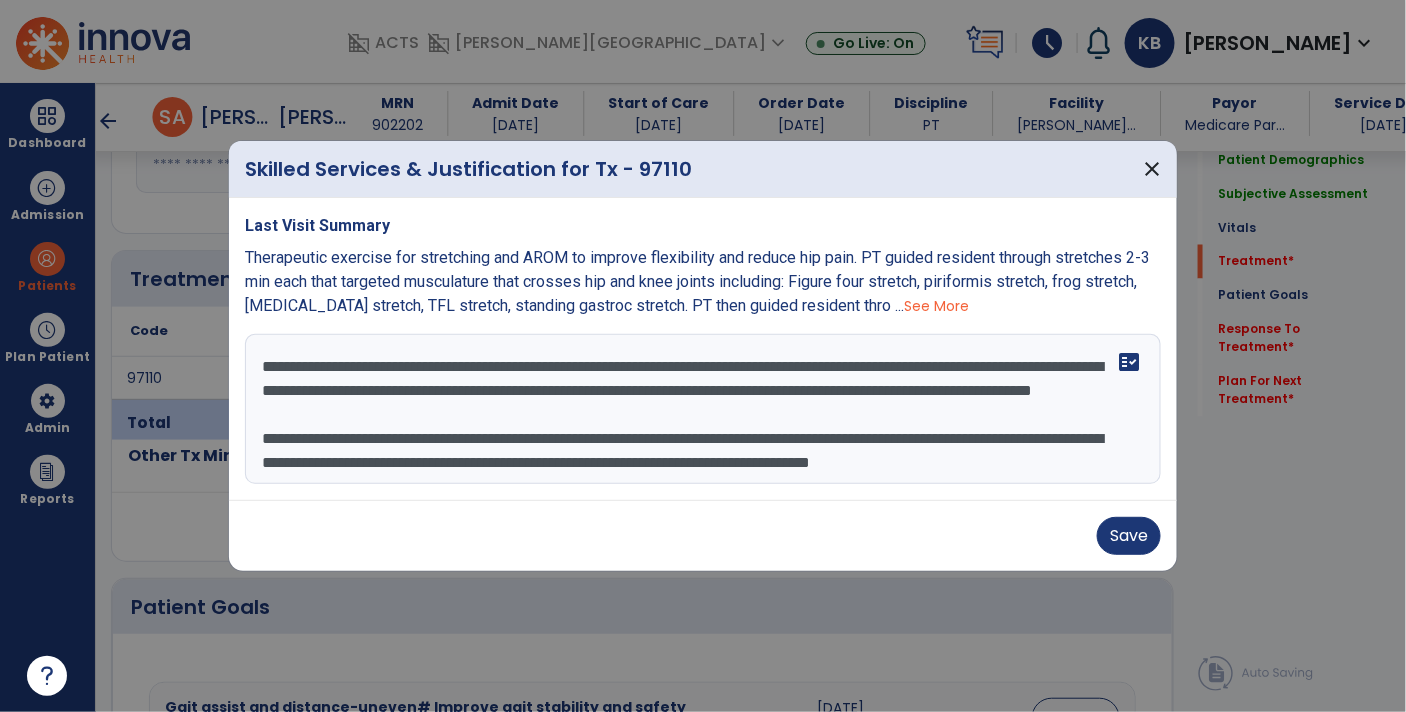 click on "**********" at bounding box center (703, 409) 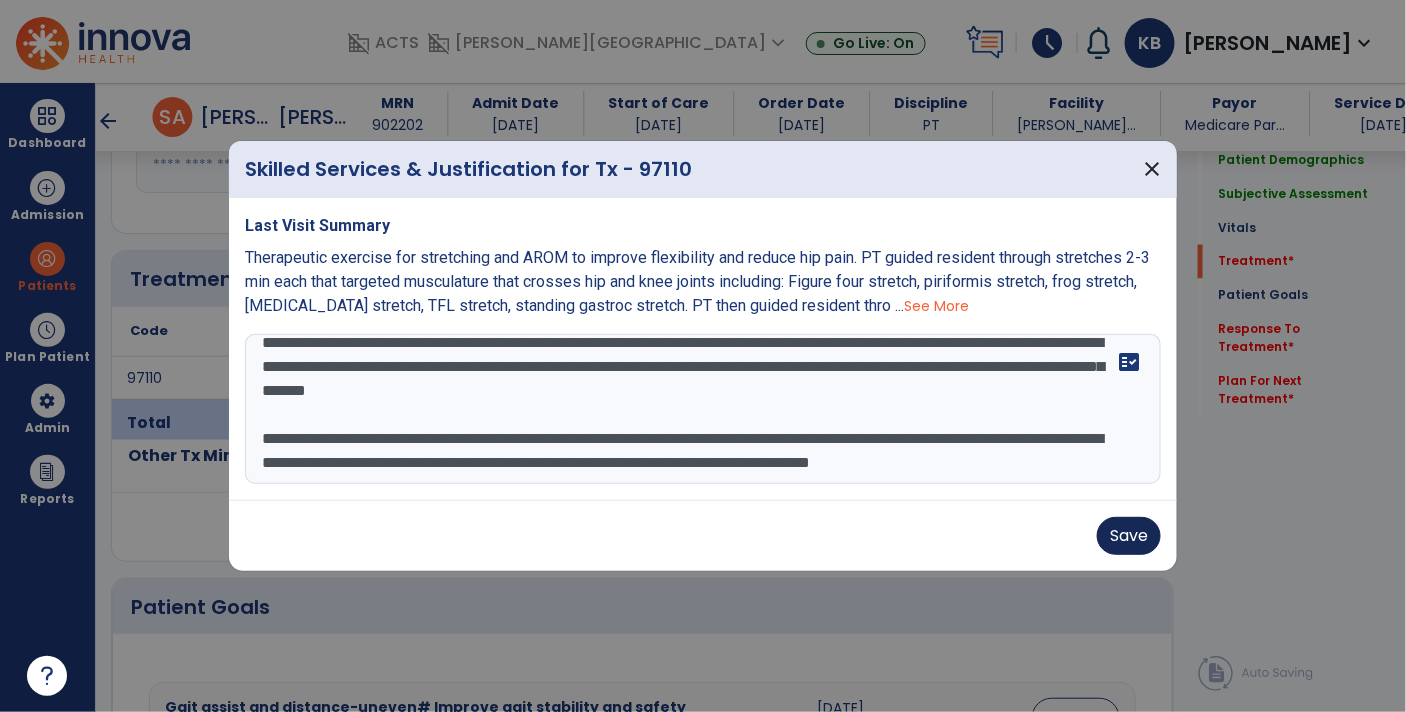 type on "**********" 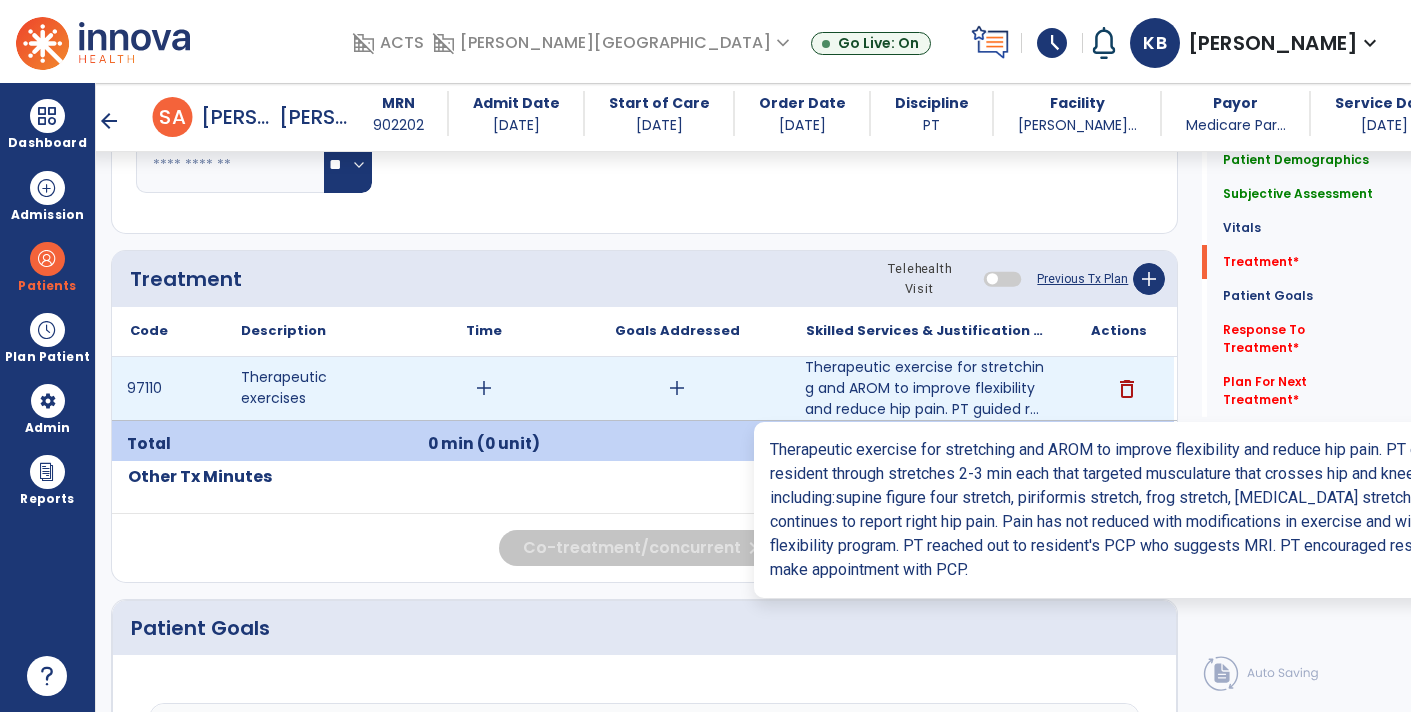 click on "Therapeutic exercise for stretching and AROM to improve flexibility and reduce hip pain. PT guided r..." at bounding box center (926, 388) 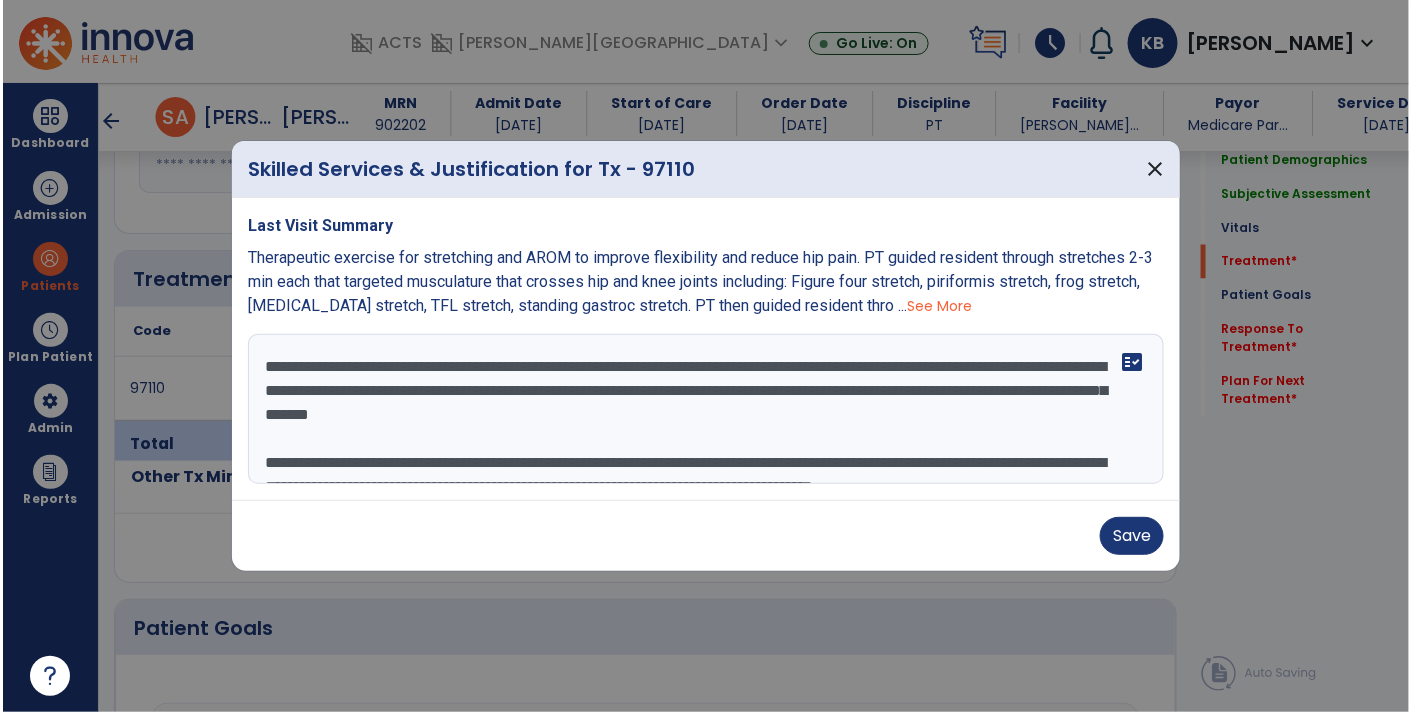scroll, scrollTop: 1039, scrollLeft: 0, axis: vertical 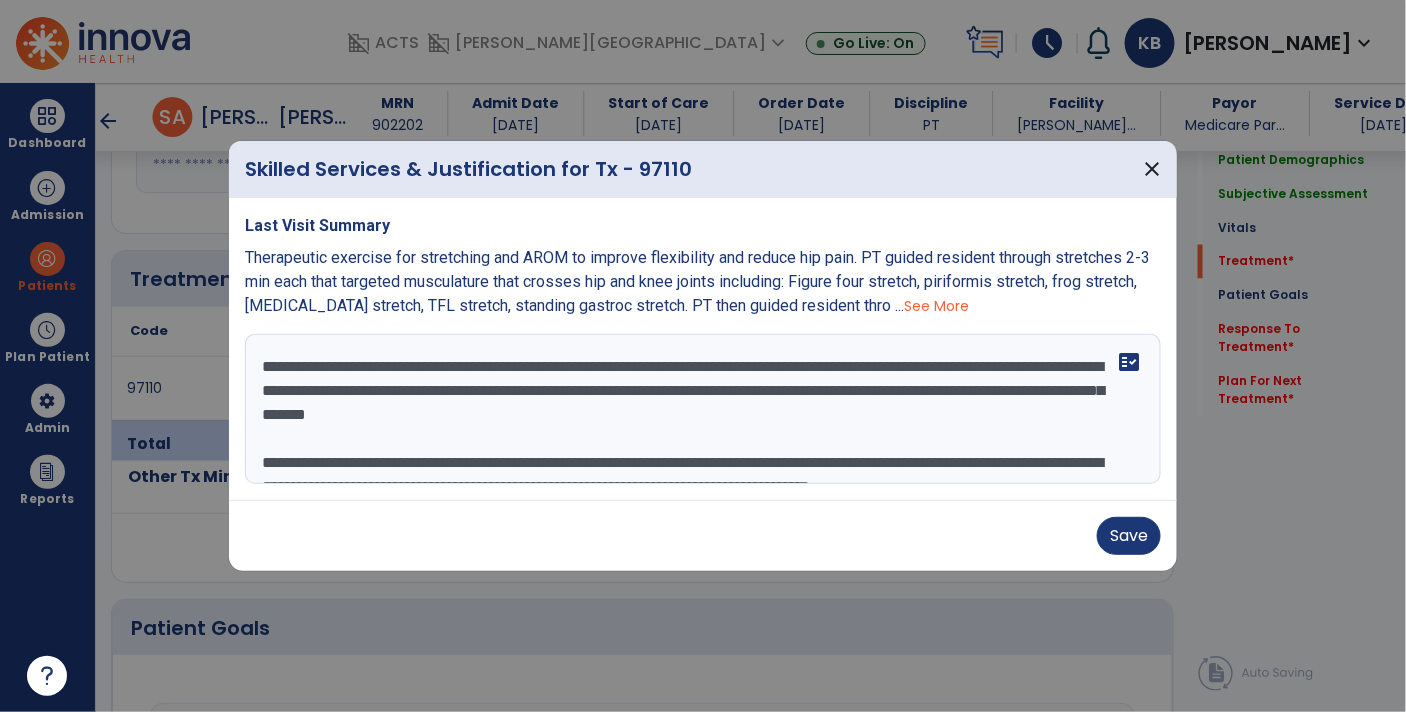 click on "See More" at bounding box center (936, 306) 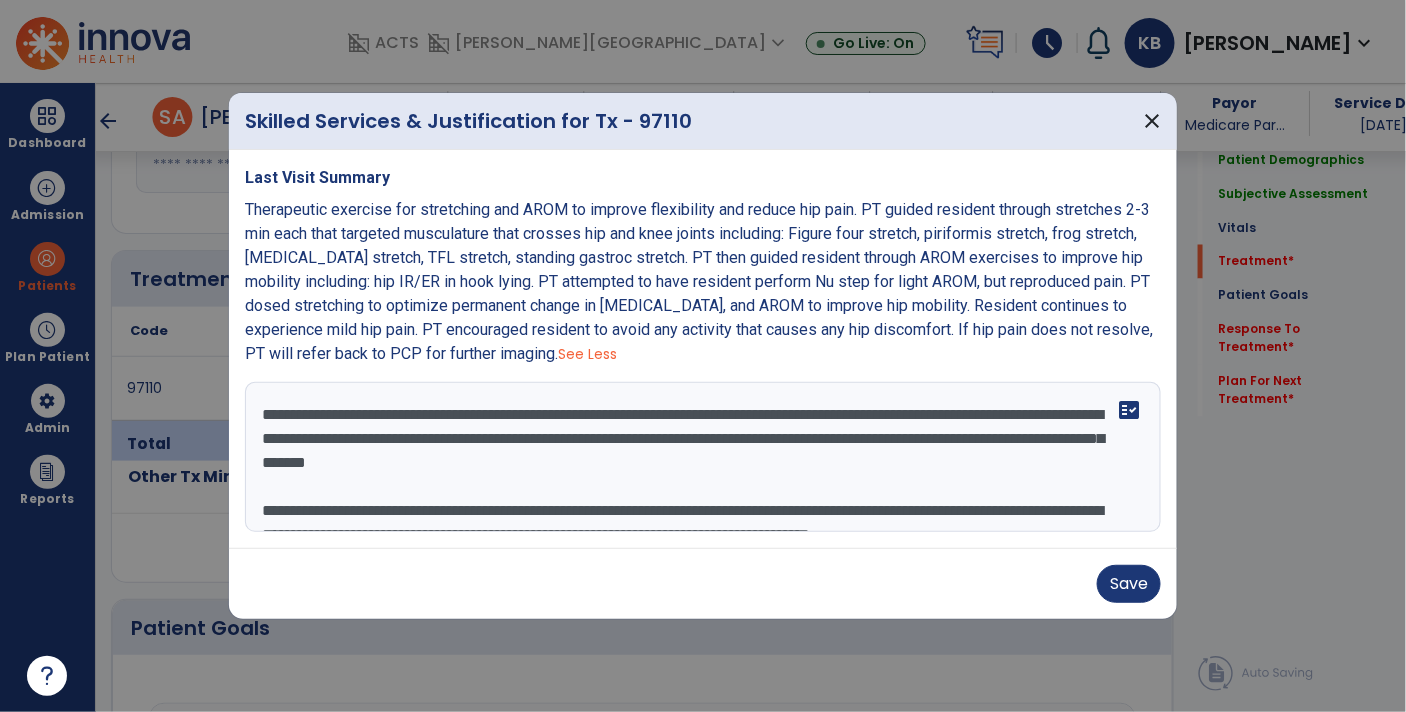 click on "**********" at bounding box center (703, 457) 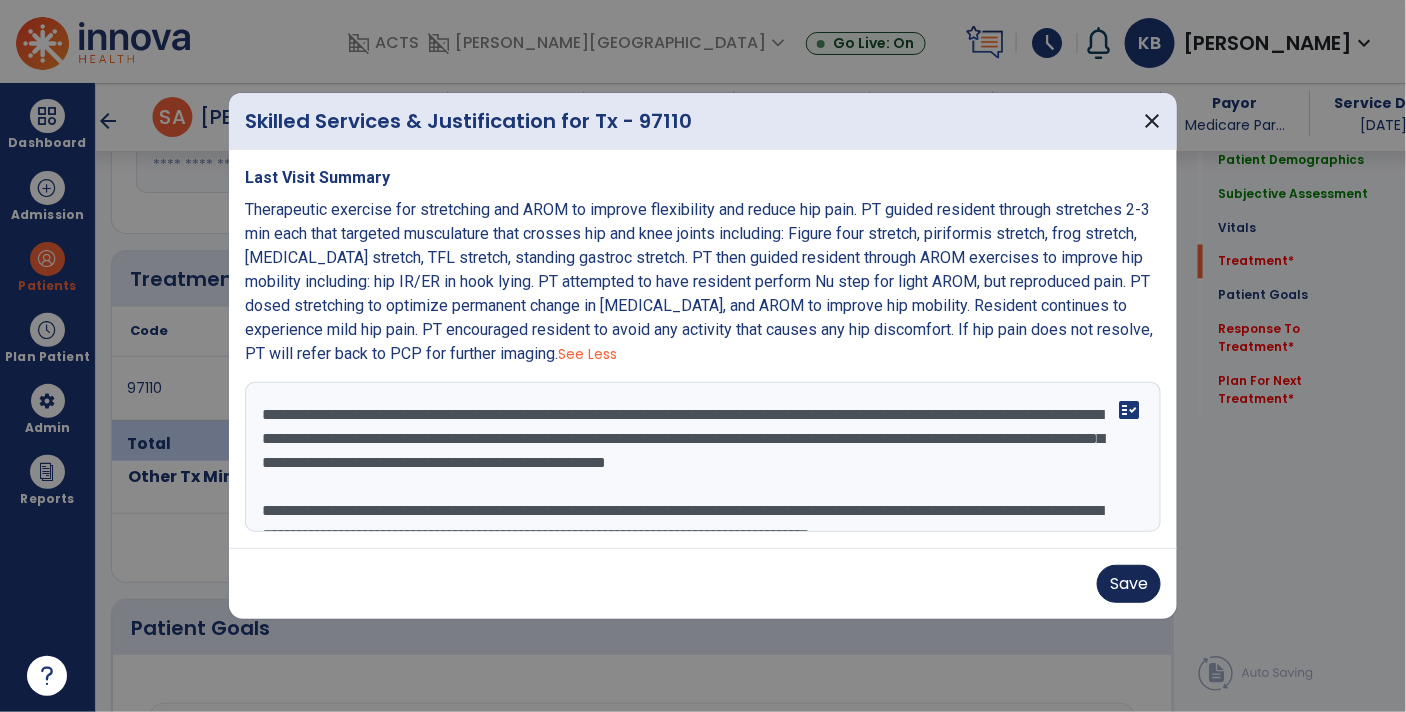 type on "**********" 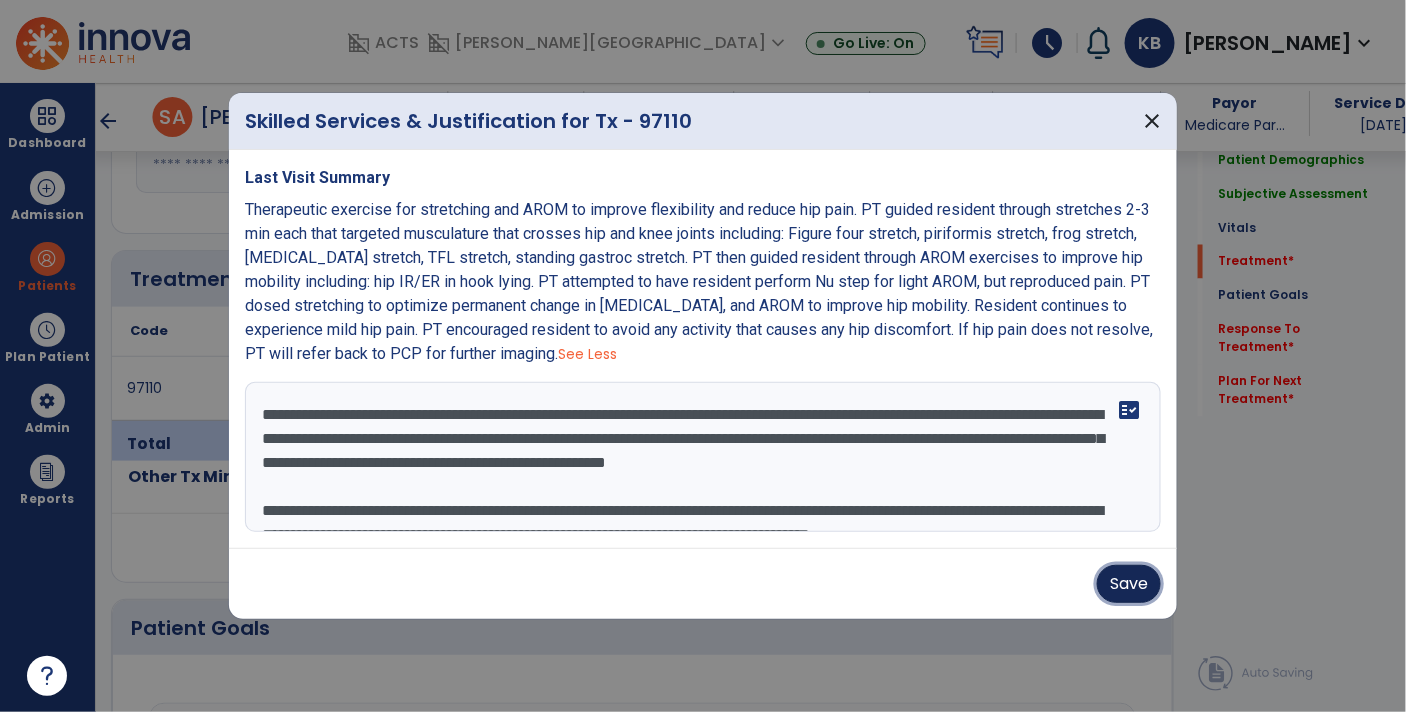 click on "Save" at bounding box center [1129, 584] 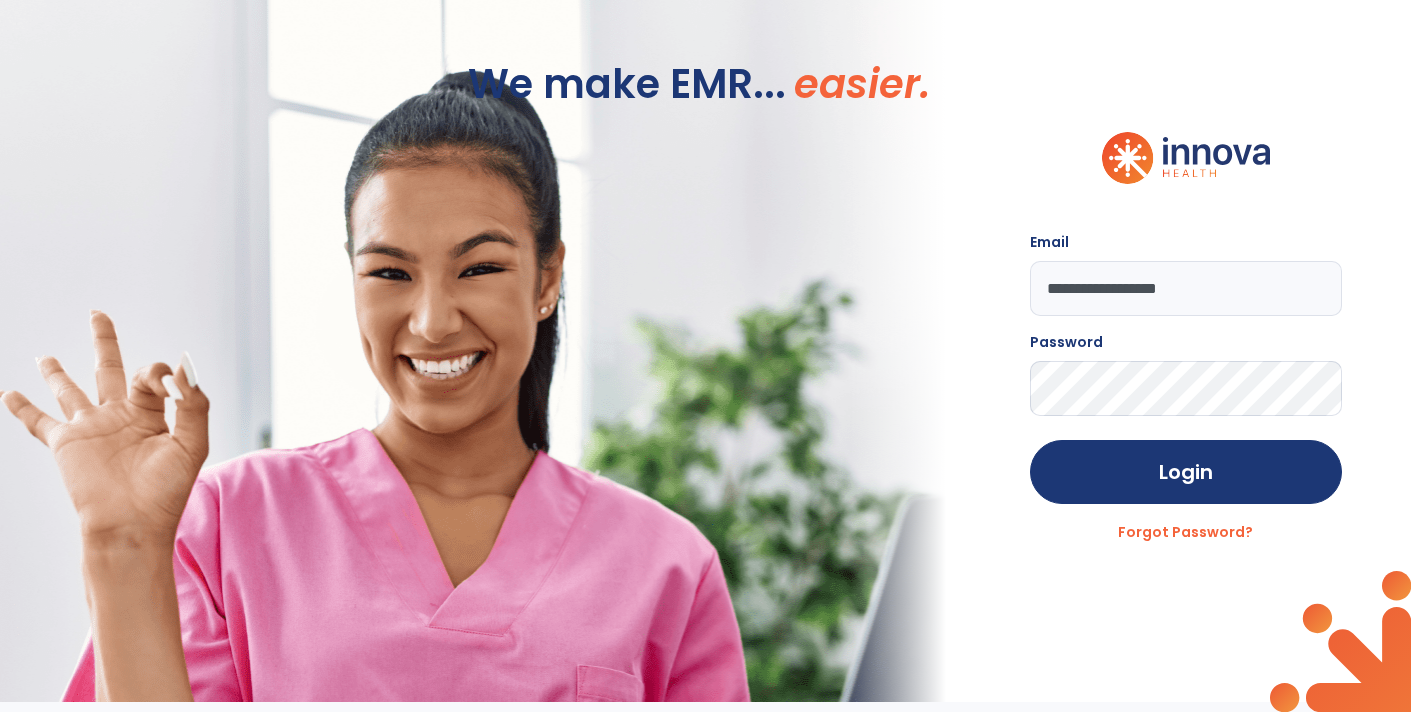 scroll, scrollTop: 0, scrollLeft: 0, axis: both 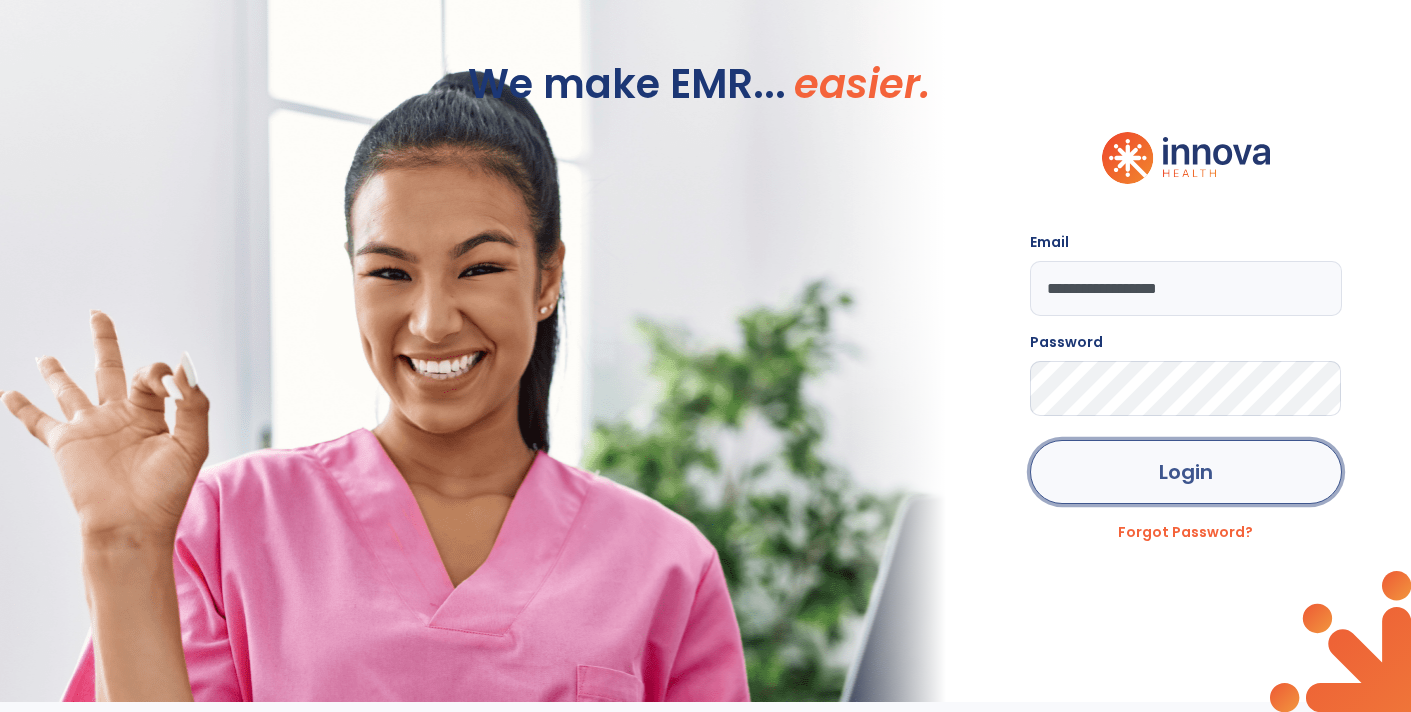 click on "Login" 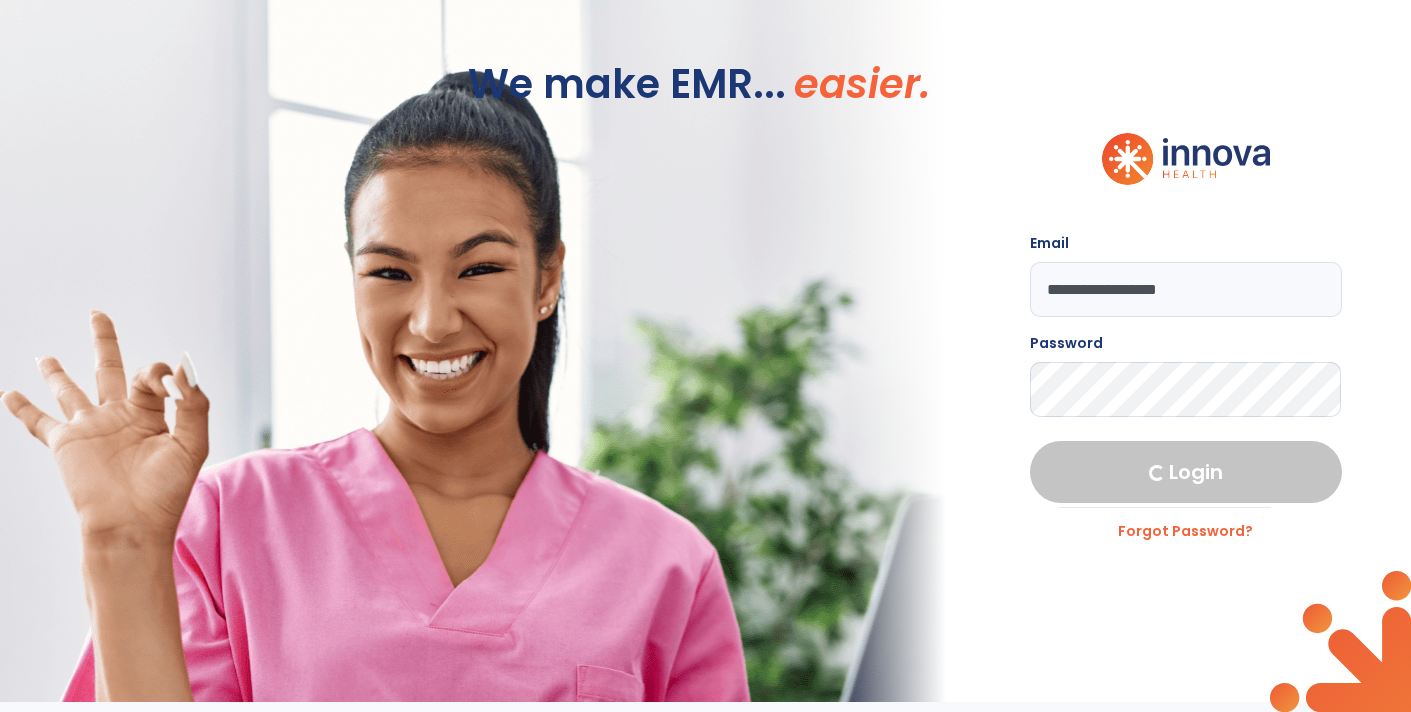 select on "****" 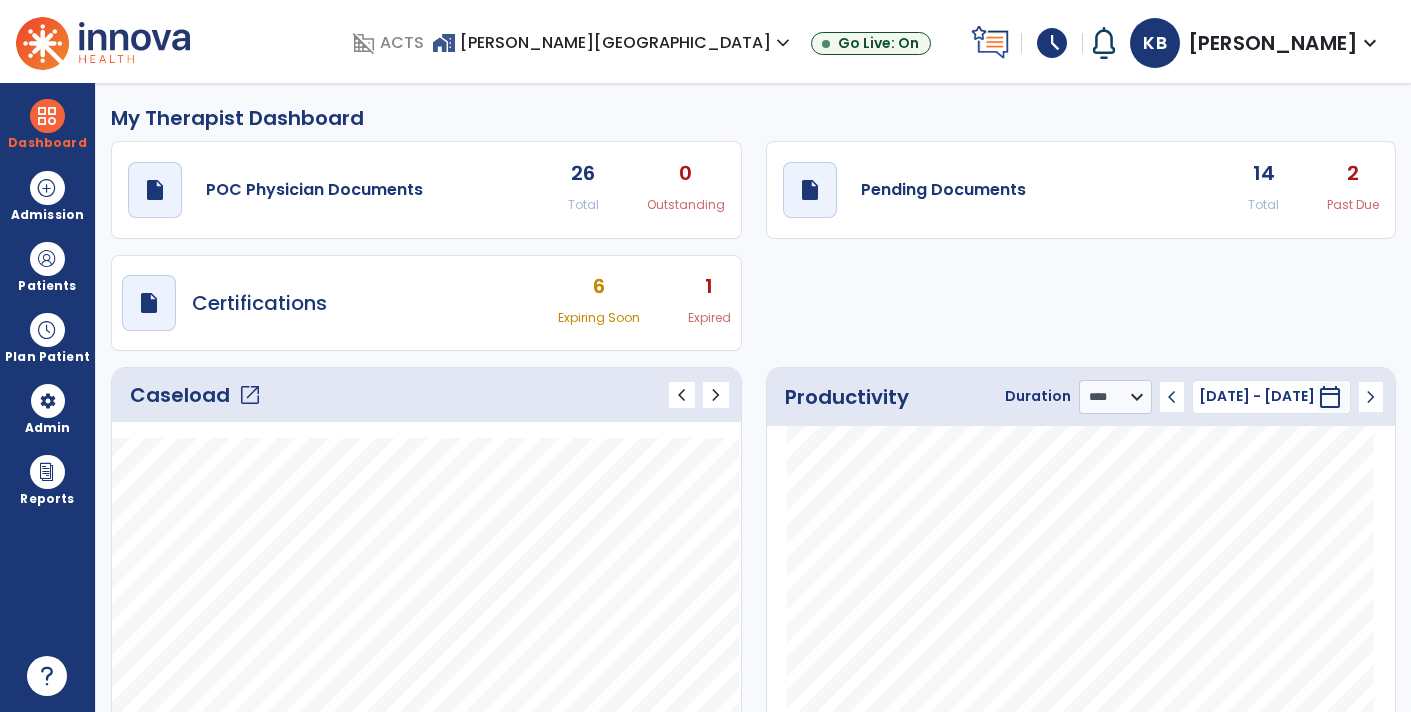 click on "14 Total" 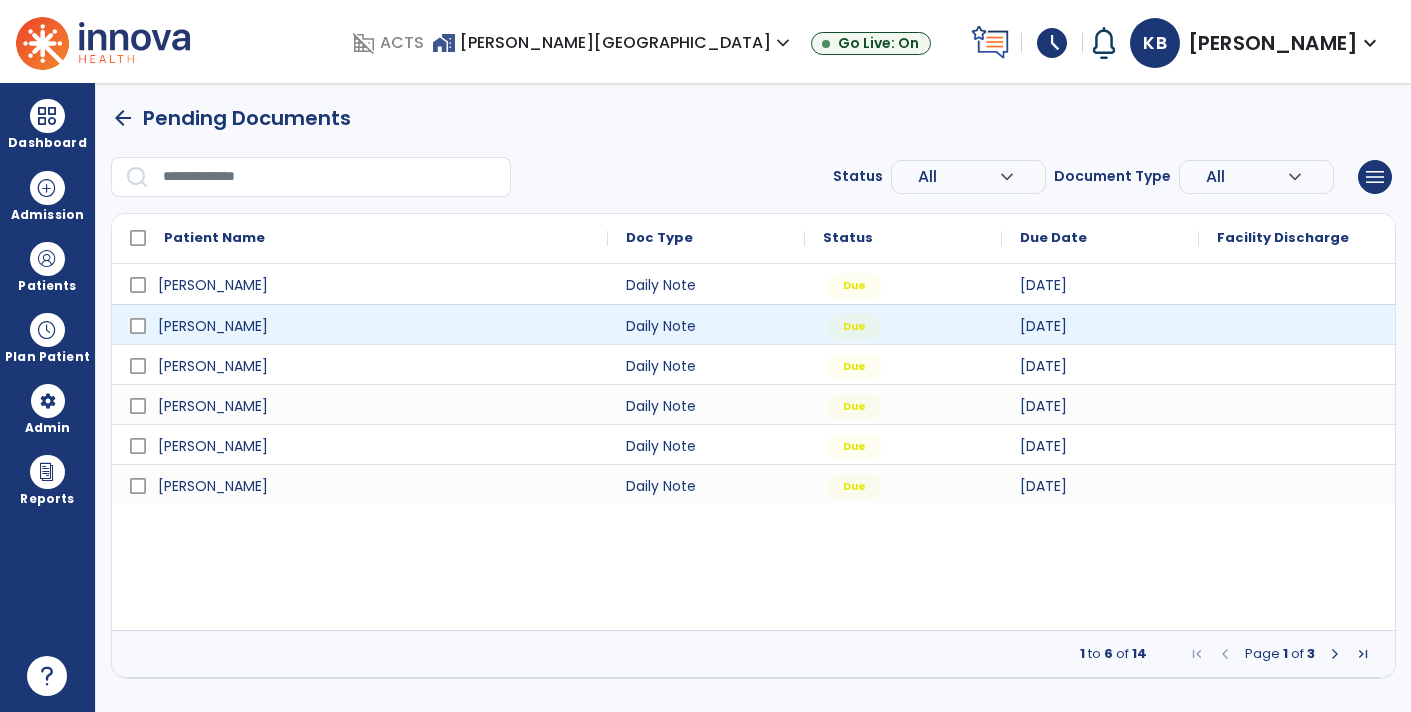 scroll, scrollTop: 0, scrollLeft: 0, axis: both 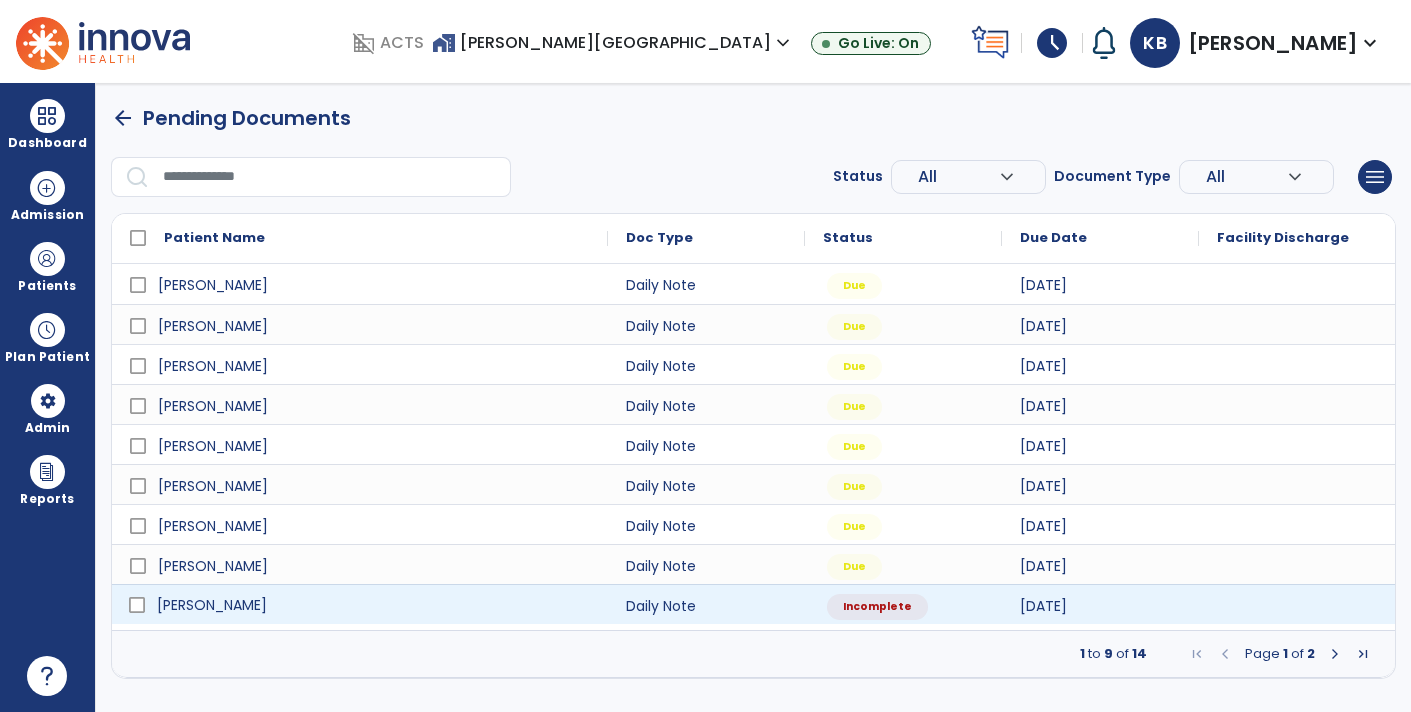 click on "Sirmans, Alan" at bounding box center [374, 605] 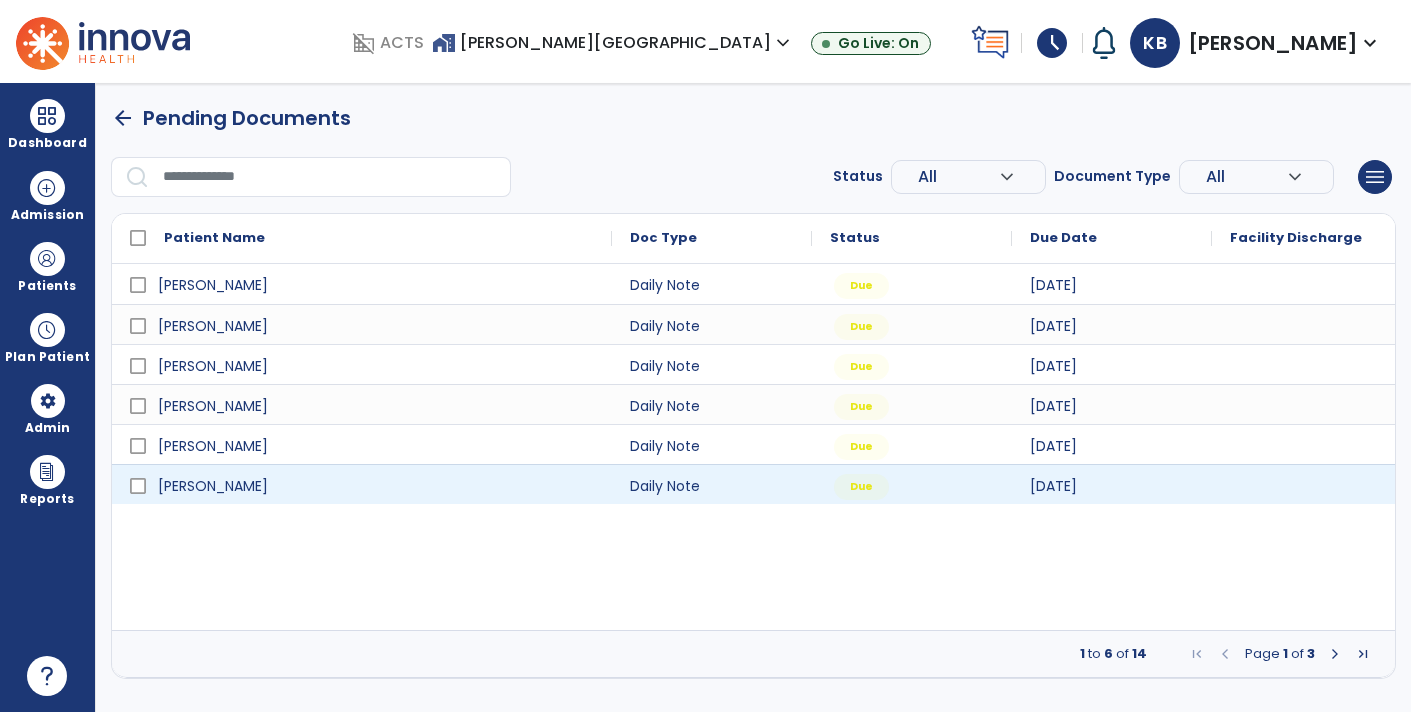 select on "*" 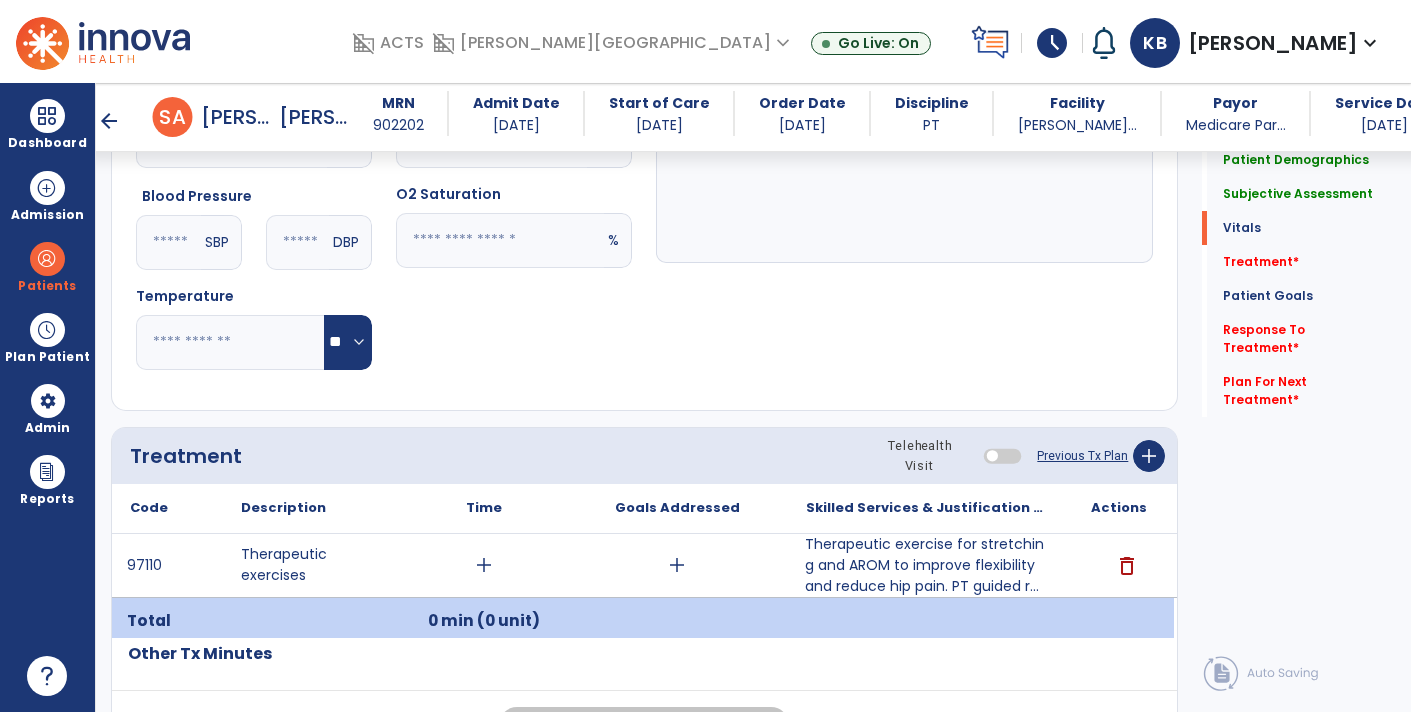 click on "Therapeutic exercise for stretching and AROM to improve flexibility and reduce hip pain. PT guided r..." at bounding box center (926, 565) 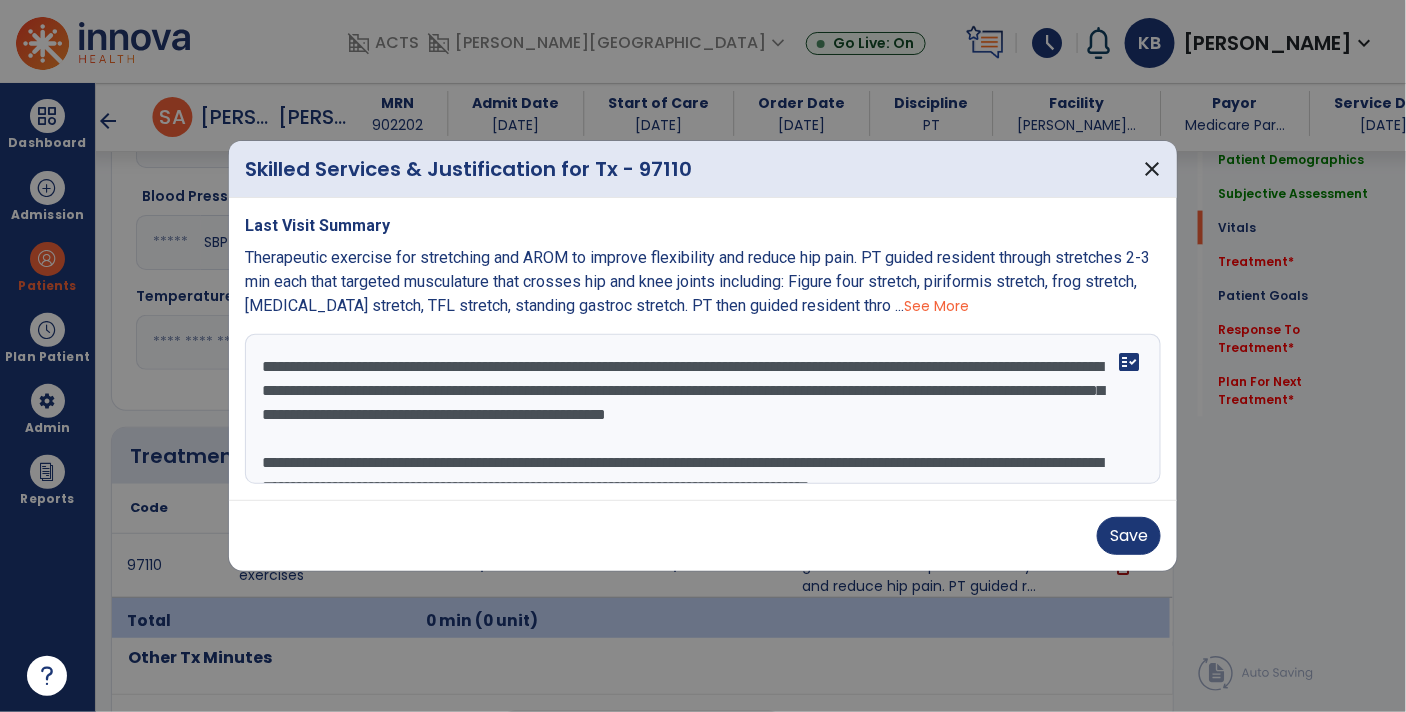 scroll, scrollTop: 862, scrollLeft: 0, axis: vertical 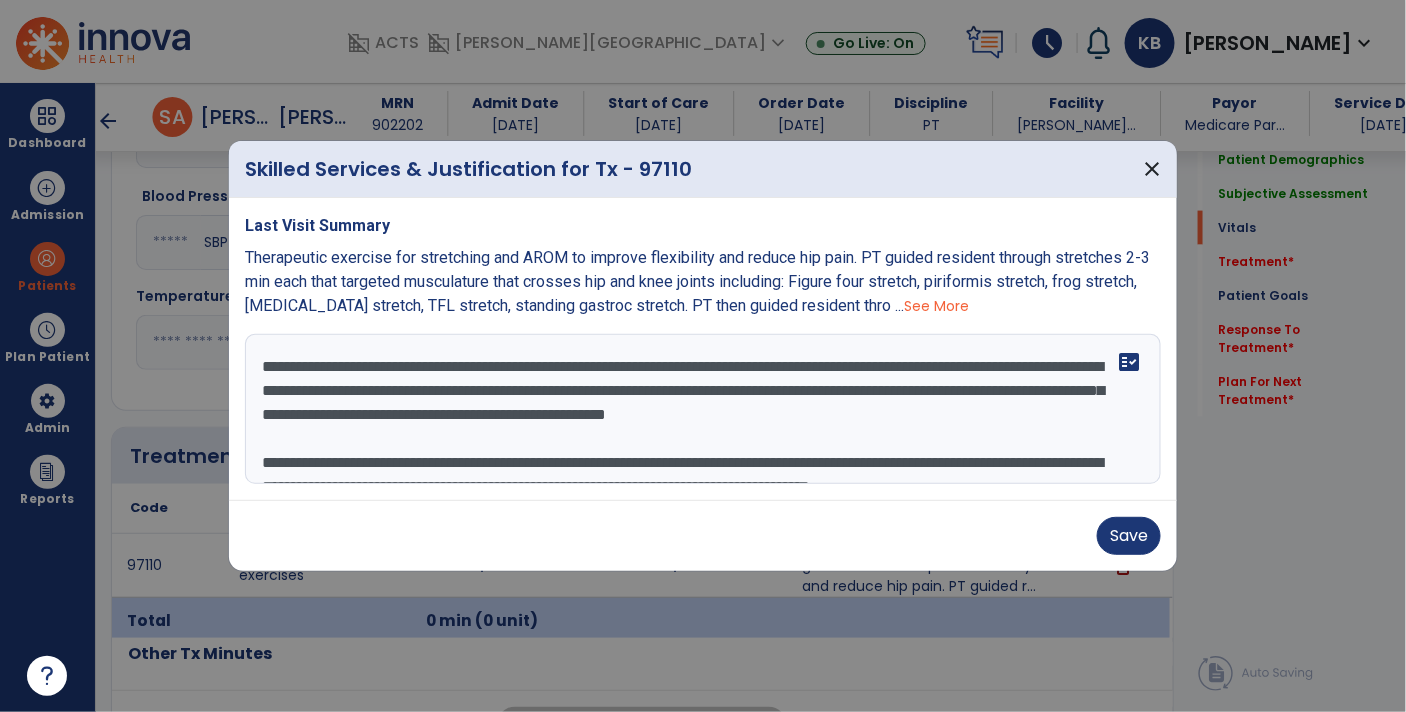 click on "**********" at bounding box center [703, 409] 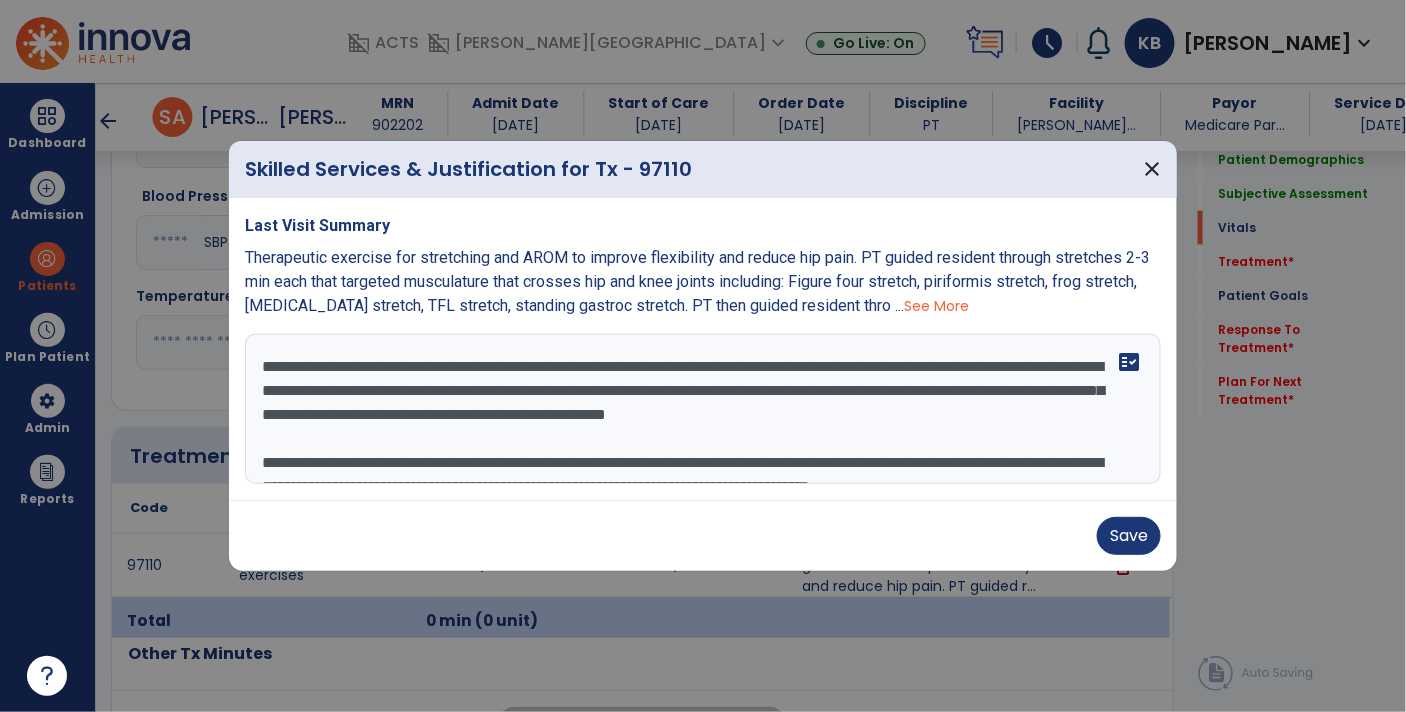 click on "**********" at bounding box center (703, 409) 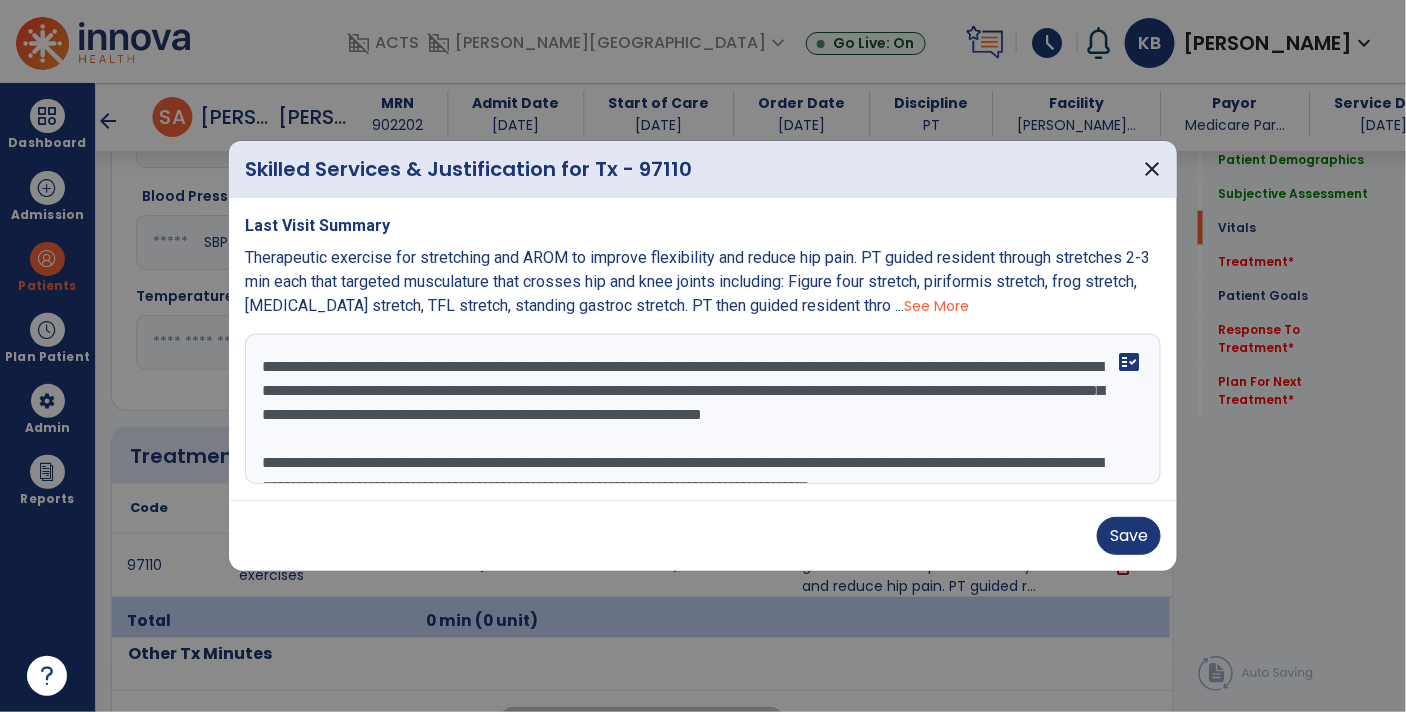 type on "**********" 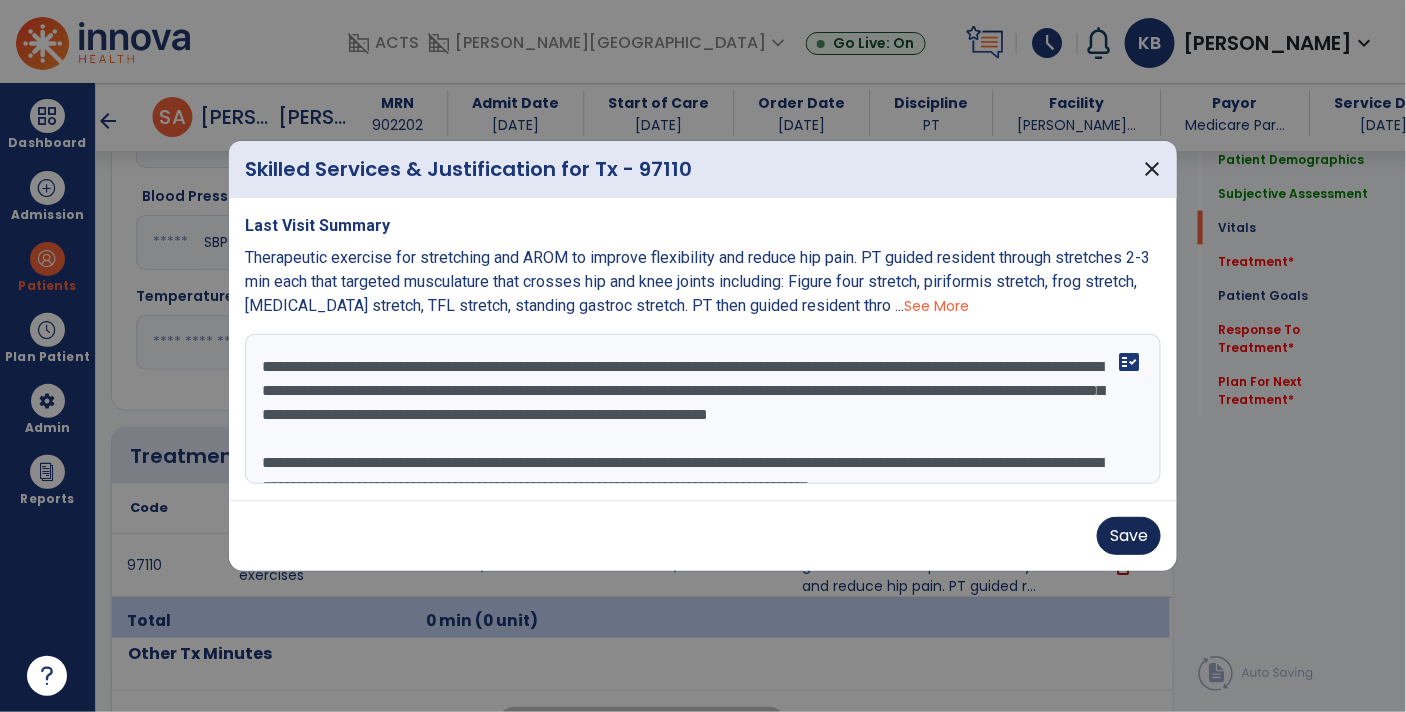 click on "Save" at bounding box center [1129, 536] 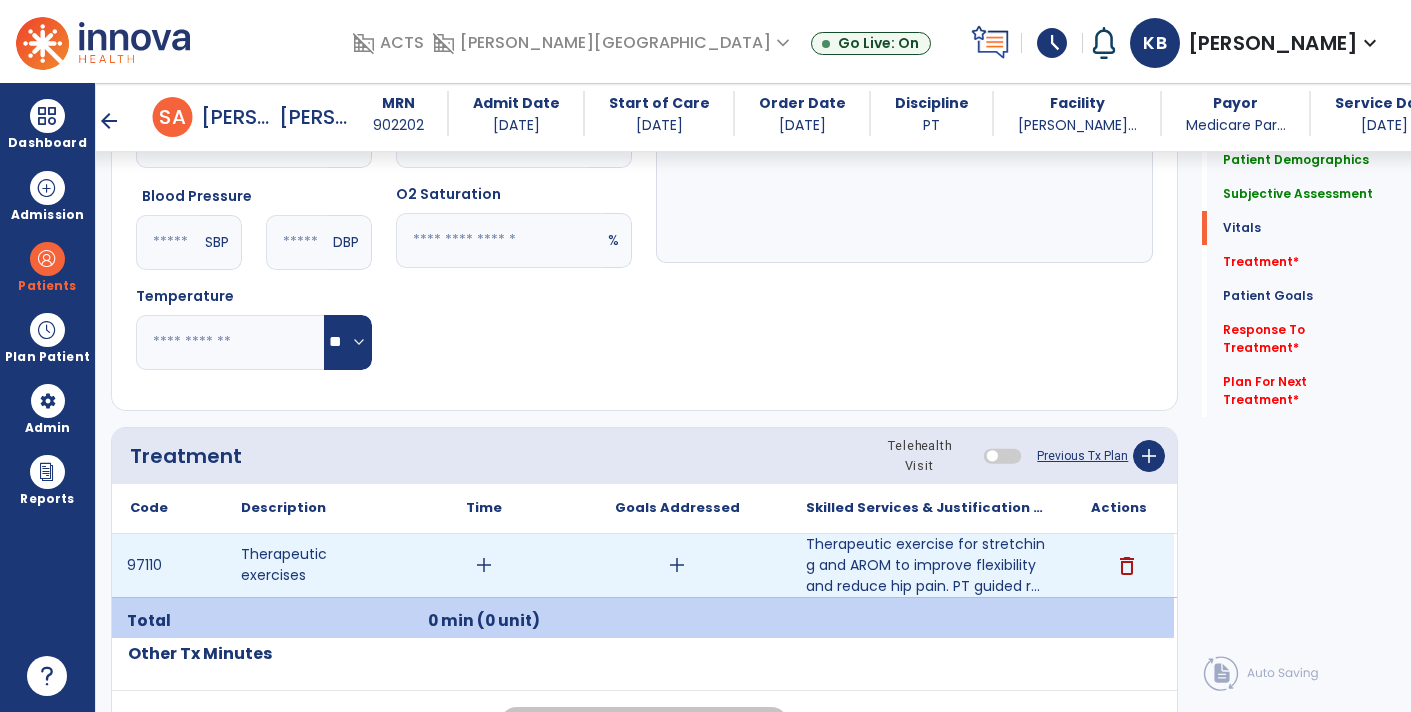 drag, startPoint x: 486, startPoint y: 565, endPoint x: 485, endPoint y: 583, distance: 18.027756 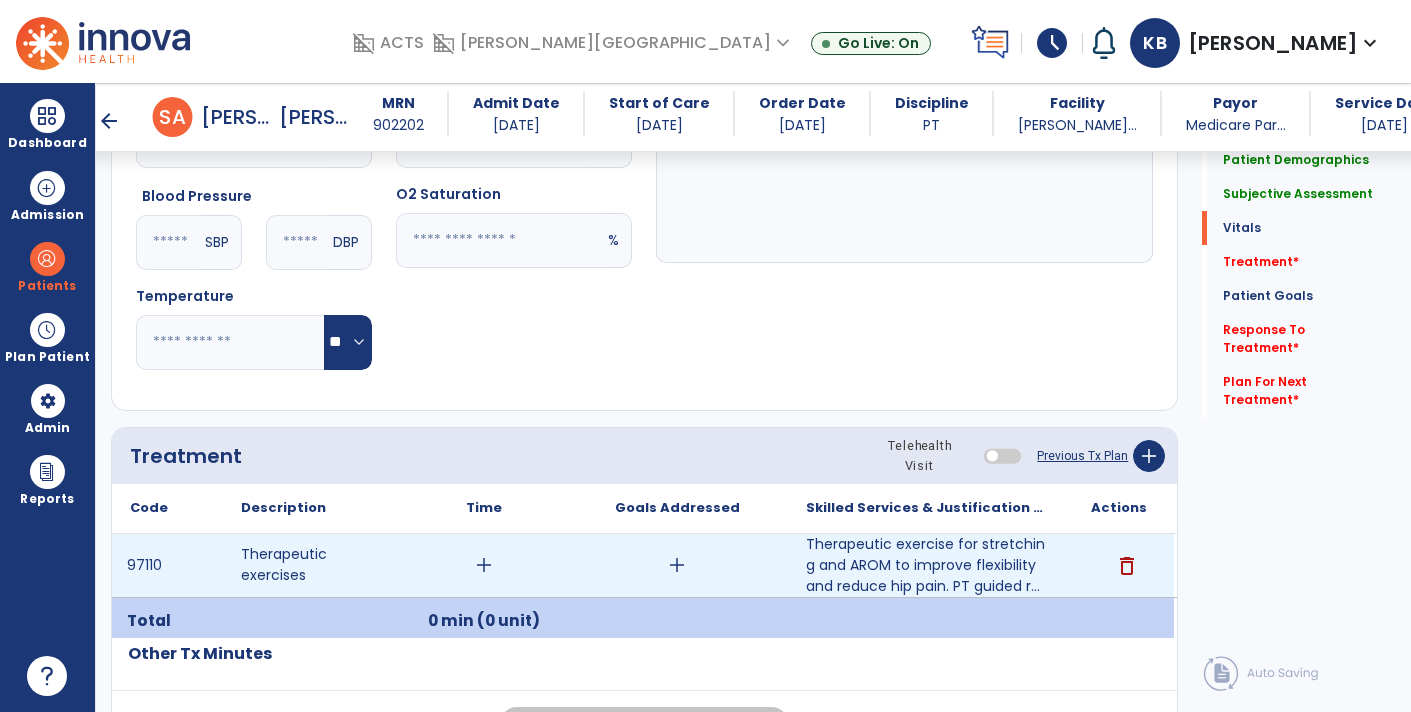 click on "add" at bounding box center (484, 565) 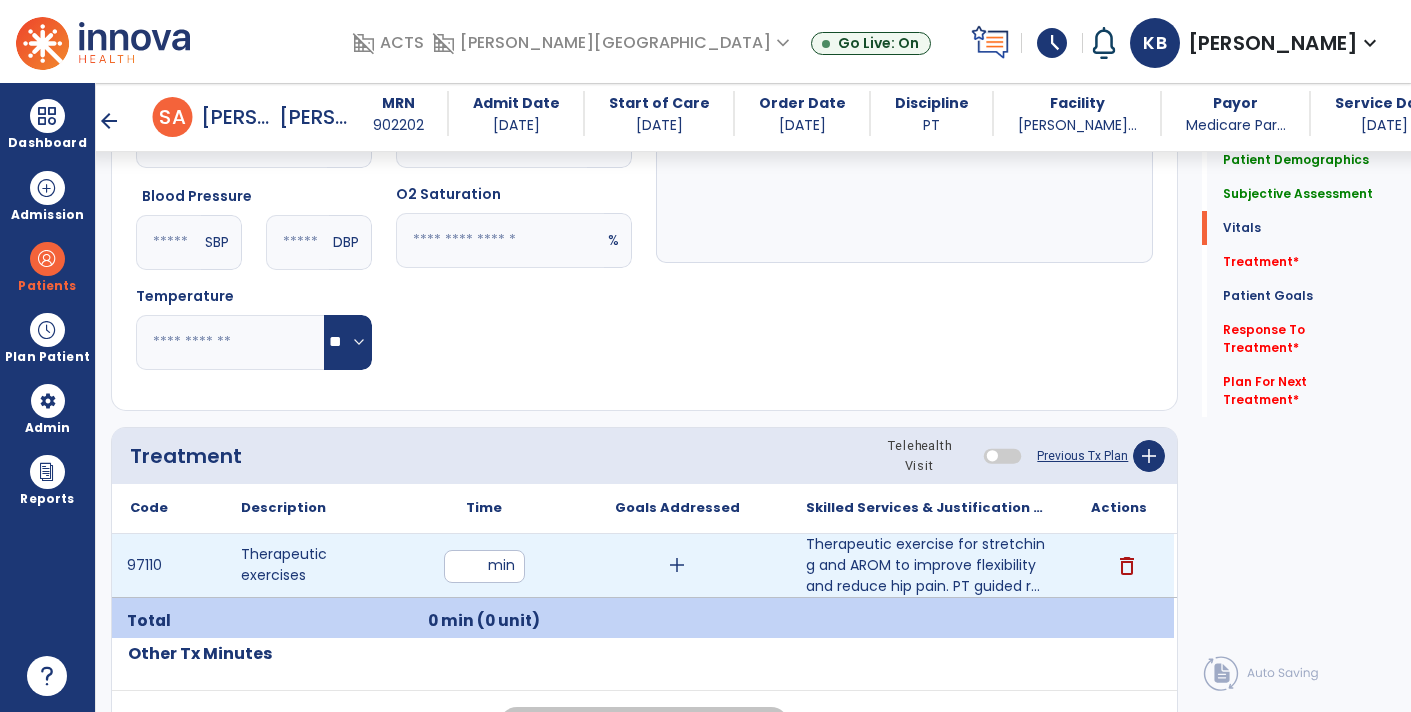 type on "**" 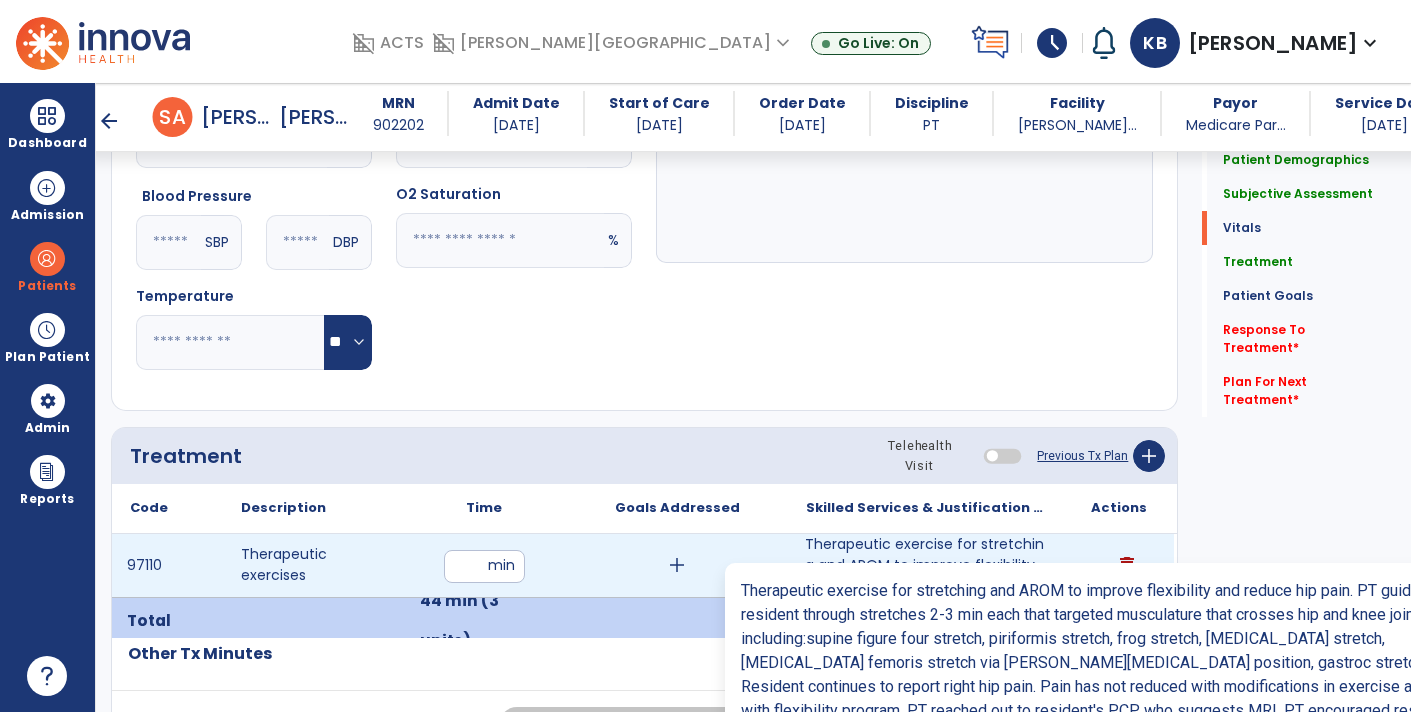 click on "Therapeutic exercise for stretching and AROM to improve flexibility and reduce hip pain. PT guided r..." at bounding box center [926, 565] 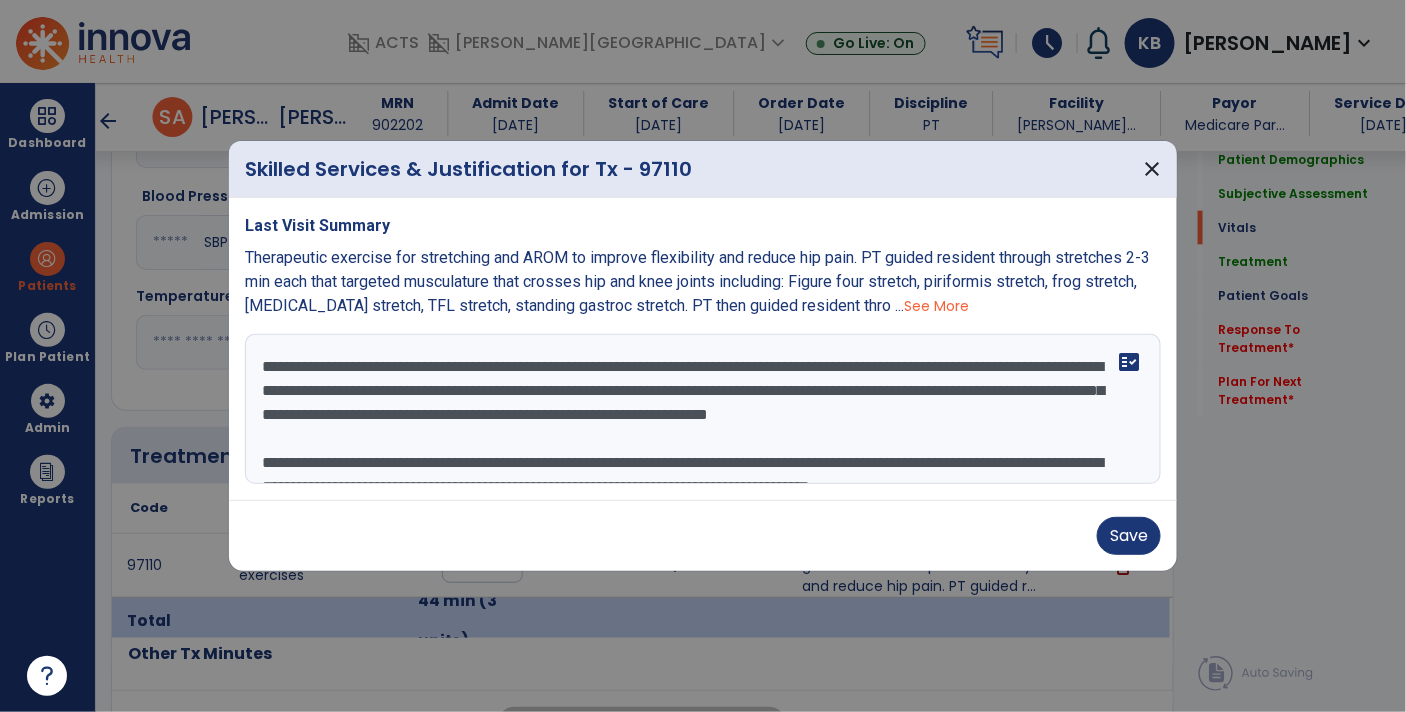 scroll, scrollTop: 862, scrollLeft: 0, axis: vertical 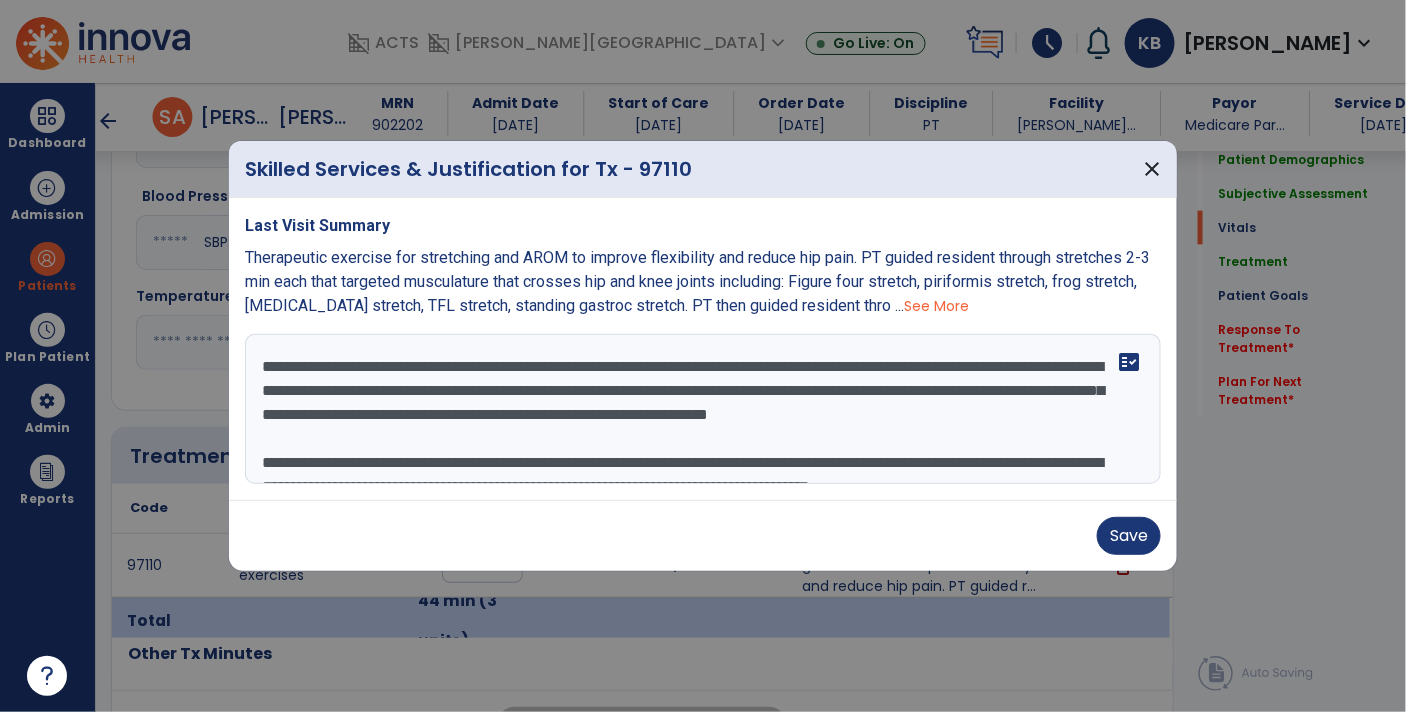 click on "**********" at bounding box center (703, 409) 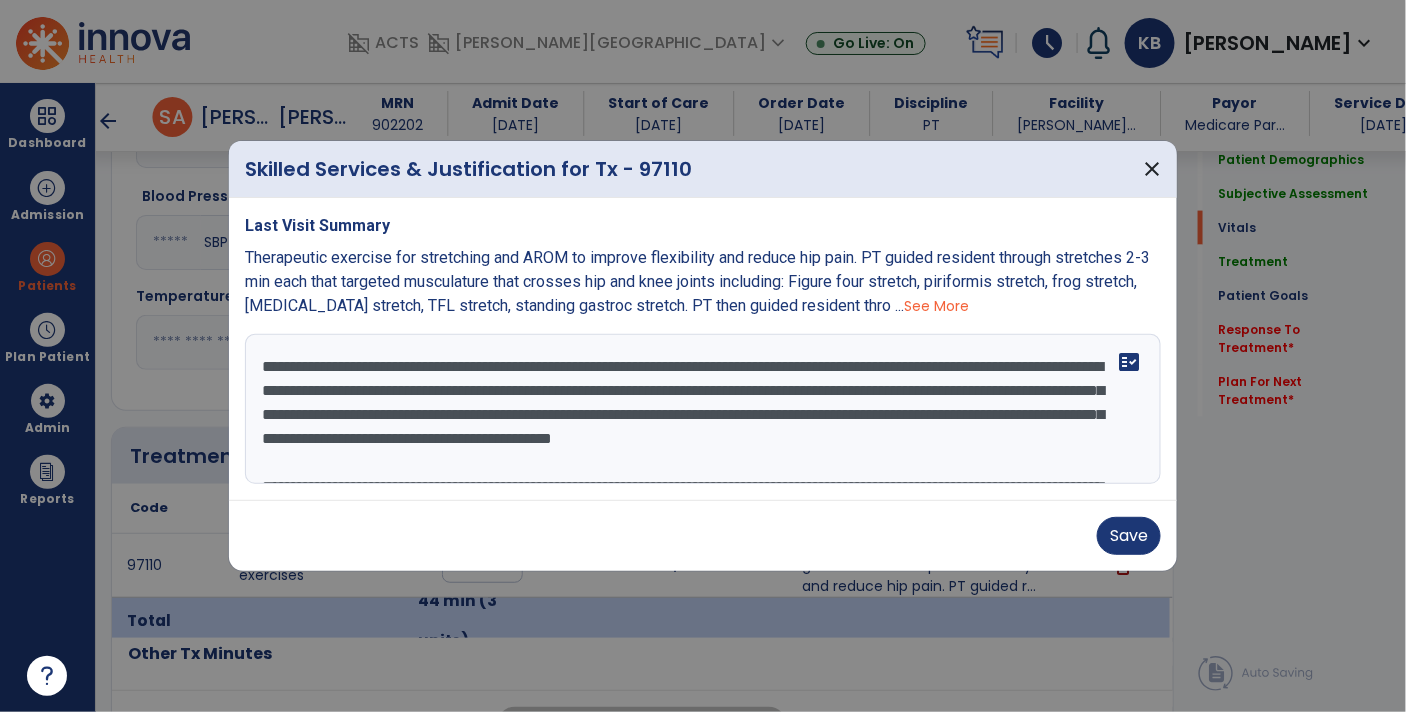 scroll, scrollTop: 45, scrollLeft: 0, axis: vertical 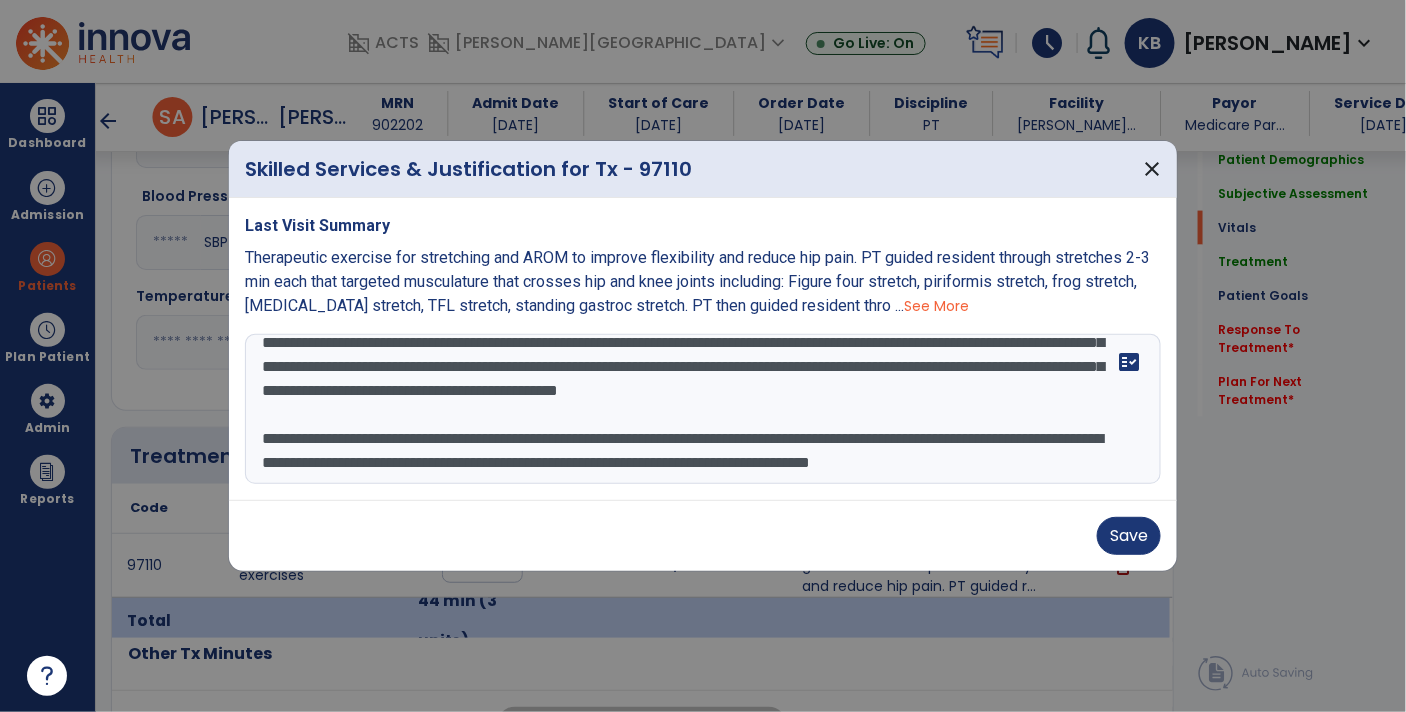 click on "**********" at bounding box center (703, 409) 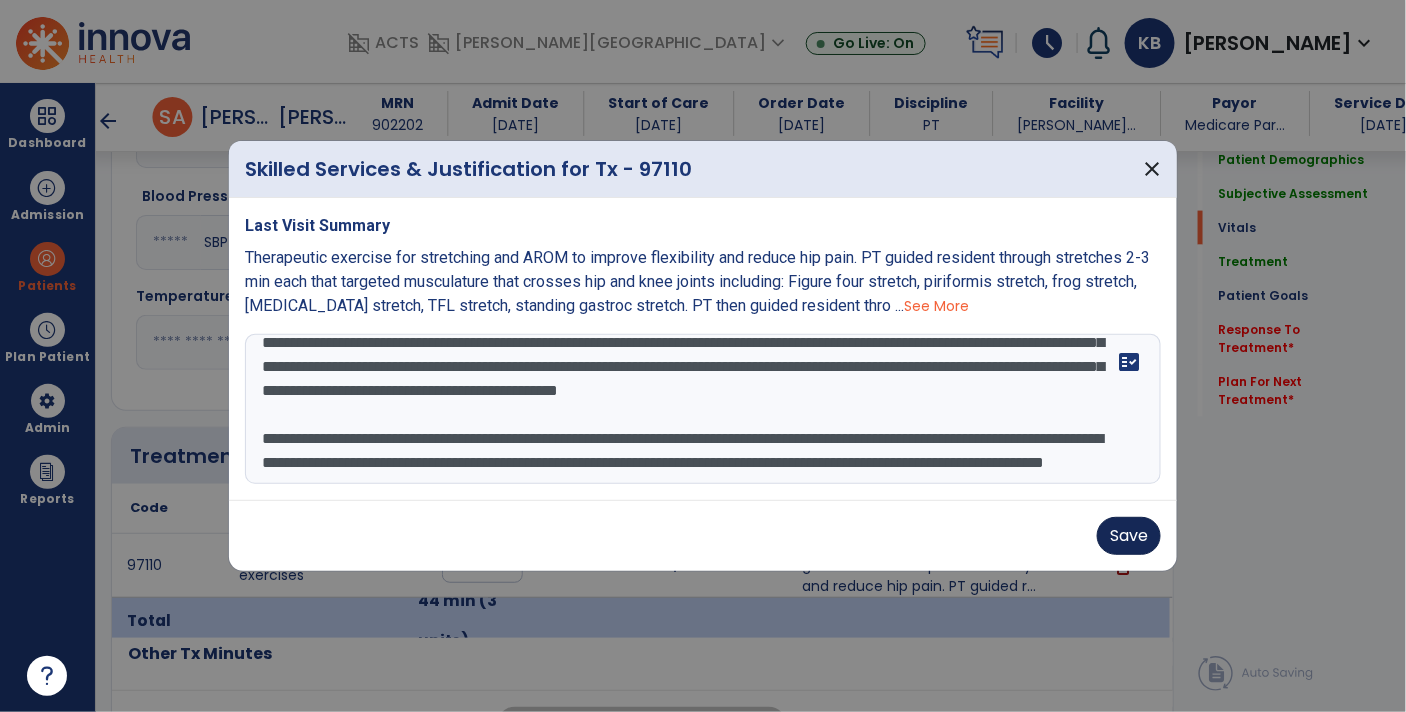 type on "**********" 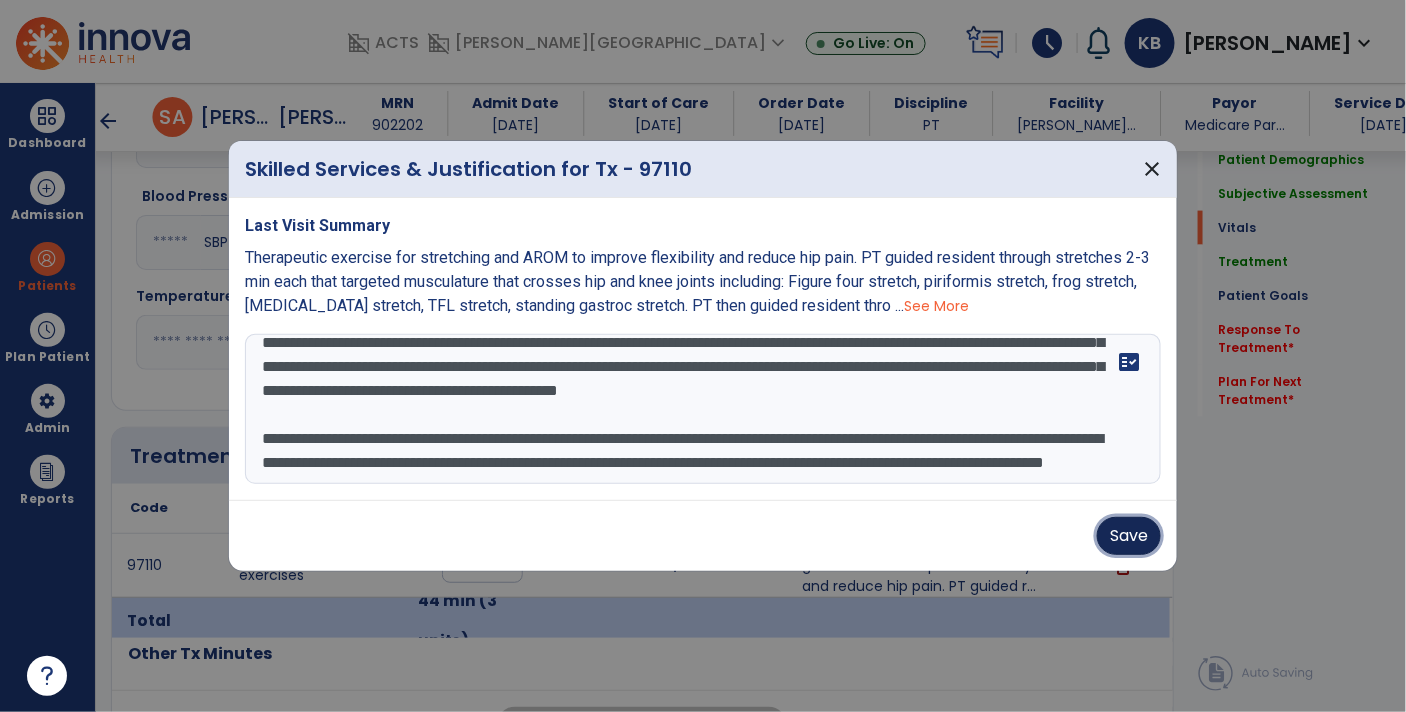 click on "Save" at bounding box center (1129, 536) 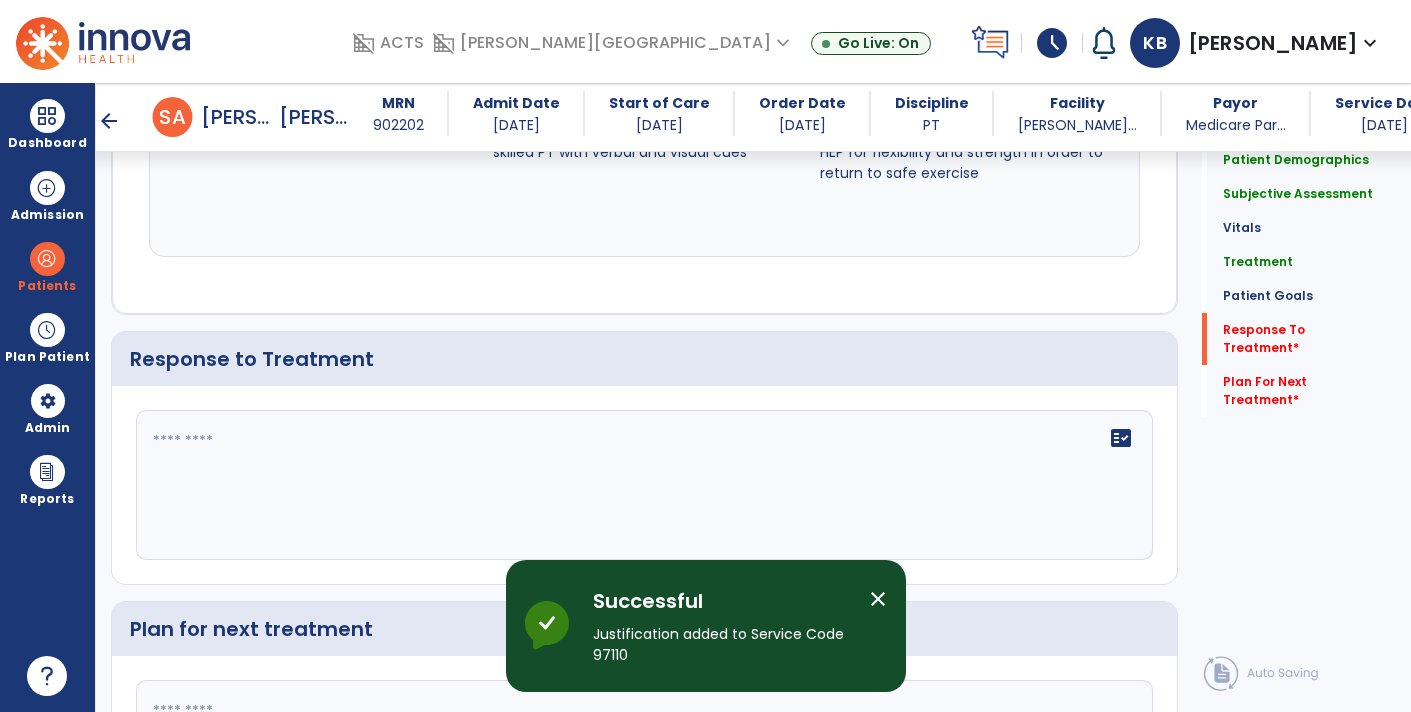 scroll, scrollTop: 2633, scrollLeft: 0, axis: vertical 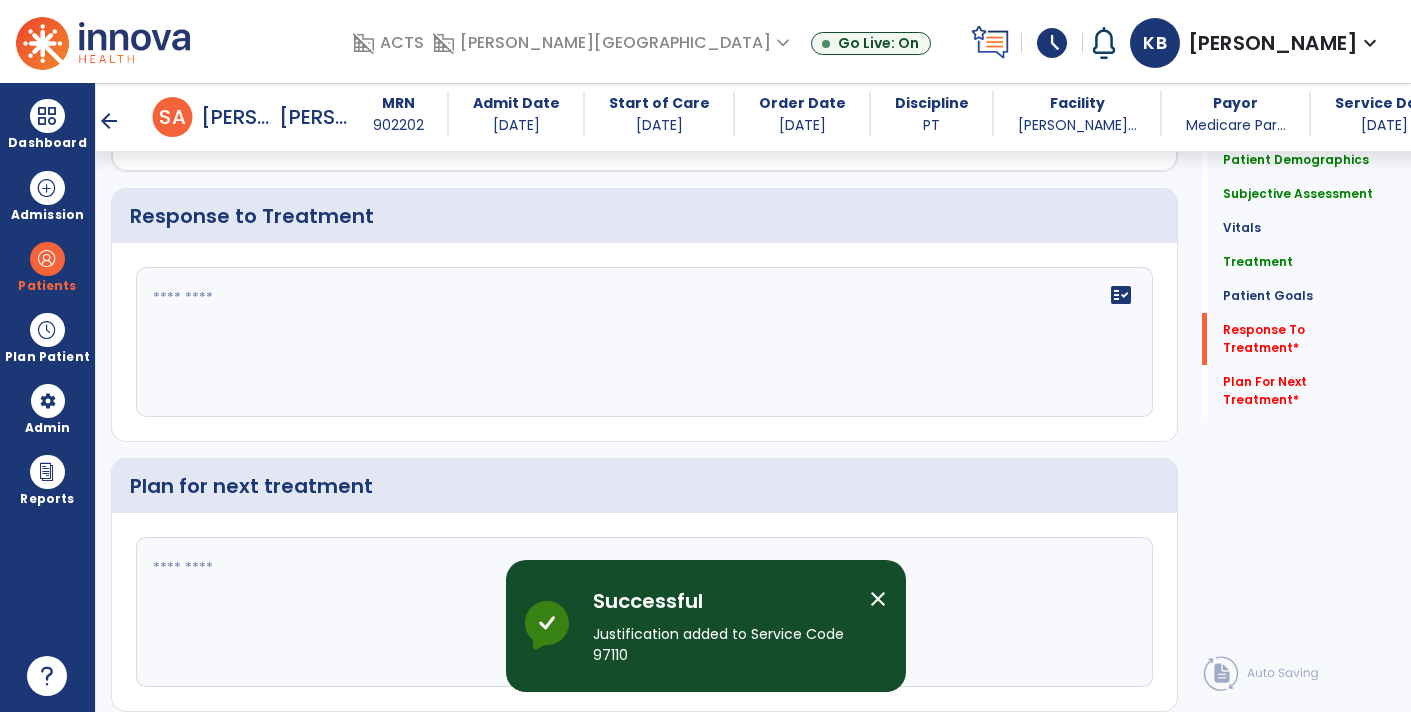 click 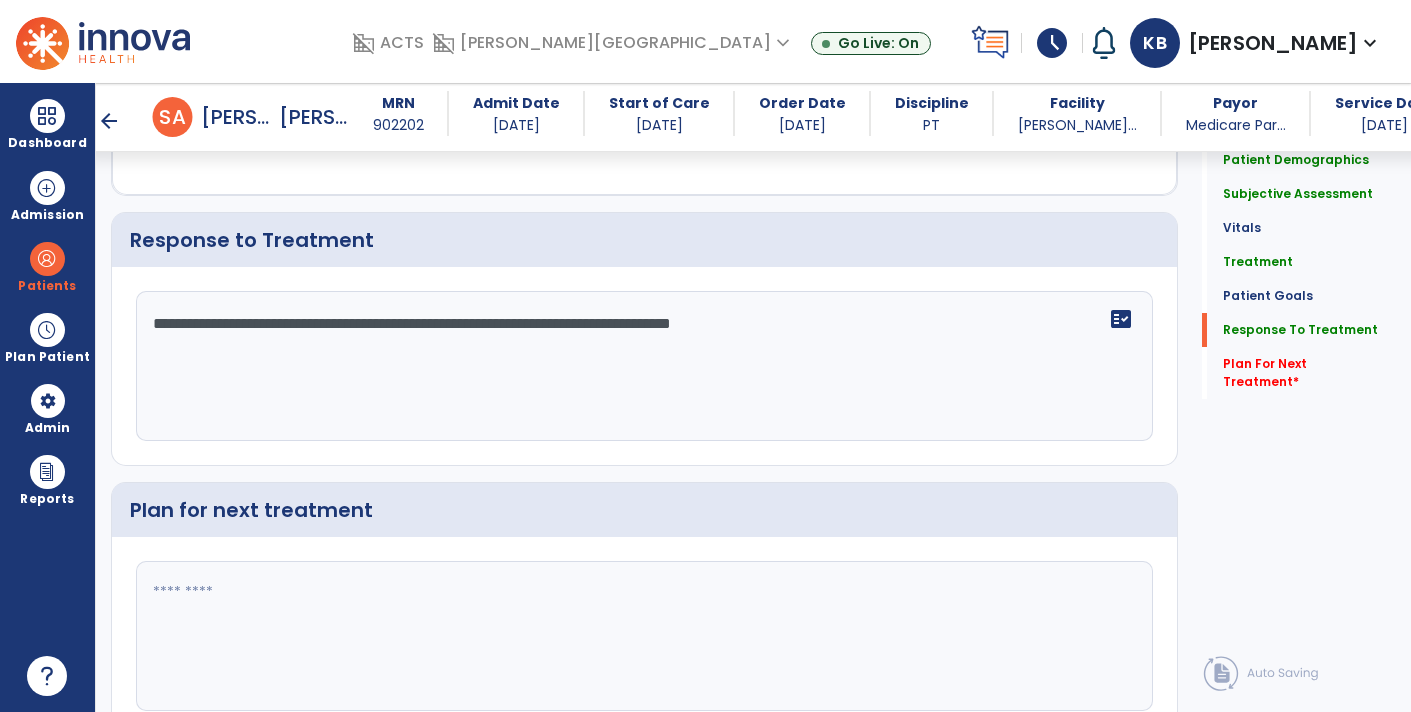 scroll, scrollTop: 2632, scrollLeft: 0, axis: vertical 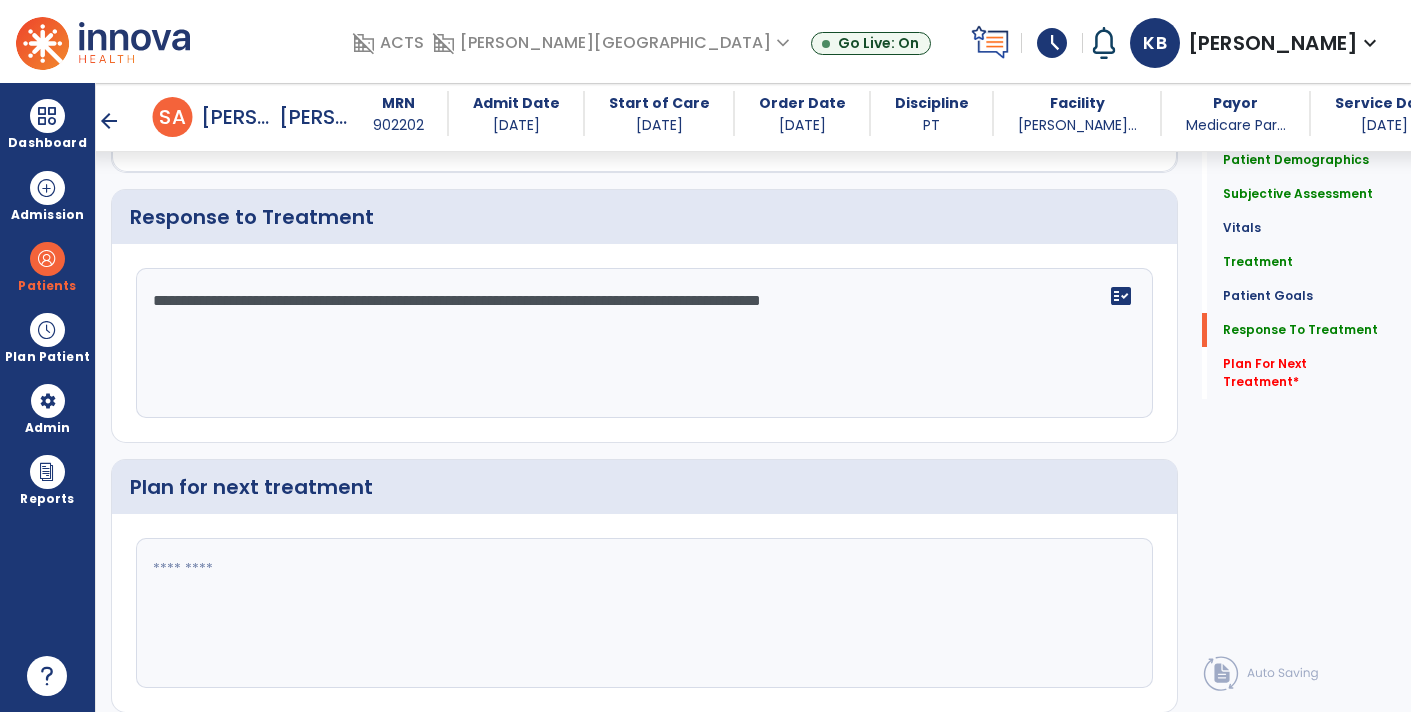 type on "**********" 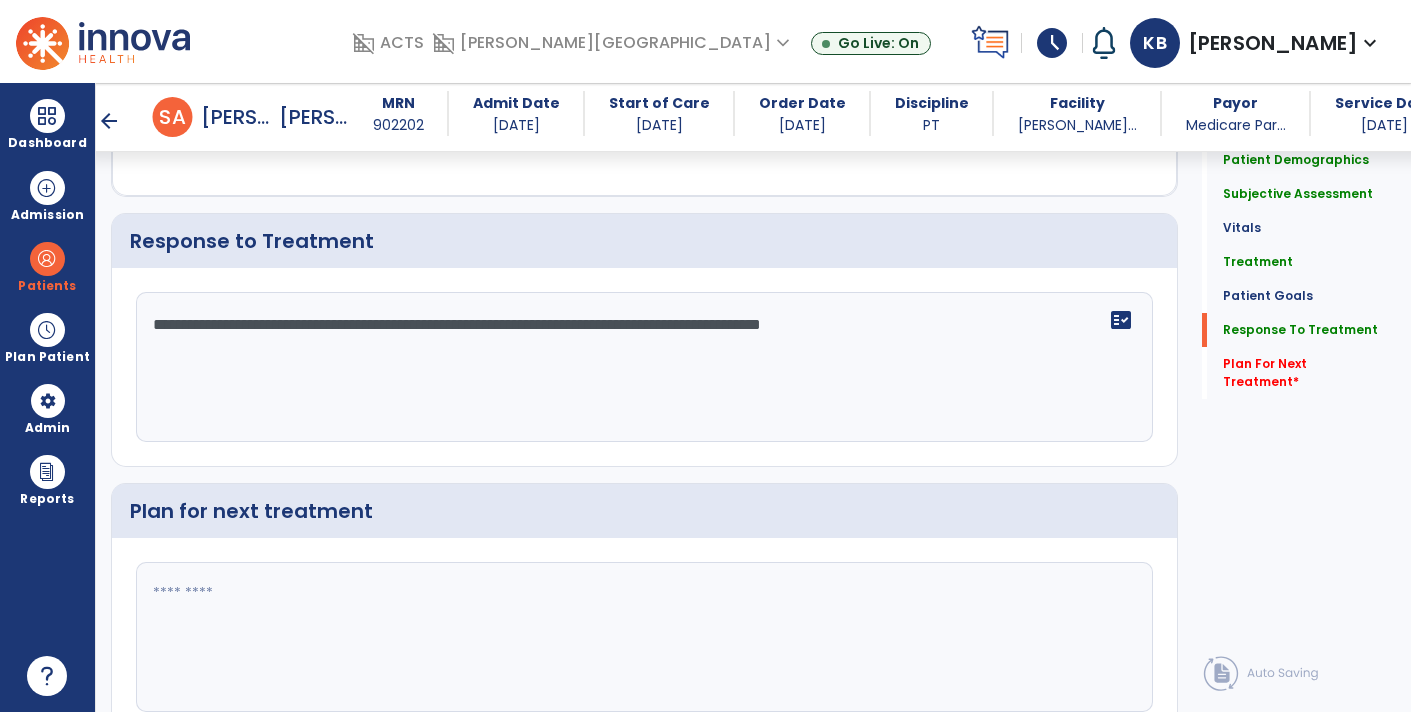 scroll, scrollTop: 2631, scrollLeft: 0, axis: vertical 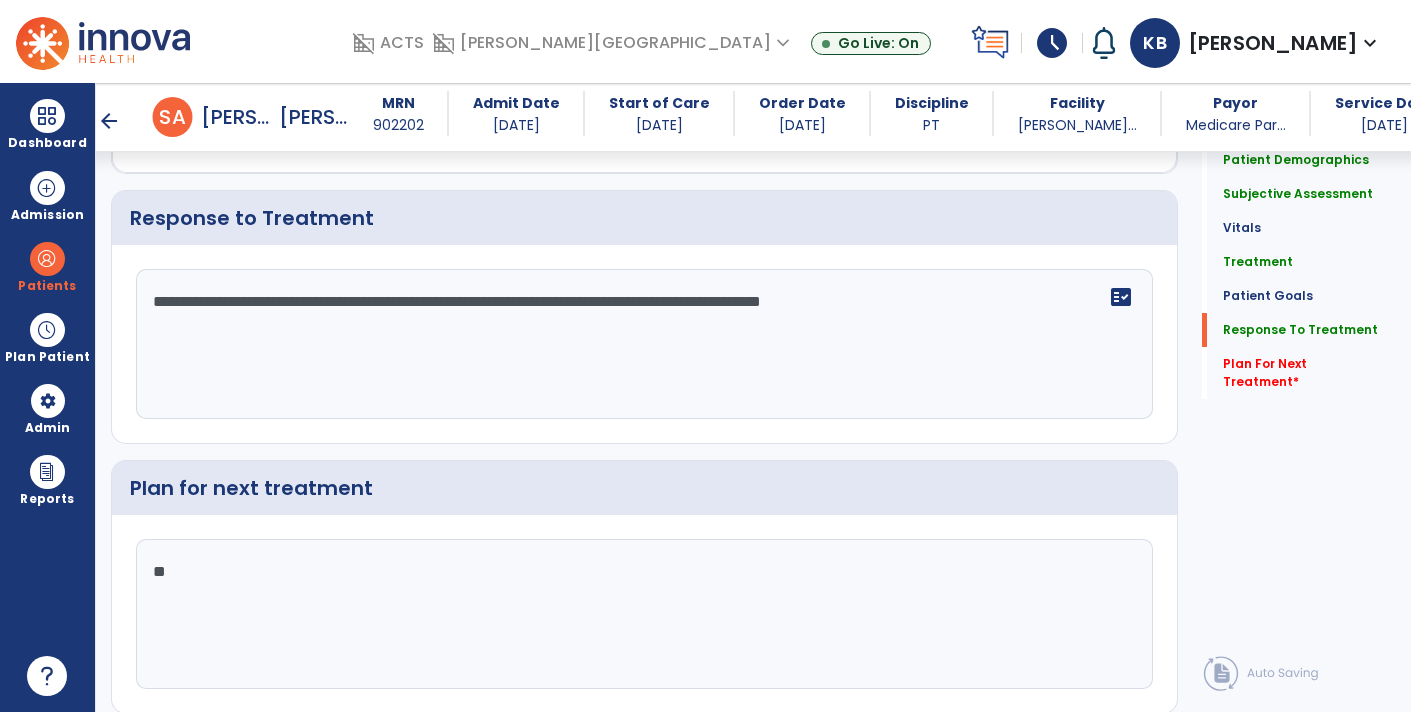 type on "*" 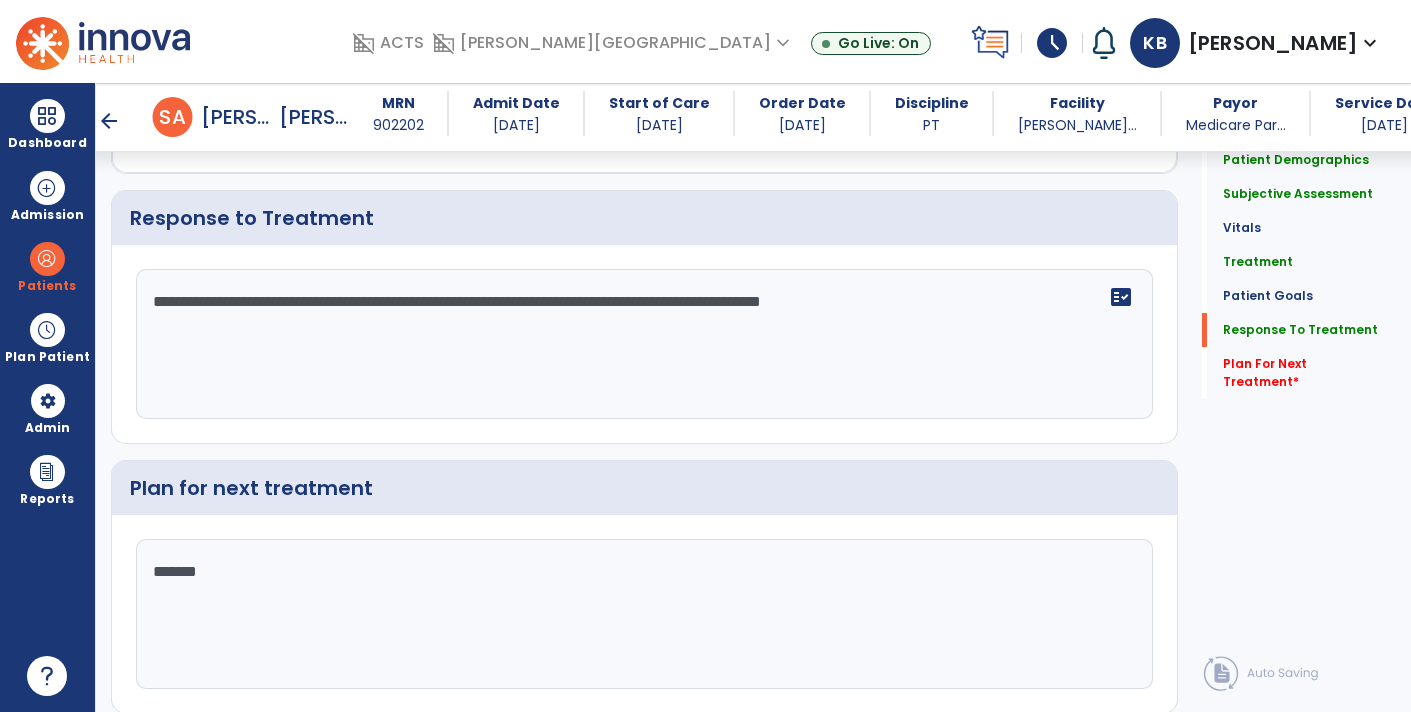 type on "********" 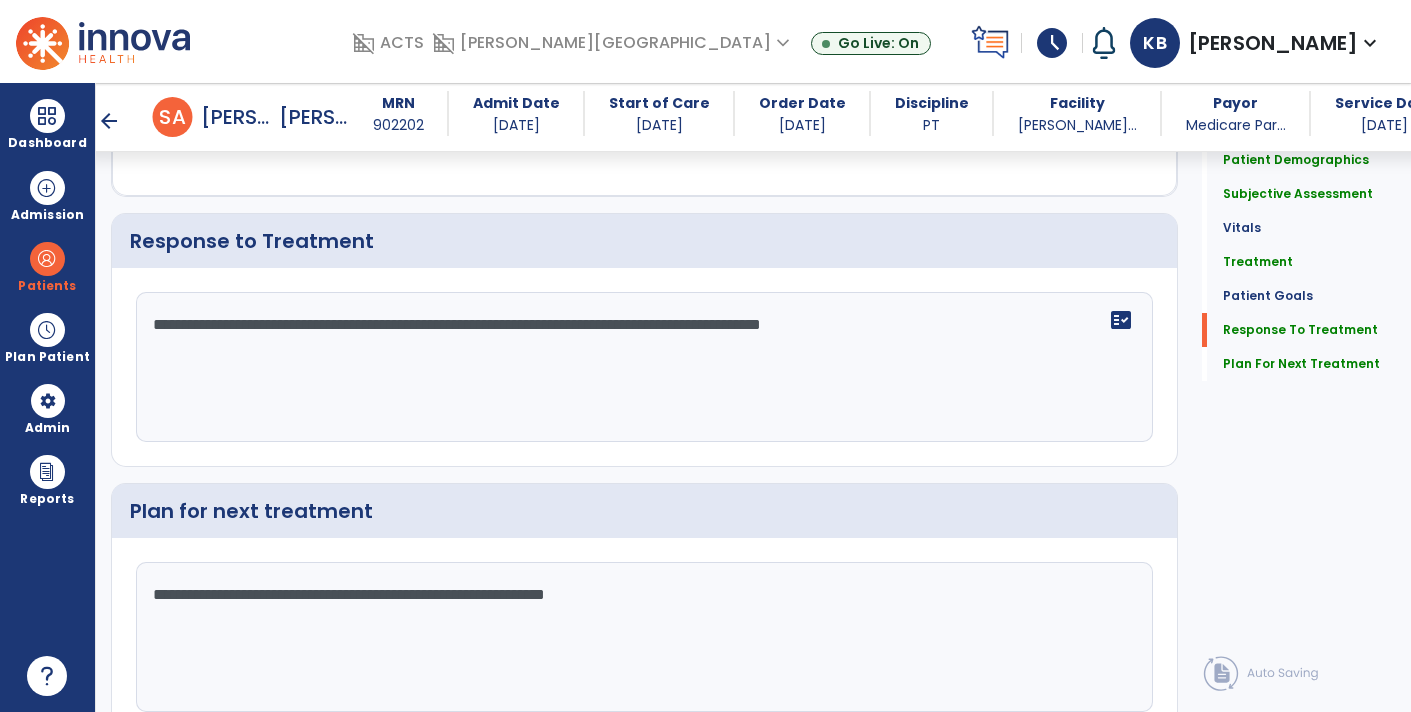 scroll, scrollTop: 2631, scrollLeft: 0, axis: vertical 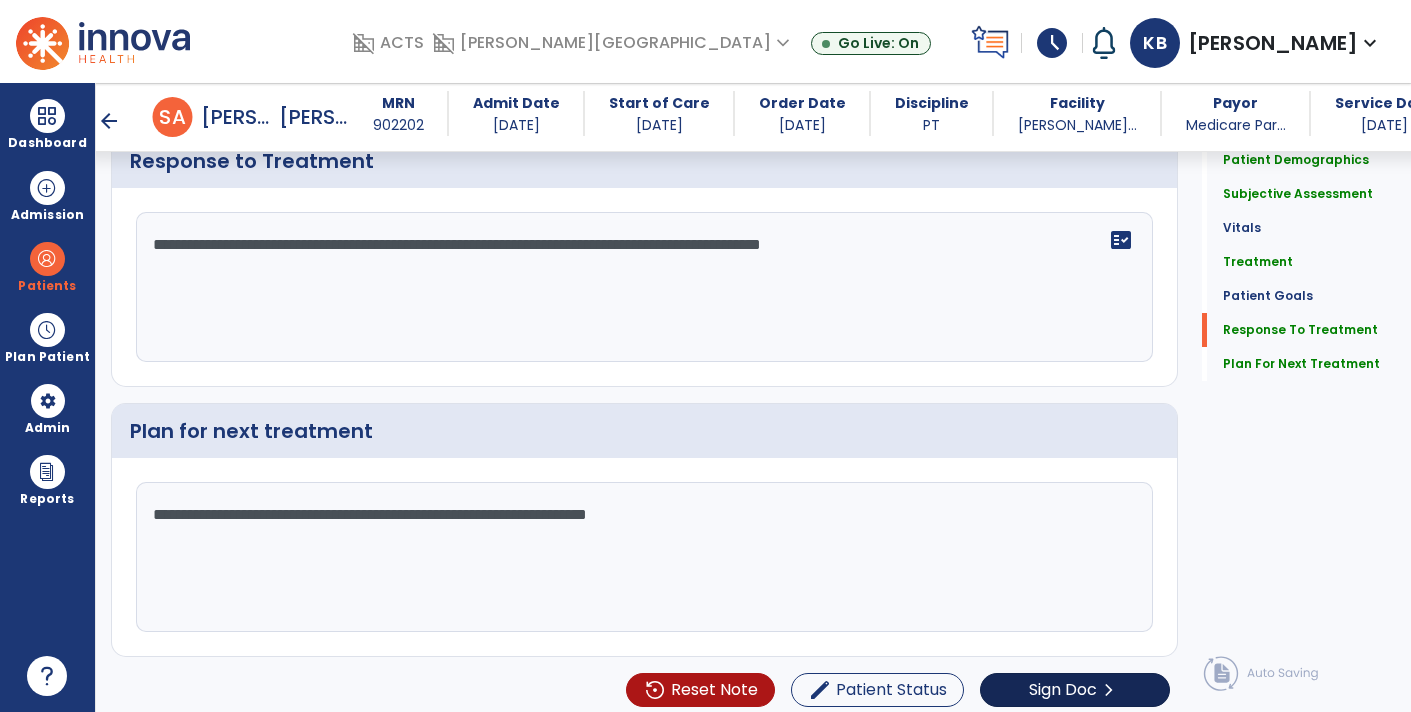 type on "**********" 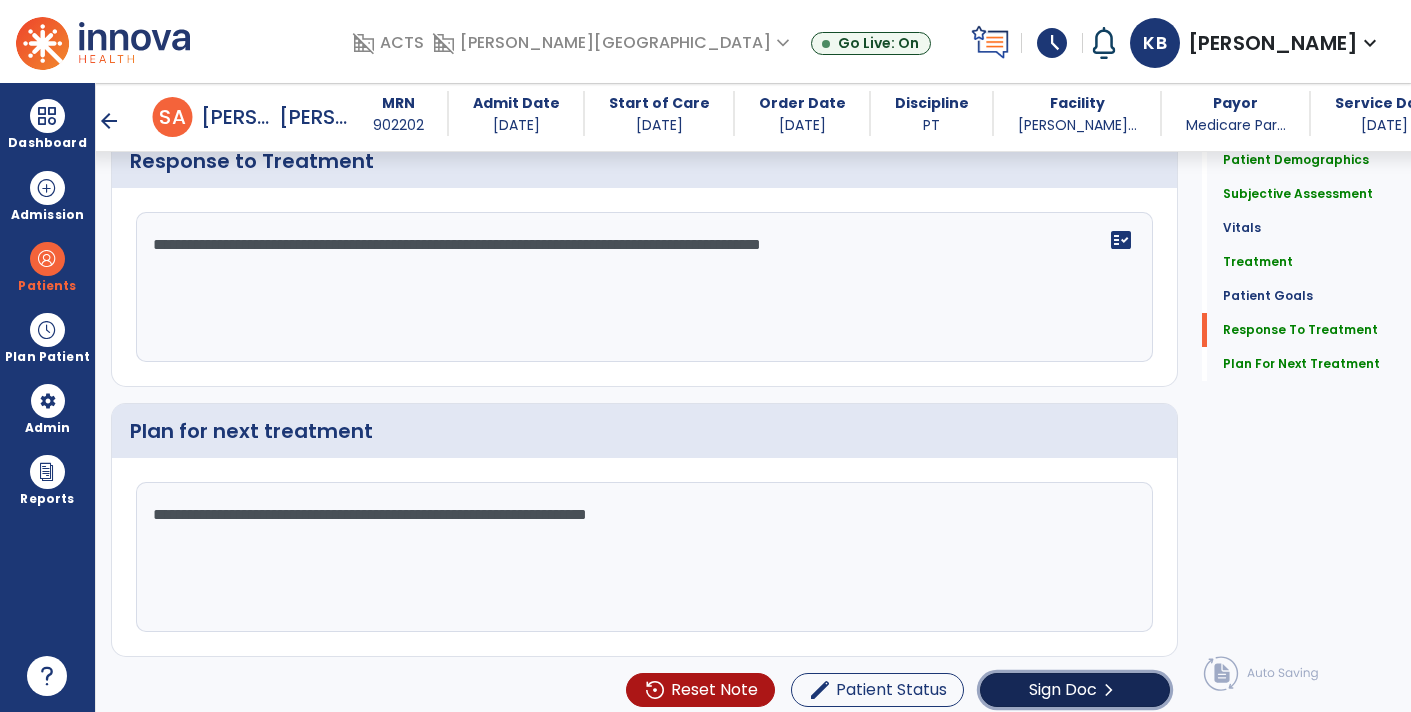 click on "Sign Doc" 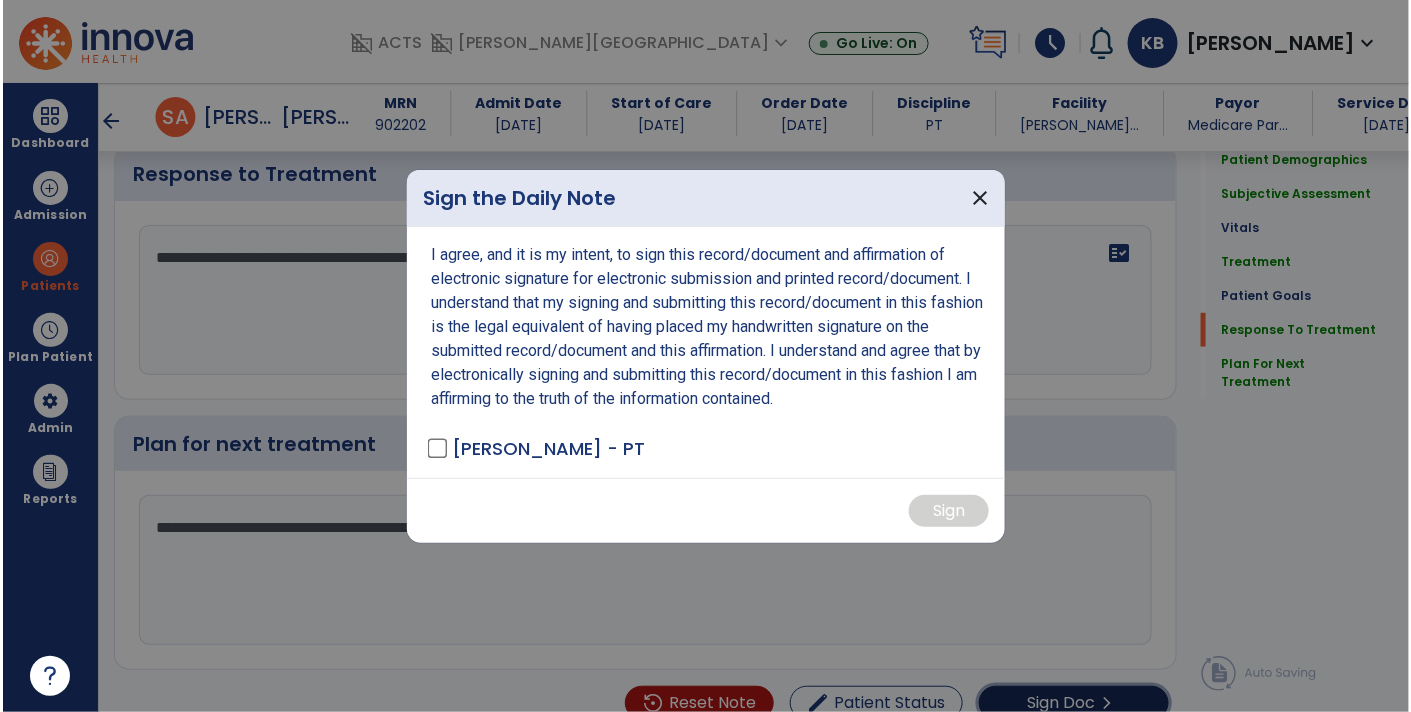 scroll, scrollTop: 2688, scrollLeft: 0, axis: vertical 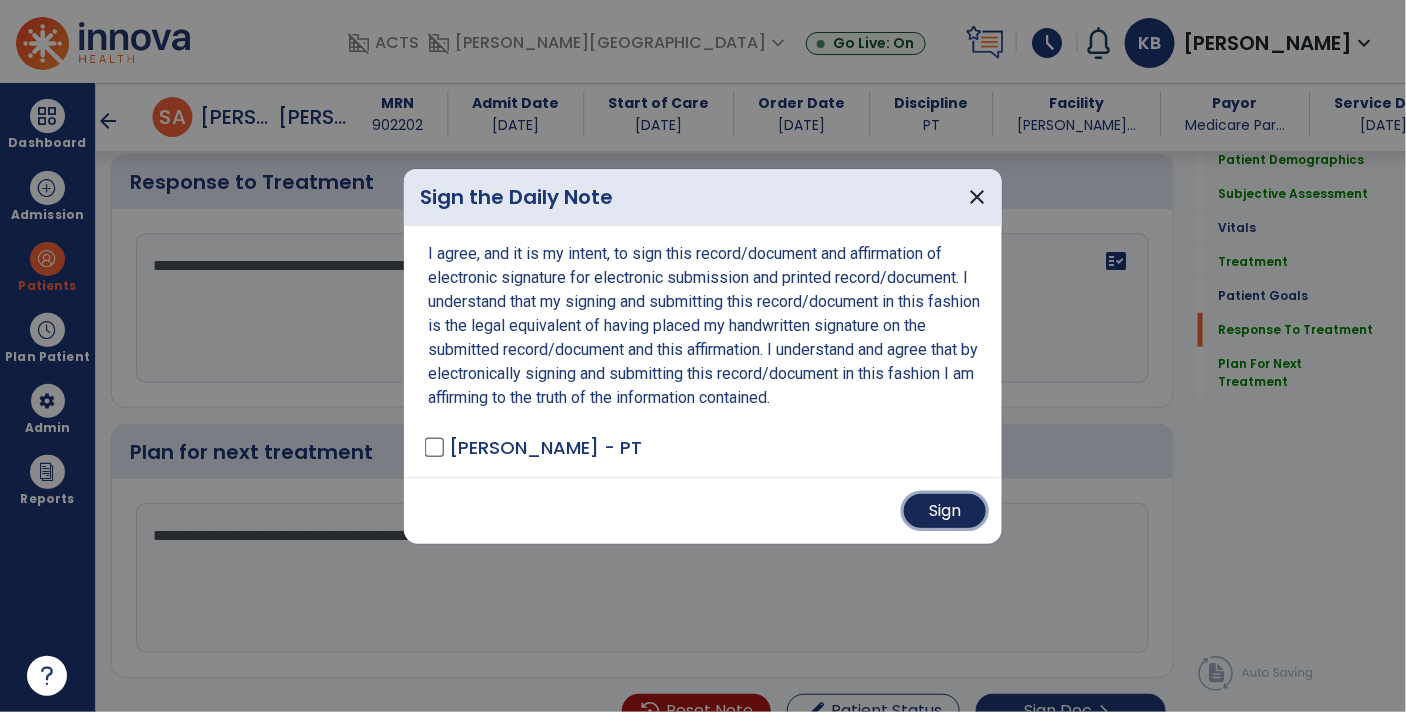 click on "Sign" at bounding box center (945, 511) 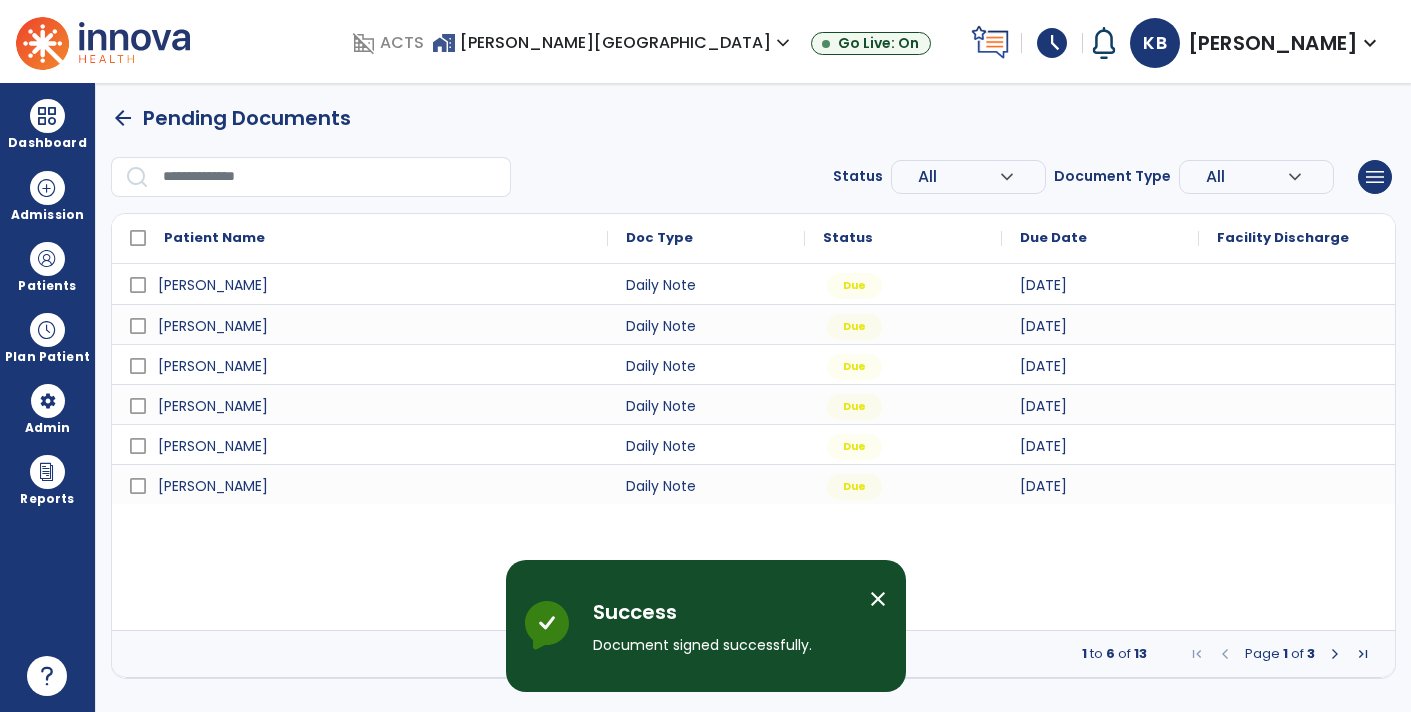 scroll, scrollTop: 0, scrollLeft: 0, axis: both 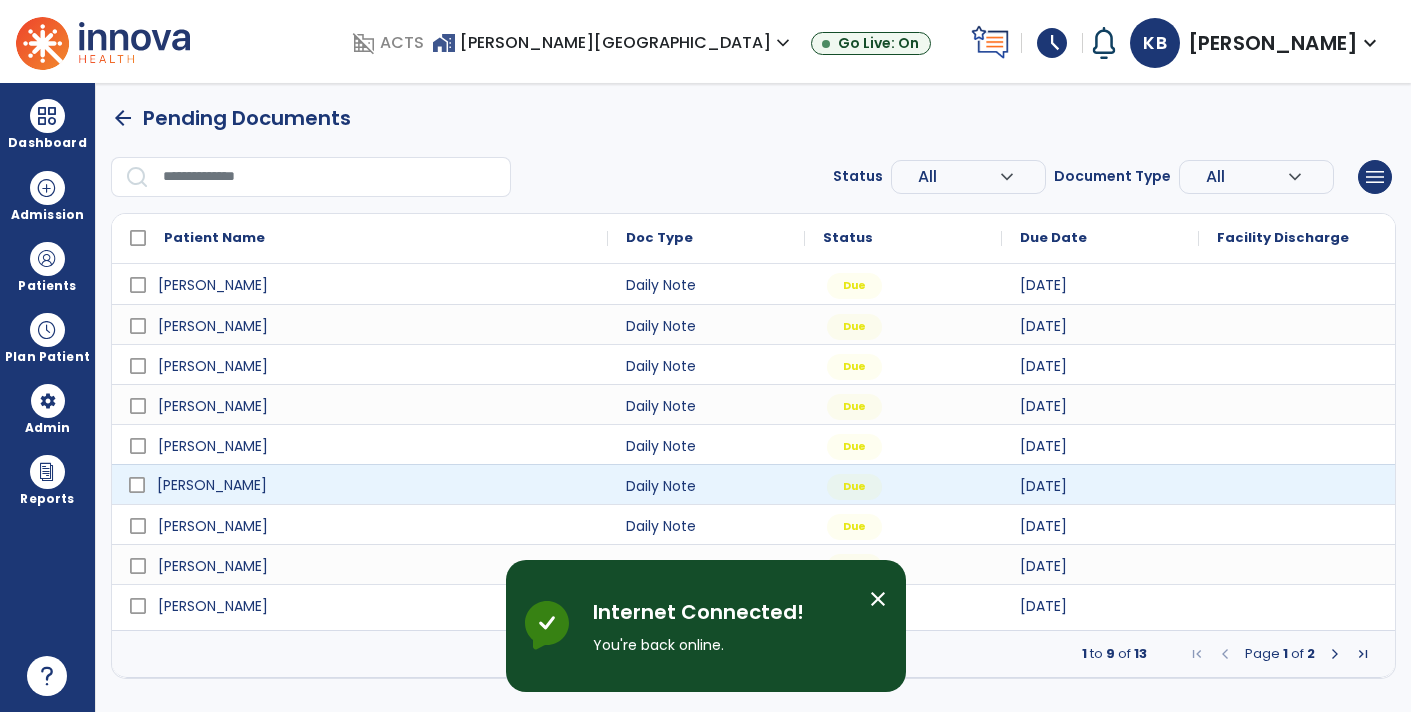 click on "Roper, Henry" at bounding box center [212, 485] 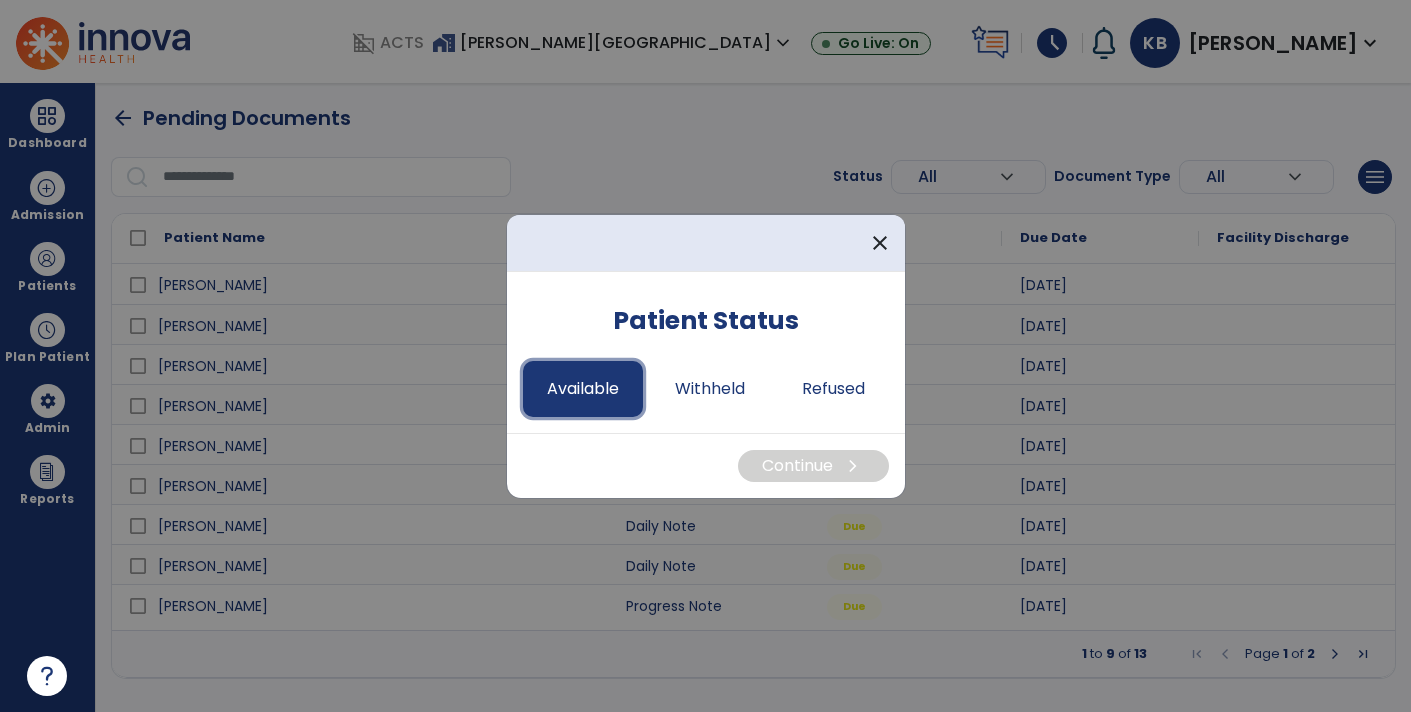 click on "Available" at bounding box center (583, 389) 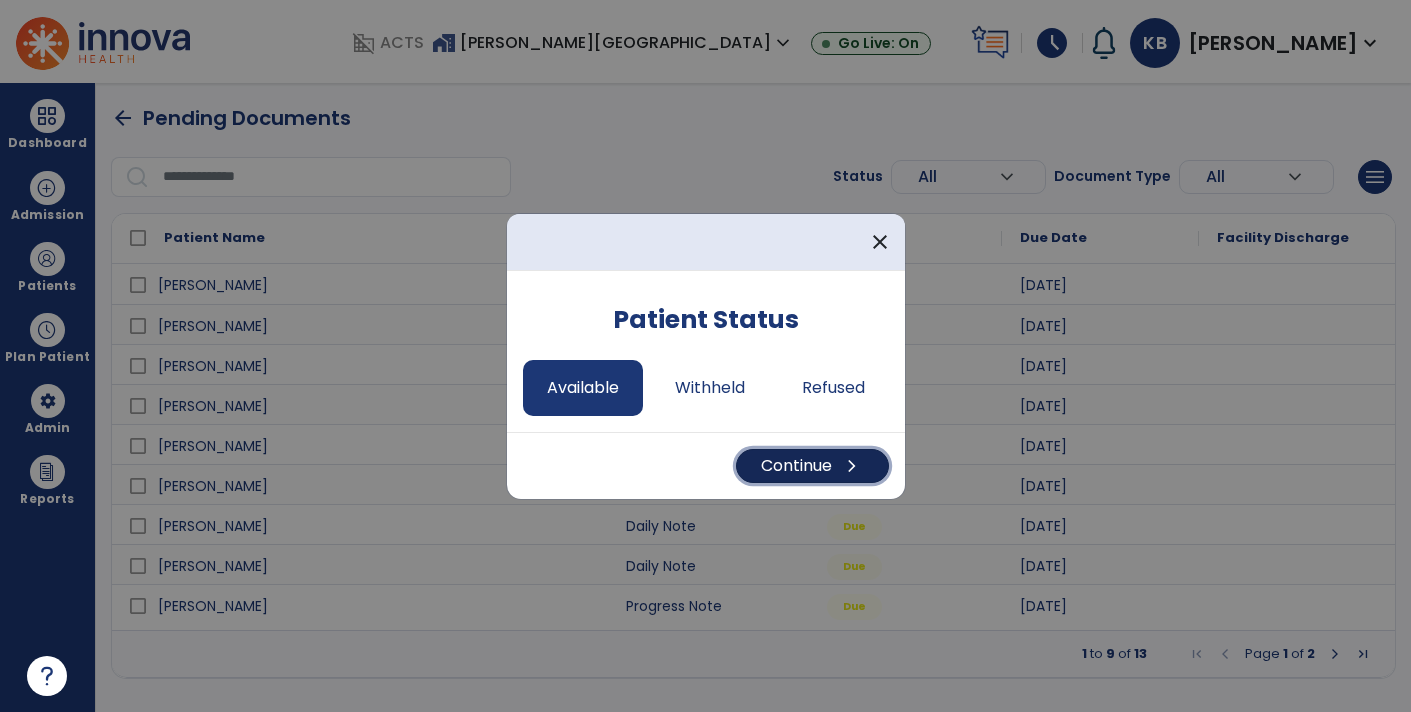 click on "Continue   chevron_right" at bounding box center [812, 466] 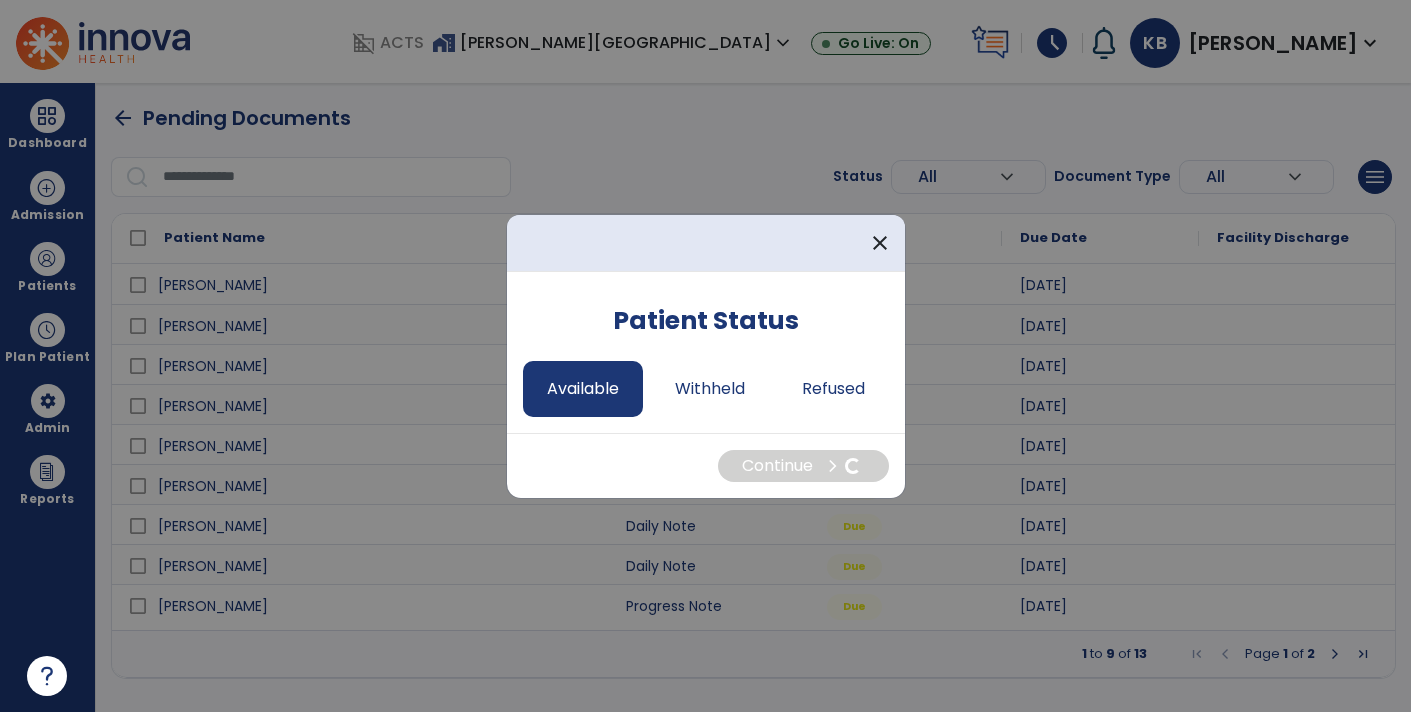 select on "*" 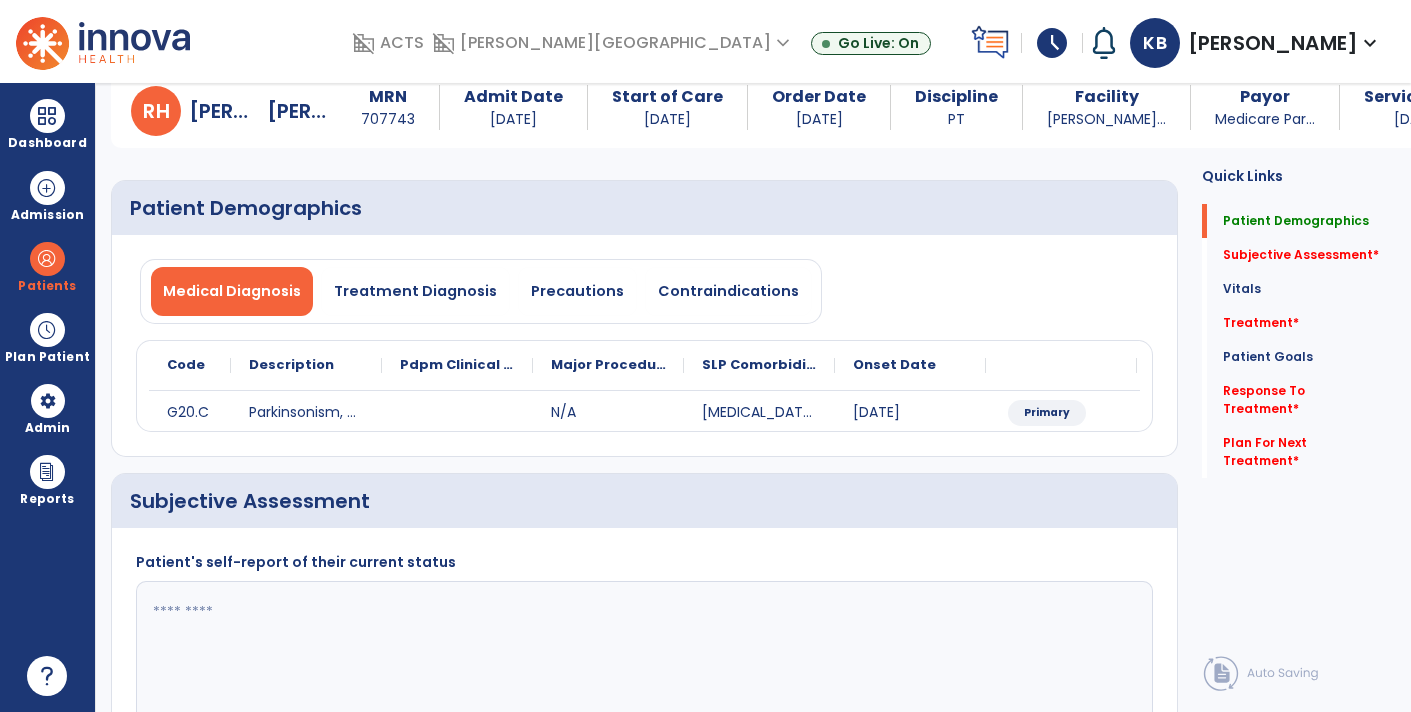 scroll, scrollTop: 197, scrollLeft: 0, axis: vertical 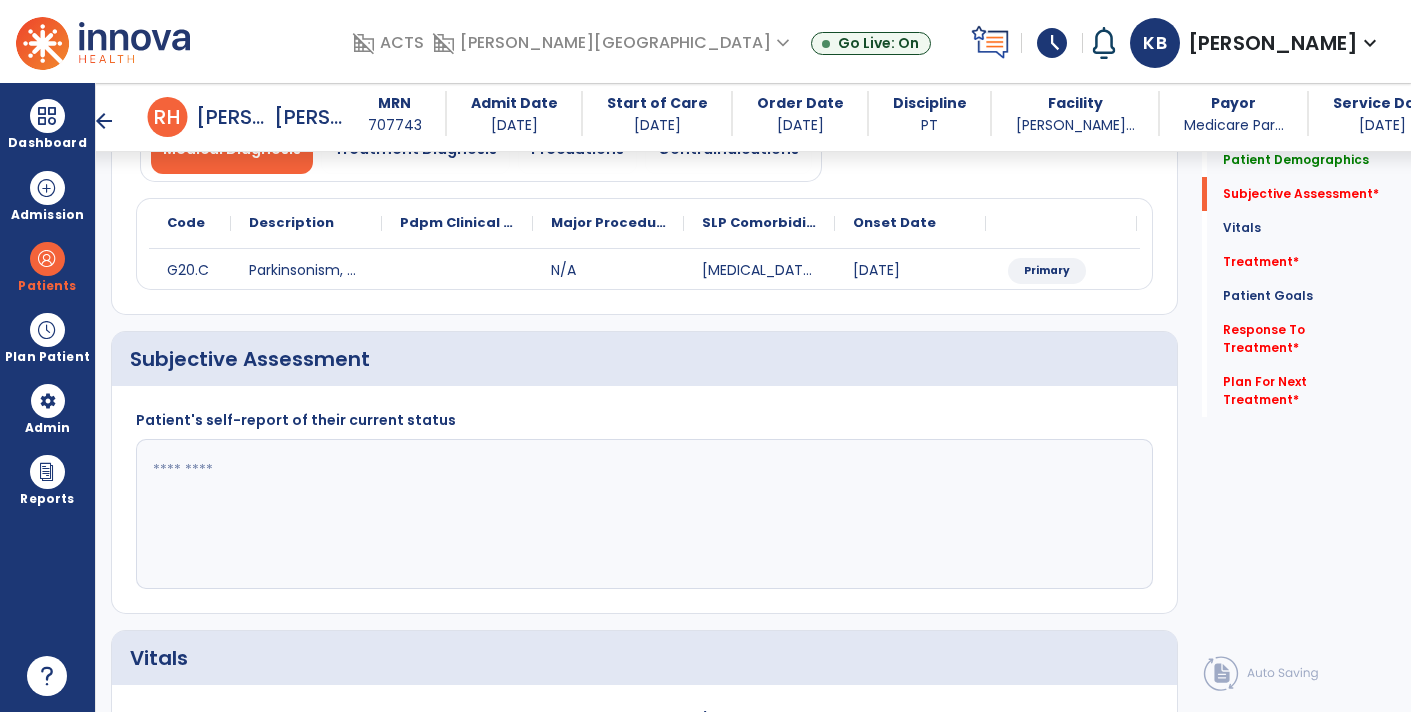 click 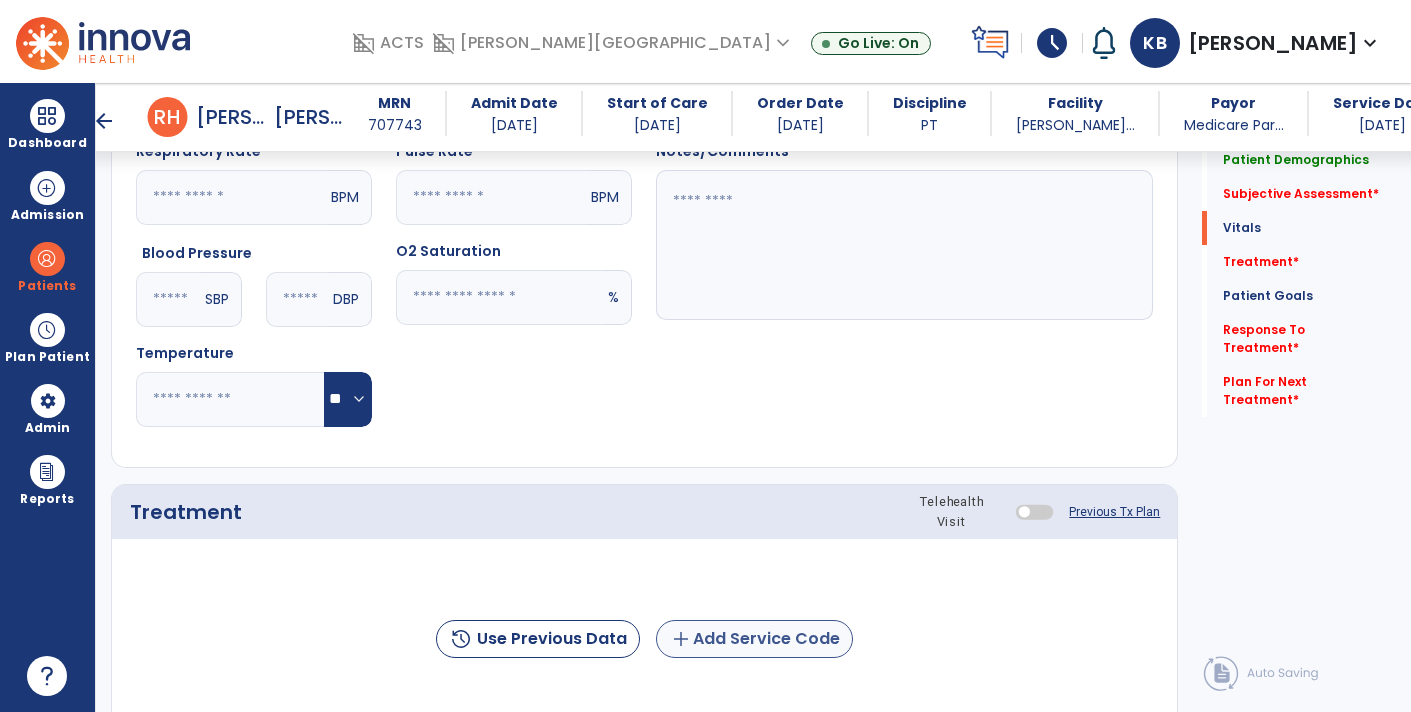 type on "**********" 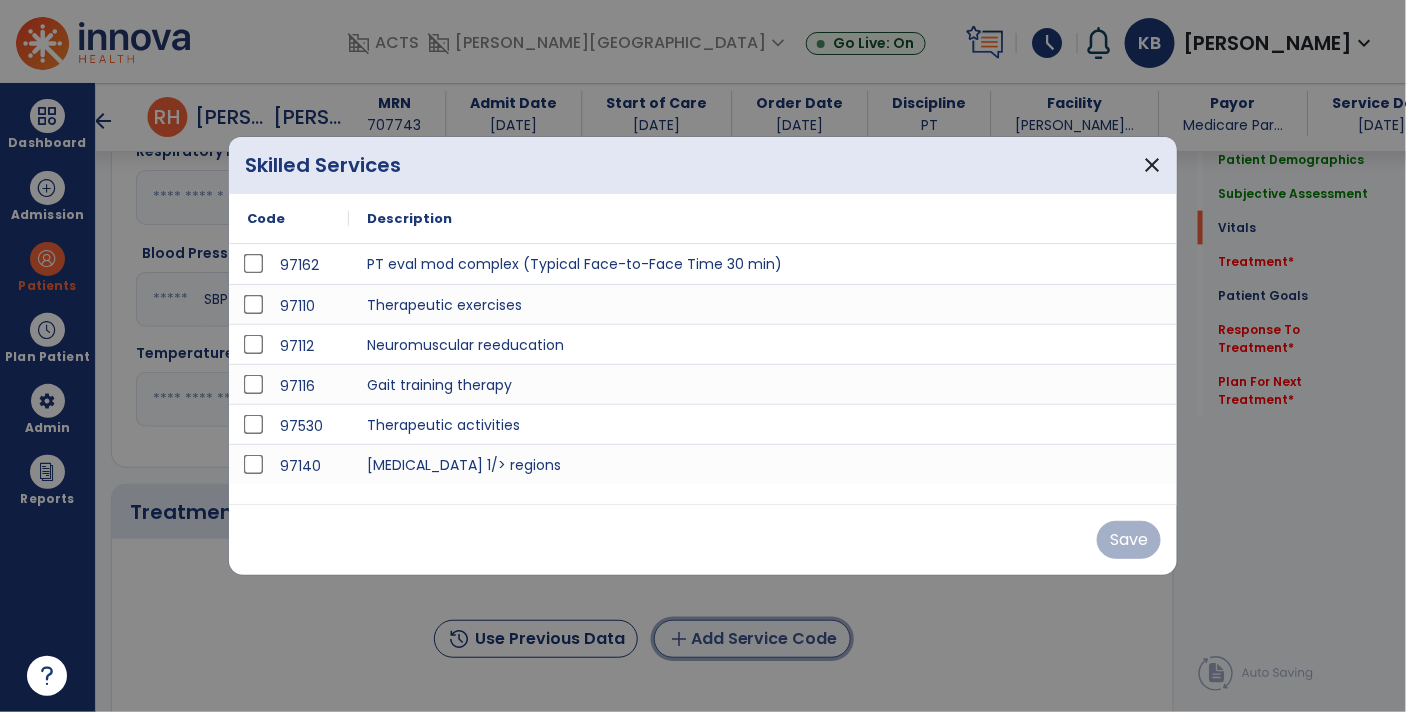 scroll, scrollTop: 765, scrollLeft: 0, axis: vertical 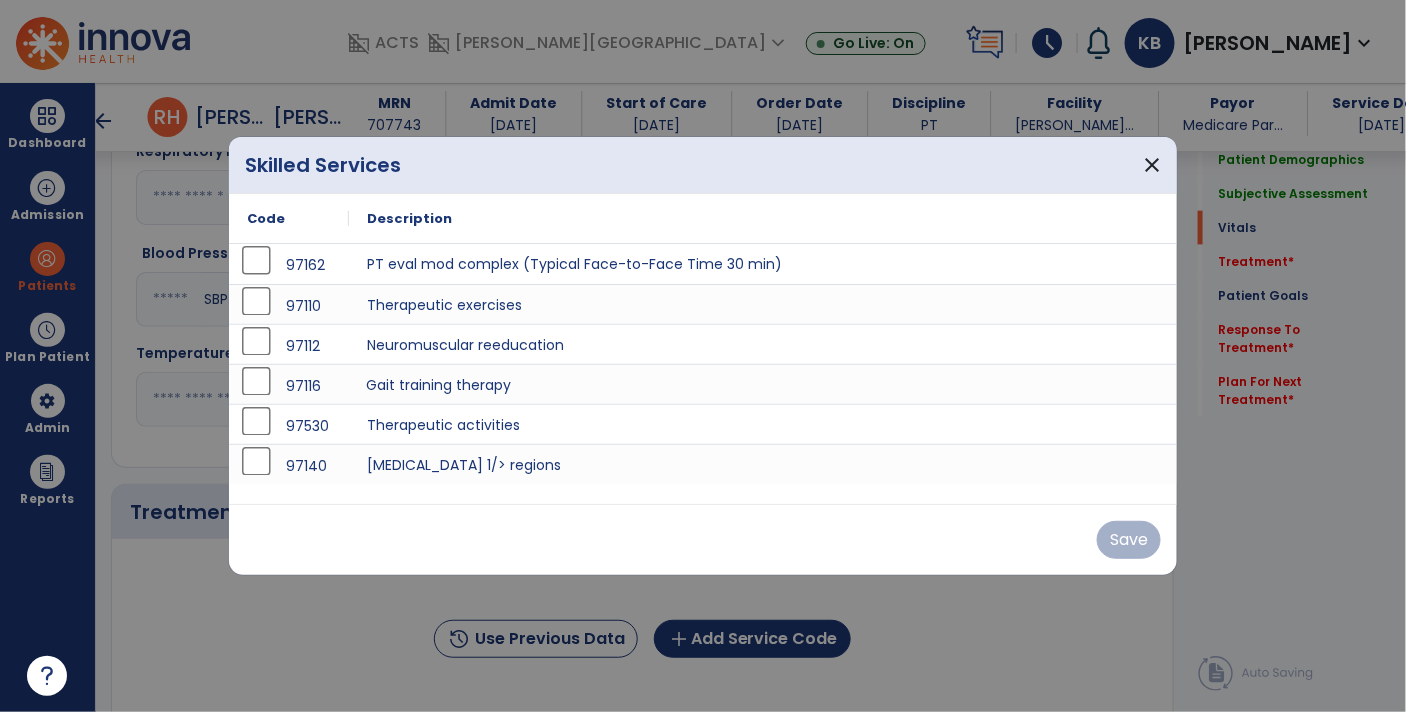 click on "Gait training therapy" at bounding box center [763, 384] 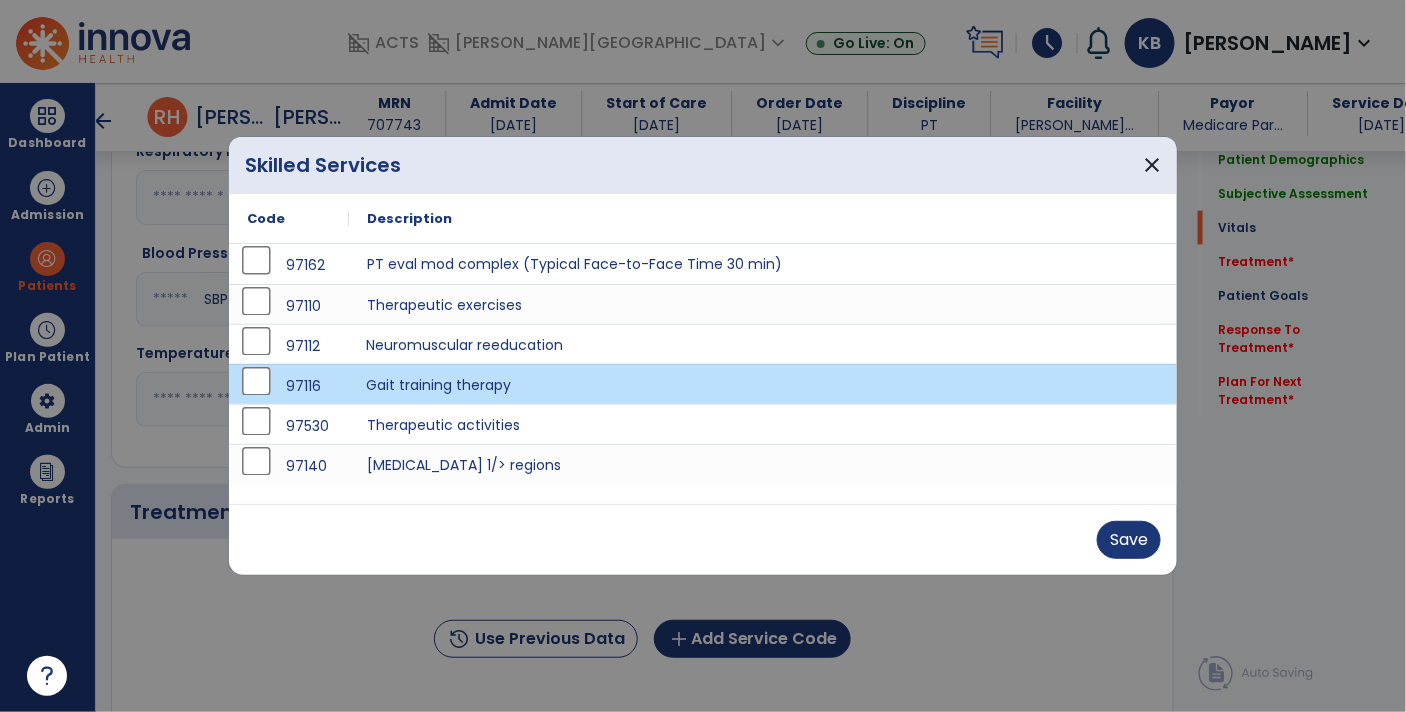 click on "Neuromuscular reeducation" at bounding box center (763, 344) 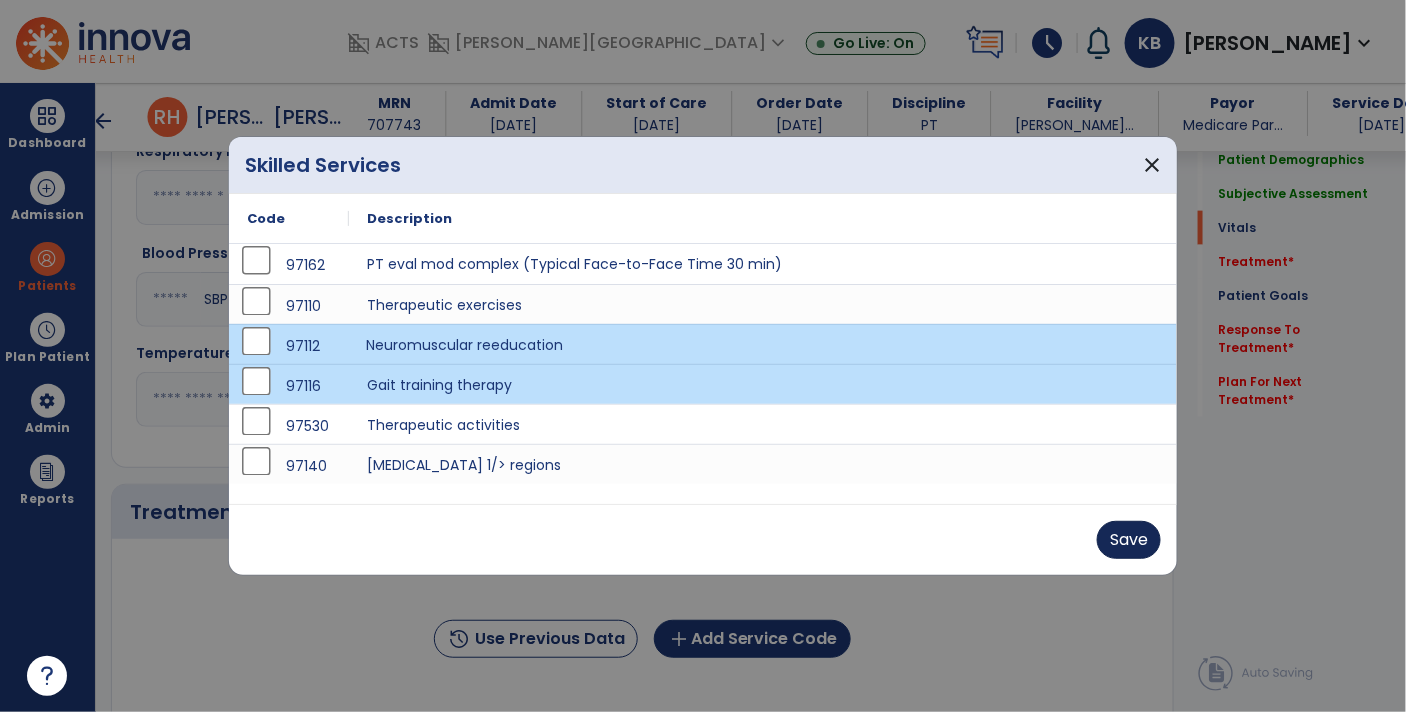 click on "Save" at bounding box center (1129, 540) 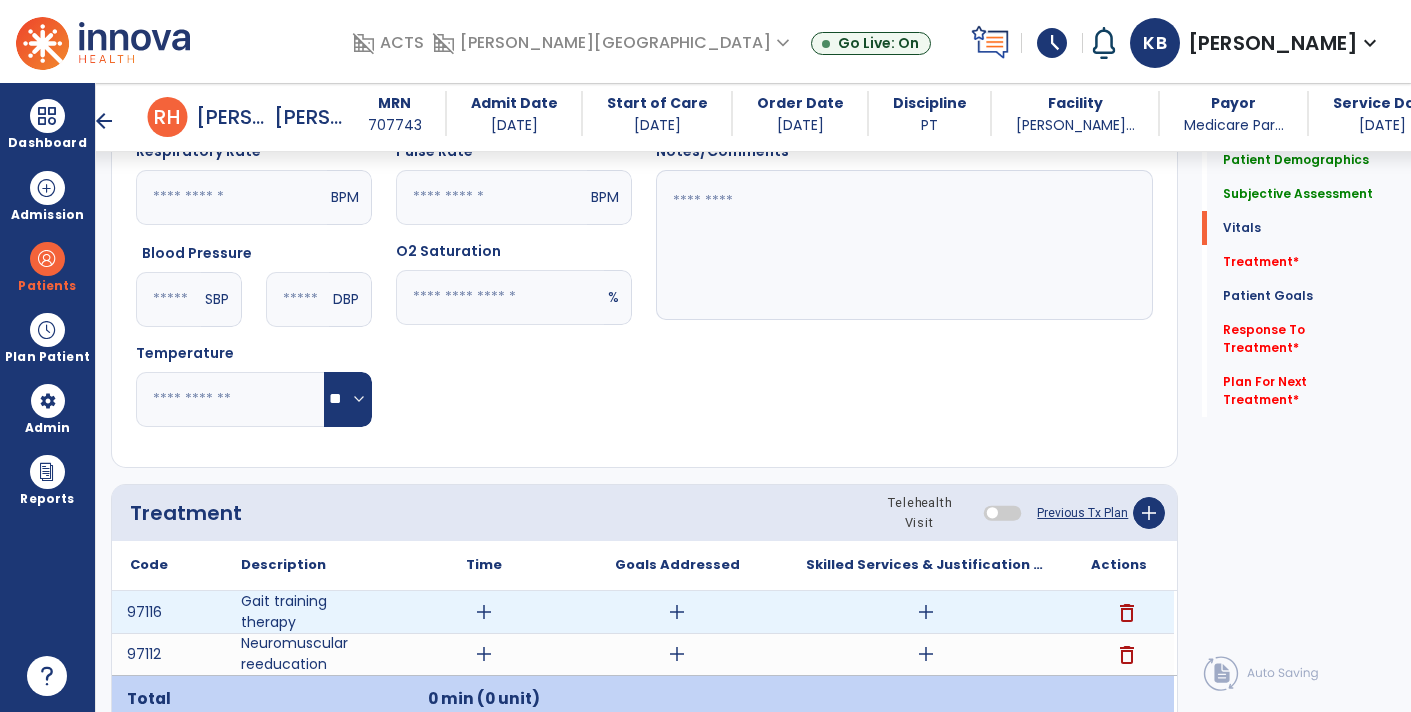 click on "add" at bounding box center (926, 612) 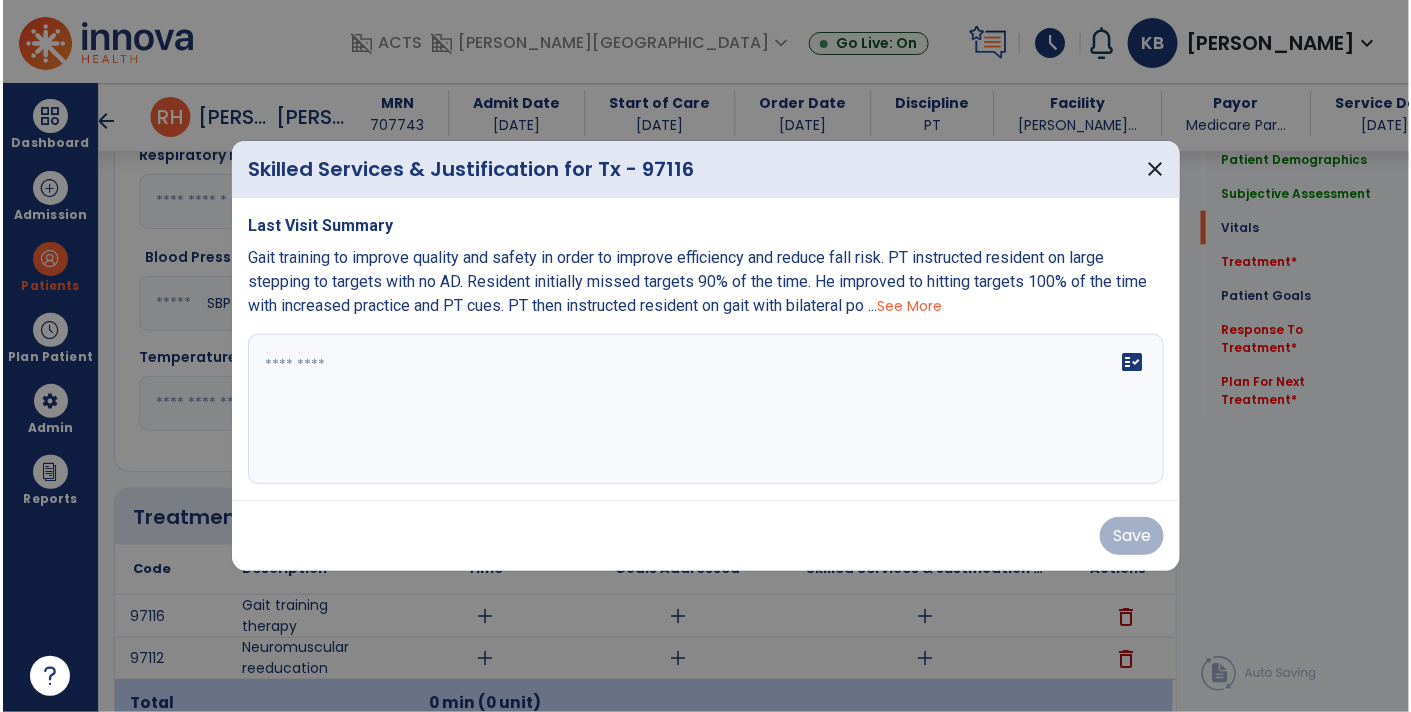 scroll, scrollTop: 765, scrollLeft: 0, axis: vertical 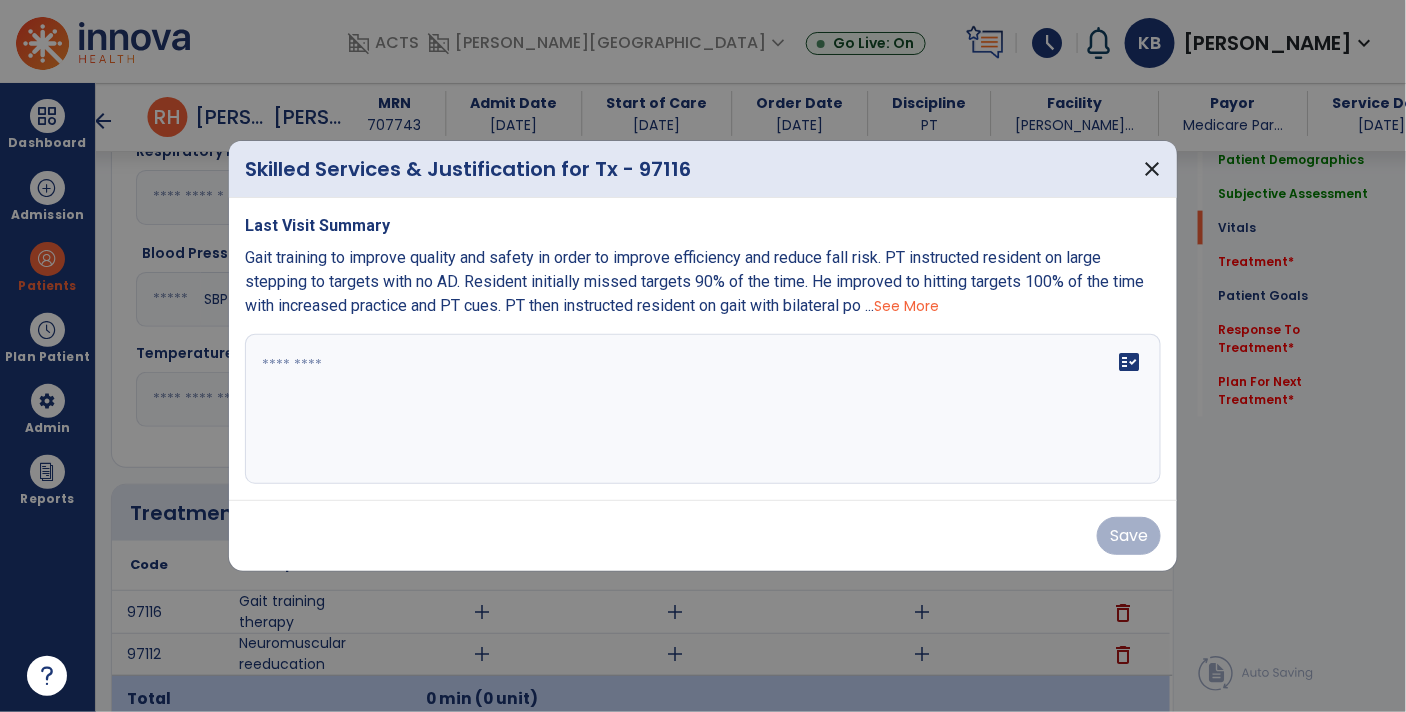 click on "fact_check" at bounding box center [703, 409] 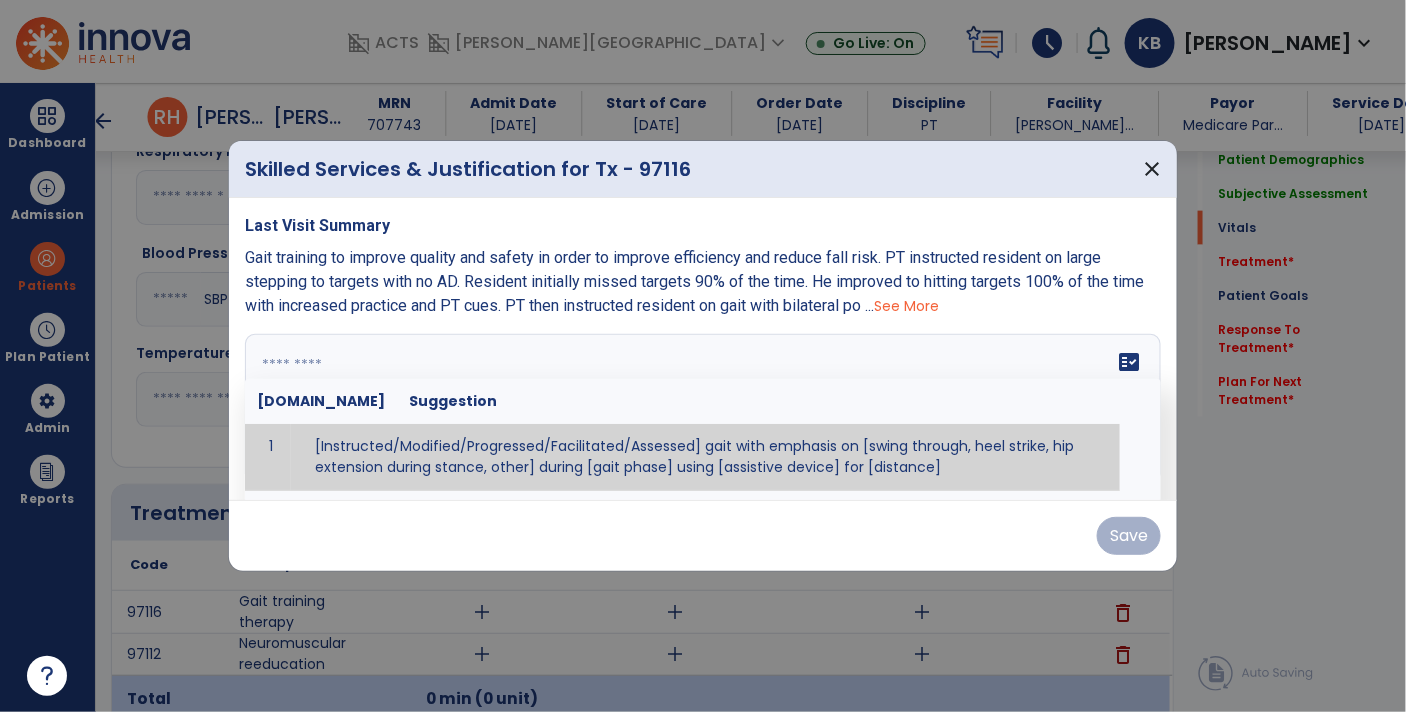 type on "*" 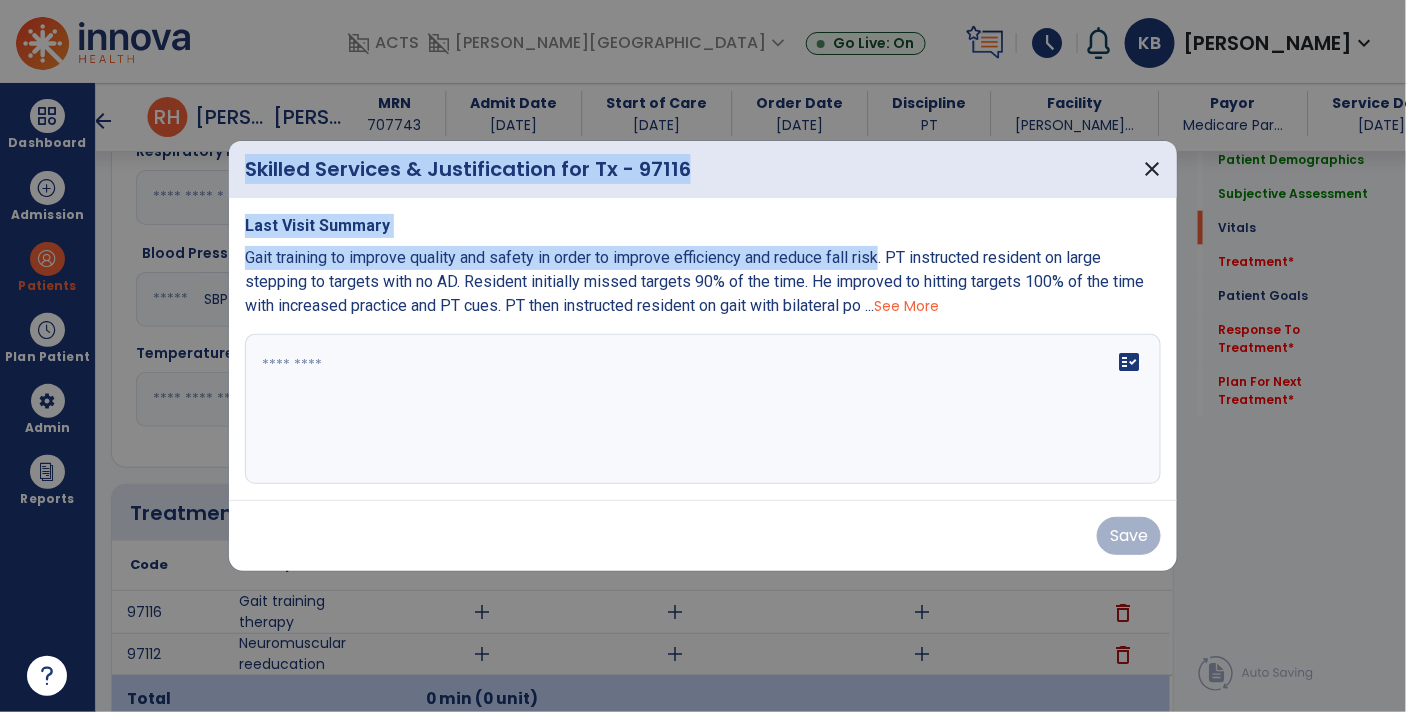 drag, startPoint x: 889, startPoint y: 257, endPoint x: 229, endPoint y: 254, distance: 660.00684 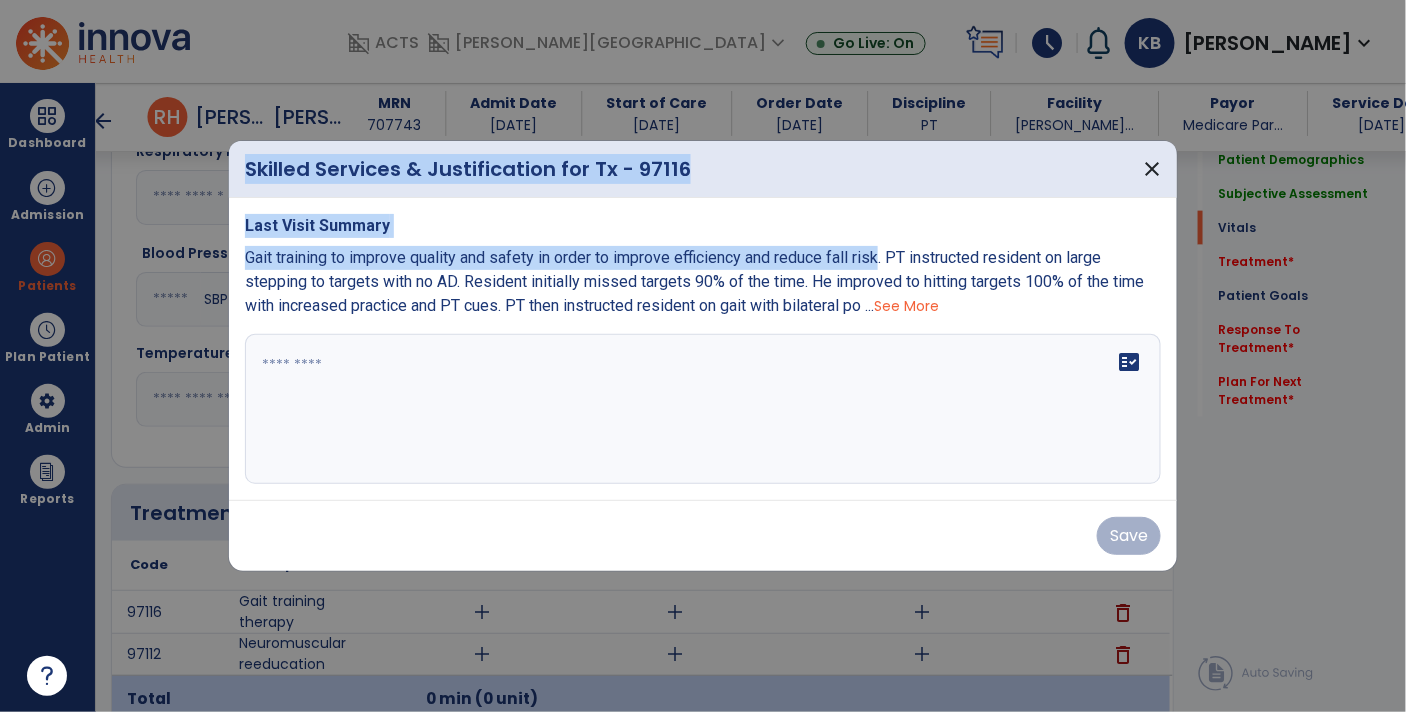 click on "Skilled Services & Justification for Tx - 97116   close   Last Visit Summary Gait training to improve quality and safety in order to improve efficiency and reduce fall risk. PT instructed resident on large stepping to targets with no AD. Resident initially missed targets 90% of the time. He improved to hitting targets 100% of the time with increased practice and PT cues. PT then instructed resident on gait with bilateral po ...  See More   fact_check   Save" at bounding box center [703, 356] 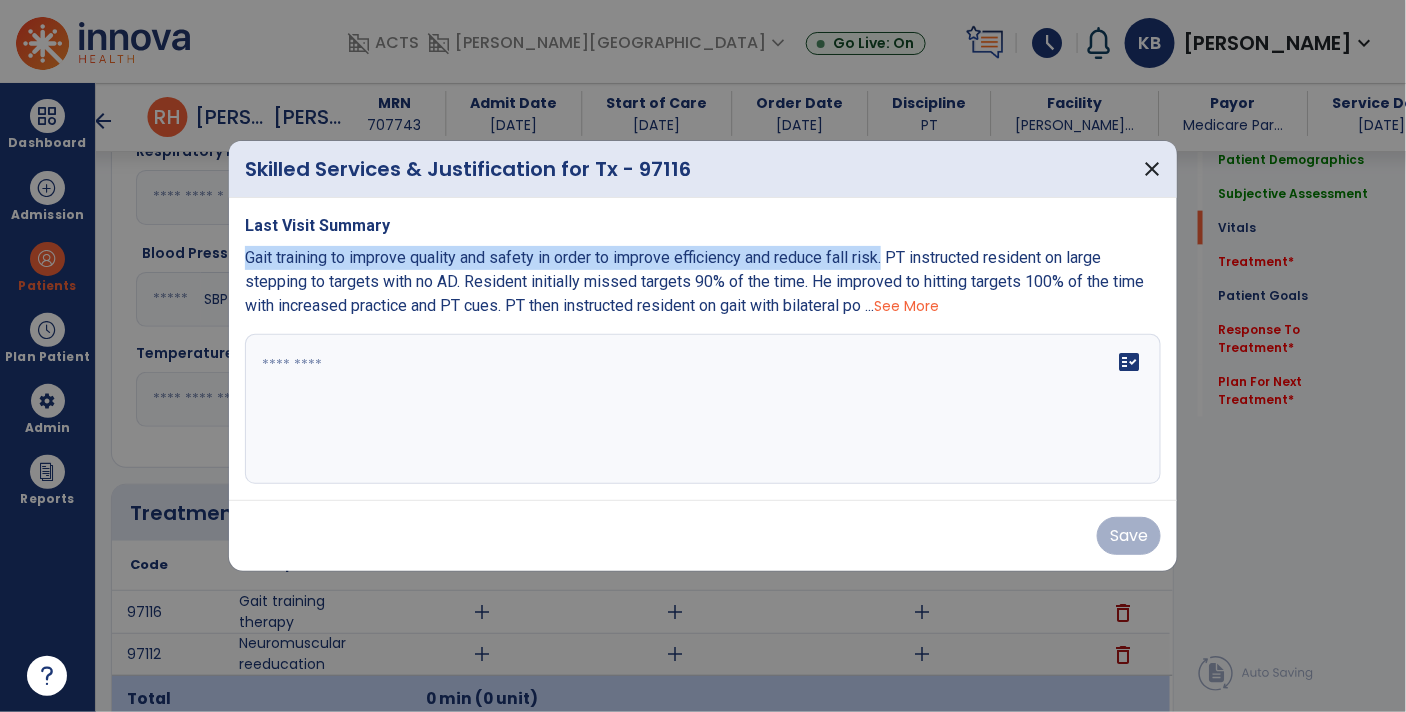 drag, startPoint x: 891, startPoint y: 259, endPoint x: 242, endPoint y: 245, distance: 649.151 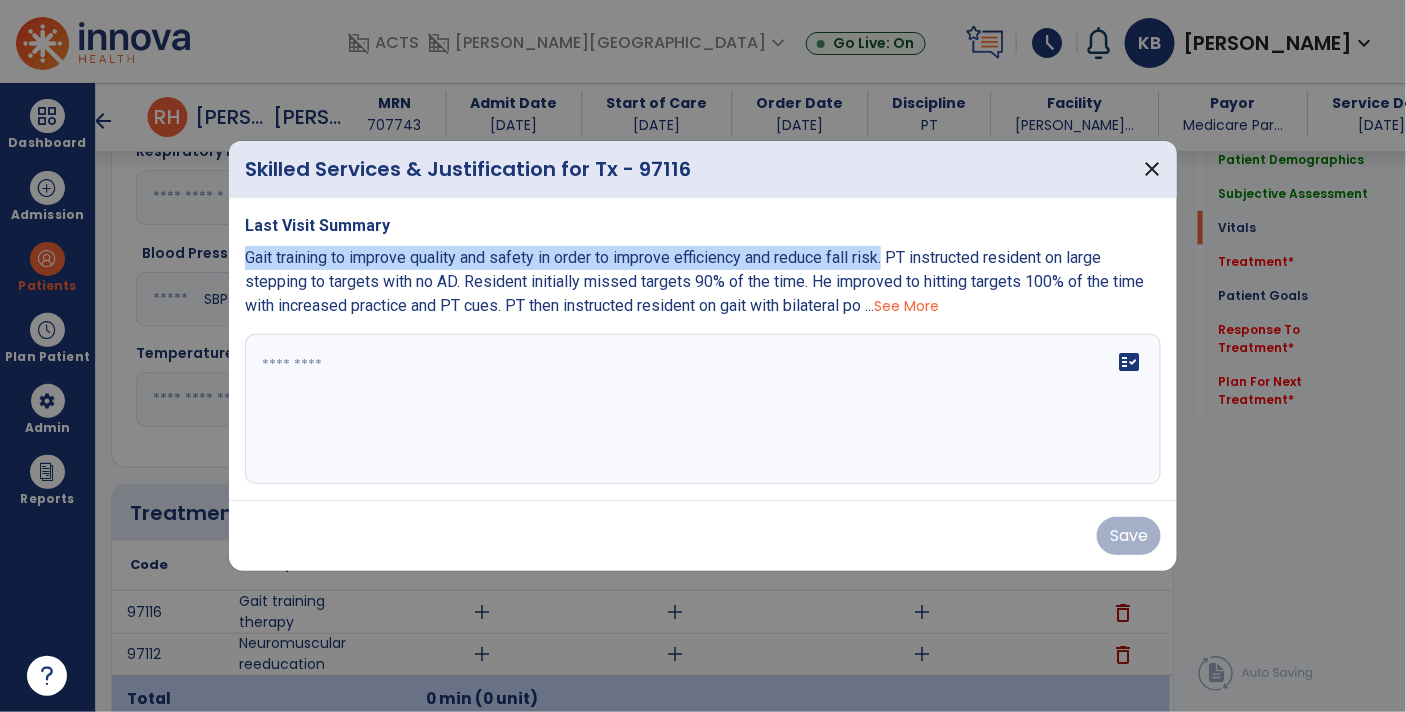 click on "Last Visit Summary Gait training to improve quality and safety in order to improve efficiency and reduce fall risk. PT instructed resident on large stepping to targets with no AD. Resident initially missed targets 90% of the time. He improved to hitting targets 100% of the time with increased practice and PT cues. PT then instructed resident on gait with bilateral po ...  See More   fact_check" at bounding box center [703, 349] 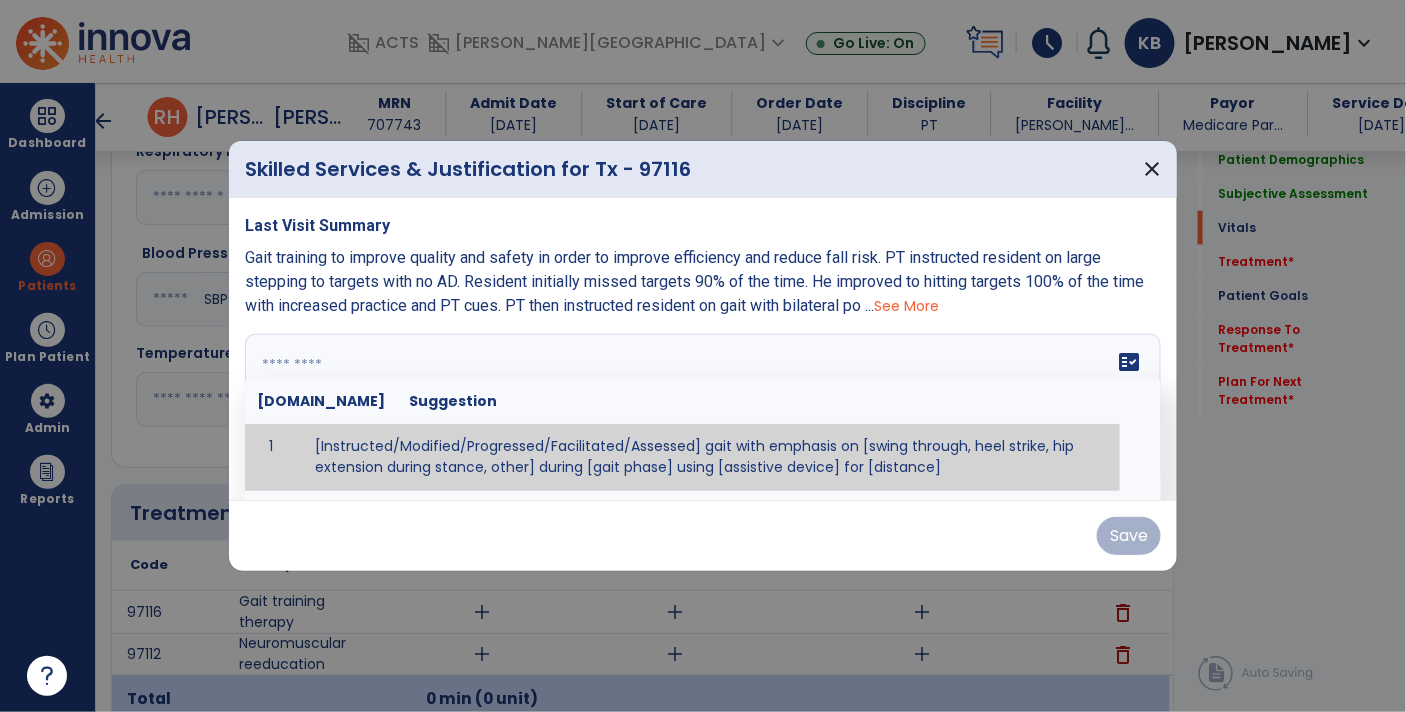 click on "fact_check  Sr.No Suggestion 1 [Instructed/Modified/Progressed/Facilitated/Assessed] gait with emphasis on [swing through, heel strike, hip extension during stance, other] during [gait phase] using [assistive device] for [distance] 2 [Instructed/Modified/Progressed/Facilitated/Assessed] use of [assistive device] and [NWB, PWB, step-to gait pattern, step through gait pattern] 3 [Instructed/Modified/Progressed/Facilitated/Assessed] patient's ability to [ascend/descend # of steps, perform directional changes, walk on even/uneven surfaces, pick-up objects off floor, velocity changes, other] using [assistive device]. 4 [Instructed/Modified/Progressed/Facilitated/Assessed] pre-gait activities including [identify exercise] in order to prepare for gait training. 5" at bounding box center (703, 409) 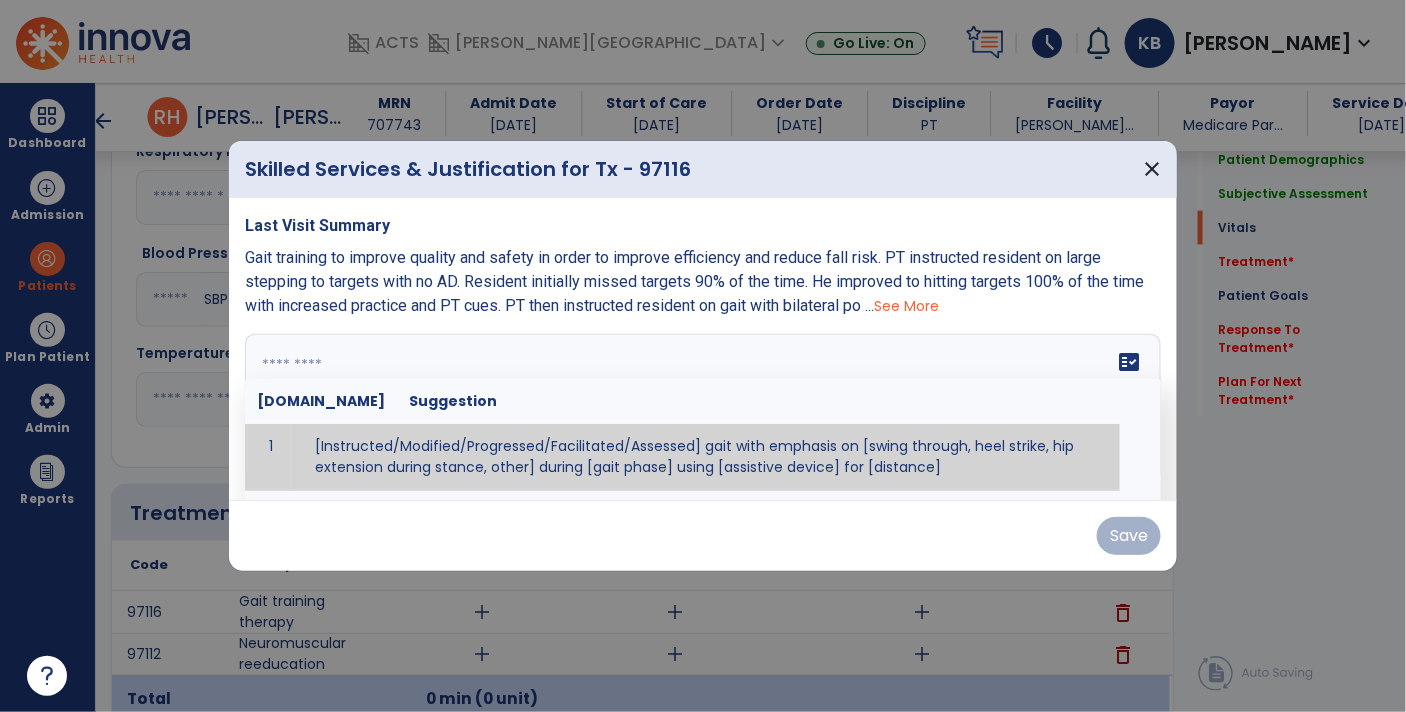 paste on "**********" 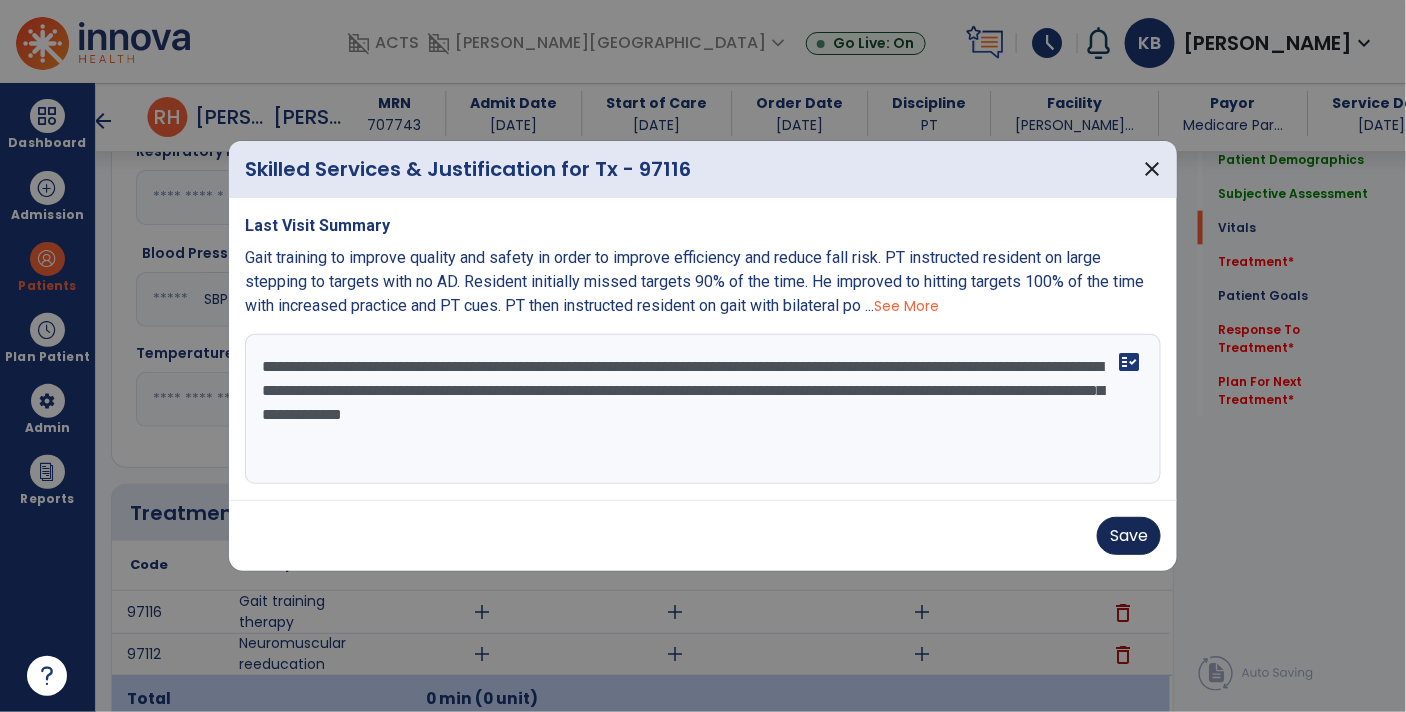type on "**********" 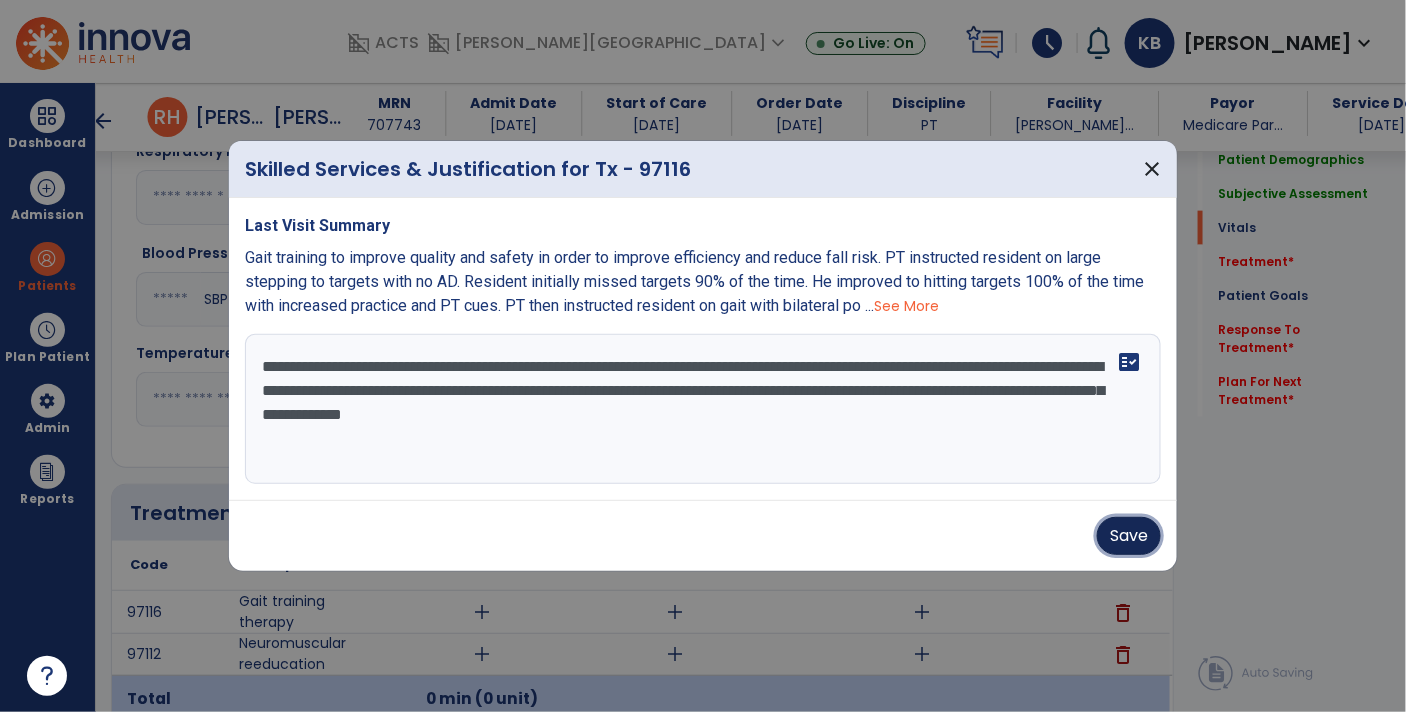 click on "Save" at bounding box center [1129, 536] 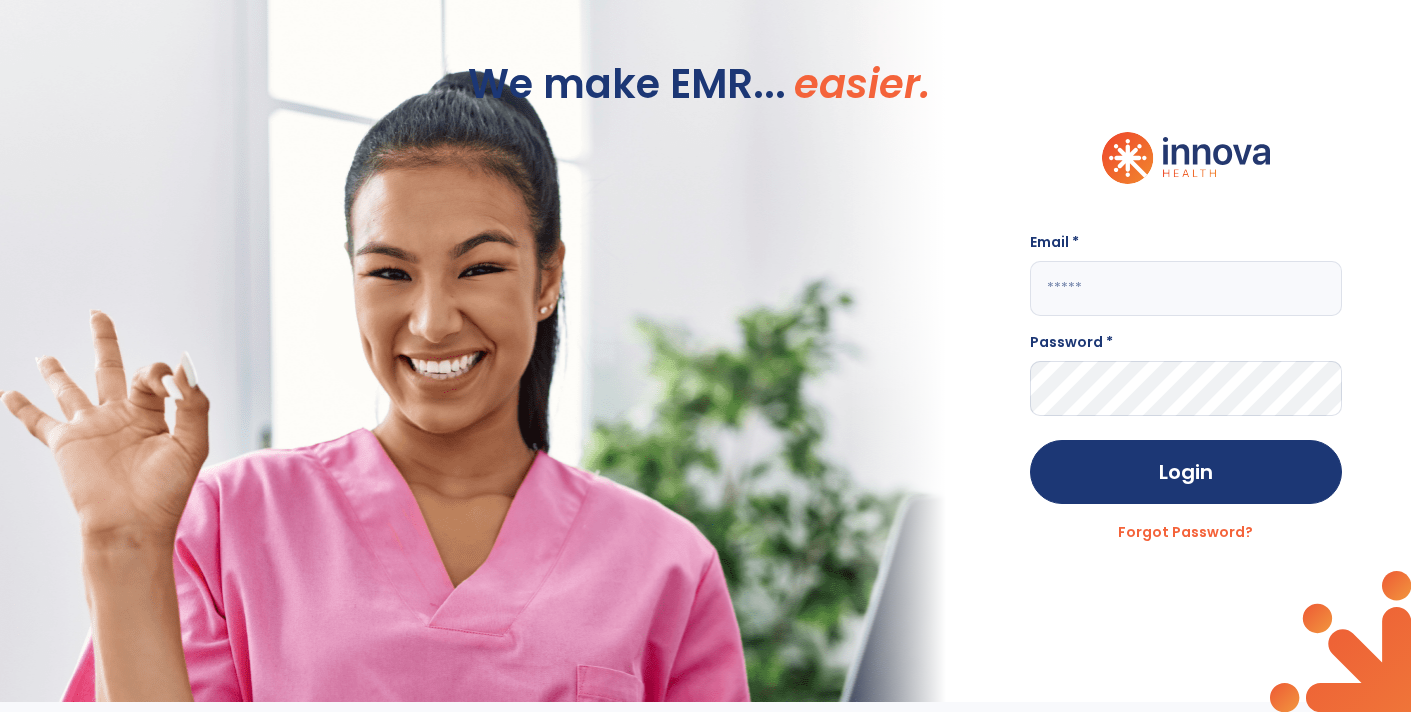type on "**********" 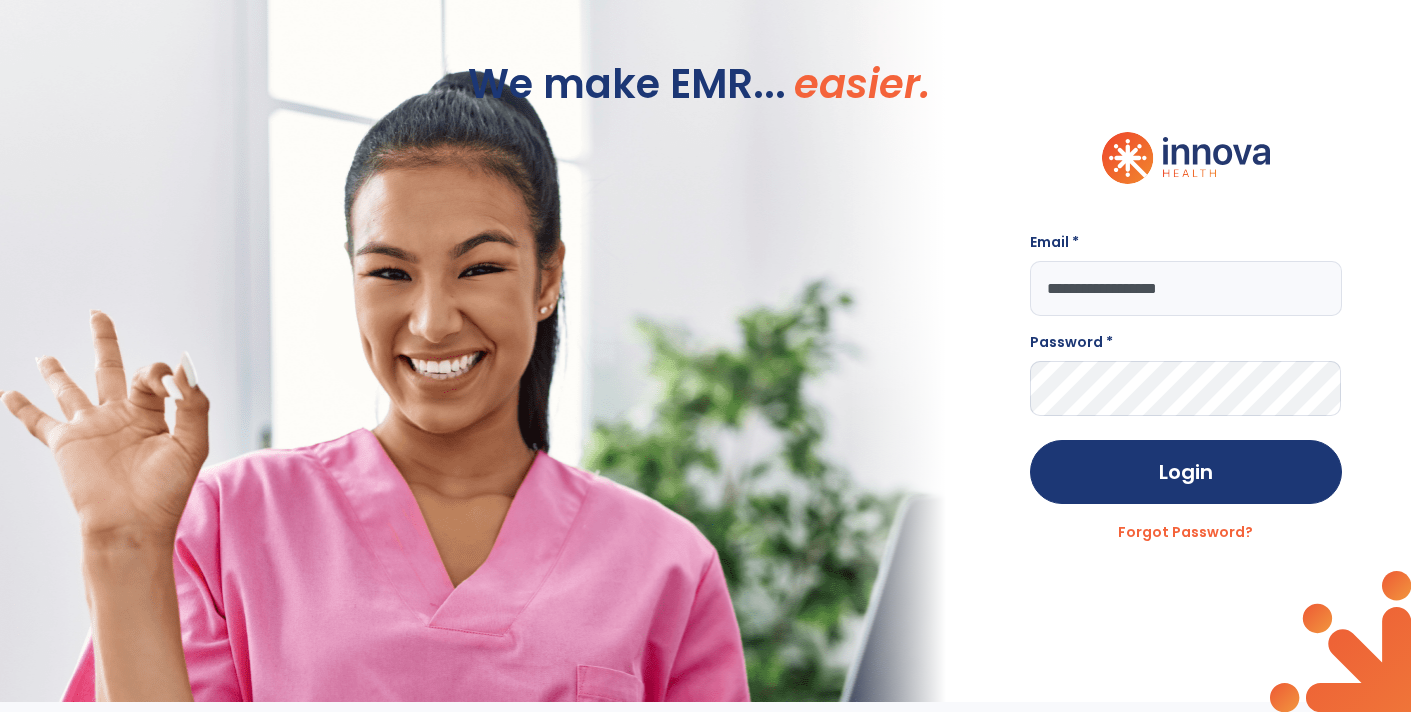 scroll, scrollTop: 0, scrollLeft: 0, axis: both 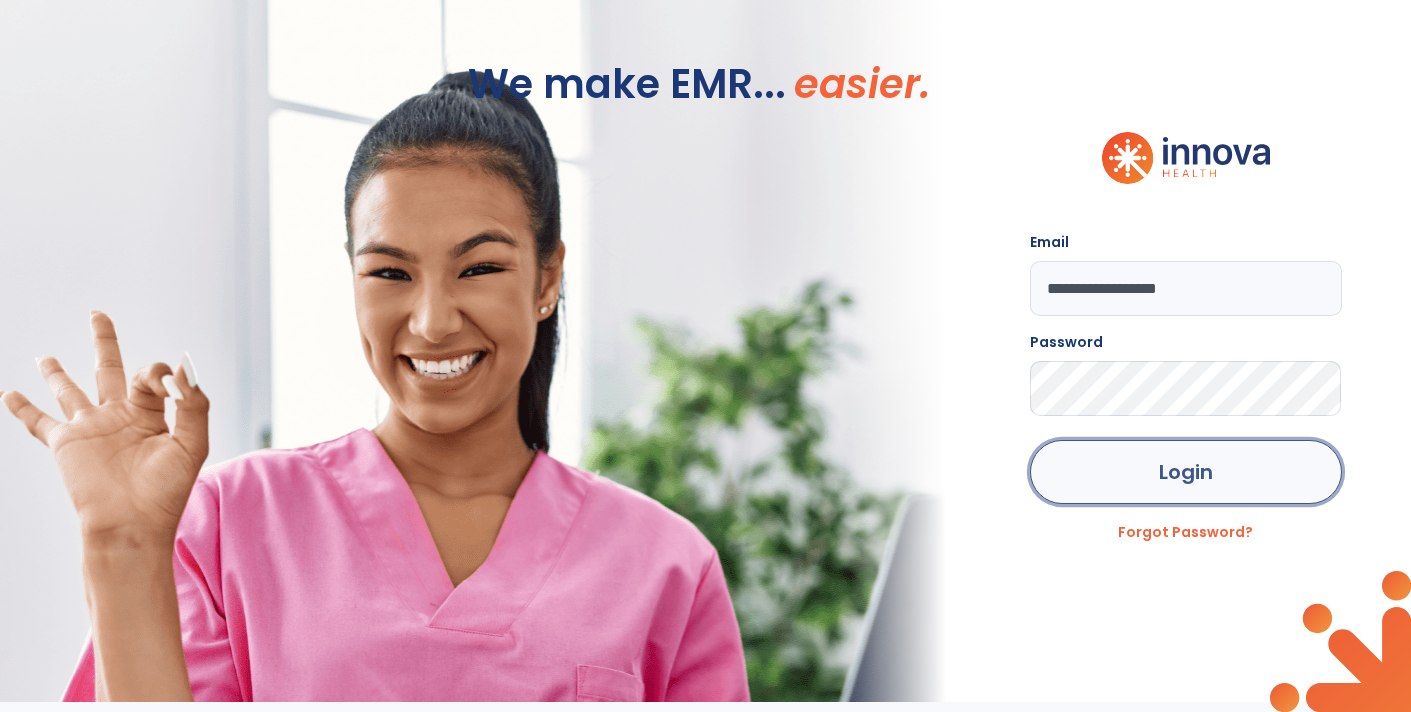 click on "Login" 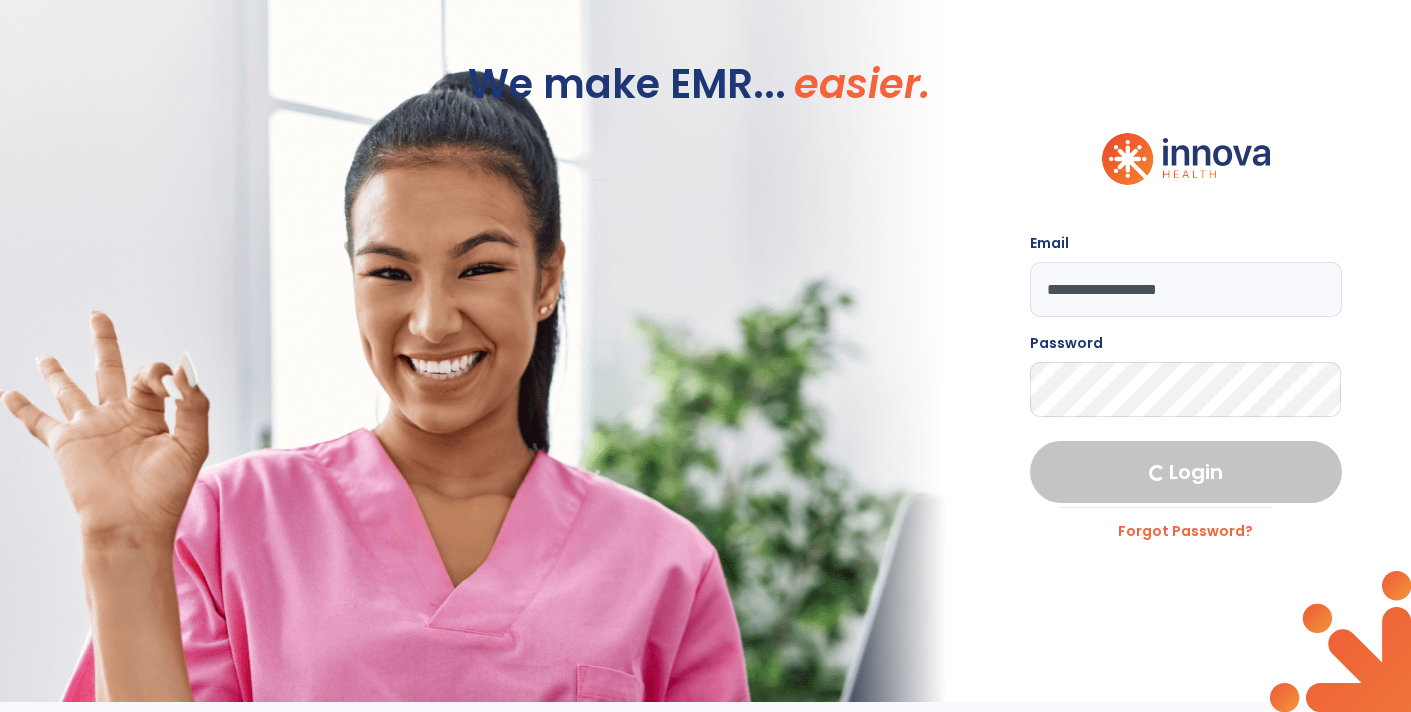 select on "****" 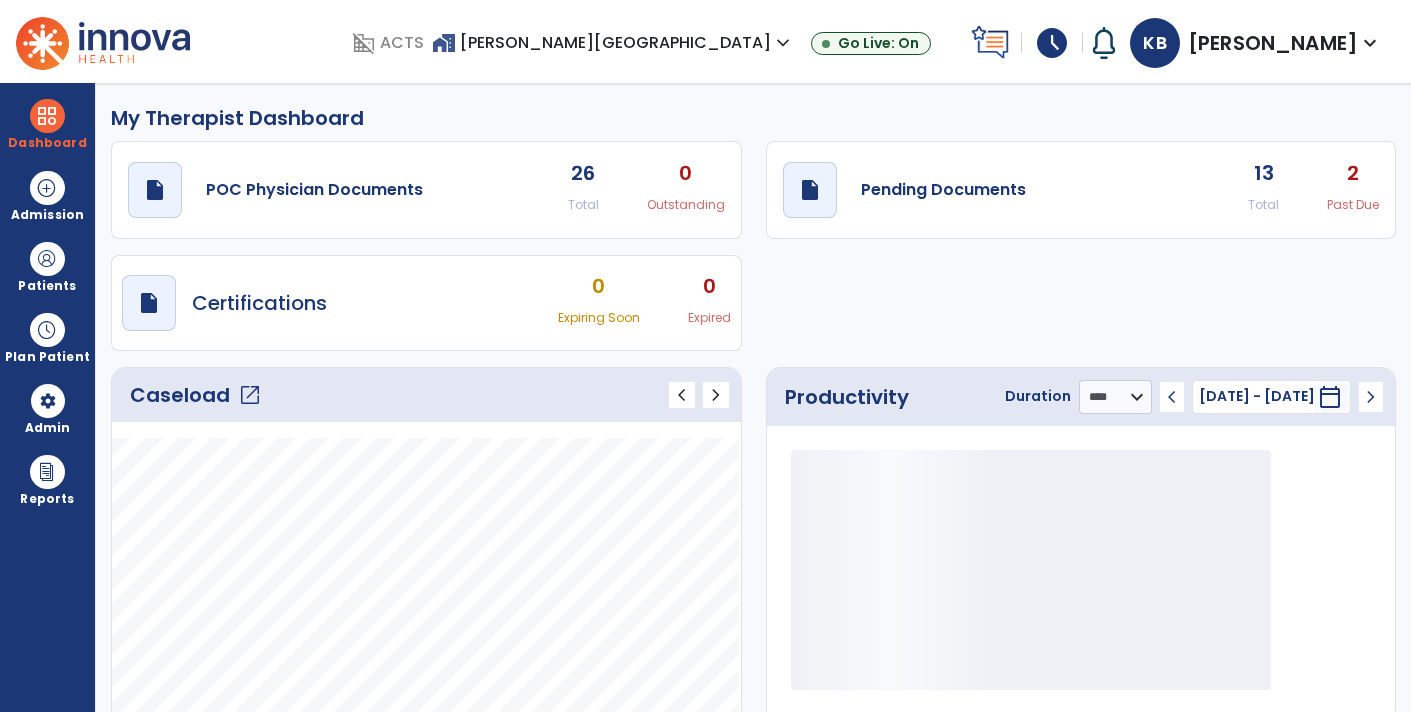 click on "13" 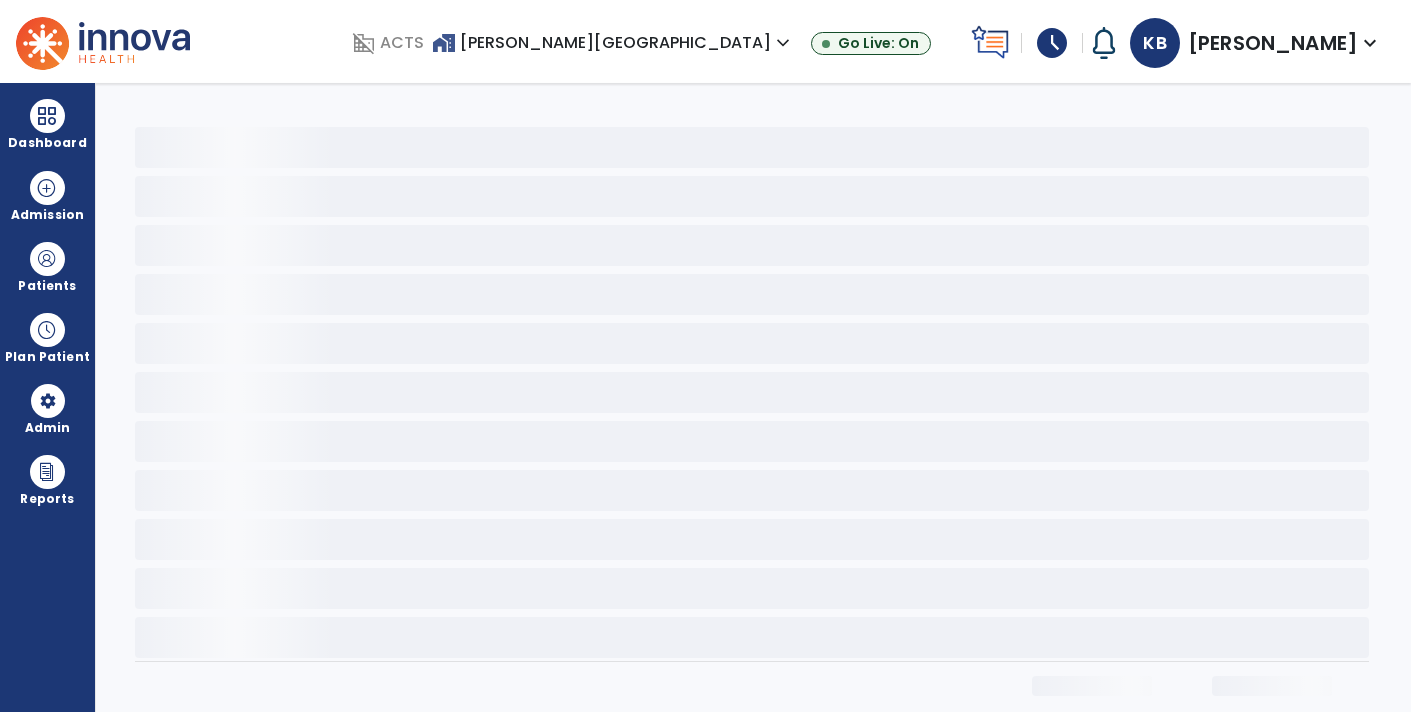 scroll, scrollTop: 0, scrollLeft: 0, axis: both 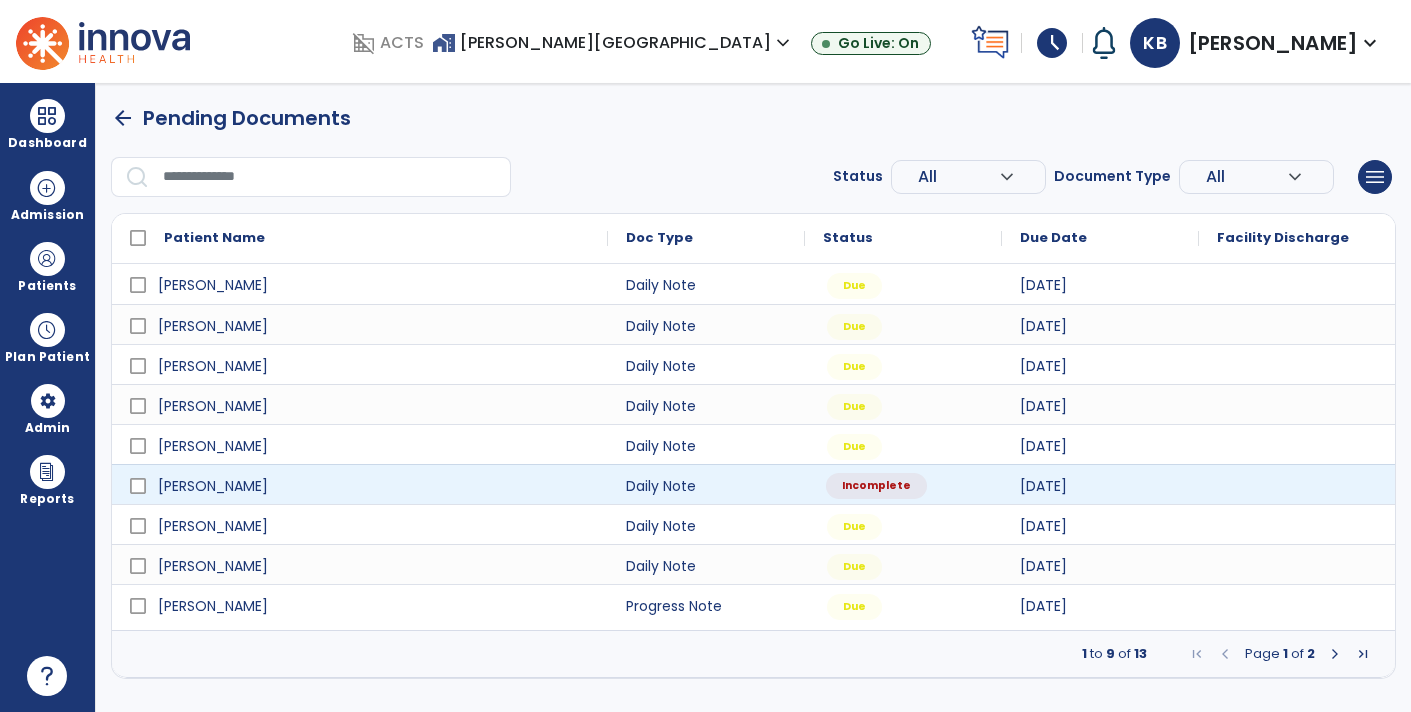 click on "Incomplete" at bounding box center [876, 486] 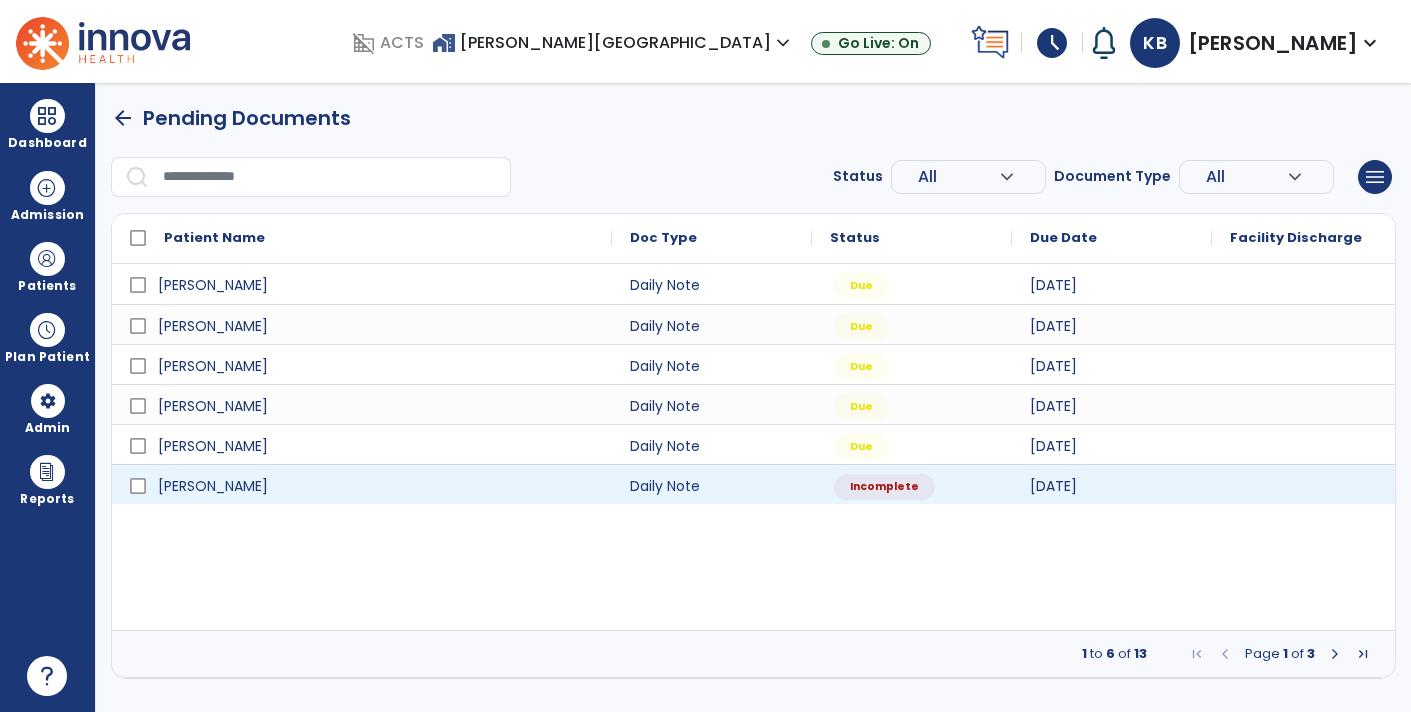 select on "*" 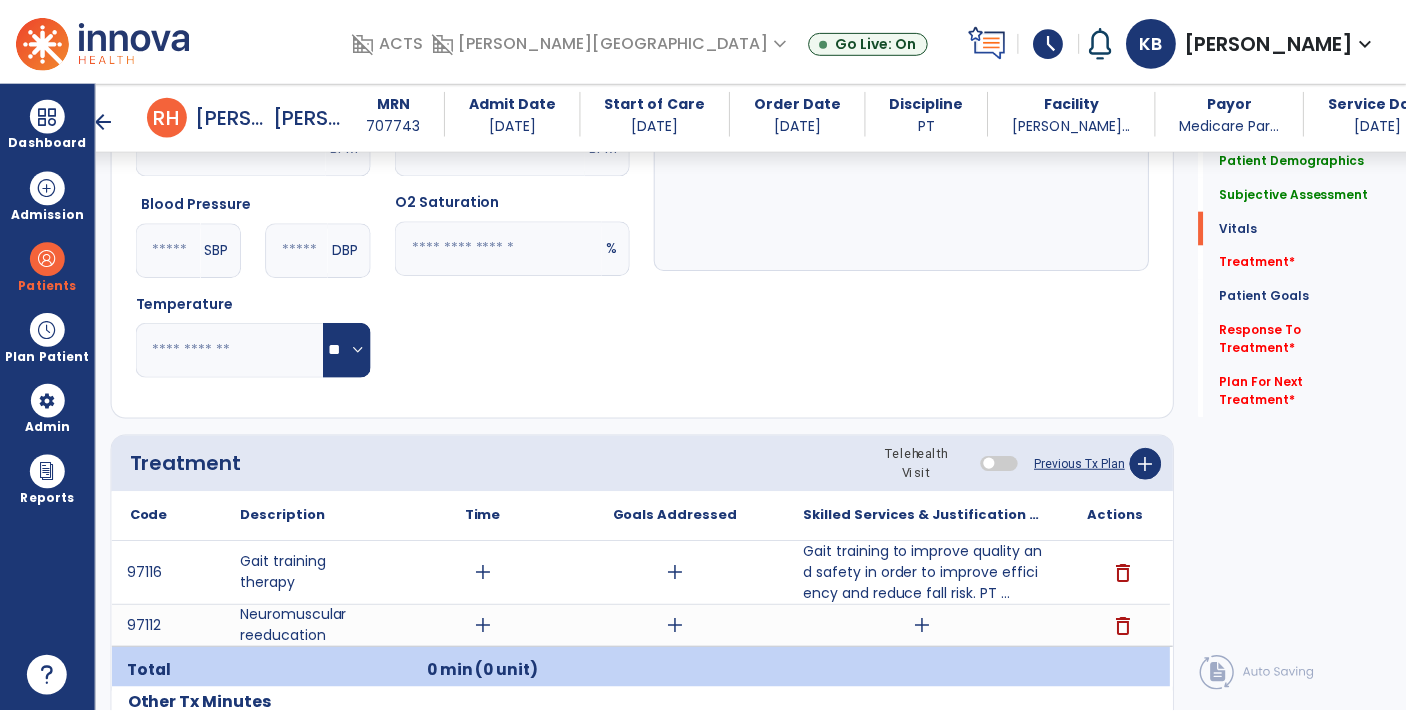 scroll, scrollTop: 839, scrollLeft: 0, axis: vertical 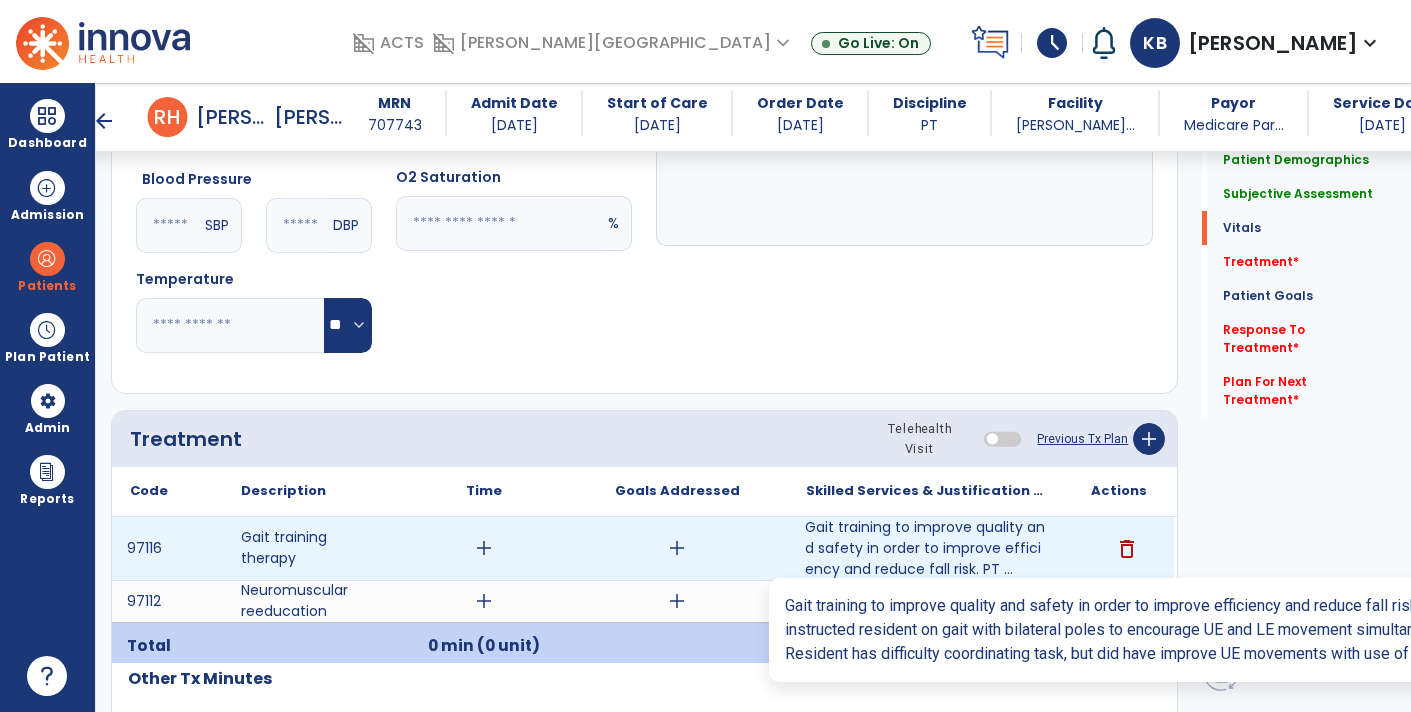 click on "Gait training to improve quality and safety in order to improve efficiency and reduce fall risk. PT ..." at bounding box center (926, 548) 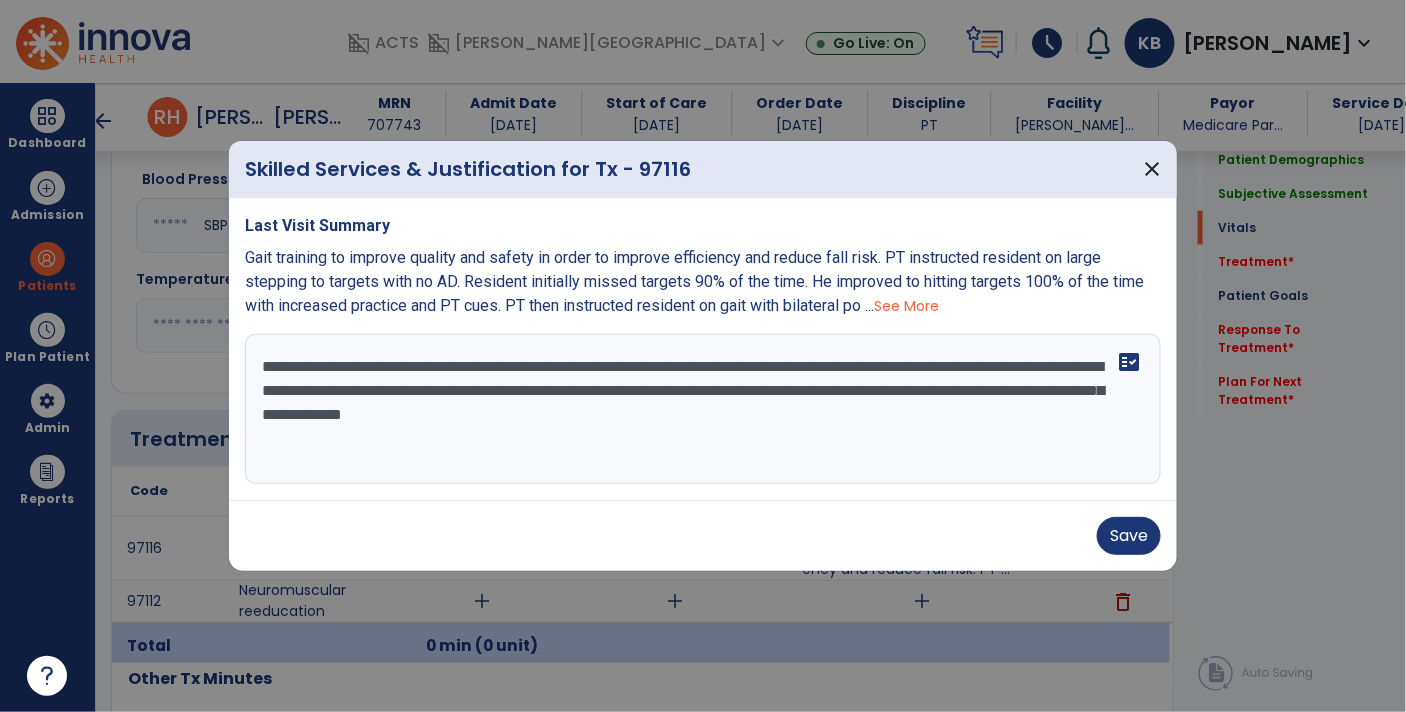 scroll, scrollTop: 839, scrollLeft: 0, axis: vertical 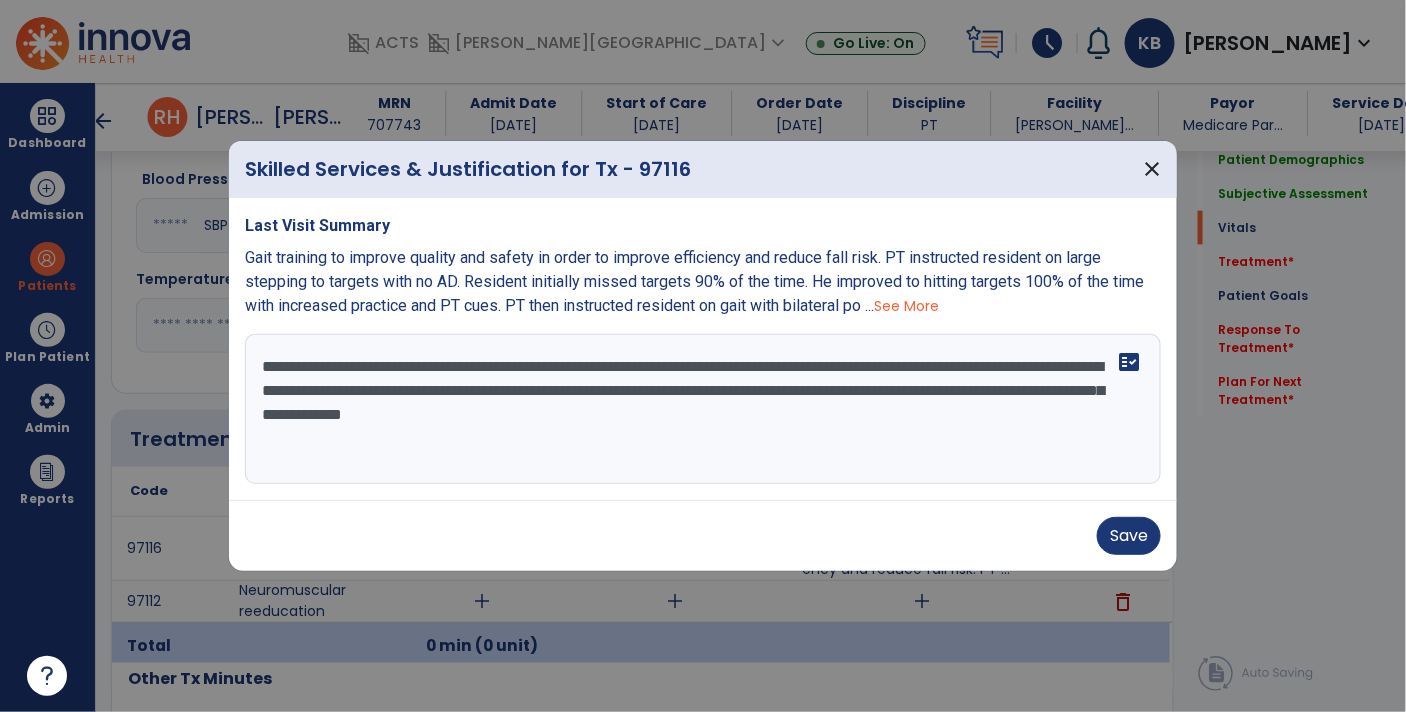 click on "**********" at bounding box center (703, 409) 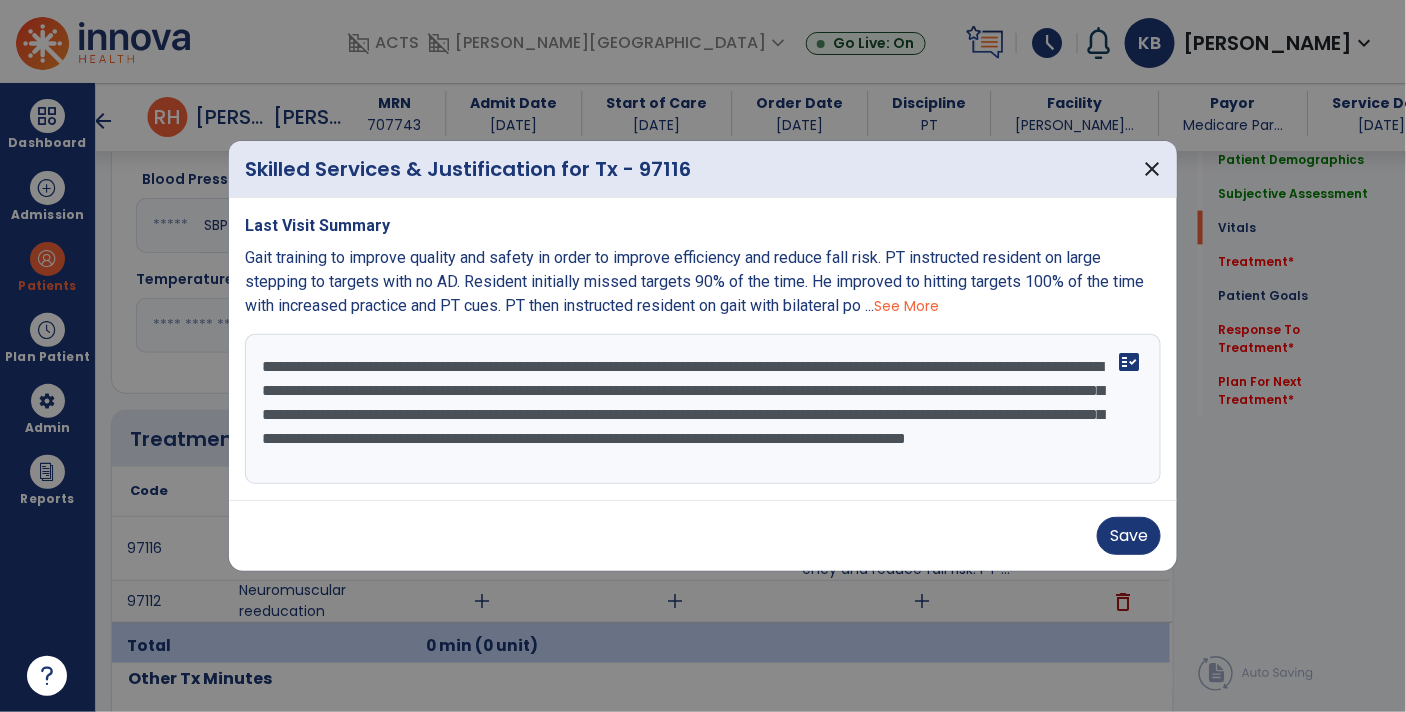 scroll, scrollTop: 14, scrollLeft: 0, axis: vertical 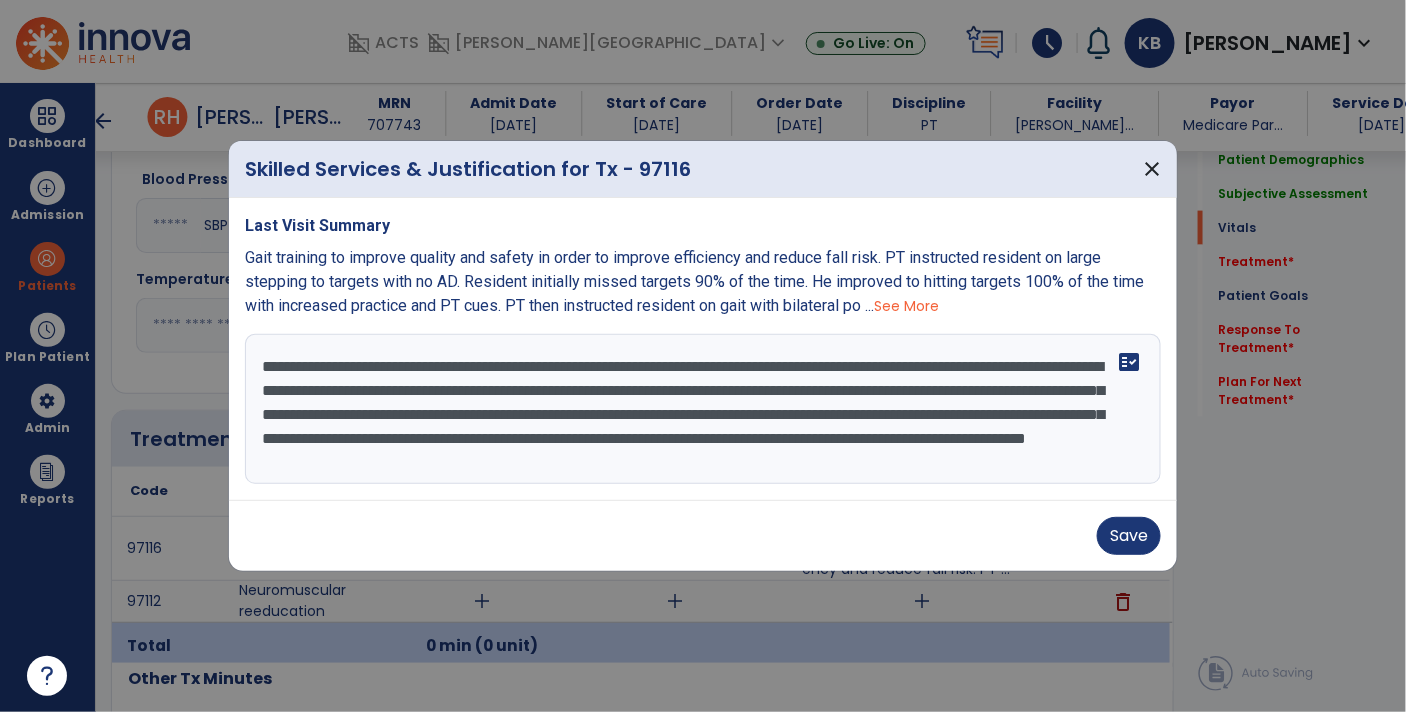 type on "**********" 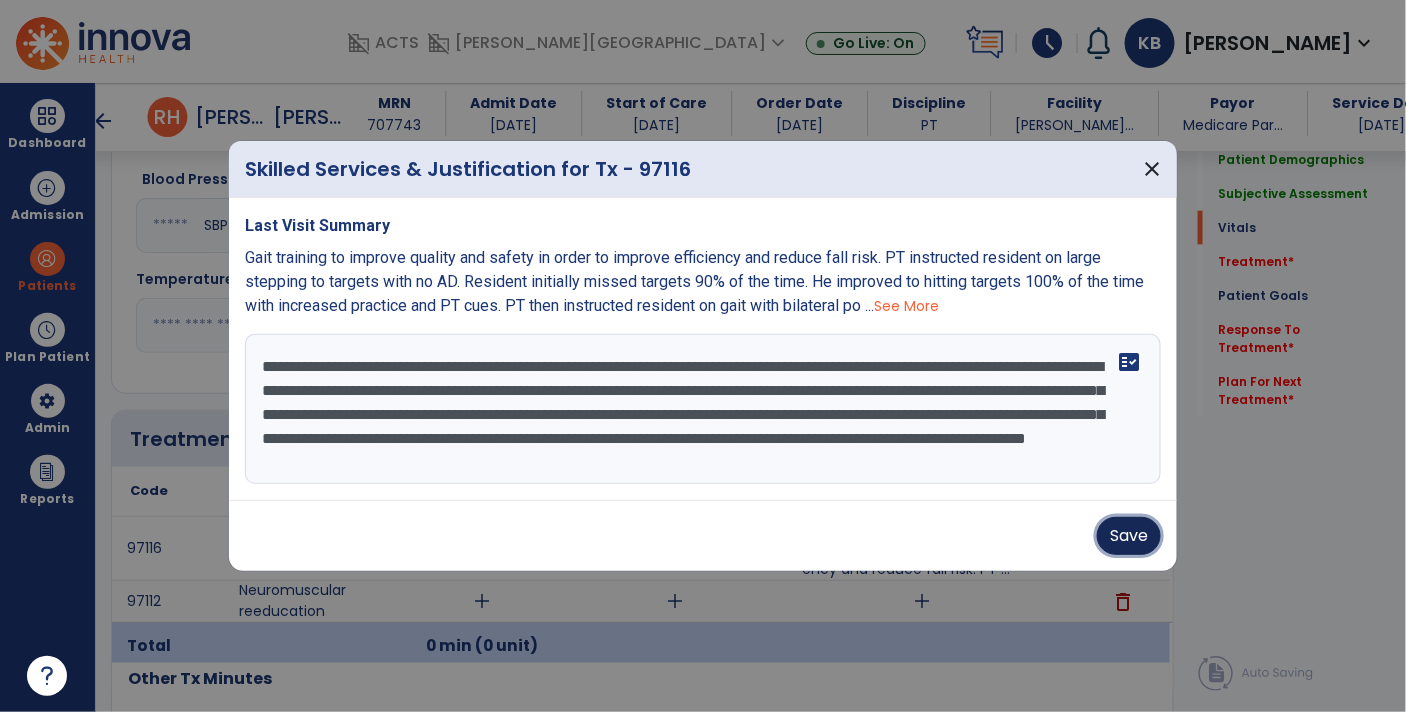 click on "Save" at bounding box center (1129, 536) 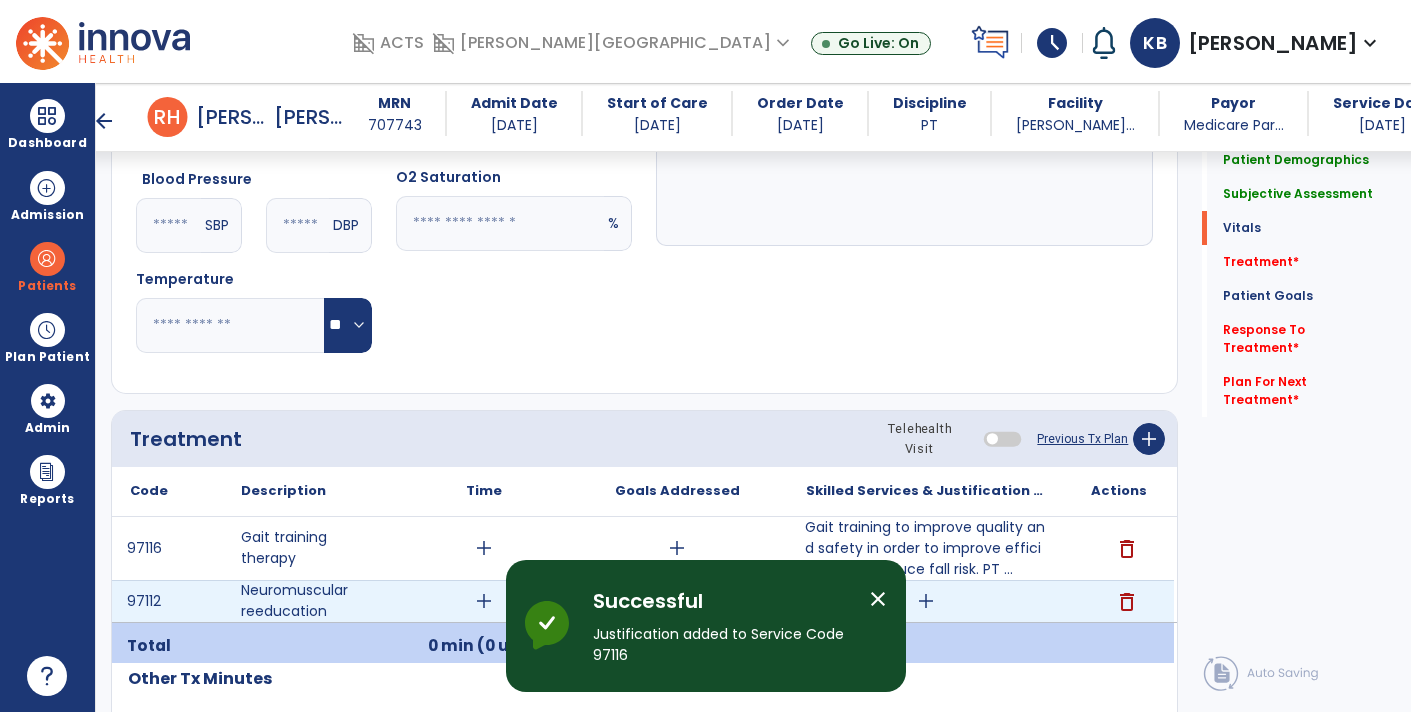 click on "delete" at bounding box center [1127, 602] 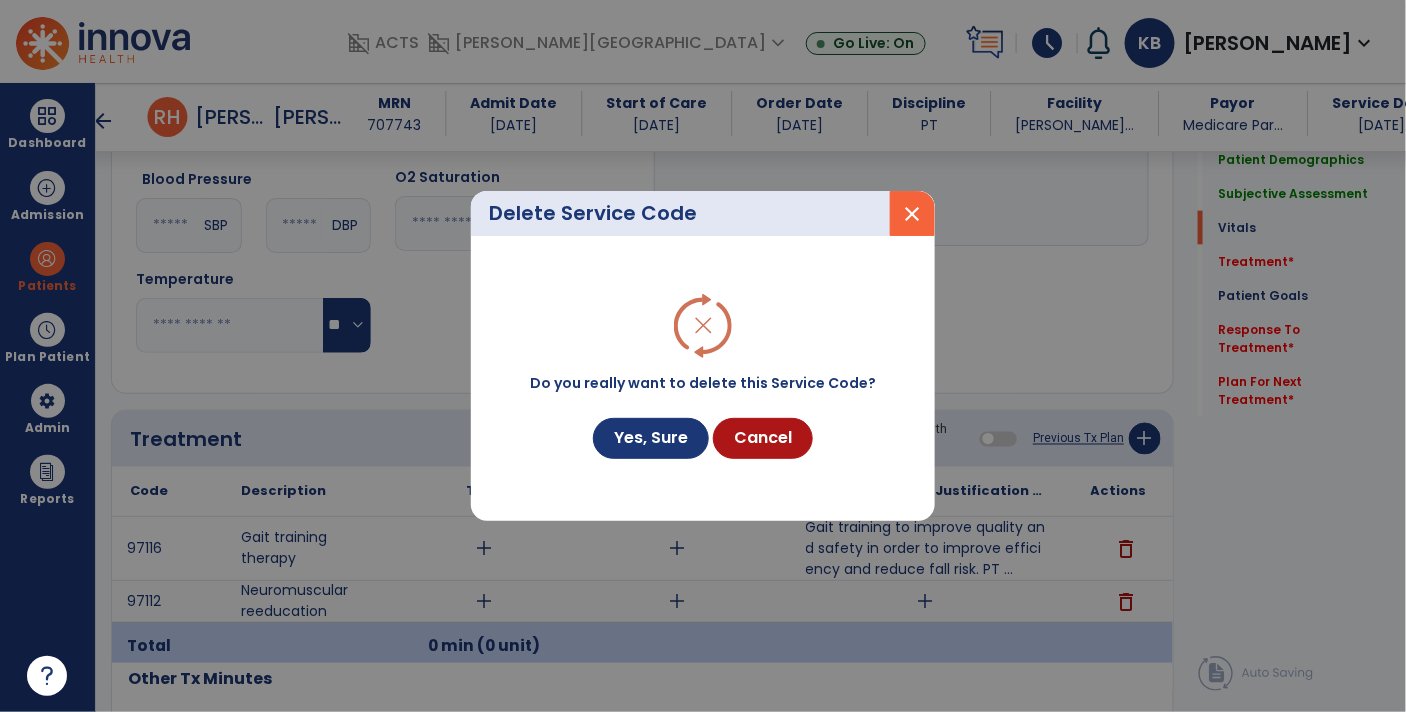 scroll, scrollTop: 839, scrollLeft: 0, axis: vertical 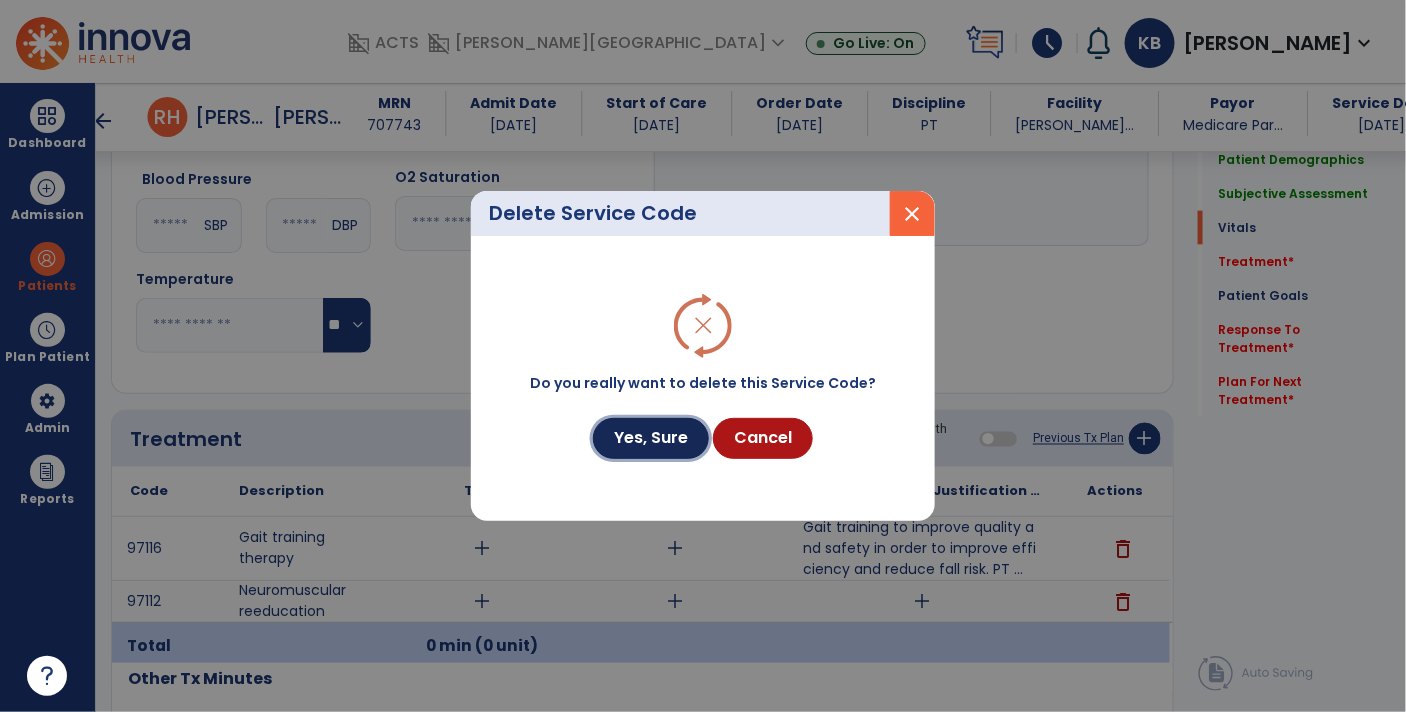 click on "Yes, Sure" at bounding box center [651, 438] 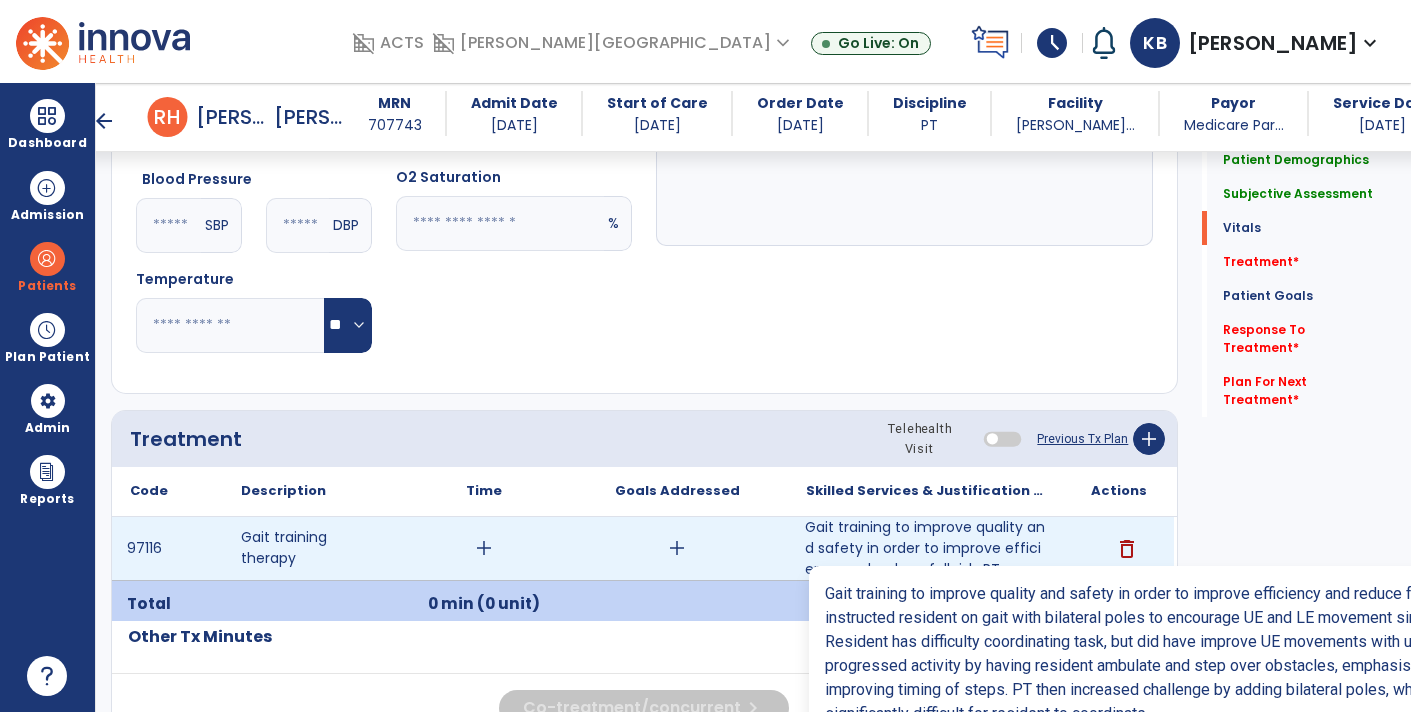 click on "Gait training to improve quality and safety in order to improve efficiency and reduce fall risk. PT ..." at bounding box center (926, 548) 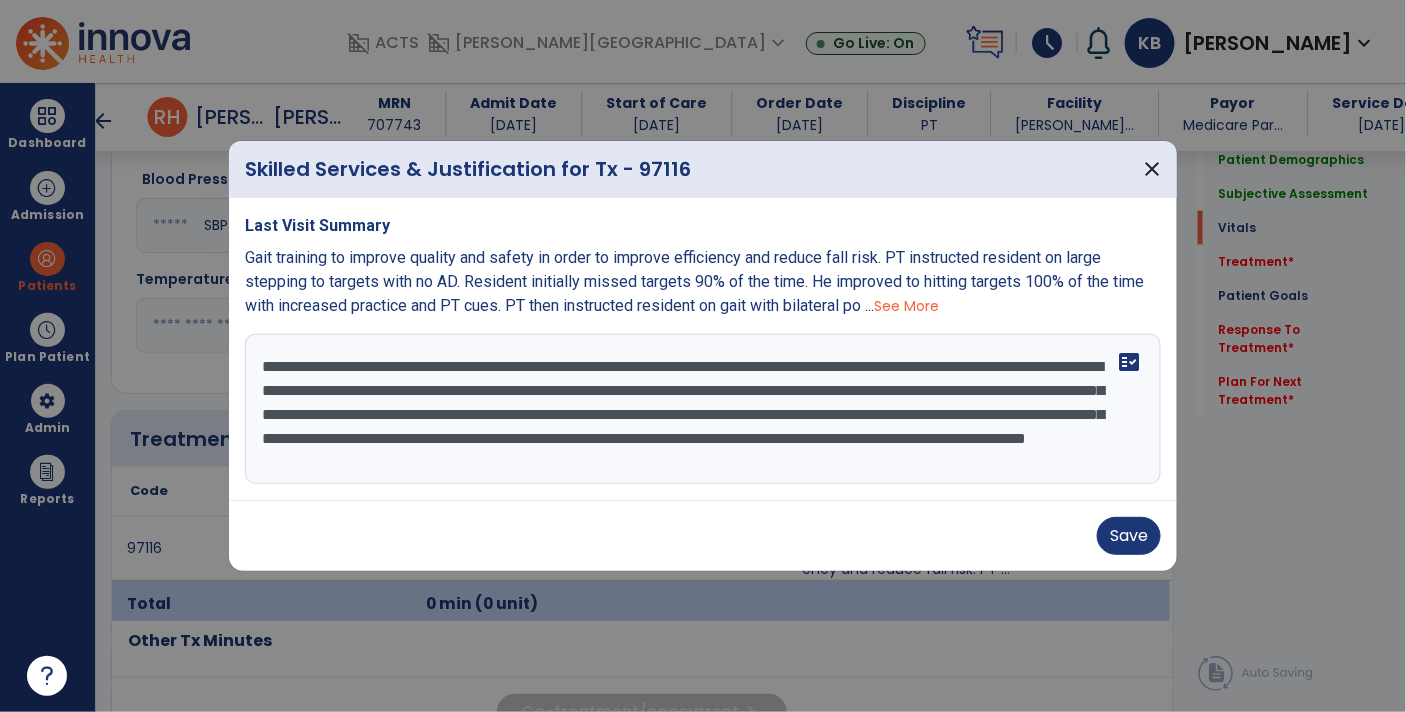 scroll, scrollTop: 839, scrollLeft: 0, axis: vertical 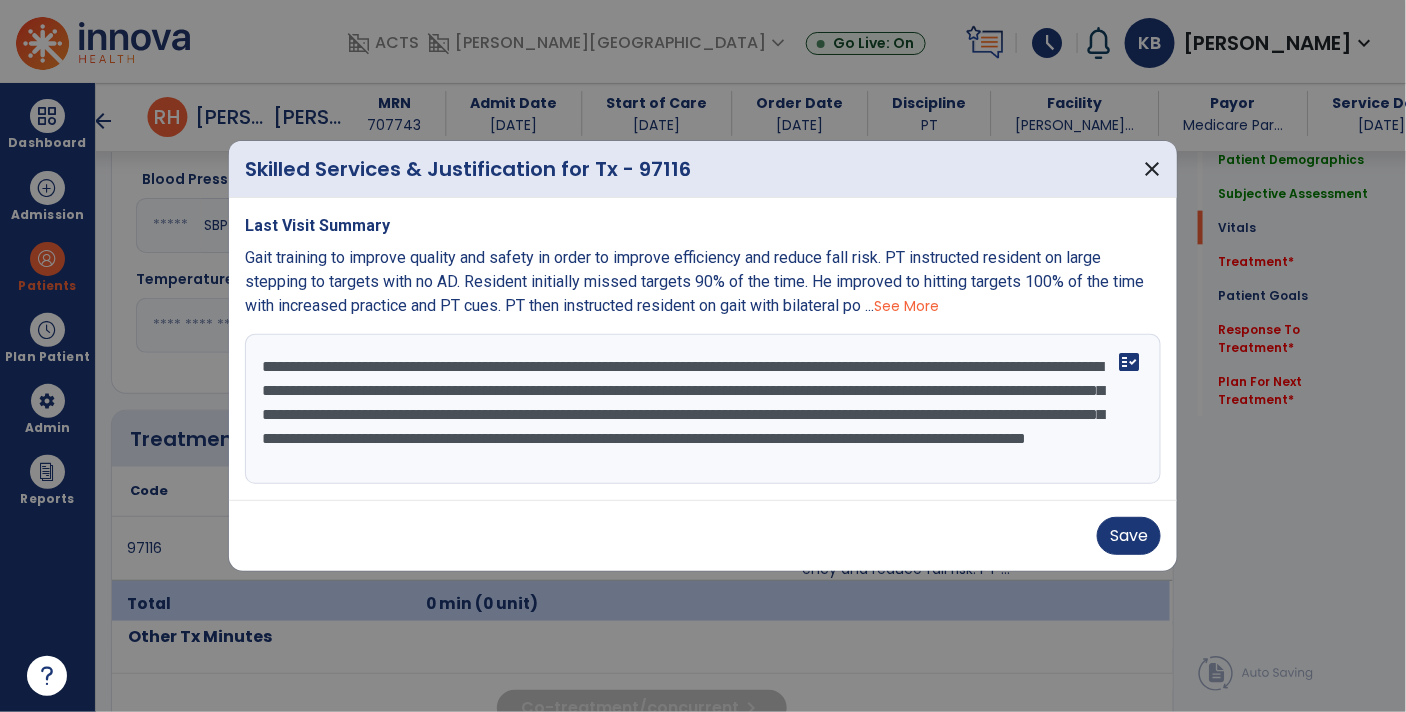 click on "**********" at bounding box center [703, 409] 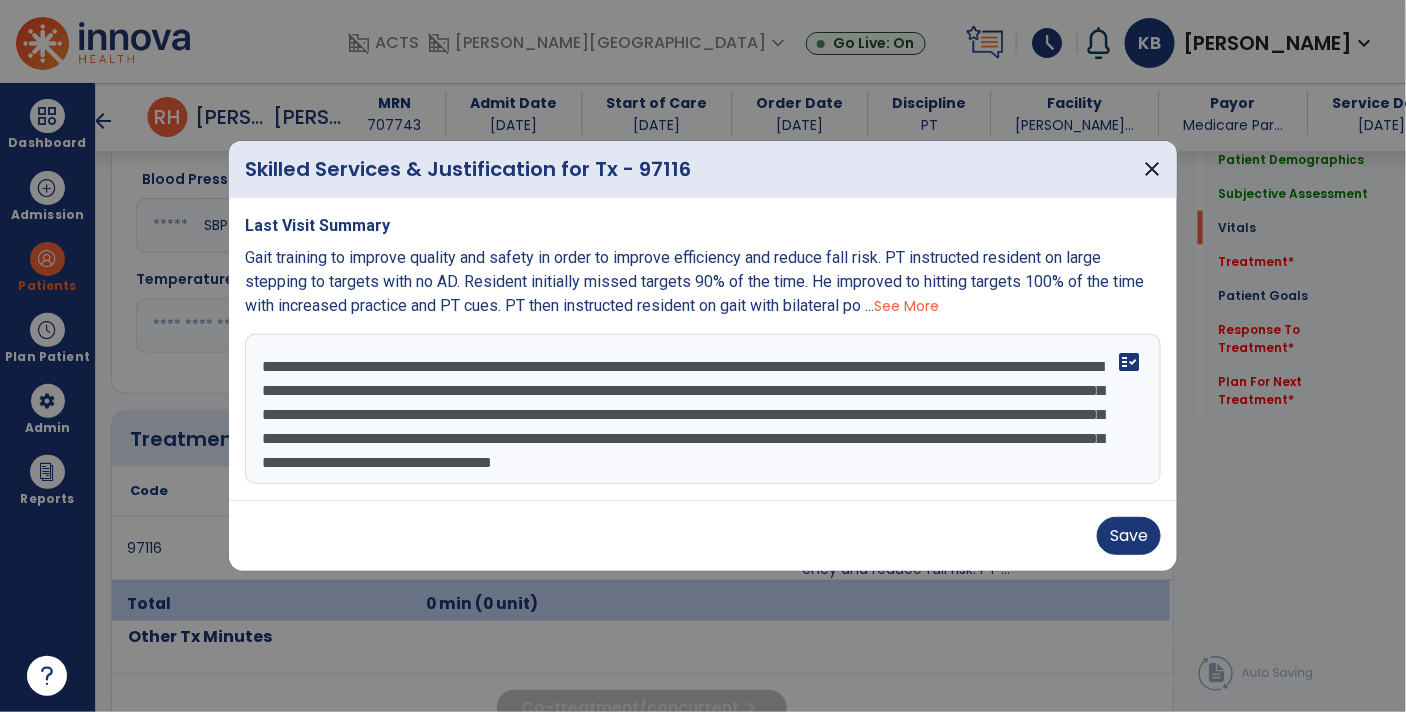 type on "**********" 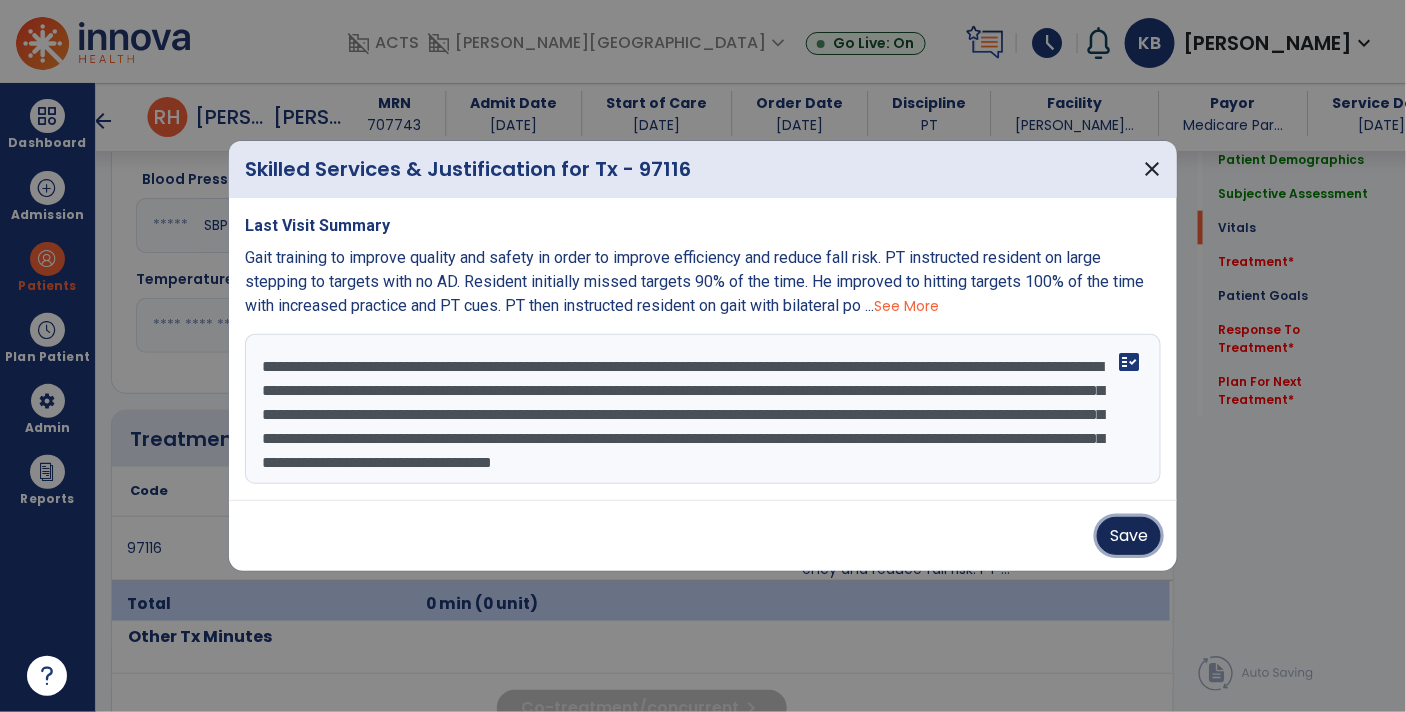click on "Save" at bounding box center [1129, 536] 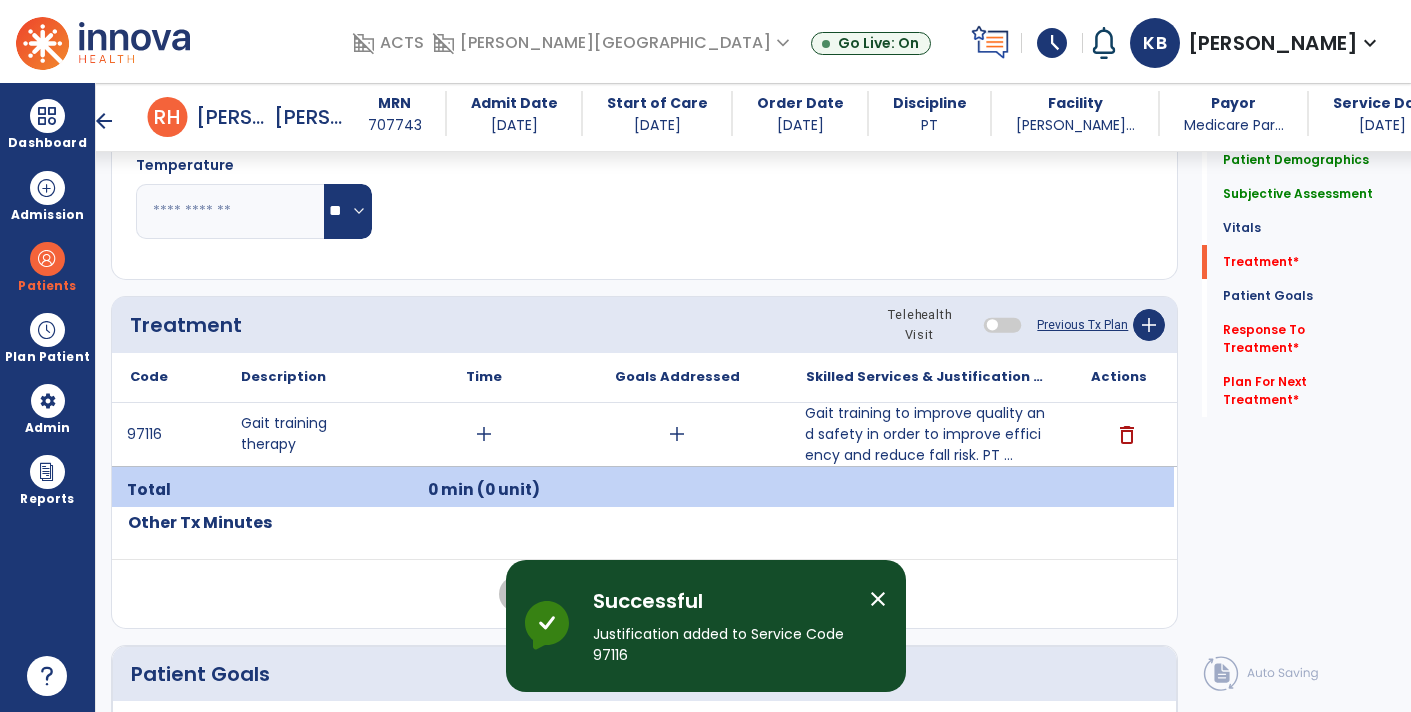 scroll, scrollTop: 948, scrollLeft: 0, axis: vertical 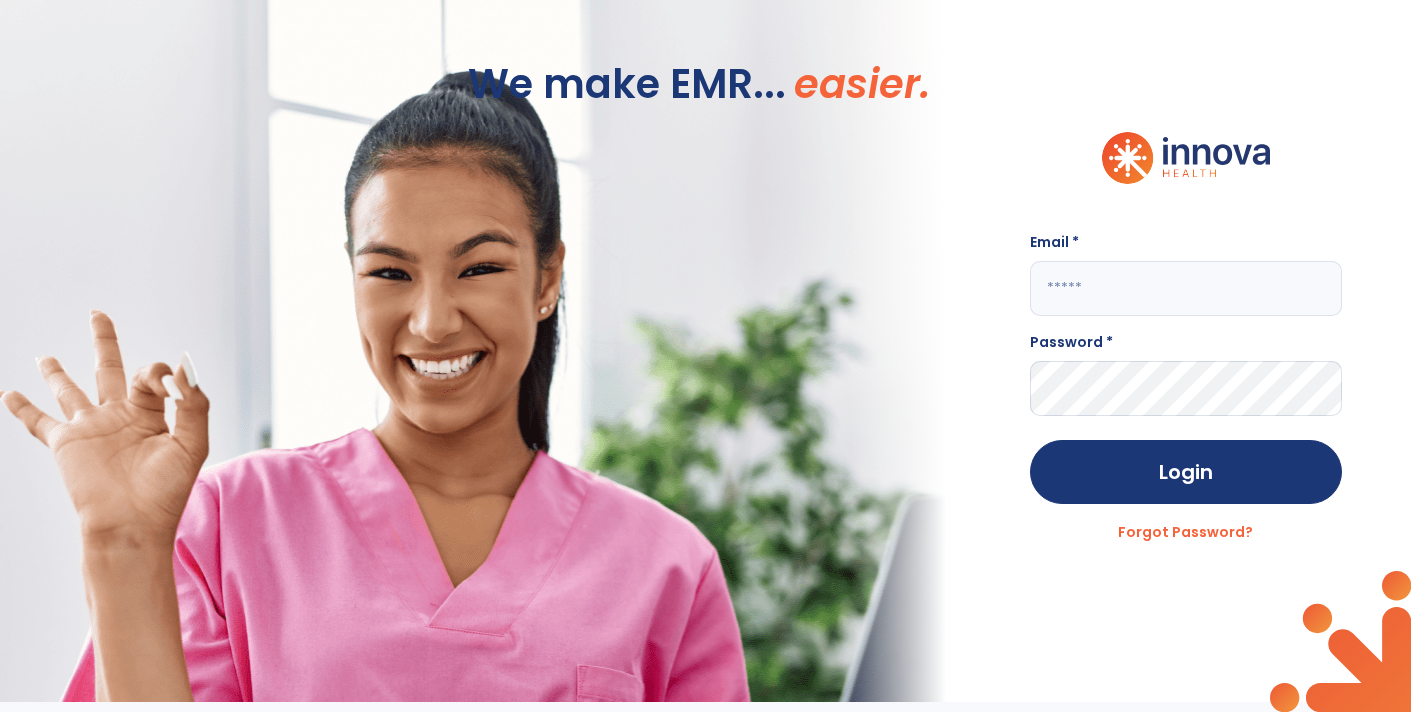 type on "**********" 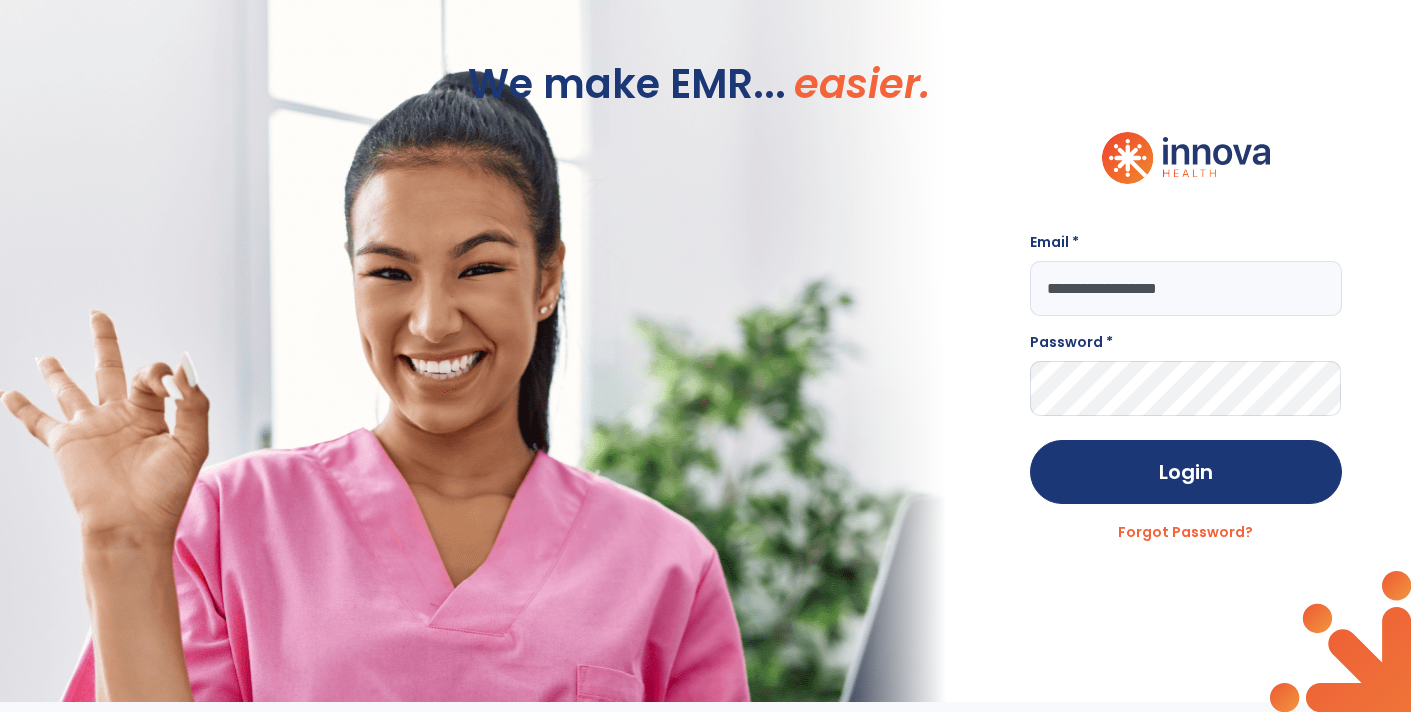 scroll, scrollTop: 0, scrollLeft: 0, axis: both 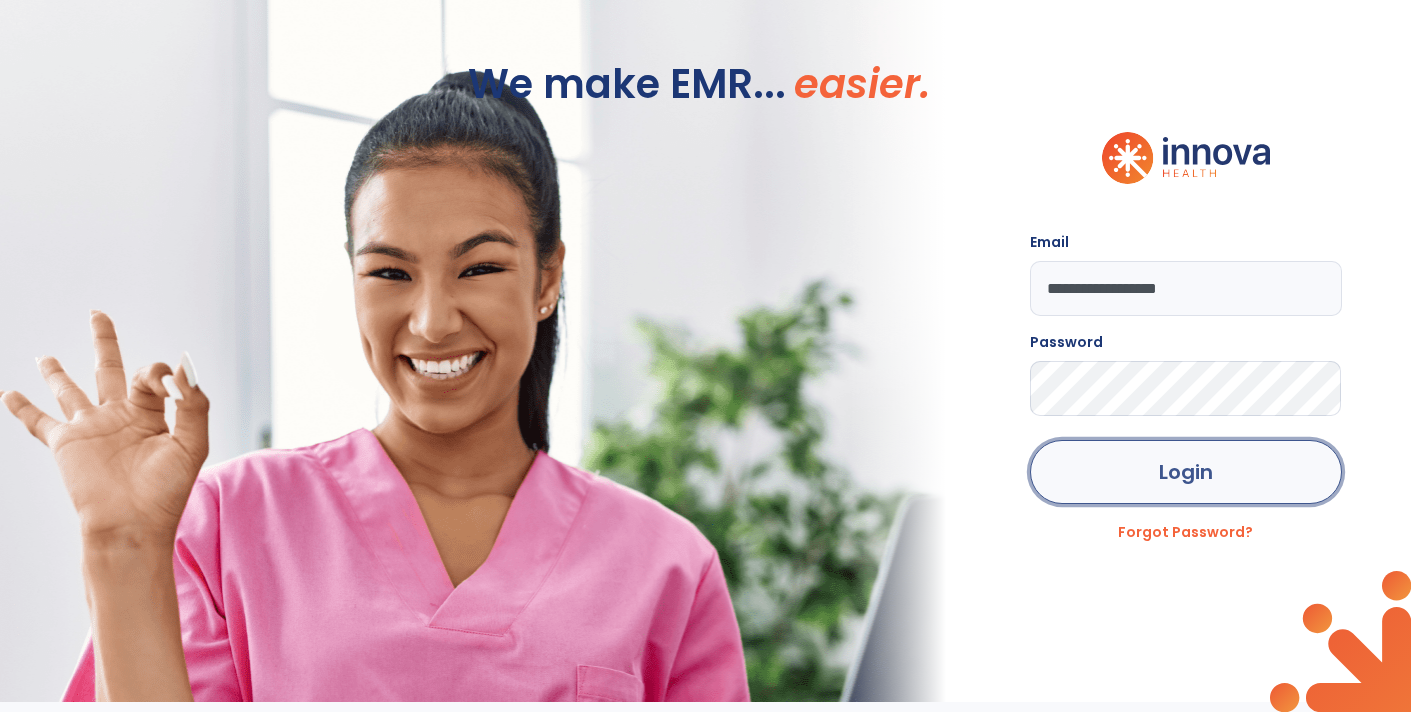 click on "Login" 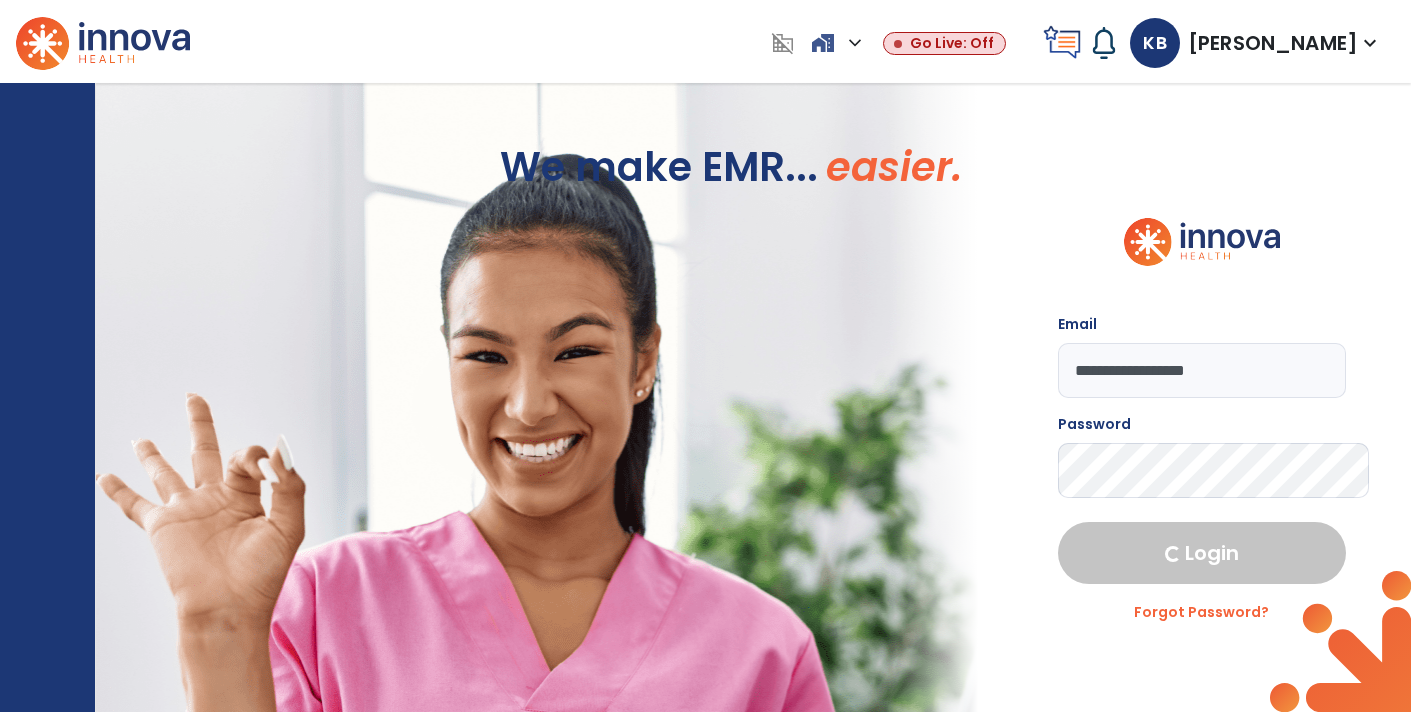 select on "****" 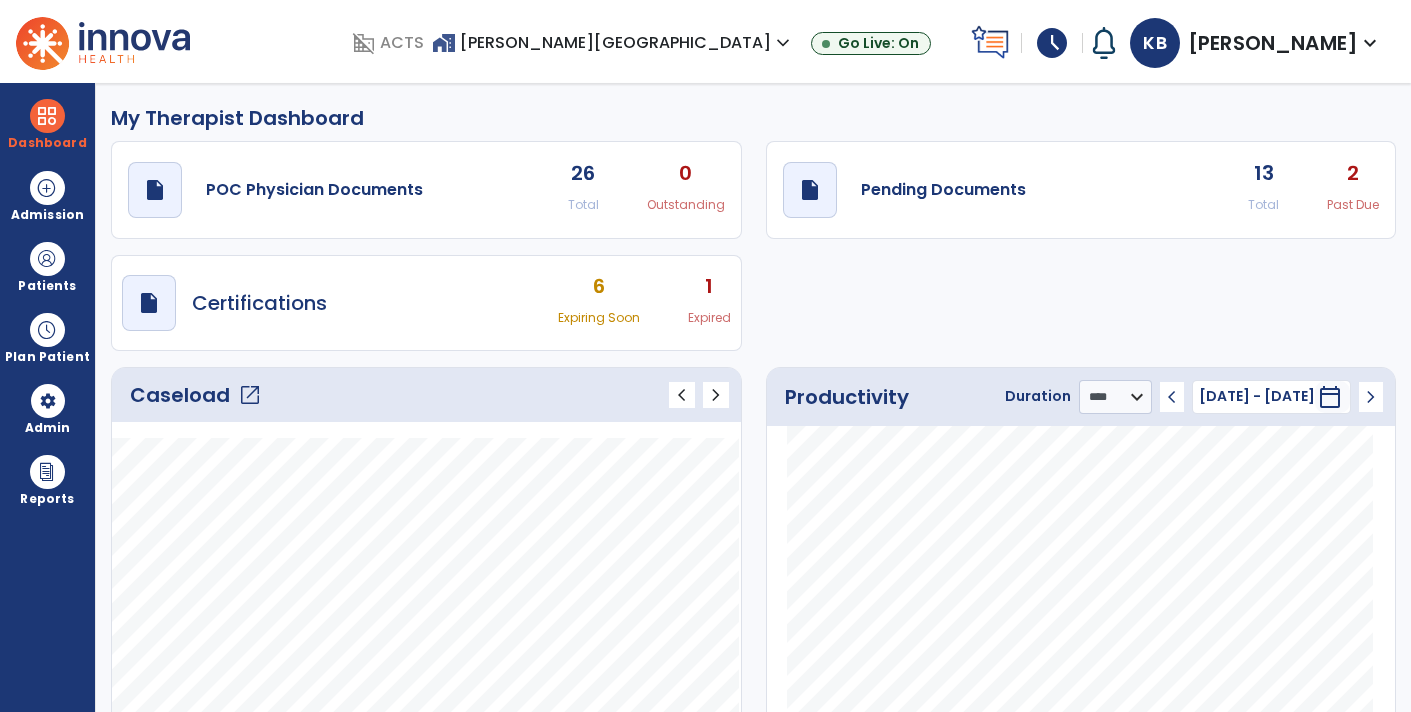 click on "13 Total 2 Past Due" 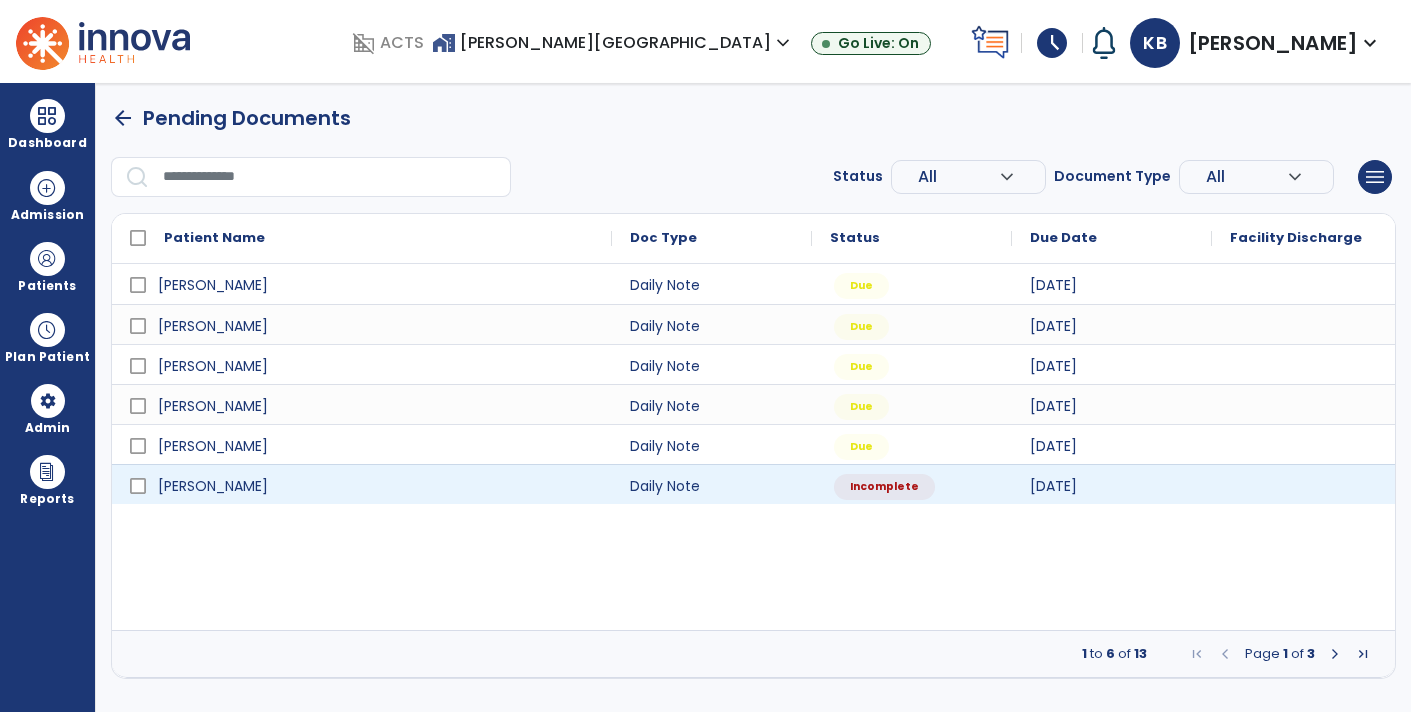 scroll, scrollTop: 0, scrollLeft: 0, axis: both 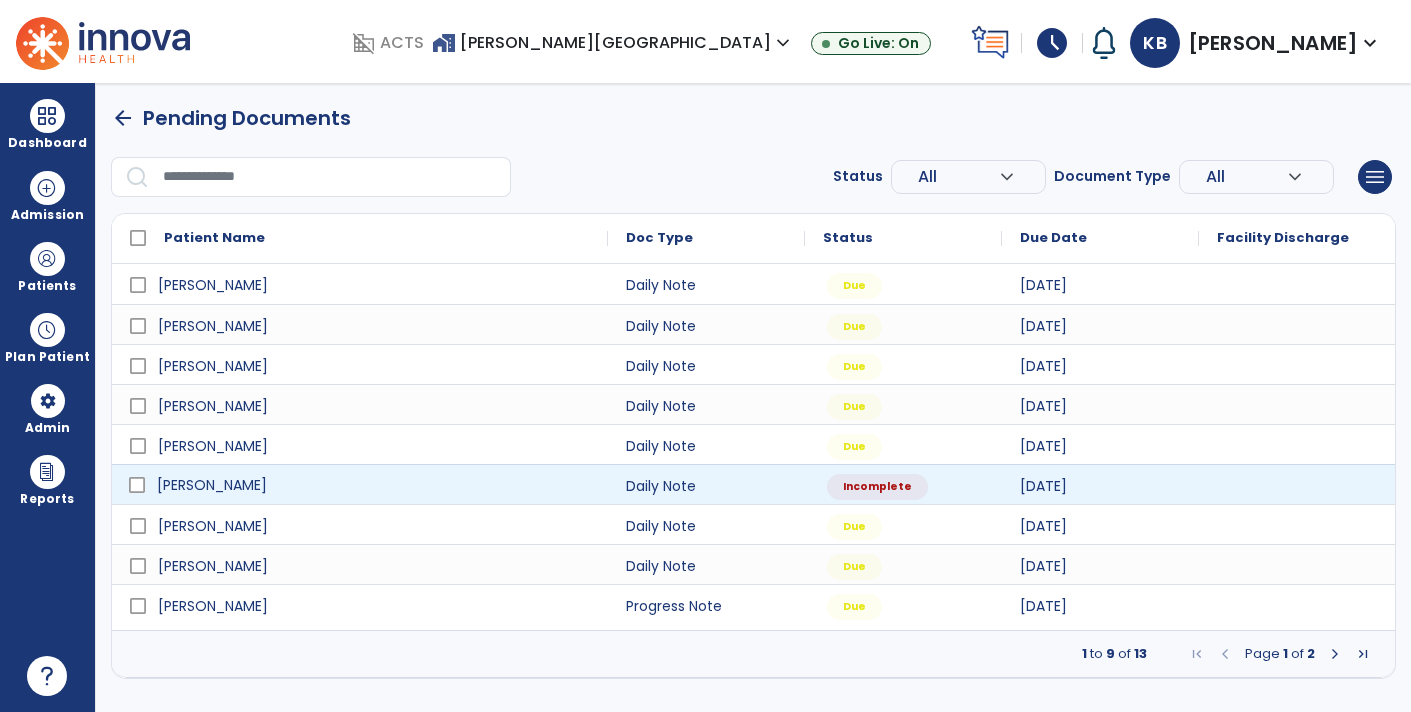 click on "Roper, Henry" at bounding box center (374, 485) 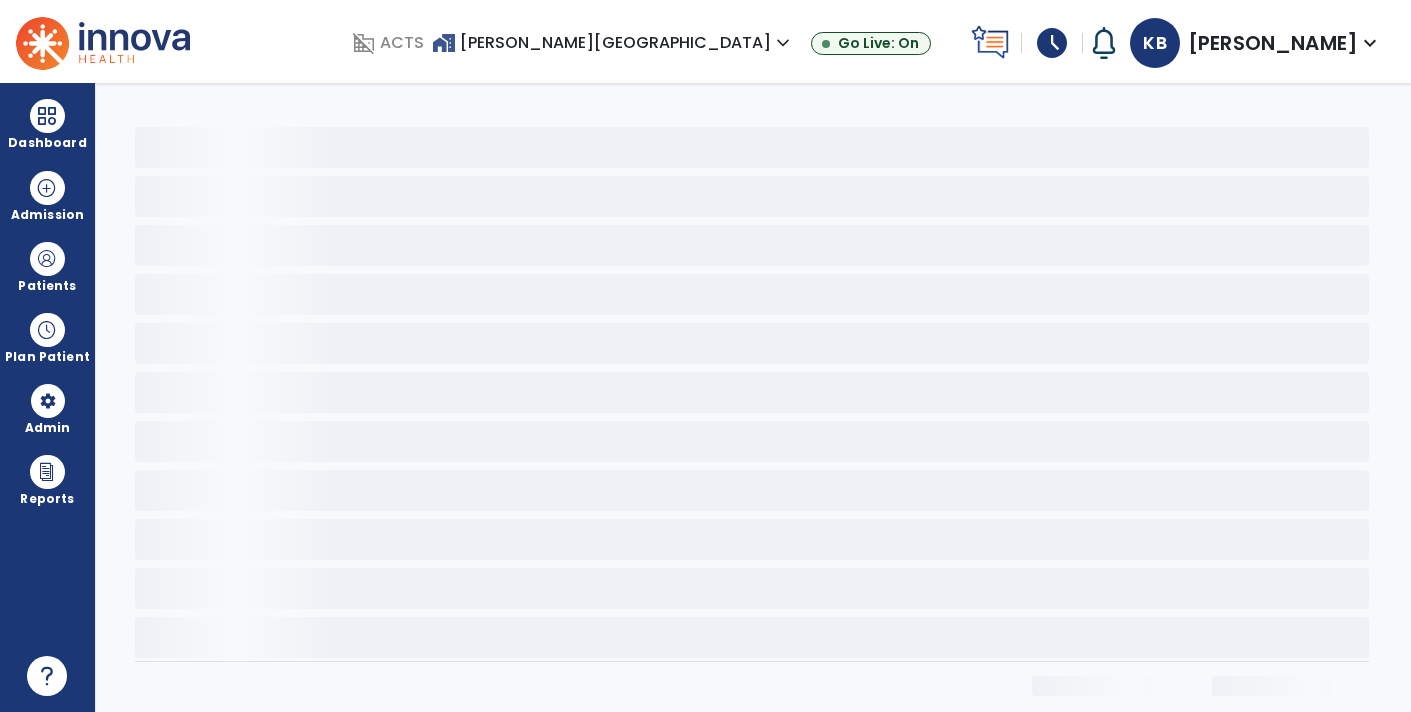 select on "*" 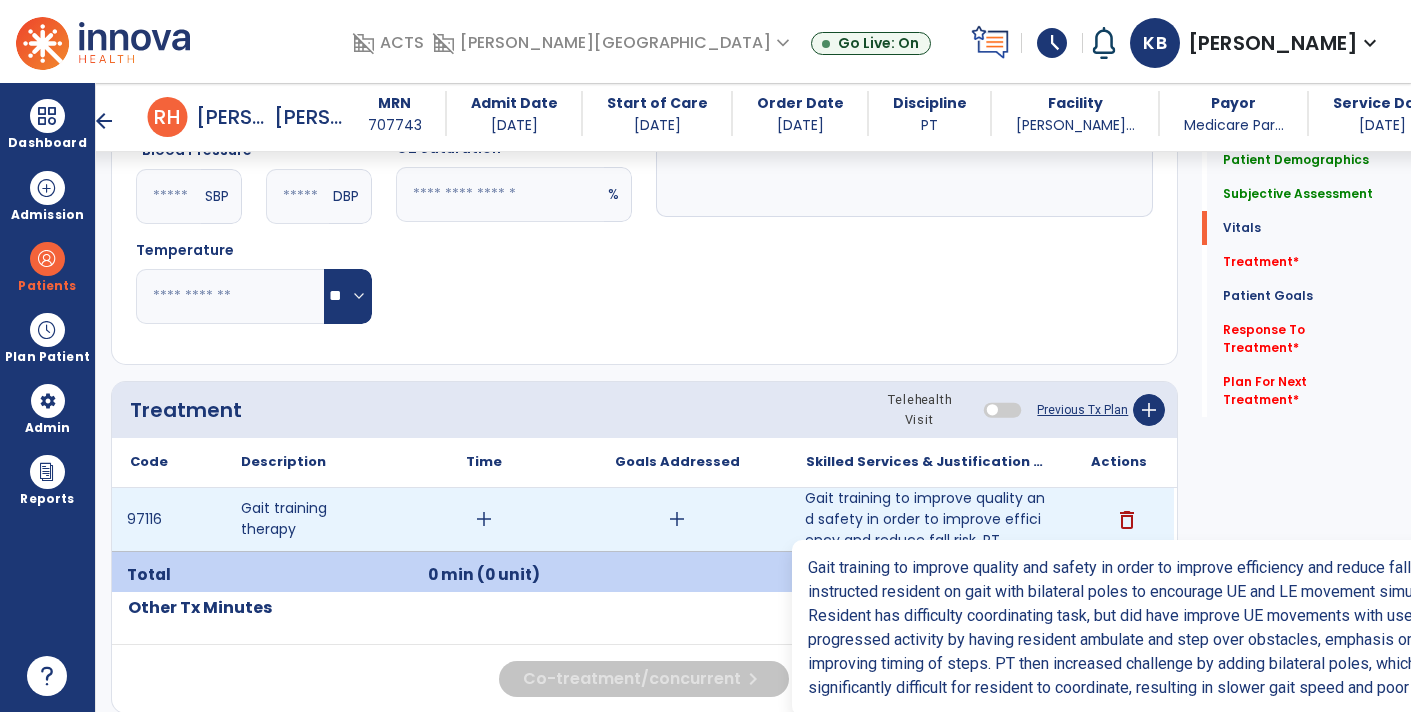 click on "Gait training to improve quality and safety in order to improve efficiency and reduce fall risk. PT ..." at bounding box center [926, 519] 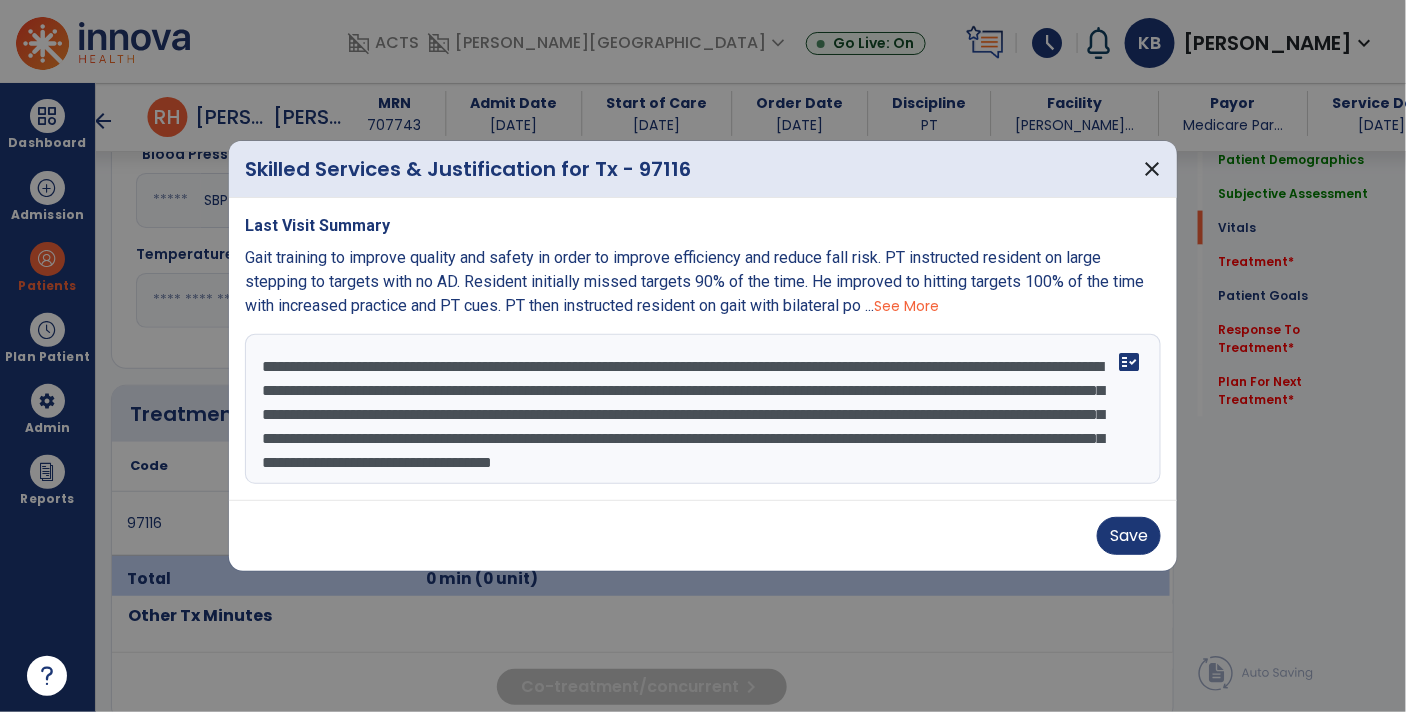 scroll, scrollTop: 868, scrollLeft: 0, axis: vertical 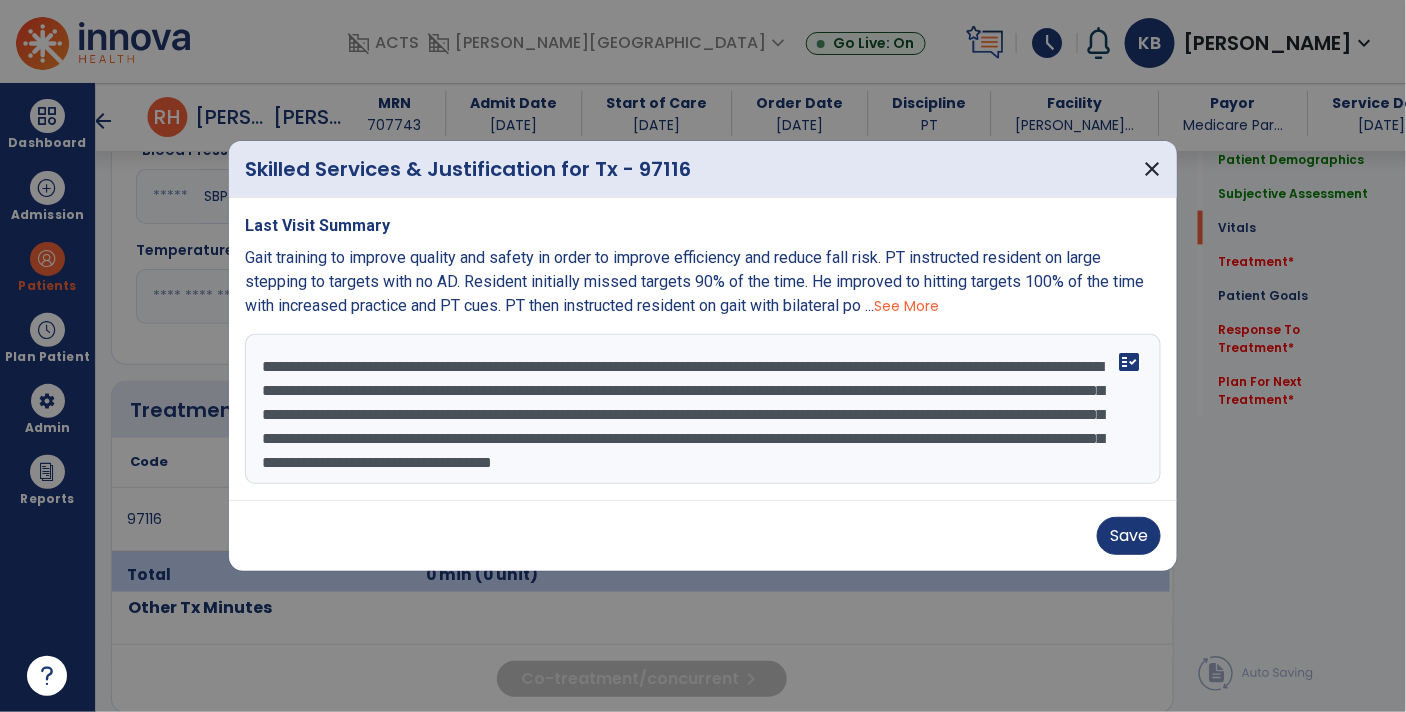click on "**********" at bounding box center [703, 409] 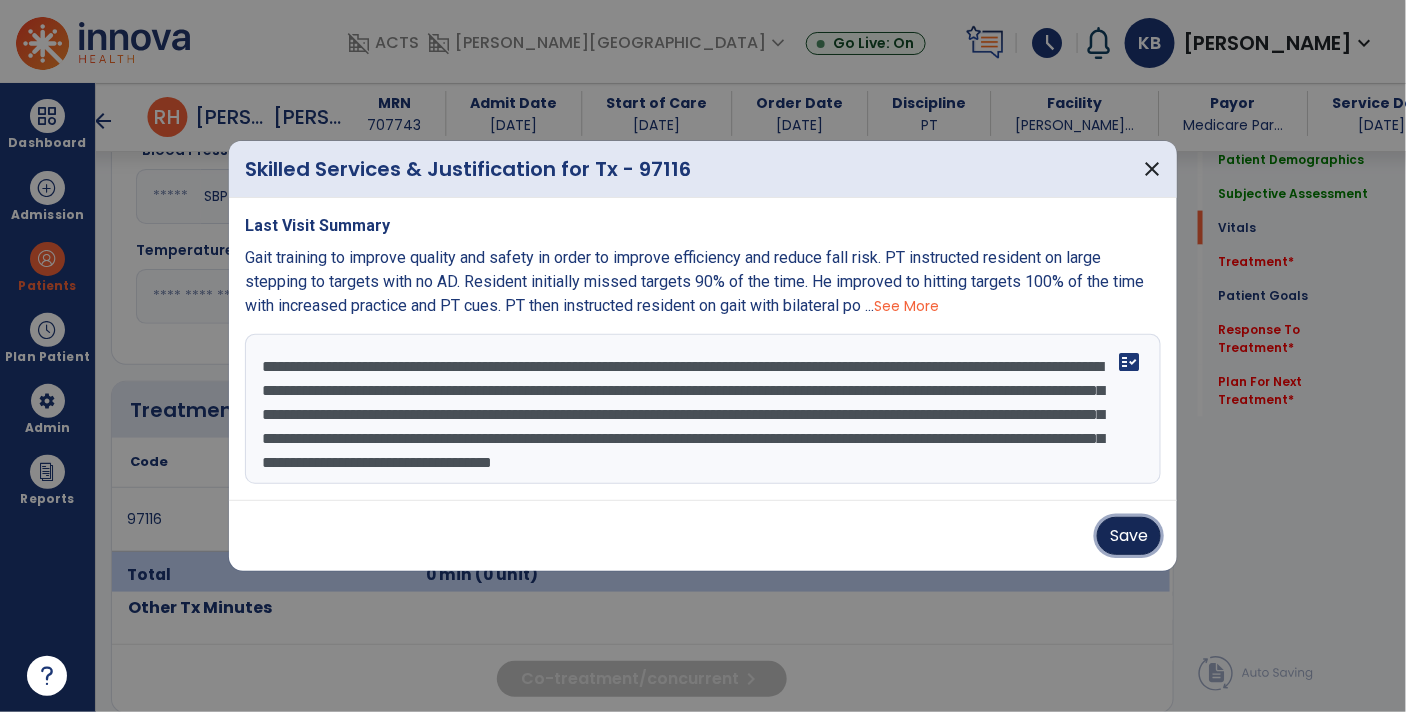 click on "Save" at bounding box center [1129, 536] 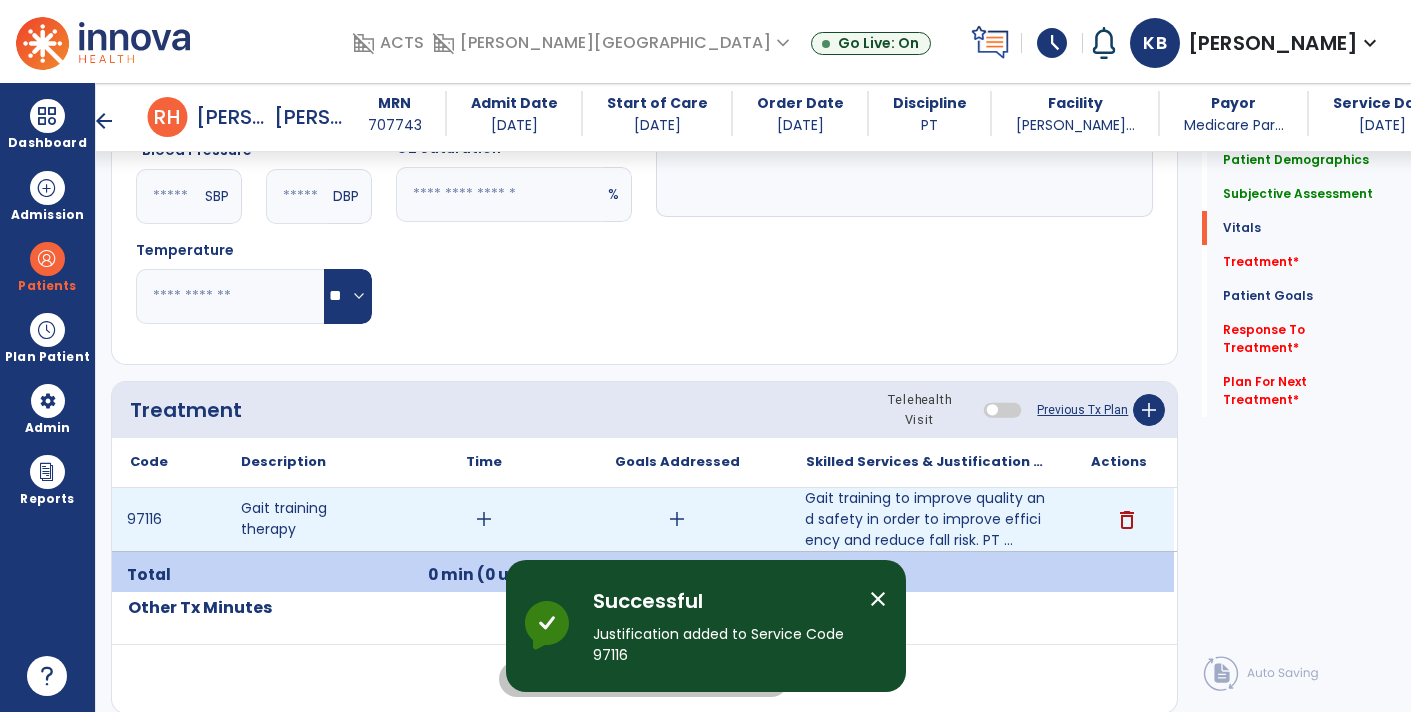 click on "add" at bounding box center [484, 519] 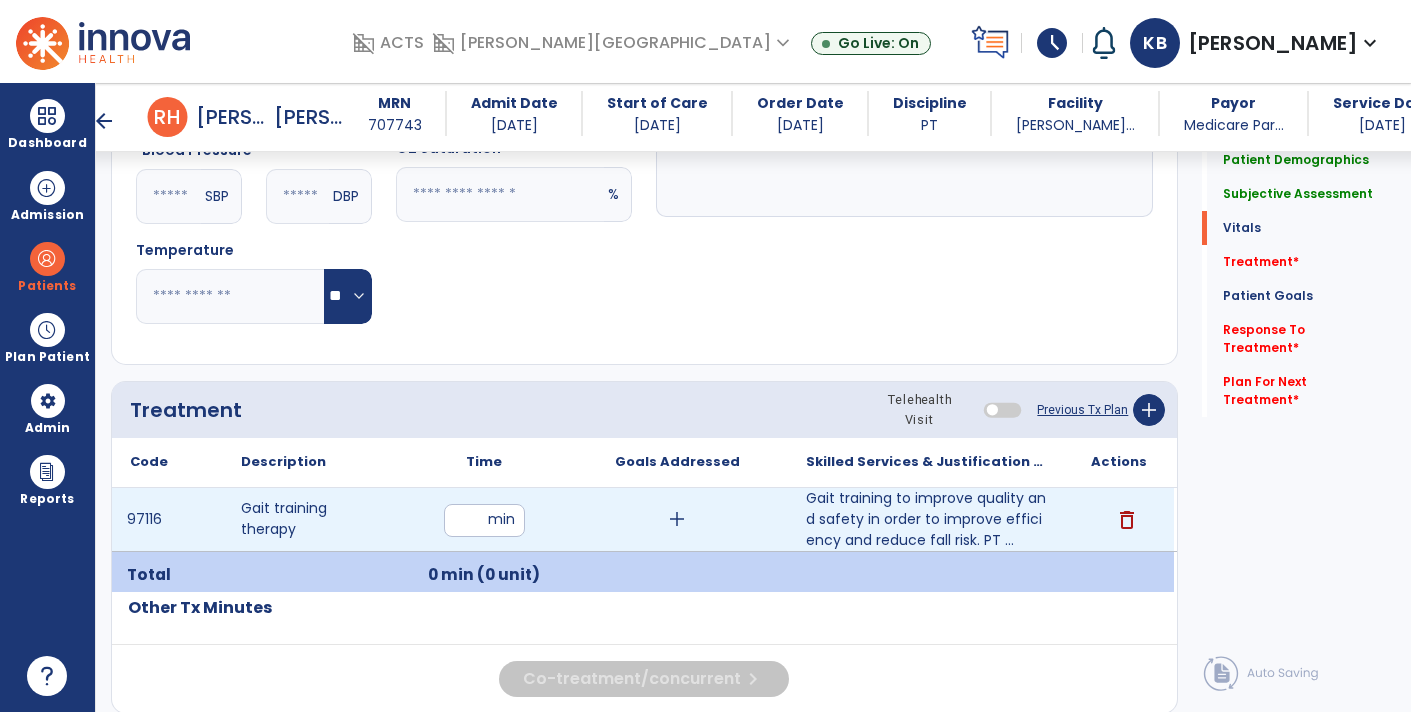 type on "**" 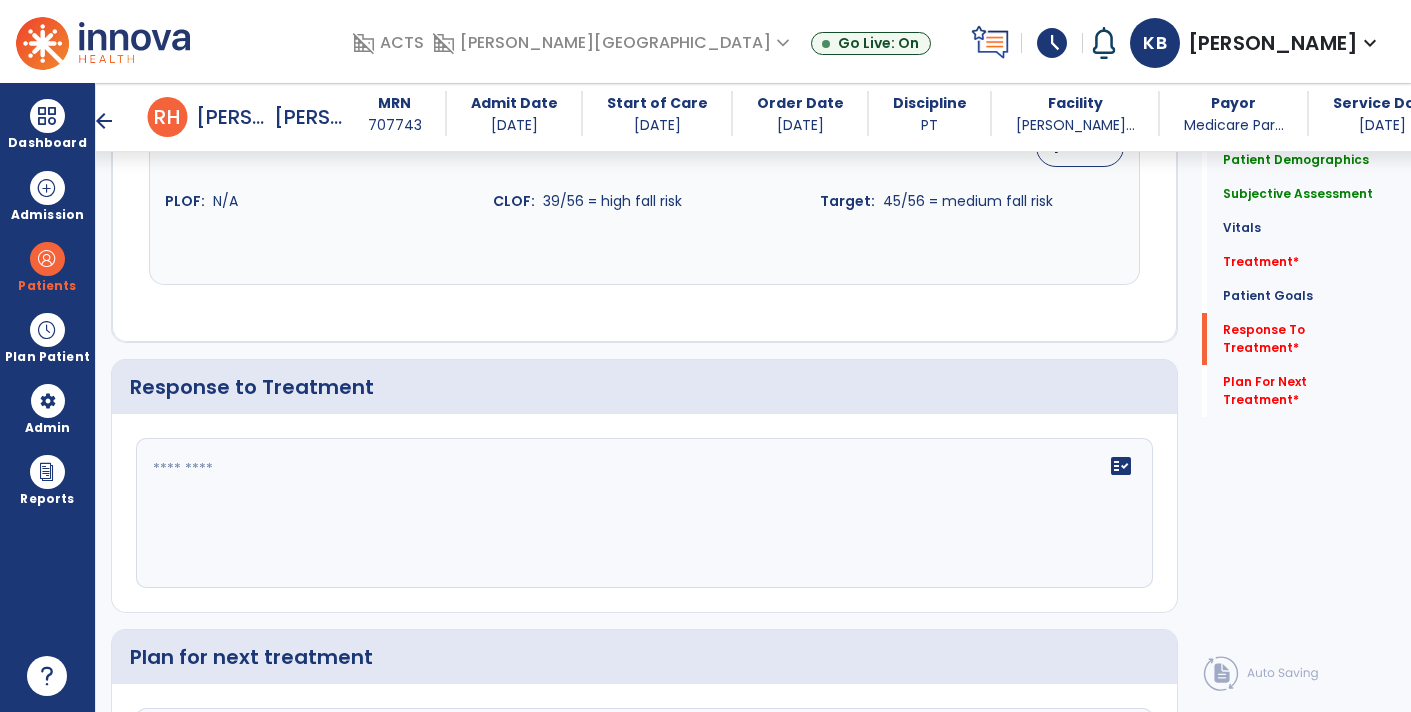 click on "fact_check" 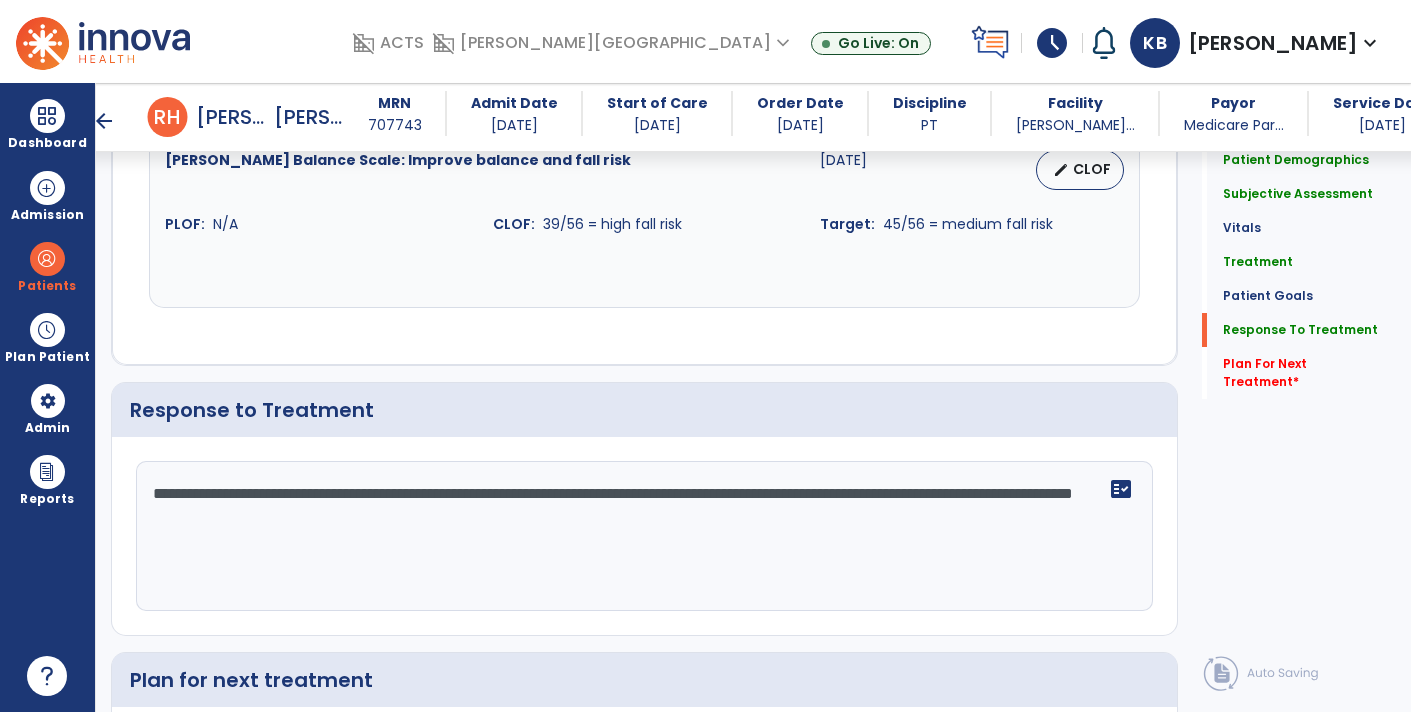 scroll, scrollTop: 2045, scrollLeft: 0, axis: vertical 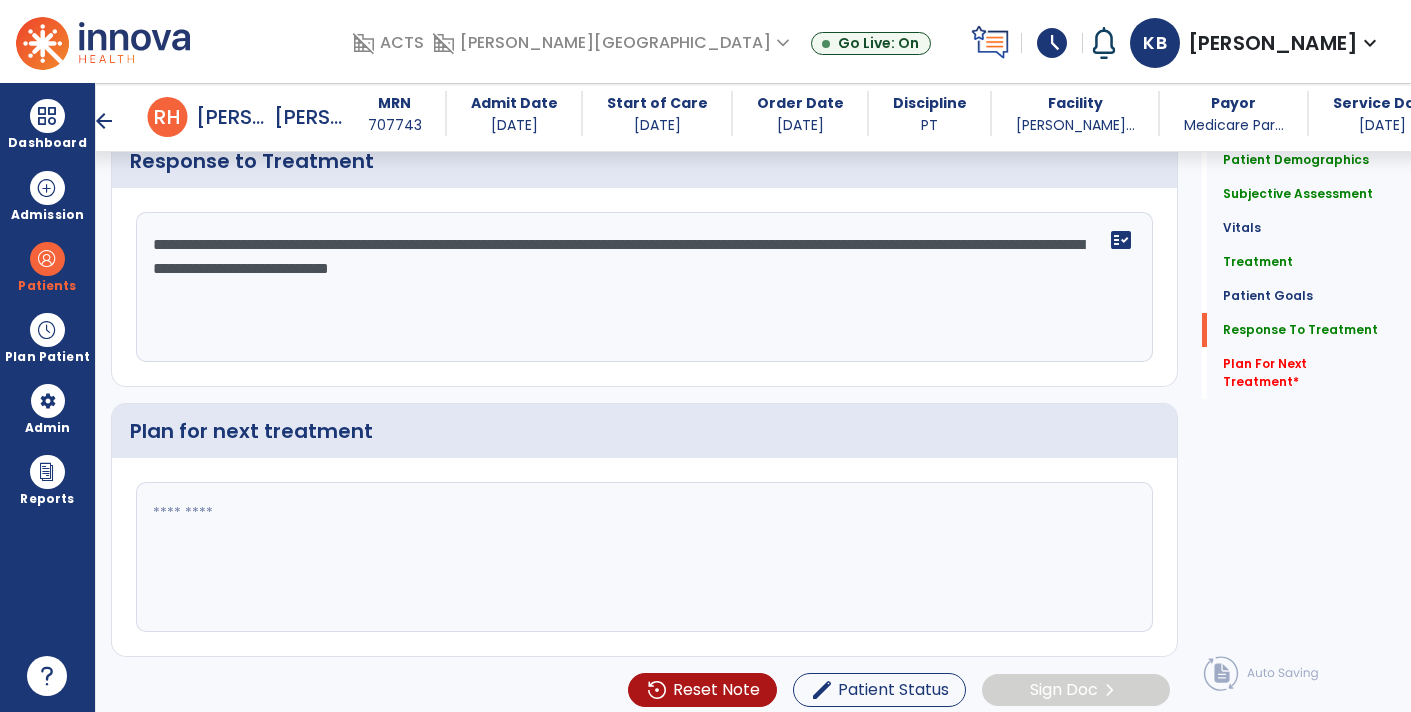 type on "**********" 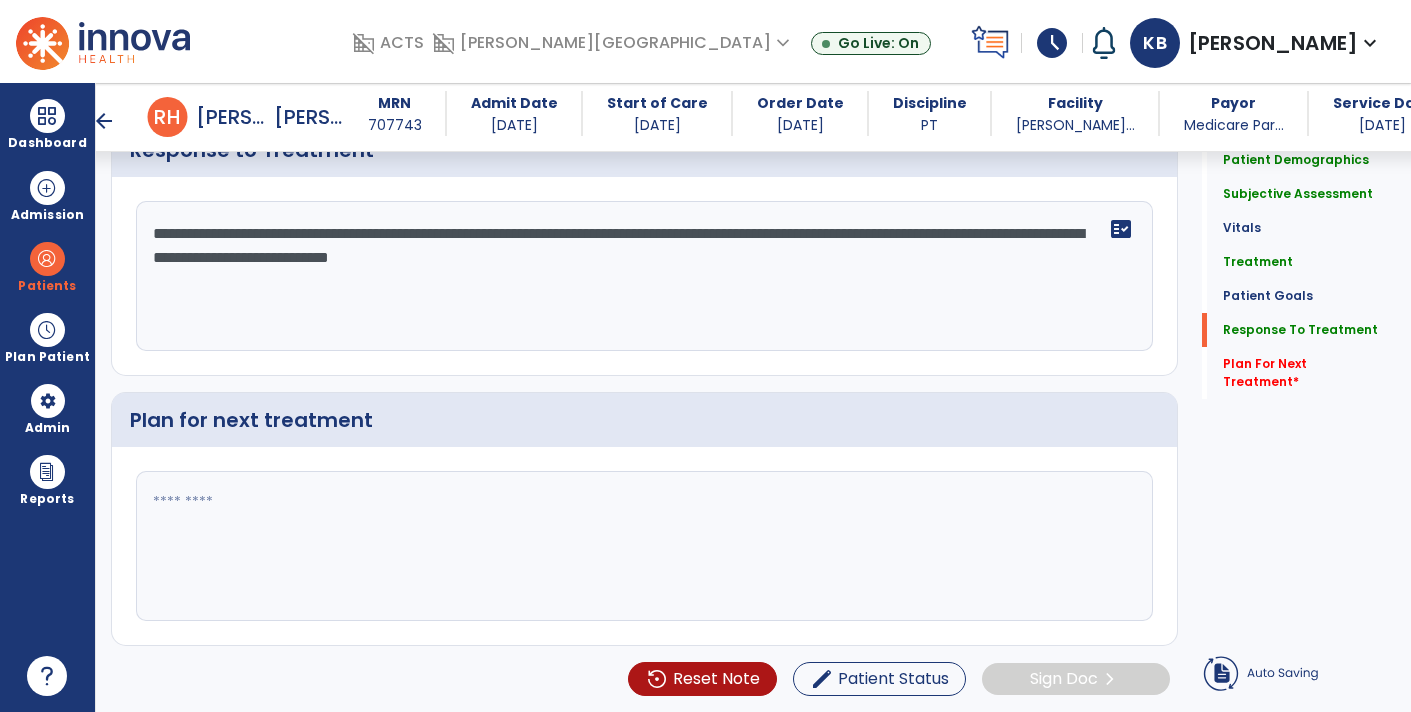 click 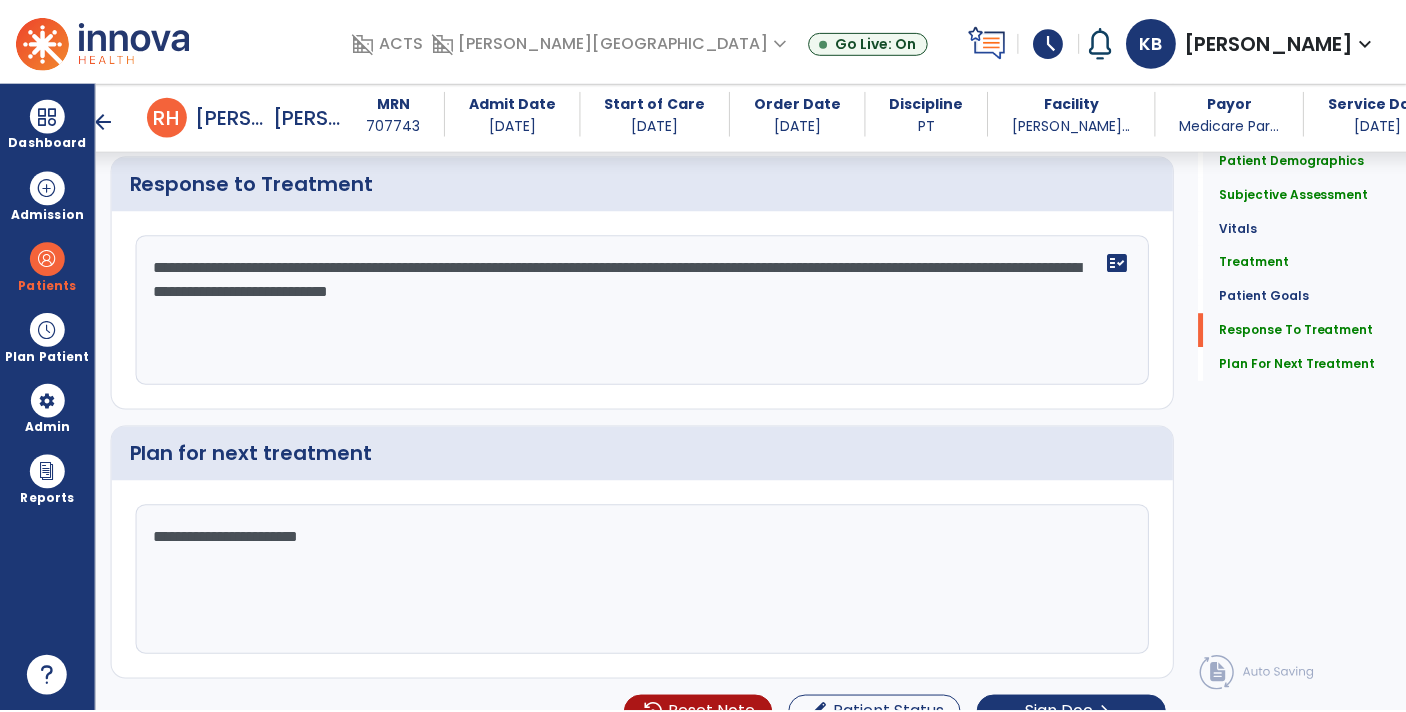 scroll, scrollTop: 2271, scrollLeft: 0, axis: vertical 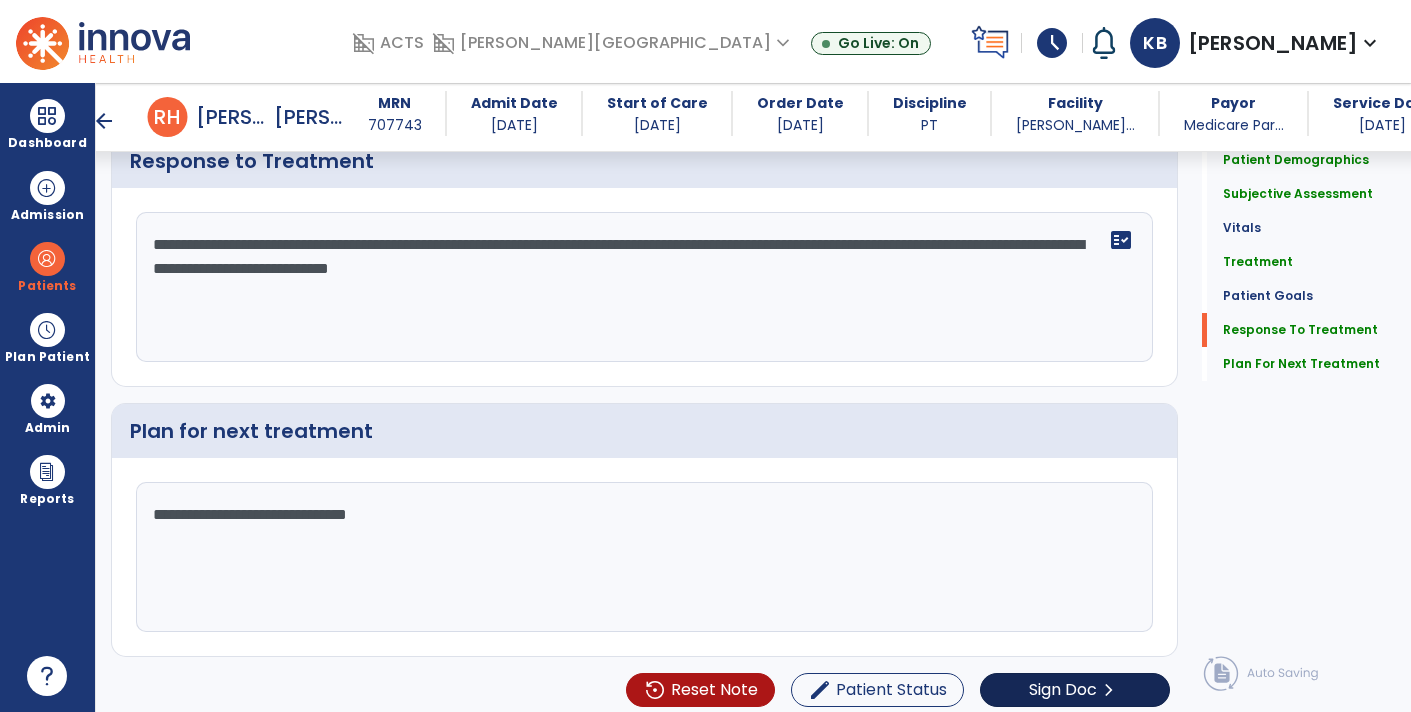 type on "**********" 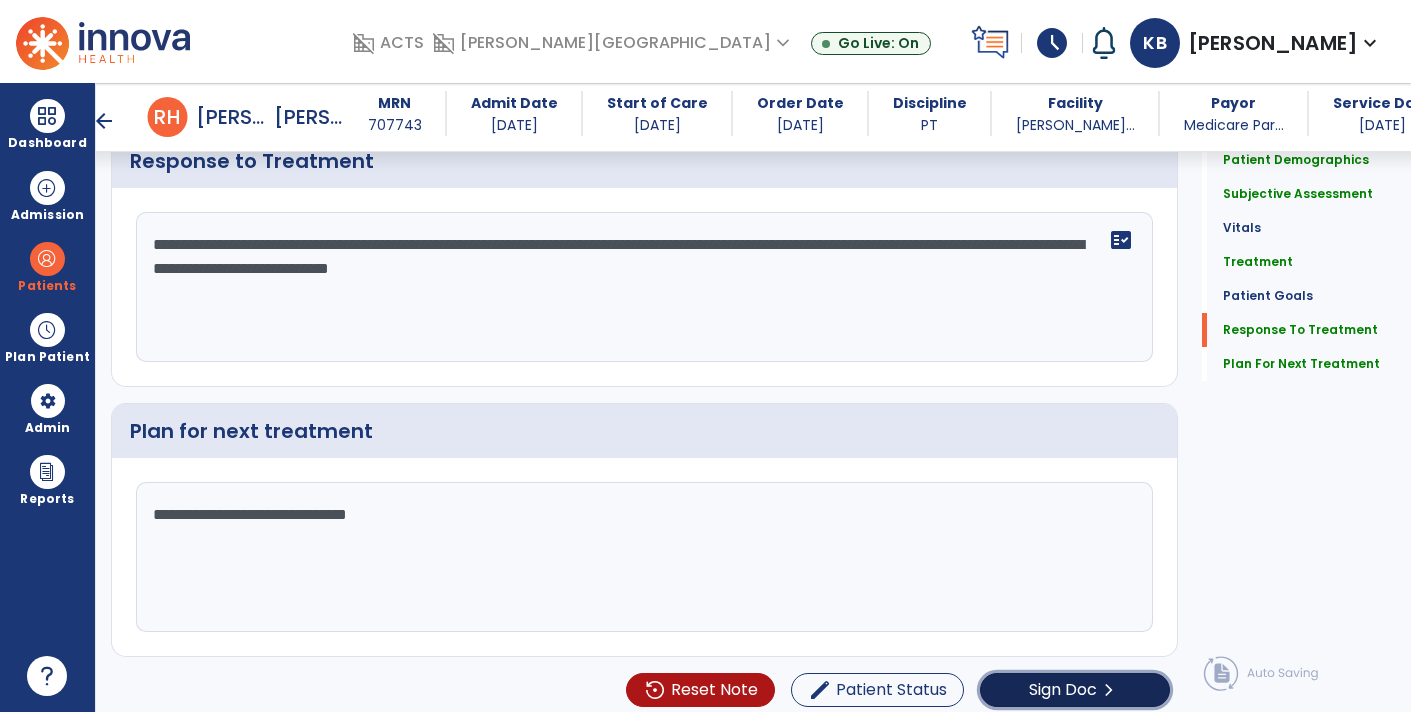 click on "Sign Doc" 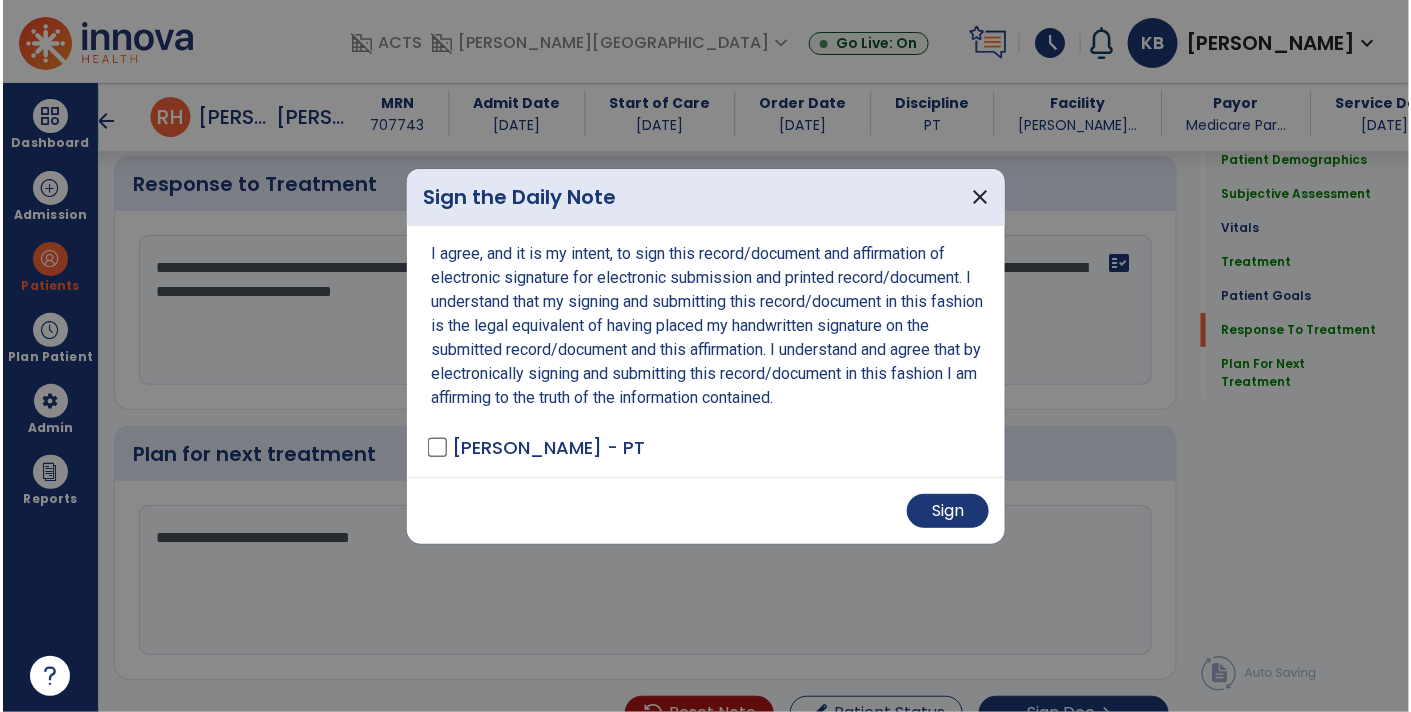 scroll, scrollTop: 2271, scrollLeft: 0, axis: vertical 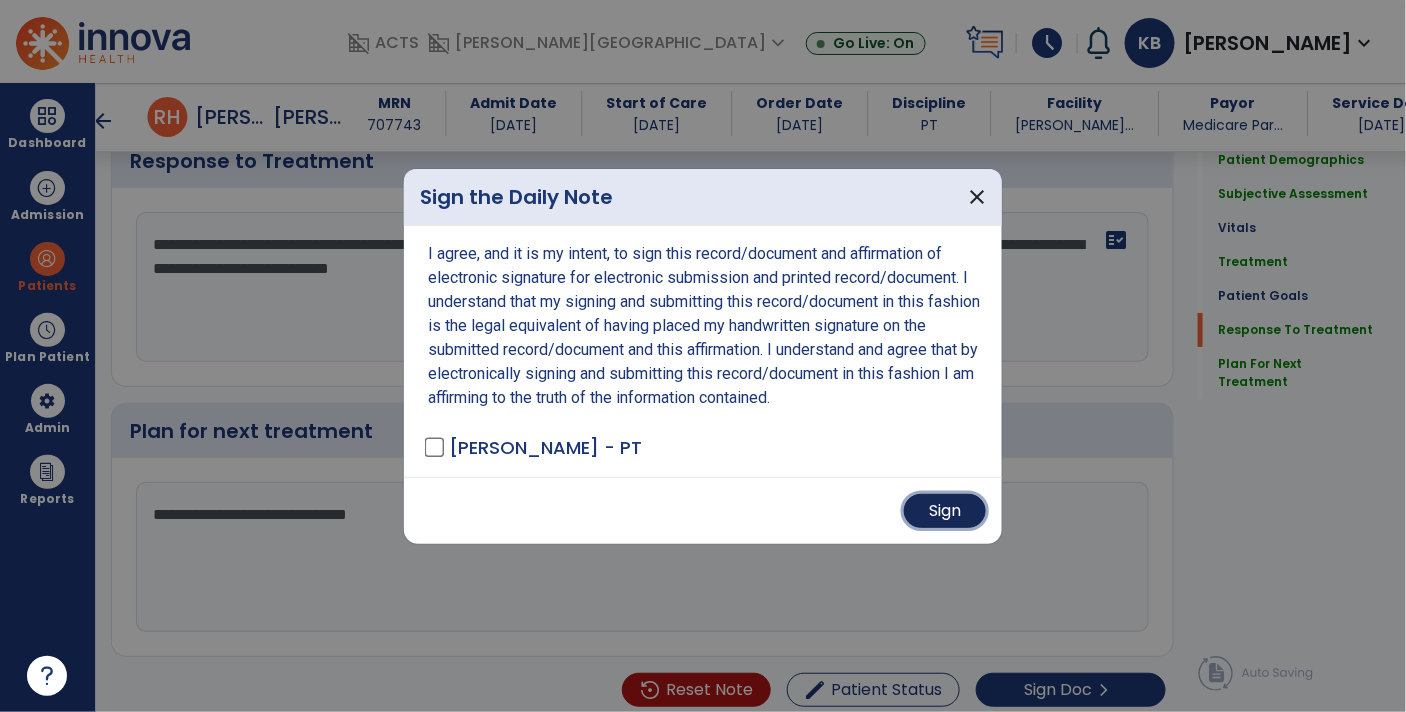 click on "Sign" at bounding box center [945, 511] 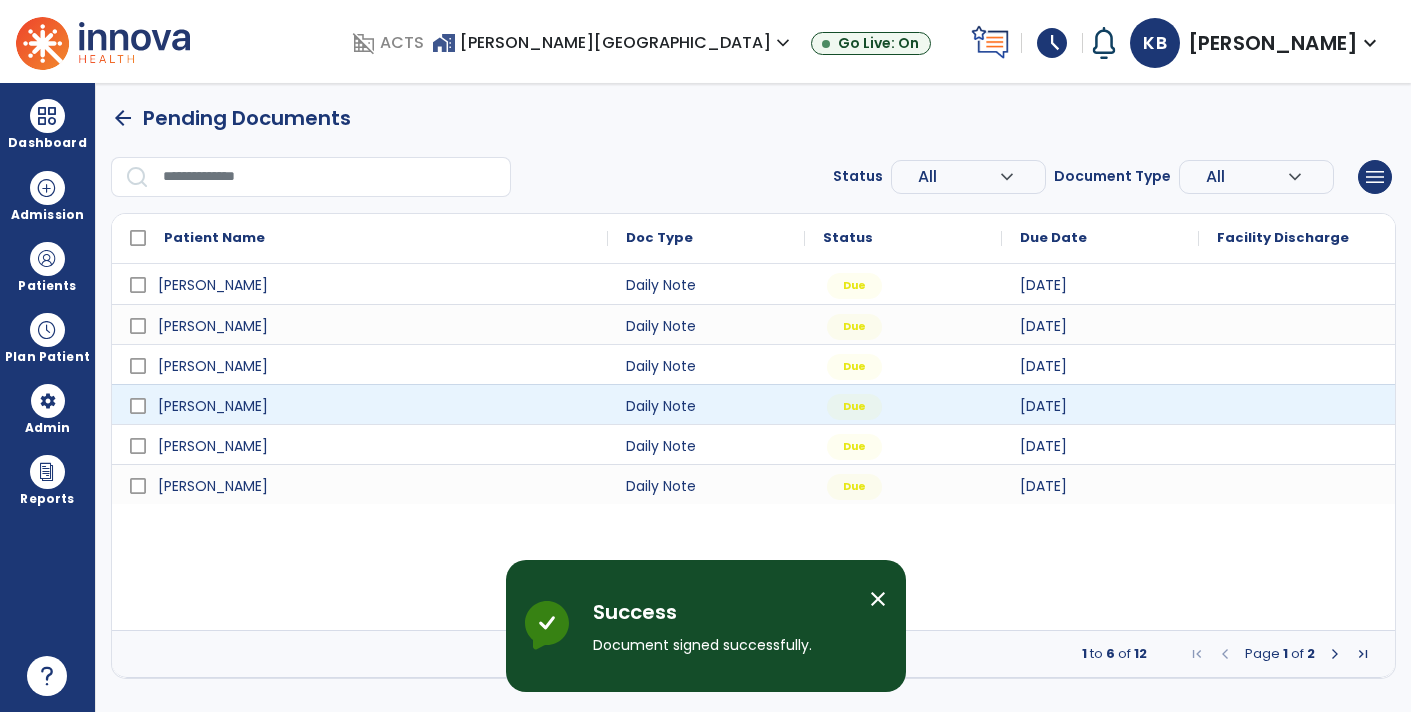 scroll, scrollTop: 0, scrollLeft: 0, axis: both 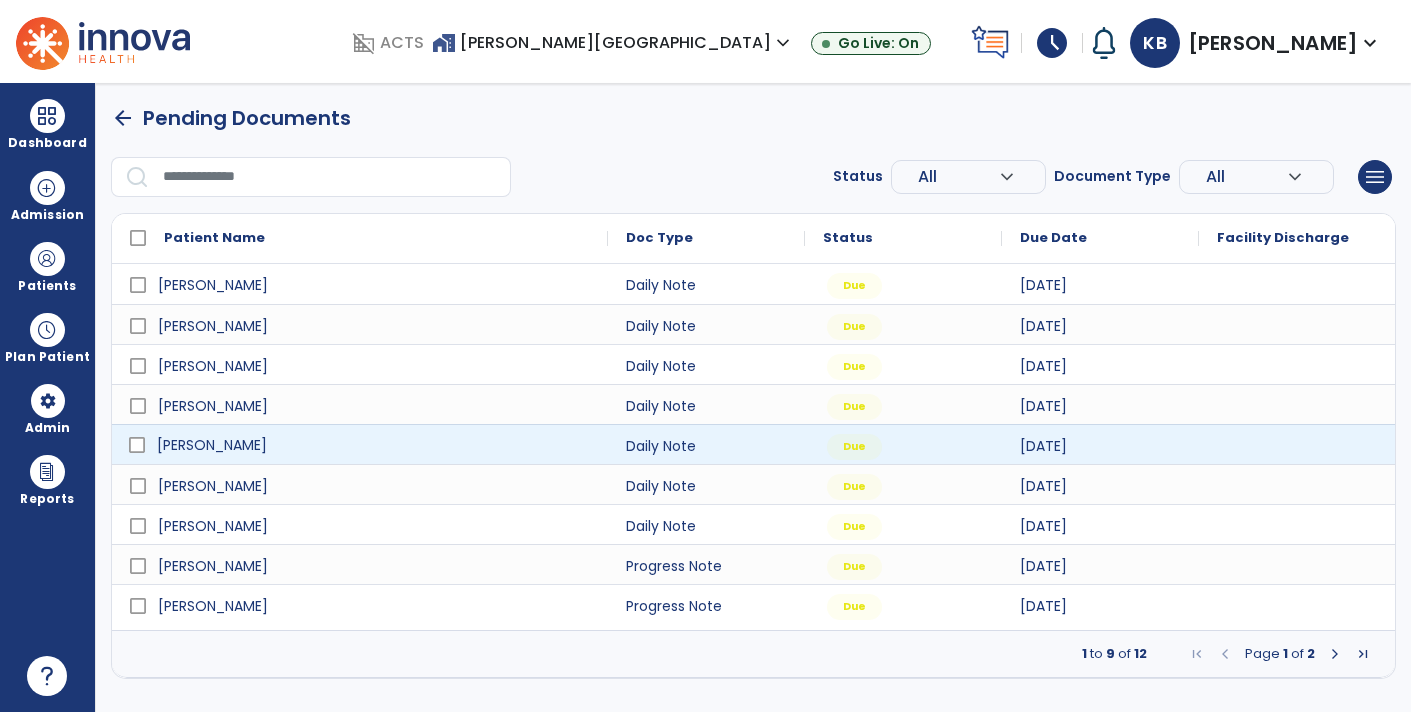 click on "[PERSON_NAME]" at bounding box center [212, 445] 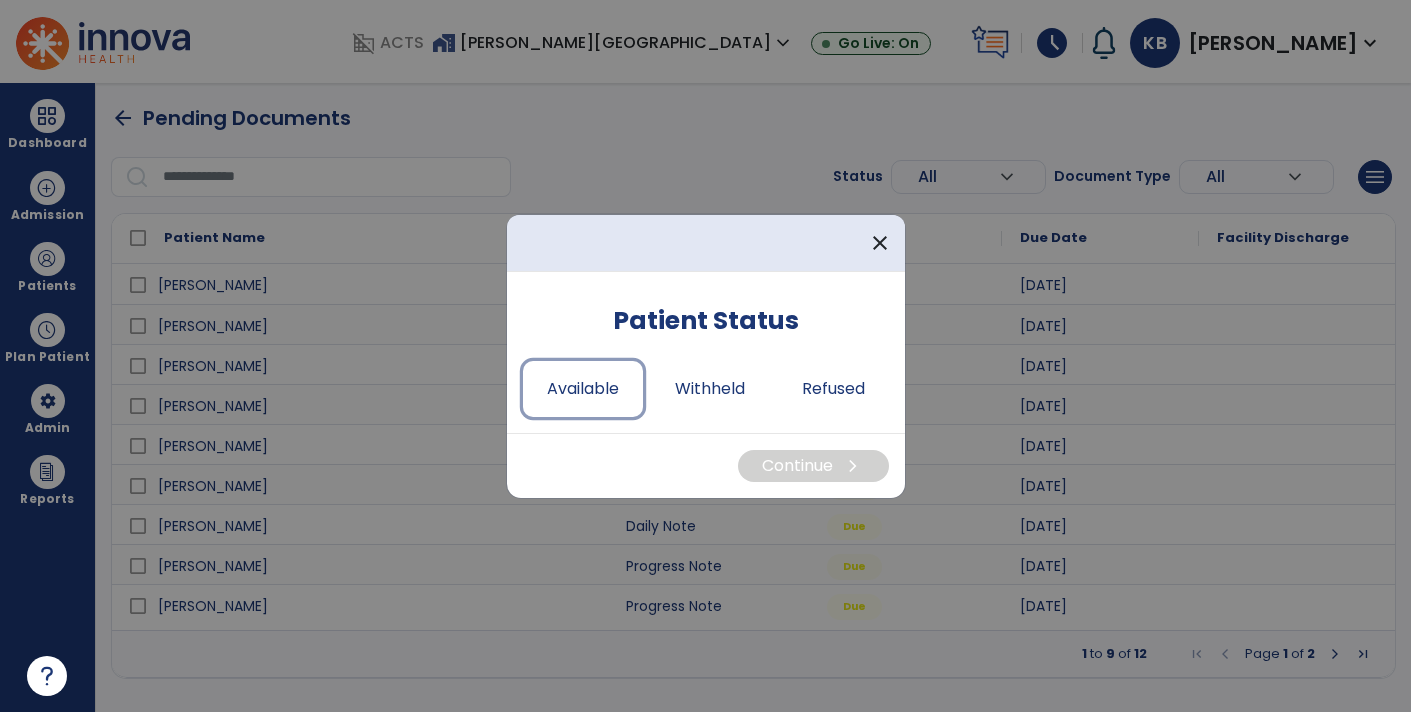drag, startPoint x: 572, startPoint y: 374, endPoint x: 660, endPoint y: 425, distance: 101.71037 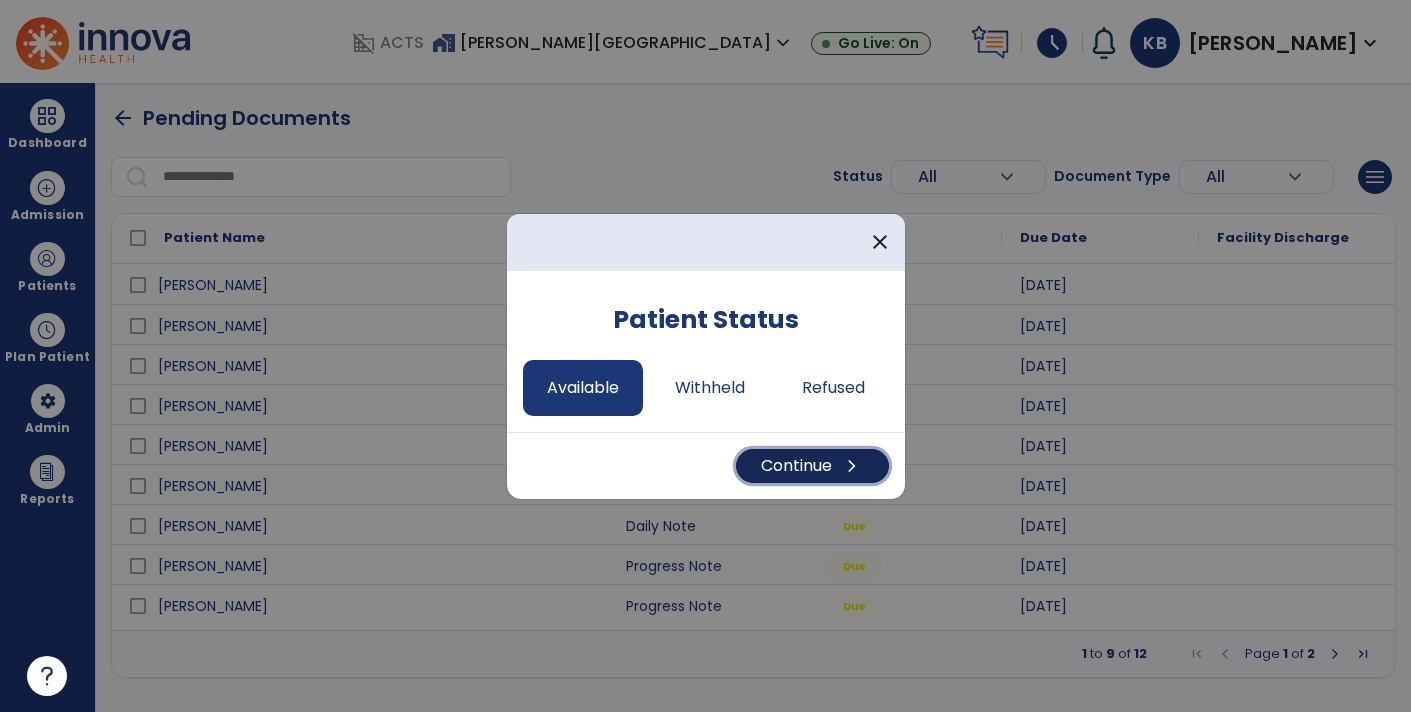 click on "Continue   chevron_right" at bounding box center (812, 466) 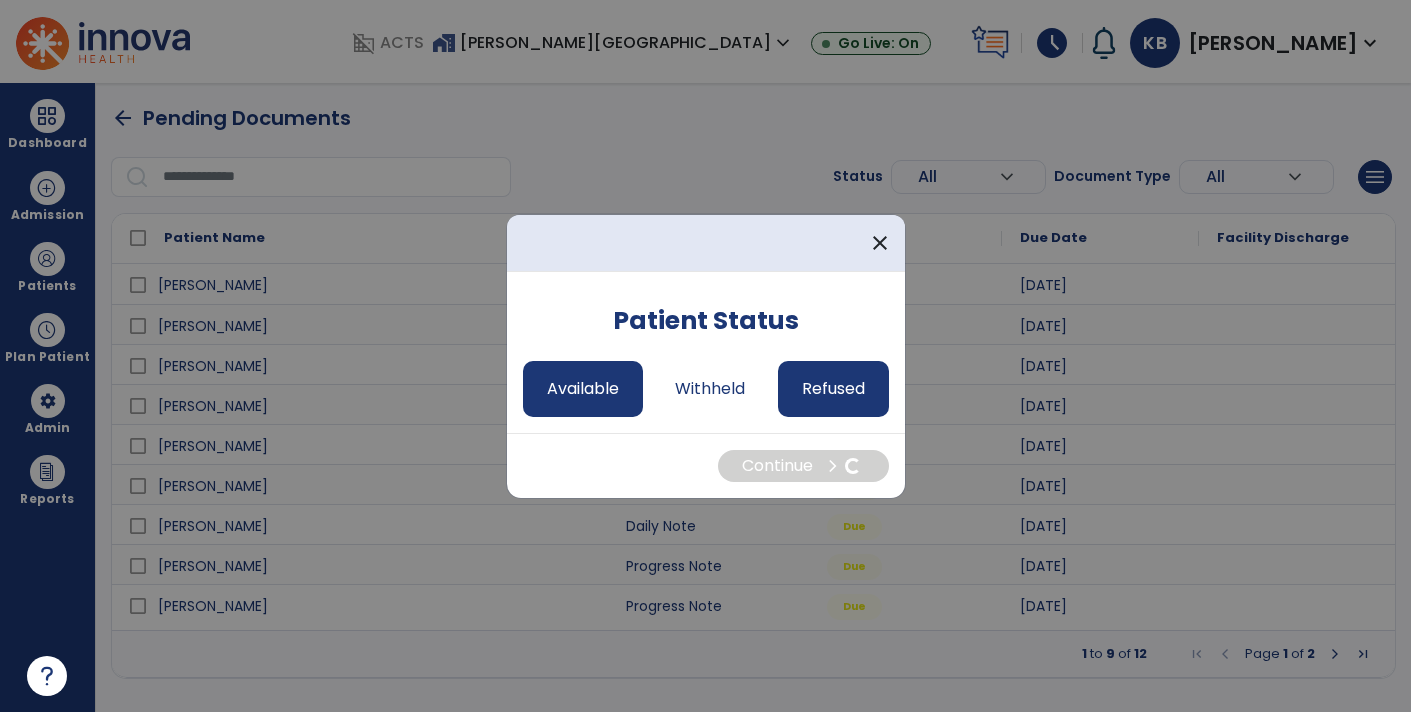 select on "*" 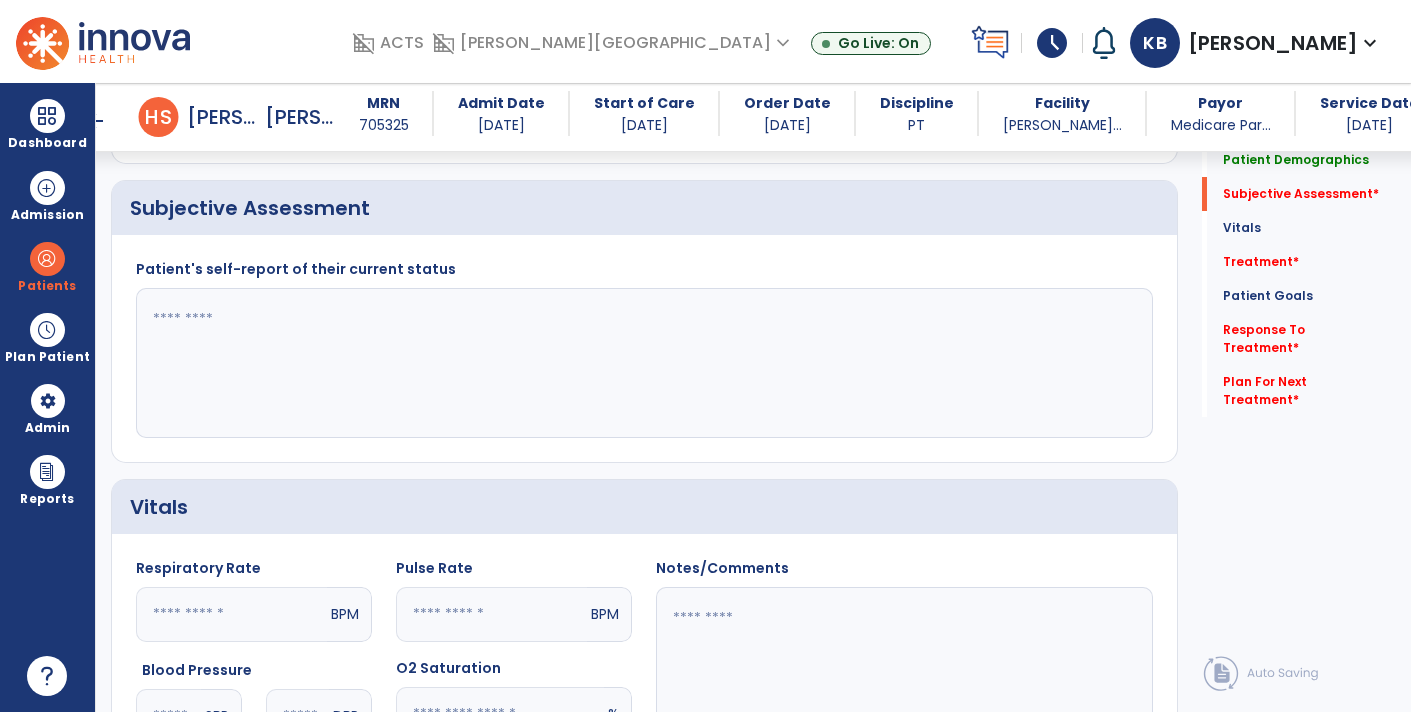 scroll, scrollTop: 346, scrollLeft: 0, axis: vertical 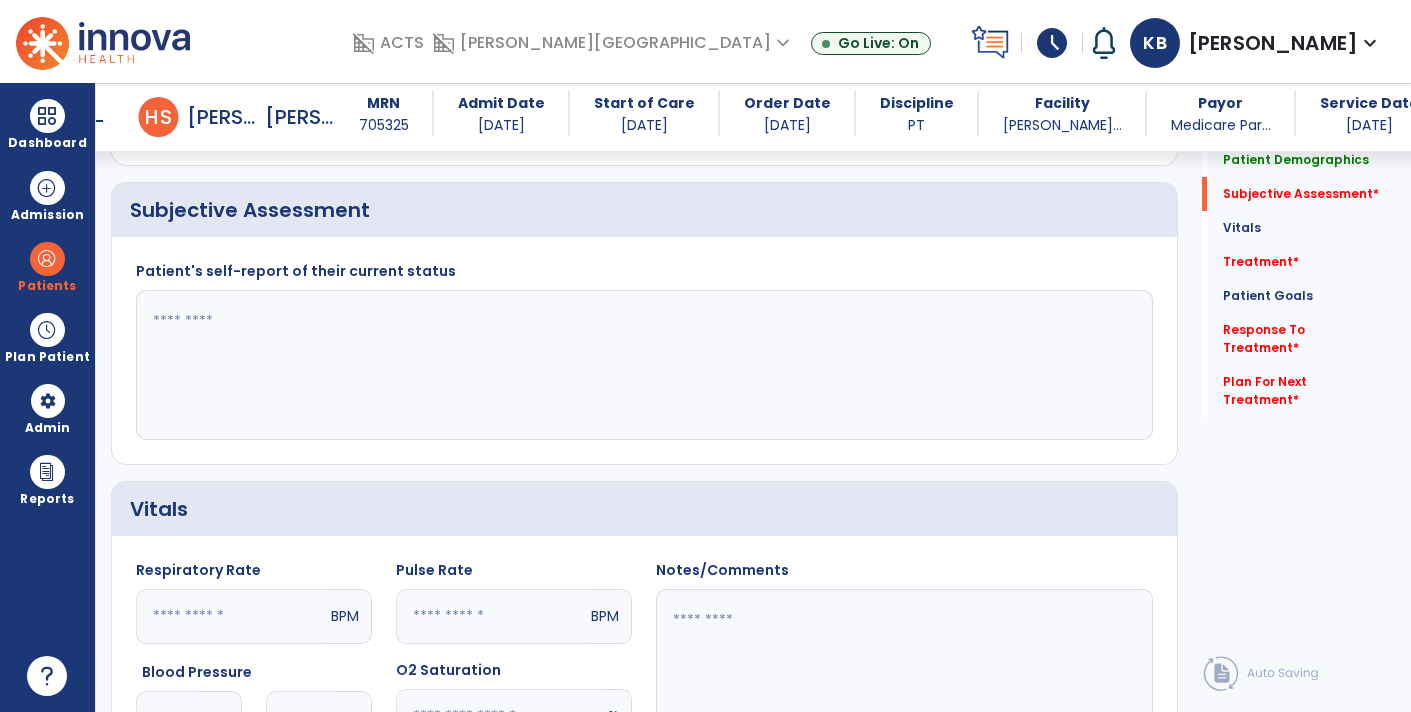 click 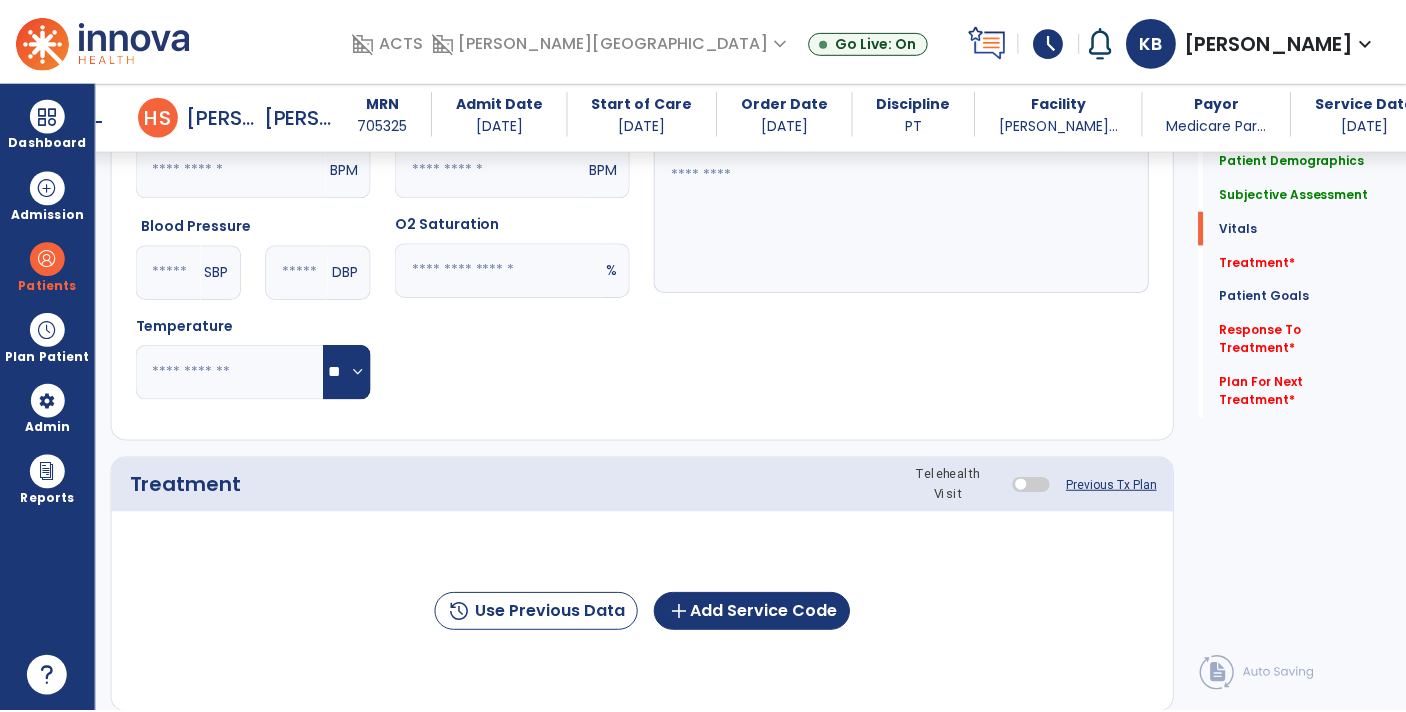 scroll, scrollTop: 798, scrollLeft: 0, axis: vertical 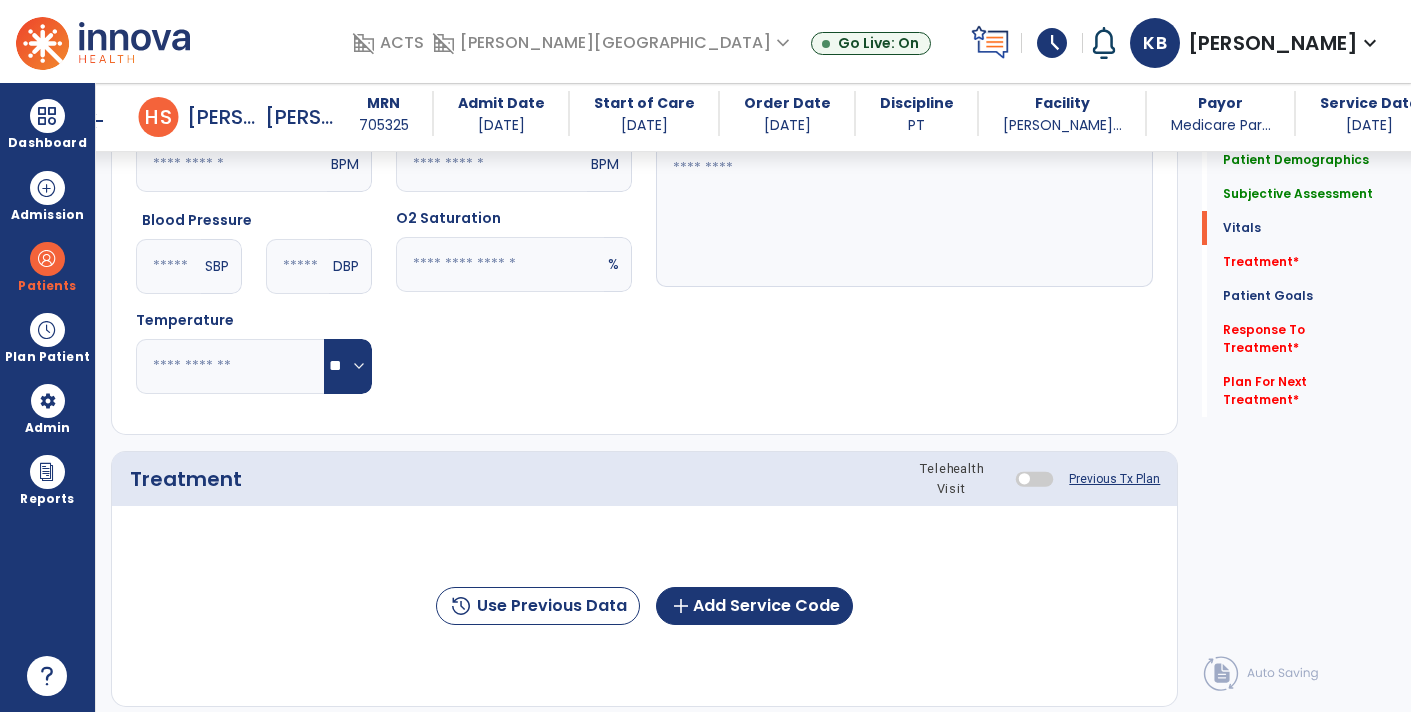 type on "**********" 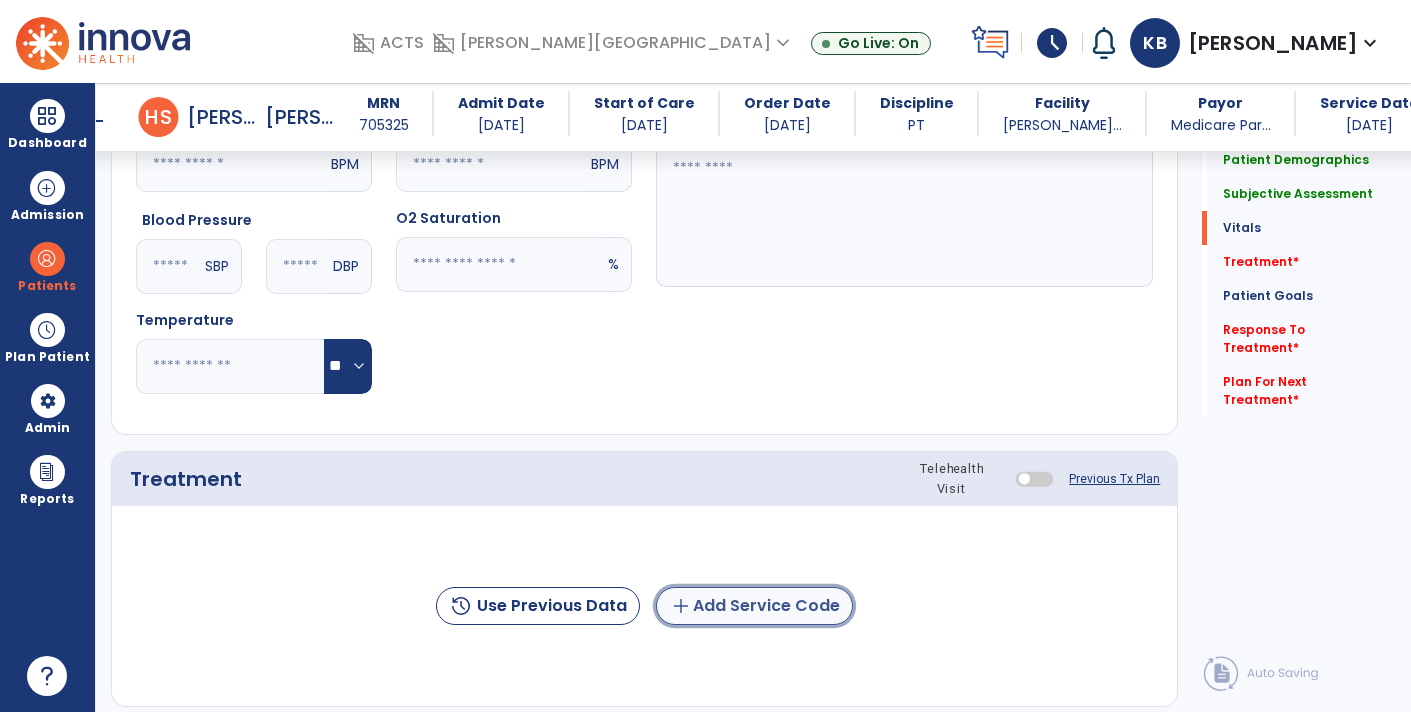 click on "add  Add Service Code" 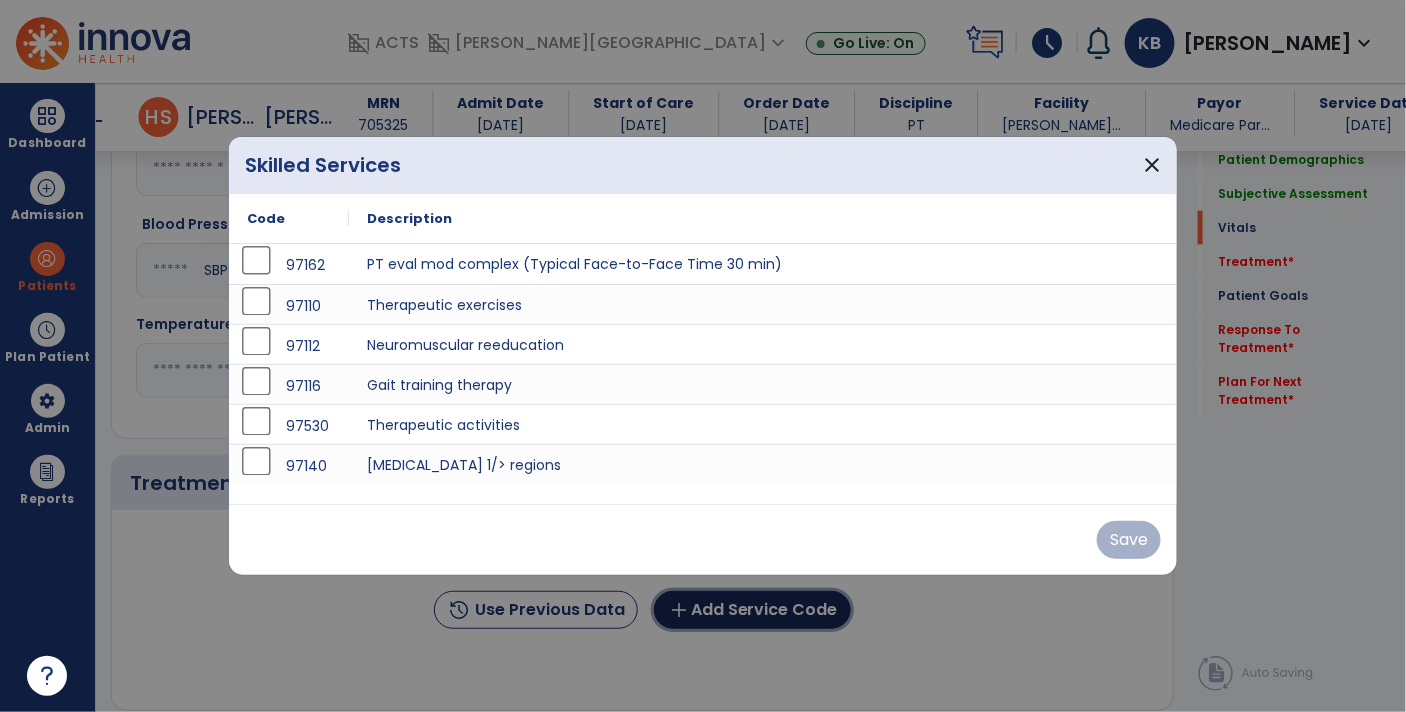 scroll, scrollTop: 798, scrollLeft: 0, axis: vertical 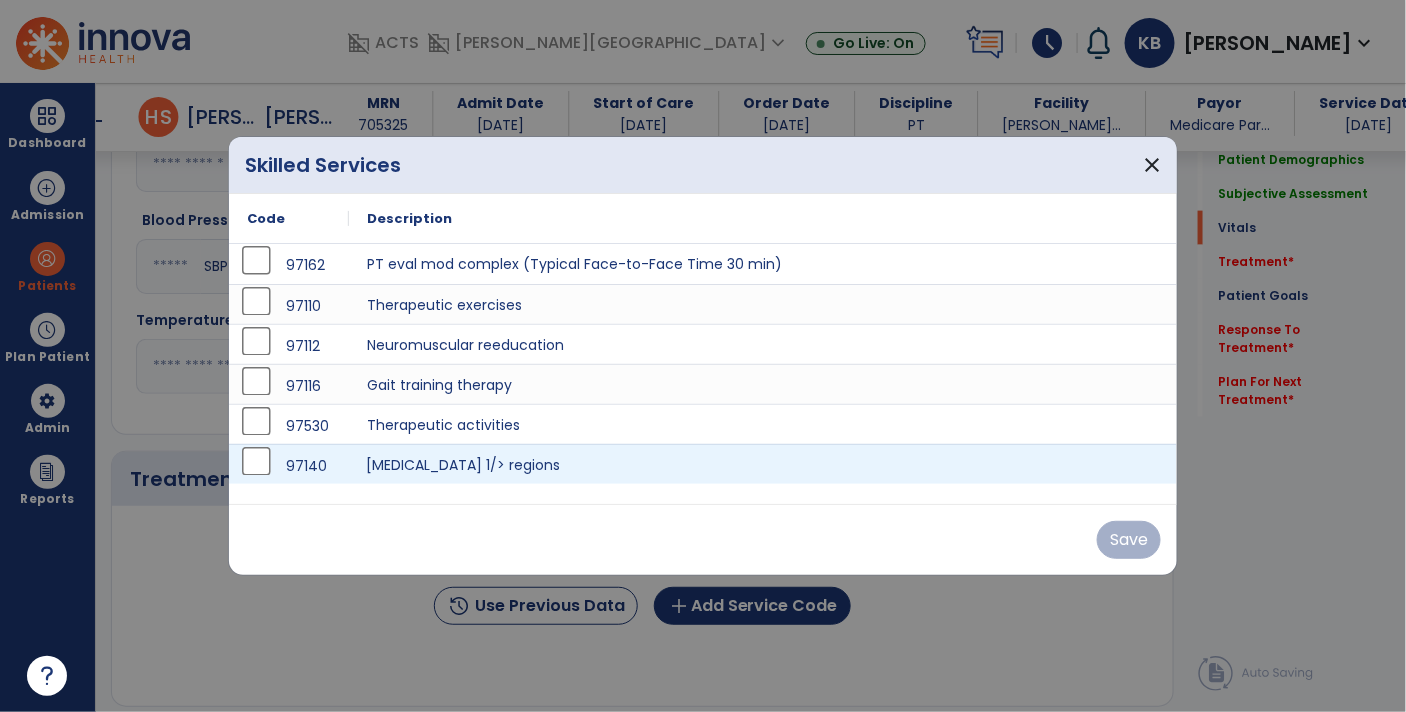 click on "[MEDICAL_DATA] 1/> regions" at bounding box center (763, 464) 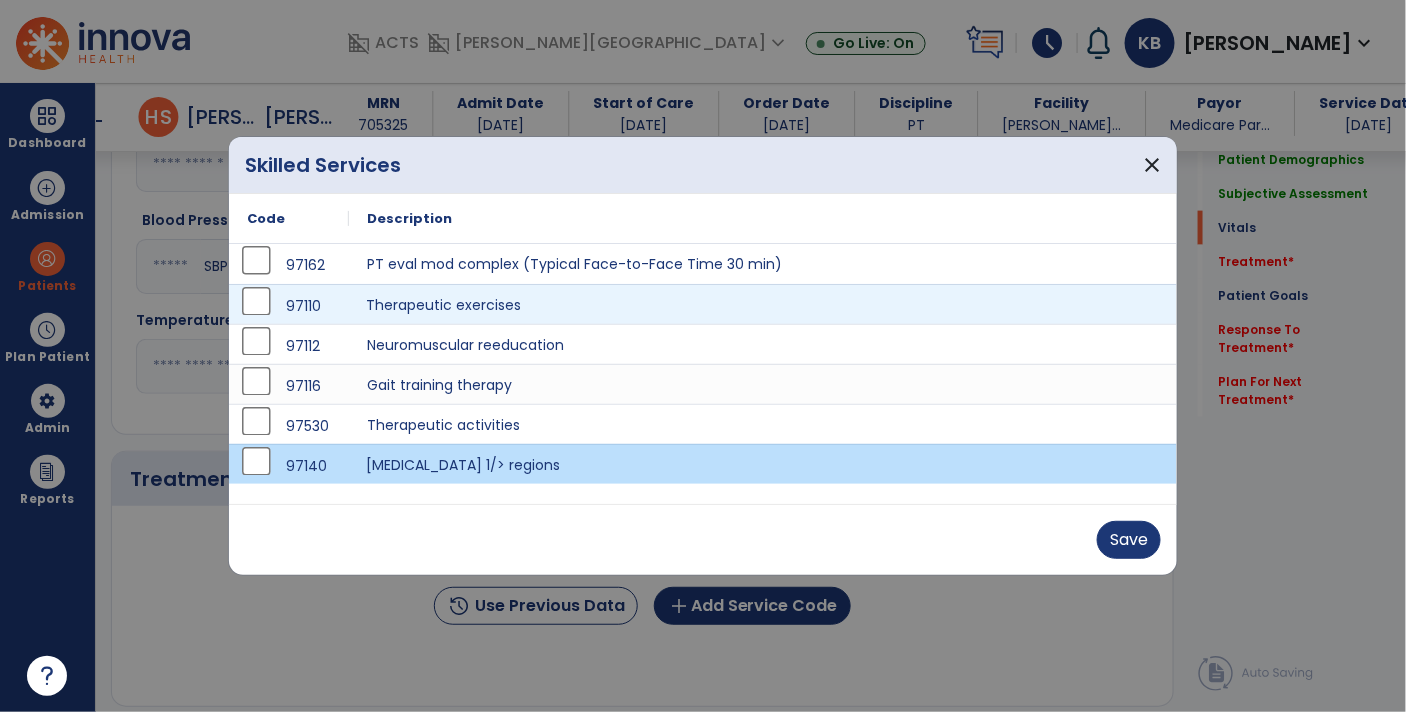click on "Therapeutic exercises" at bounding box center (763, 304) 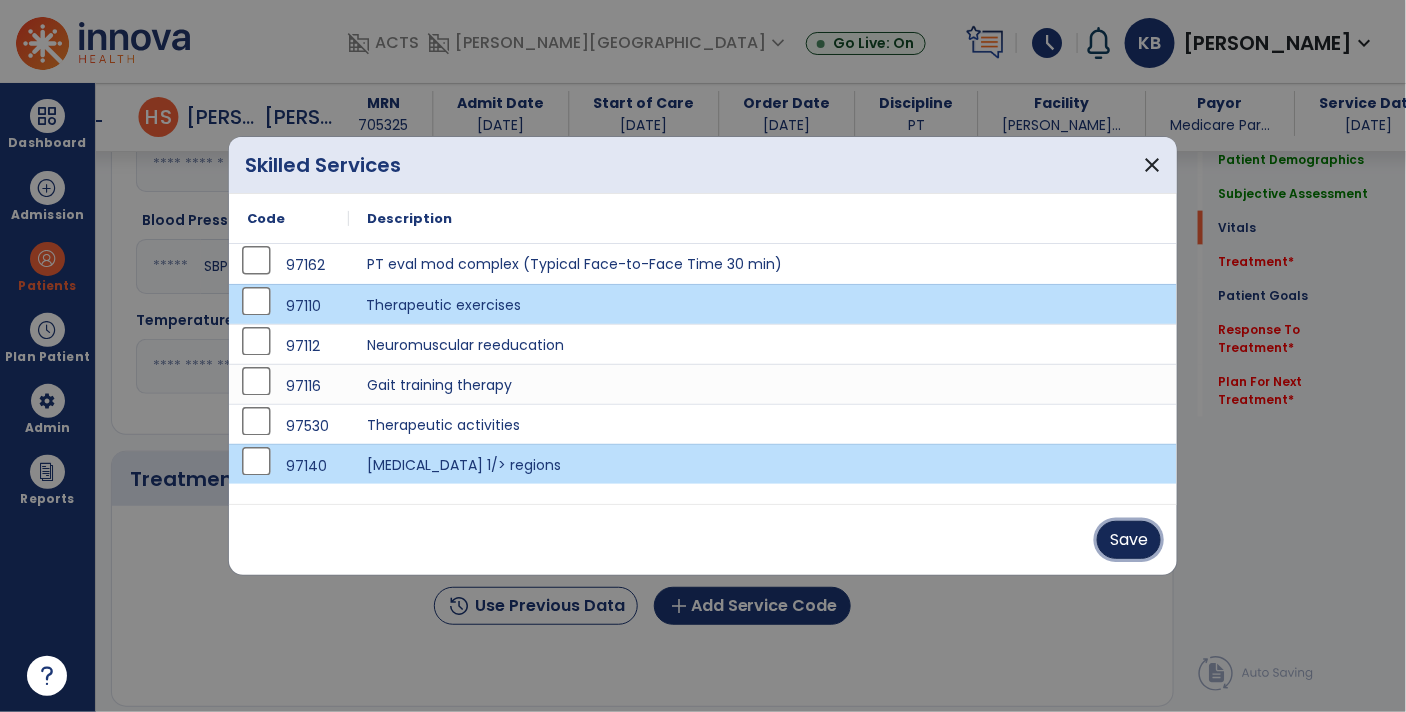 click on "Save" at bounding box center (1129, 540) 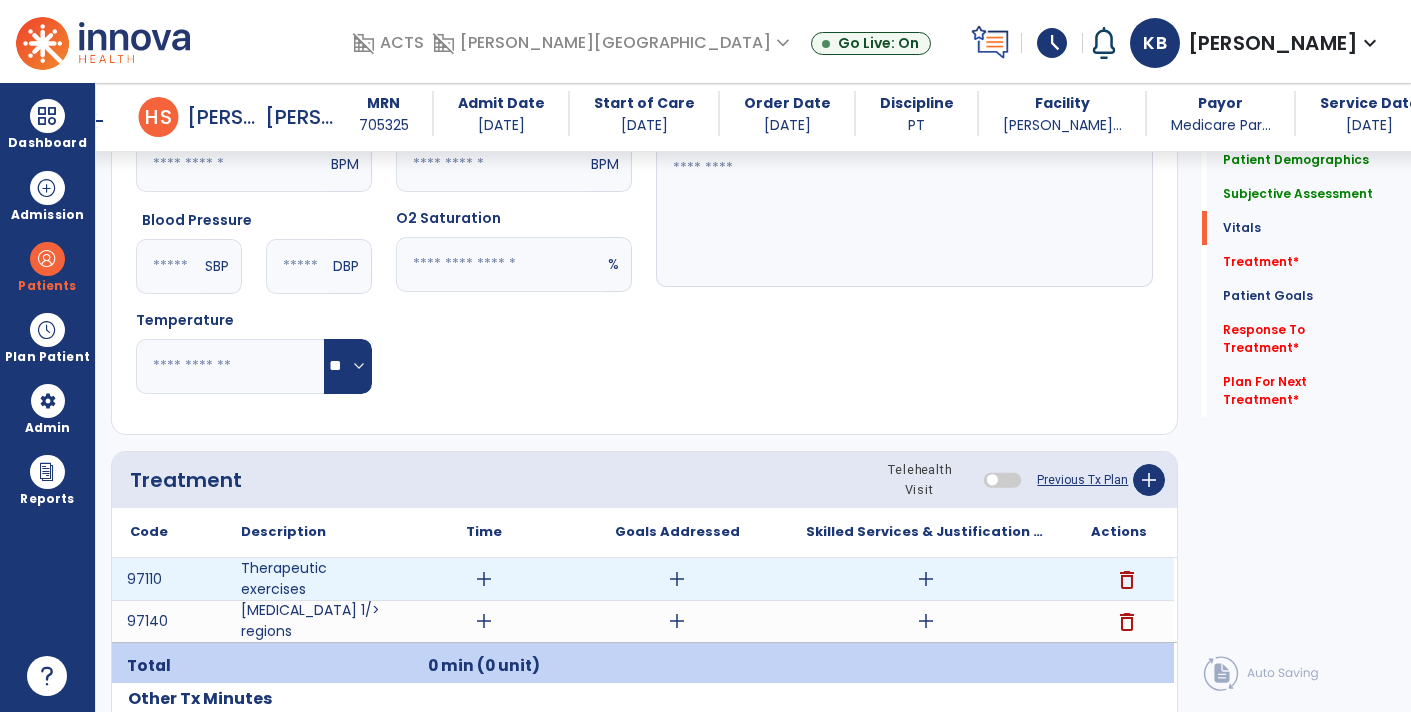 click on "add" at bounding box center (926, 579) 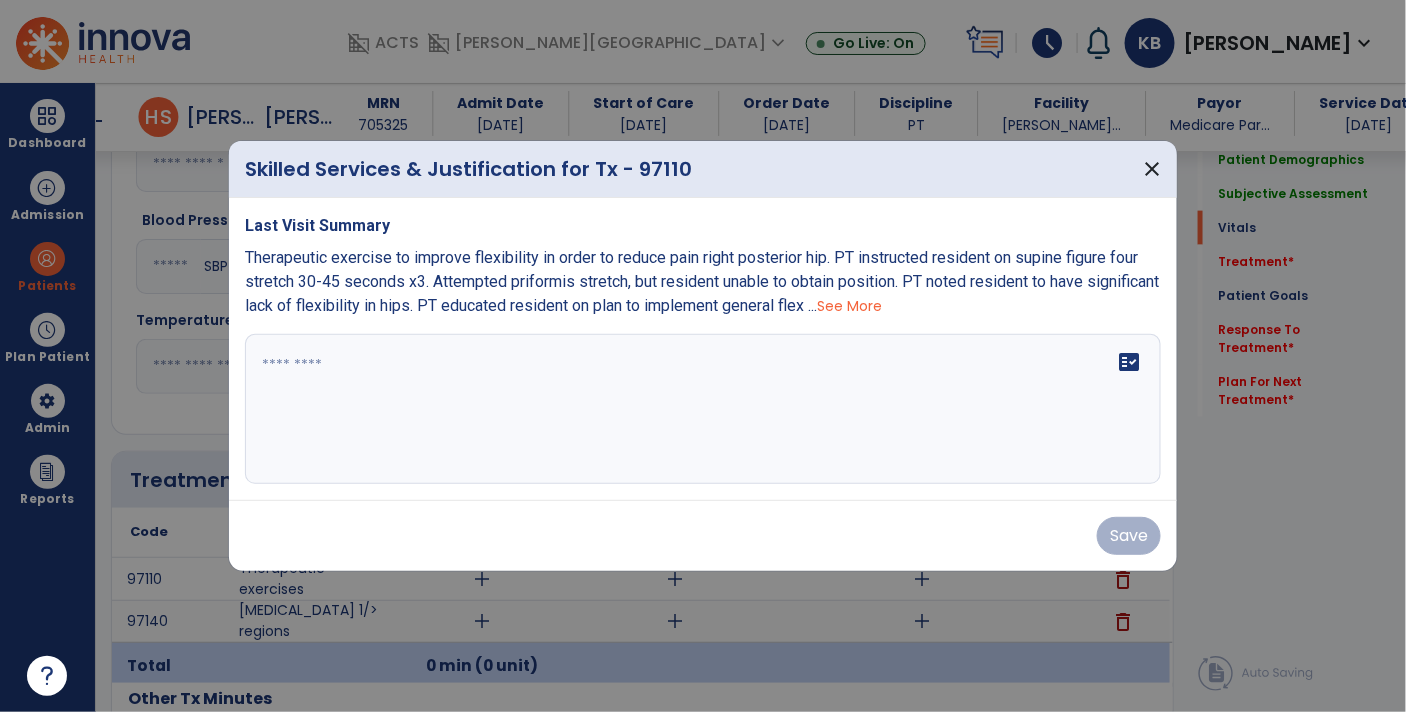 scroll, scrollTop: 798, scrollLeft: 0, axis: vertical 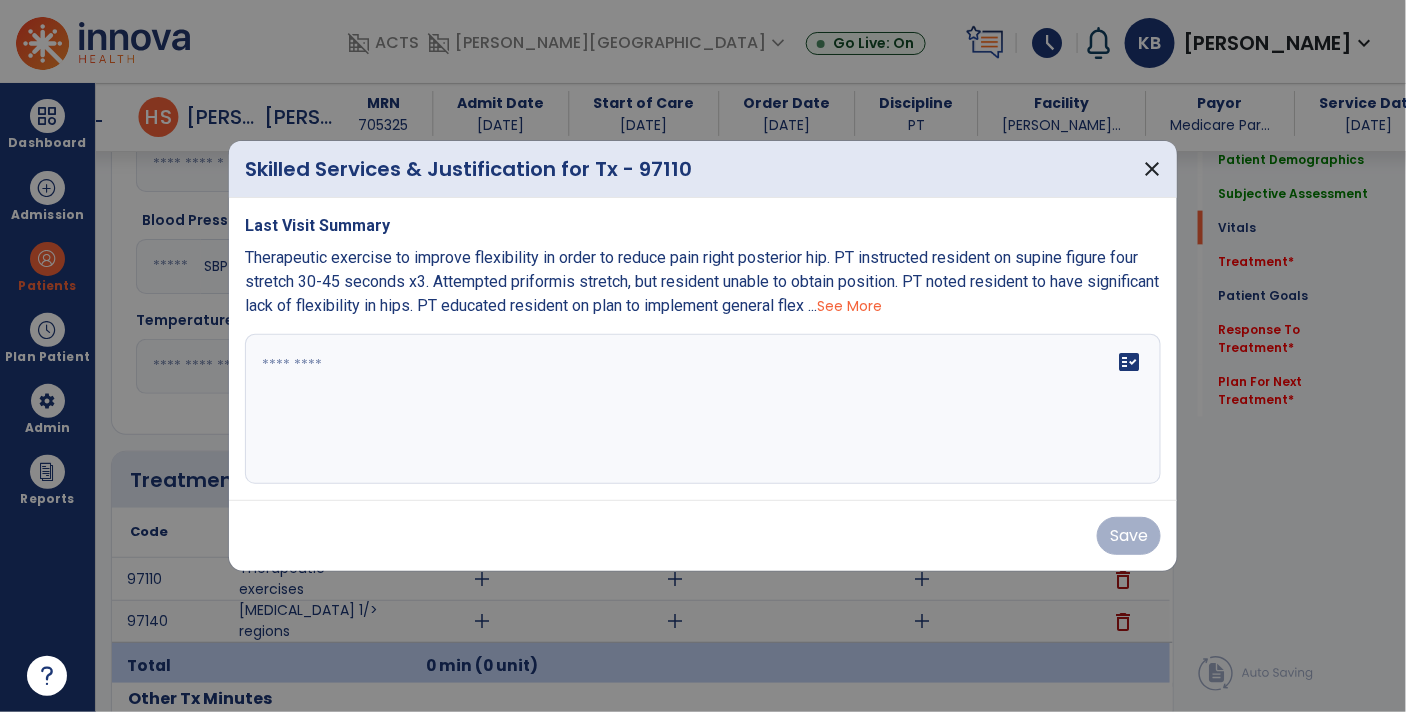 click on "fact_check" at bounding box center [703, 409] 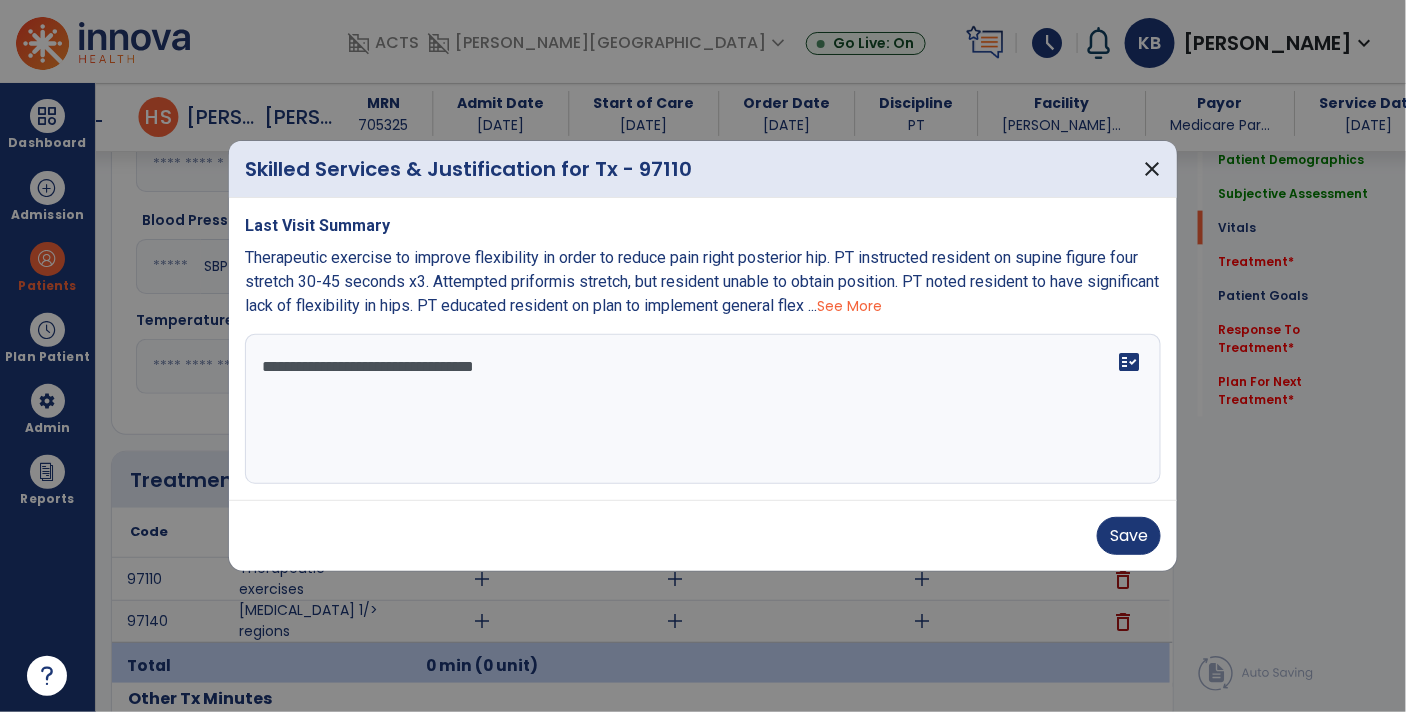 click on "**********" at bounding box center (703, 409) 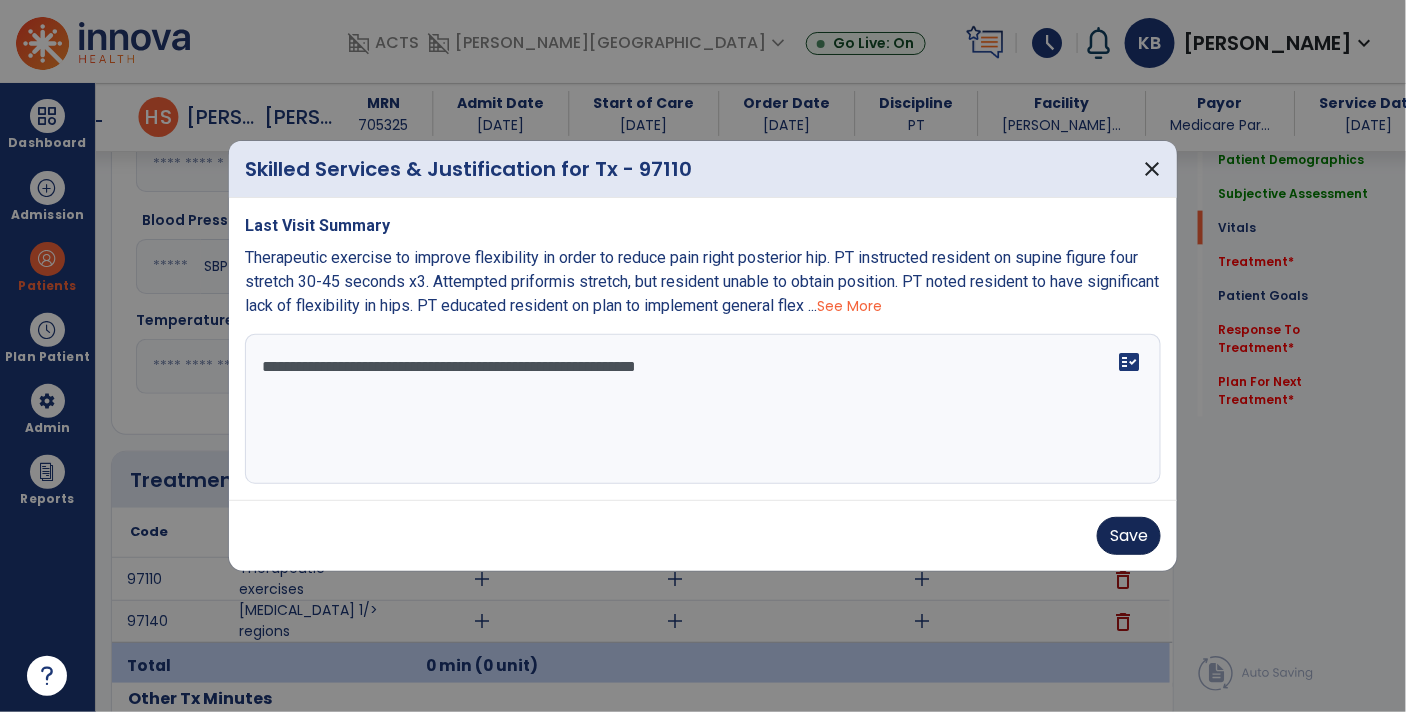type on "**********" 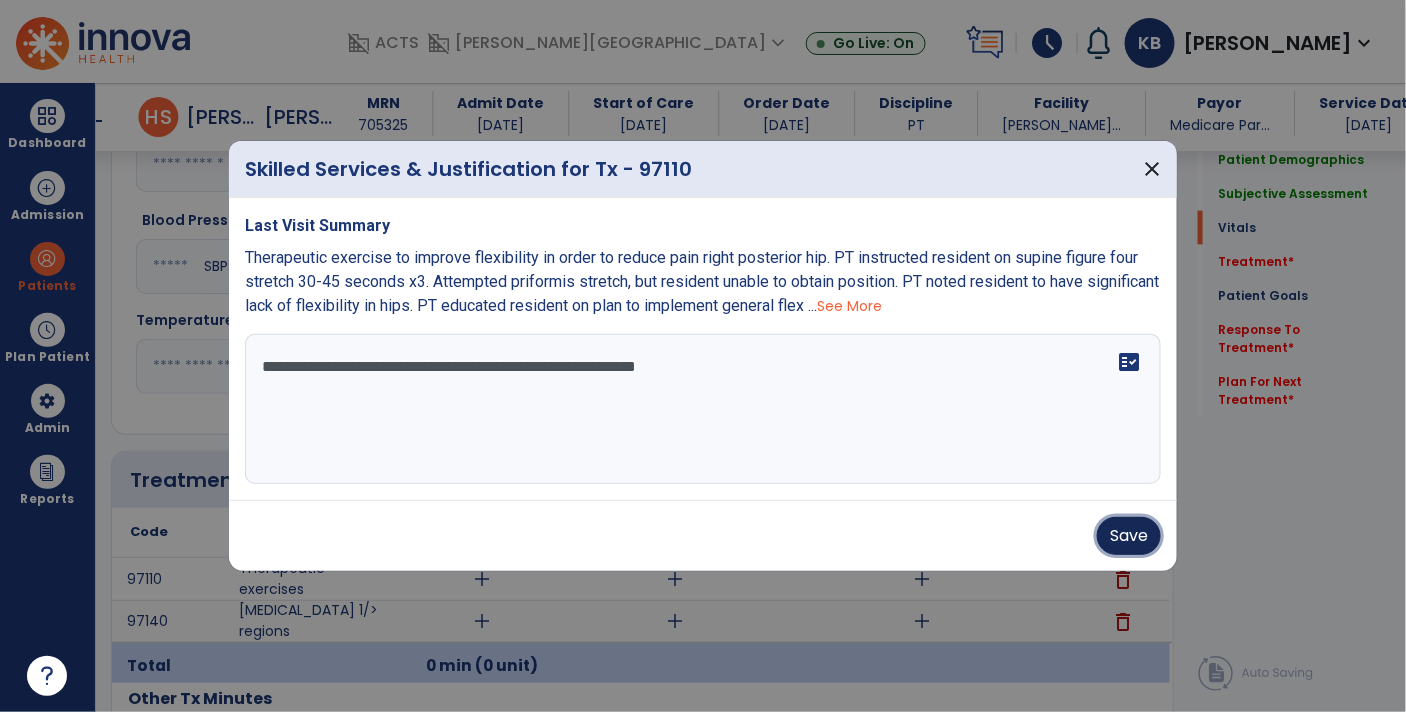 click on "Save" at bounding box center (1129, 536) 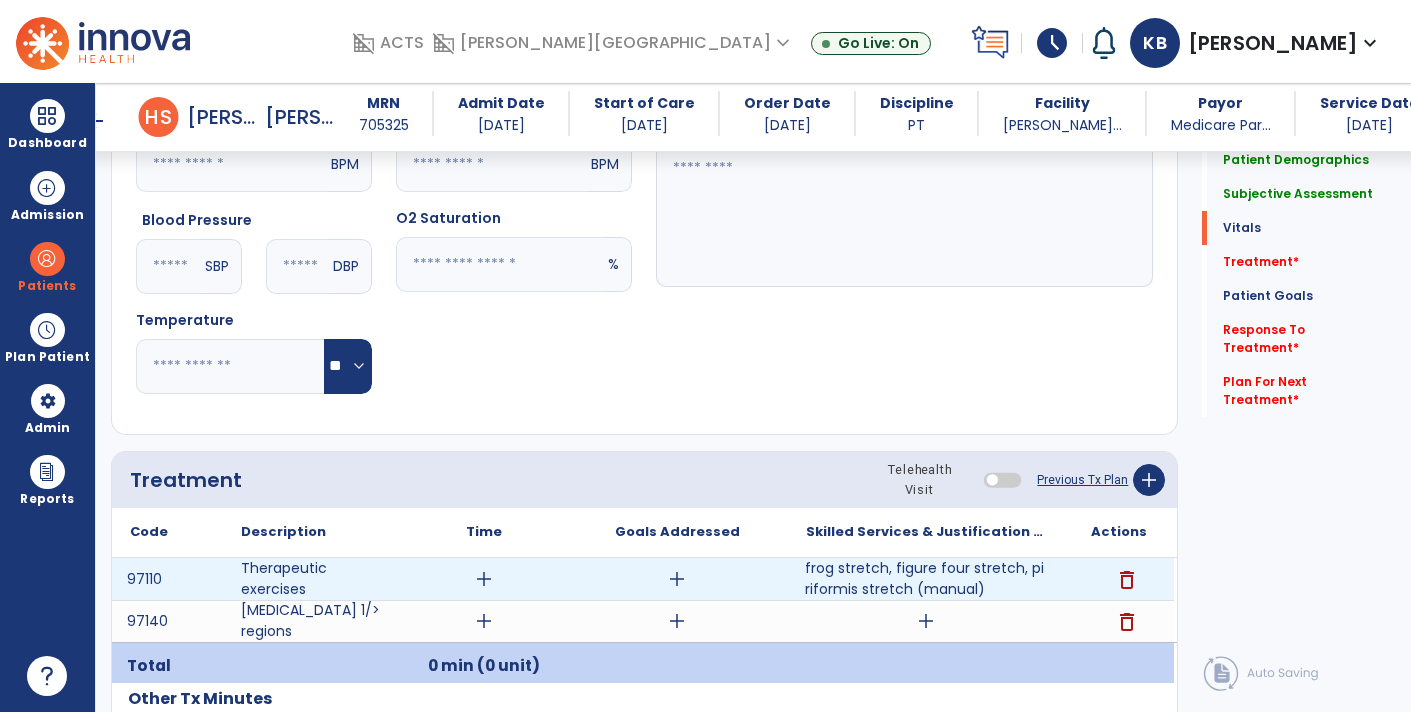click on "frog stretch, figure four stretch, piriformis stretch (manual)" at bounding box center [926, 579] 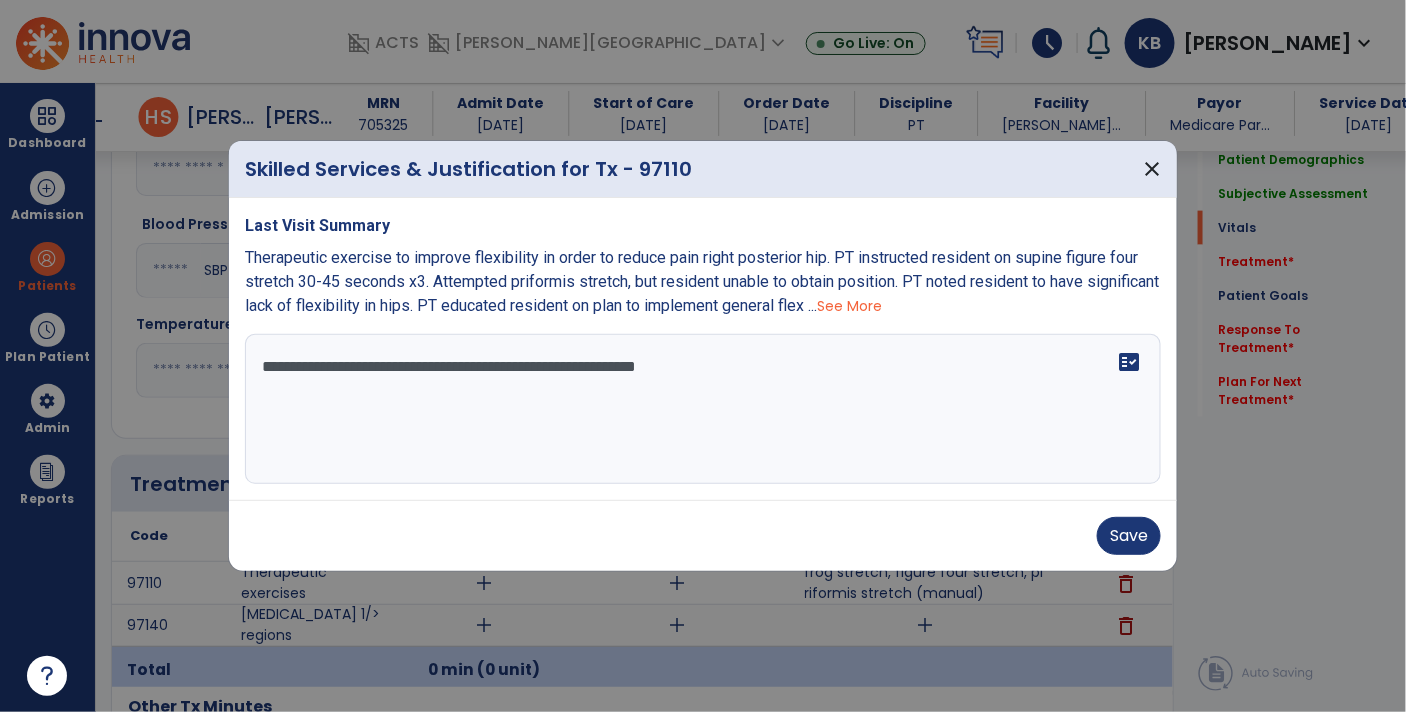 scroll, scrollTop: 798, scrollLeft: 0, axis: vertical 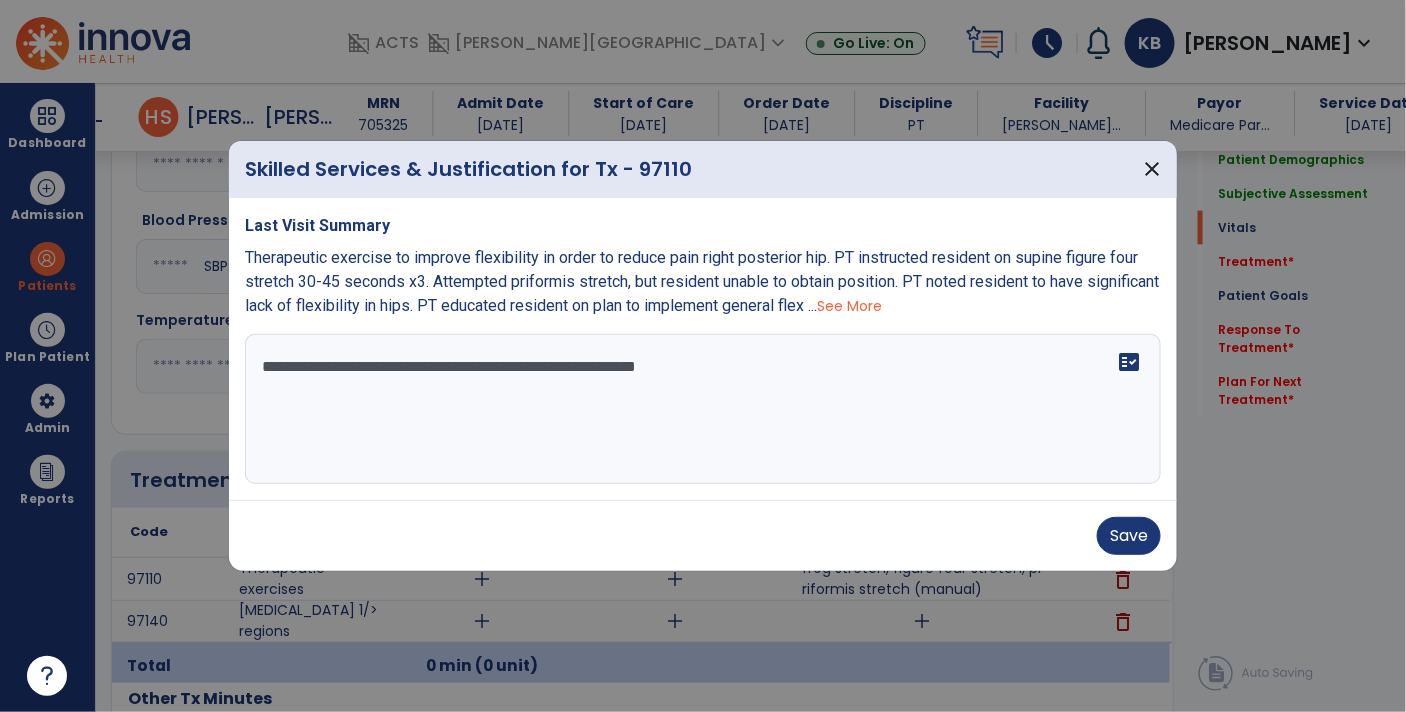 click on "**********" at bounding box center [703, 409] 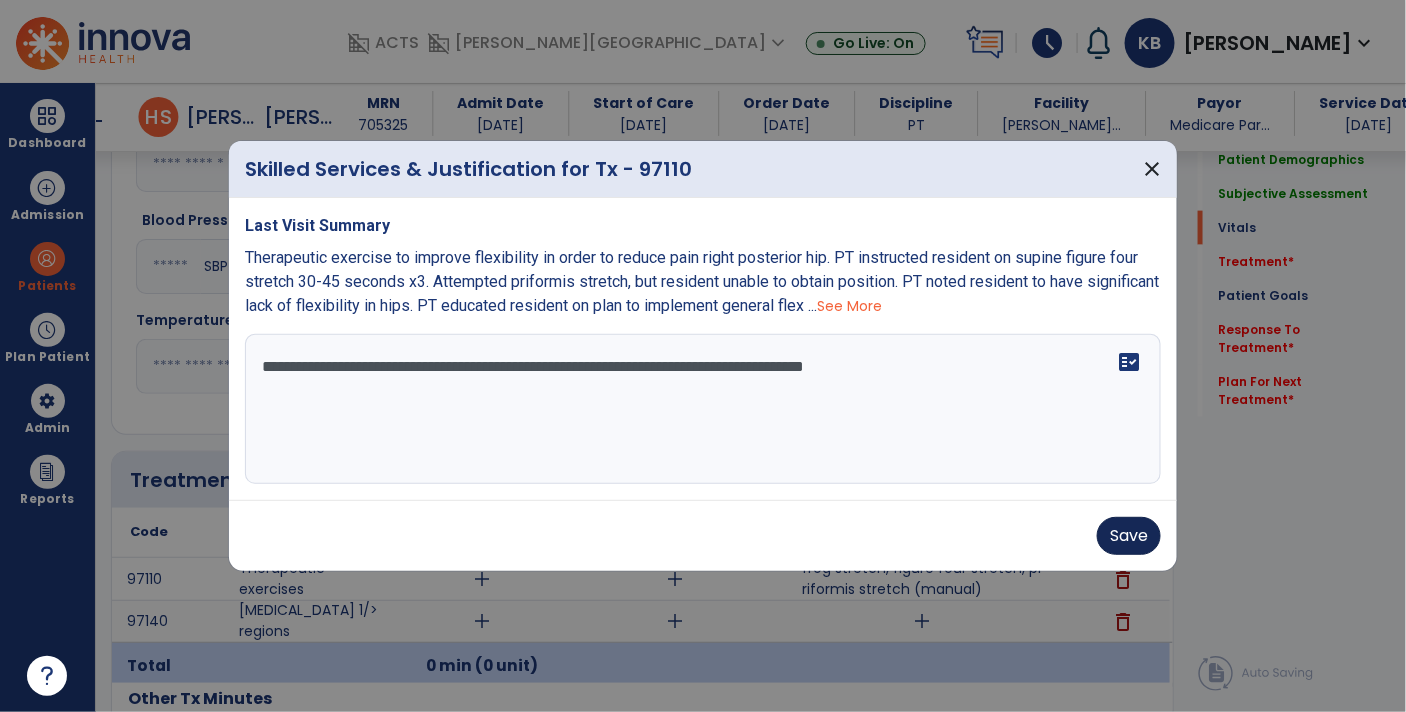 type on "**********" 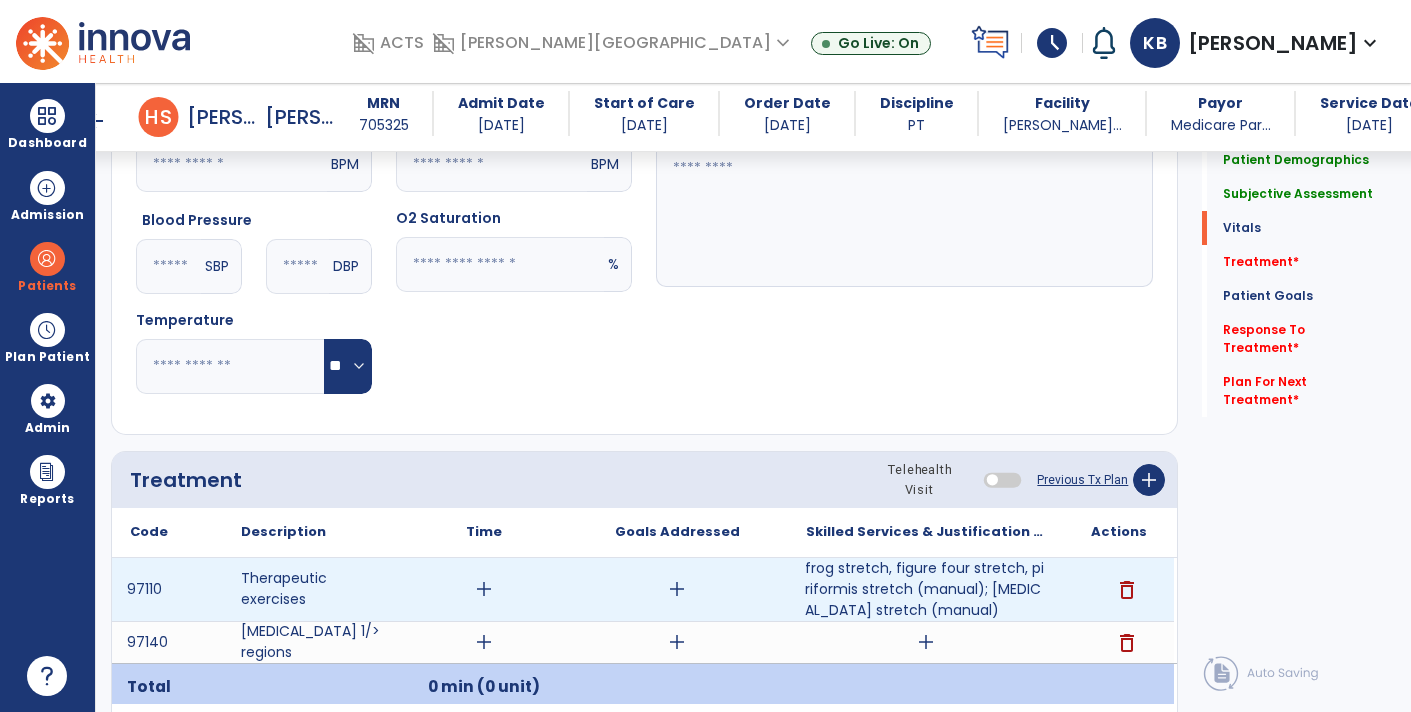 click on "frog stretch, figure four stretch, piriformis stretch (manual); hamstring stretch (manual)" at bounding box center (926, 589) 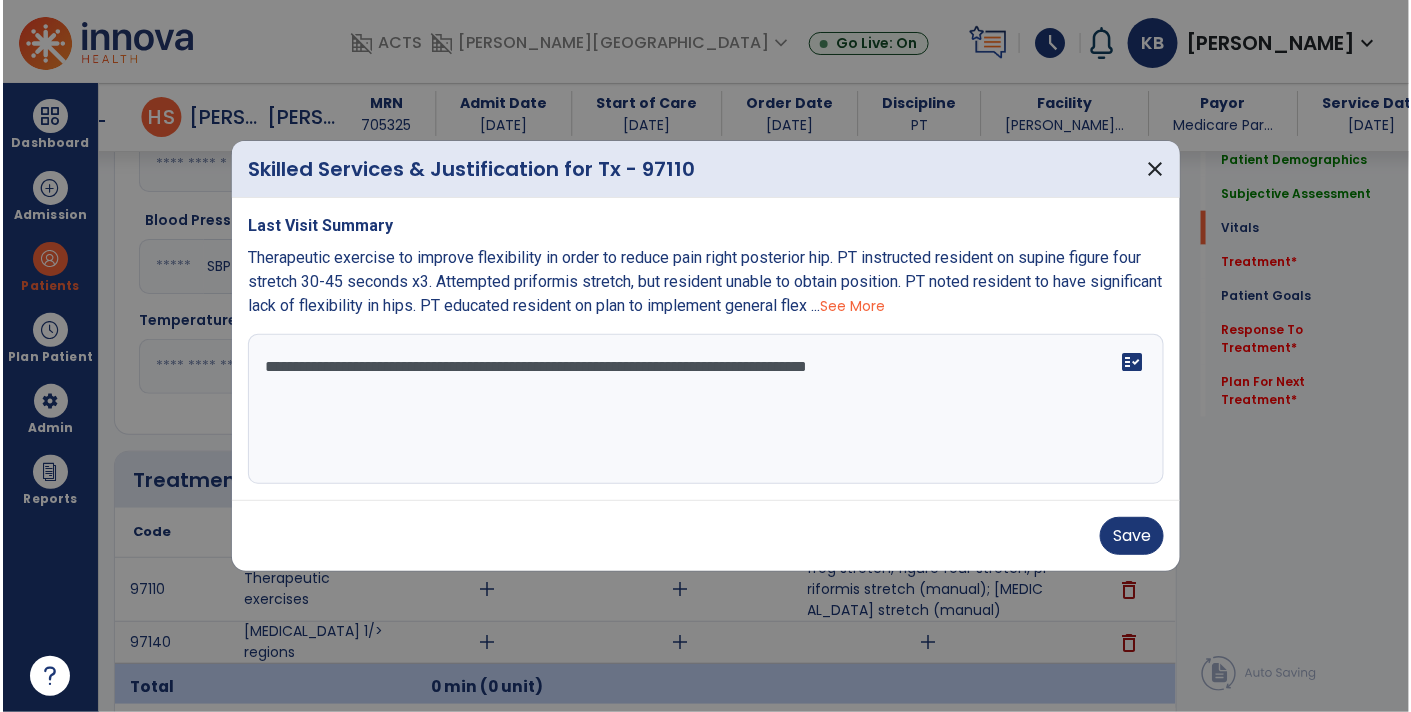 scroll, scrollTop: 798, scrollLeft: 0, axis: vertical 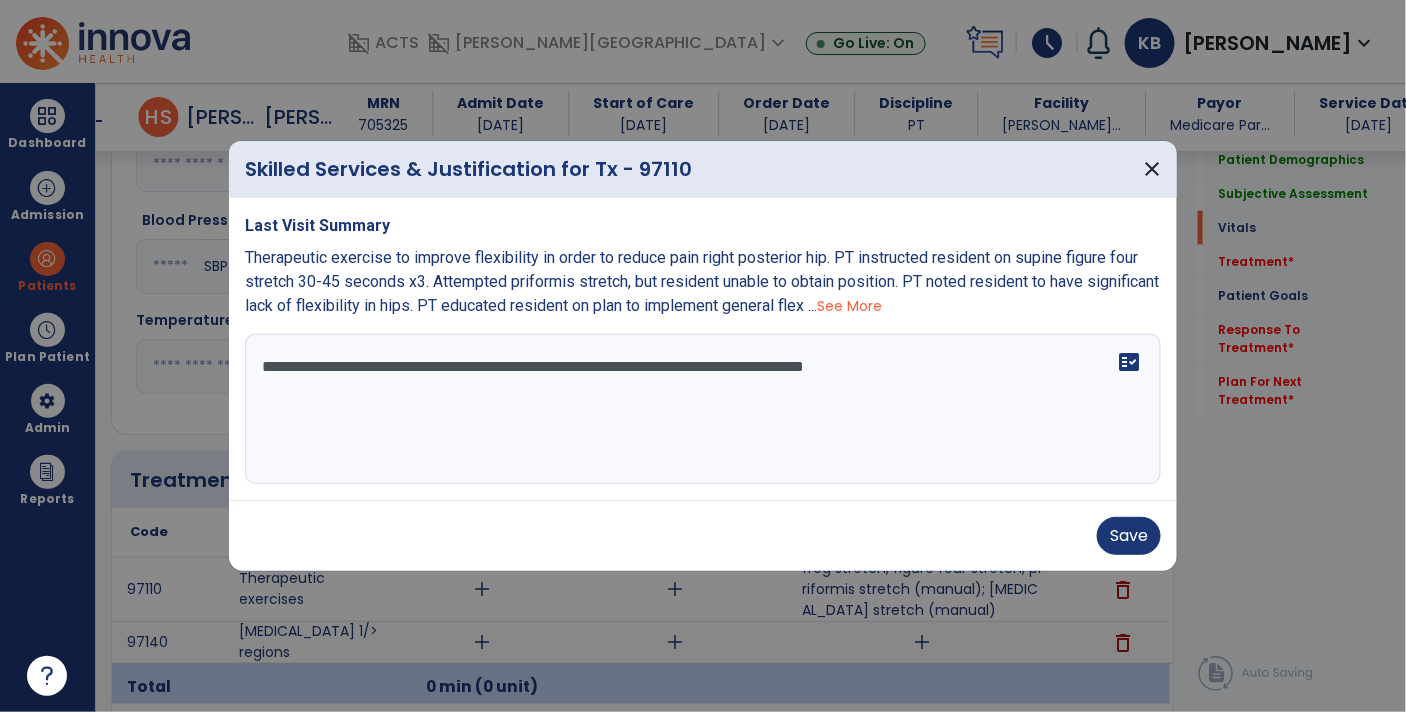 click on "**********" at bounding box center (703, 409) 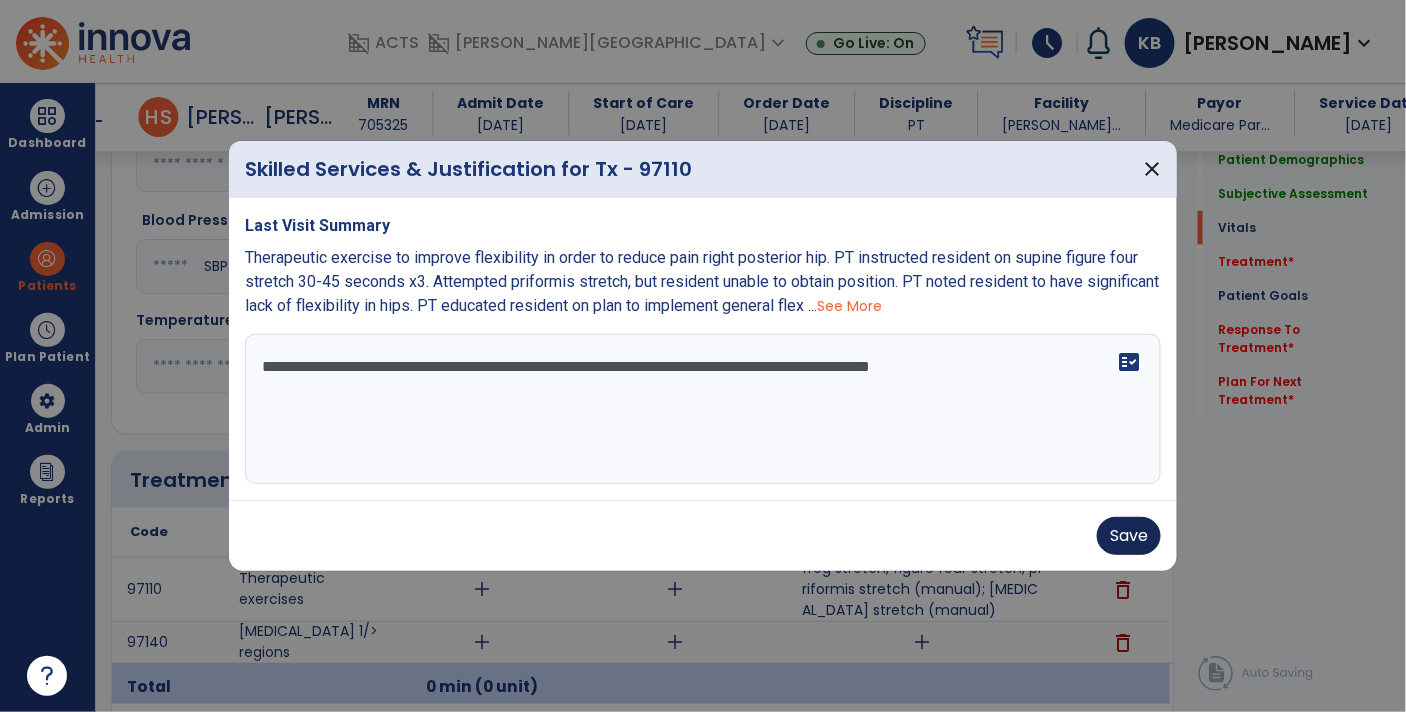 type on "**********" 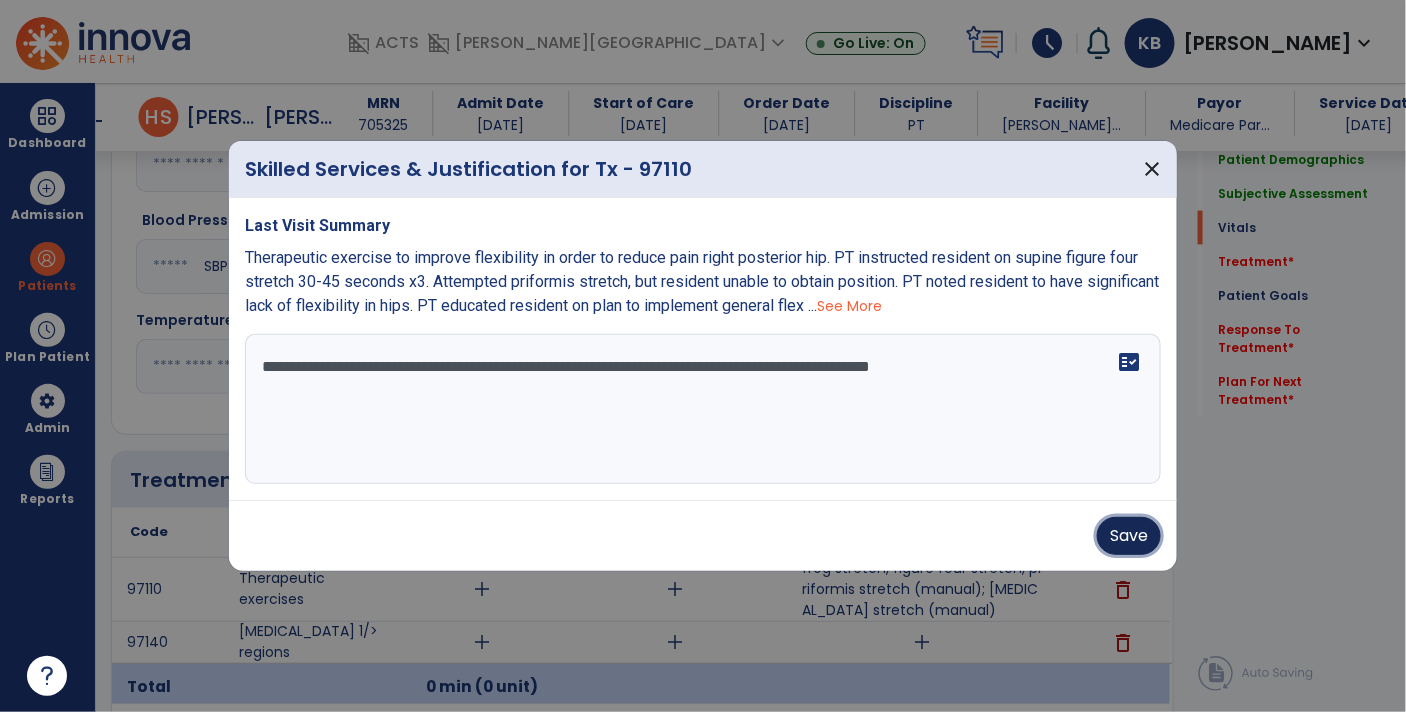 click on "Save" at bounding box center (1129, 536) 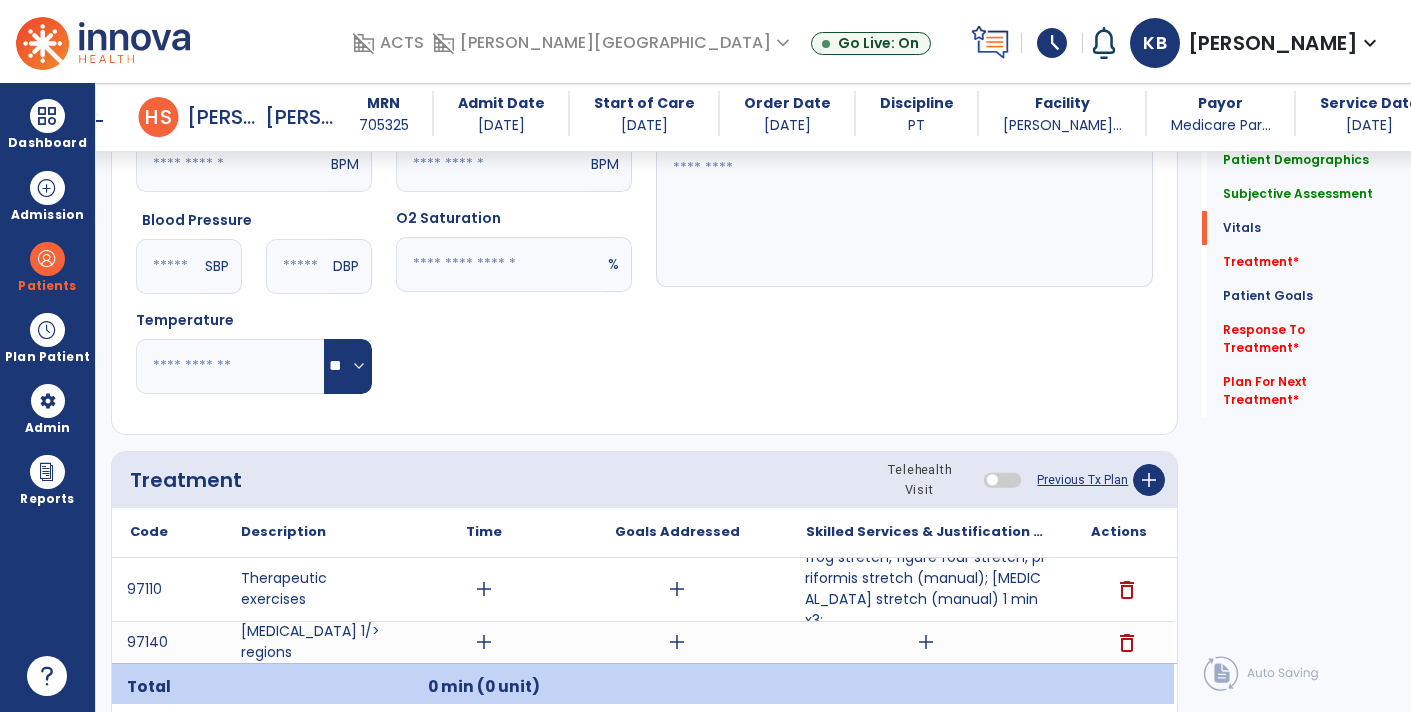 scroll, scrollTop: 520, scrollLeft: 0, axis: vertical 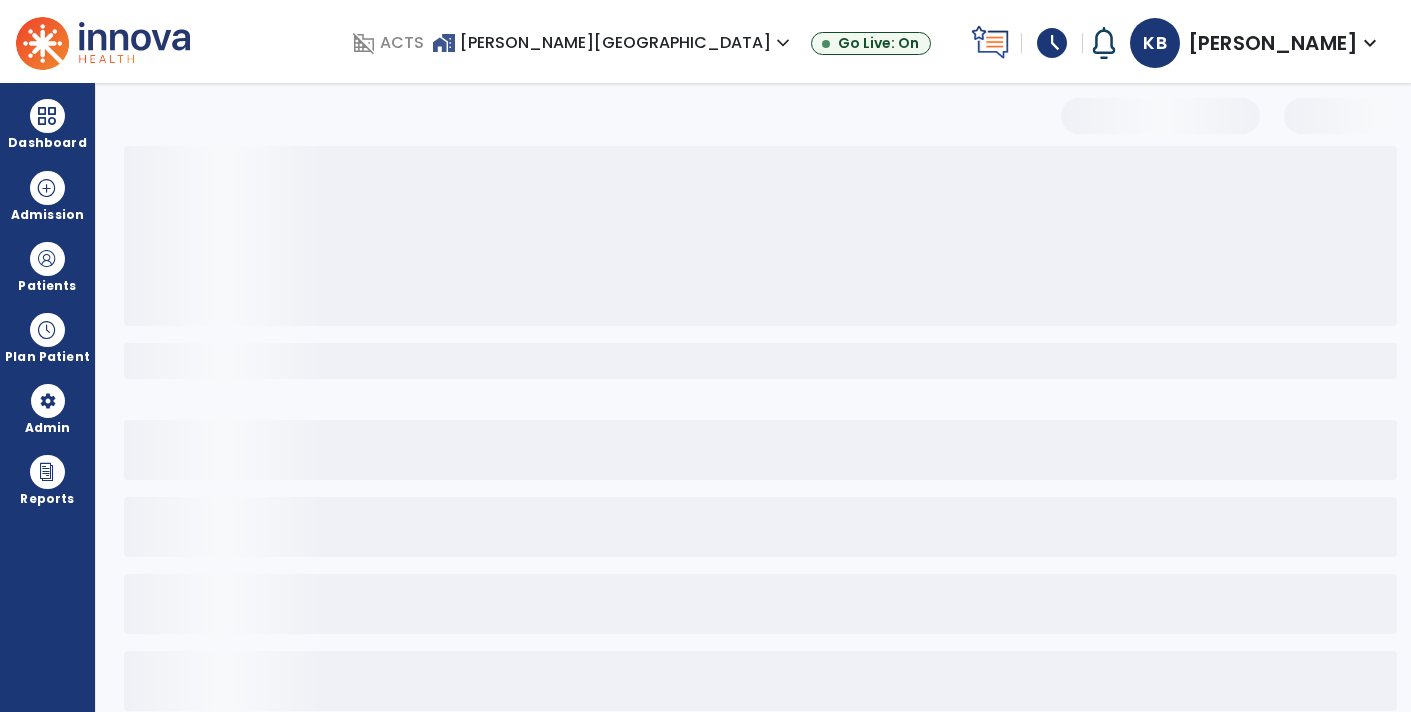 select on "*" 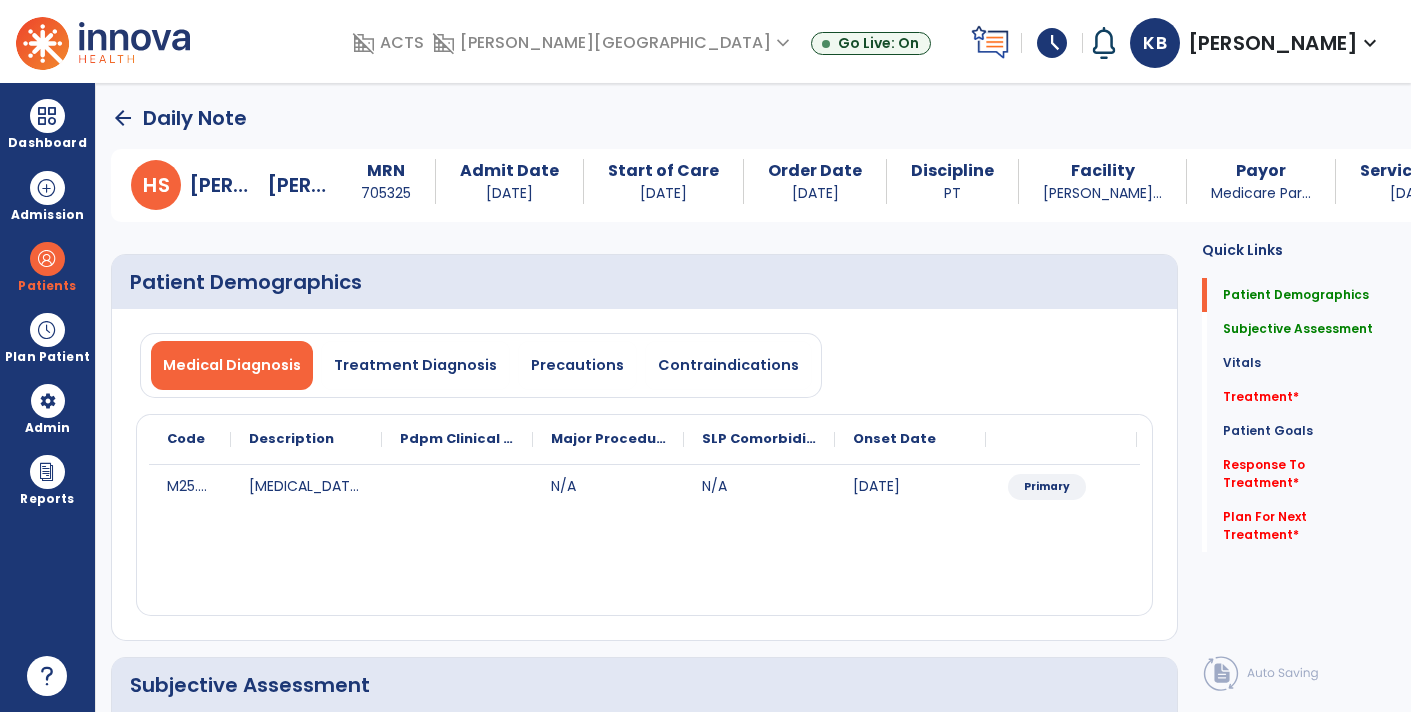 click on "Medical Diagnosis   Treatment Diagnosis   Precautions   Contraindications" 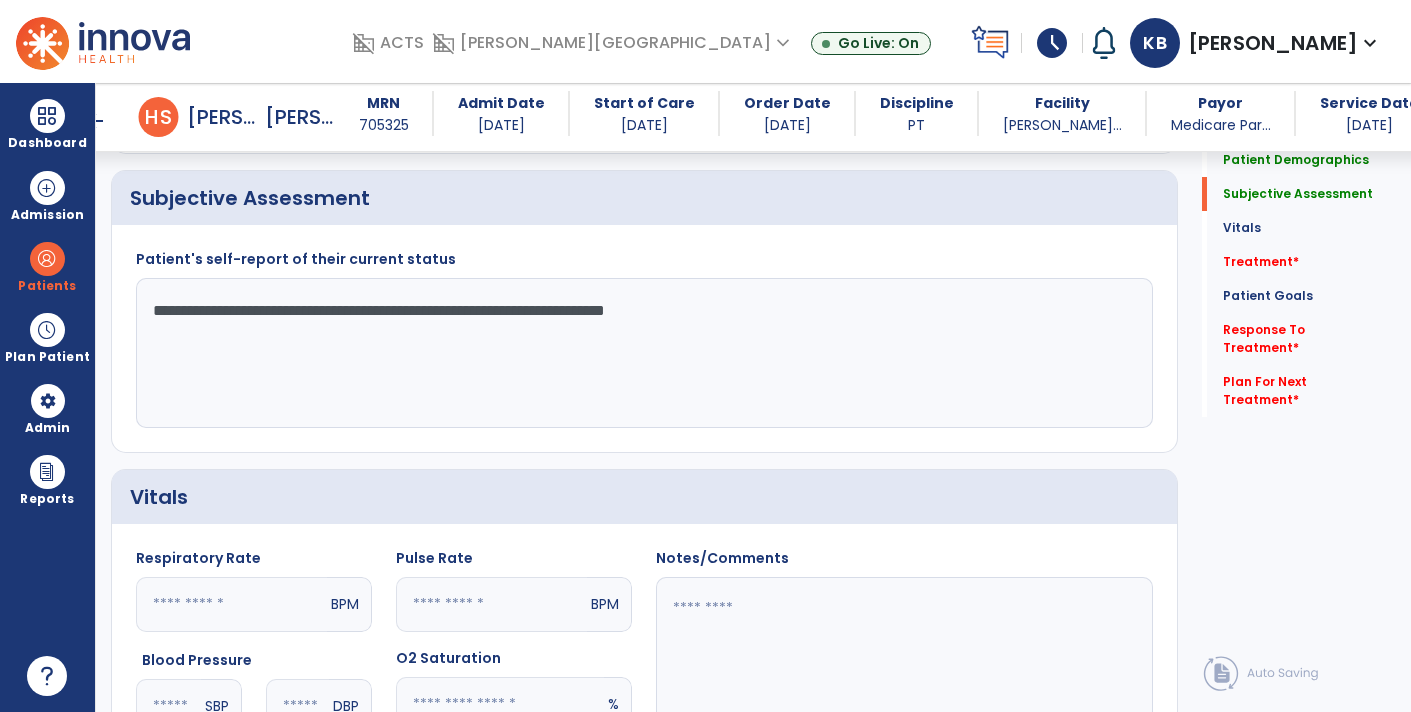 scroll, scrollTop: 0, scrollLeft: 0, axis: both 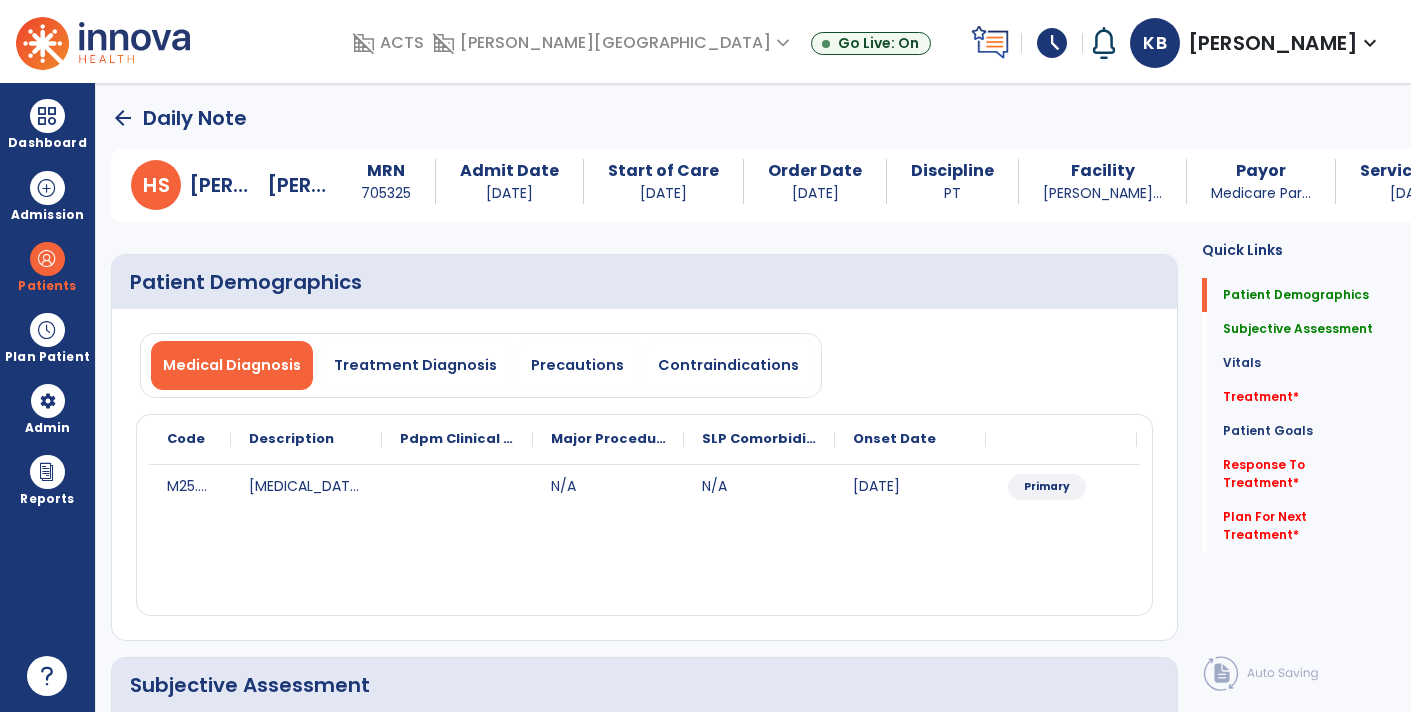 click on "arrow_back" 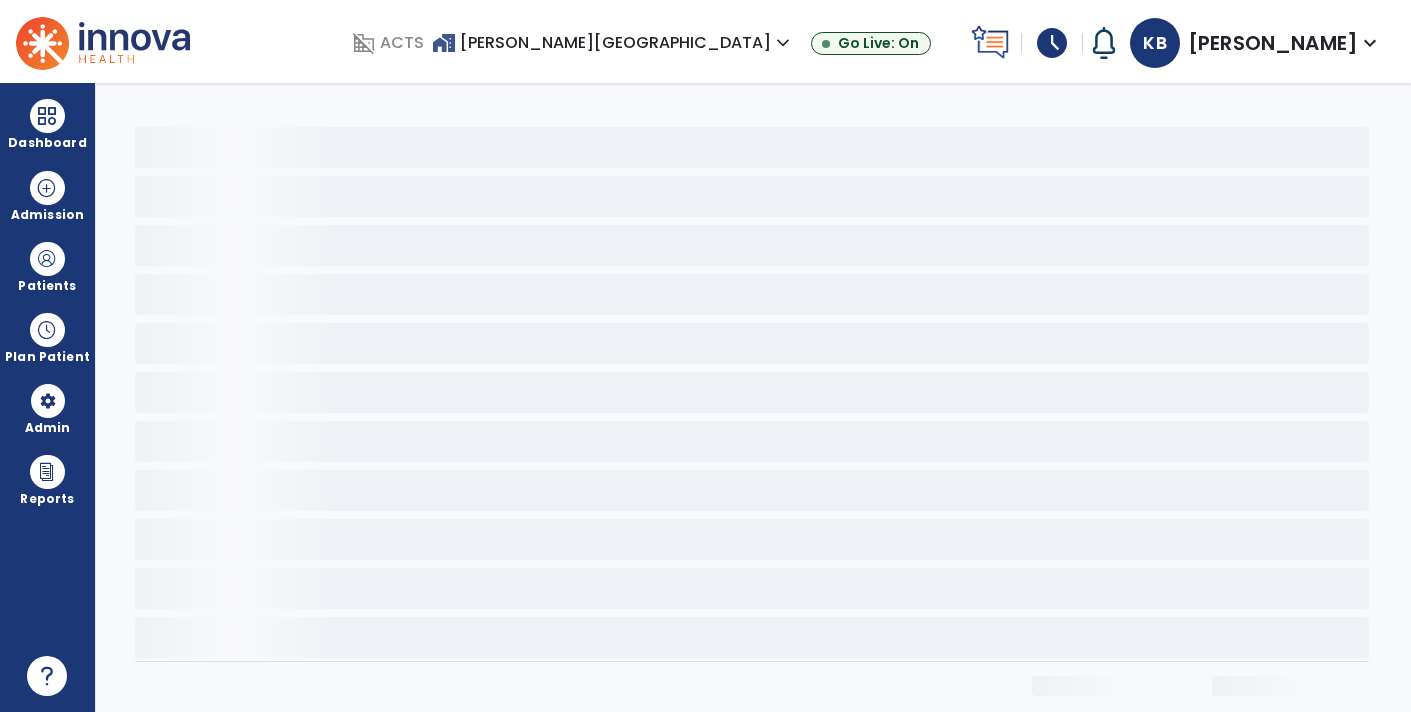 click 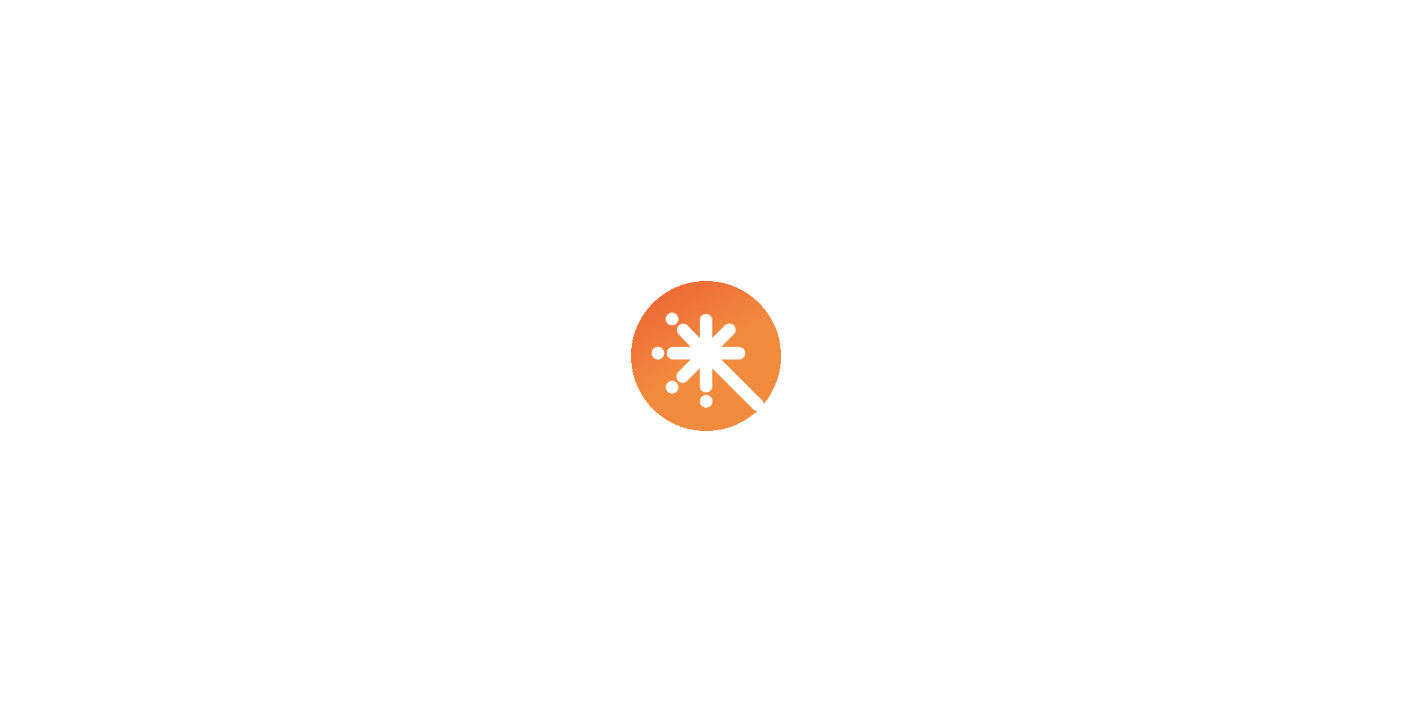 scroll, scrollTop: 0, scrollLeft: 0, axis: both 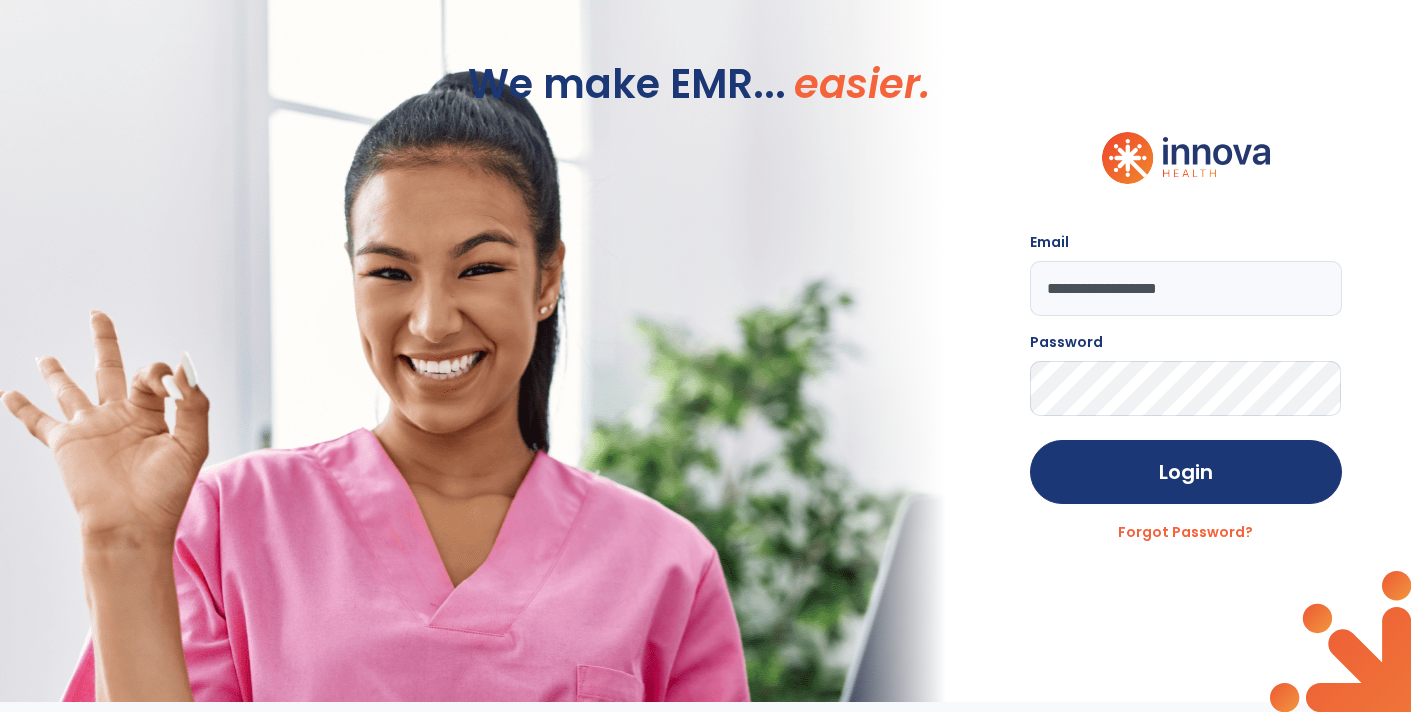 click on "Login Forgot Password?" 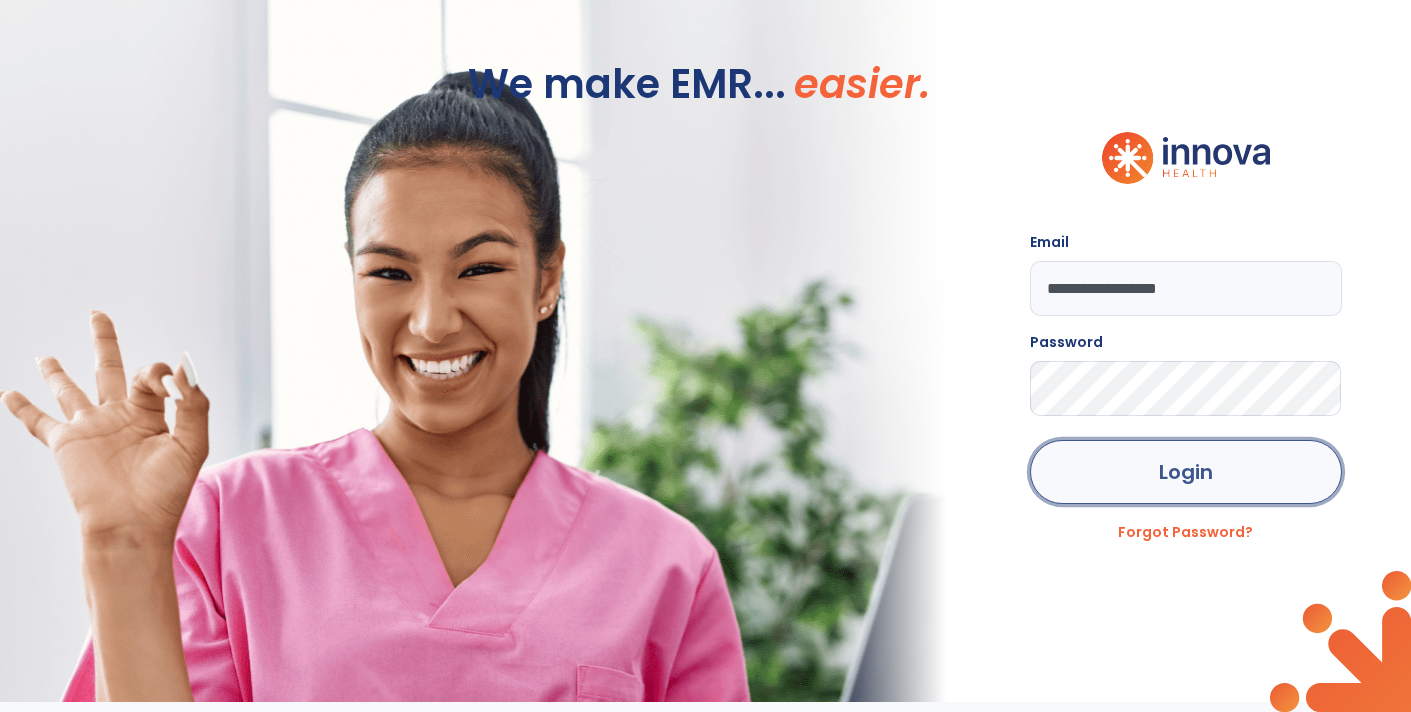 click on "Login" 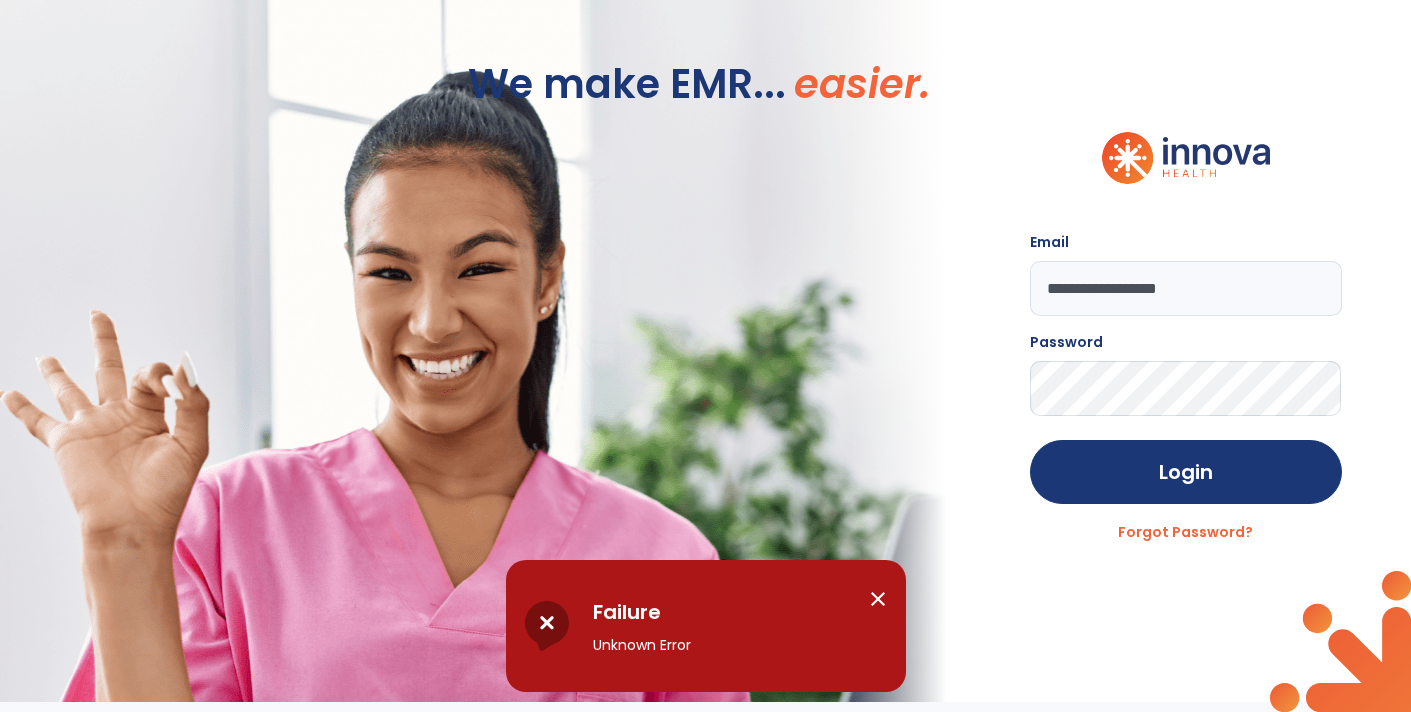 click on "**********" 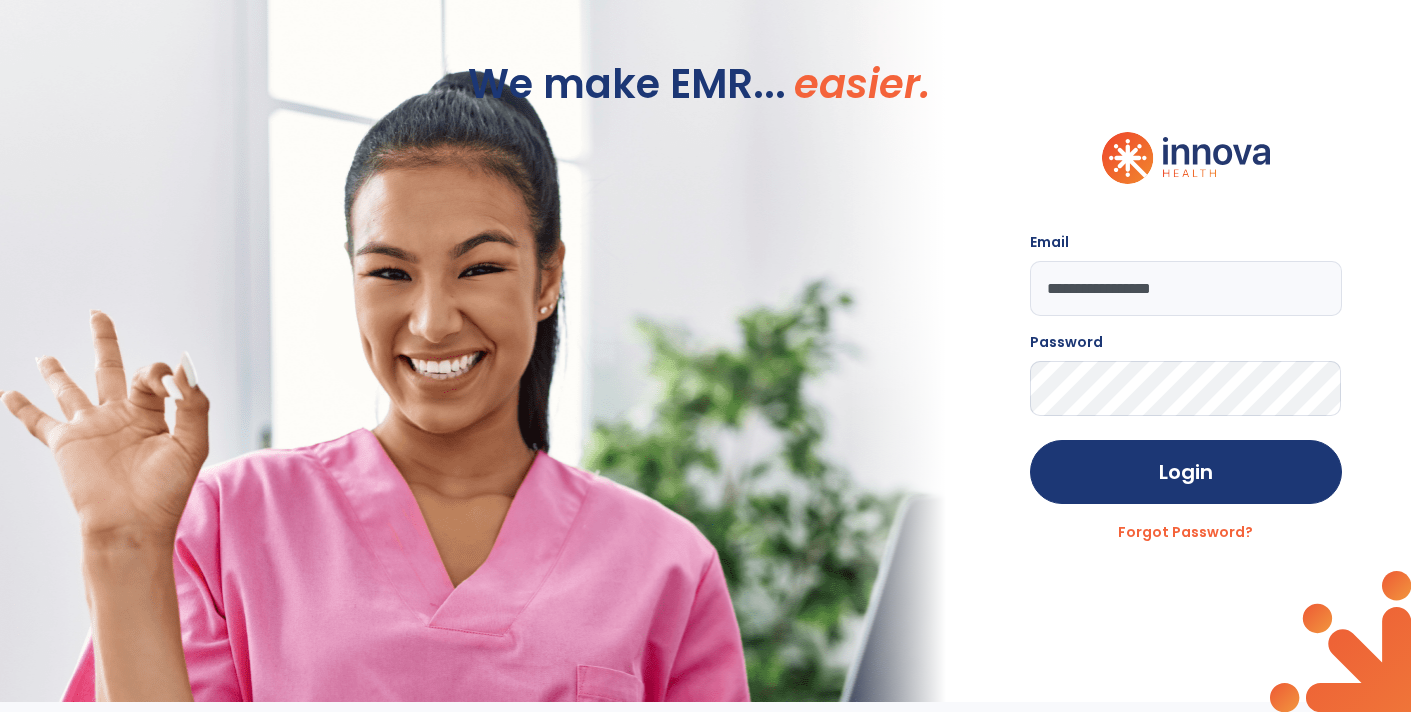 type on "**********" 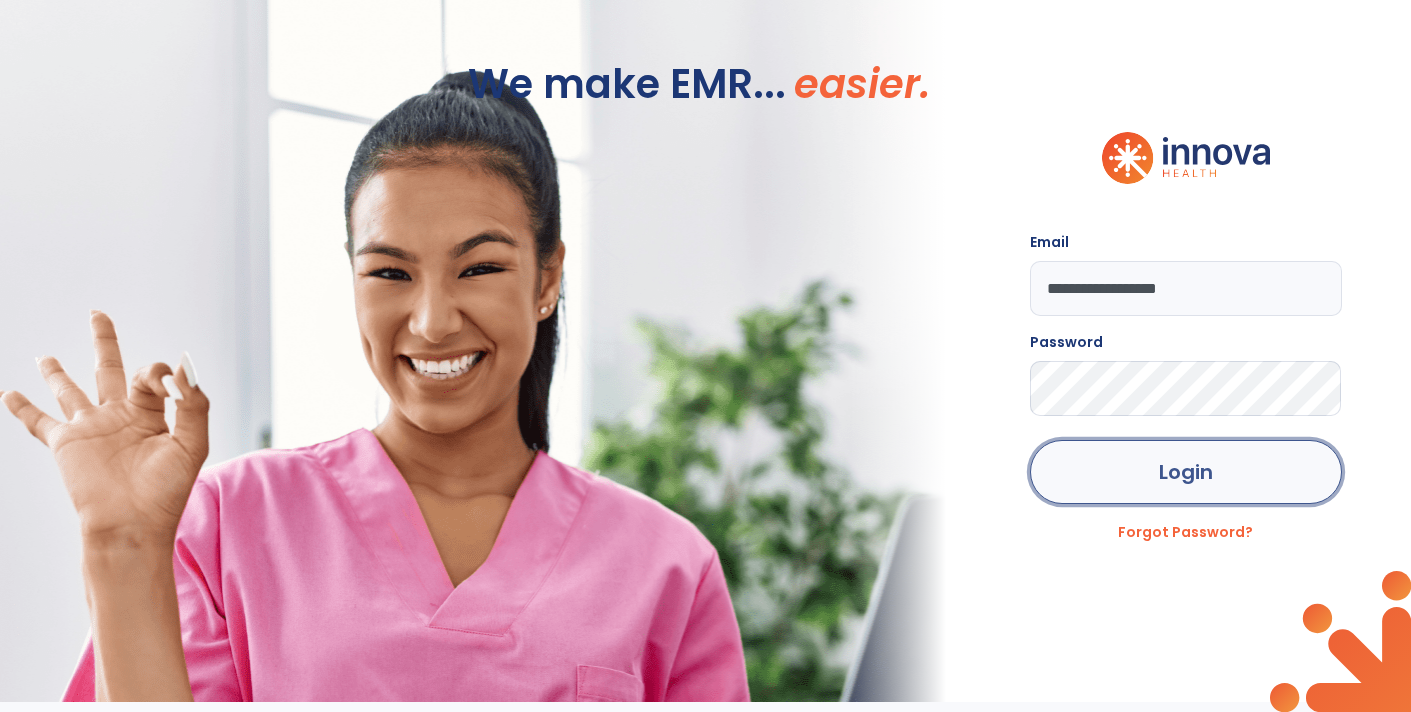 click on "Login" 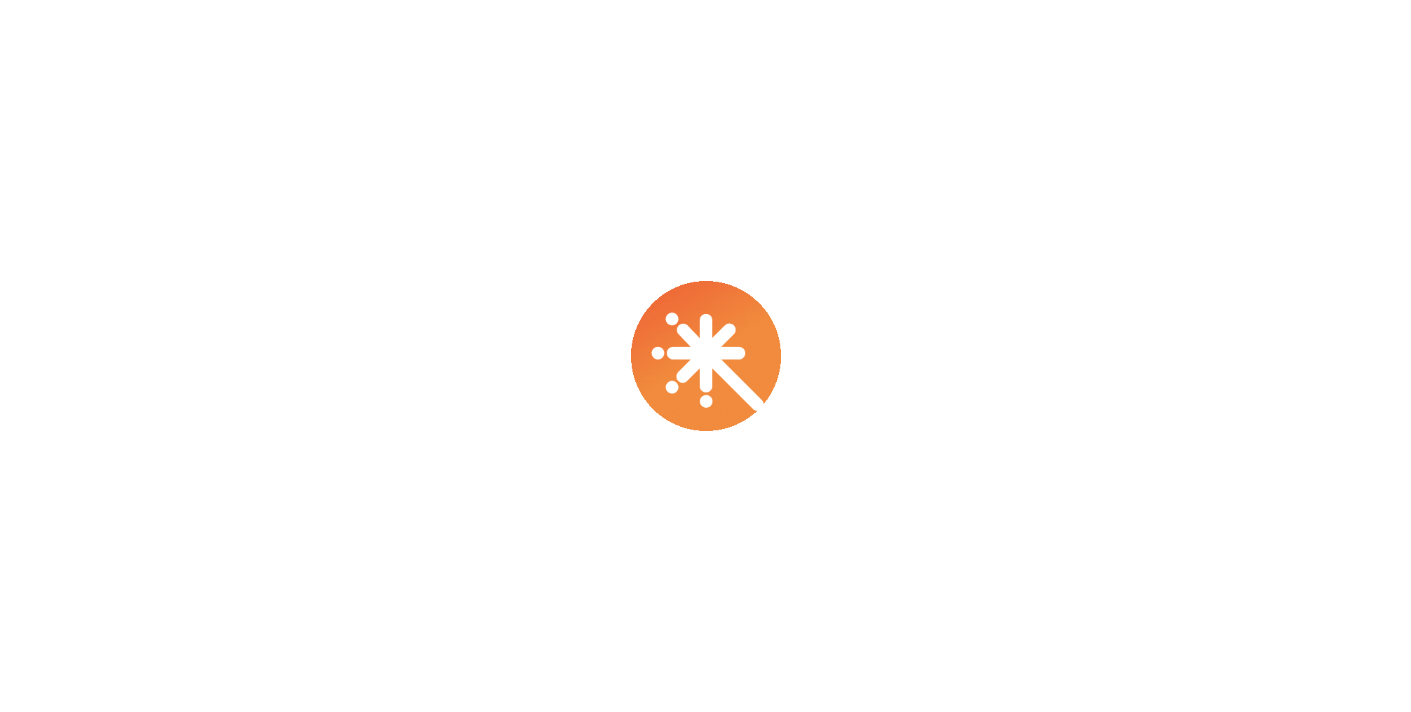 scroll, scrollTop: 0, scrollLeft: 0, axis: both 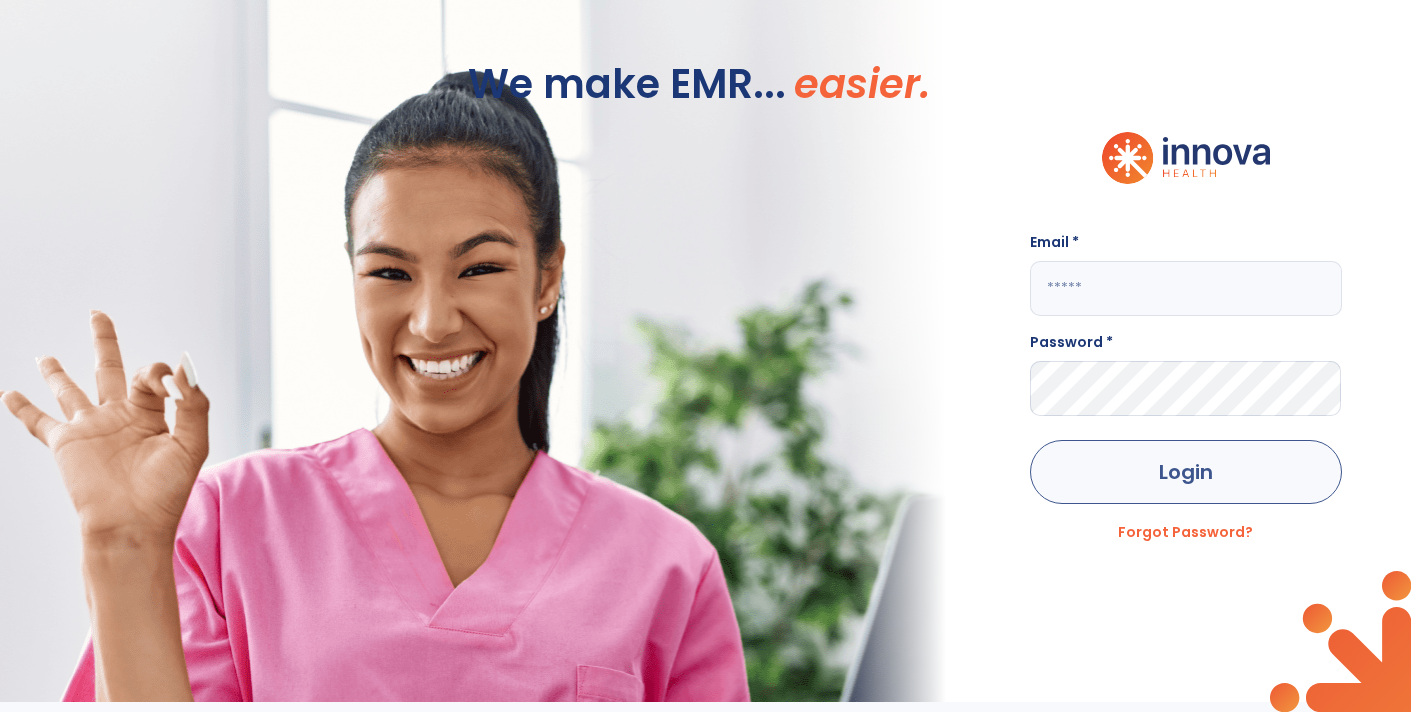 type on "**********" 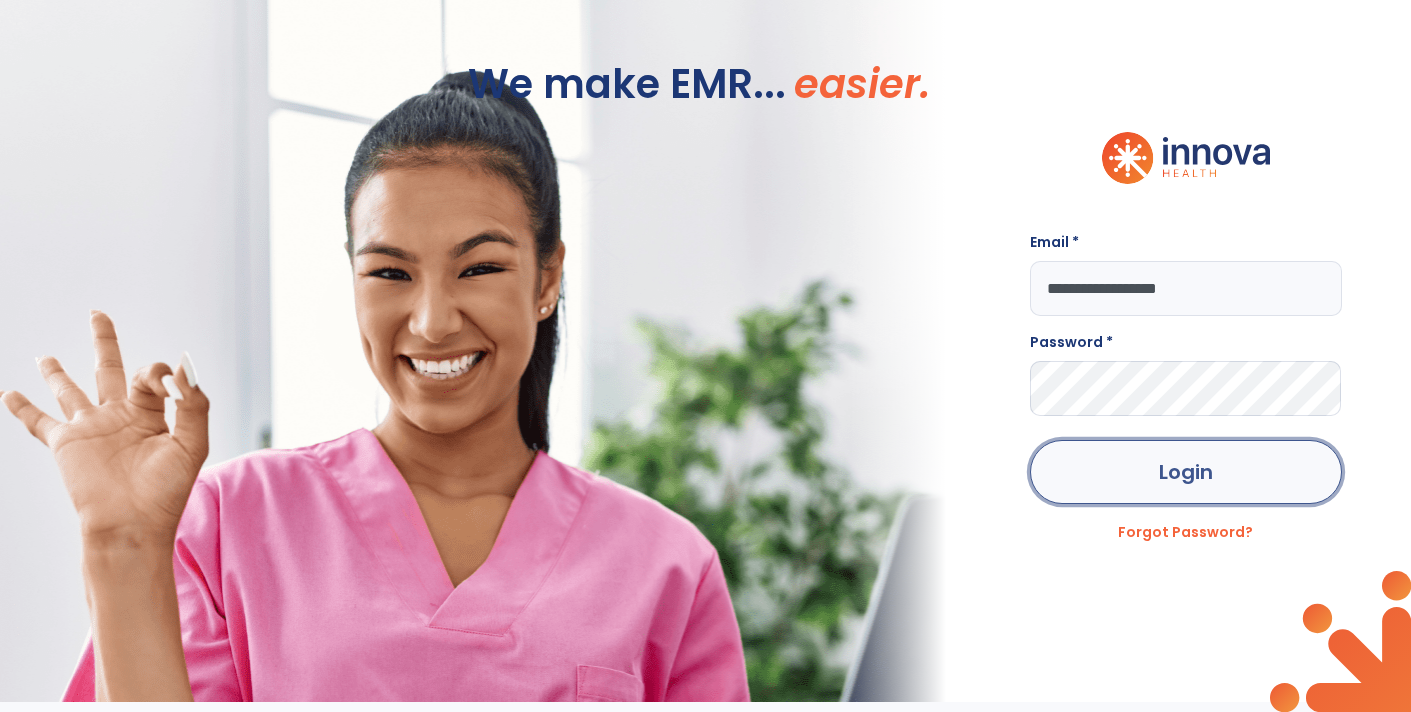 click on "Login" 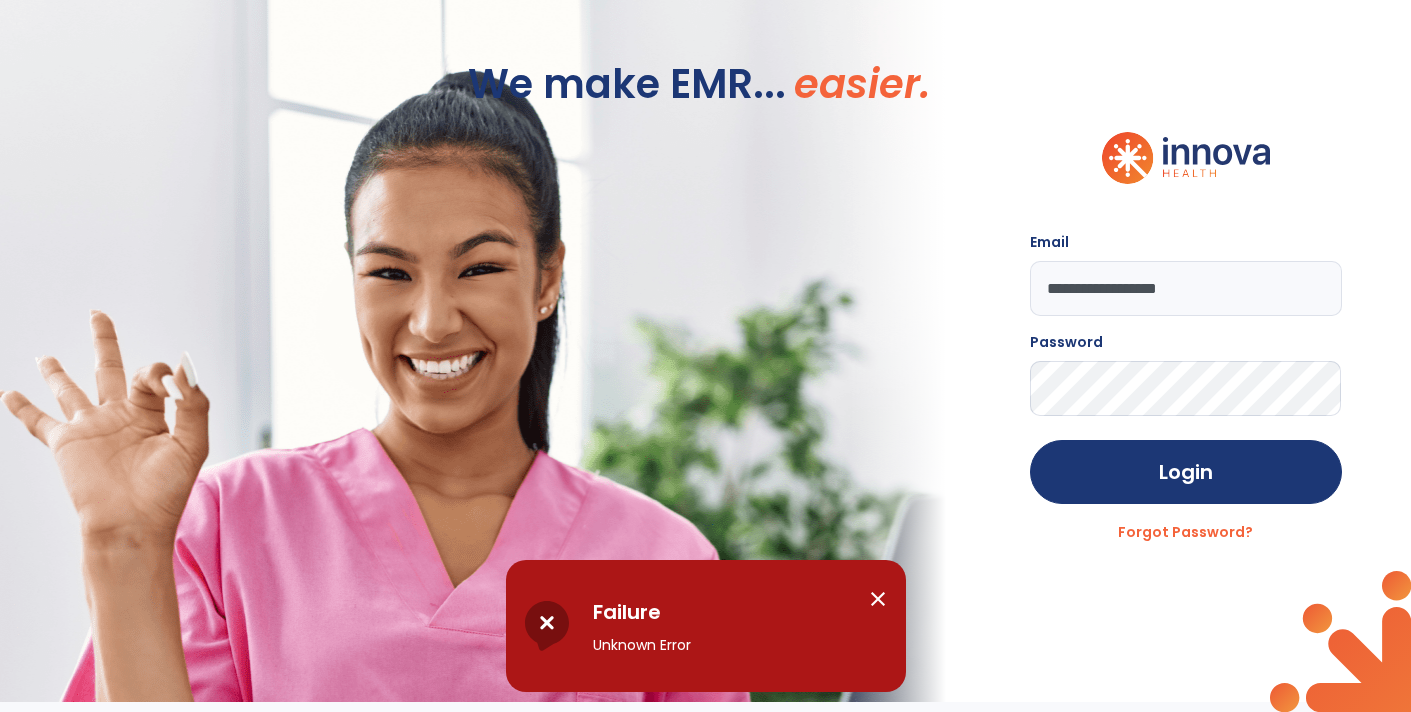click on "We make EMR... easier." 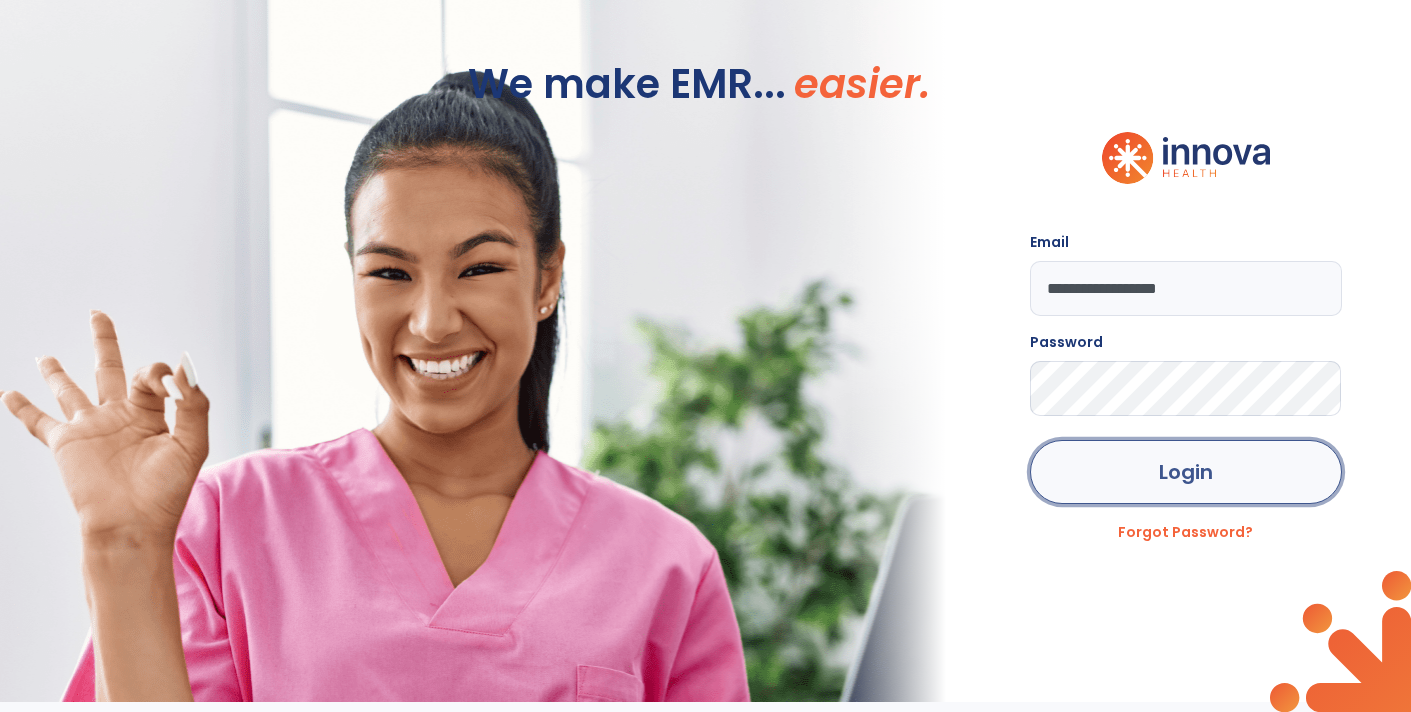 click on "Login" 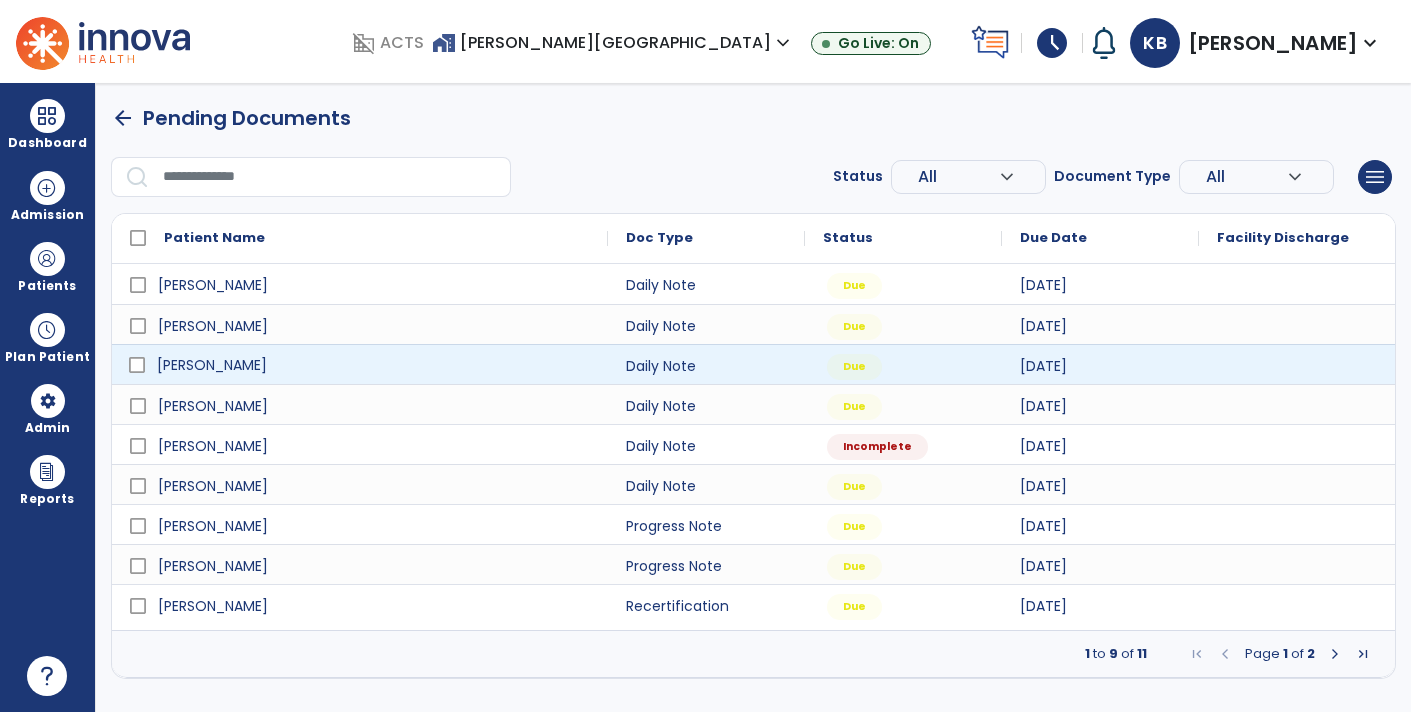 click on "[PERSON_NAME]" at bounding box center (374, 365) 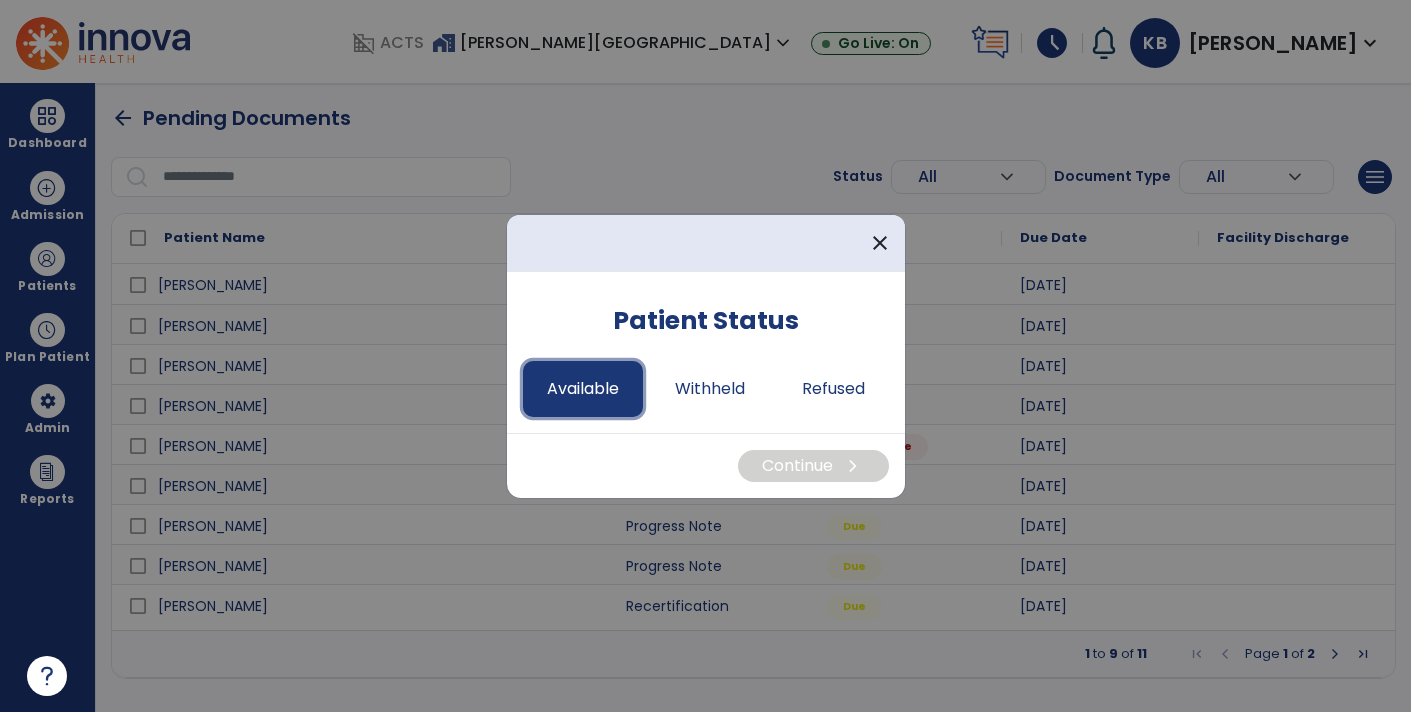 click on "Available" at bounding box center [583, 389] 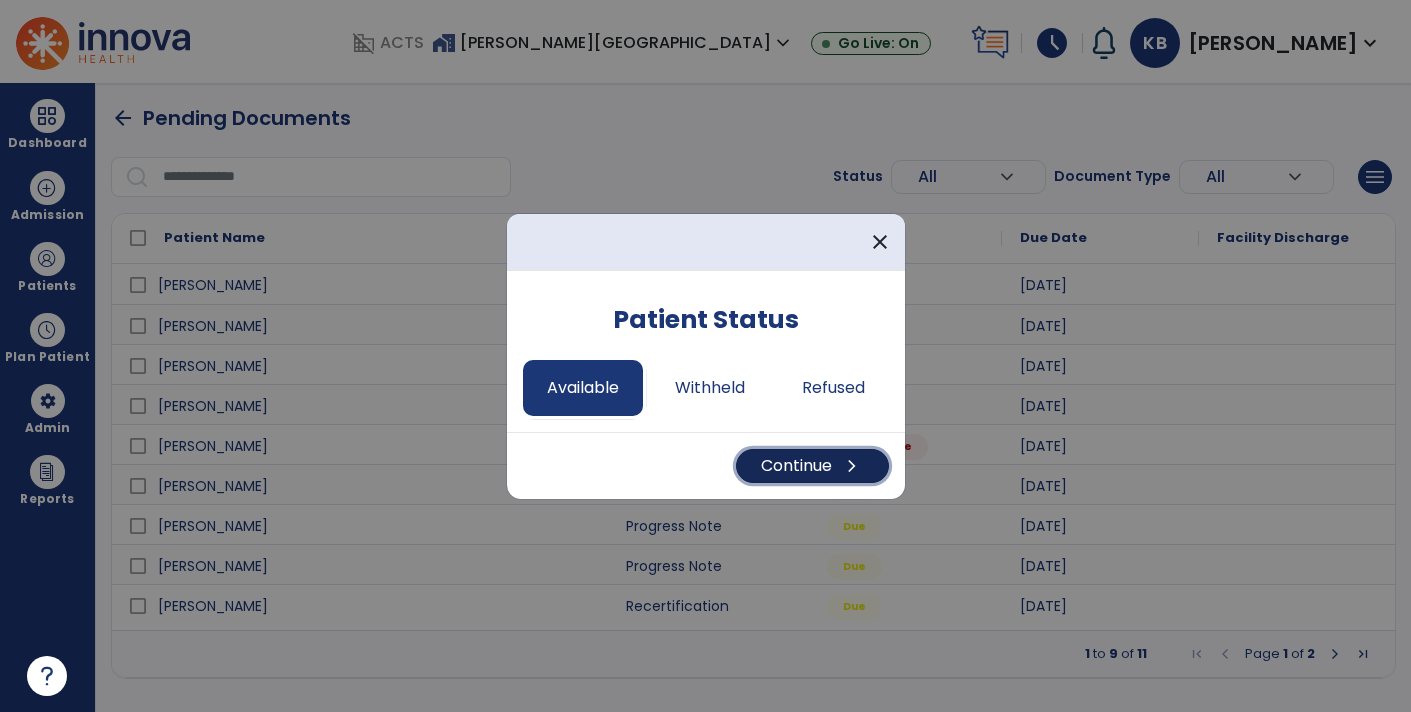 click on "Continue   chevron_right" at bounding box center (812, 466) 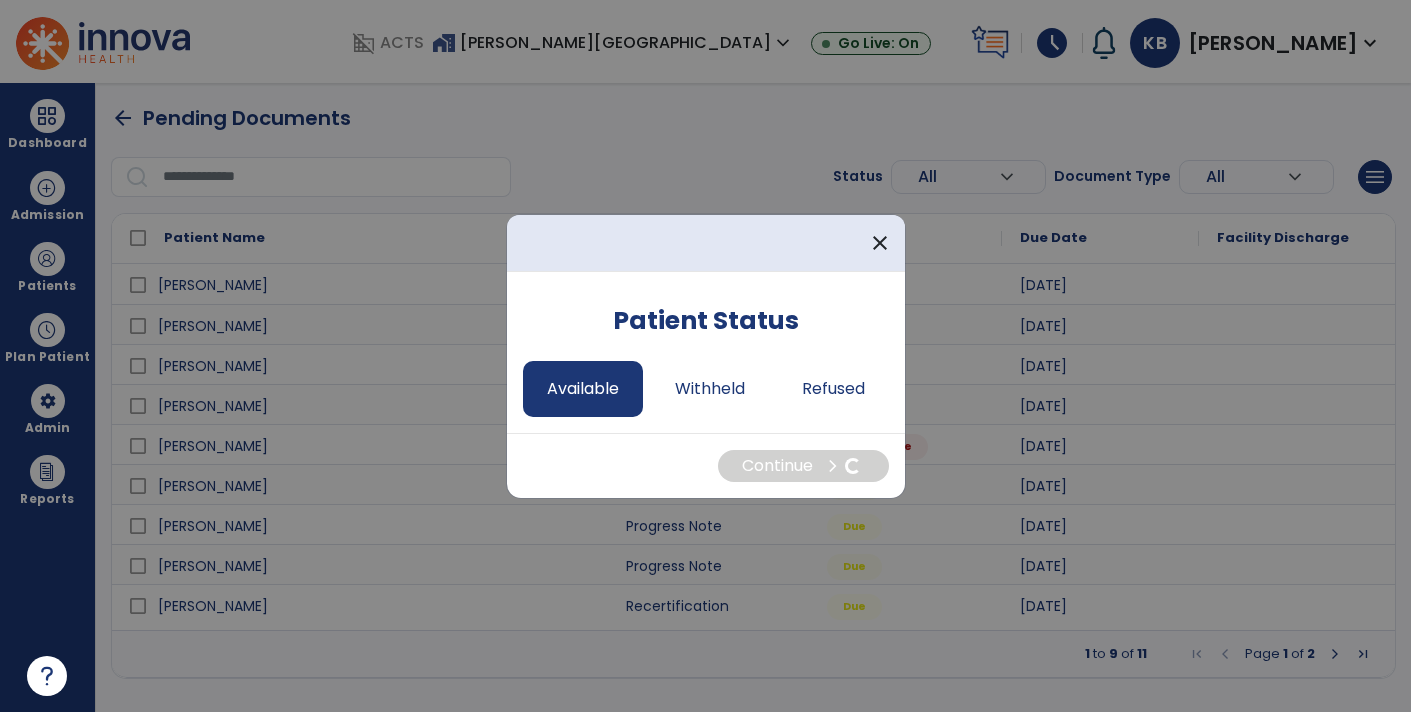 select on "*" 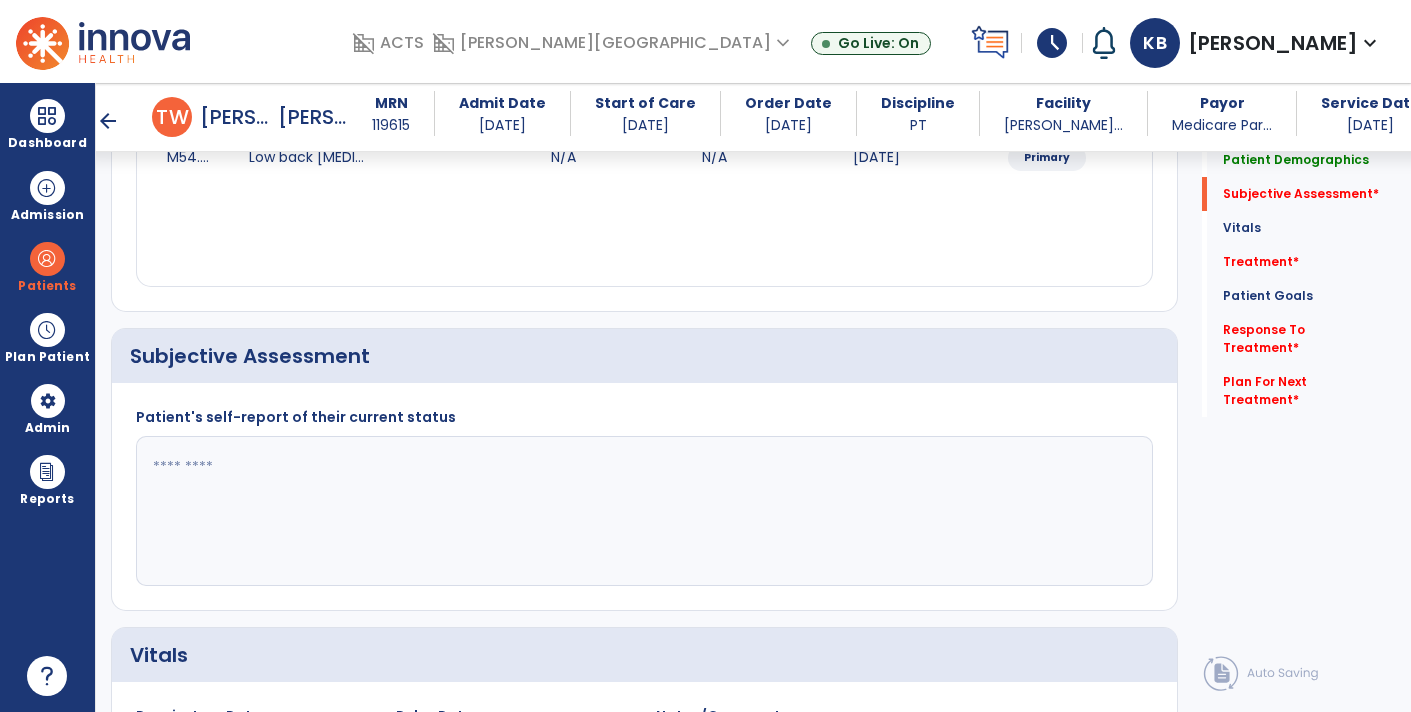 scroll, scrollTop: 323, scrollLeft: 0, axis: vertical 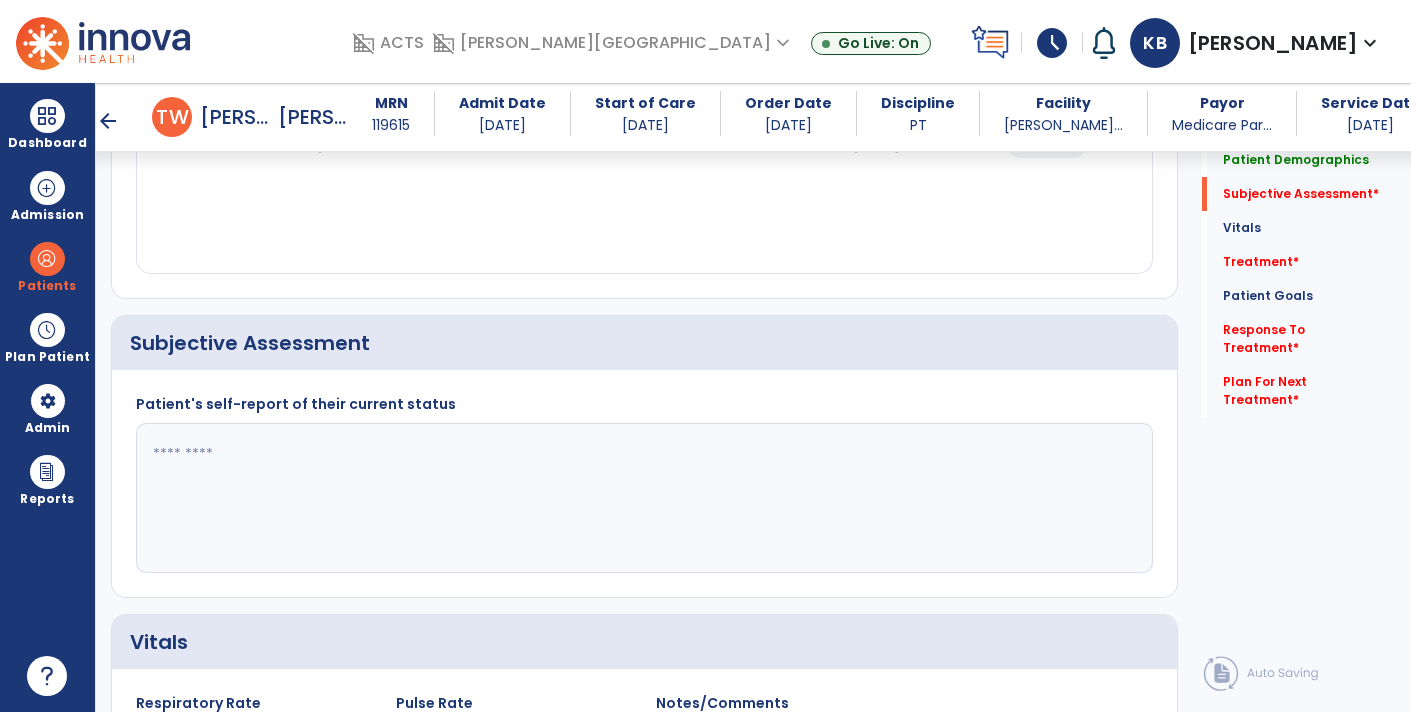 click 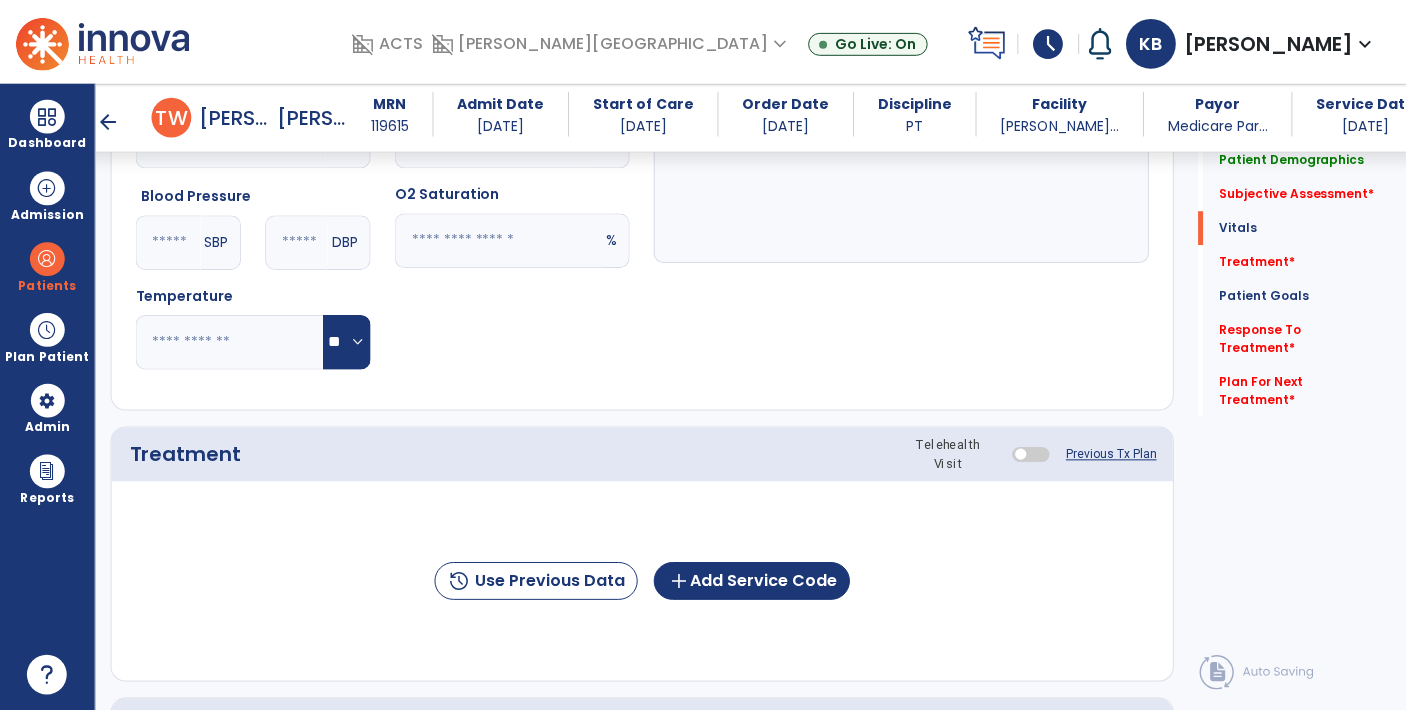 scroll, scrollTop: 1250, scrollLeft: 0, axis: vertical 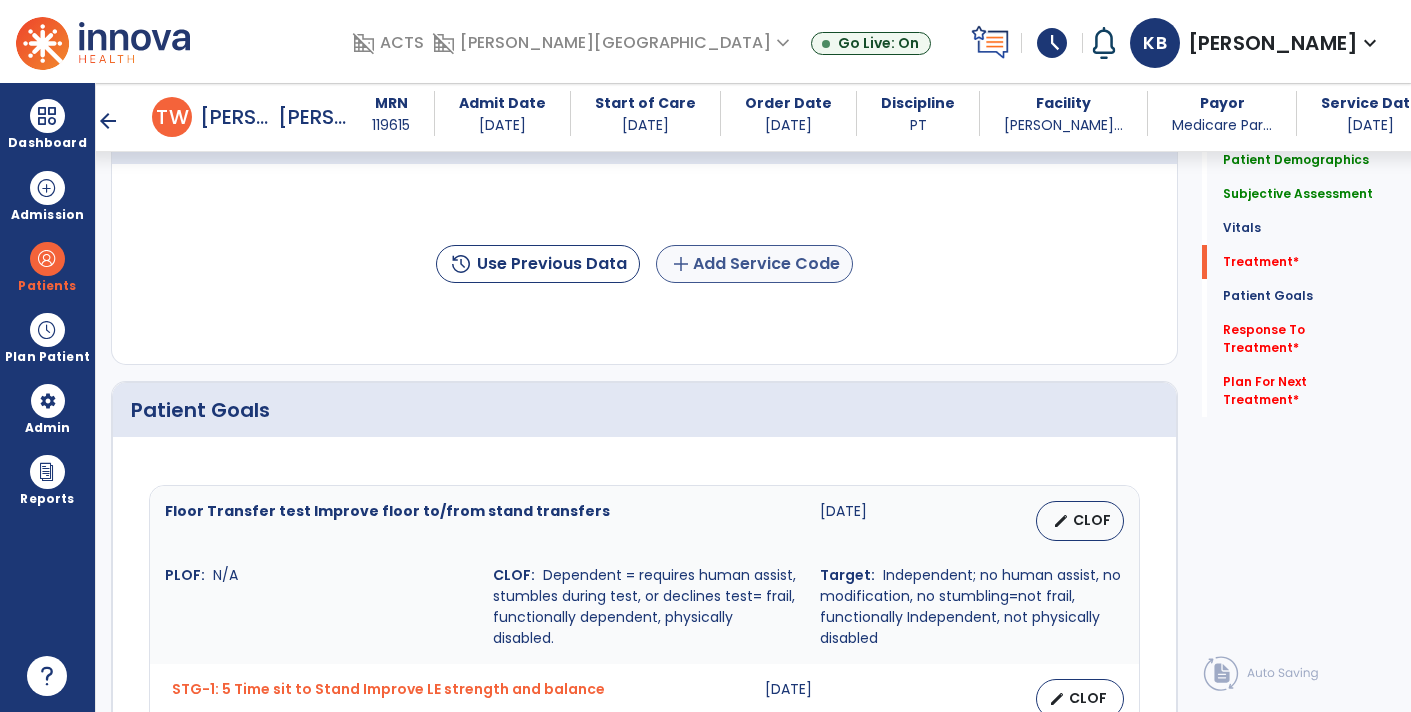 type on "**********" 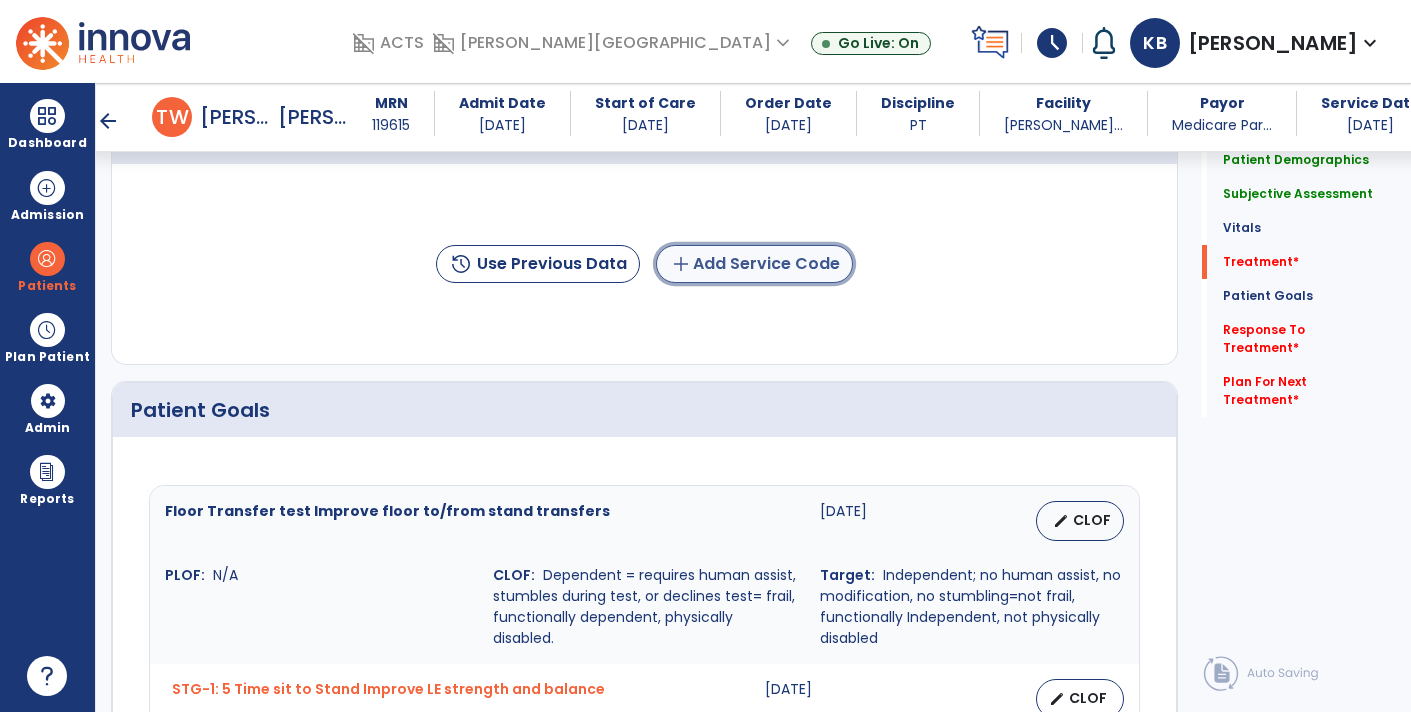 click on "add  Add Service Code" 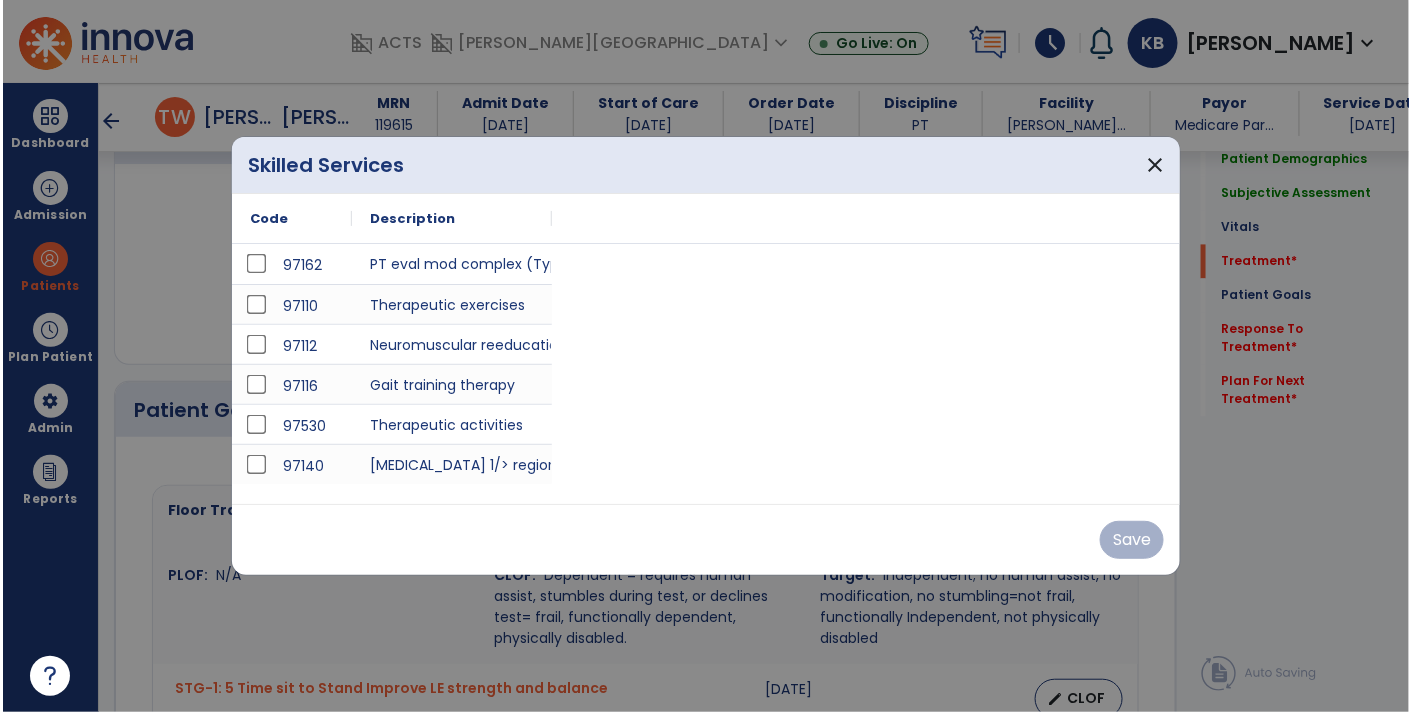 scroll, scrollTop: 1250, scrollLeft: 0, axis: vertical 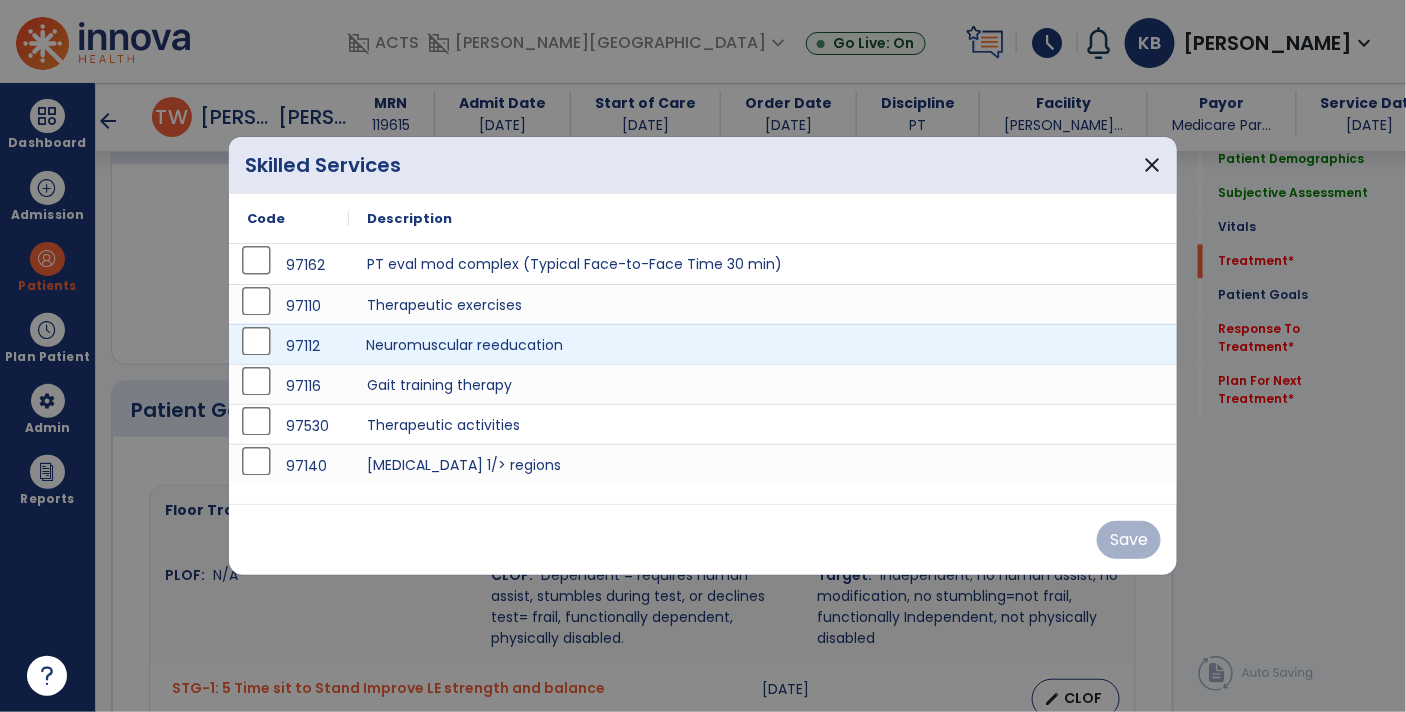 click on "Neuromuscular reeducation" at bounding box center (763, 344) 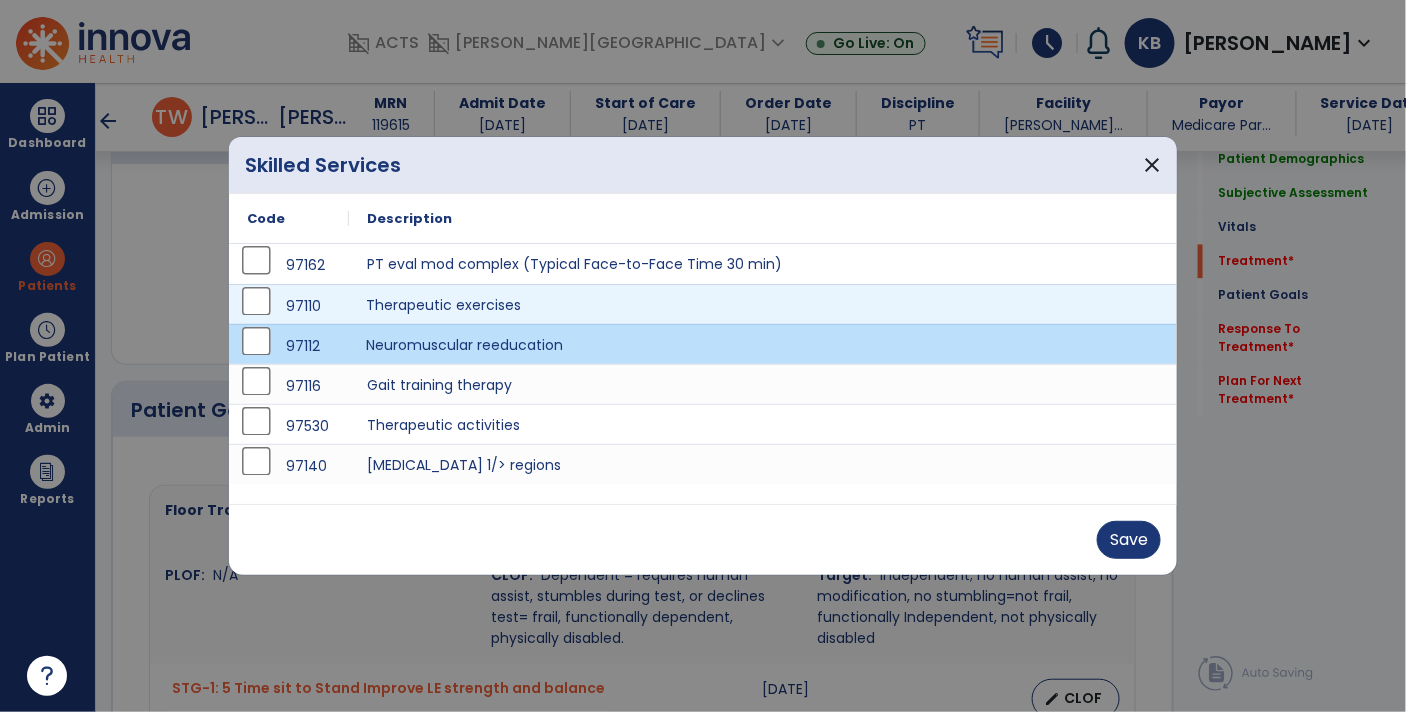click on "Therapeutic exercises" at bounding box center (763, 304) 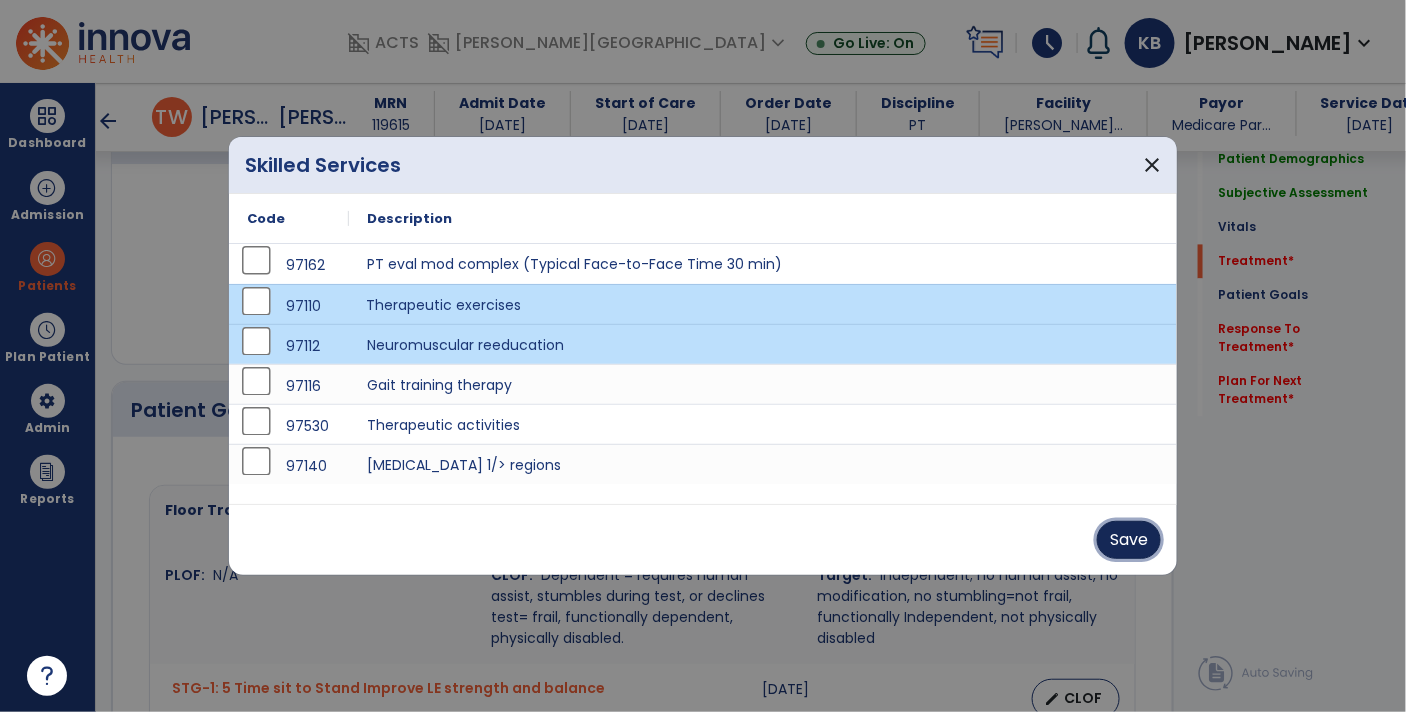 click on "Save" at bounding box center [1129, 540] 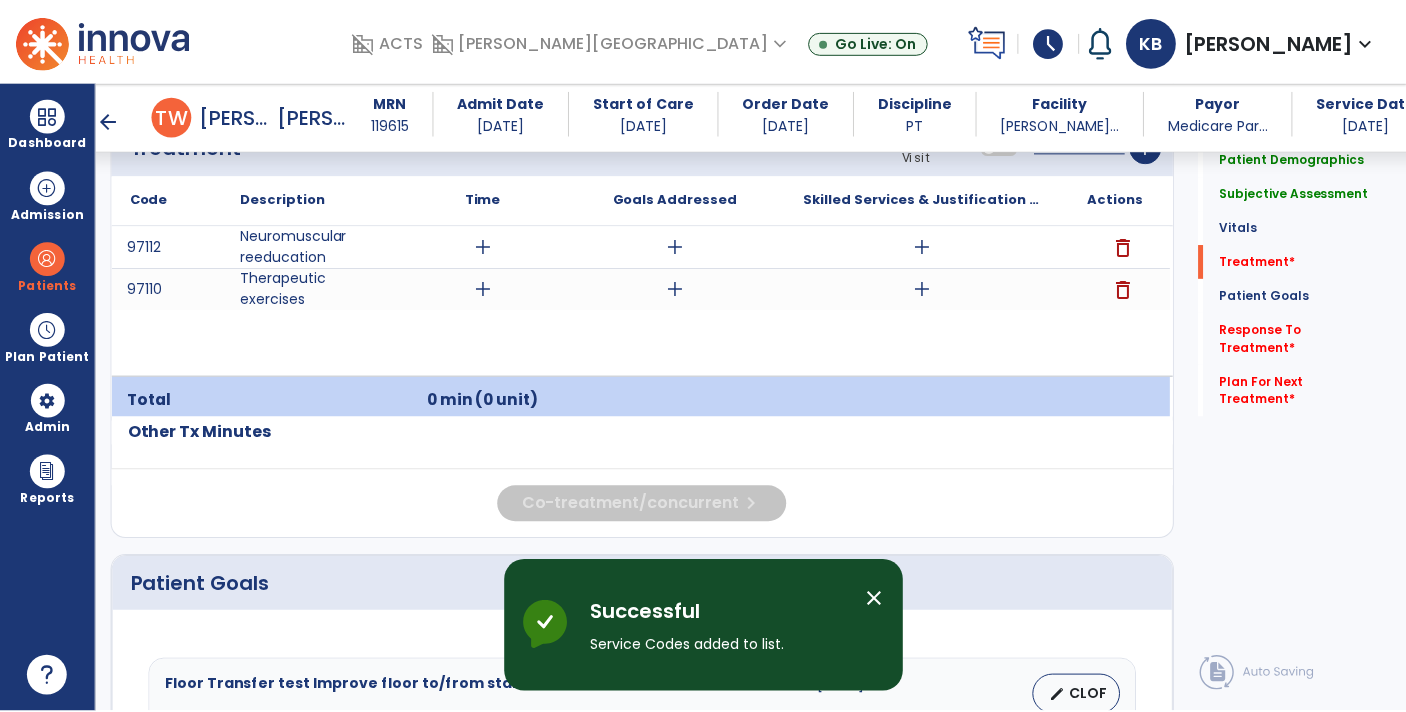scroll, scrollTop: 1219, scrollLeft: 0, axis: vertical 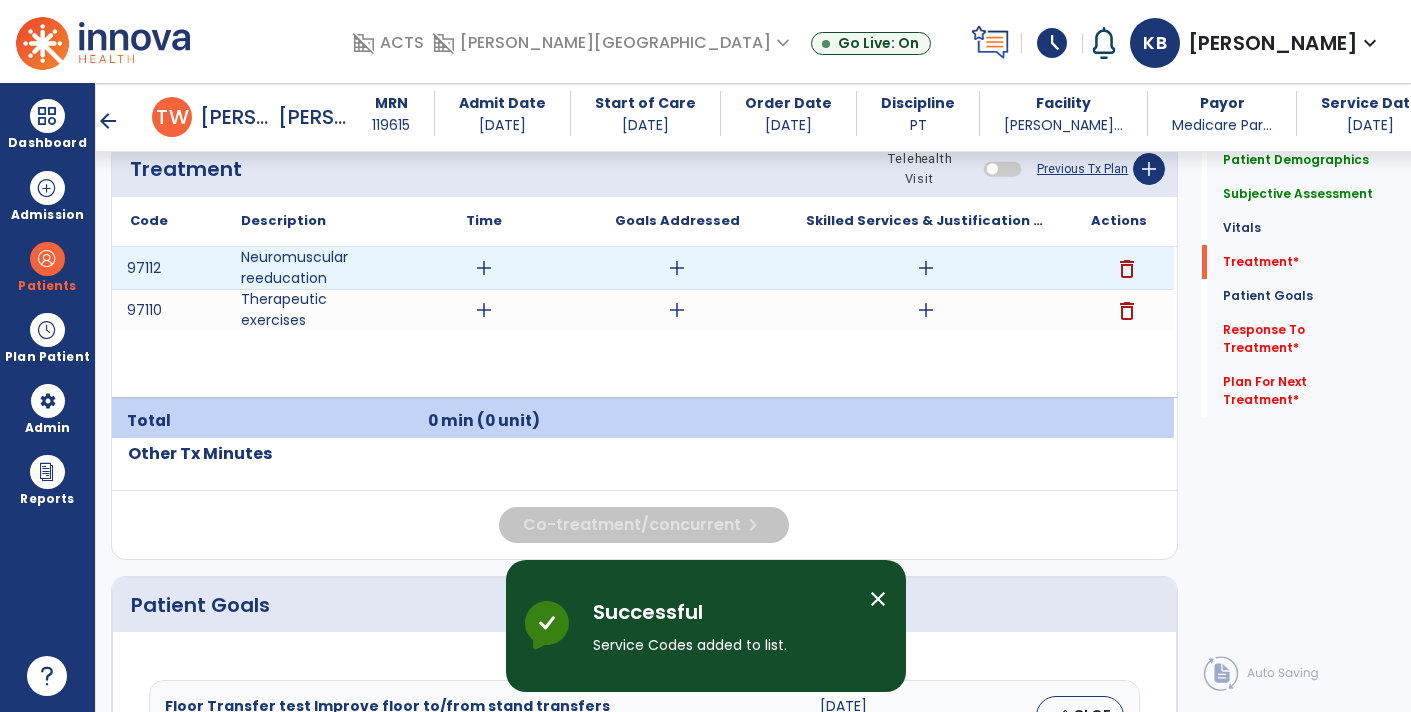 click on "add" at bounding box center (926, 268) 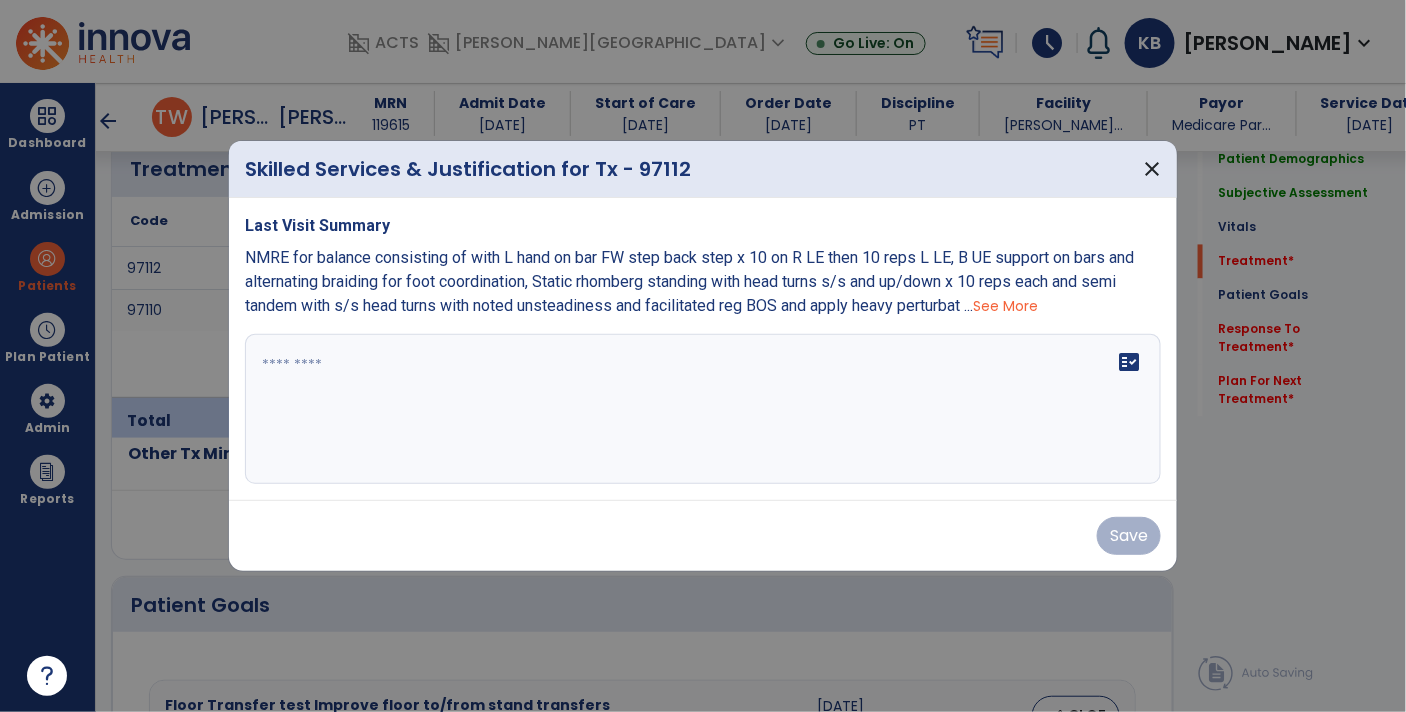 scroll, scrollTop: 1219, scrollLeft: 0, axis: vertical 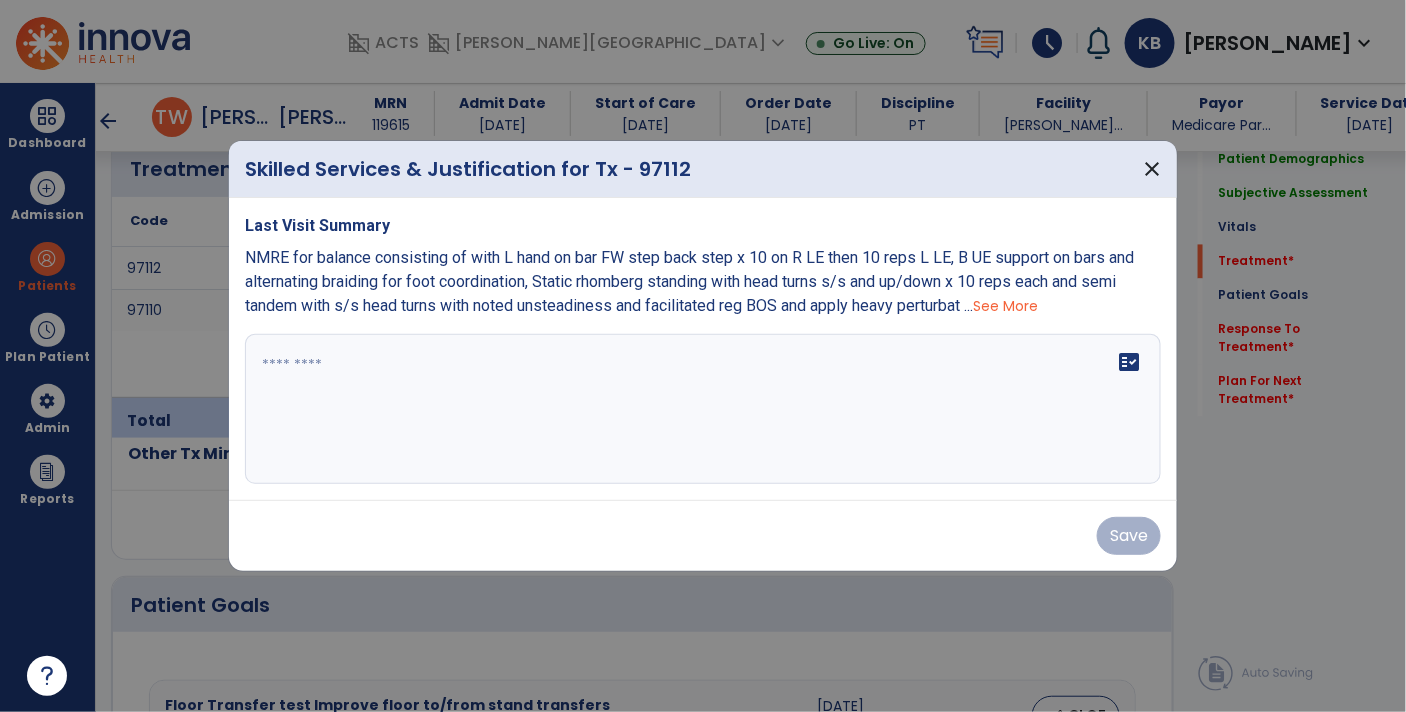 click on "fact_check" at bounding box center (703, 409) 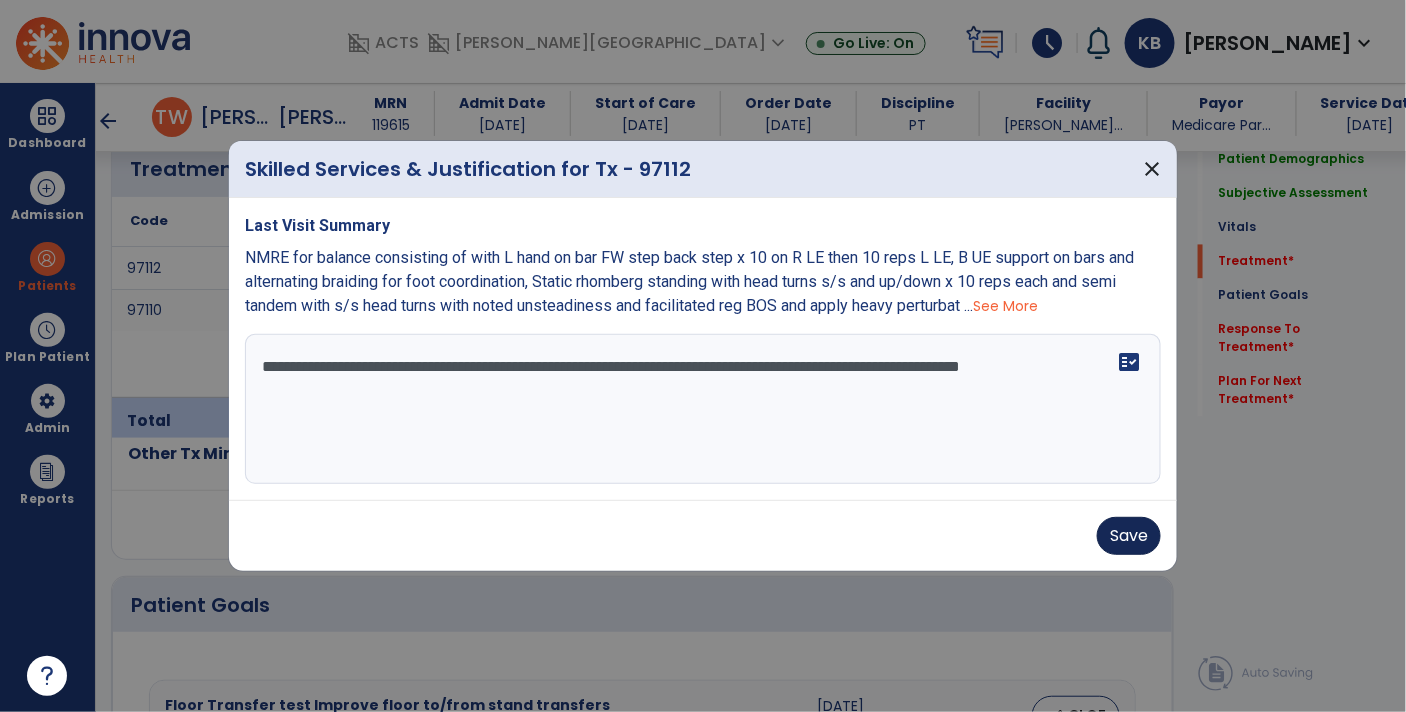 type on "**********" 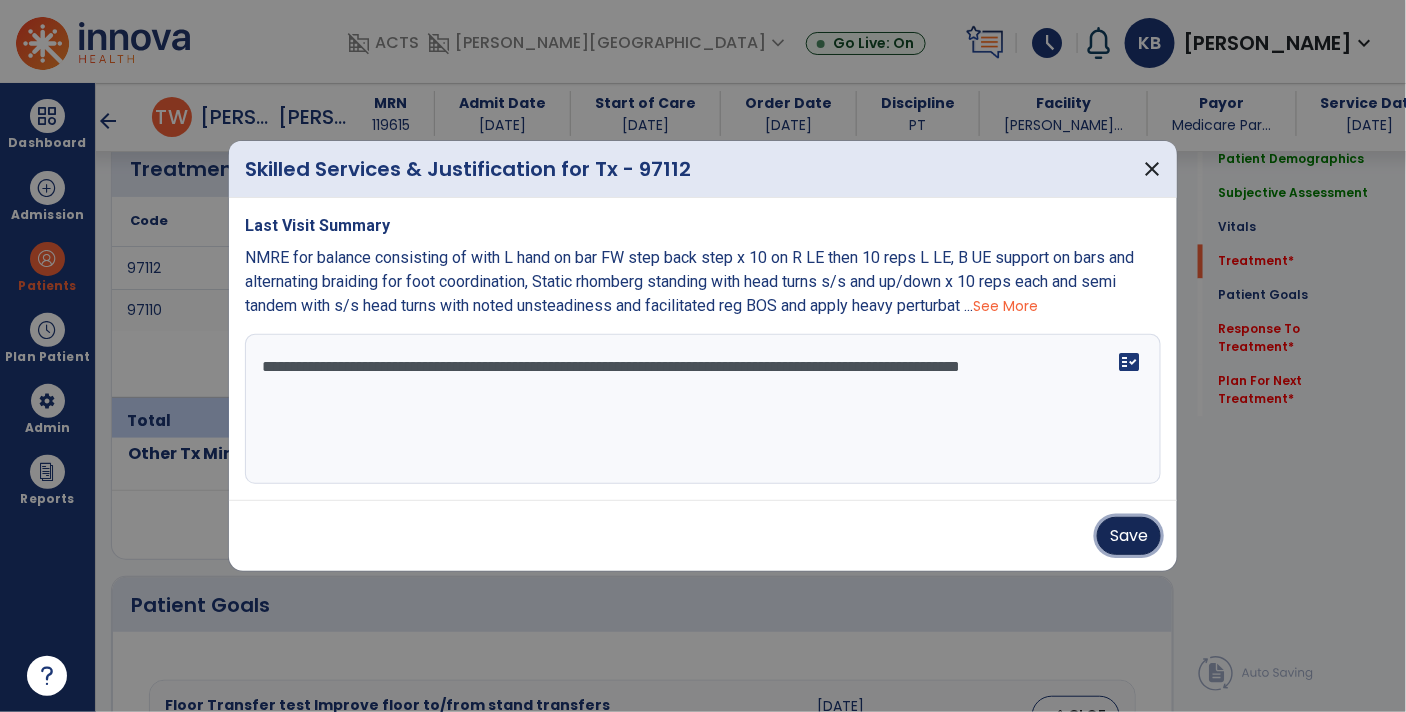 click on "Save" at bounding box center [1129, 536] 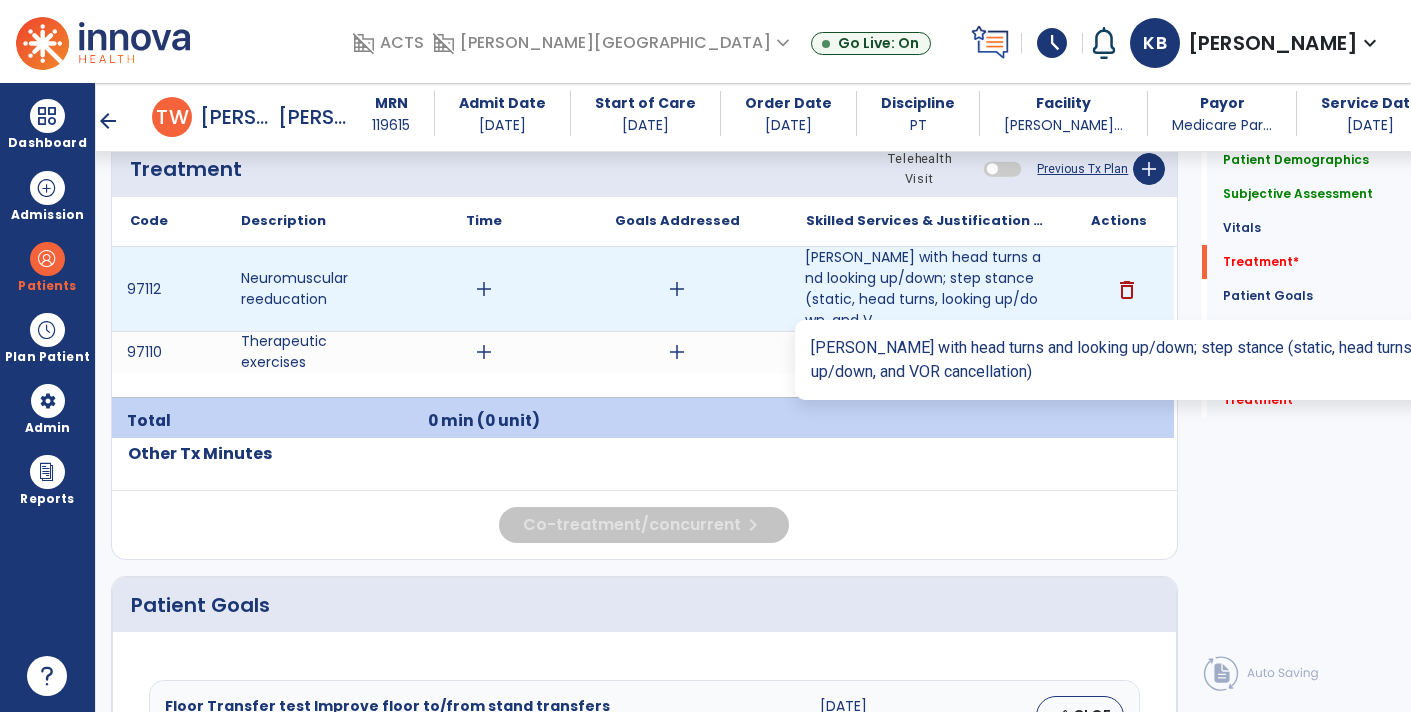 click on "Romberg with head turns and looking up/down; step stance (static, head turns, looking up/down, and V..." at bounding box center (926, 289) 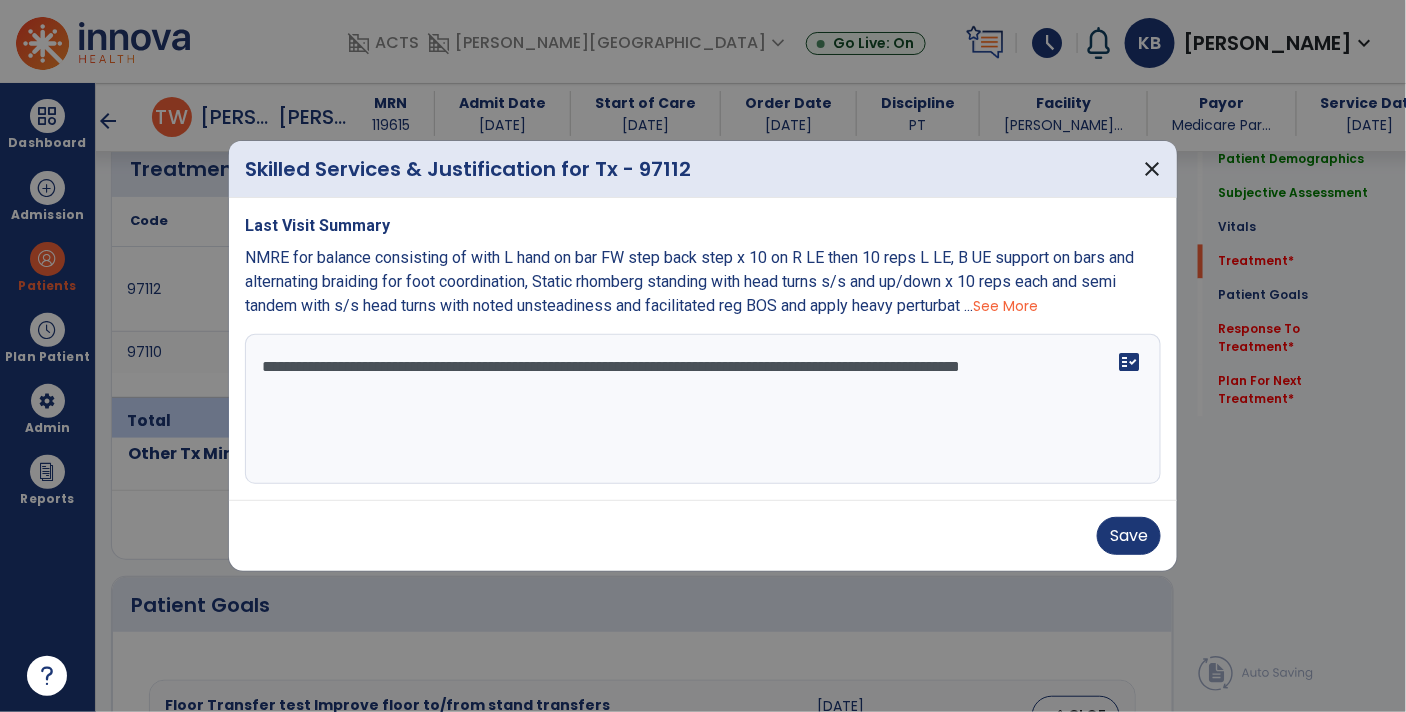 scroll, scrollTop: 1219, scrollLeft: 0, axis: vertical 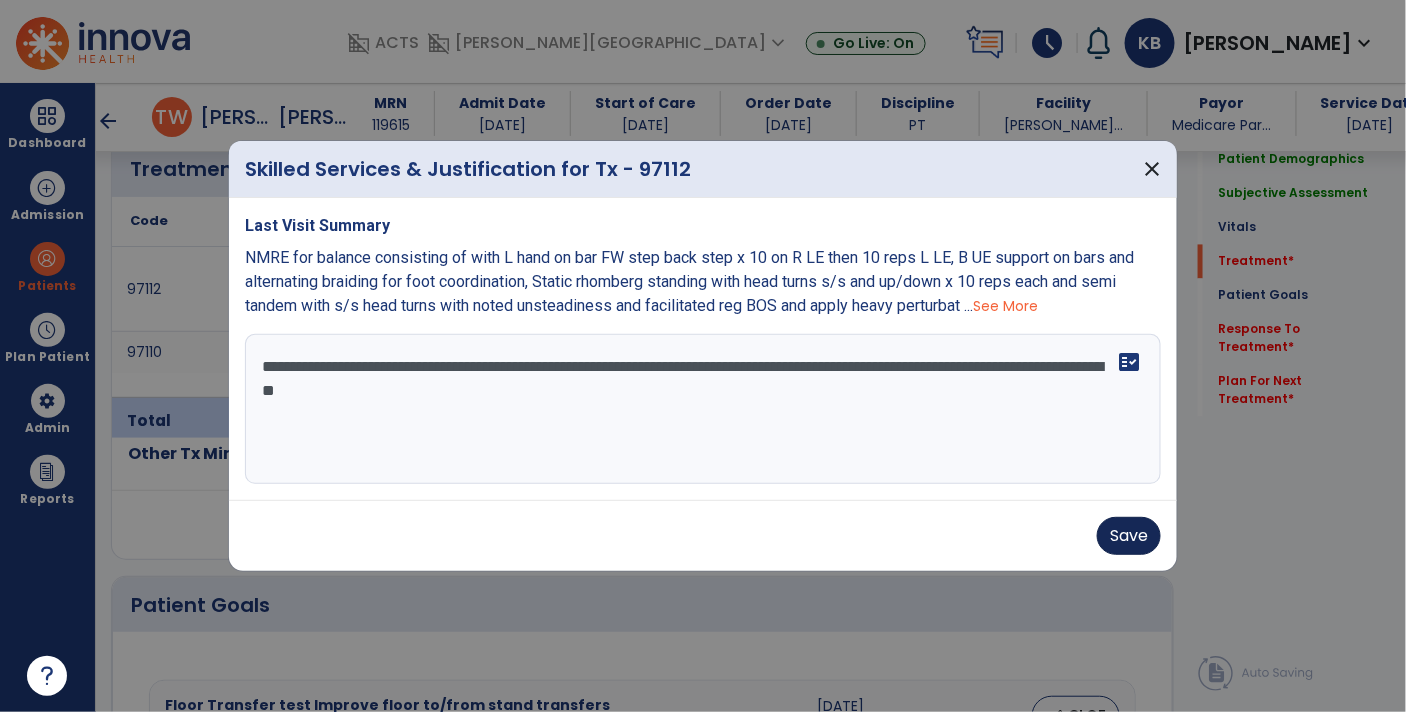 type on "**********" 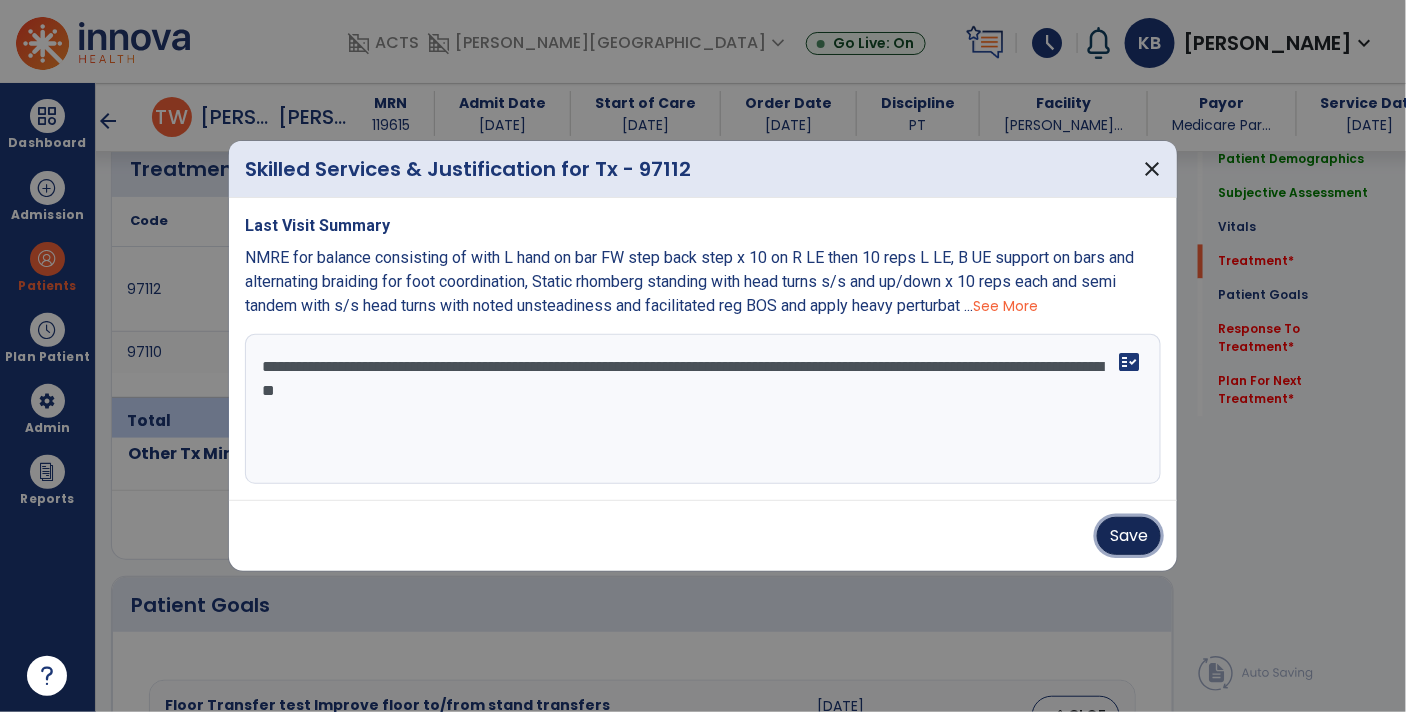click on "Save" at bounding box center [1129, 536] 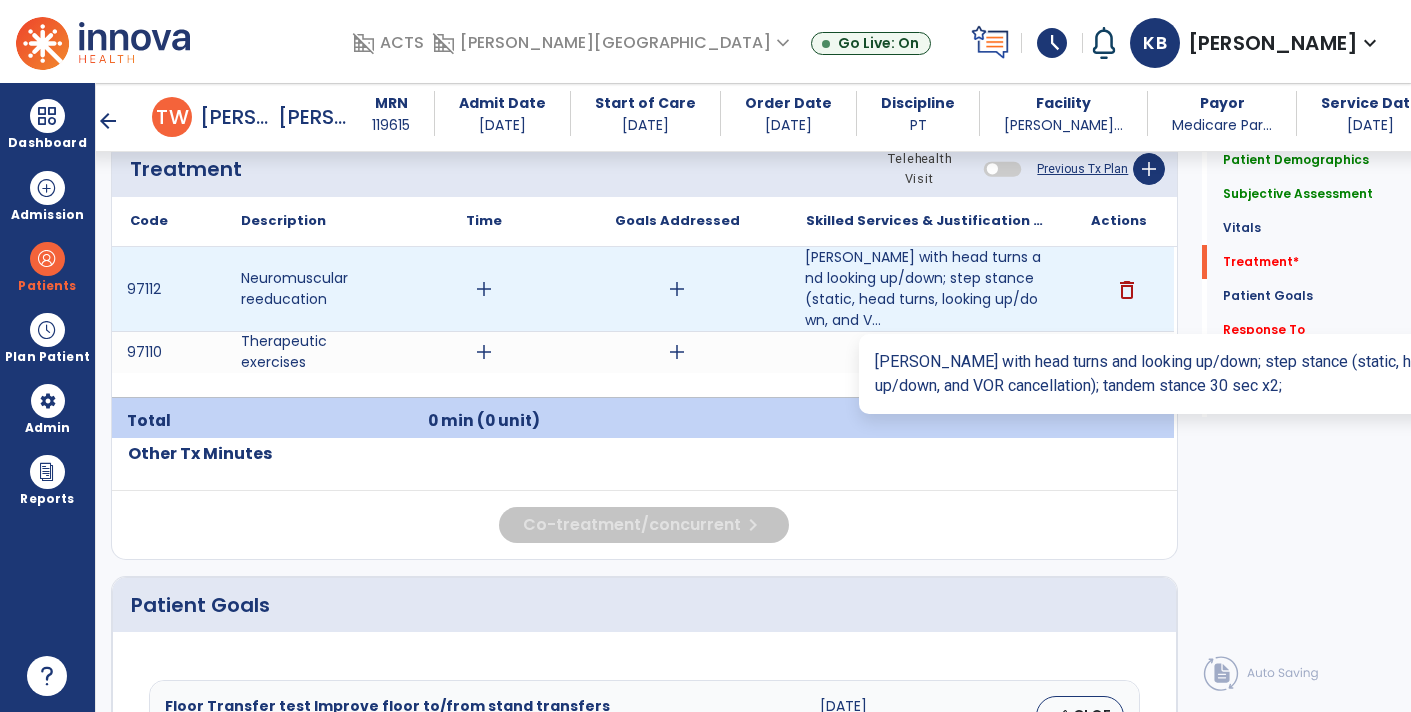 click on "Romberg with head turns and looking up/down; step stance (static, head turns, looking up/down, and V..." at bounding box center (926, 289) 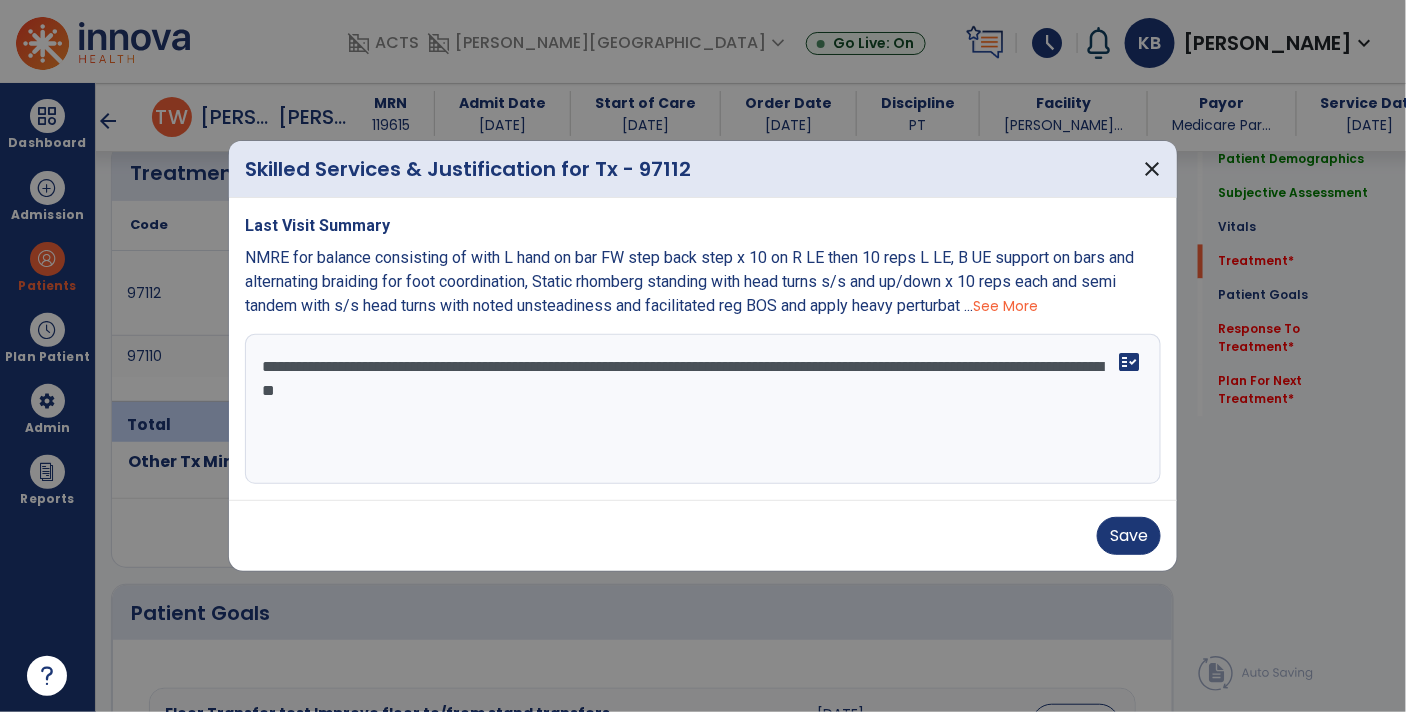 scroll, scrollTop: 1219, scrollLeft: 0, axis: vertical 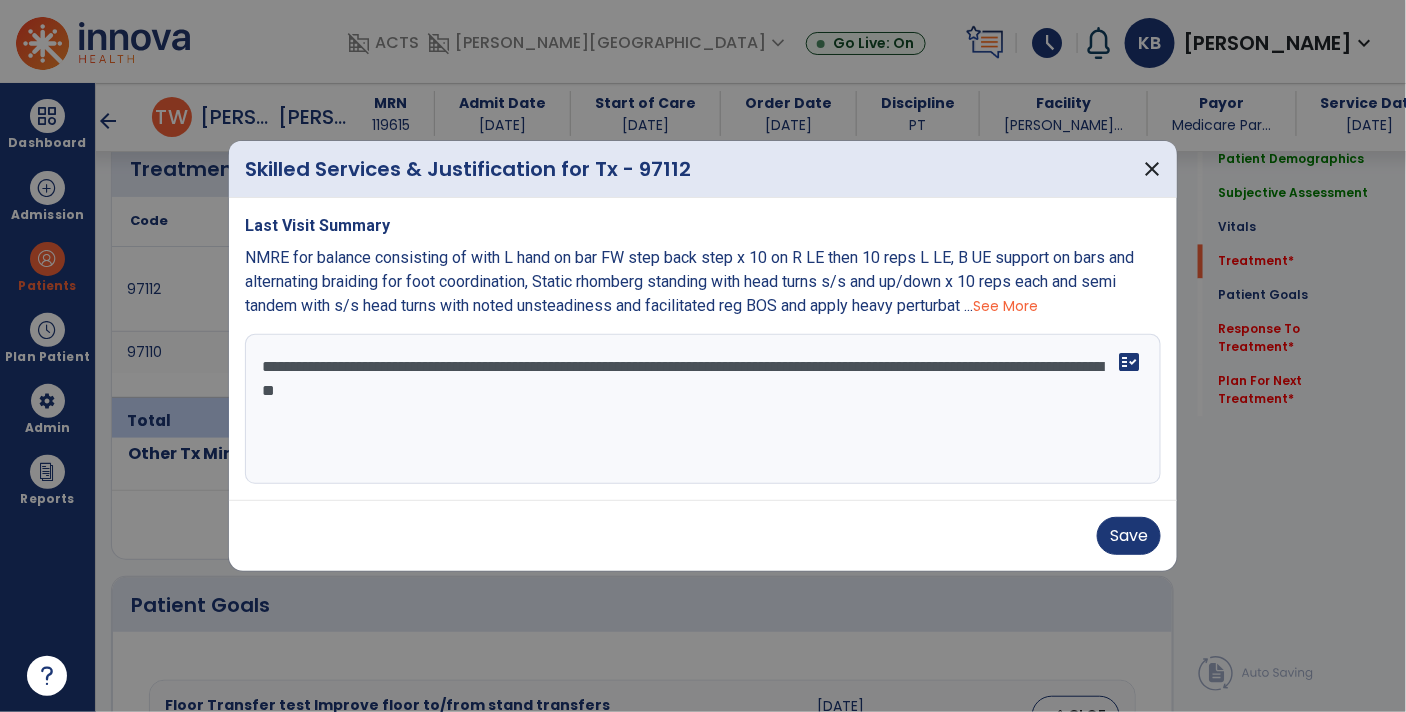 click on "**********" at bounding box center (703, 409) 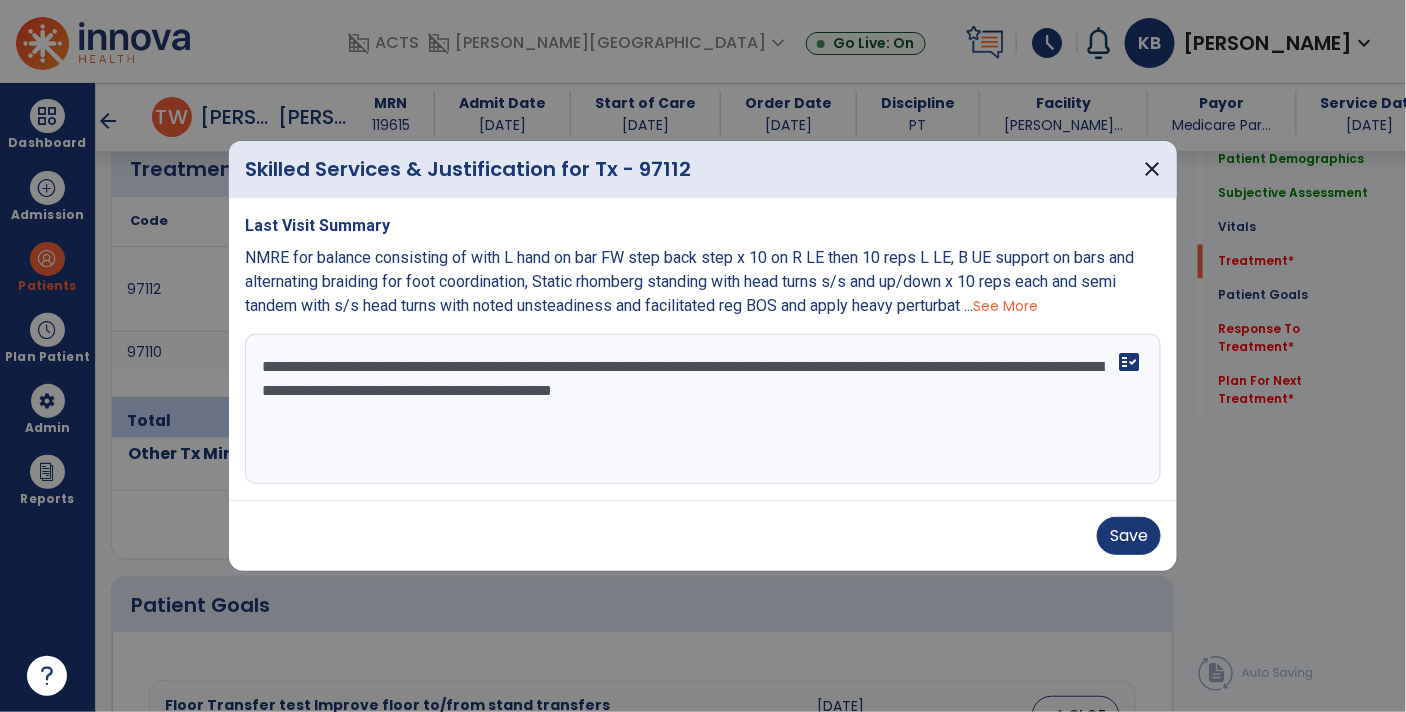 type on "**********" 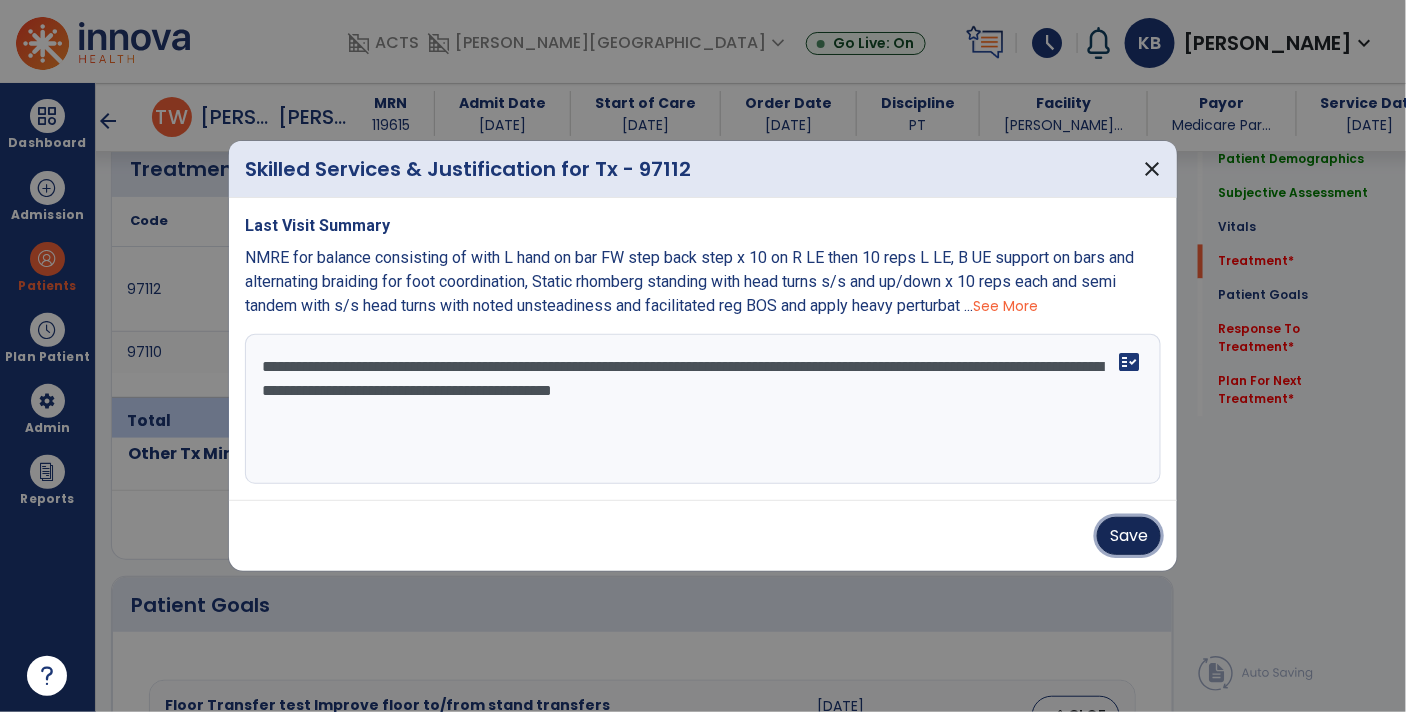 click on "Save" at bounding box center (1129, 536) 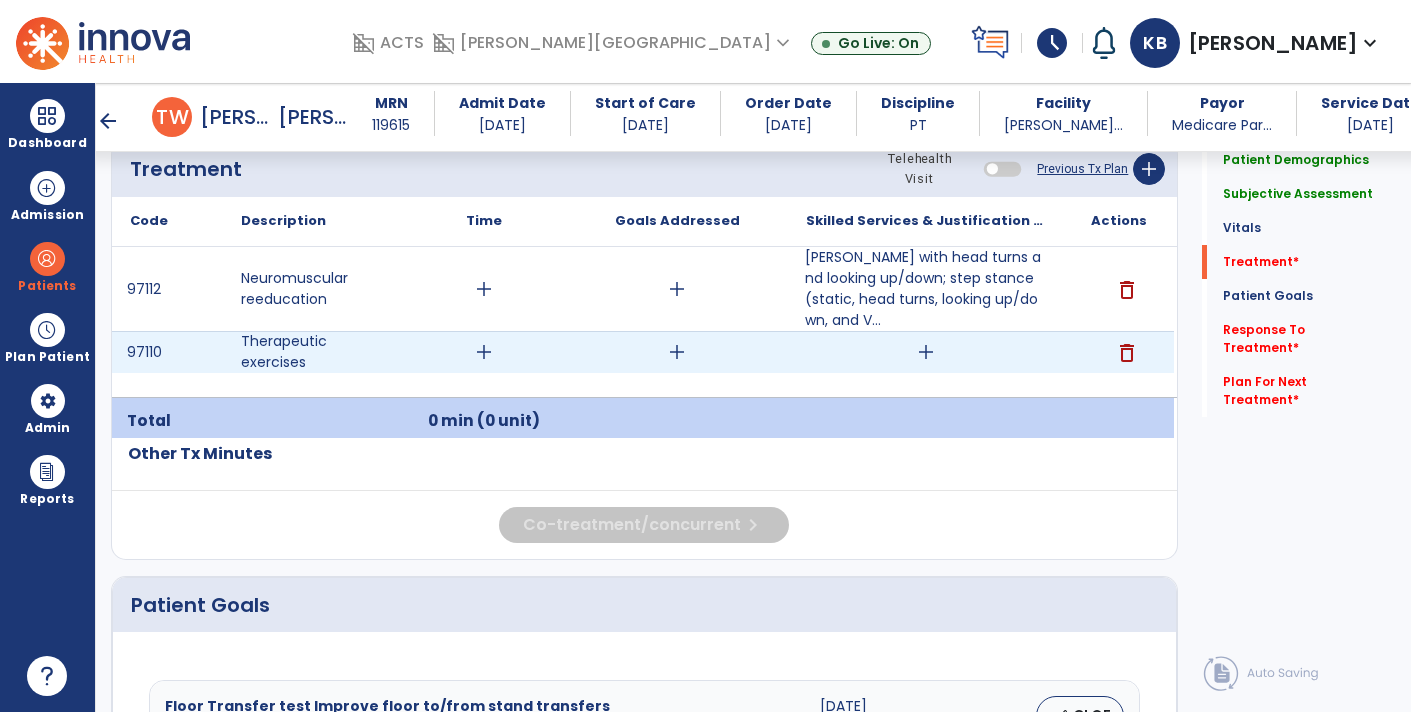 click on "add" at bounding box center [926, 352] 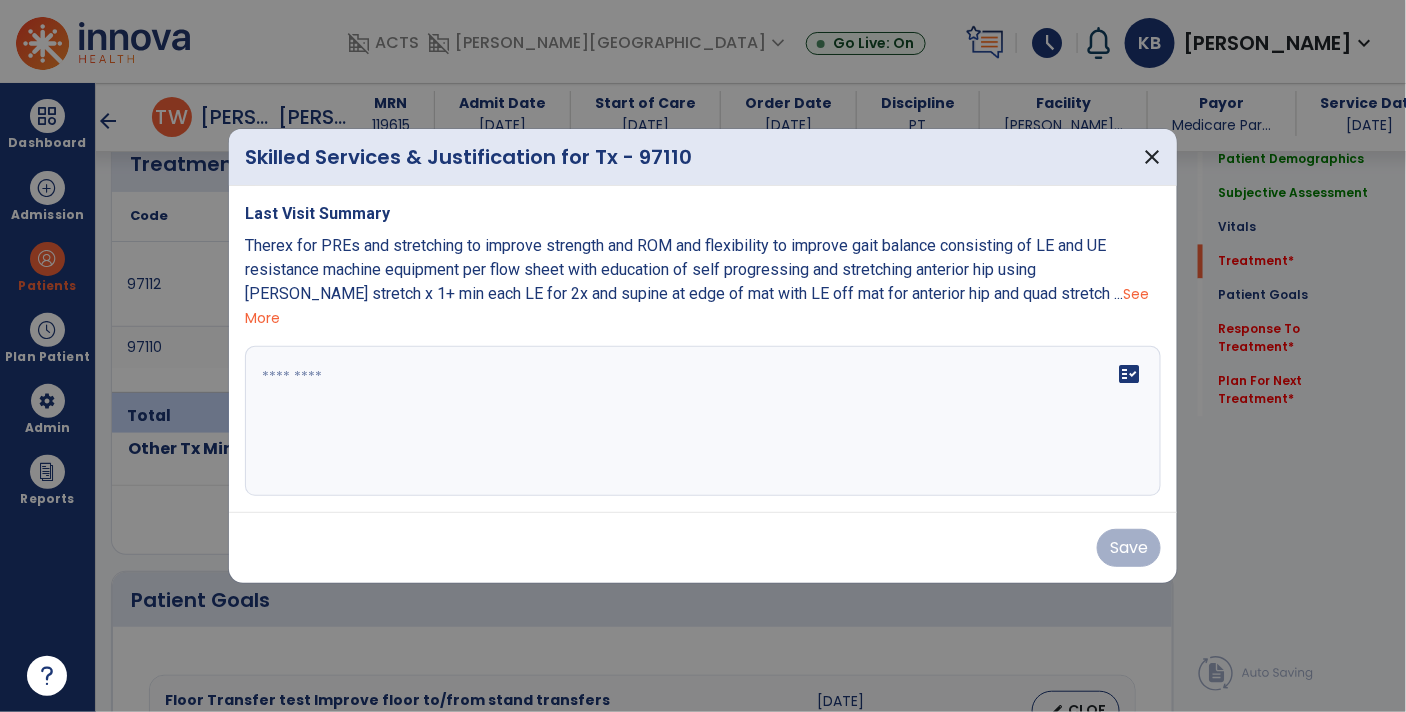 scroll, scrollTop: 1219, scrollLeft: 0, axis: vertical 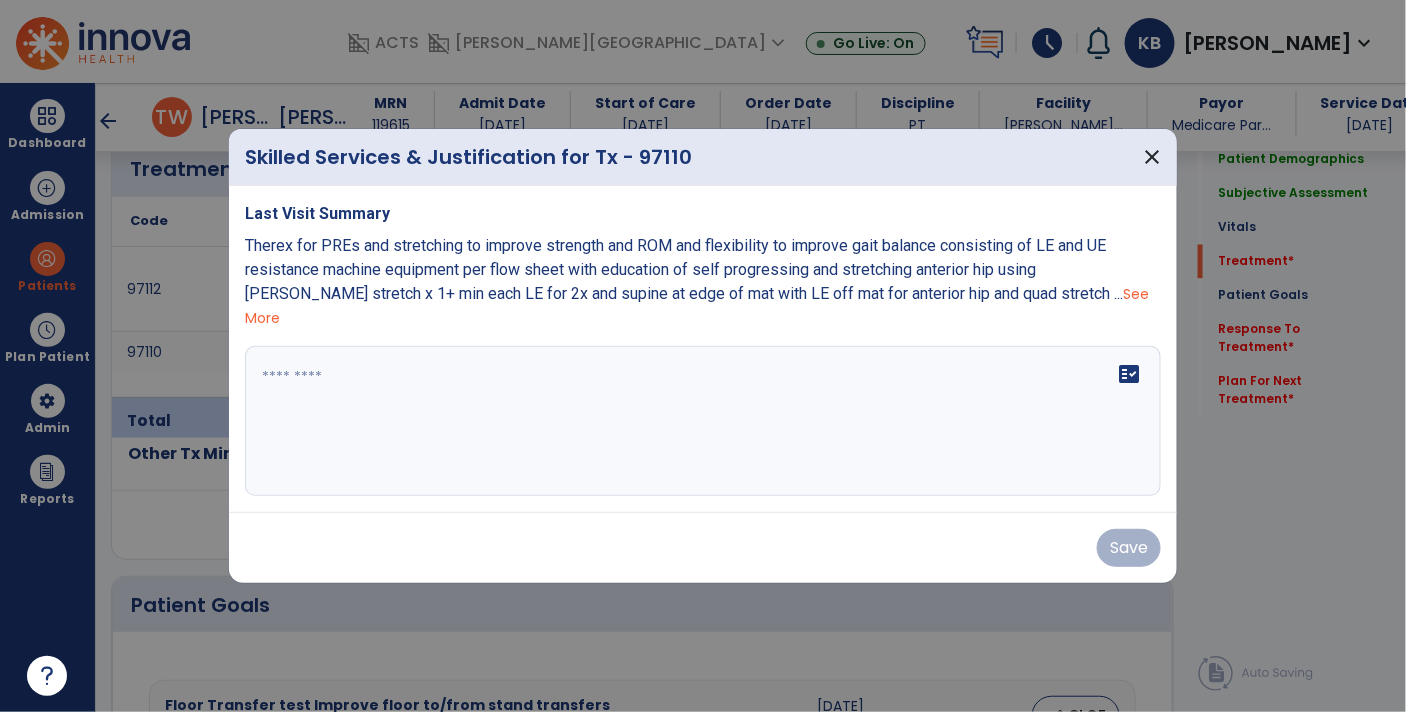 click at bounding box center [703, 421] 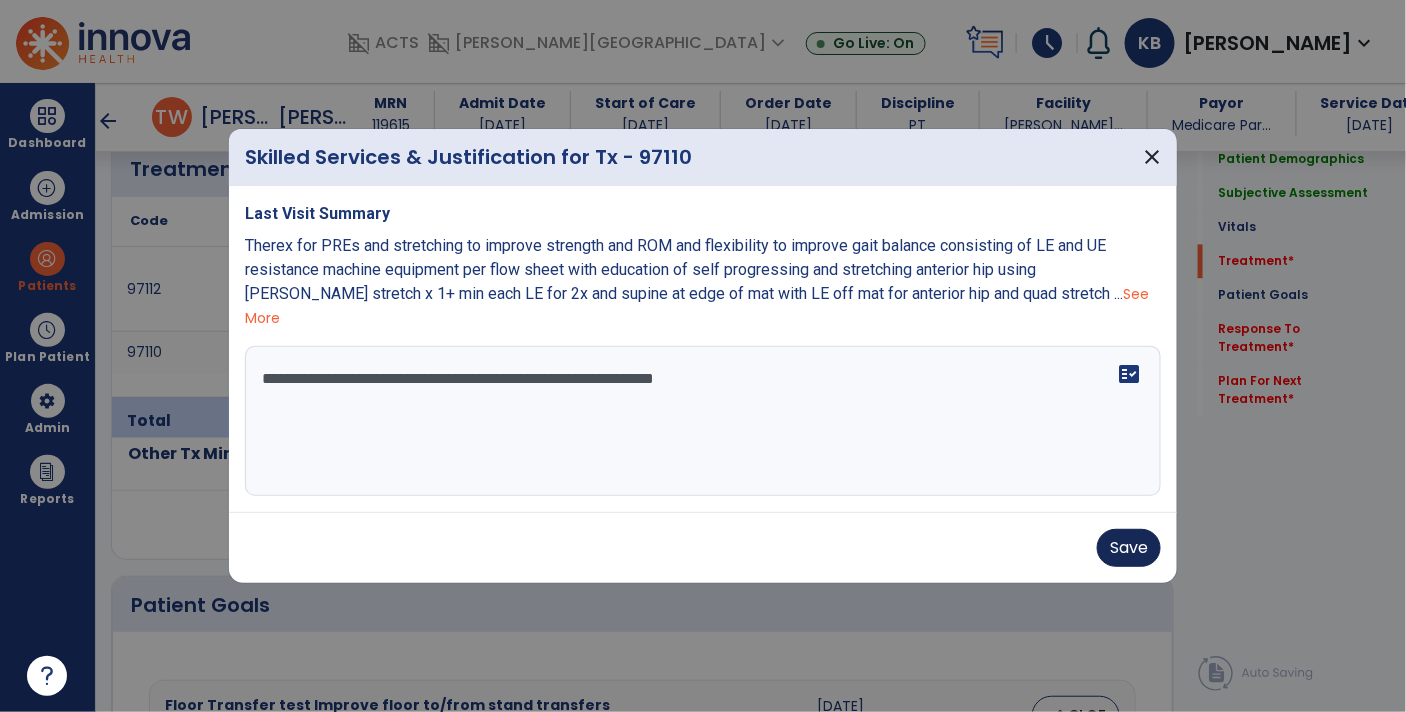 type on "**********" 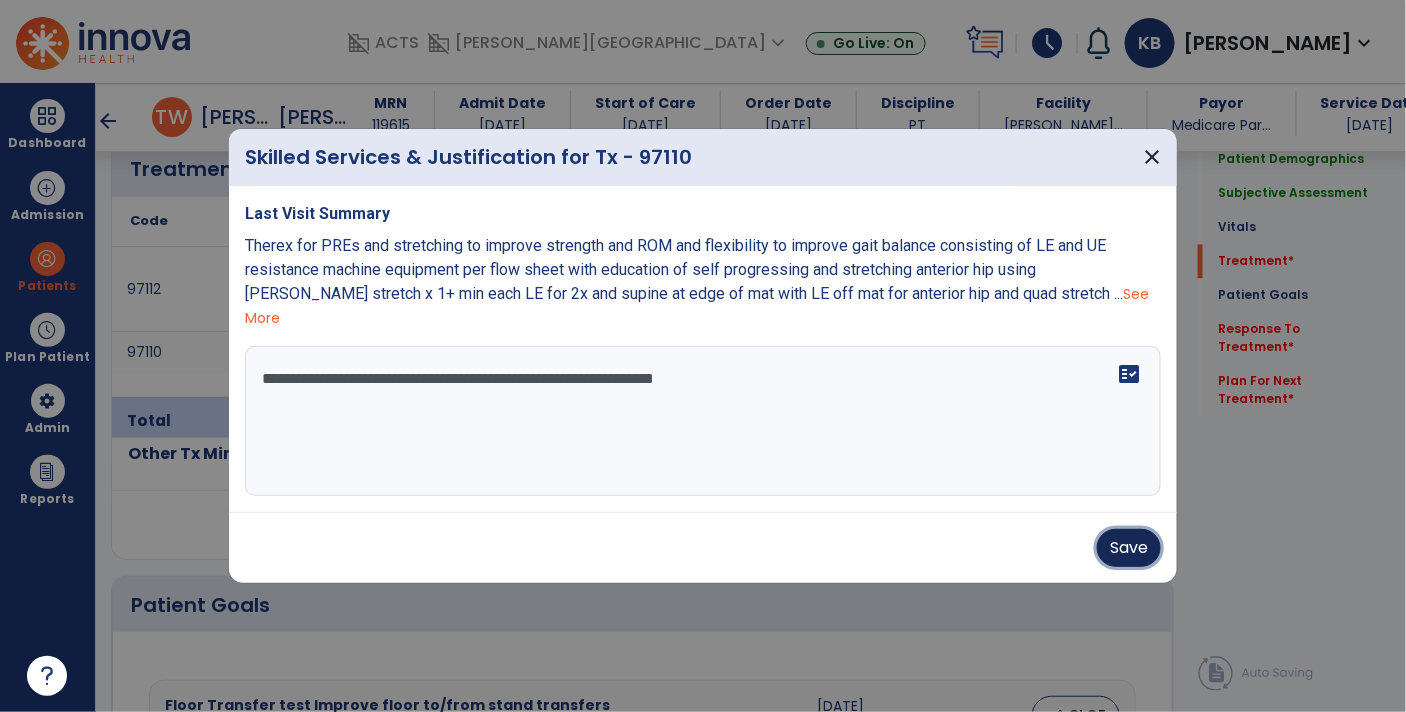 click on "Save" at bounding box center [1129, 548] 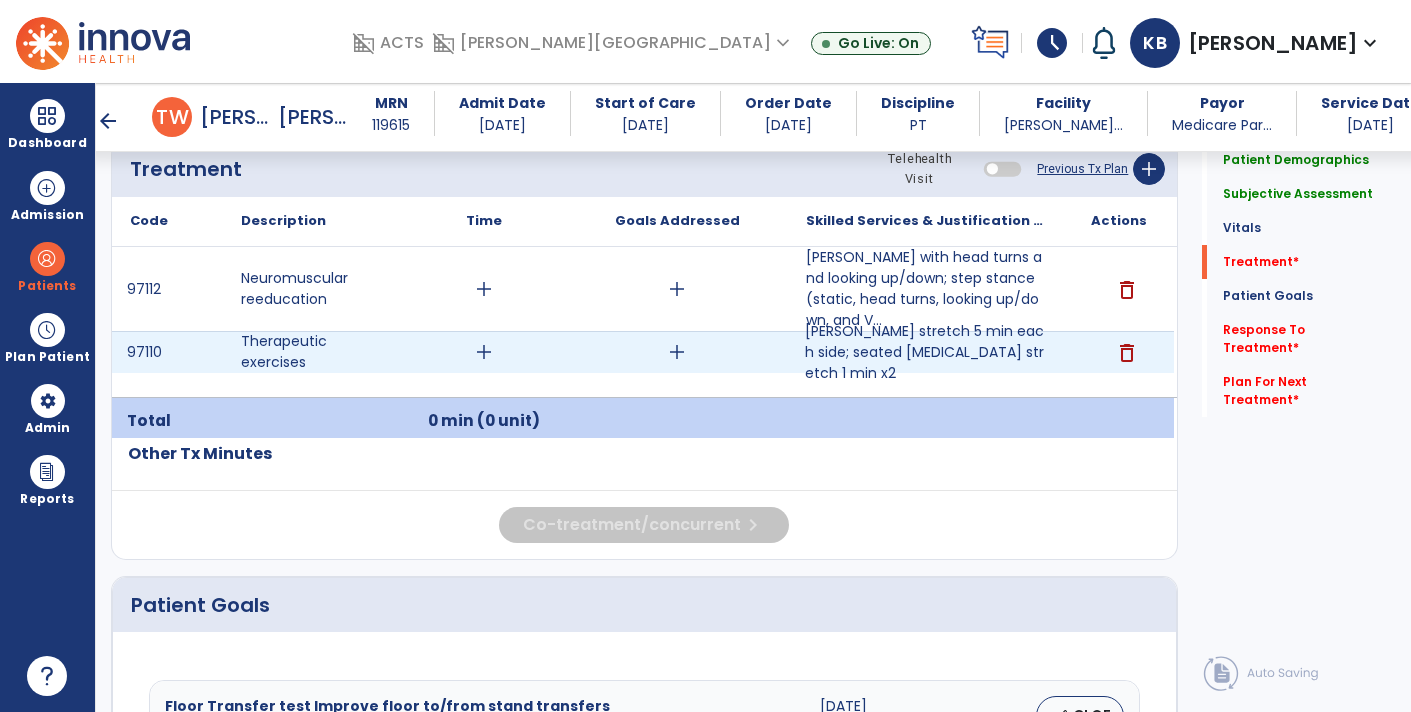 click on "Thomas stretch 5 min each side; seated hamstring stretch 1 min x2" at bounding box center (926, 352) 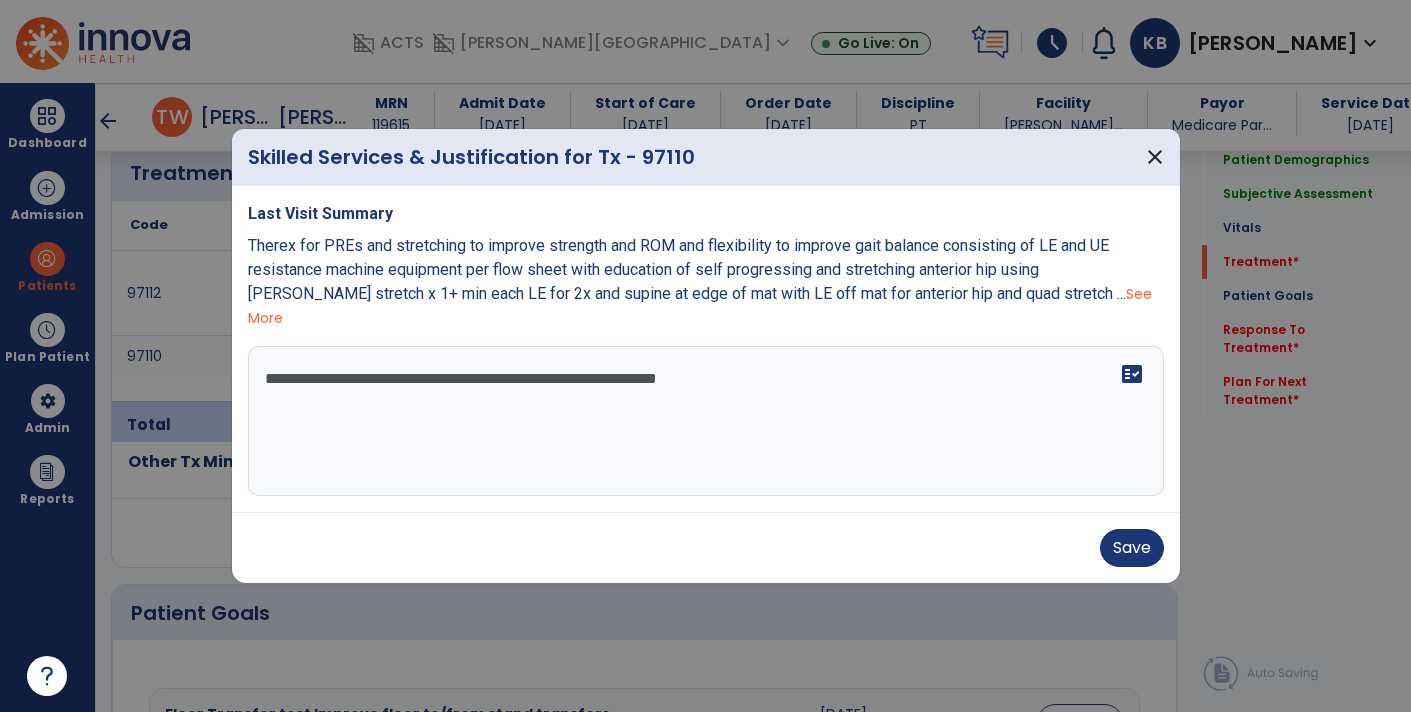 scroll, scrollTop: 1219, scrollLeft: 0, axis: vertical 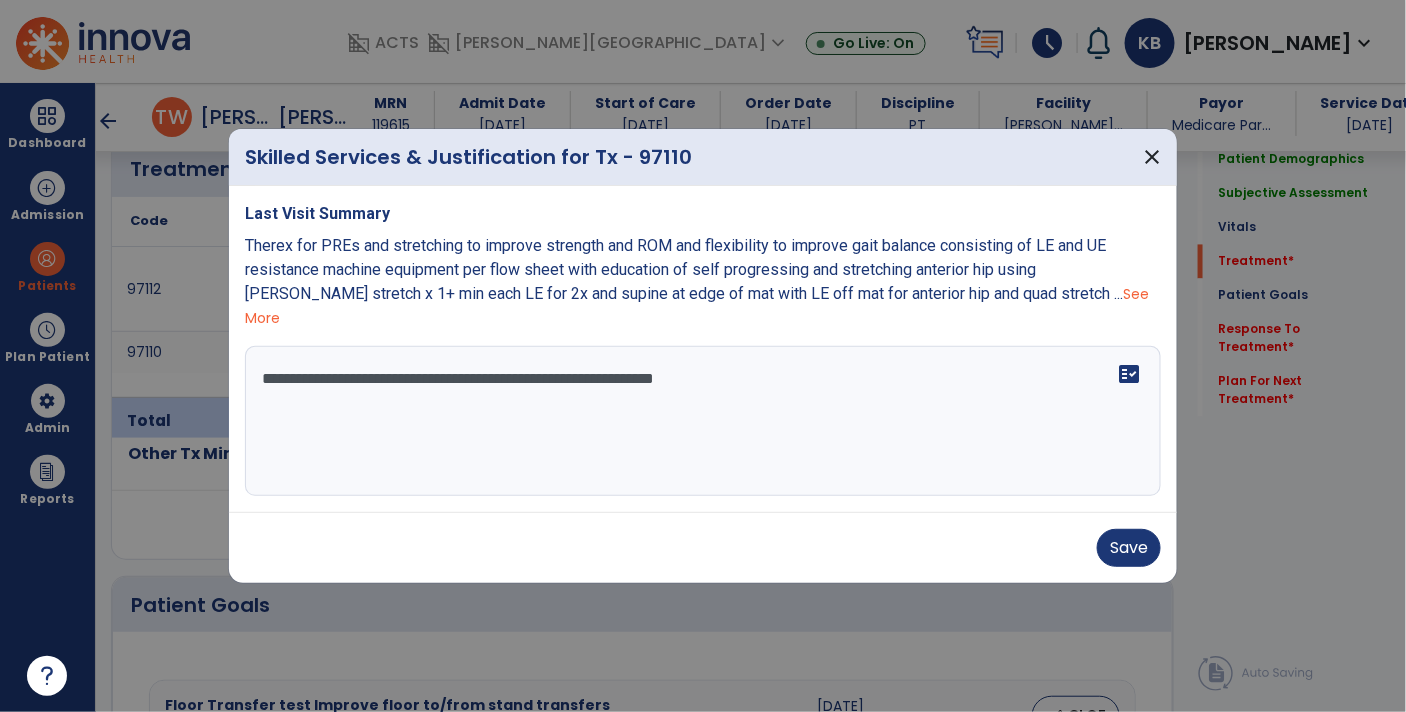 click on "**********" at bounding box center (703, 421) 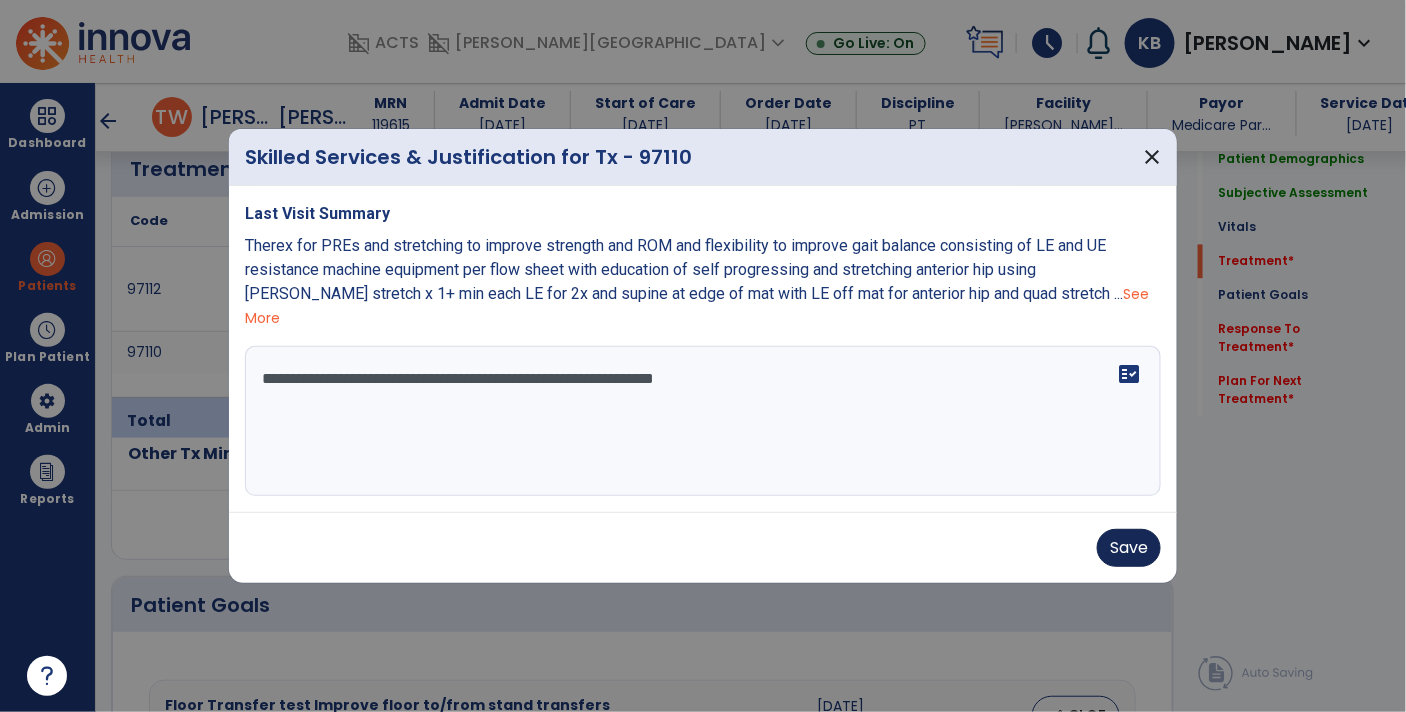 type on "**********" 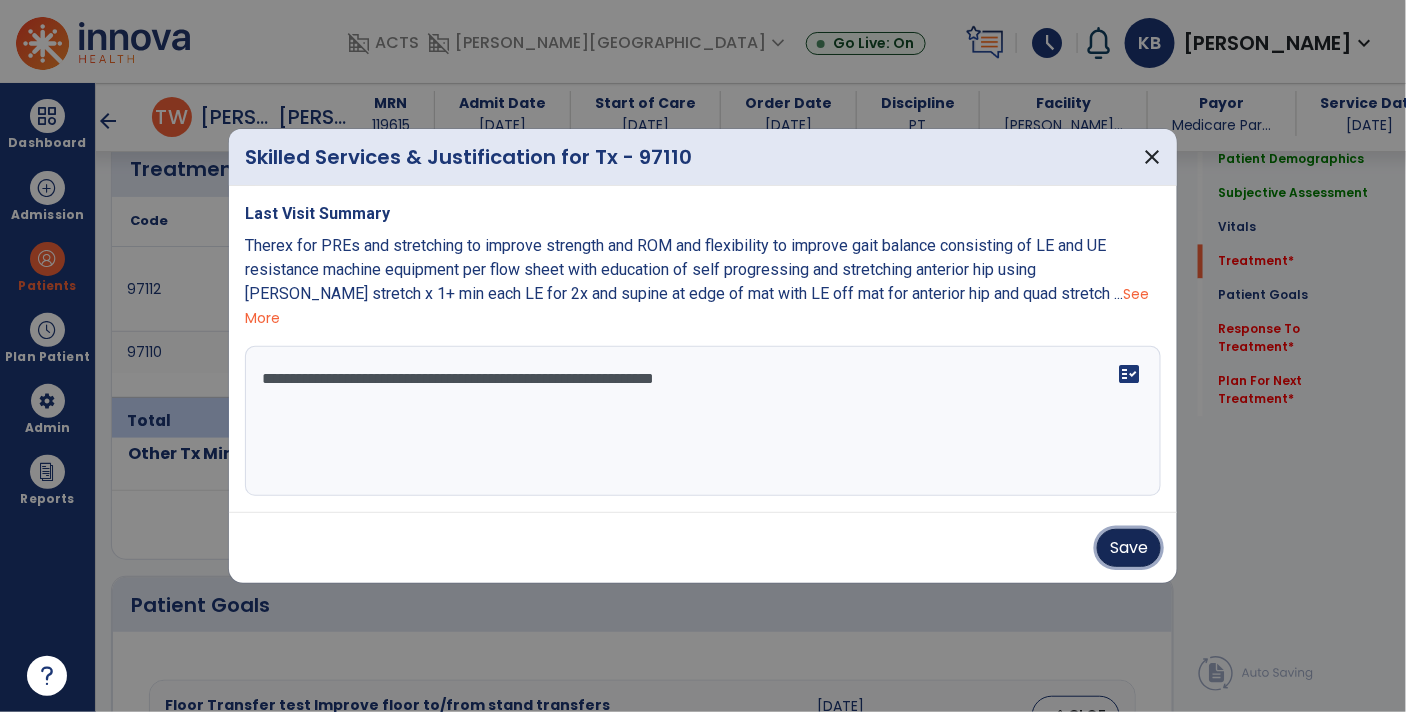 click on "Save" at bounding box center [1129, 548] 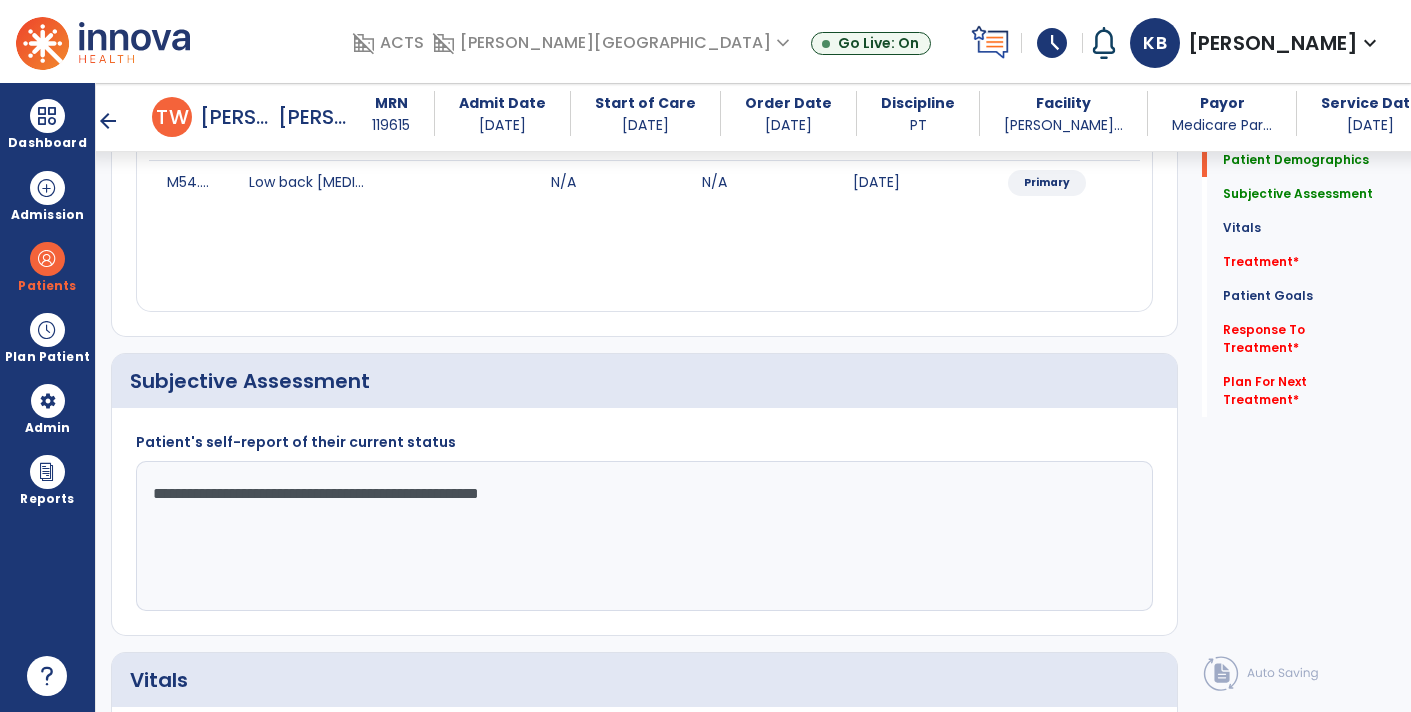 scroll, scrollTop: 0, scrollLeft: 0, axis: both 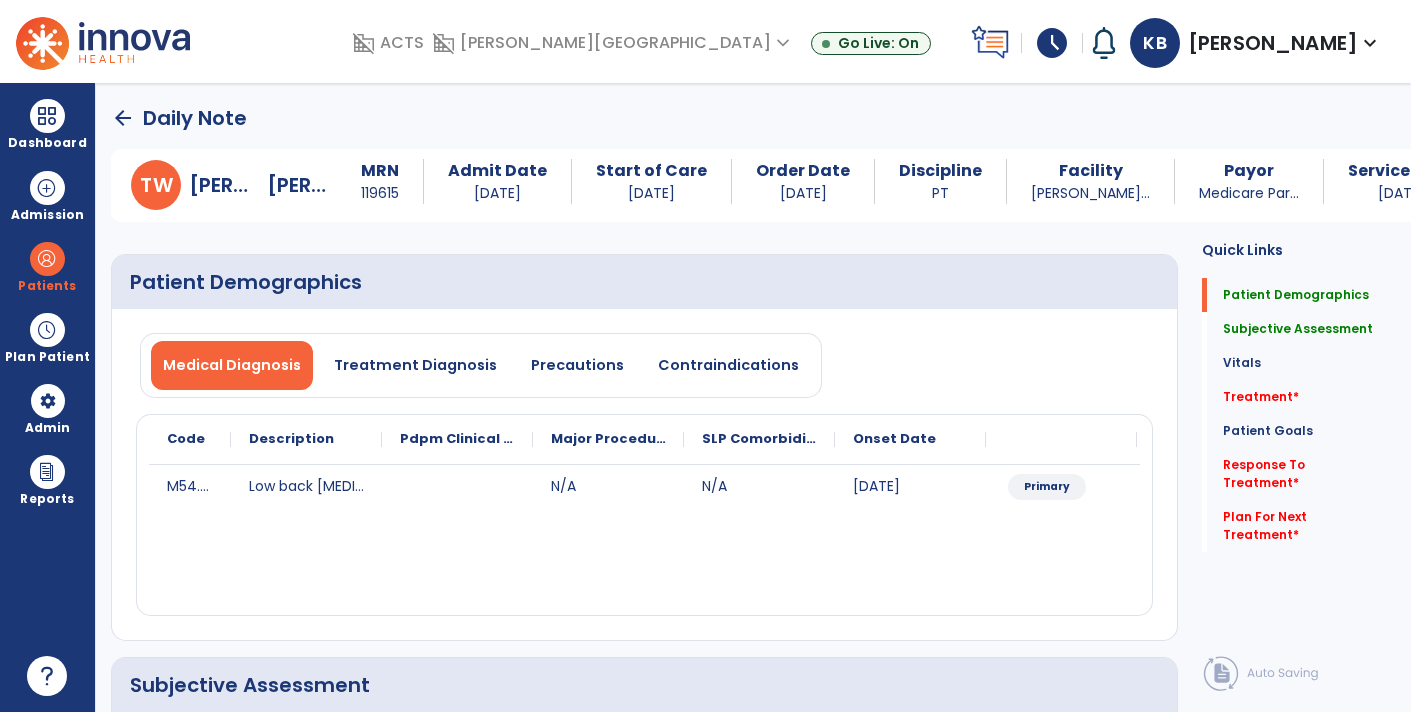 click on "arrow_back" 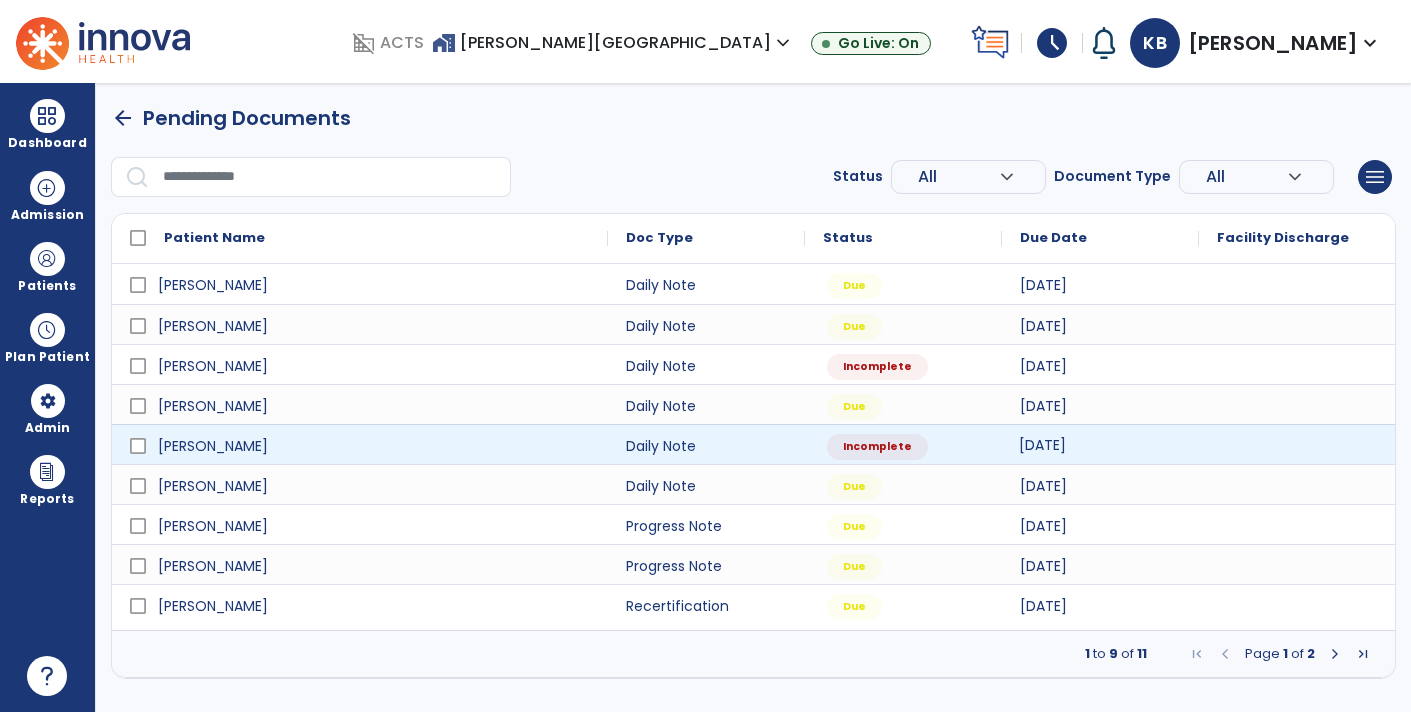 click on "[DATE]" at bounding box center [1100, 444] 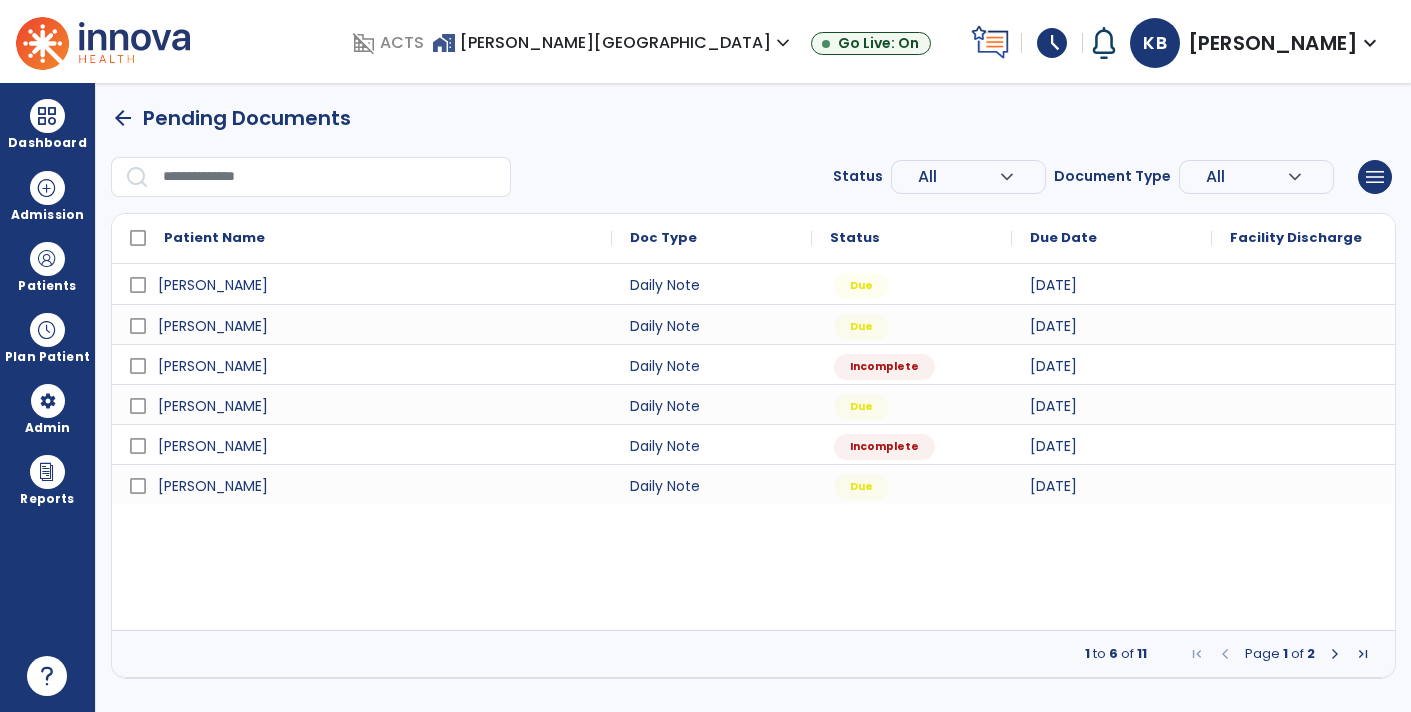 select on "*" 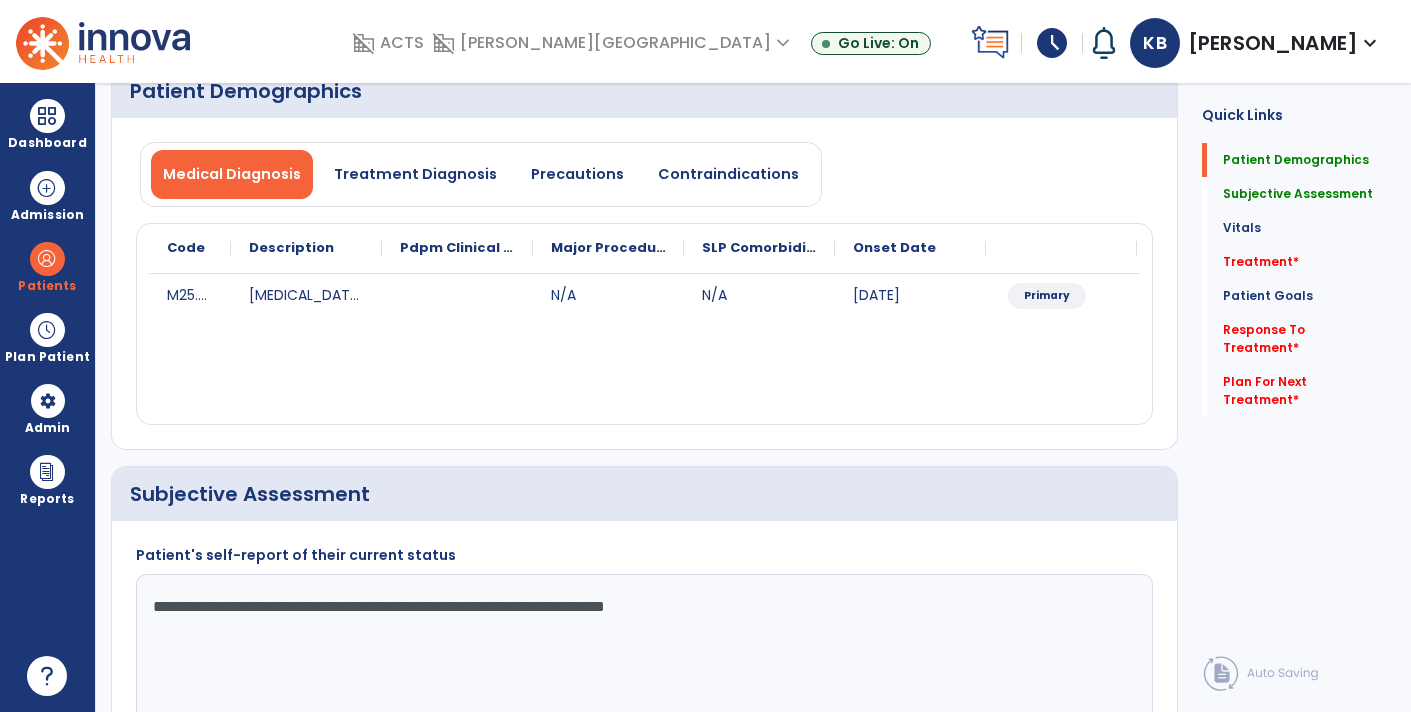 scroll, scrollTop: 0, scrollLeft: 0, axis: both 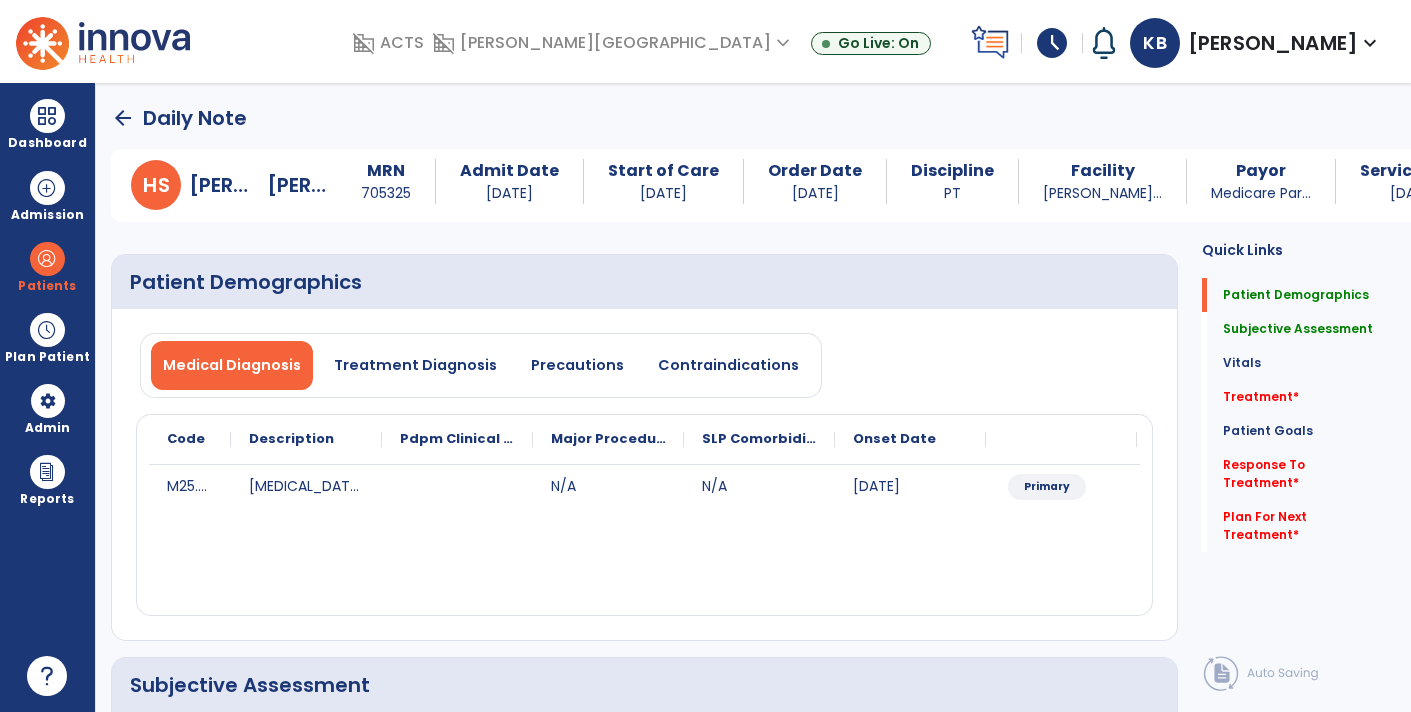click on "arrow_back" 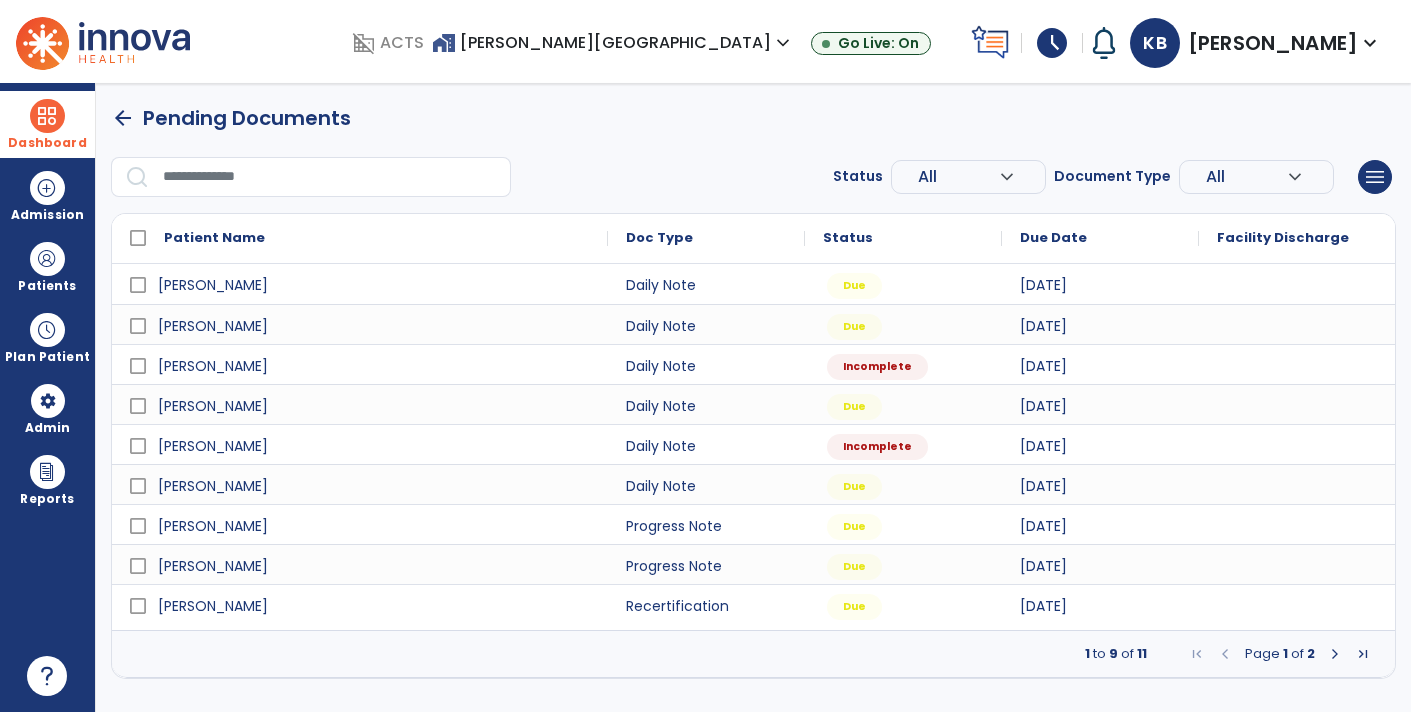 click on "Dashboard" at bounding box center [47, 143] 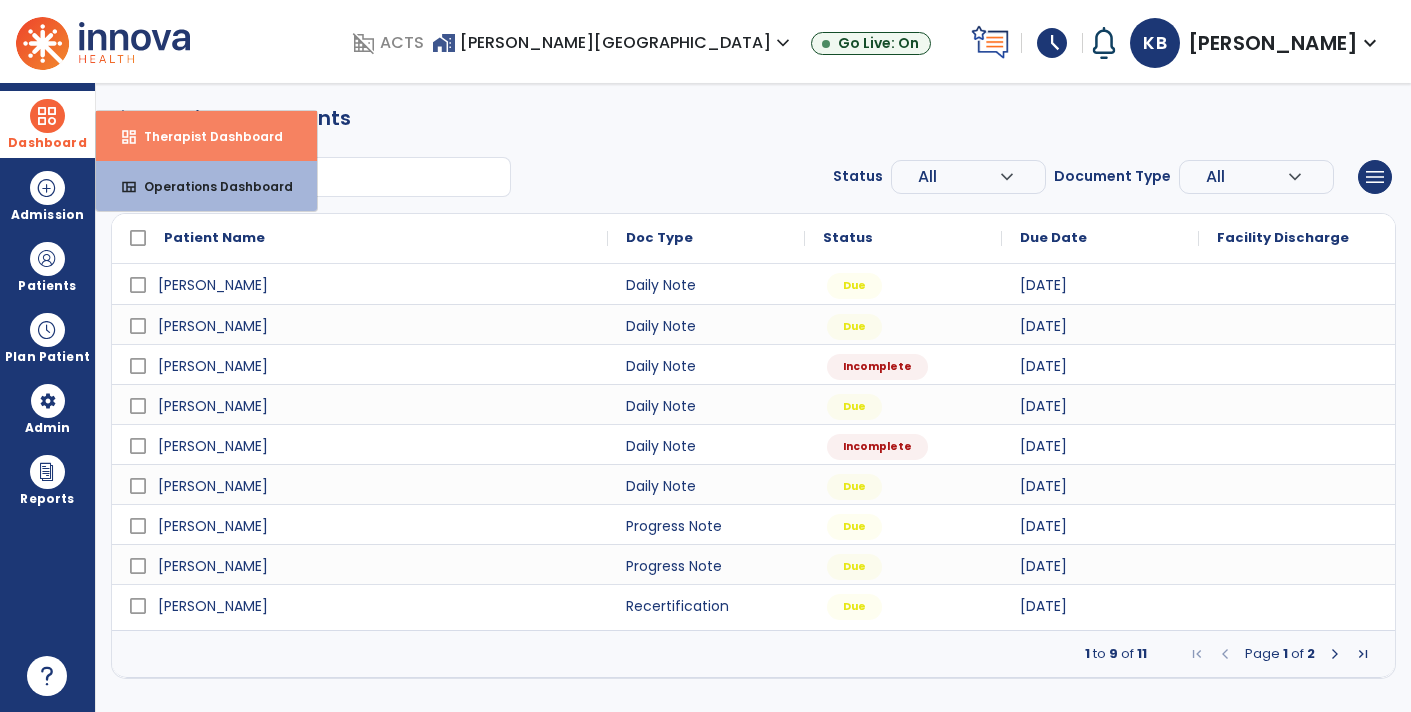 click on "Therapist Dashboard" at bounding box center [205, 136] 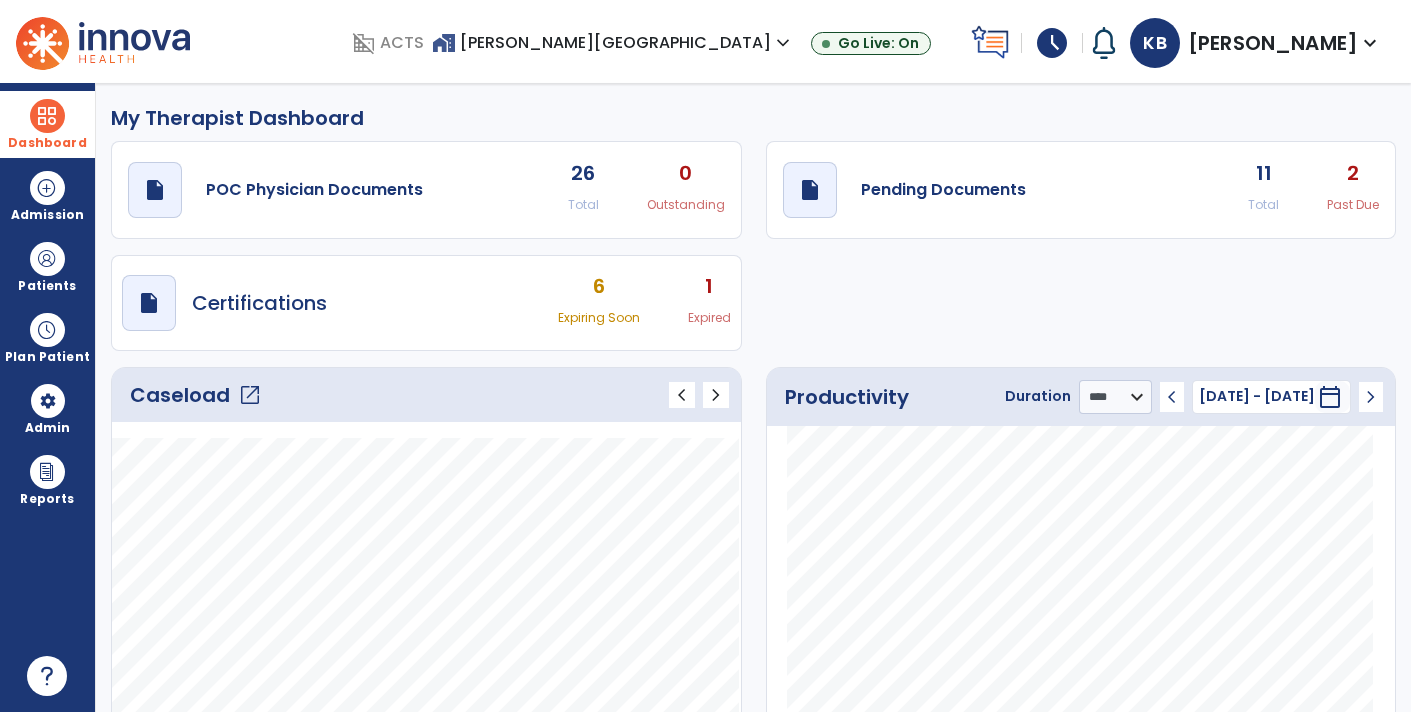 click on "open_in_new" 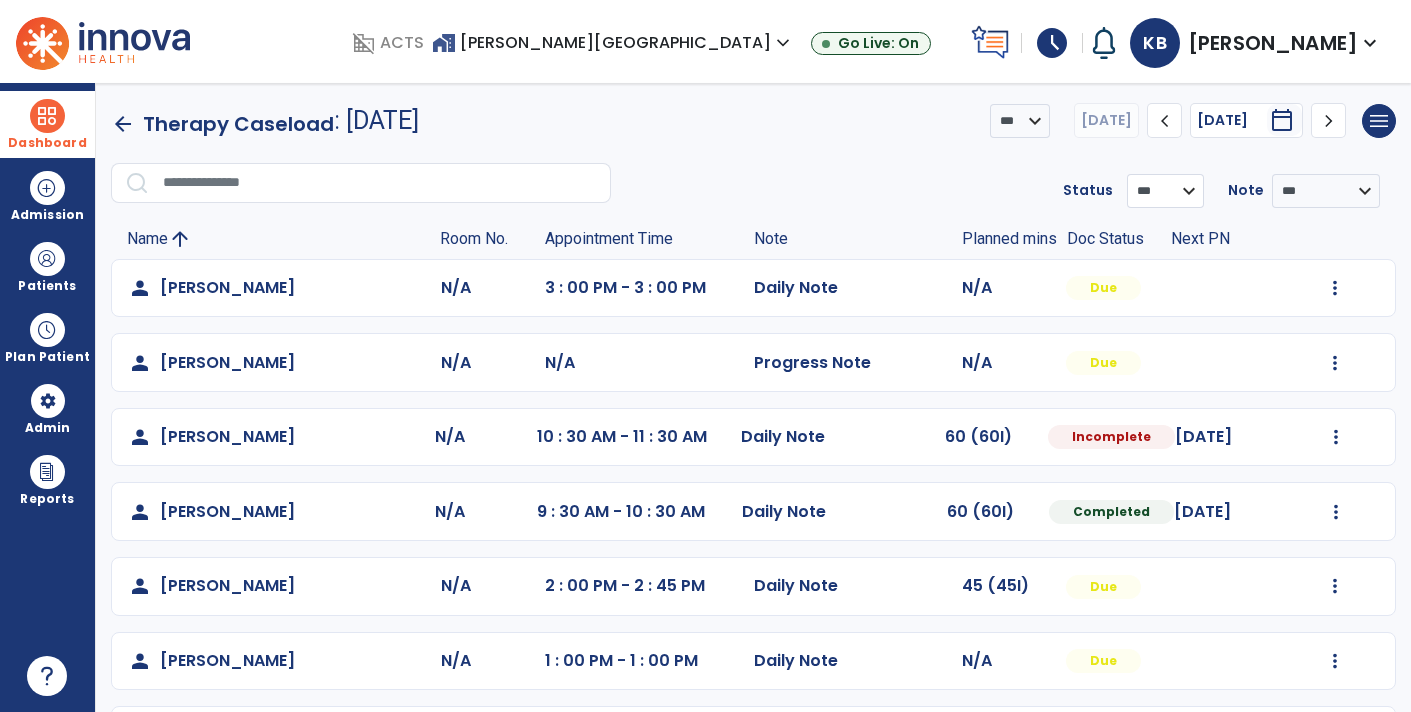 click on "**********" at bounding box center [1165, 191] 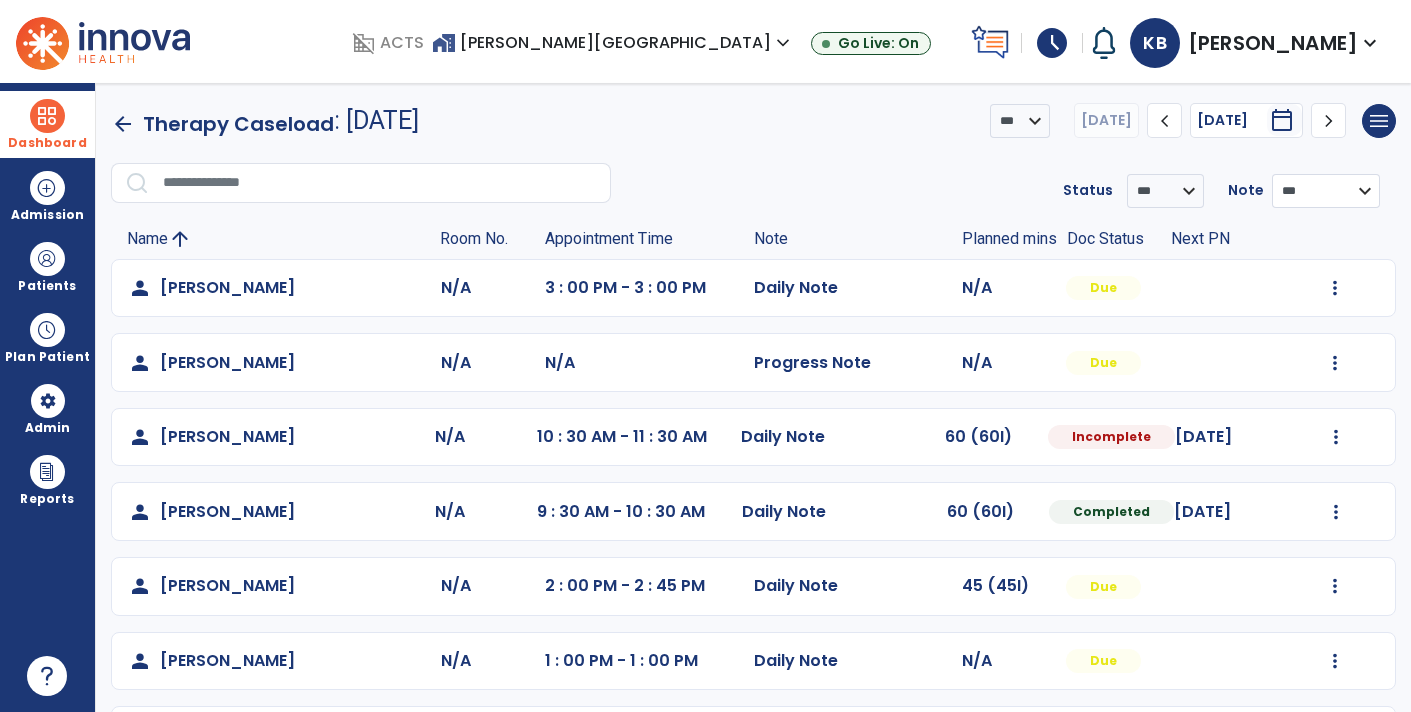 click on "**********" at bounding box center (1165, 191) 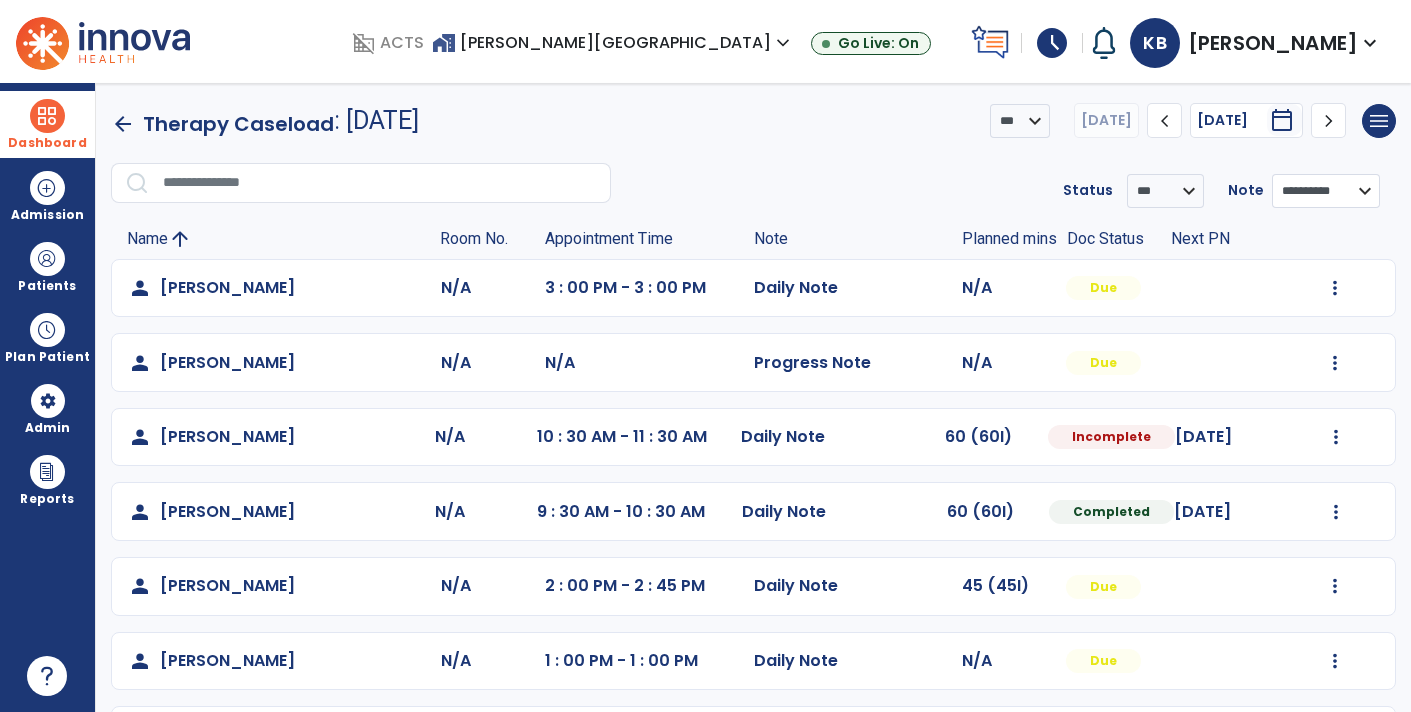 click on "**********" at bounding box center (1326, 191) 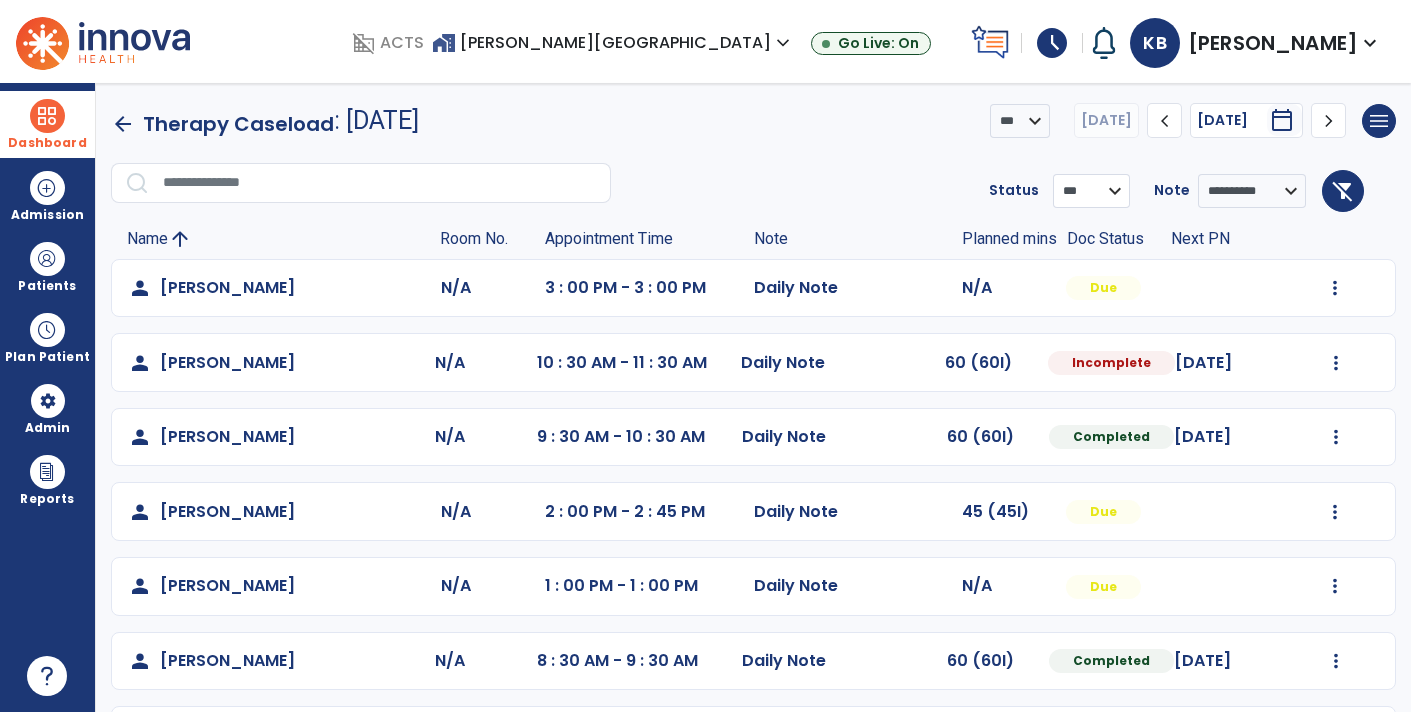 click on "**********" at bounding box center [1091, 191] 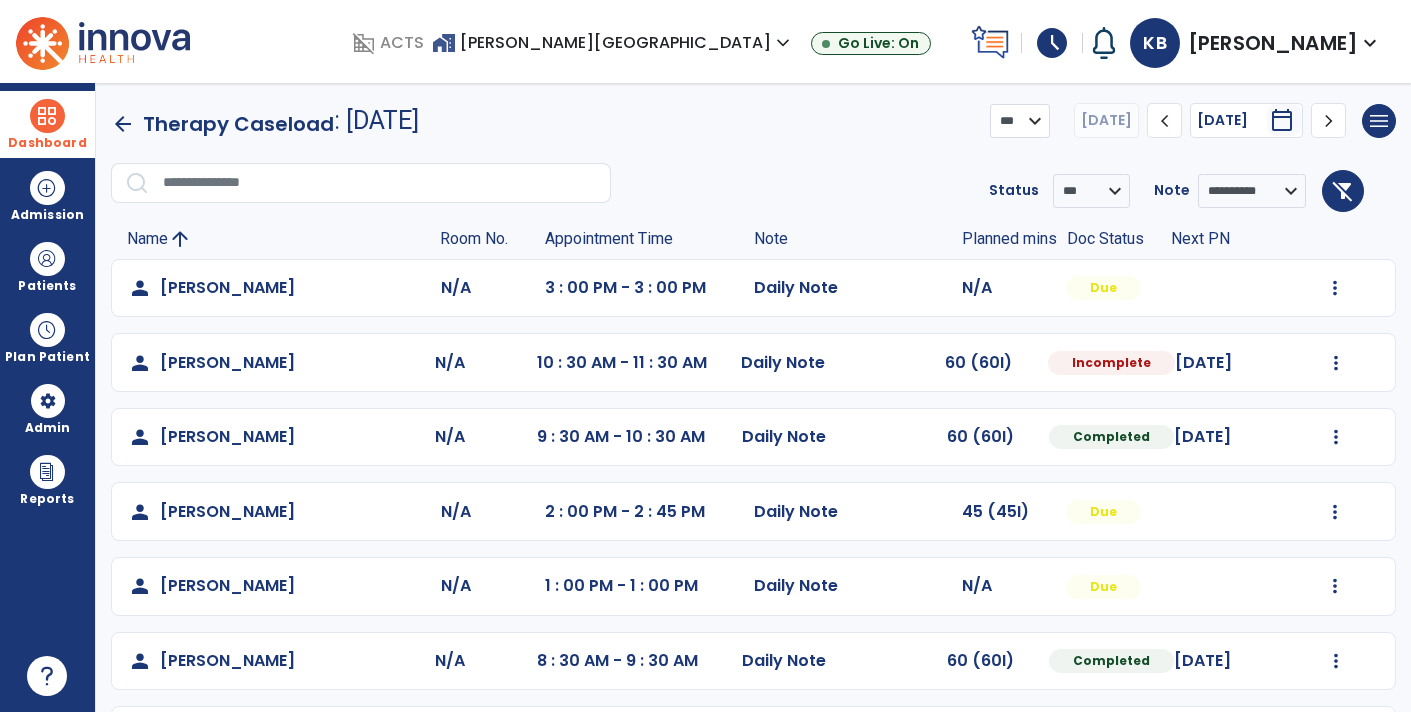 click on "*** ****" at bounding box center (1020, 121) 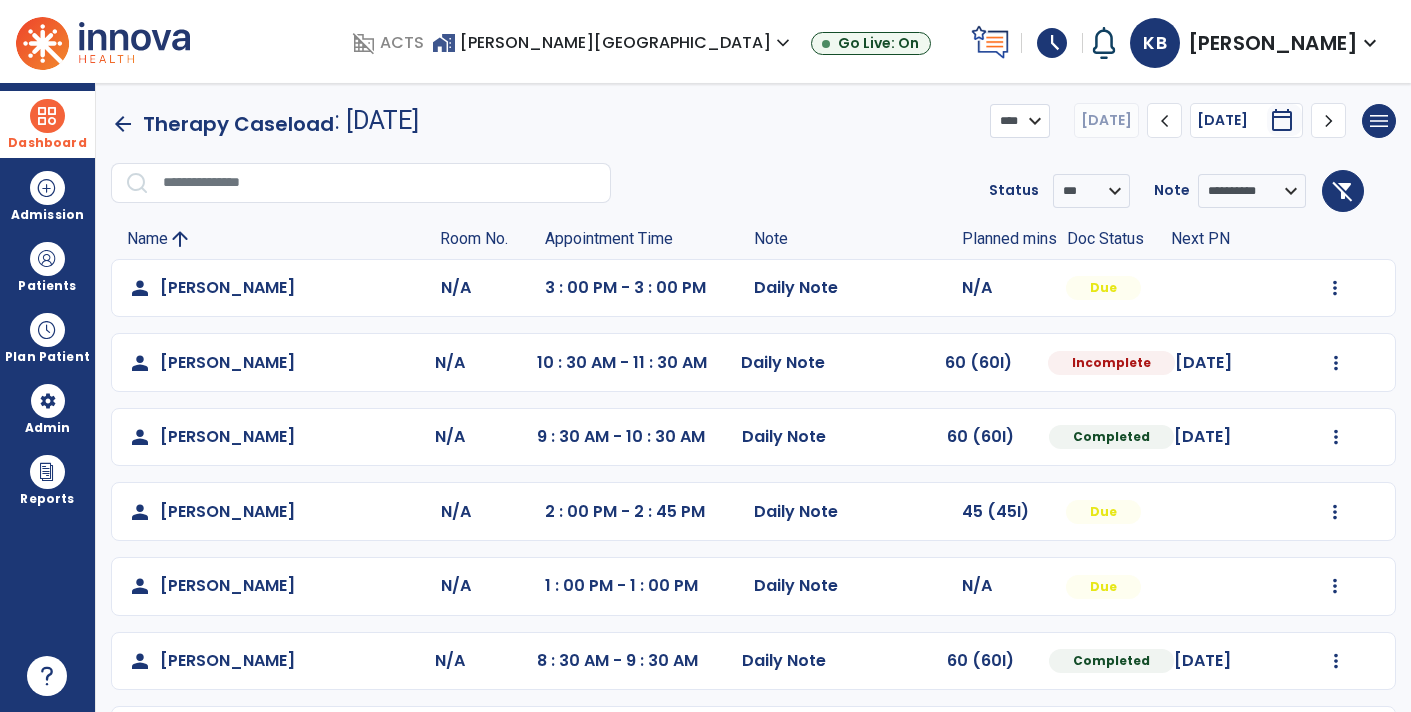 click on "*** ****" at bounding box center [1020, 121] 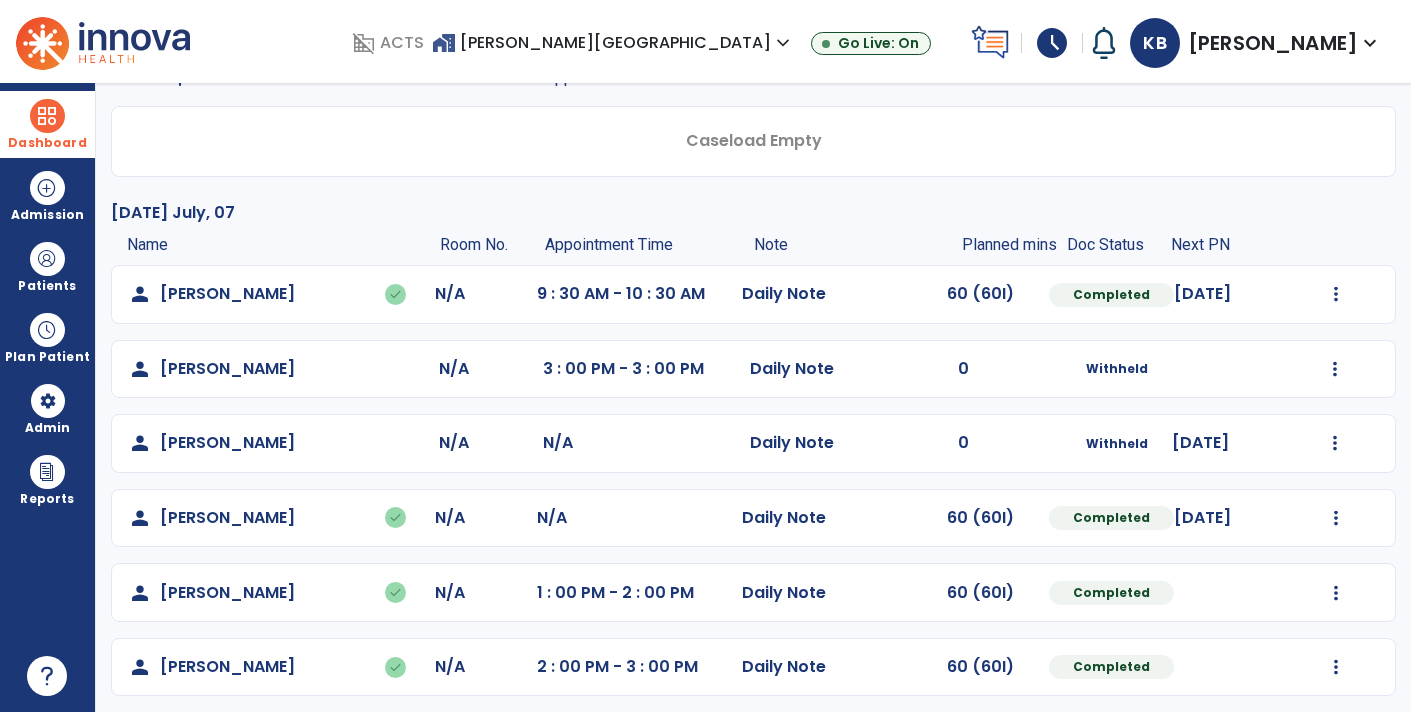 scroll, scrollTop: 211, scrollLeft: 0, axis: vertical 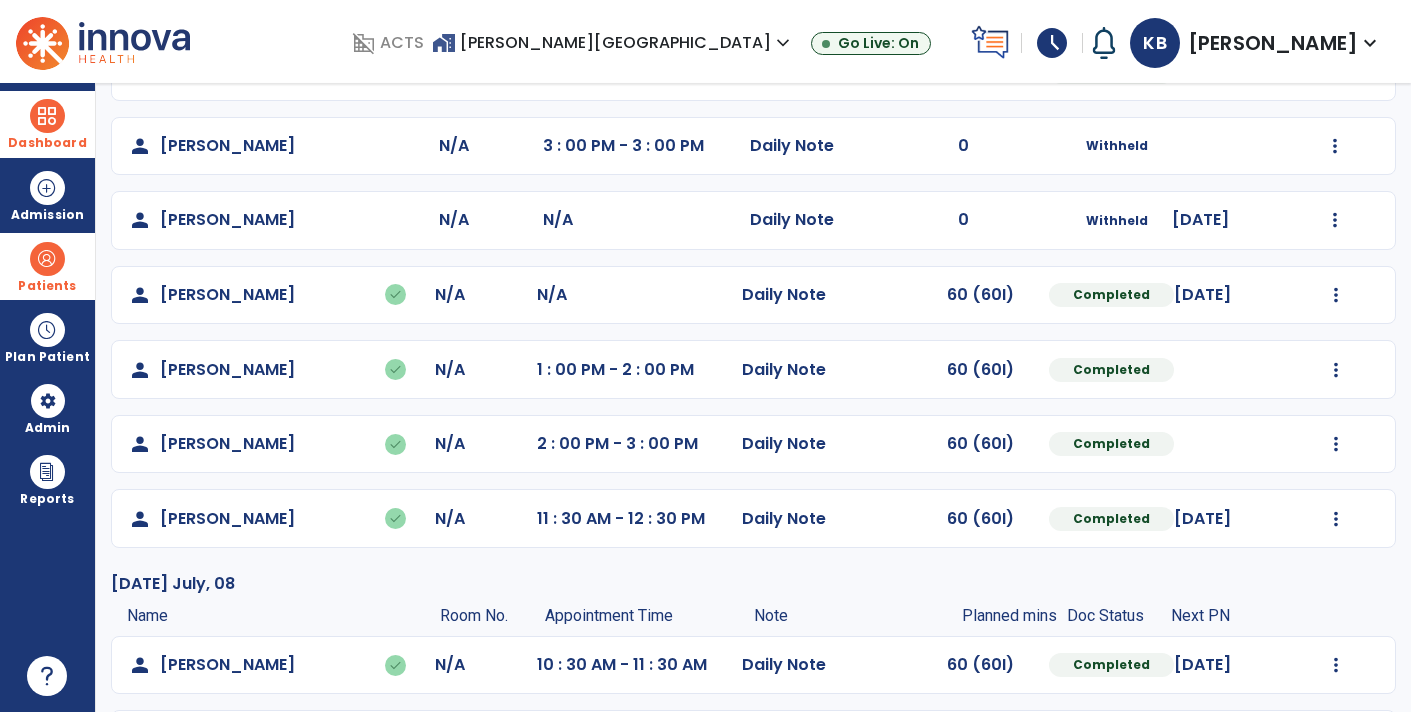 click at bounding box center (47, 259) 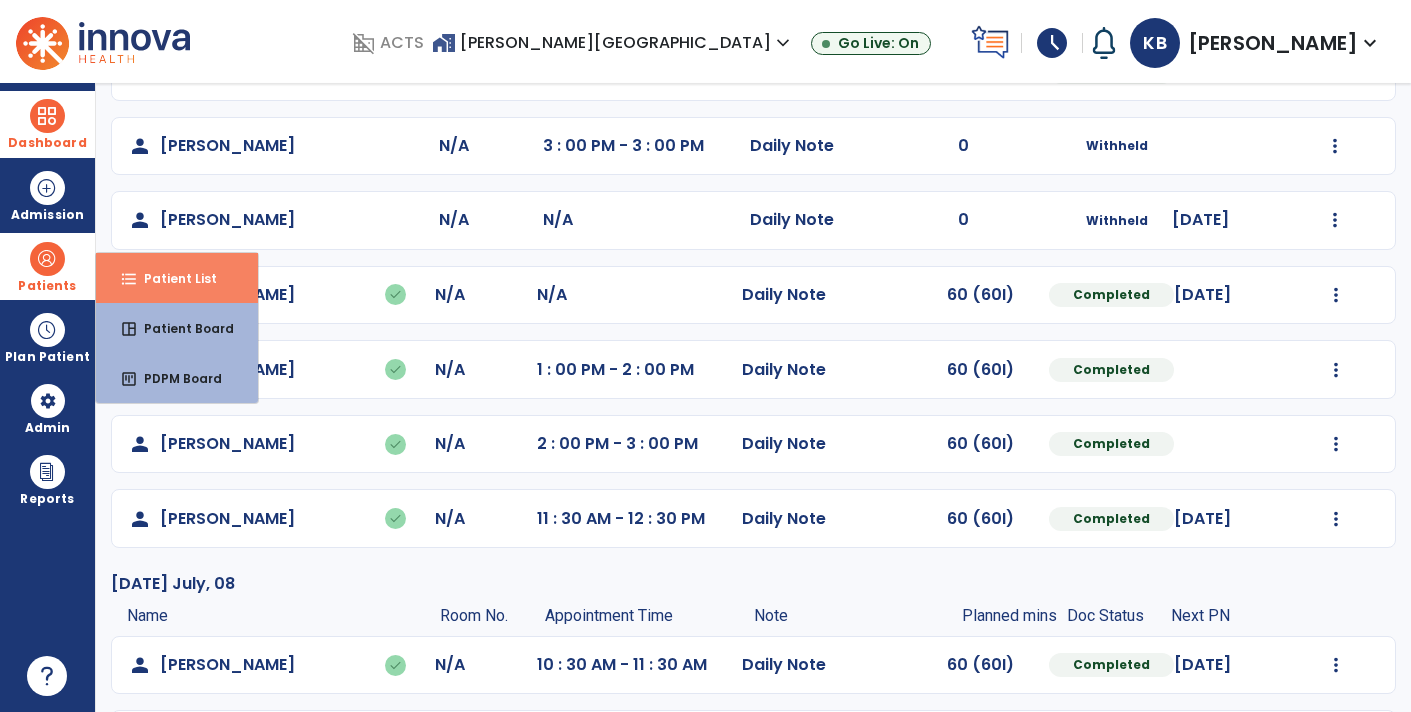 click on "Patient List" at bounding box center (172, 278) 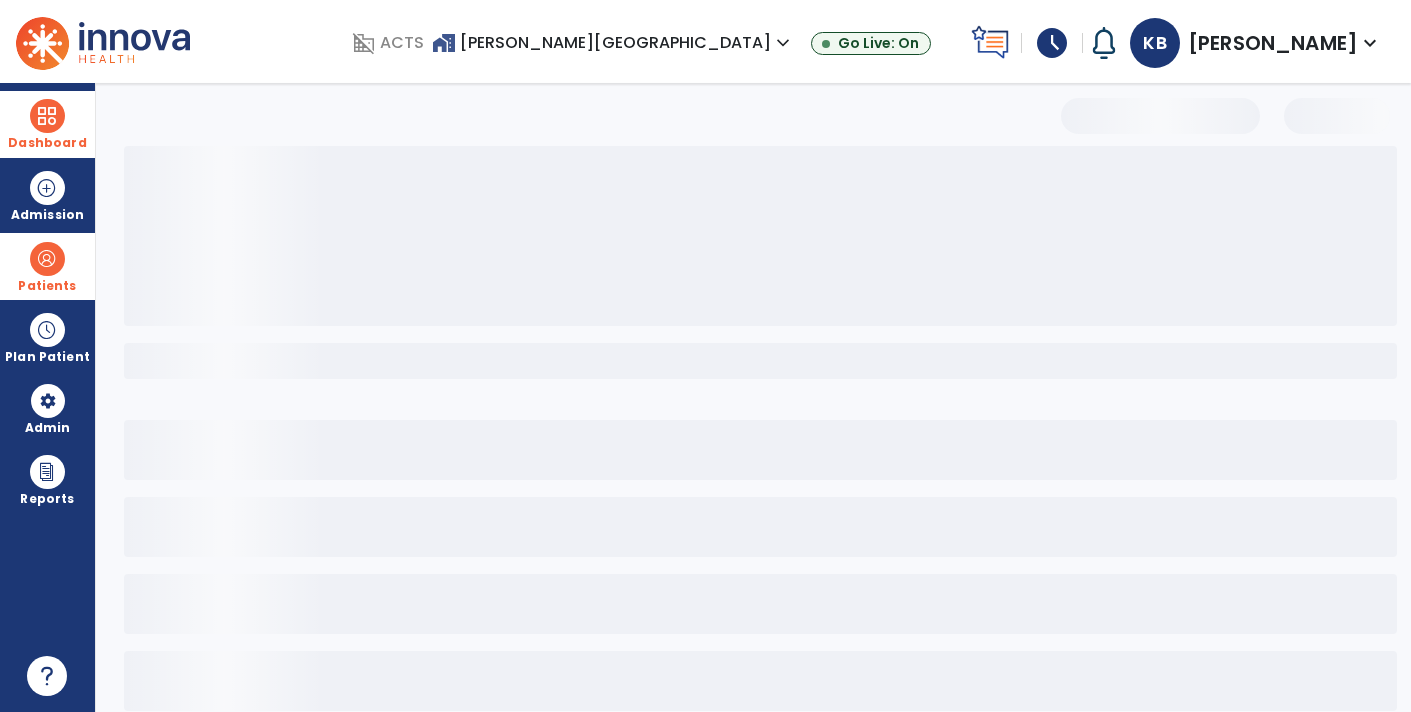 scroll, scrollTop: 30, scrollLeft: 0, axis: vertical 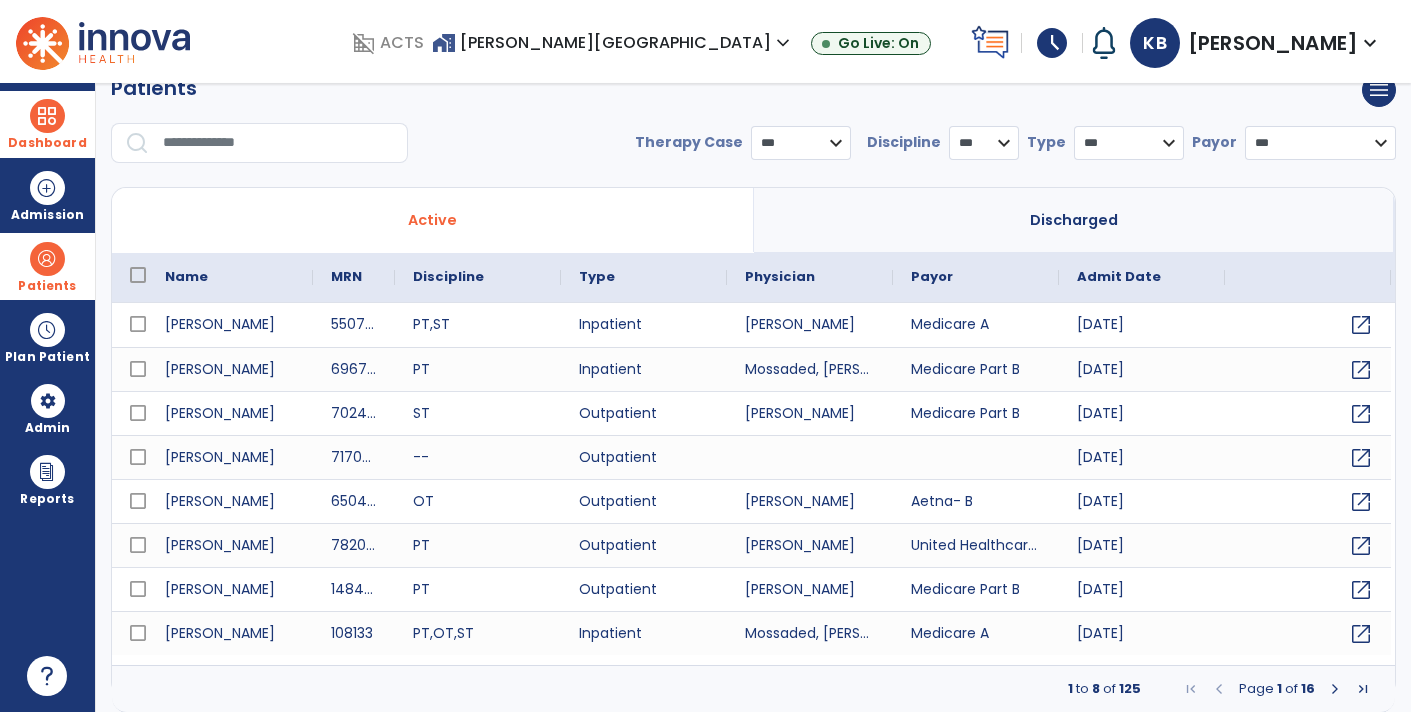 click at bounding box center [278, 143] 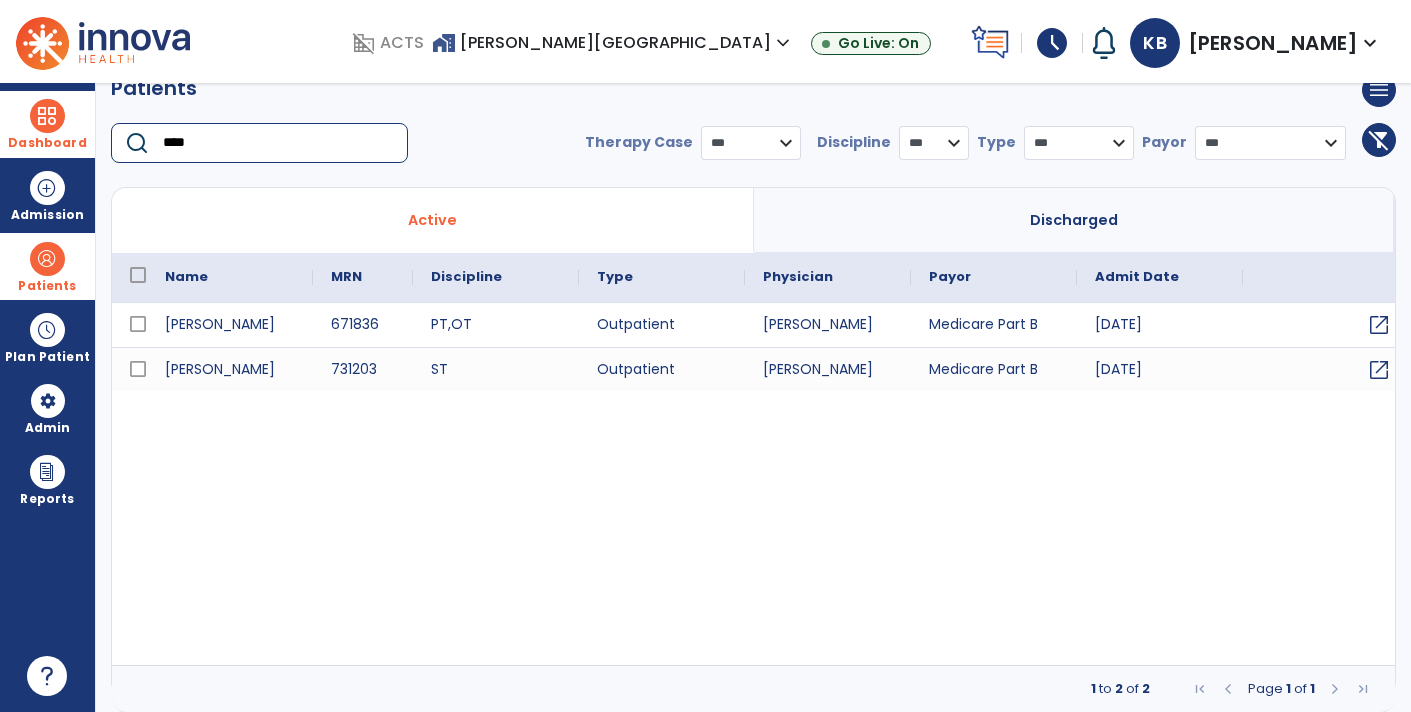 type on "****" 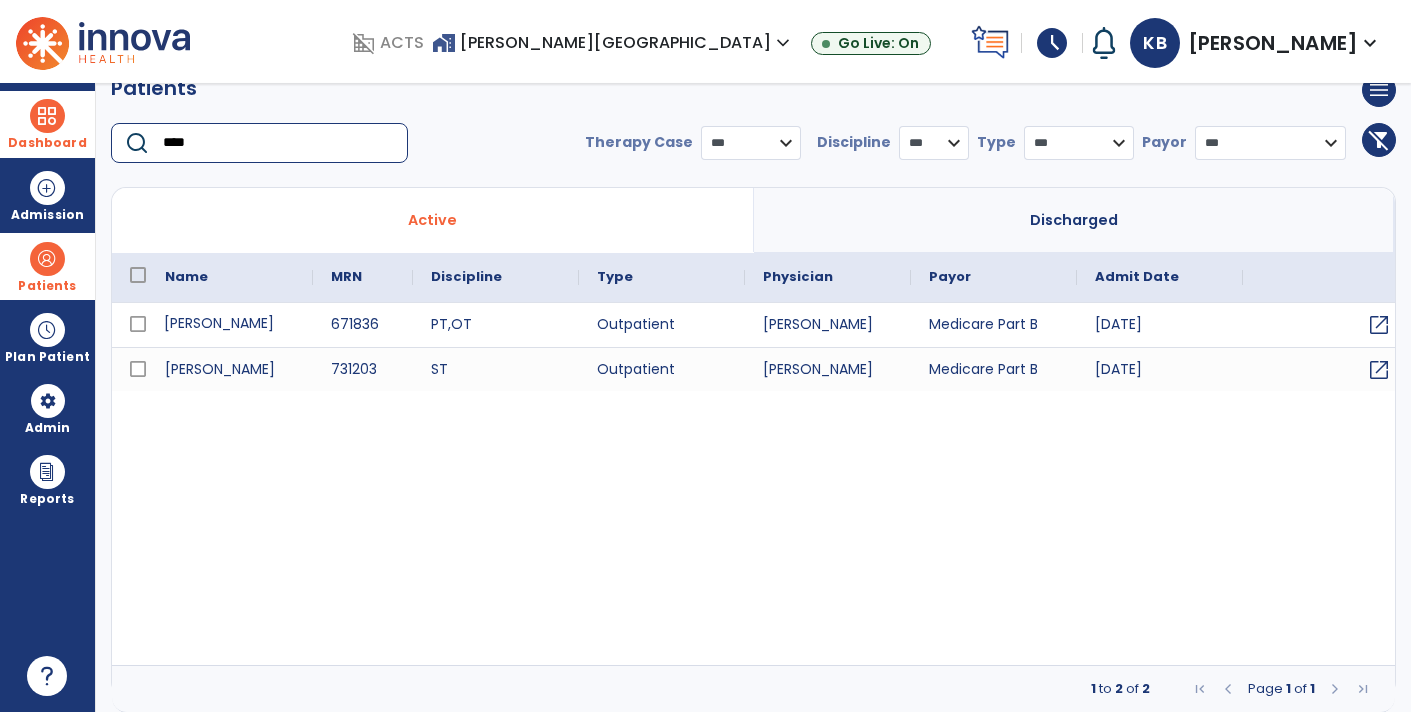 click on "[PERSON_NAME]" at bounding box center [230, 325] 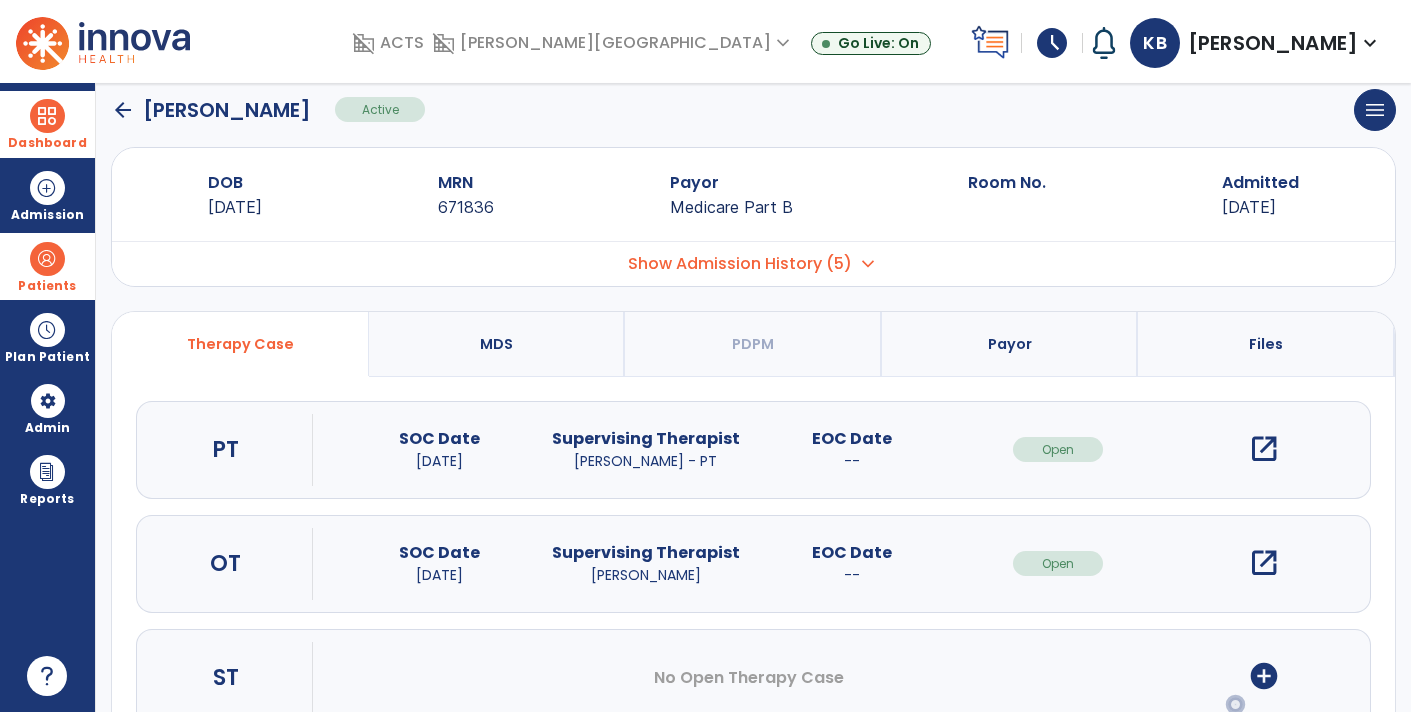 scroll, scrollTop: 0, scrollLeft: 0, axis: both 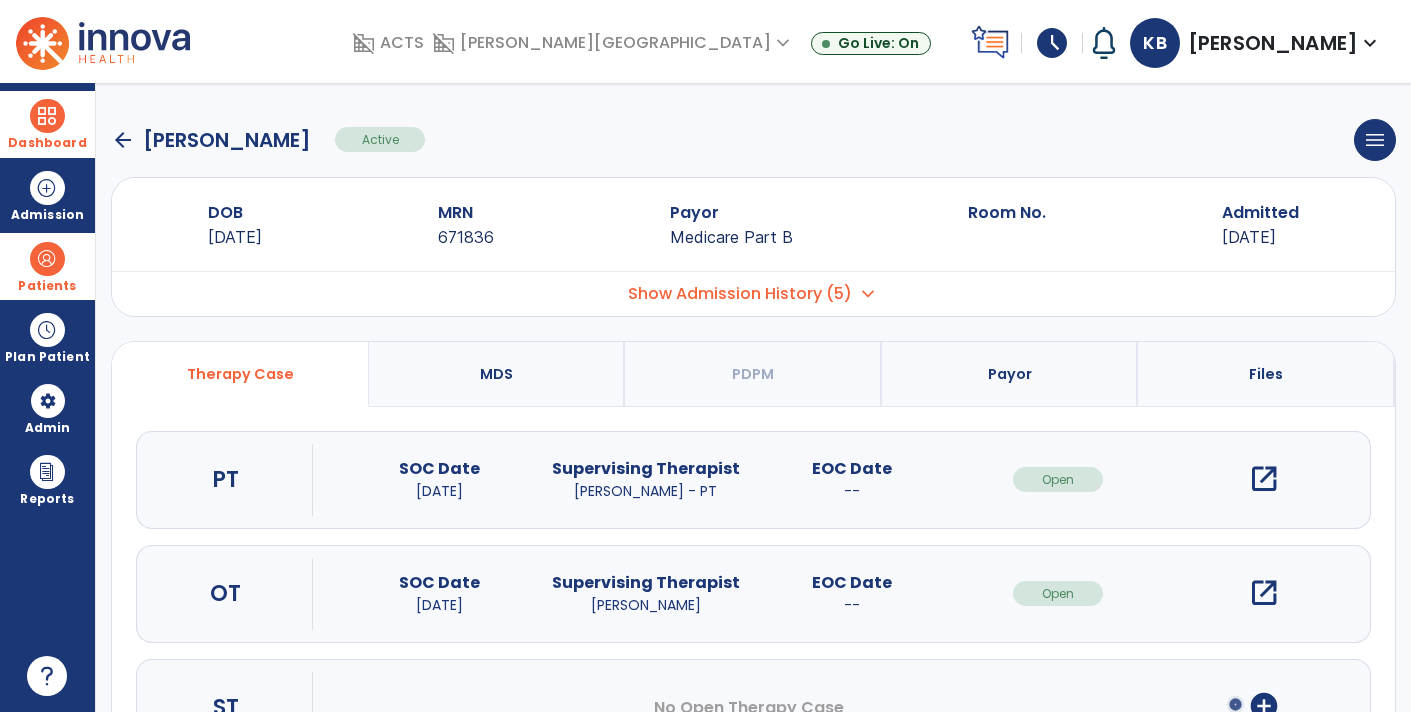 click on "open_in_new" at bounding box center [1264, 479] 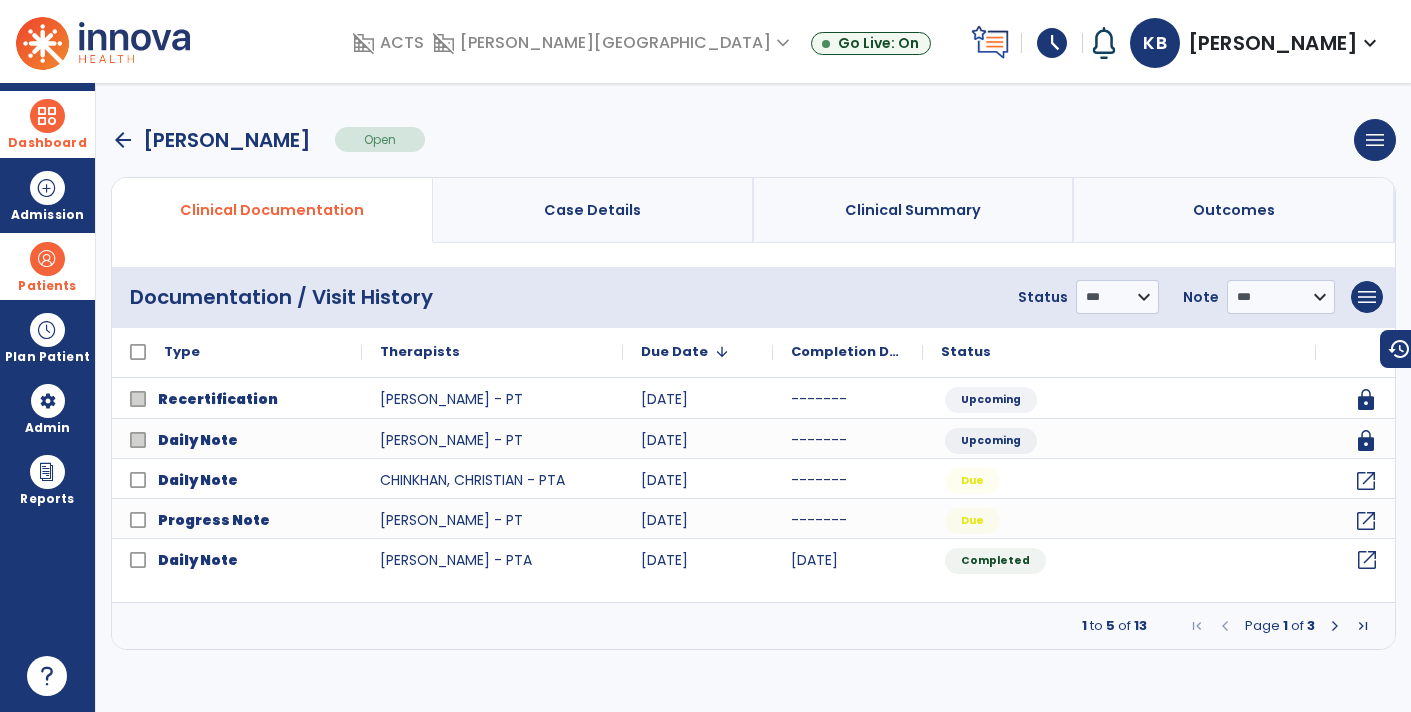 click on "open_in_new" 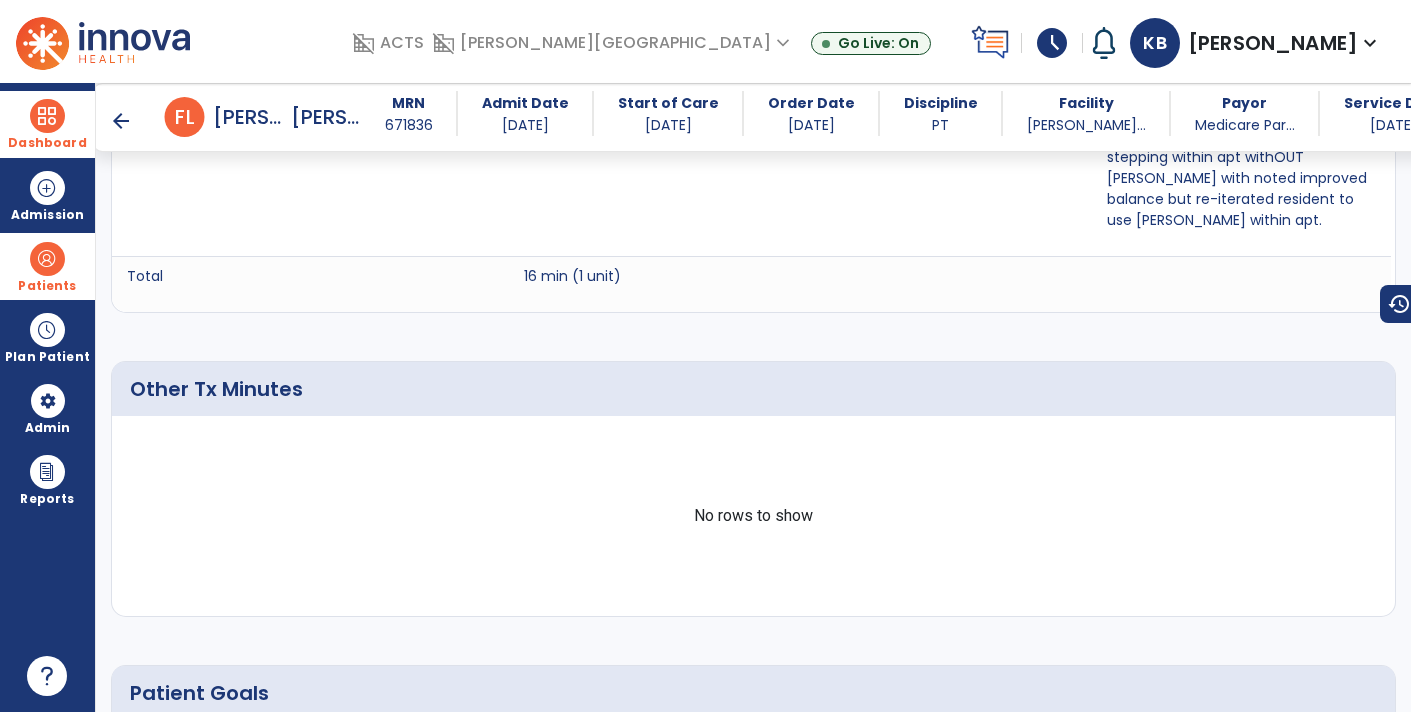scroll, scrollTop: 1462, scrollLeft: 0, axis: vertical 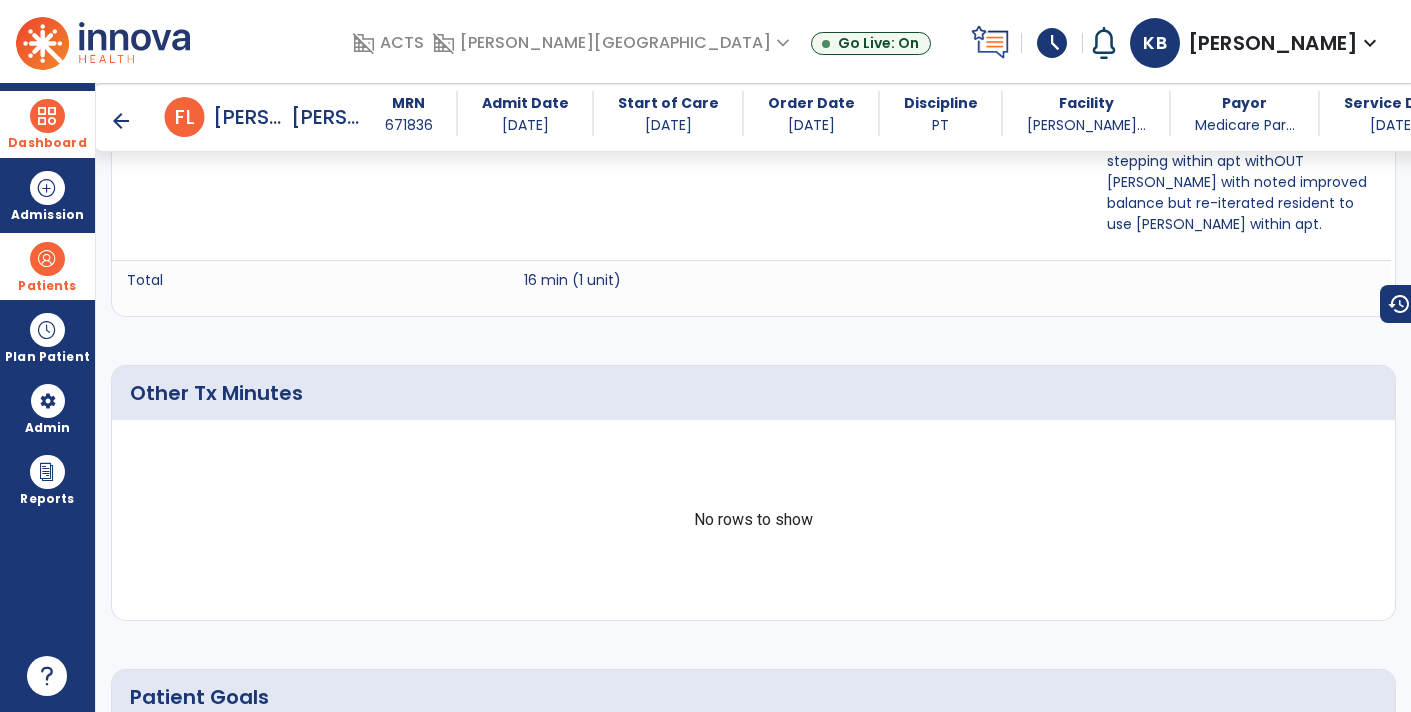 click on "arrow_back" at bounding box center [121, 121] 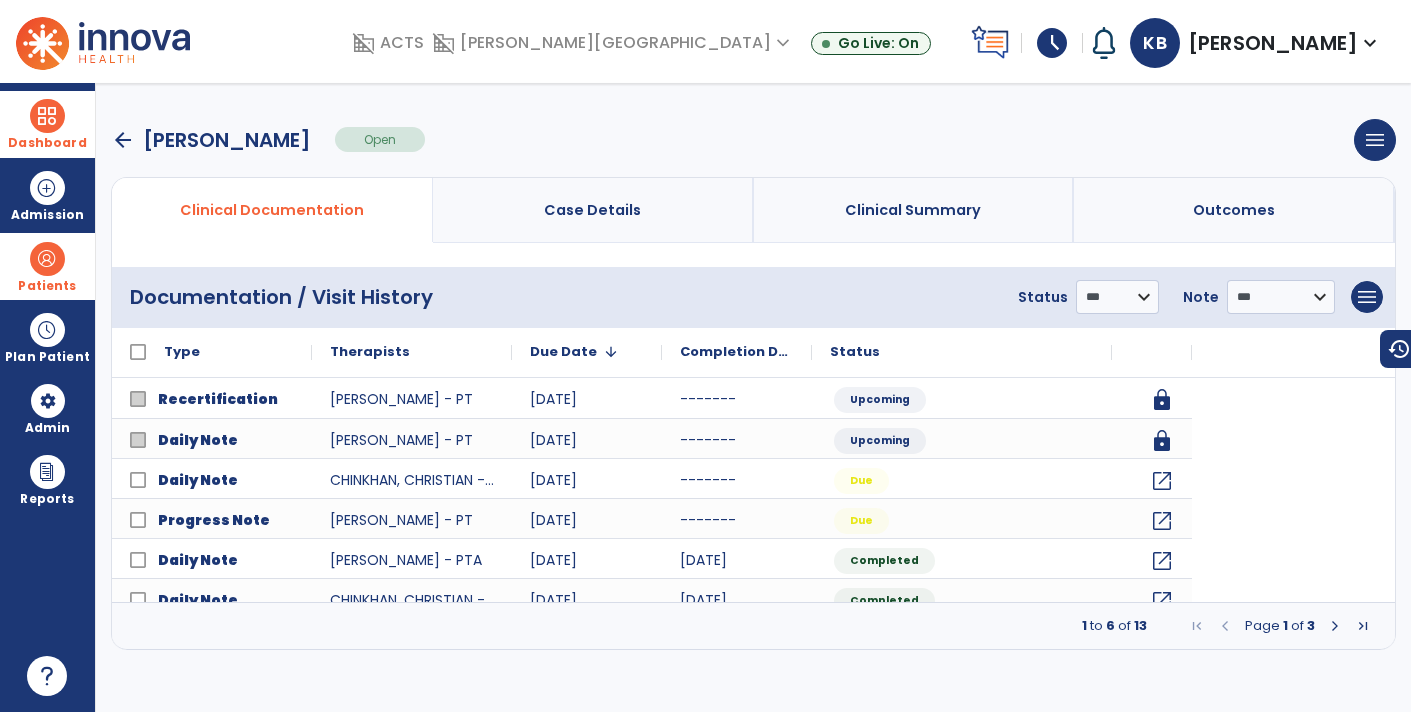 scroll, scrollTop: 0, scrollLeft: 0, axis: both 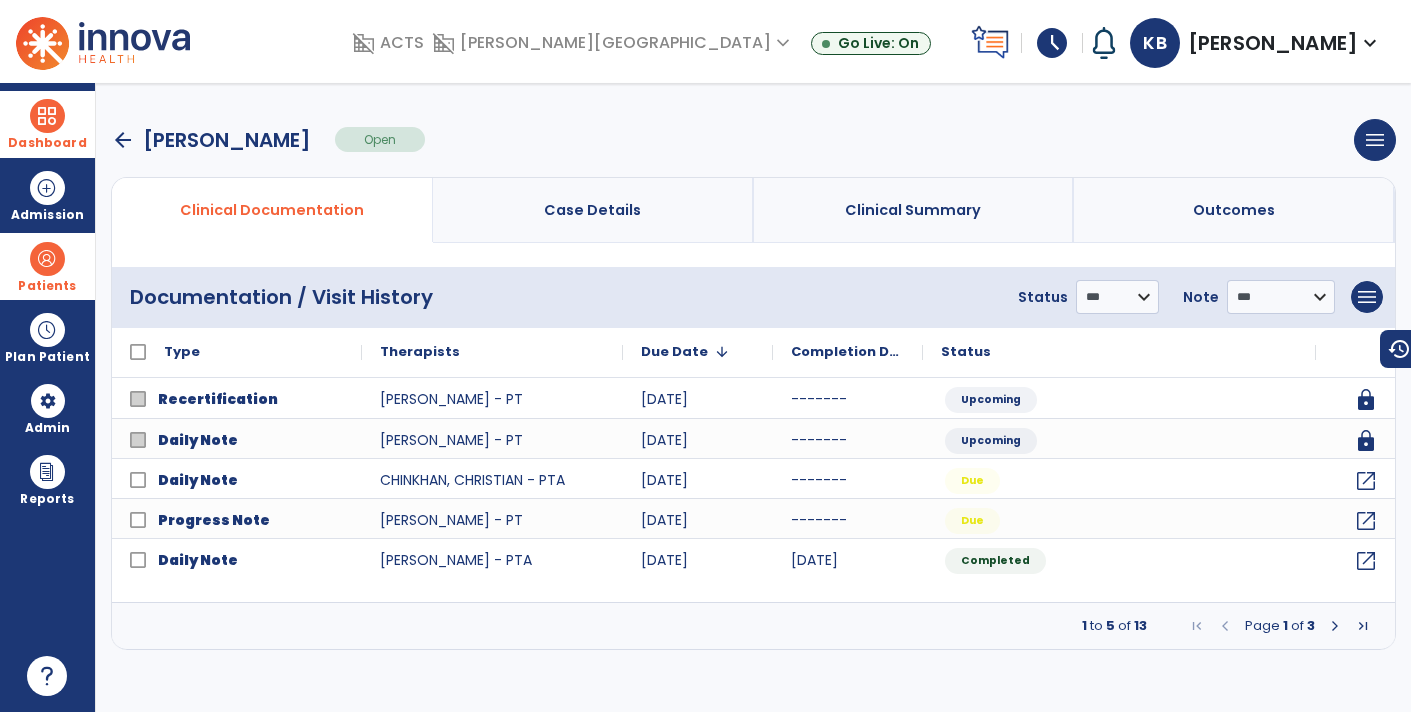click on "arrow_back" at bounding box center [123, 140] 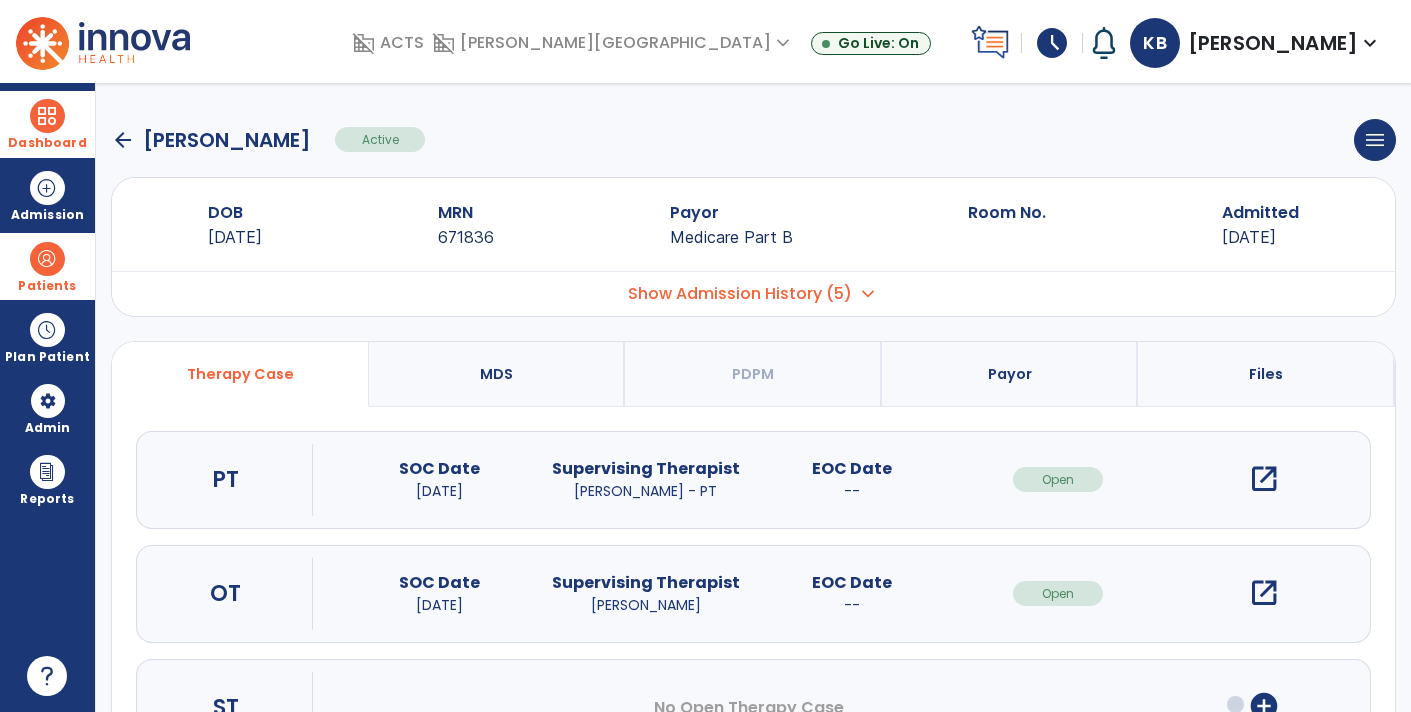 click on "arrow_back" 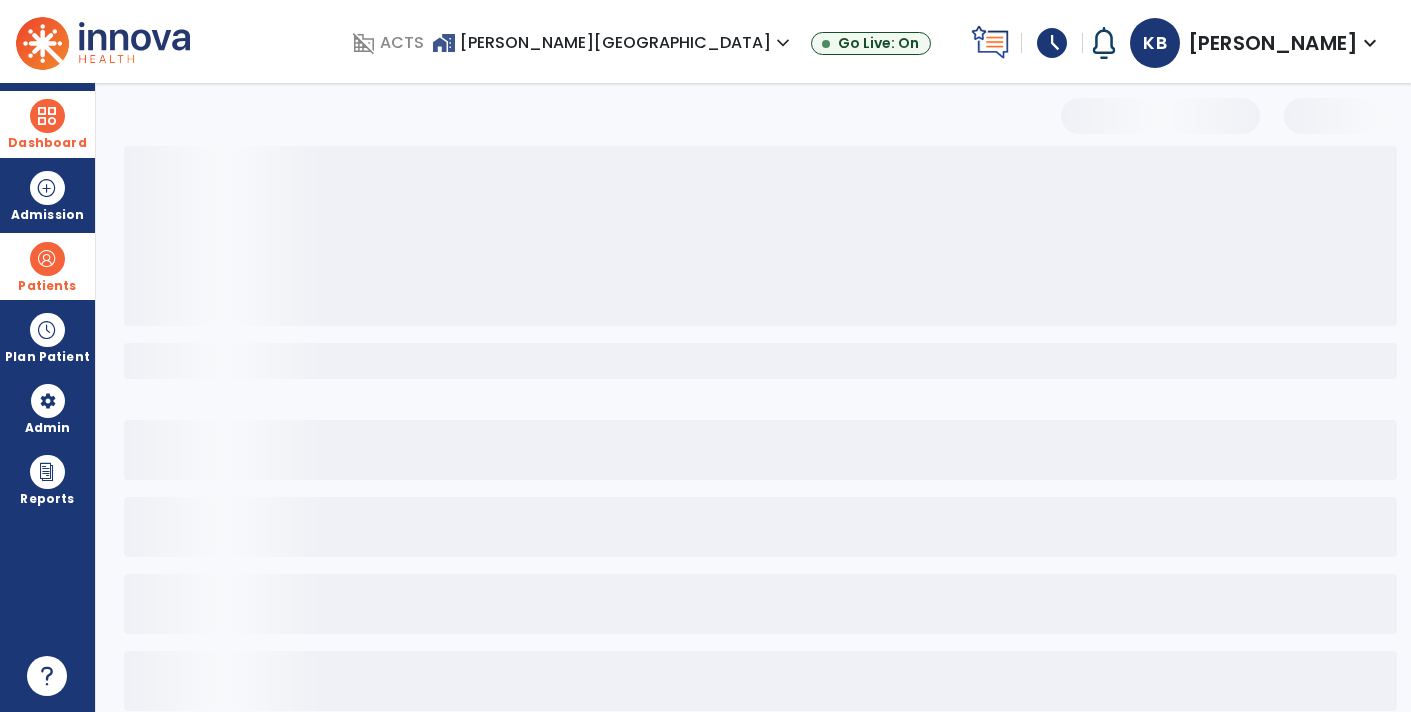select on "***" 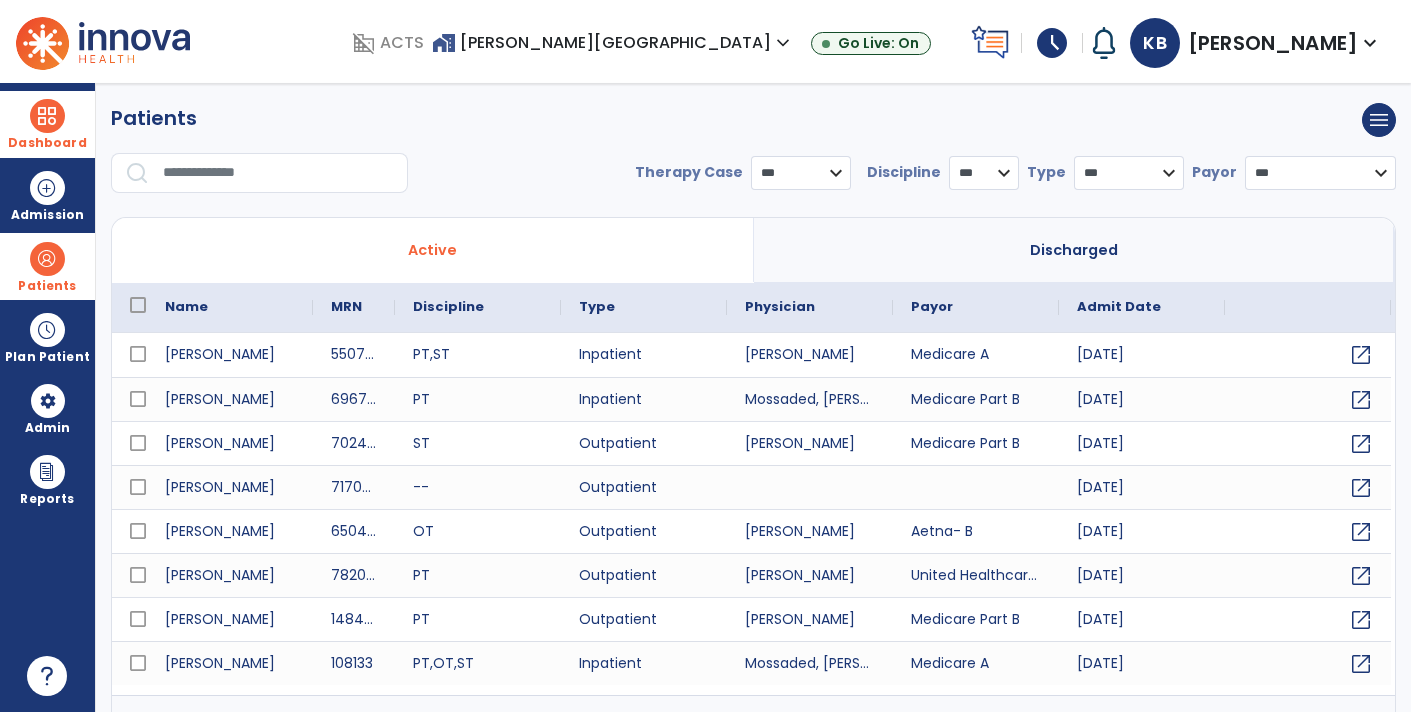 click on "Dashboard" at bounding box center (47, 143) 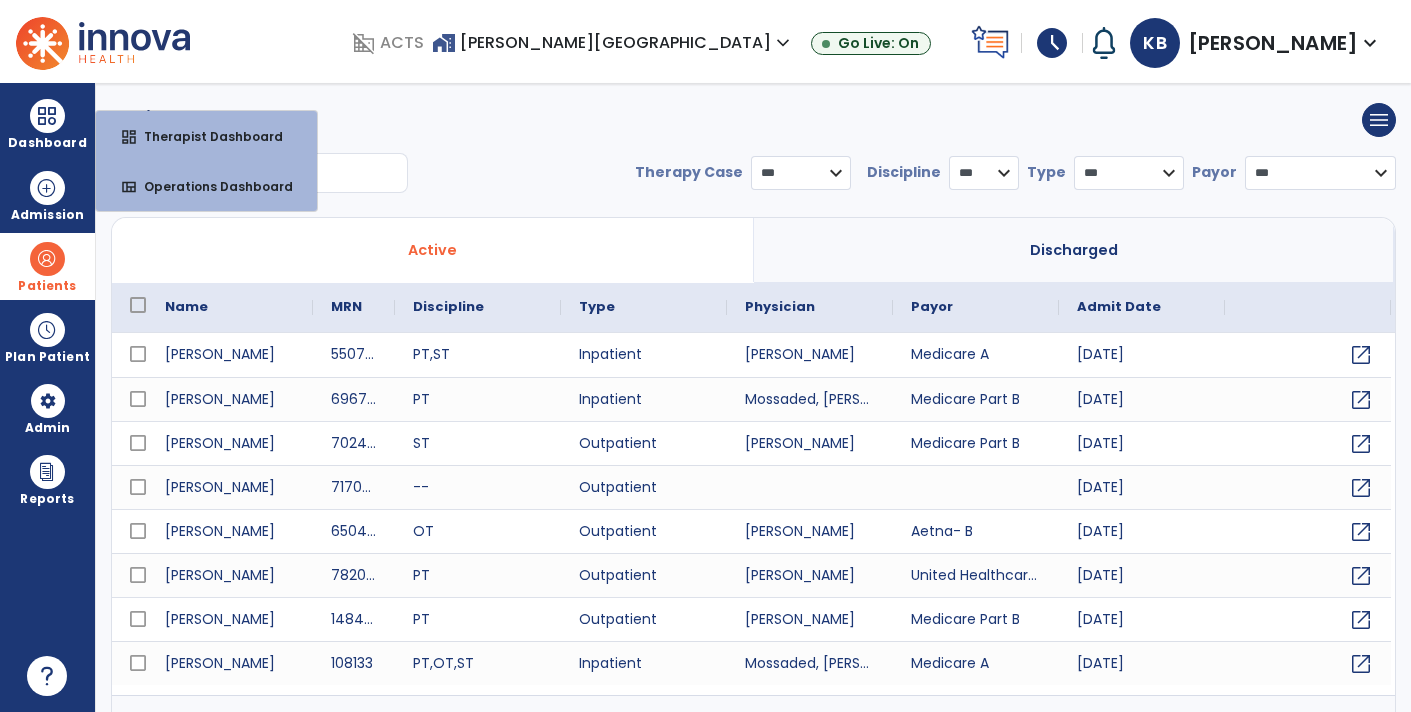click on "Patients   menu   Add new patient   Print list   Export list" at bounding box center (753, 120) 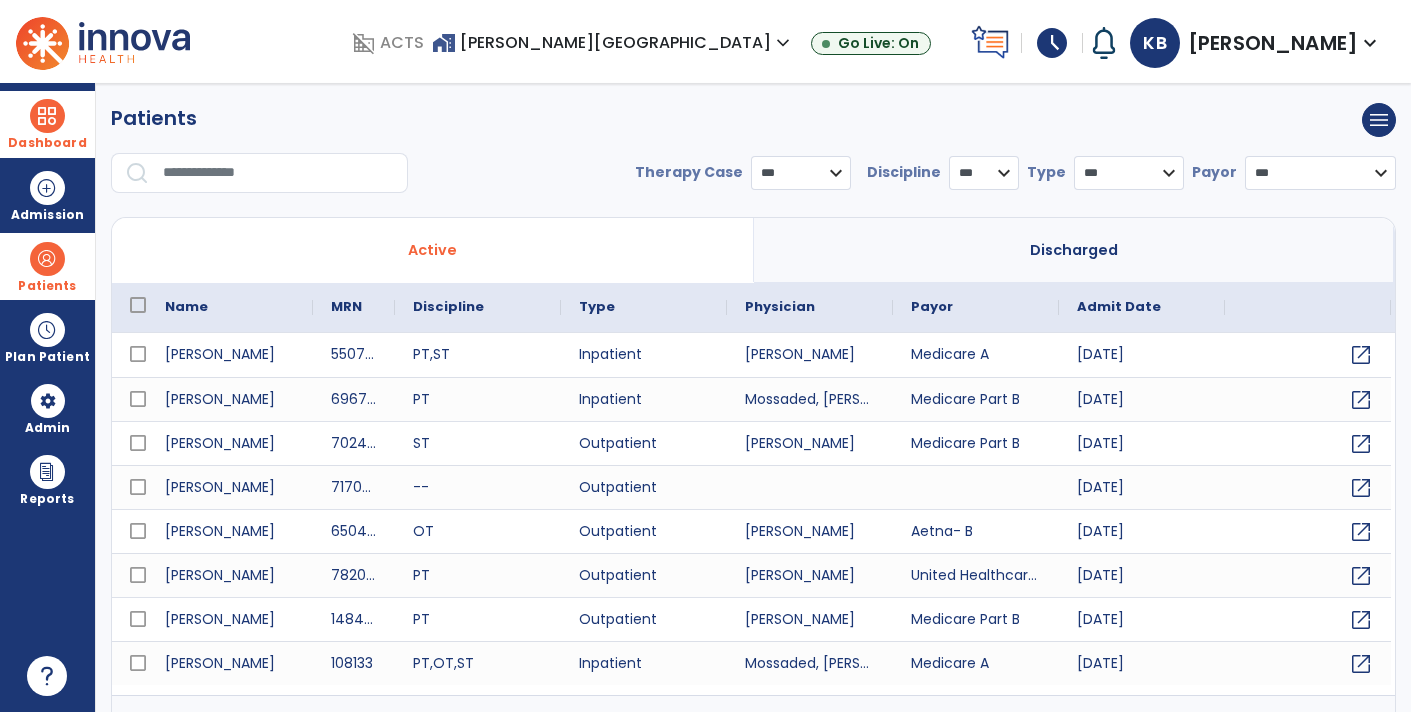 click on "Dashboard" at bounding box center (47, 143) 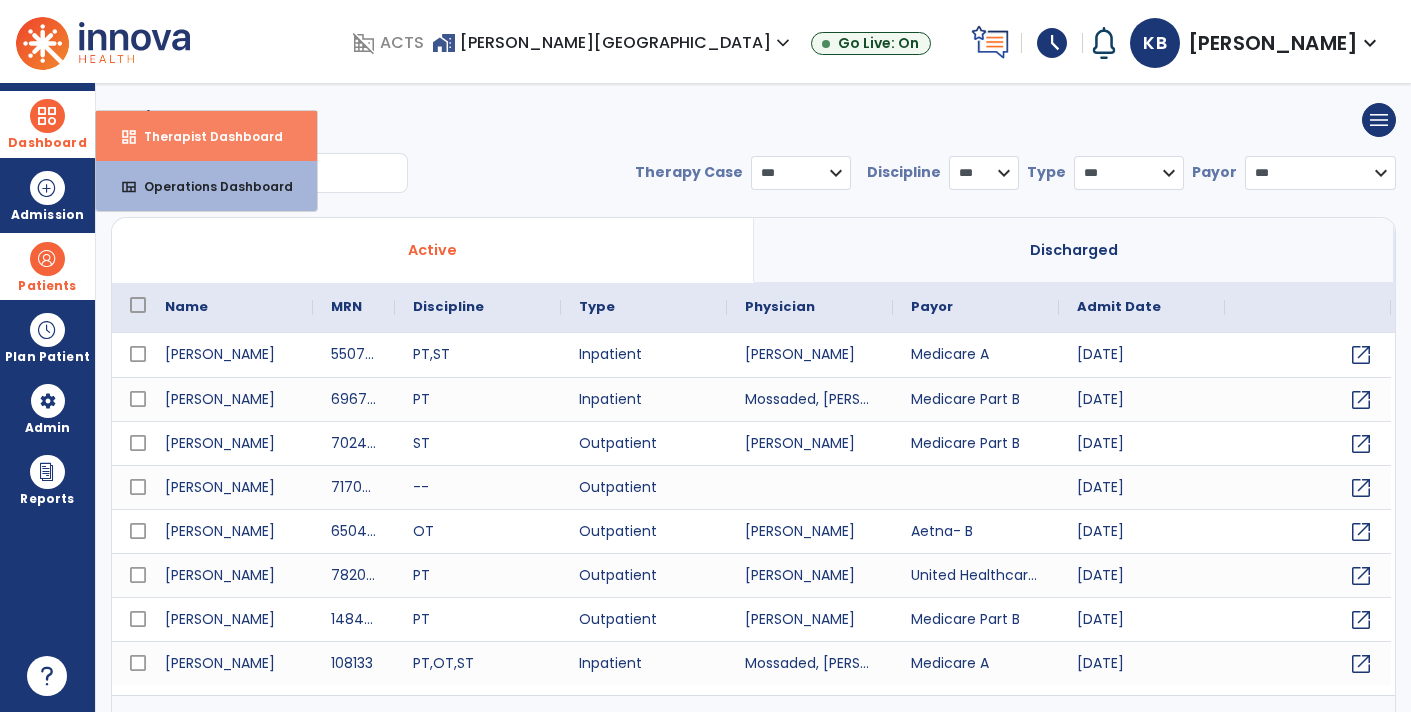 click on "Therapist Dashboard" at bounding box center [205, 136] 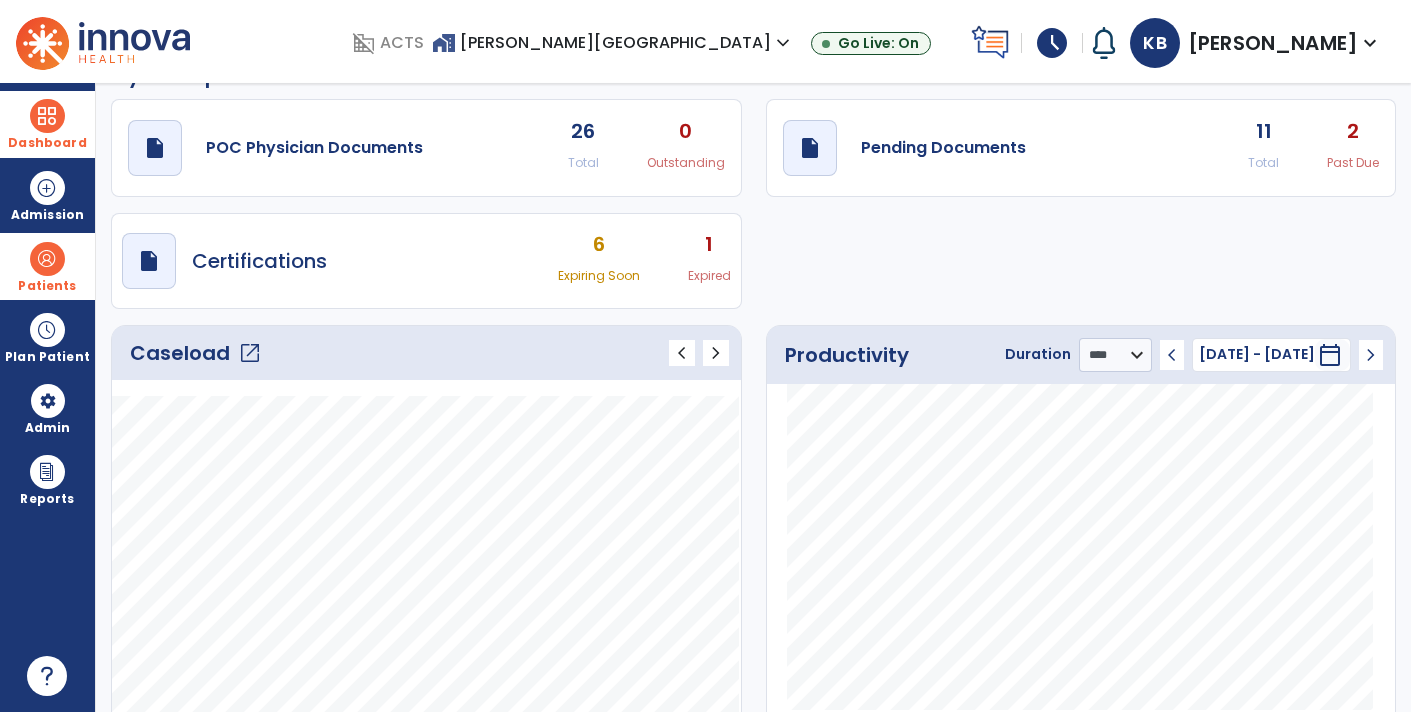 scroll, scrollTop: 0, scrollLeft: 0, axis: both 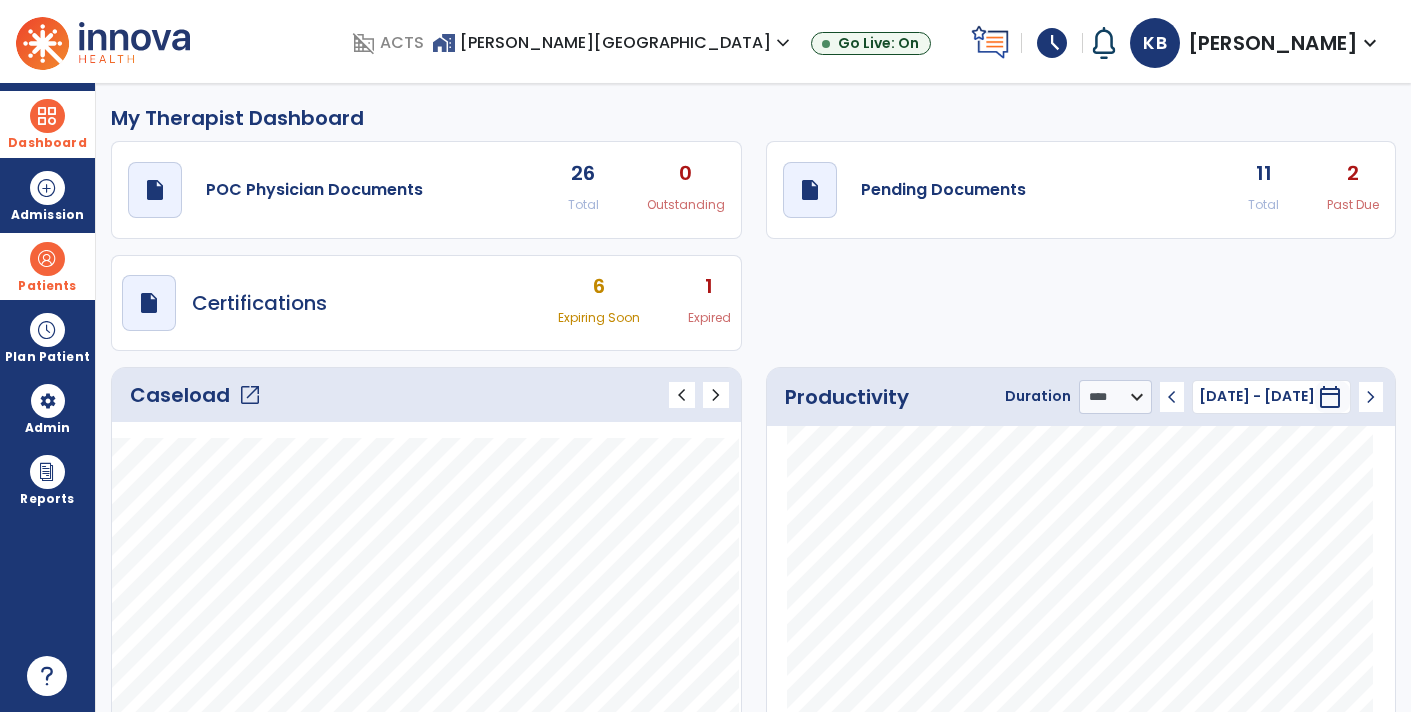 click on "open_in_new" 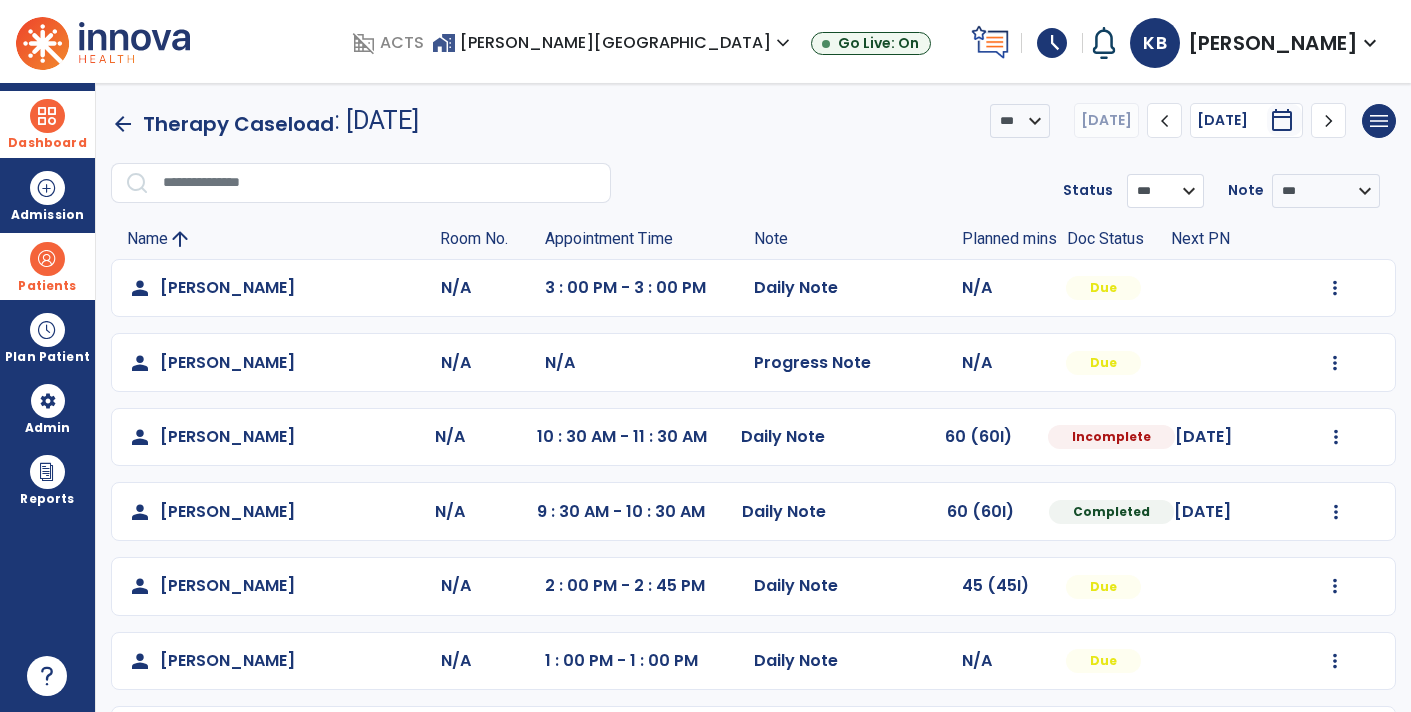 click on "**********" at bounding box center [1165, 191] 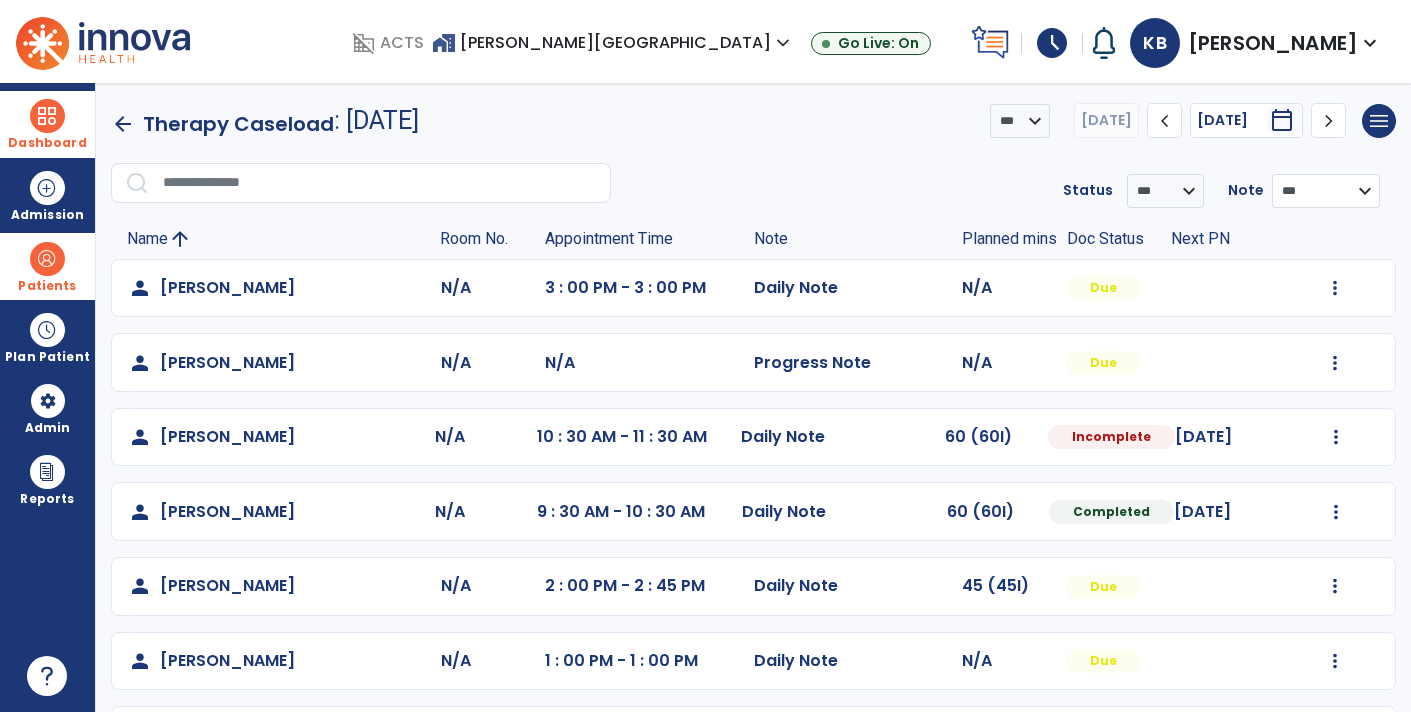 click on "**********" at bounding box center [1165, 191] 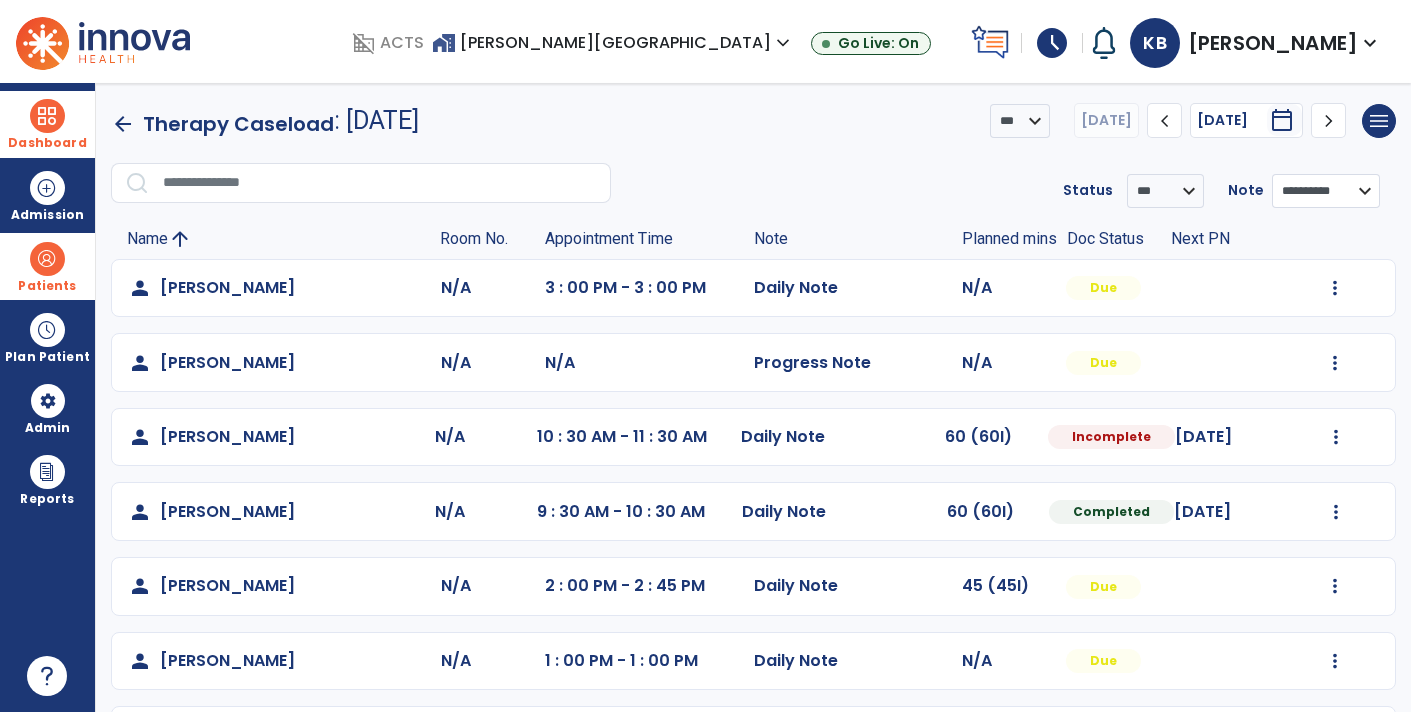 click on "**********" at bounding box center (1326, 191) 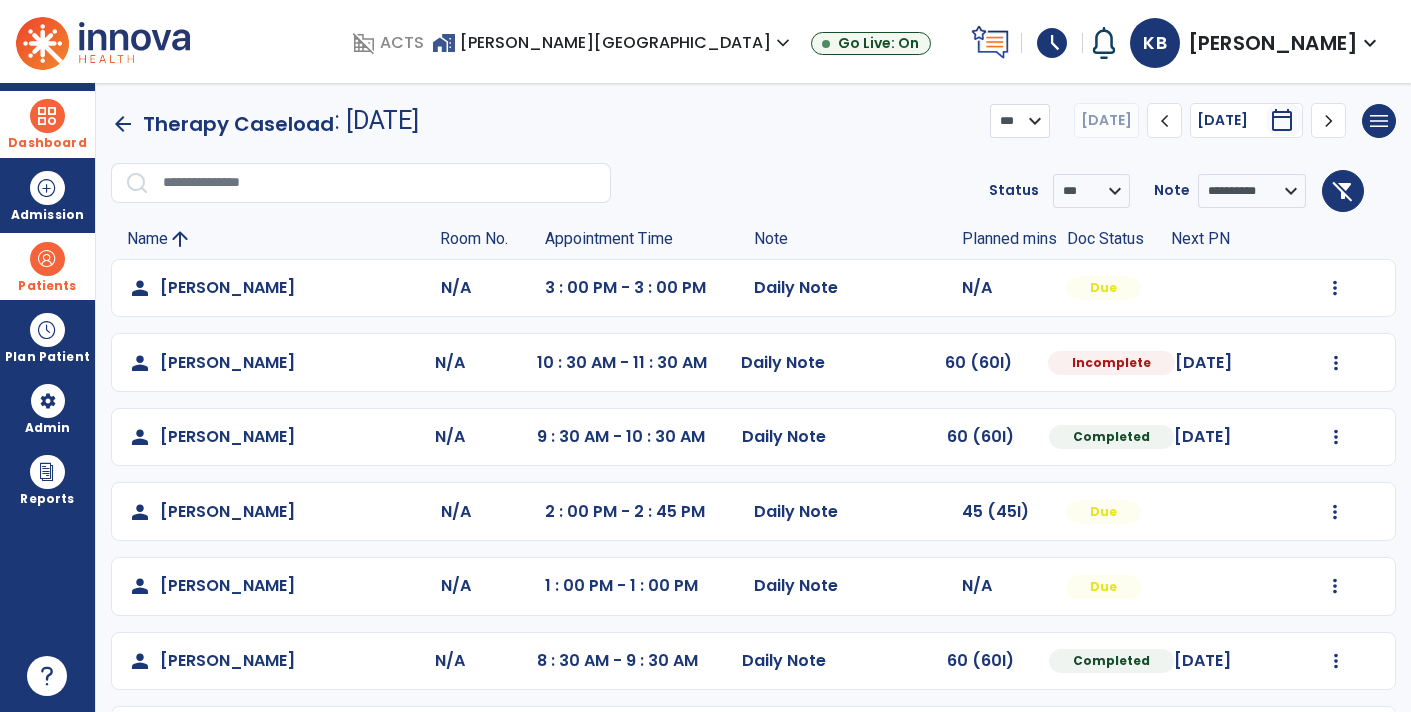 click on "*** ****" at bounding box center [1020, 121] 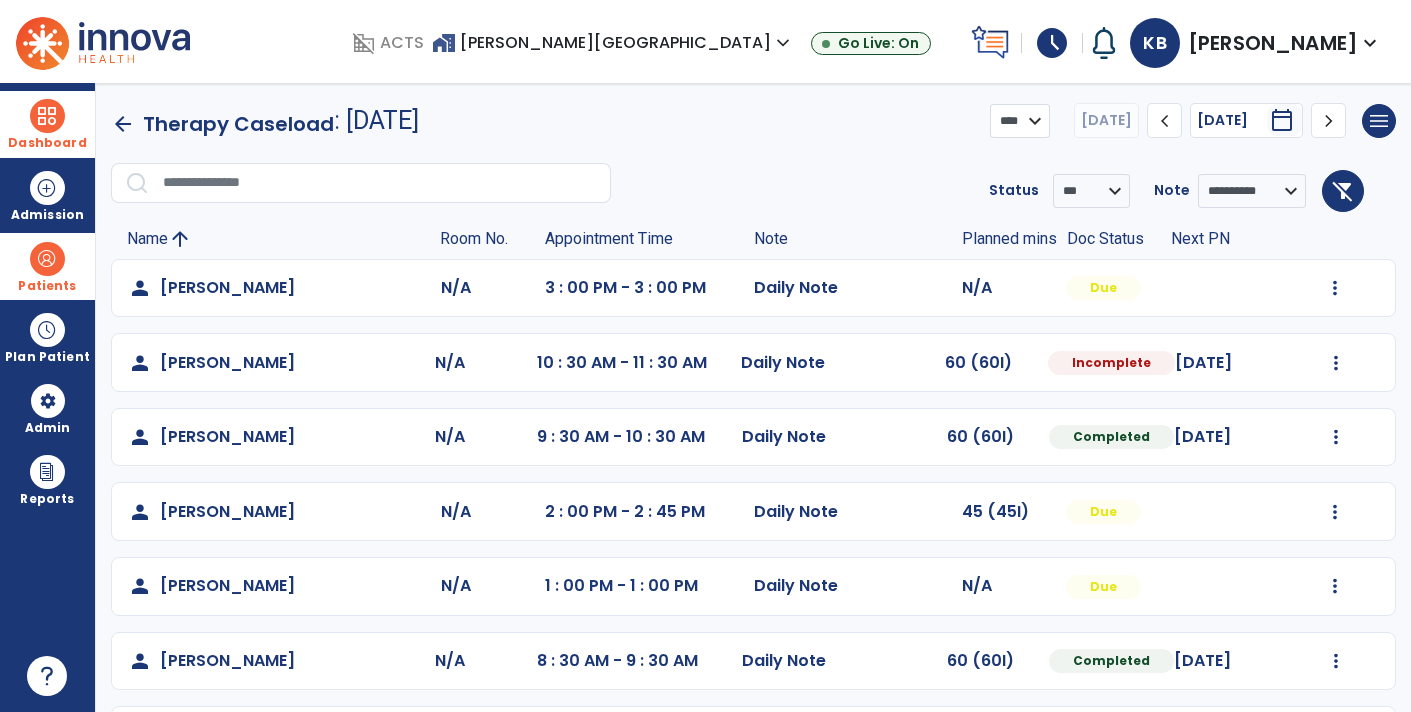 click on "*** ****" at bounding box center [1020, 121] 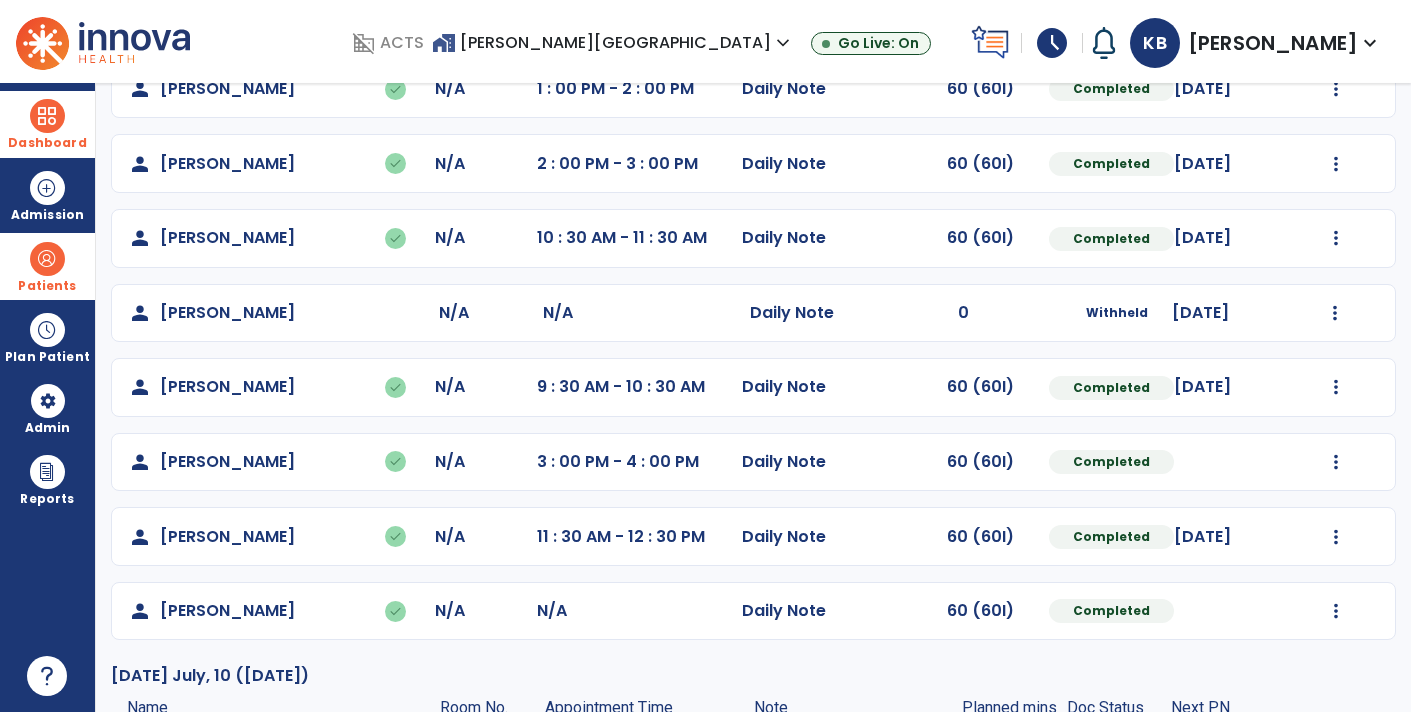 scroll, scrollTop: 1601, scrollLeft: 0, axis: vertical 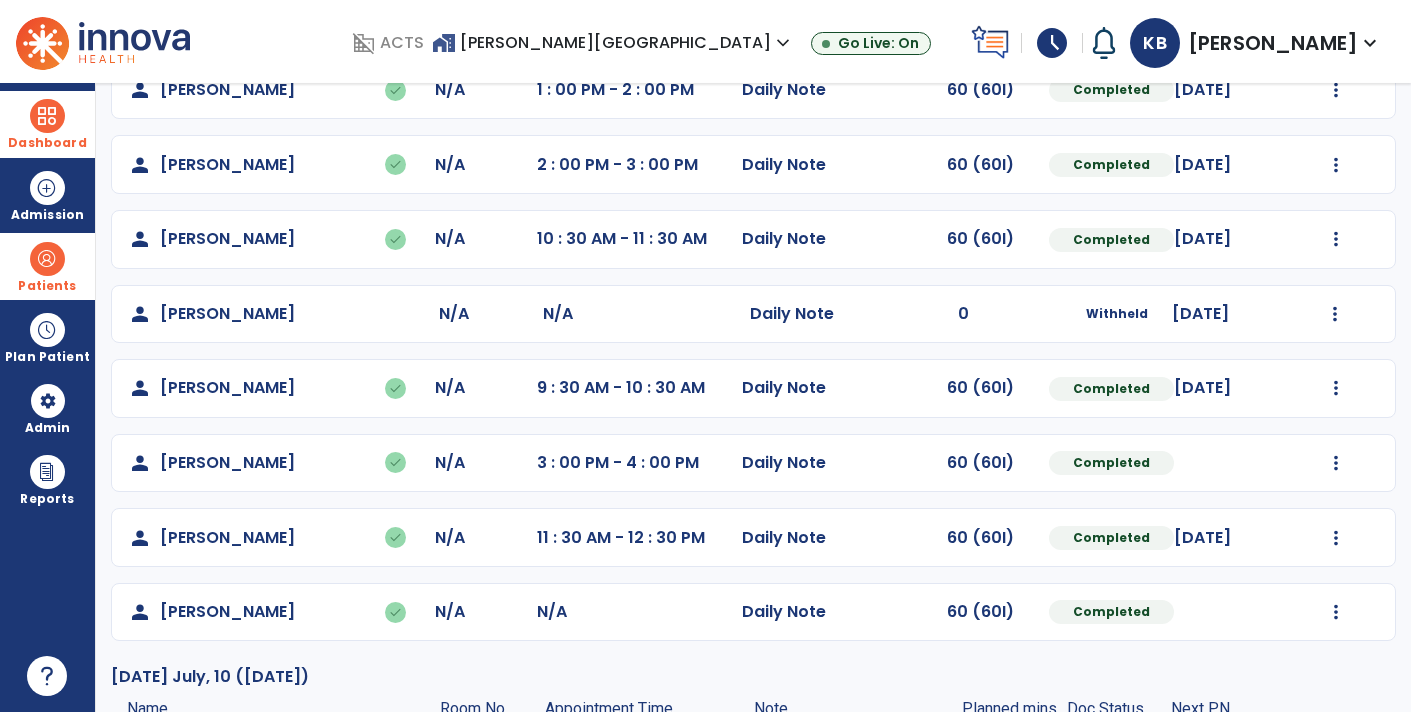 click on "Patients" at bounding box center [47, 286] 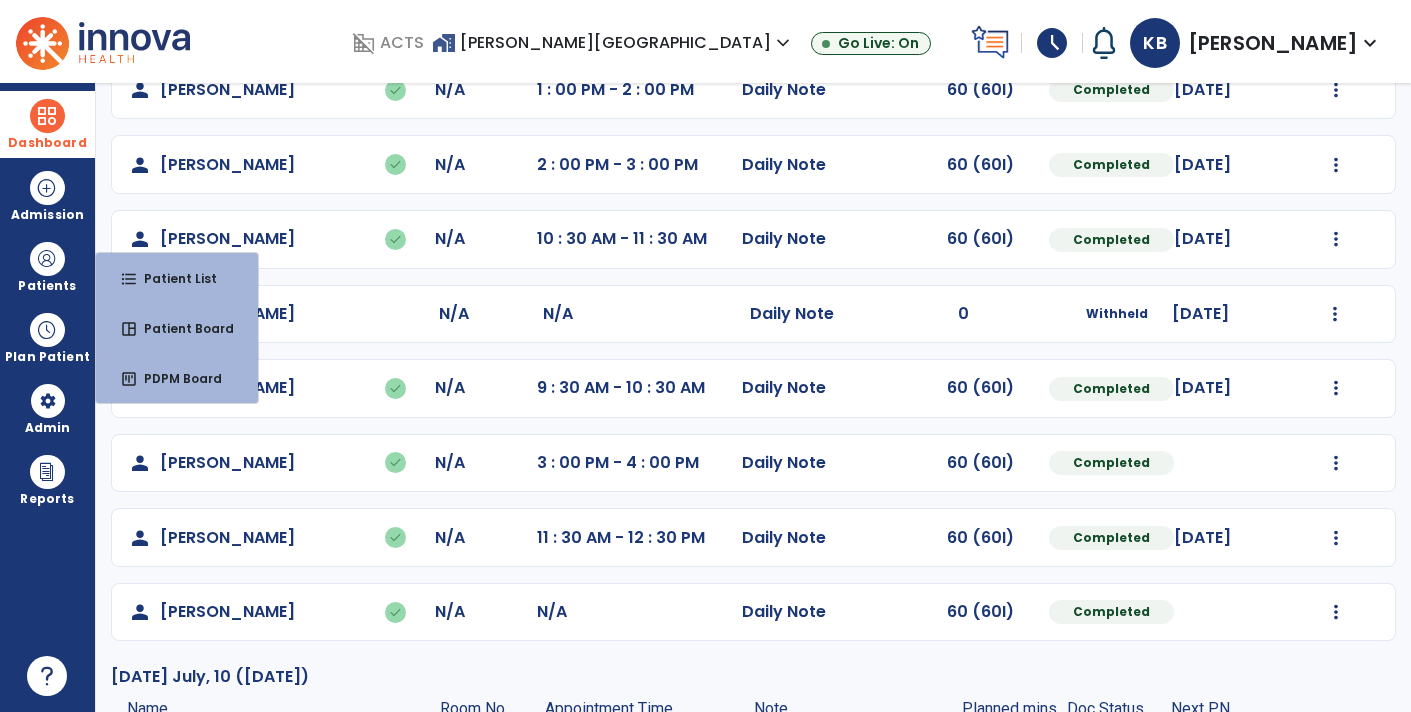 click on "person   Whiten, Janice   done  N/A 11 : 30 AM - 12 : 30 PM  Daily Note   60 (60I)  Completed 07/24/2025  Undo Visit Status   Reset Note   Open Document   G + C Mins" 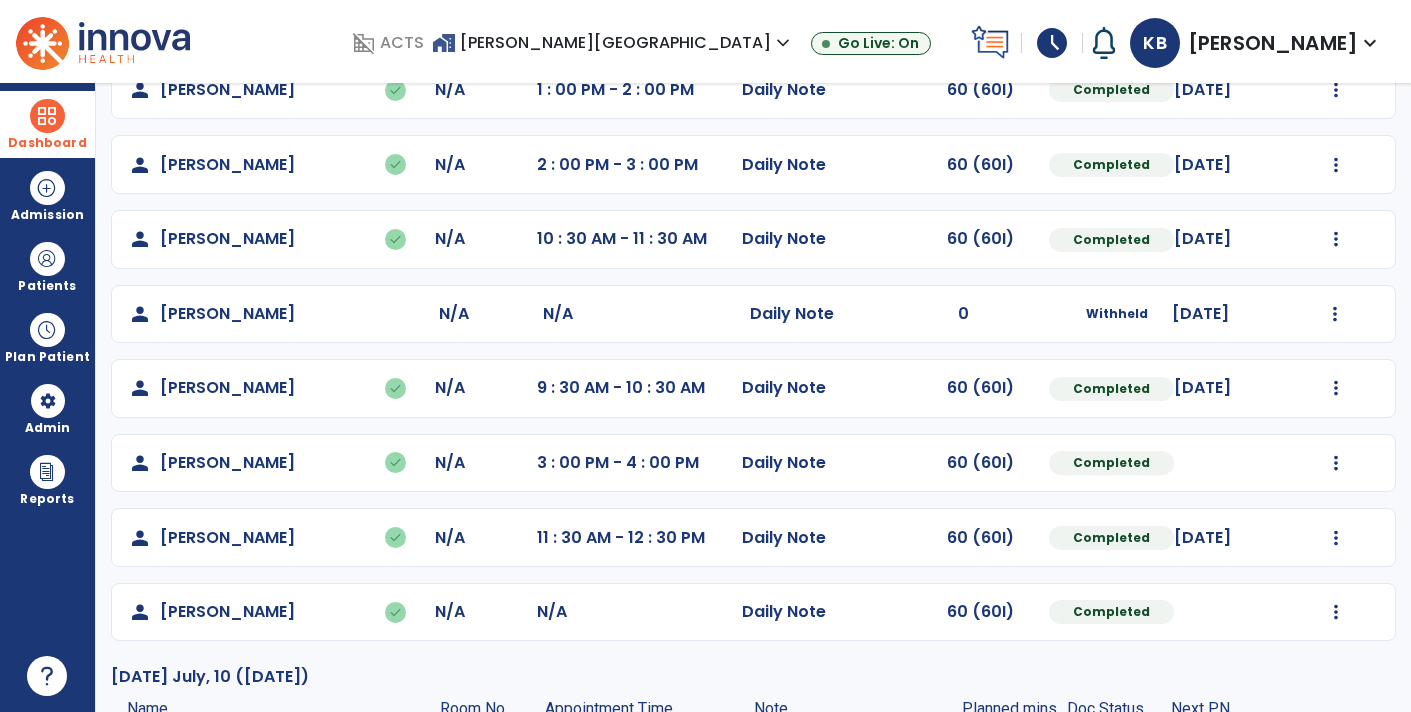 click on "McCord, Jean" 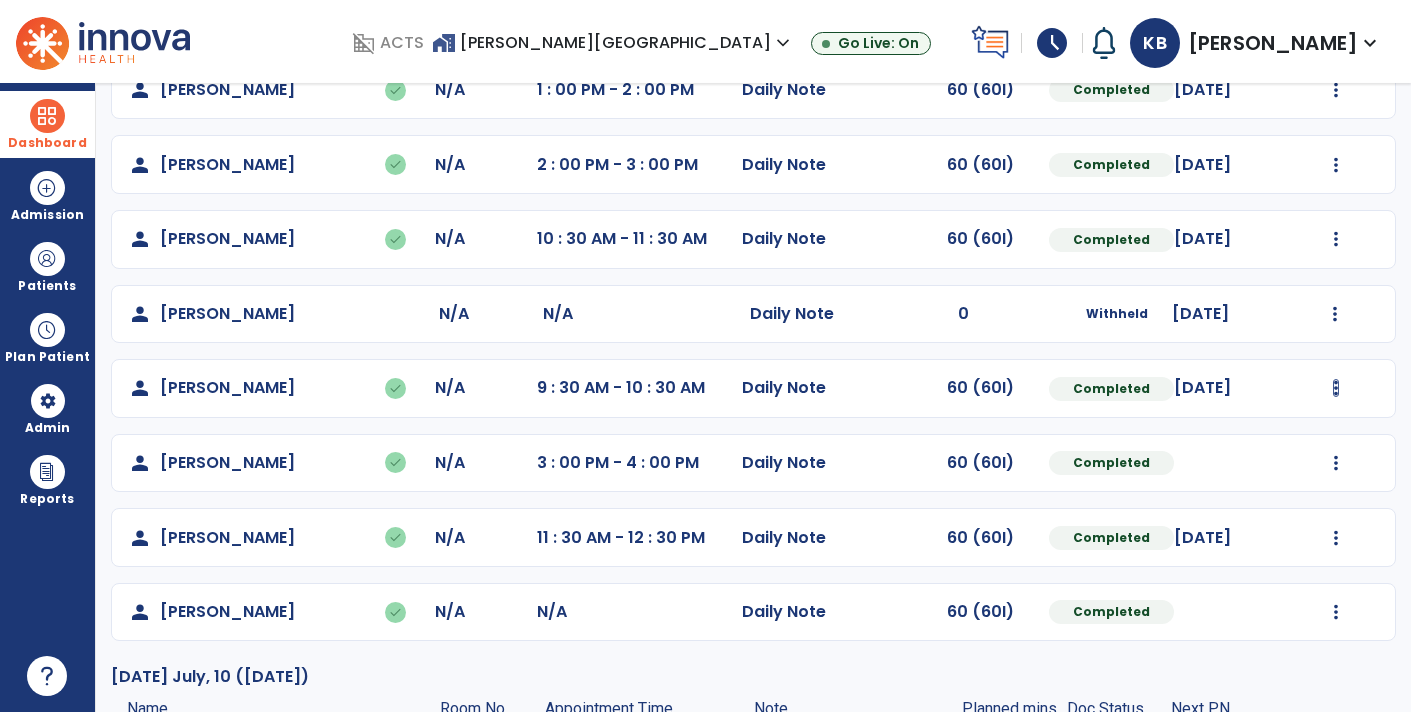 click at bounding box center (1336, -1098) 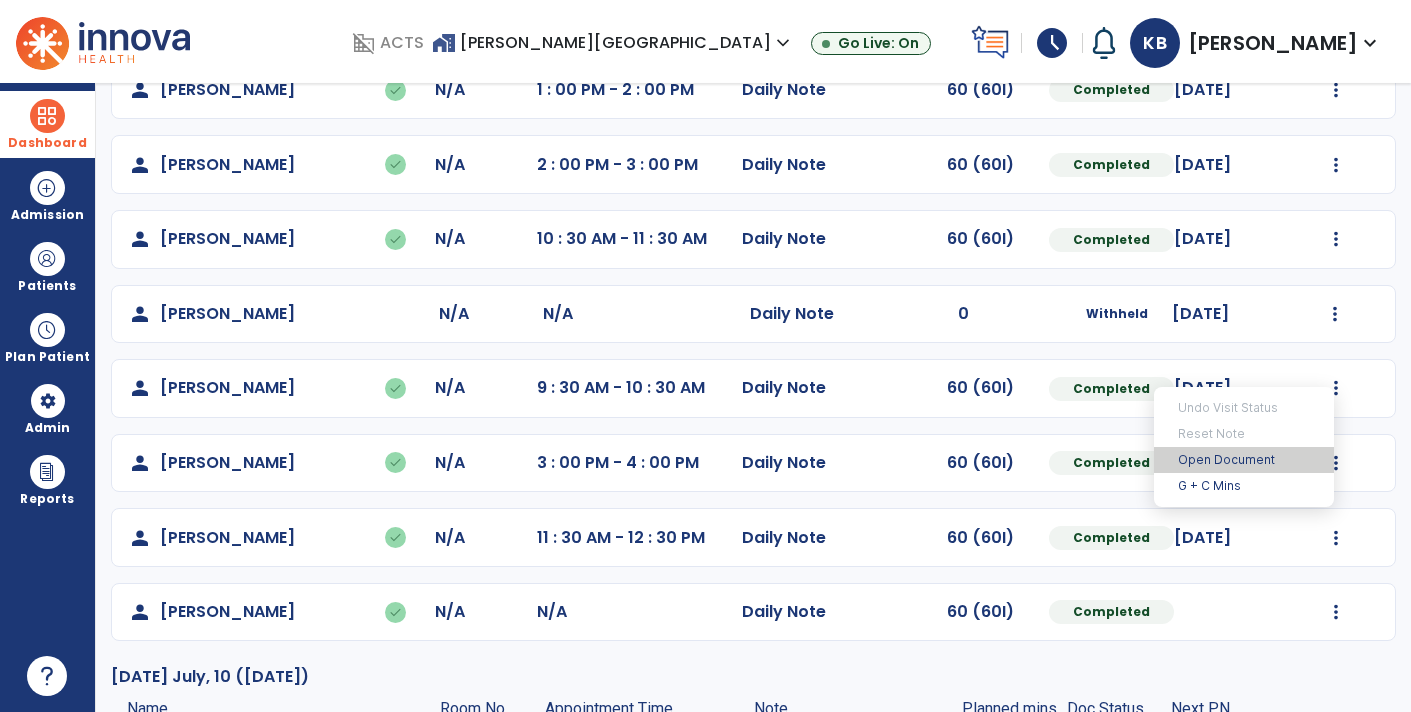 click on "Open Document" at bounding box center (1244, 460) 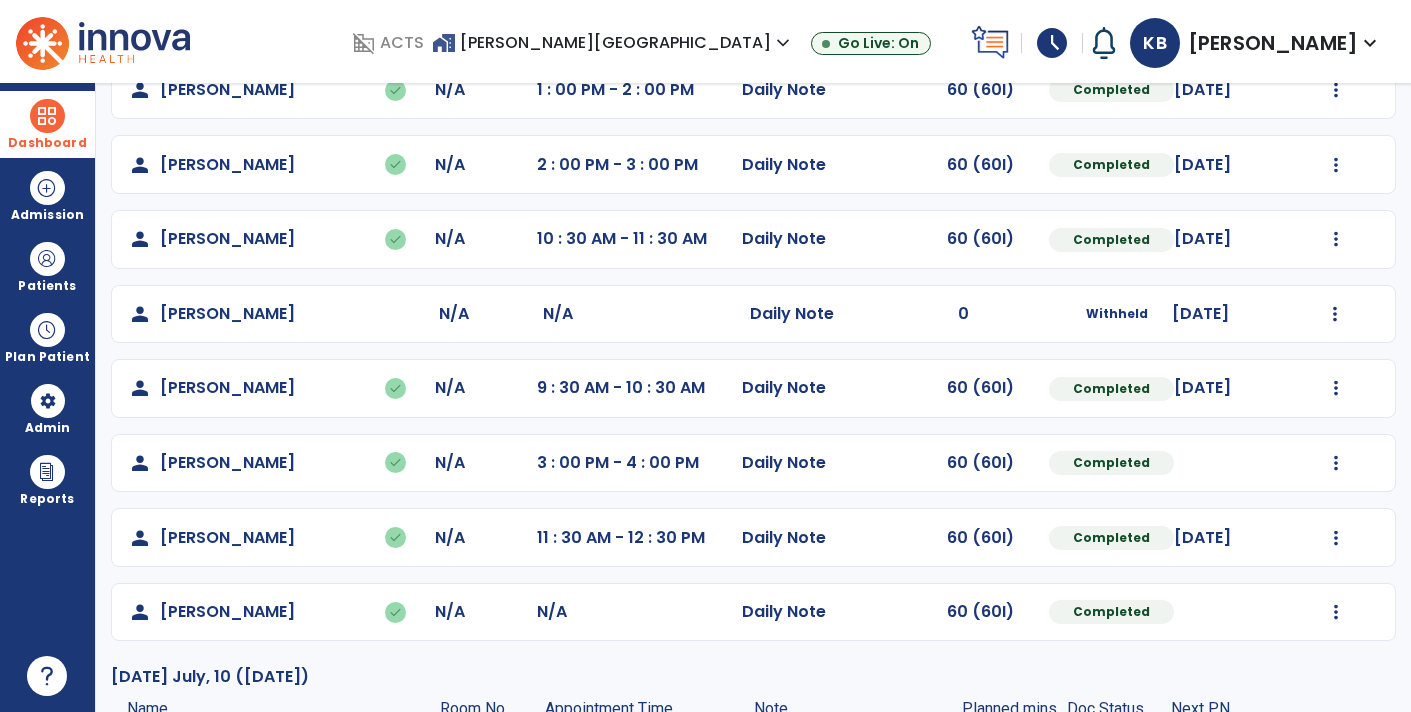 click on "Undo Visit Status   Reset Note   Open Document   G + C Mins" 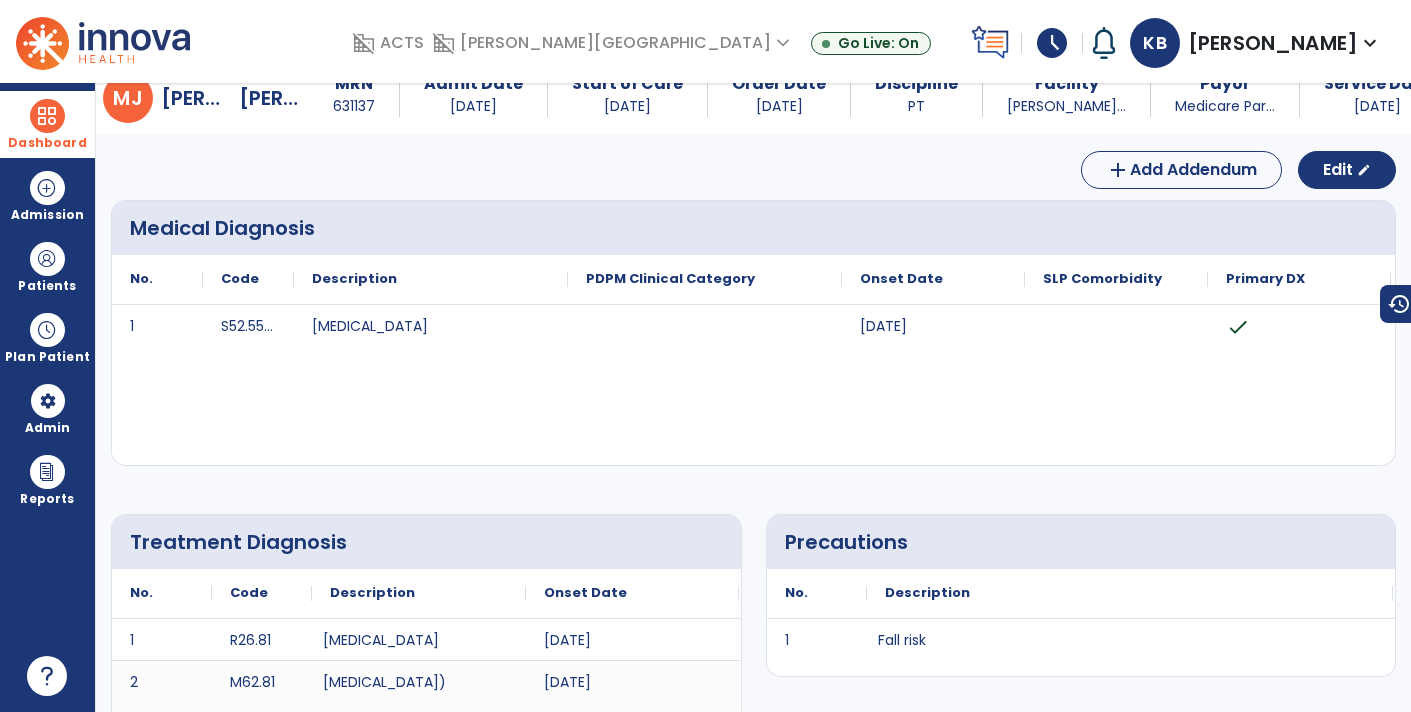 scroll, scrollTop: 0, scrollLeft: 0, axis: both 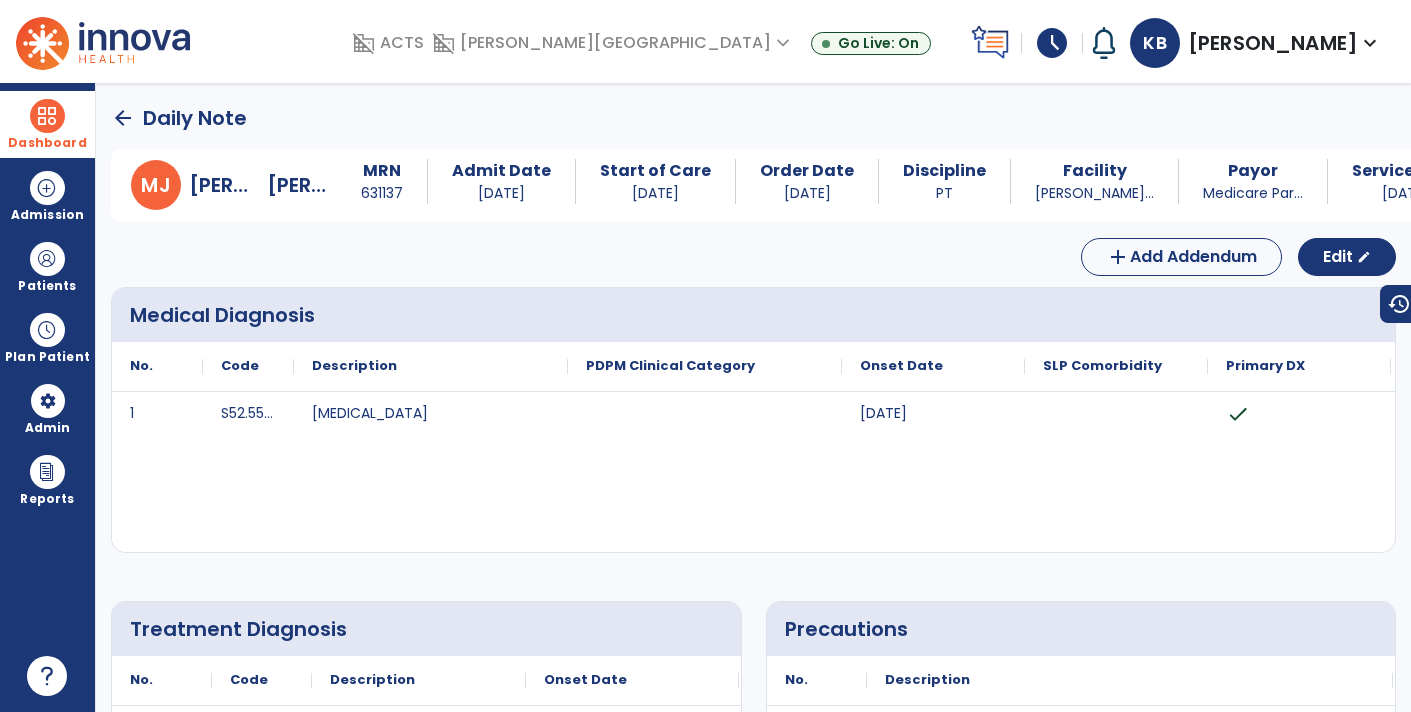 click on "arrow_back" 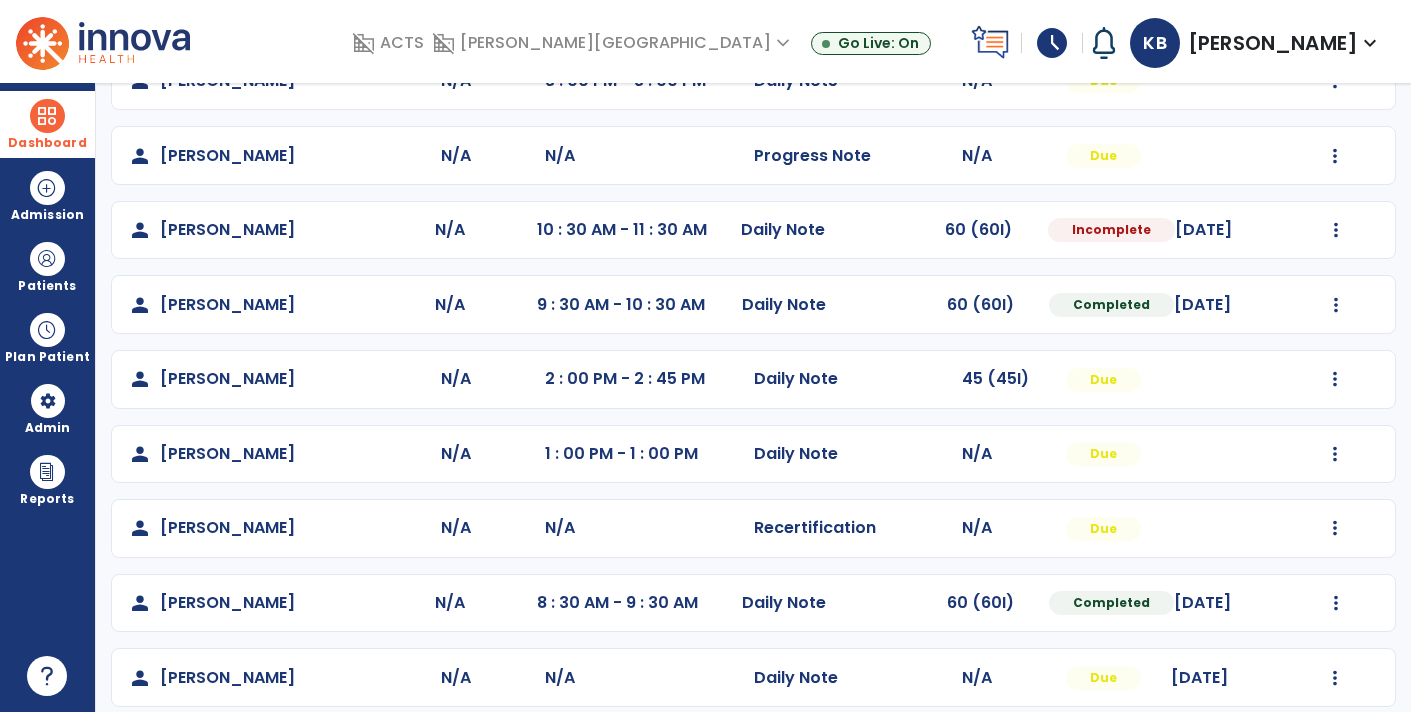 scroll, scrollTop: 0, scrollLeft: 0, axis: both 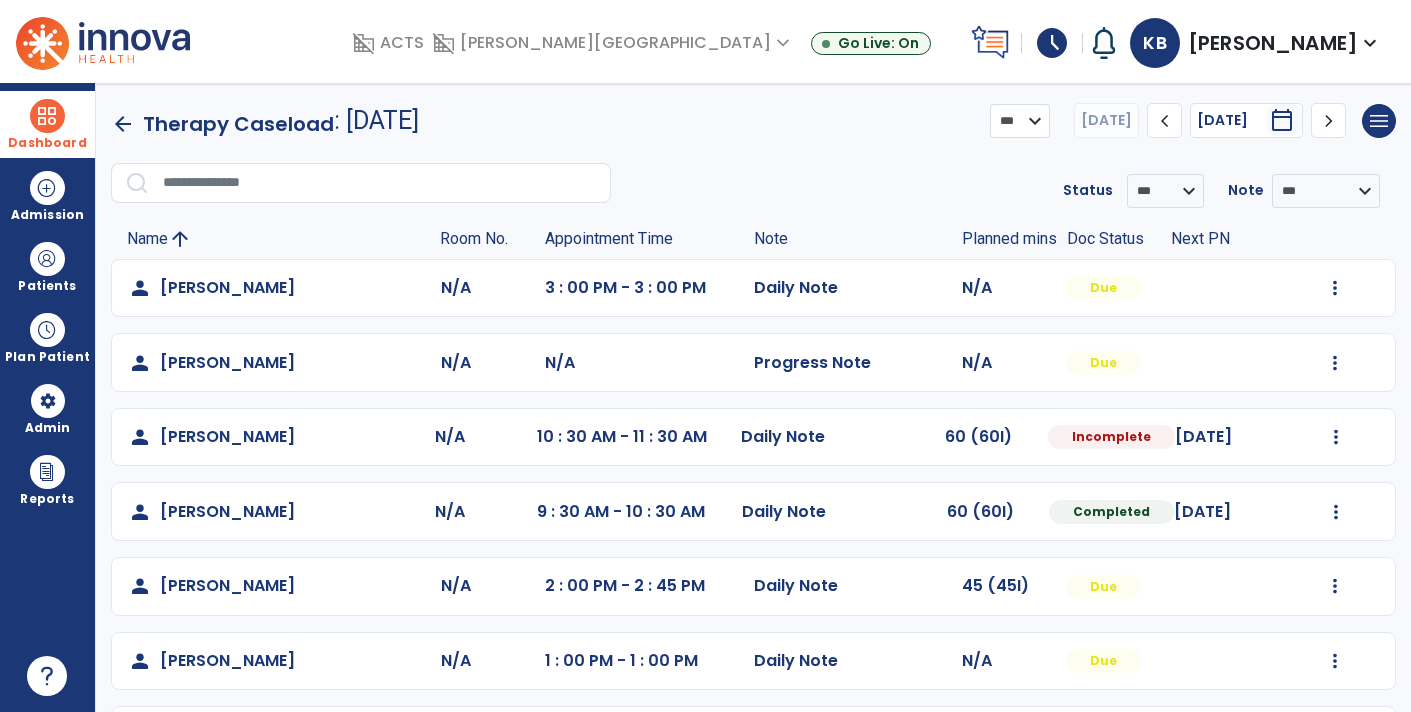 click on "*** ****" at bounding box center (1020, 121) 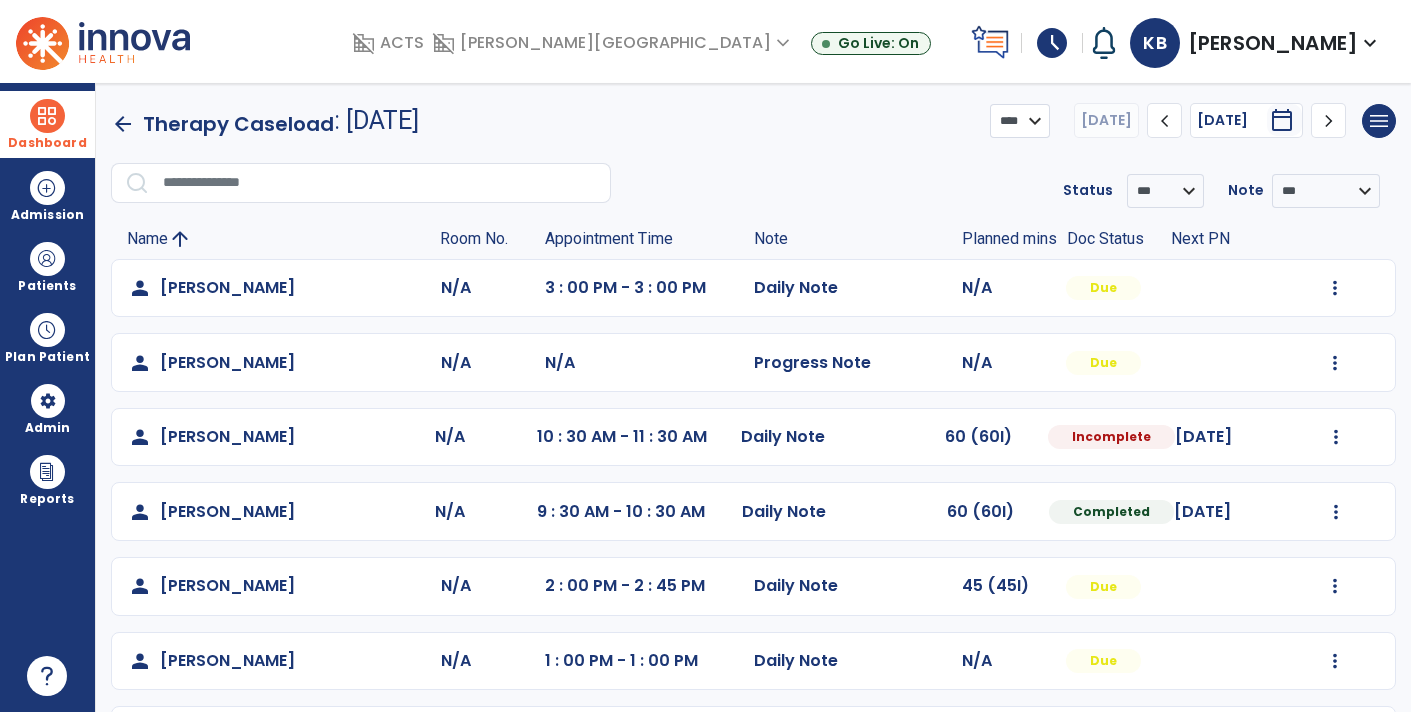 click on "*** ****" at bounding box center [1020, 121] 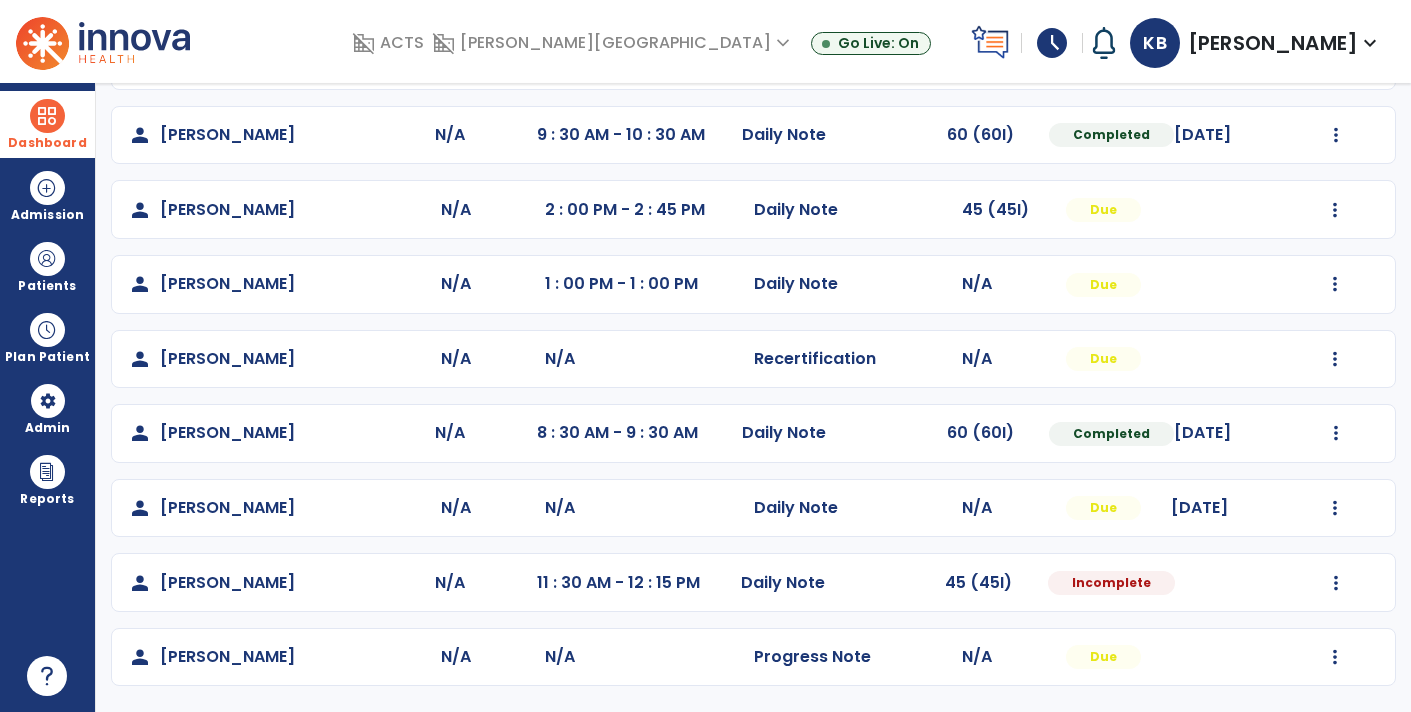 scroll, scrollTop: 2833, scrollLeft: 0, axis: vertical 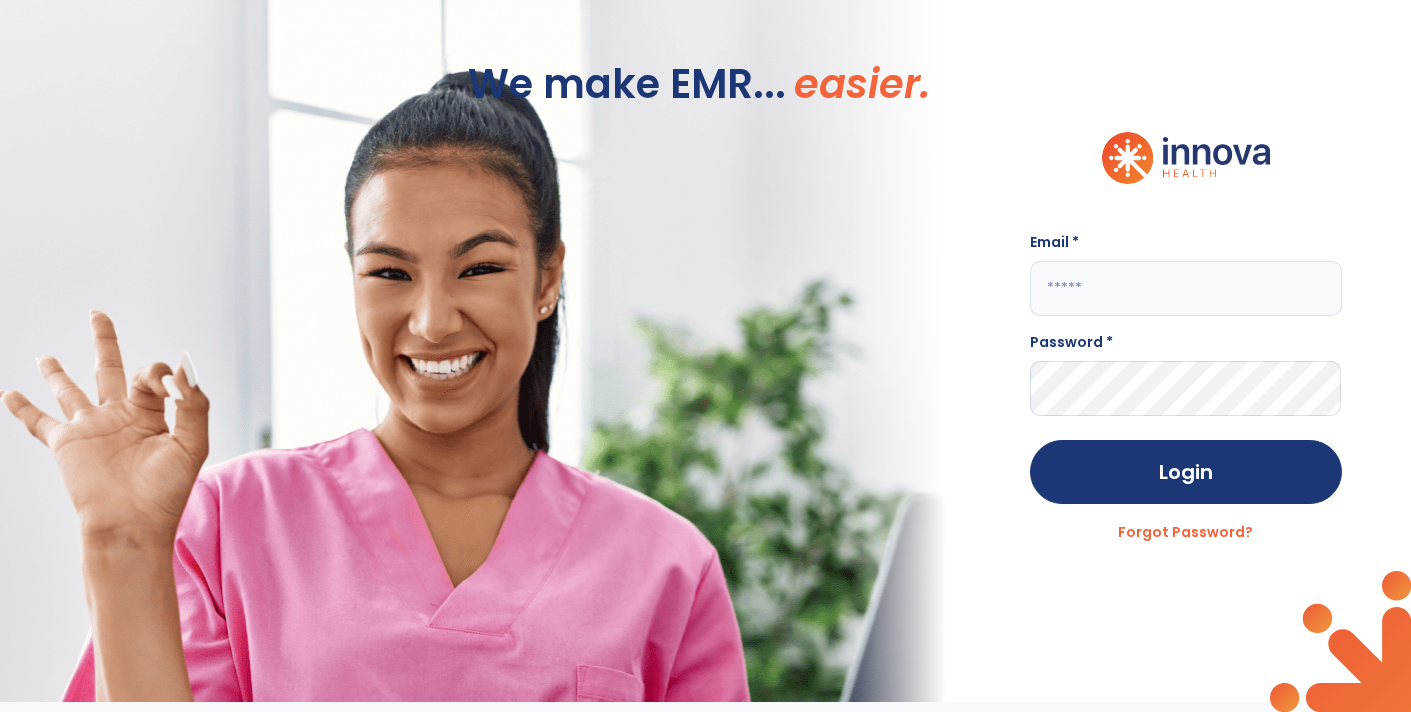type on "**********" 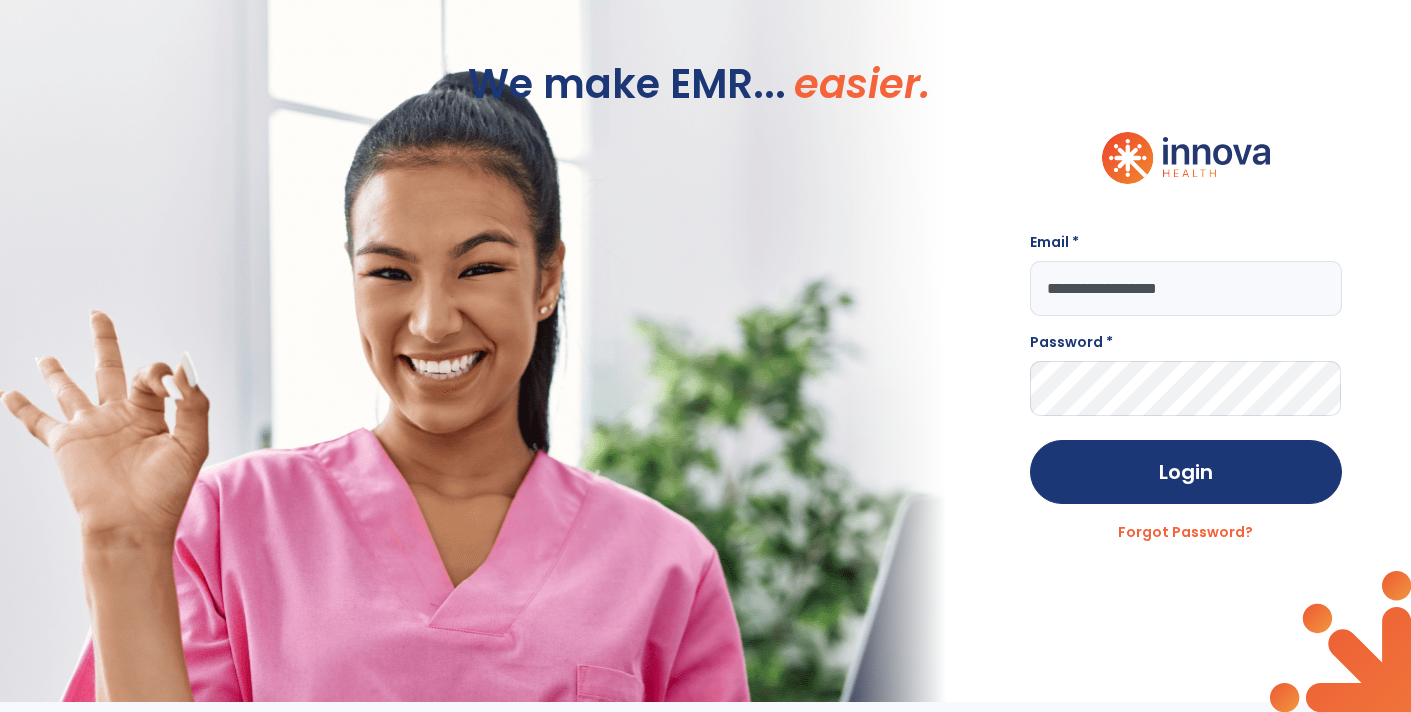 scroll, scrollTop: 0, scrollLeft: 0, axis: both 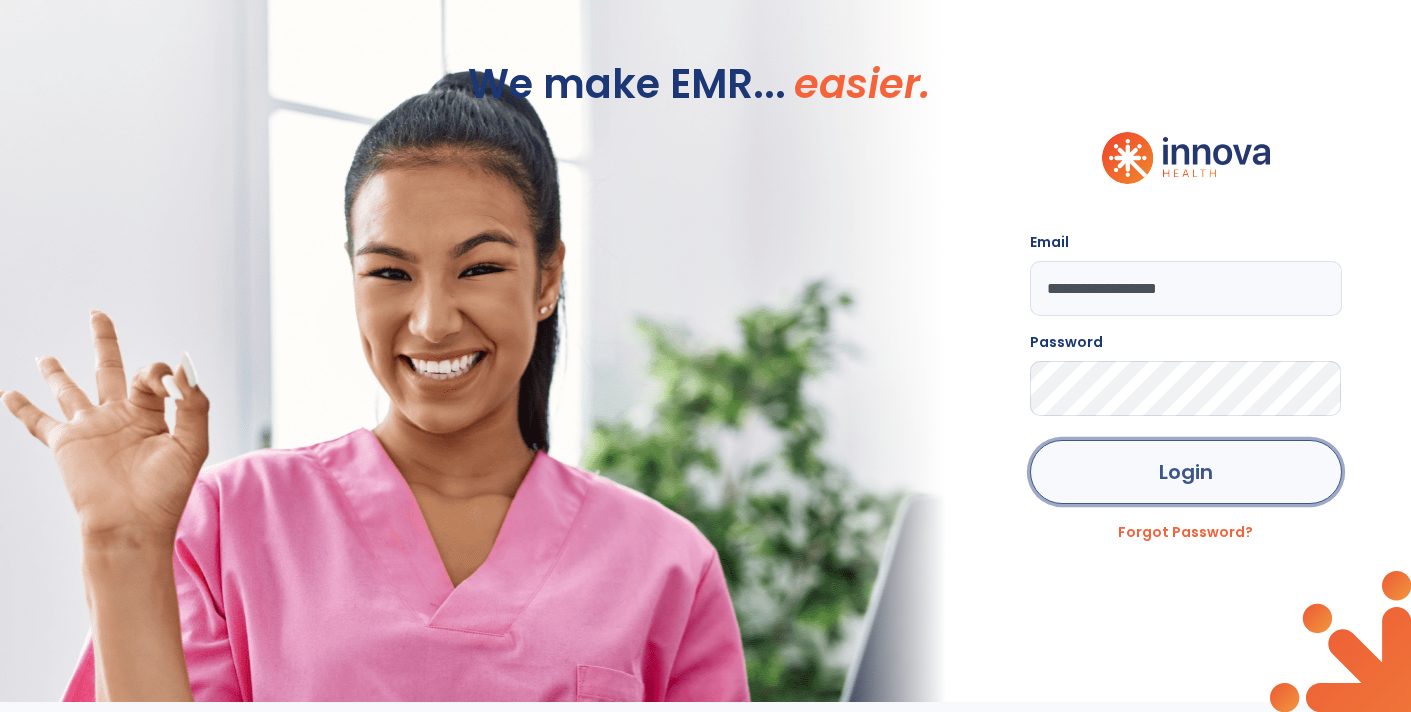 click on "Login" 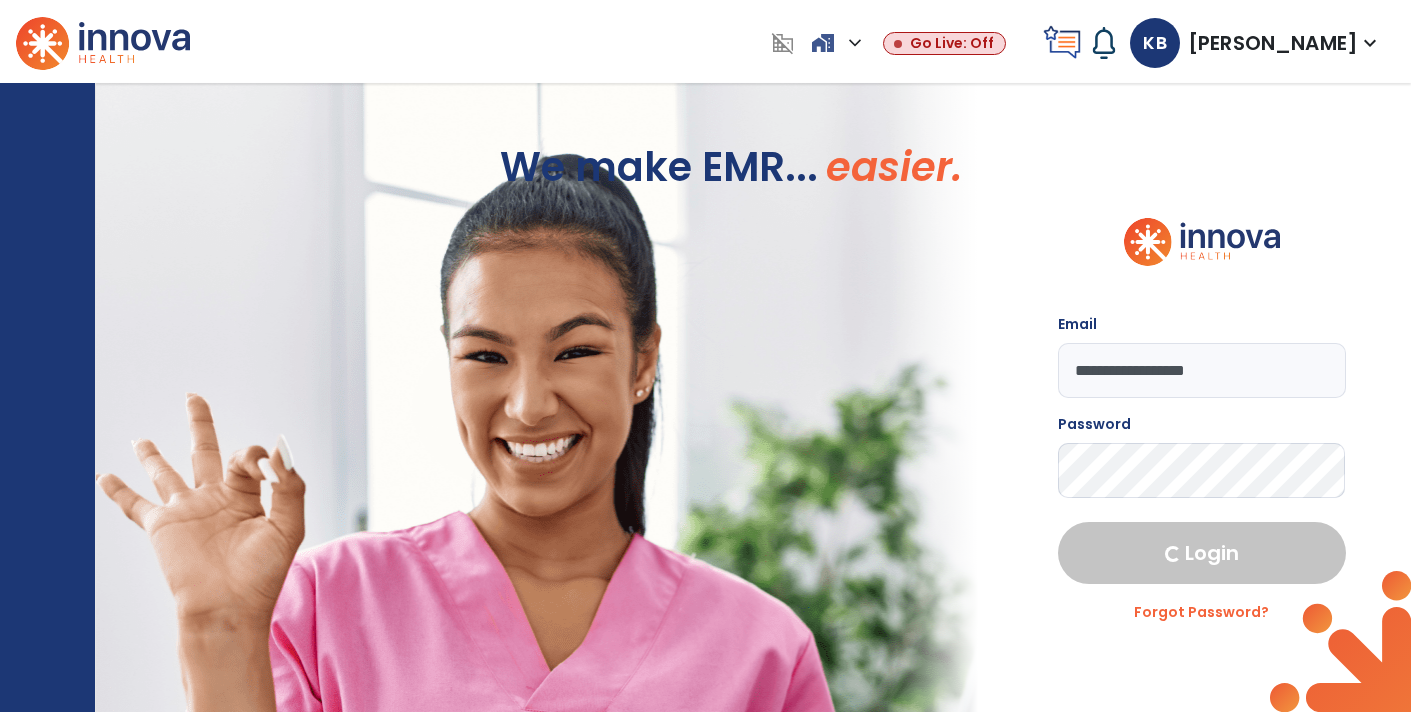 select on "****" 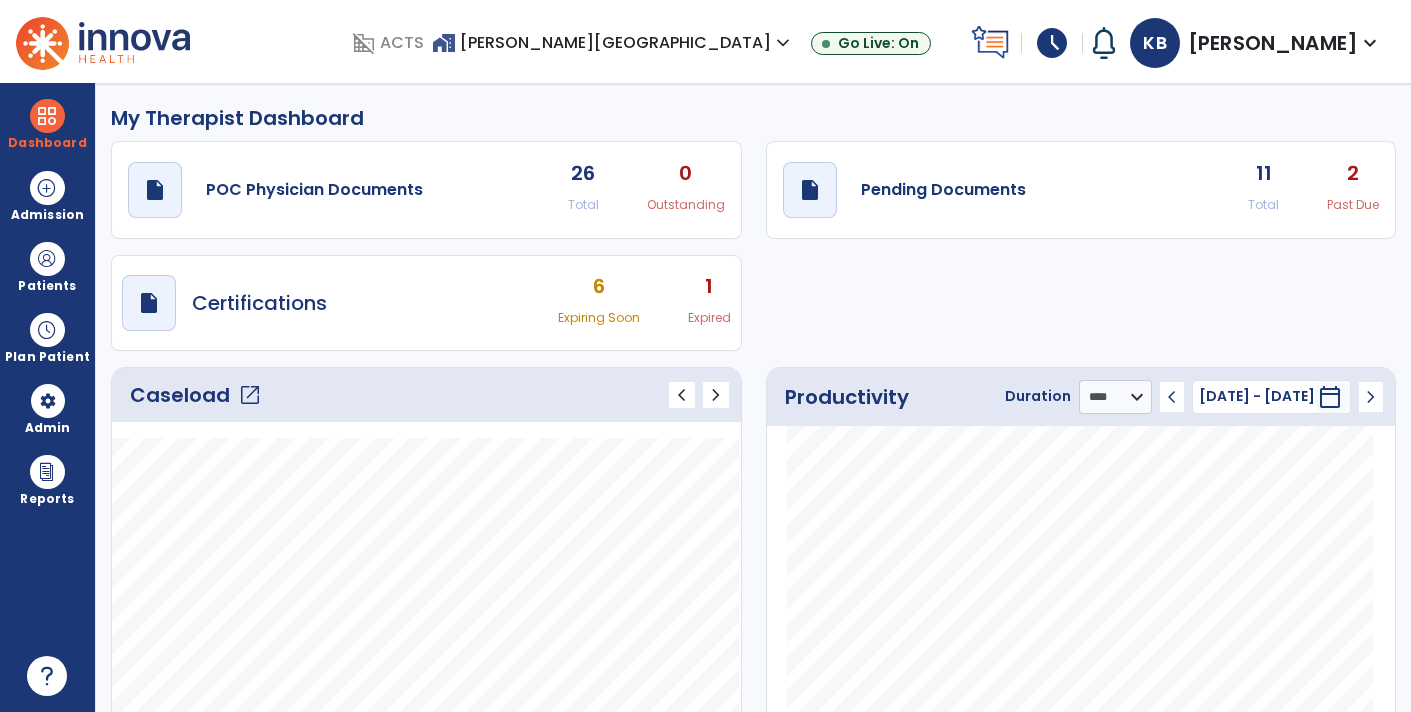 click on "Total" 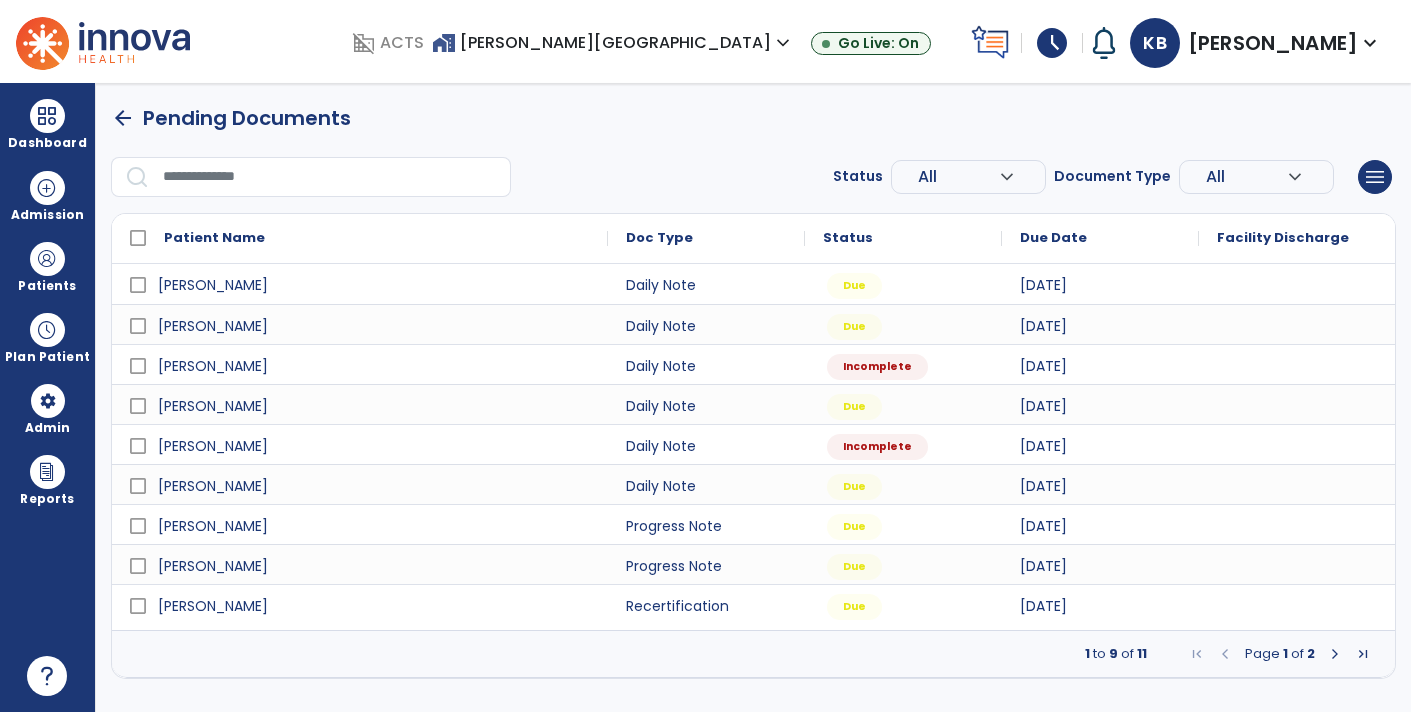 click at bounding box center [1335, 654] 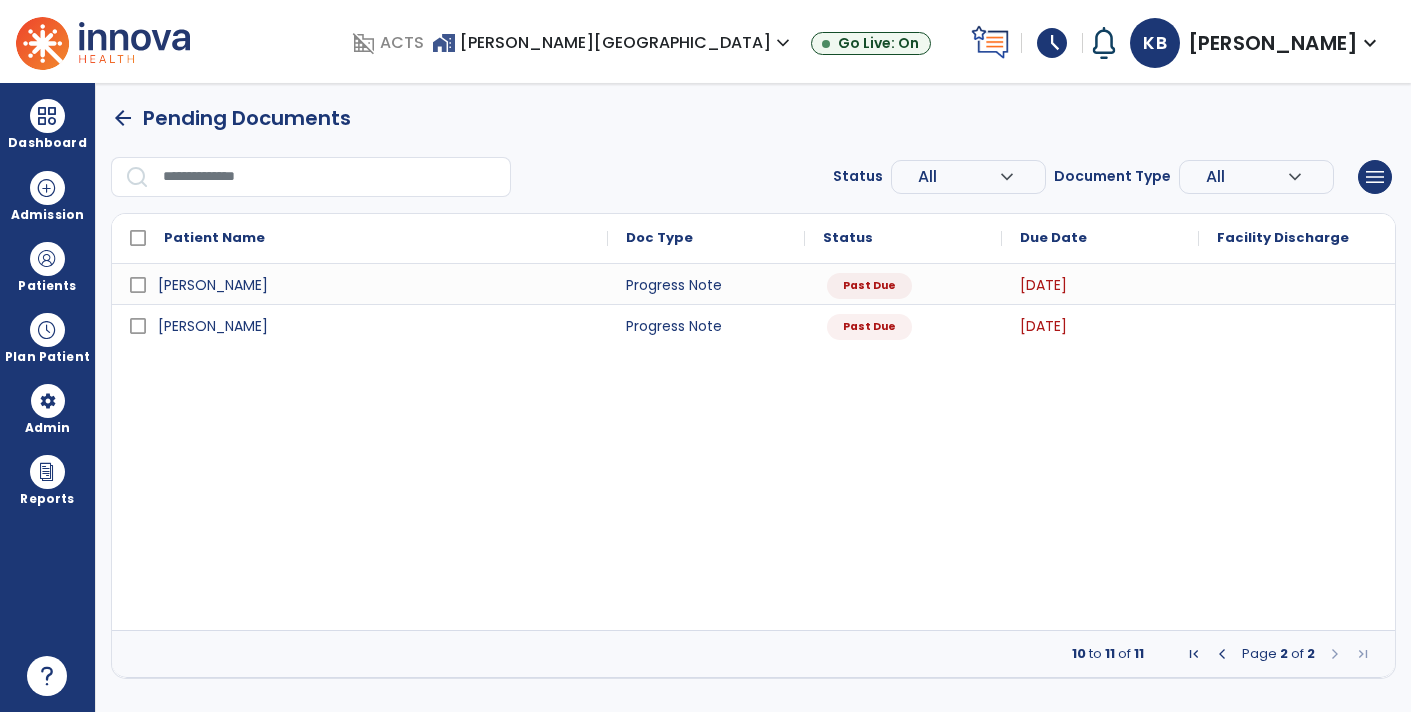 click at bounding box center [1222, 654] 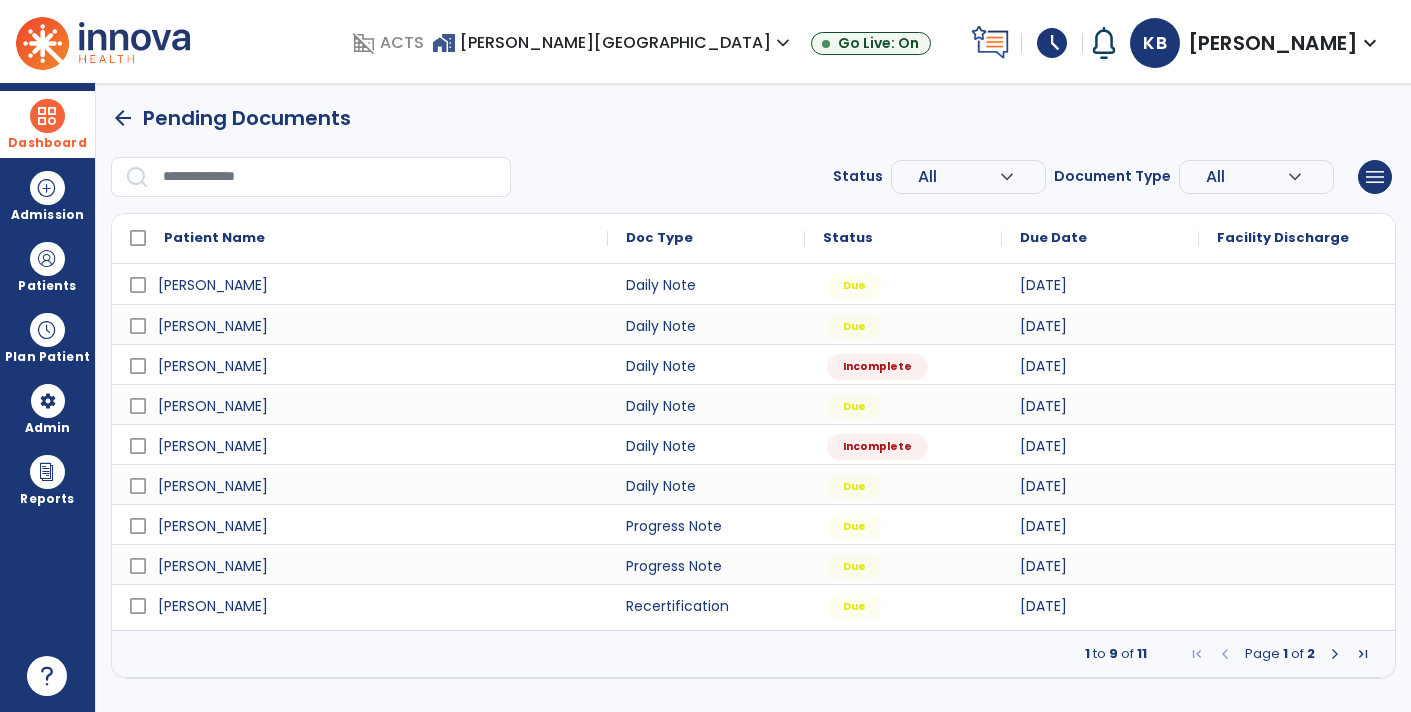 click at bounding box center (47, 116) 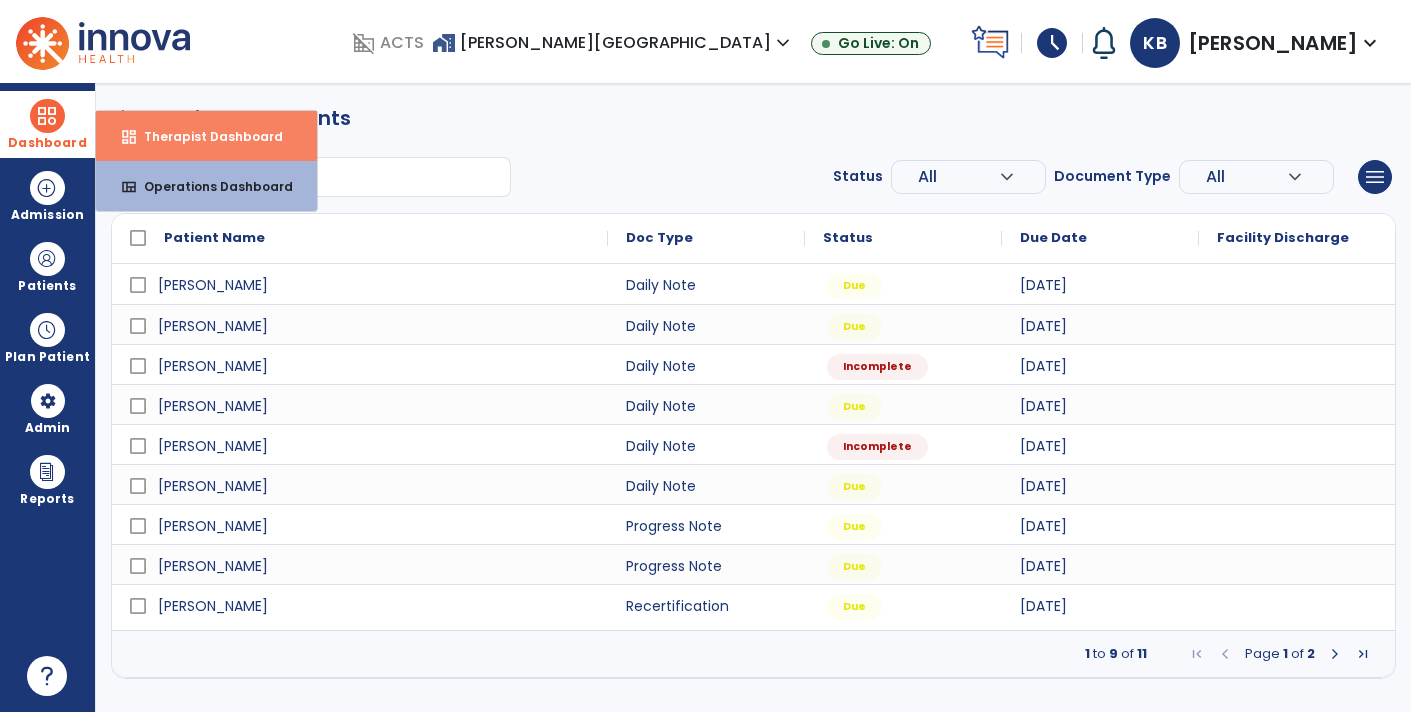 click on "dashboard  Therapist Dashboard" at bounding box center (206, 136) 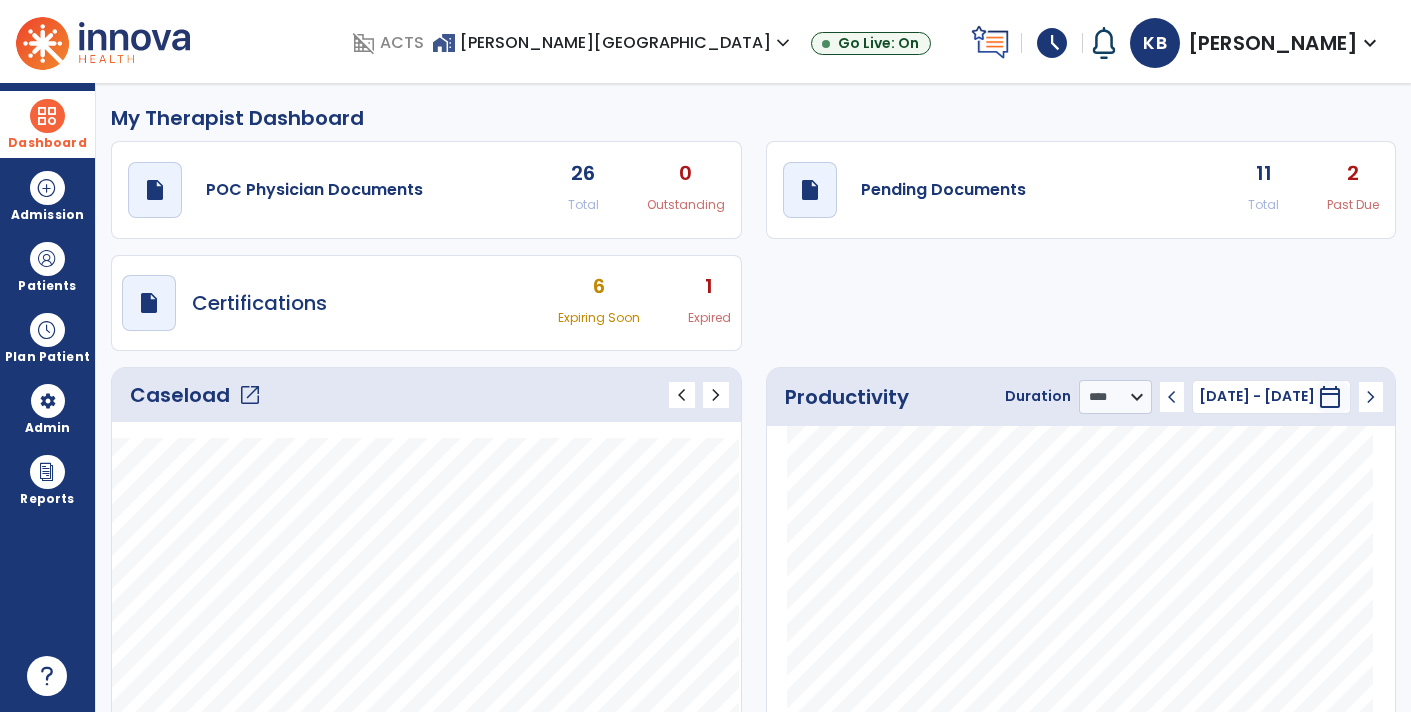 click on "11" 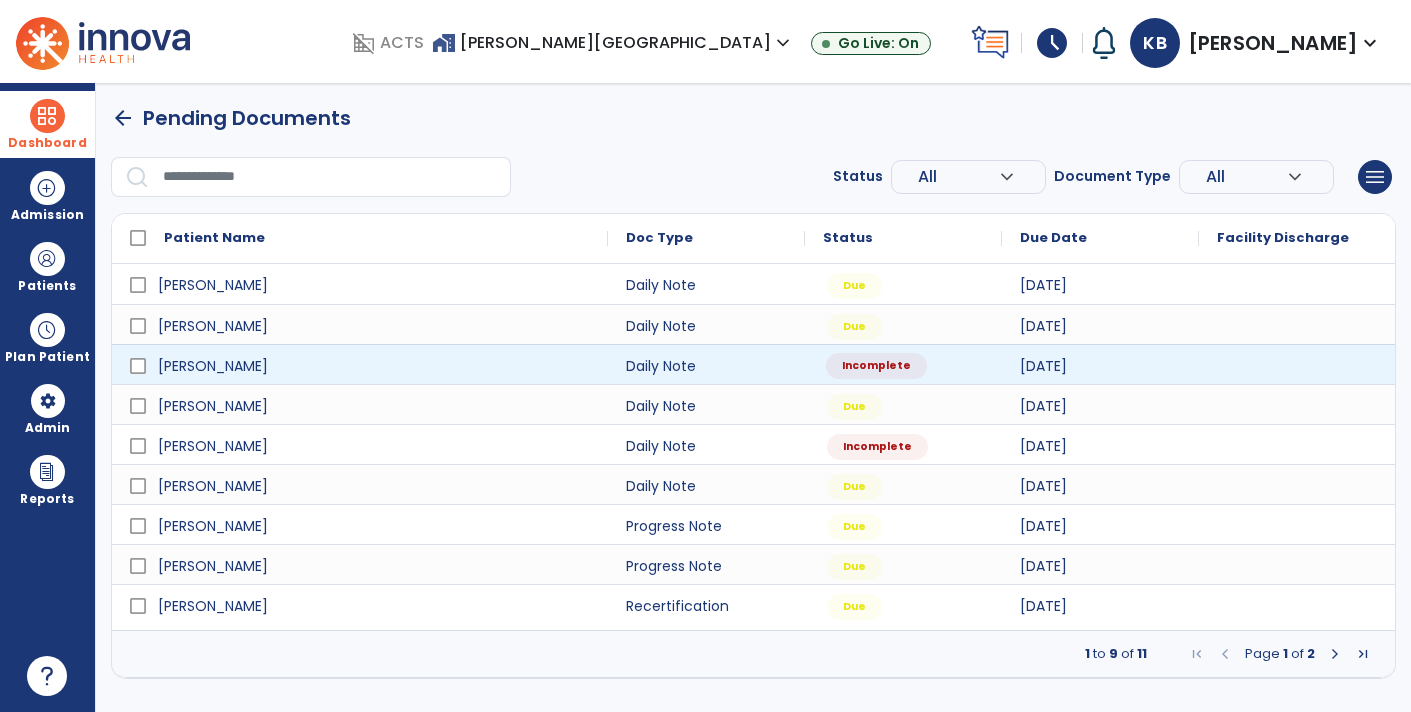 click on "Incomplete" at bounding box center (876, 366) 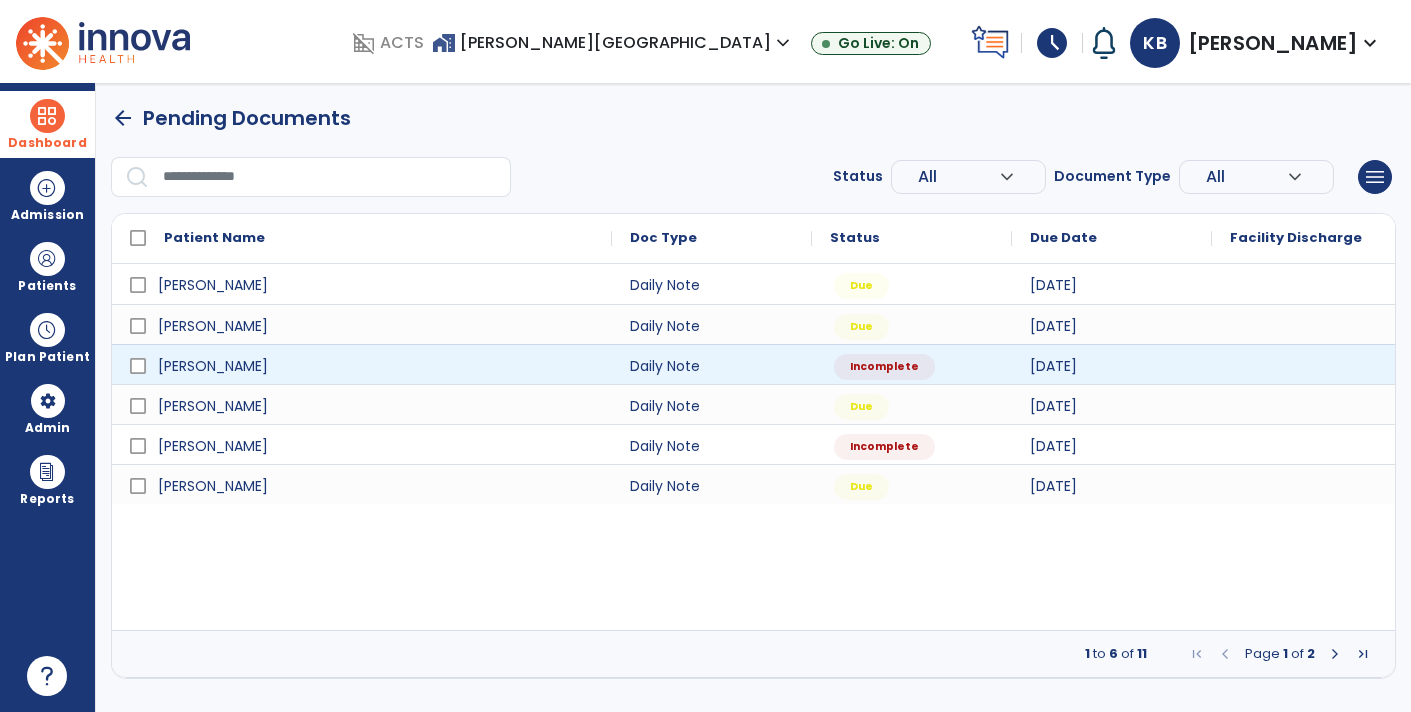 select on "*" 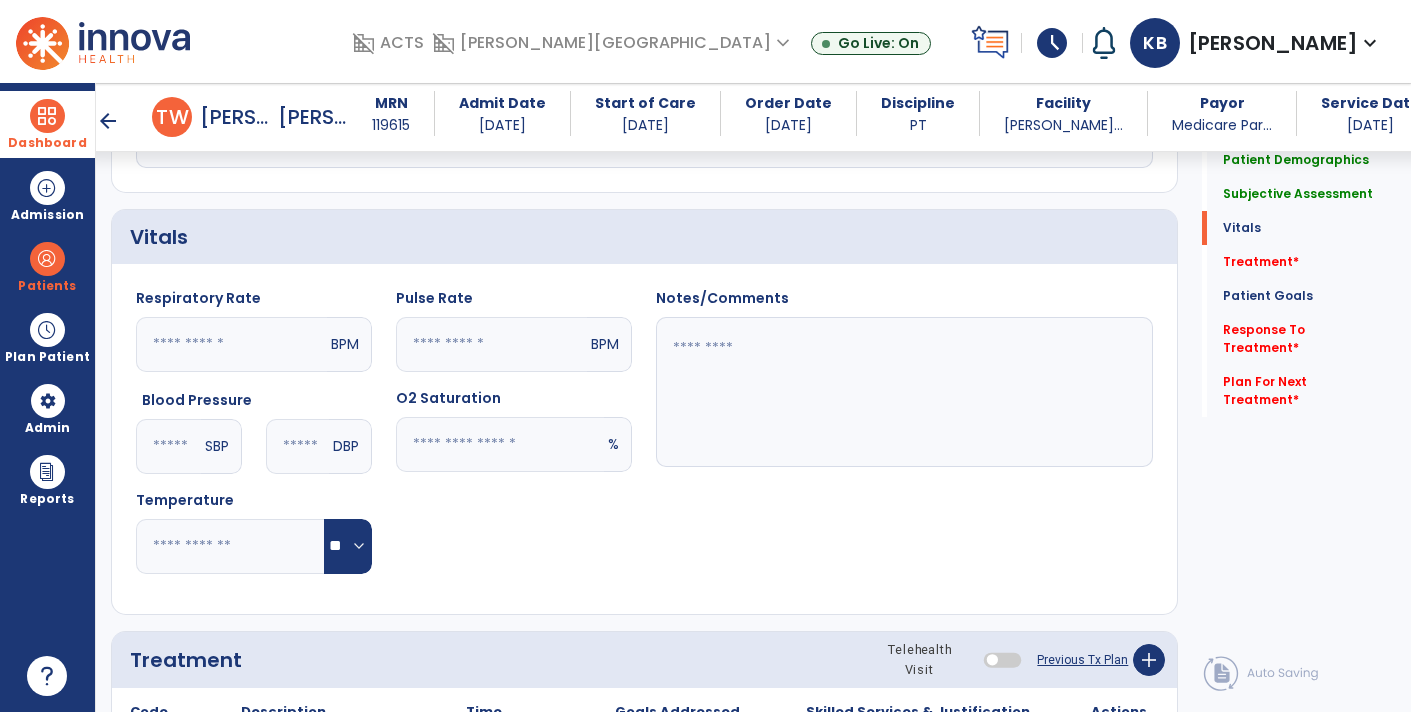scroll, scrollTop: 1039, scrollLeft: 0, axis: vertical 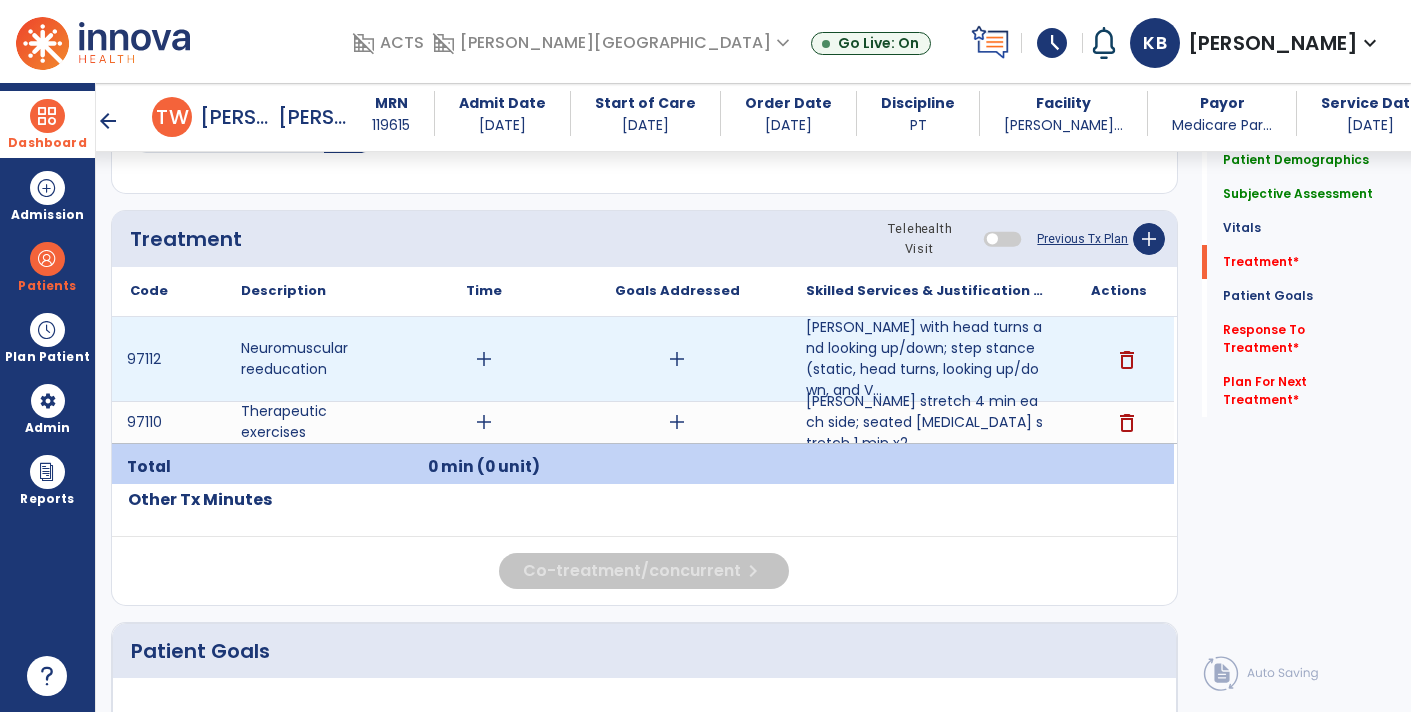 click on "add" at bounding box center [484, 359] 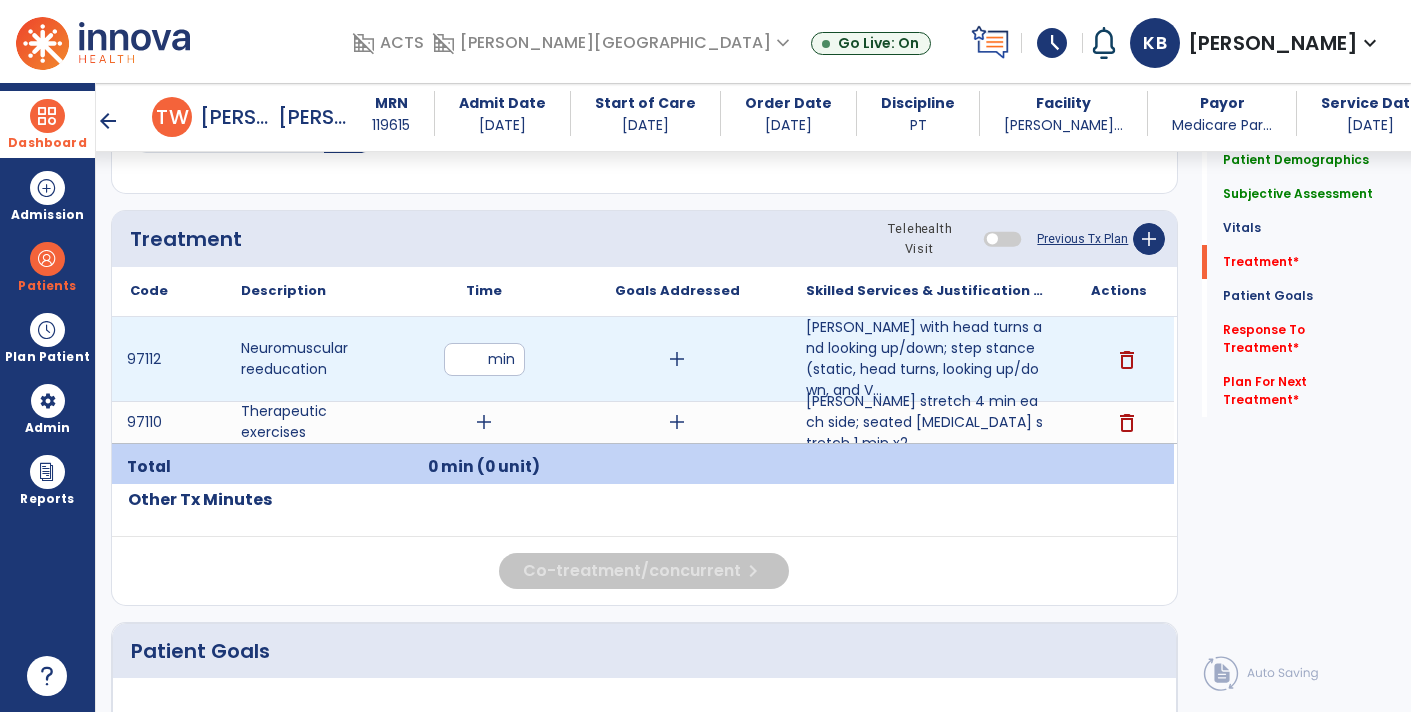 type on "**" 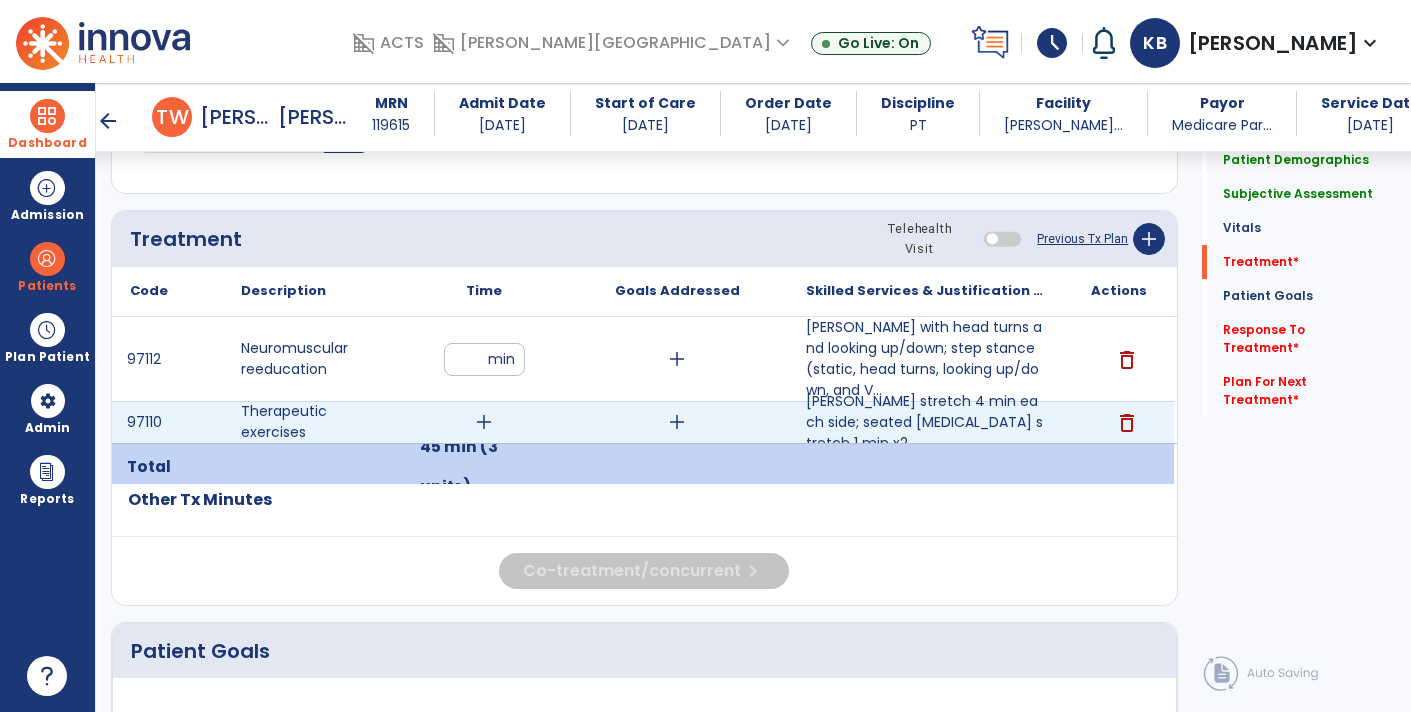 click on "add" at bounding box center (484, 422) 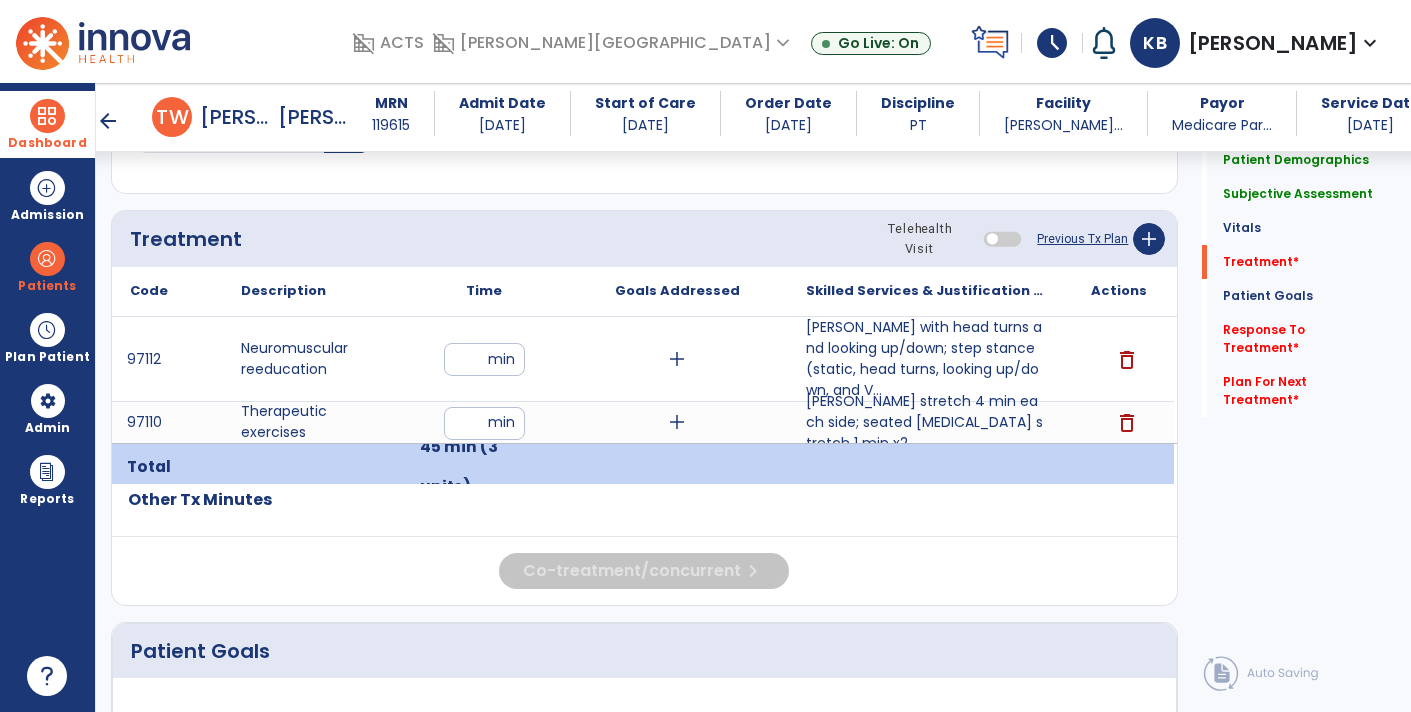 click on "Treatment Telehealth Visit  Previous Tx Plan   add" 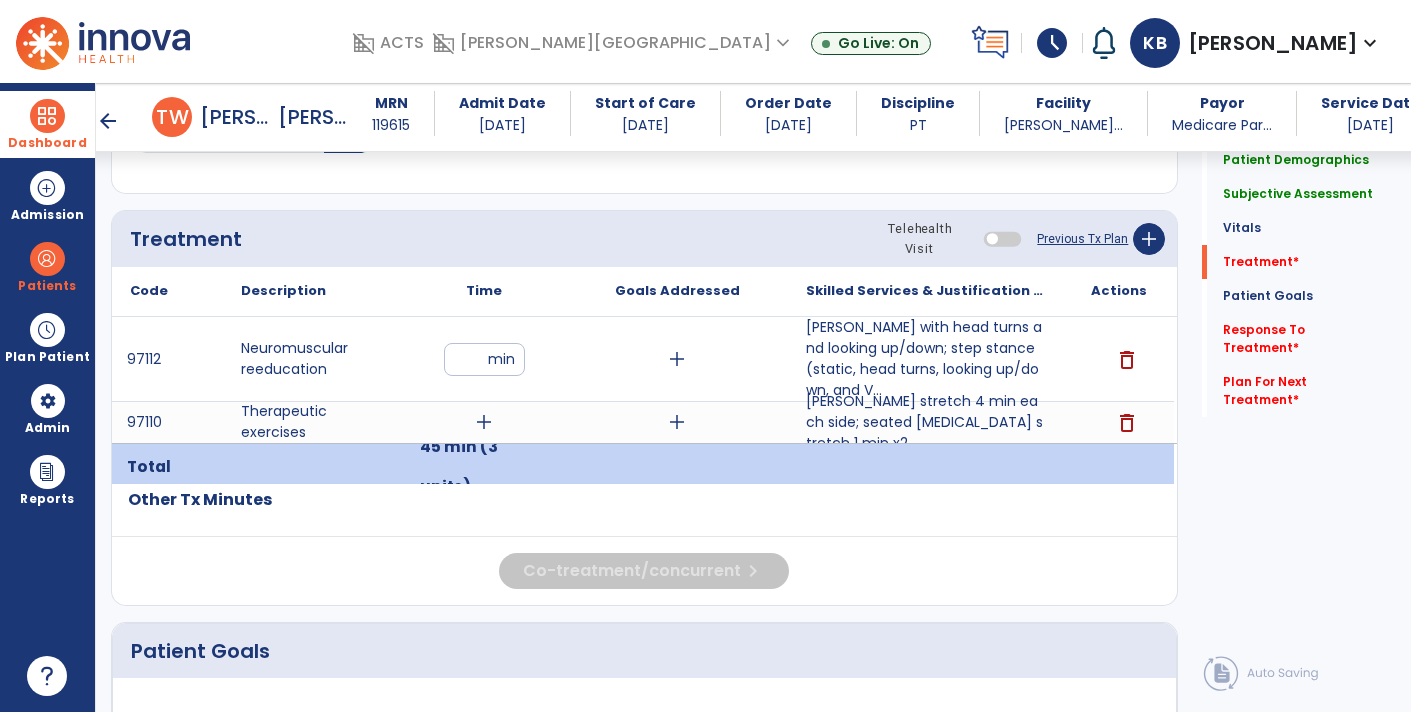 click on "arrow_back" at bounding box center (108, 121) 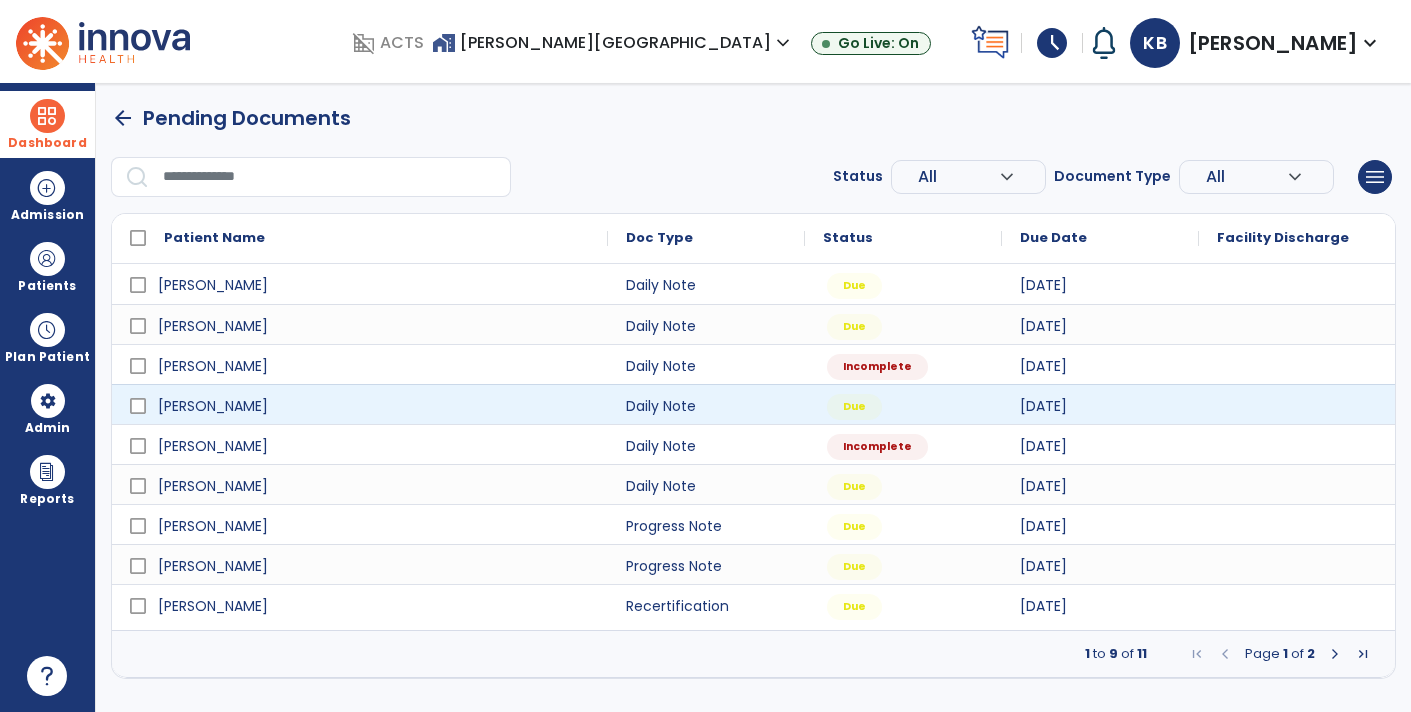 scroll, scrollTop: 0, scrollLeft: 0, axis: both 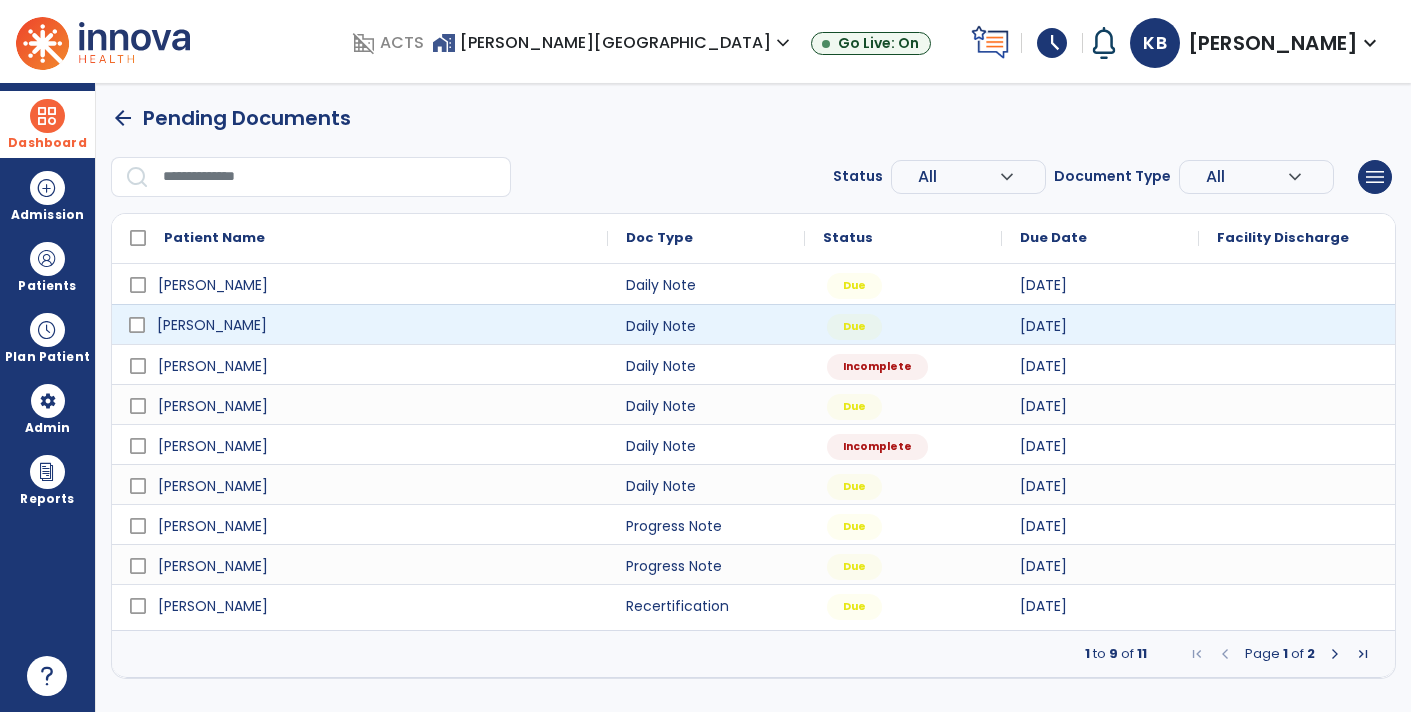 click on "[PERSON_NAME]" at bounding box center [374, 325] 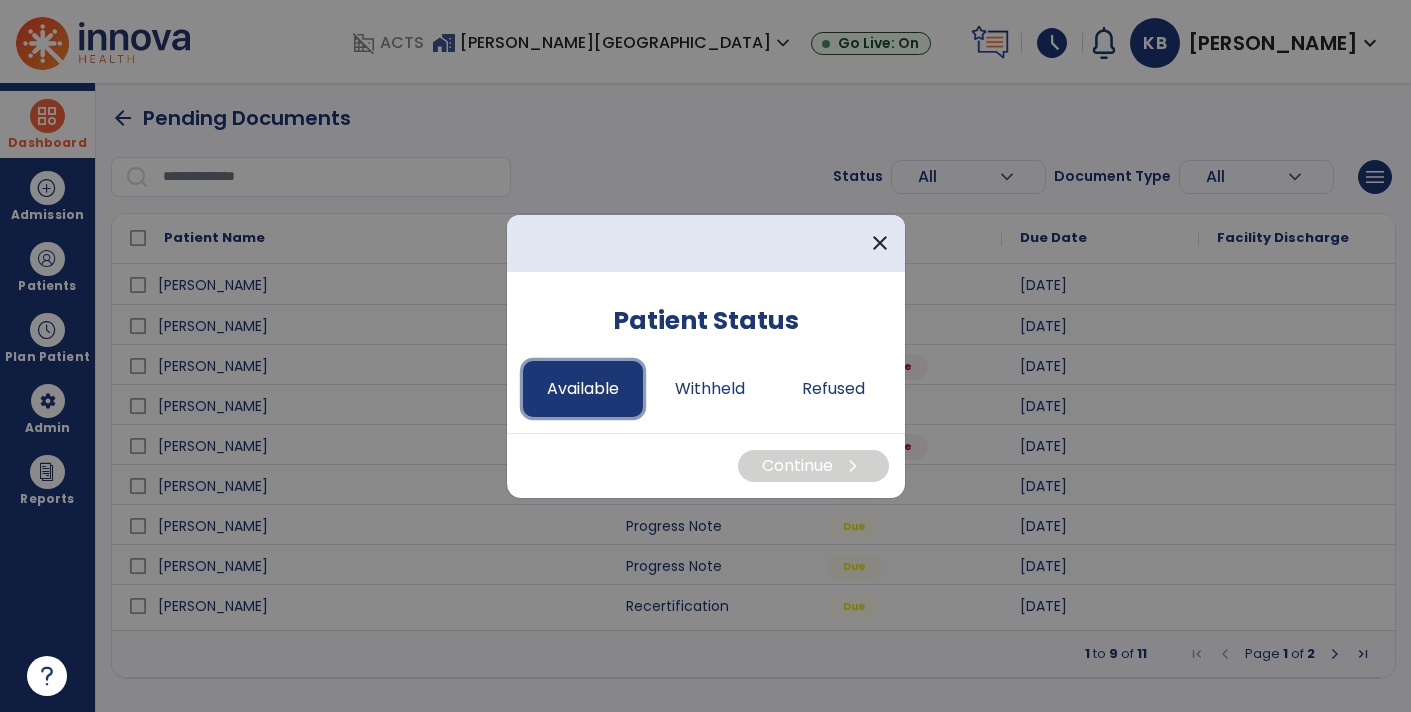 click on "Available" at bounding box center (583, 389) 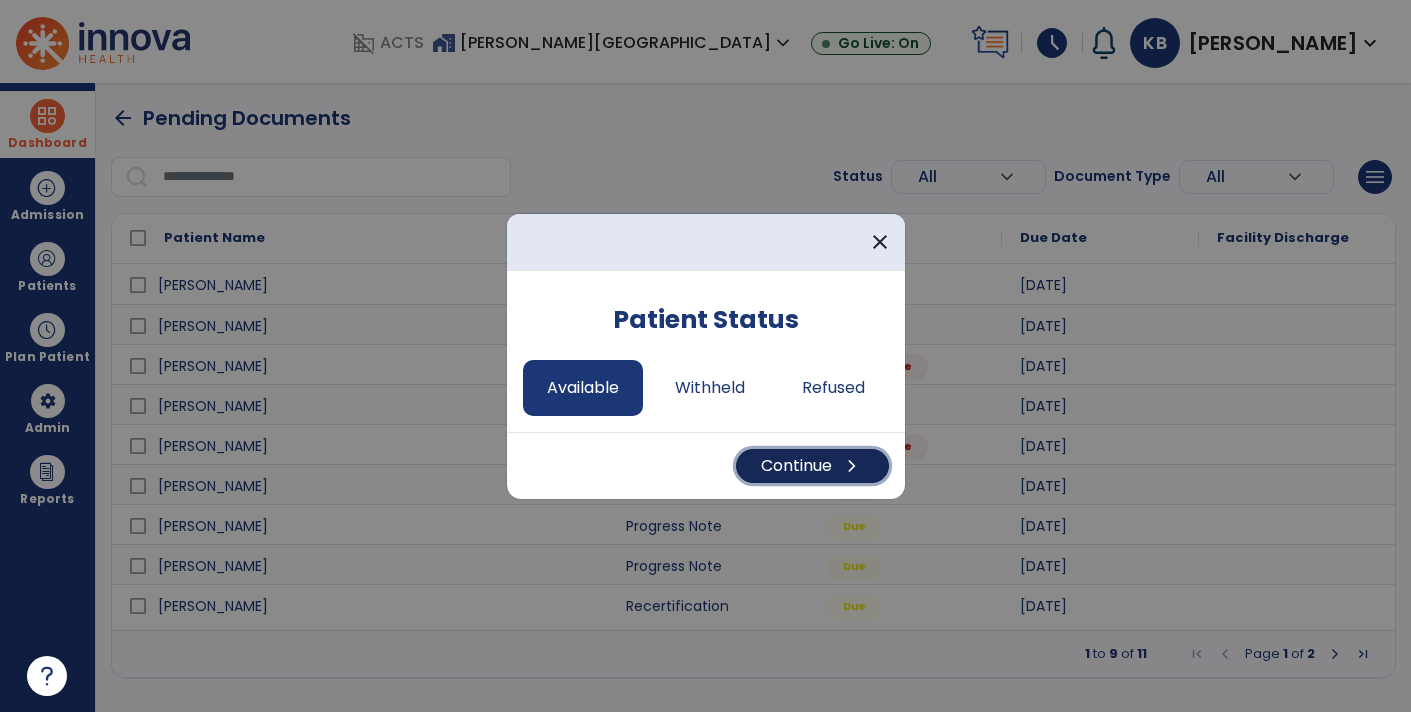 click on "Continue   chevron_right" at bounding box center (812, 466) 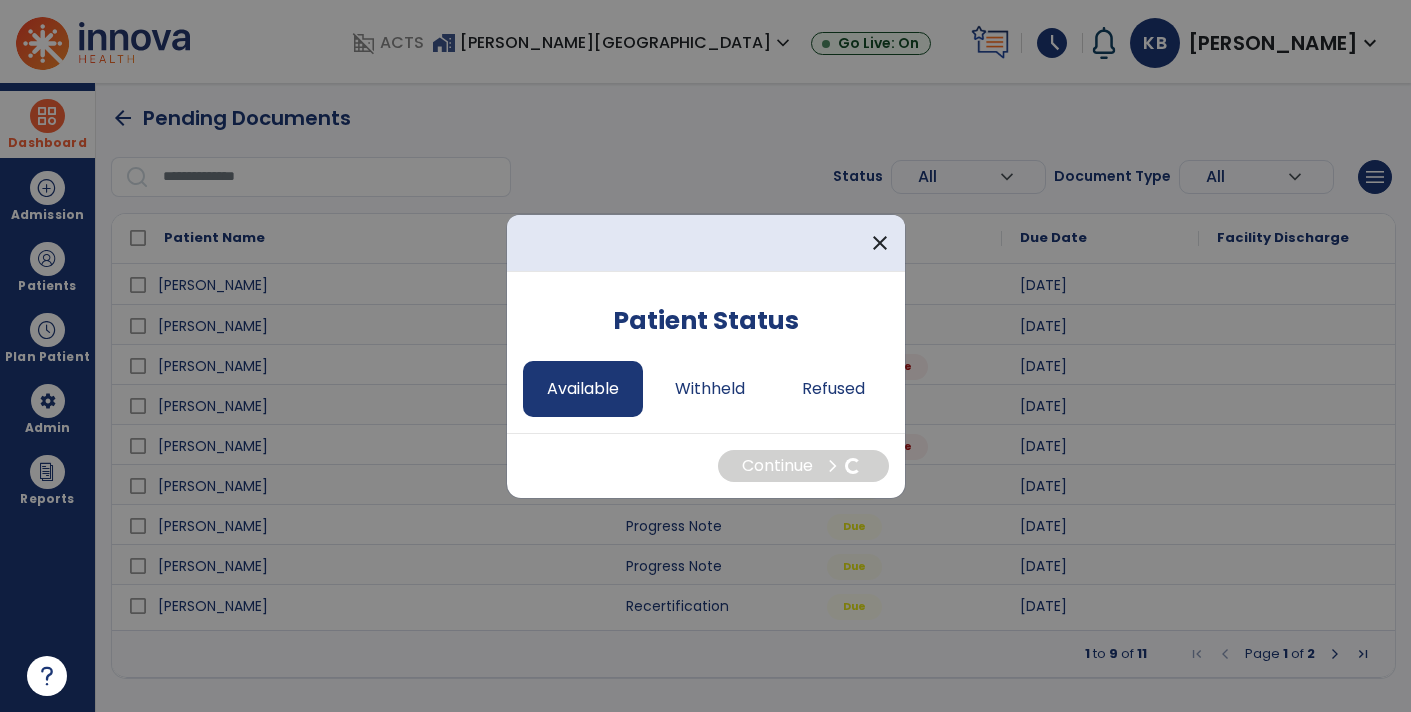 select on "*" 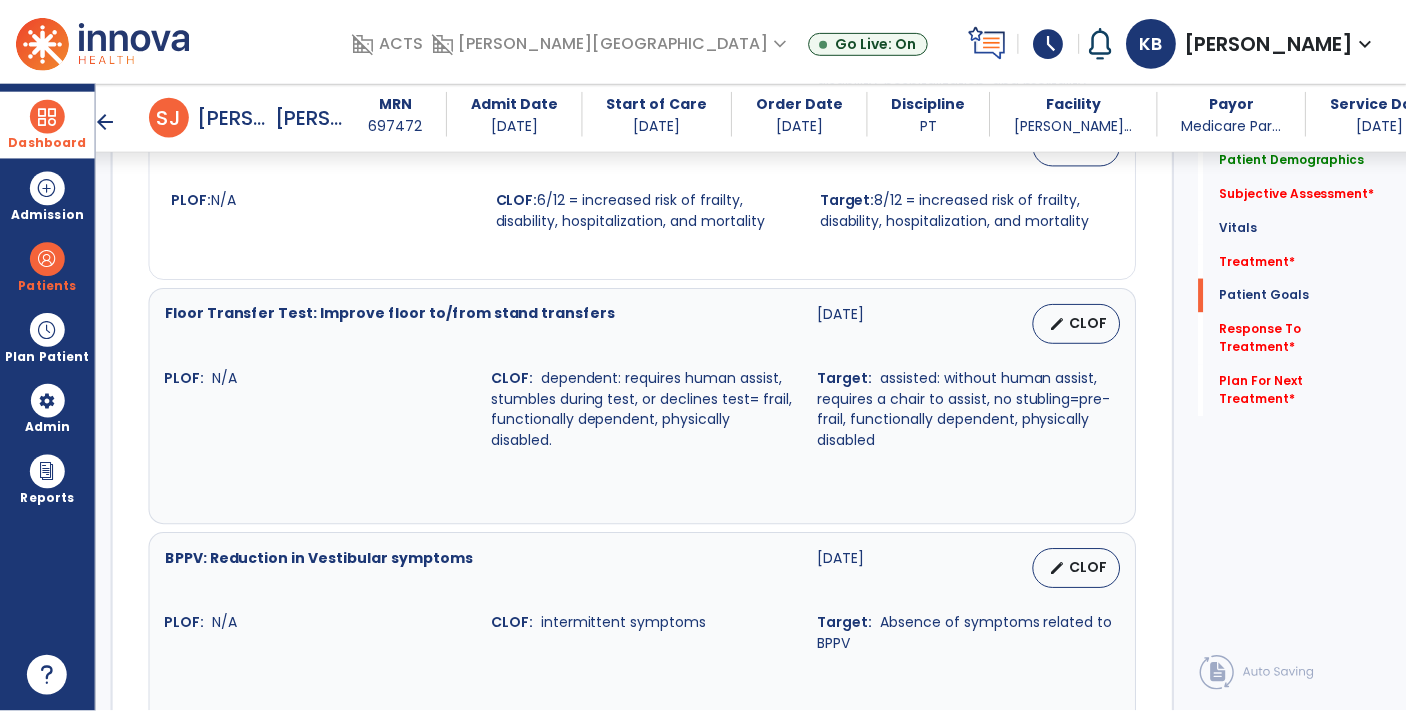 scroll, scrollTop: 2242, scrollLeft: 0, axis: vertical 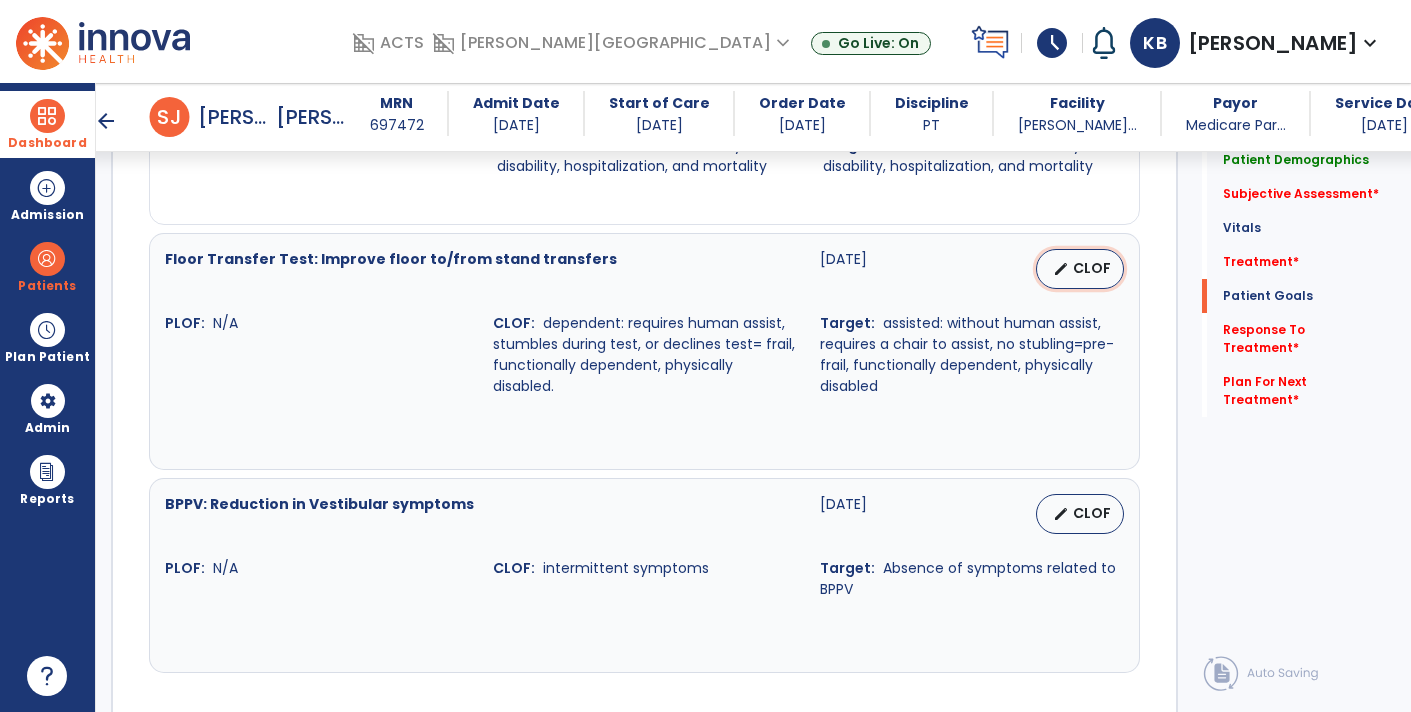 click on "CLOF" at bounding box center [1092, 268] 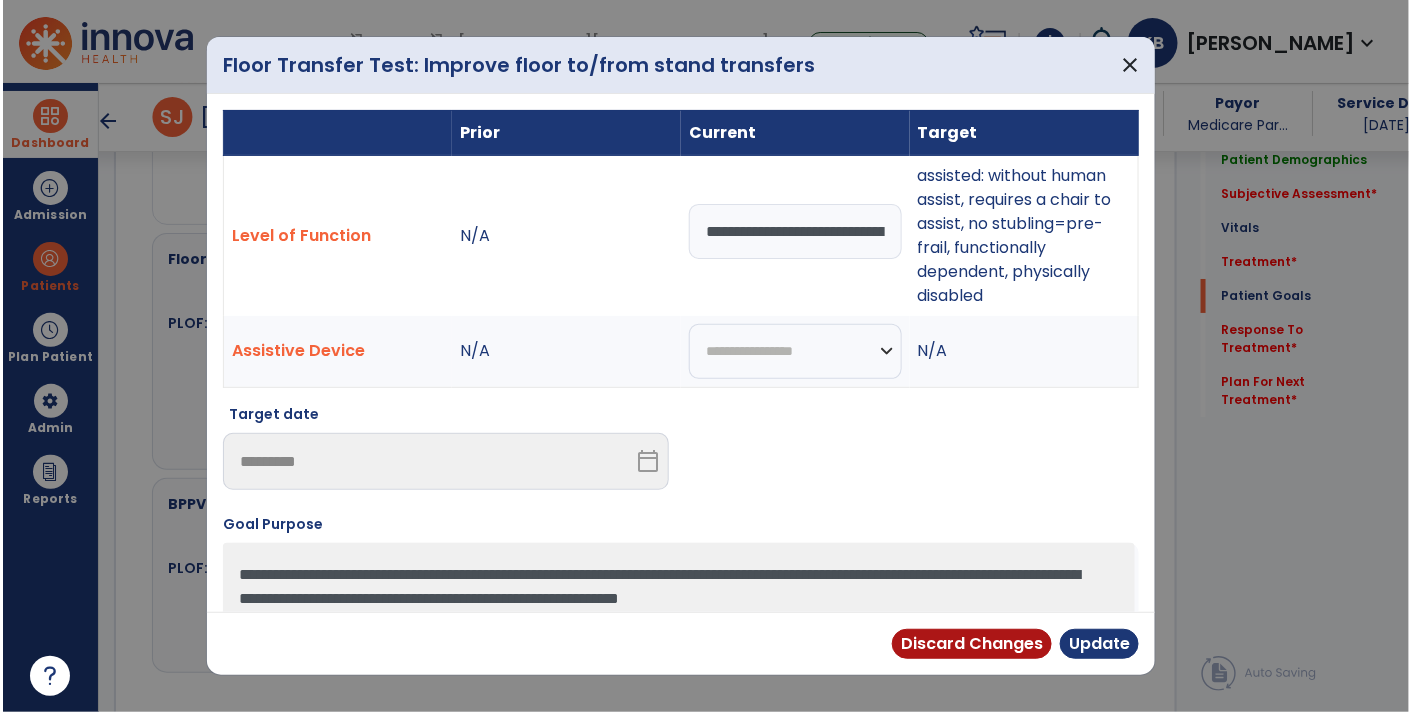 scroll, scrollTop: 2242, scrollLeft: 0, axis: vertical 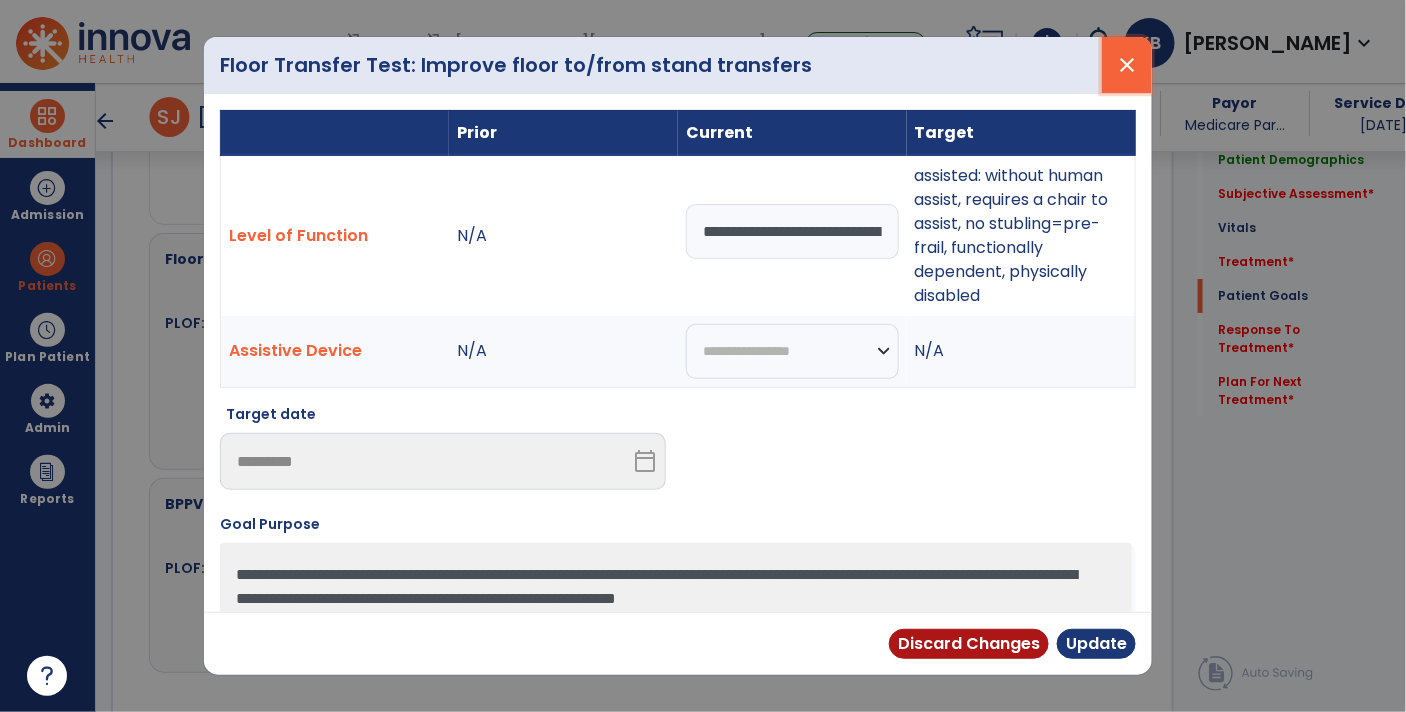 click on "close" at bounding box center [1127, 65] 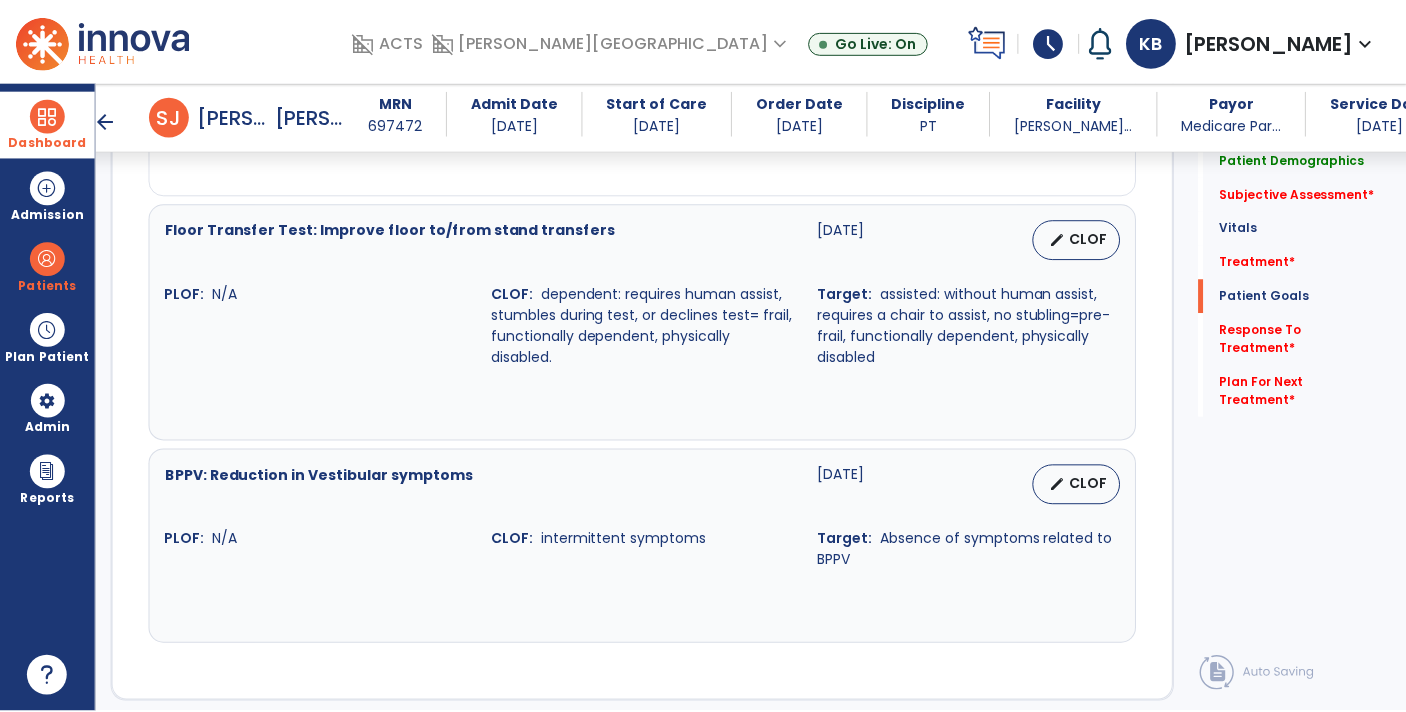 scroll, scrollTop: 2303, scrollLeft: 0, axis: vertical 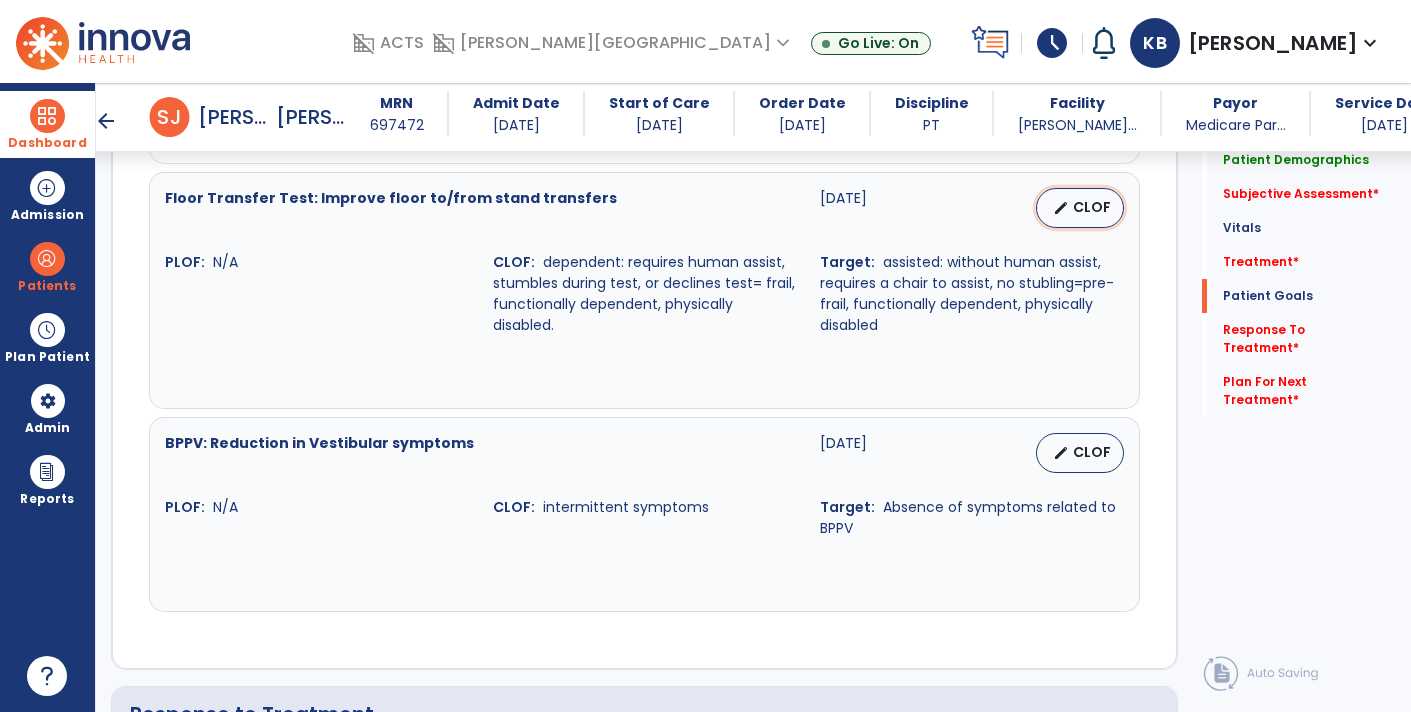 click on "CLOF" at bounding box center [1092, 207] 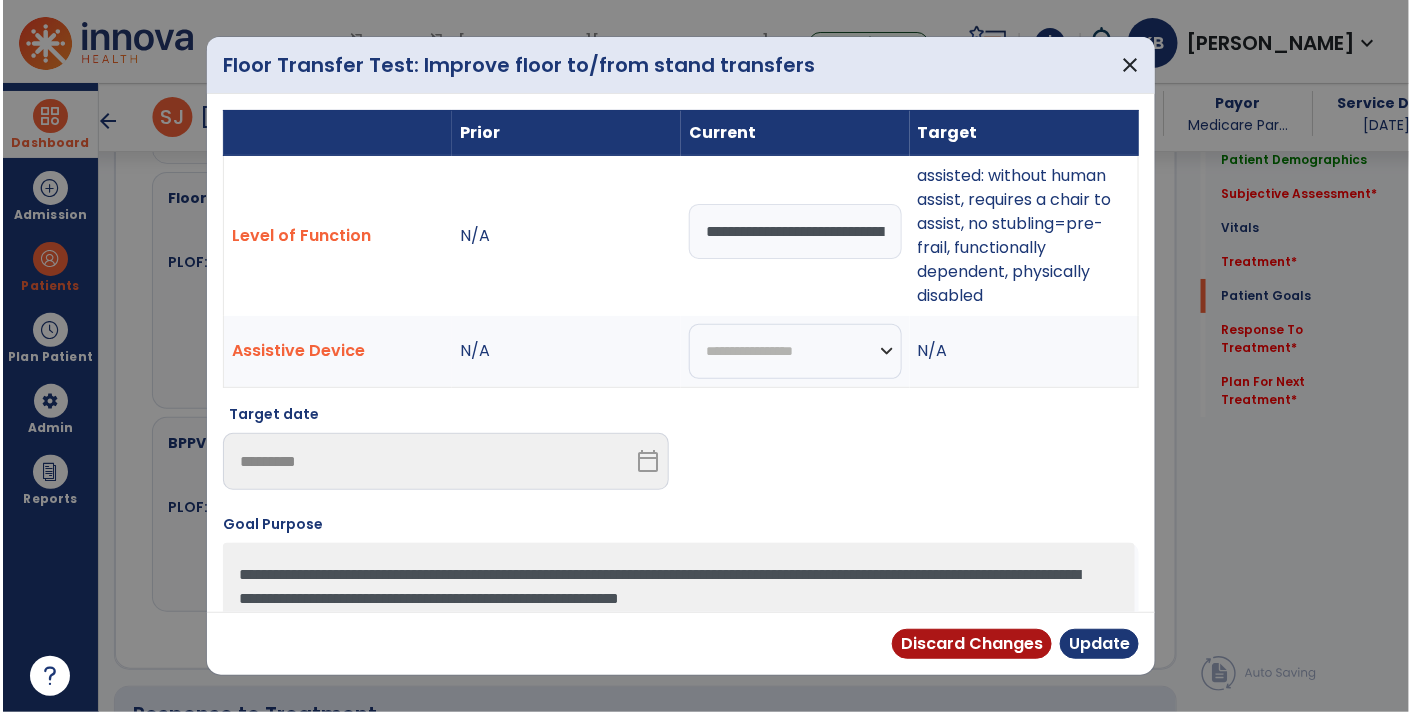 scroll, scrollTop: 2303, scrollLeft: 0, axis: vertical 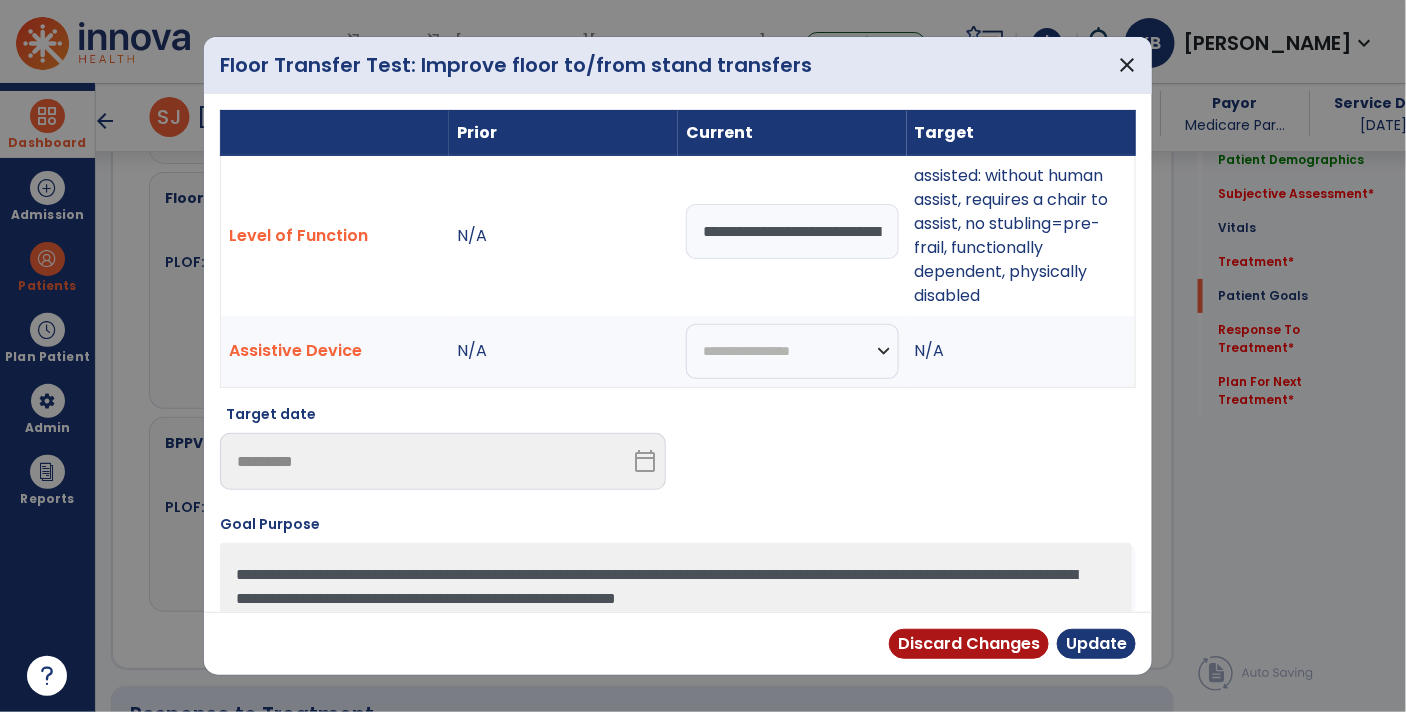 drag, startPoint x: 798, startPoint y: 228, endPoint x: 648, endPoint y: 247, distance: 151.19855 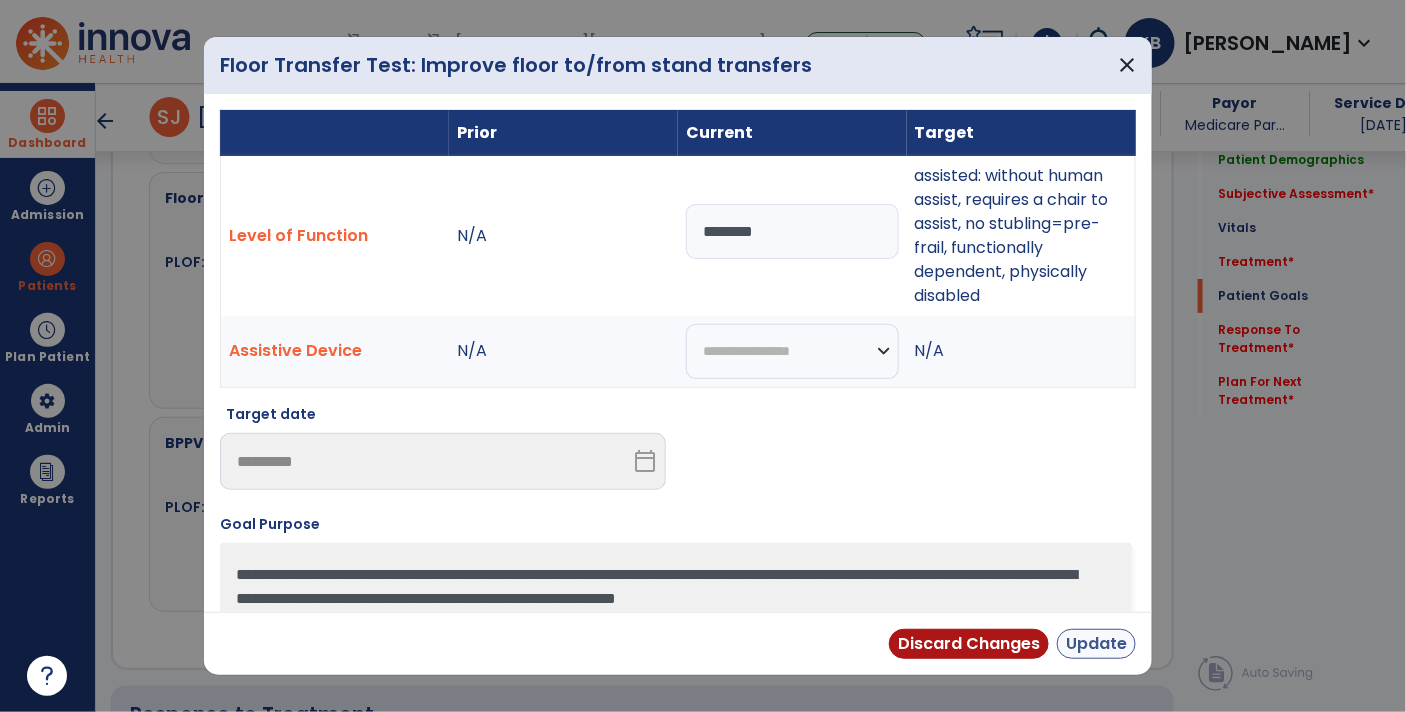 type on "********" 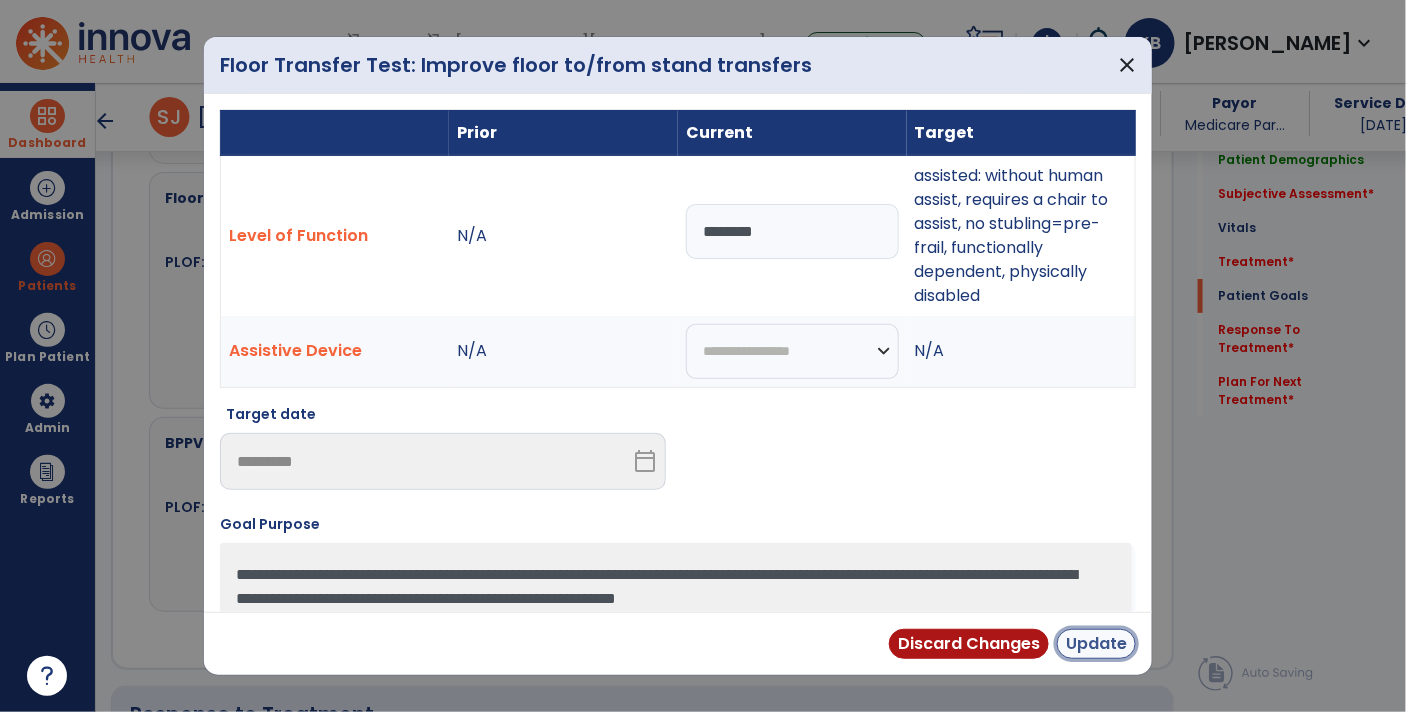 click on "Update" at bounding box center (1096, 644) 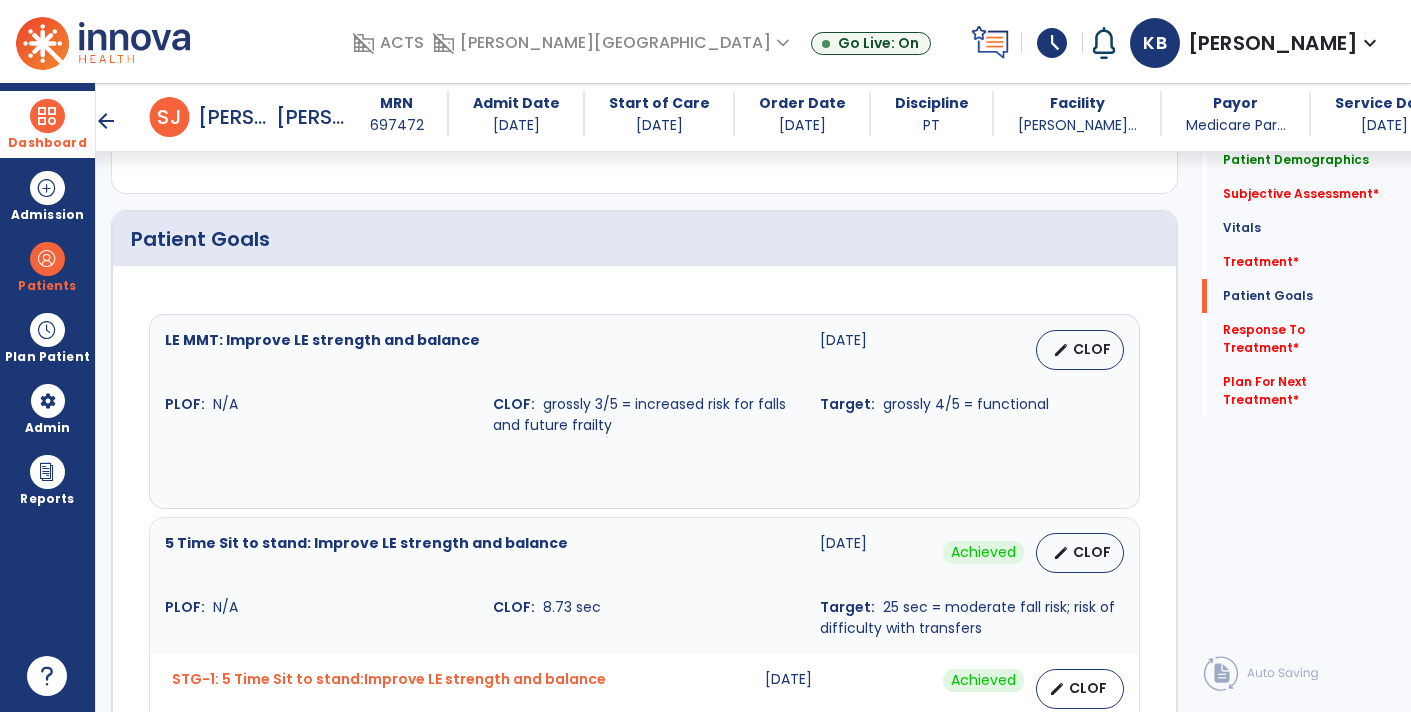 scroll, scrollTop: 1319, scrollLeft: 0, axis: vertical 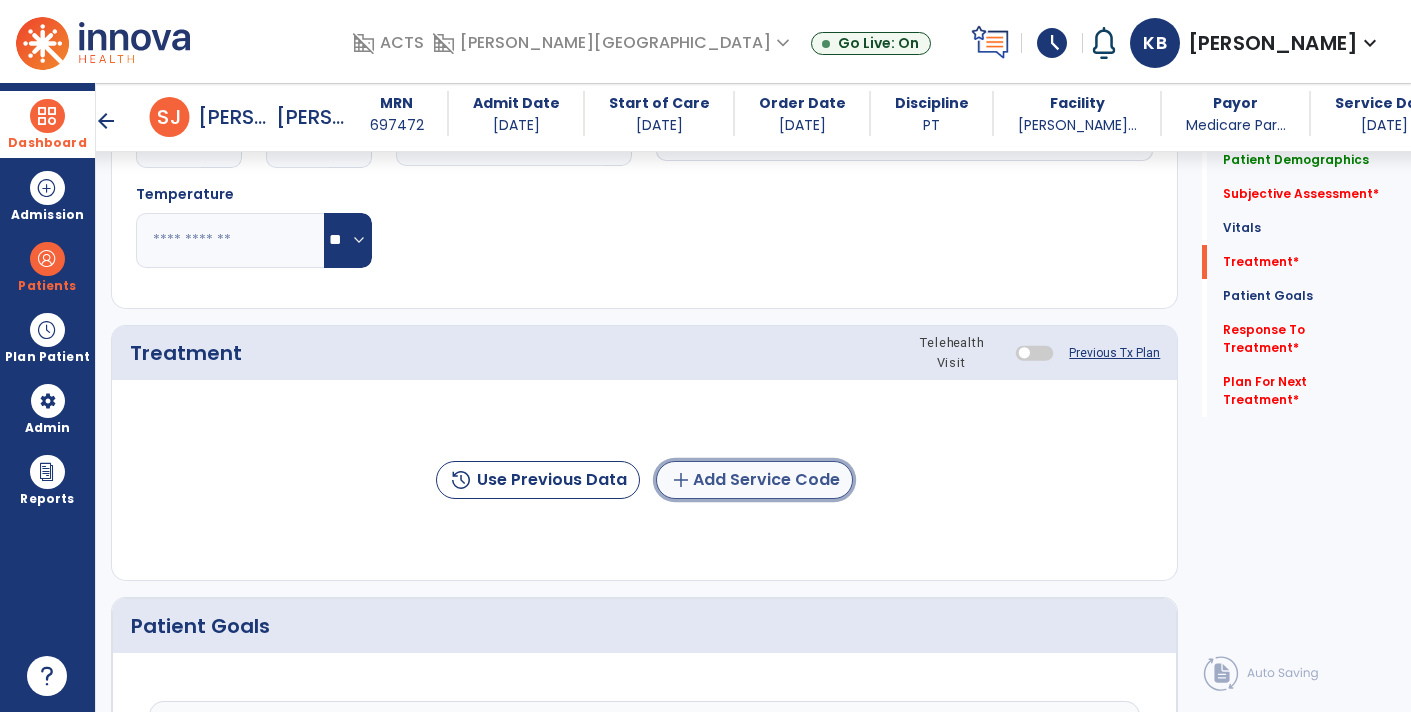 click on "add  Add Service Code" 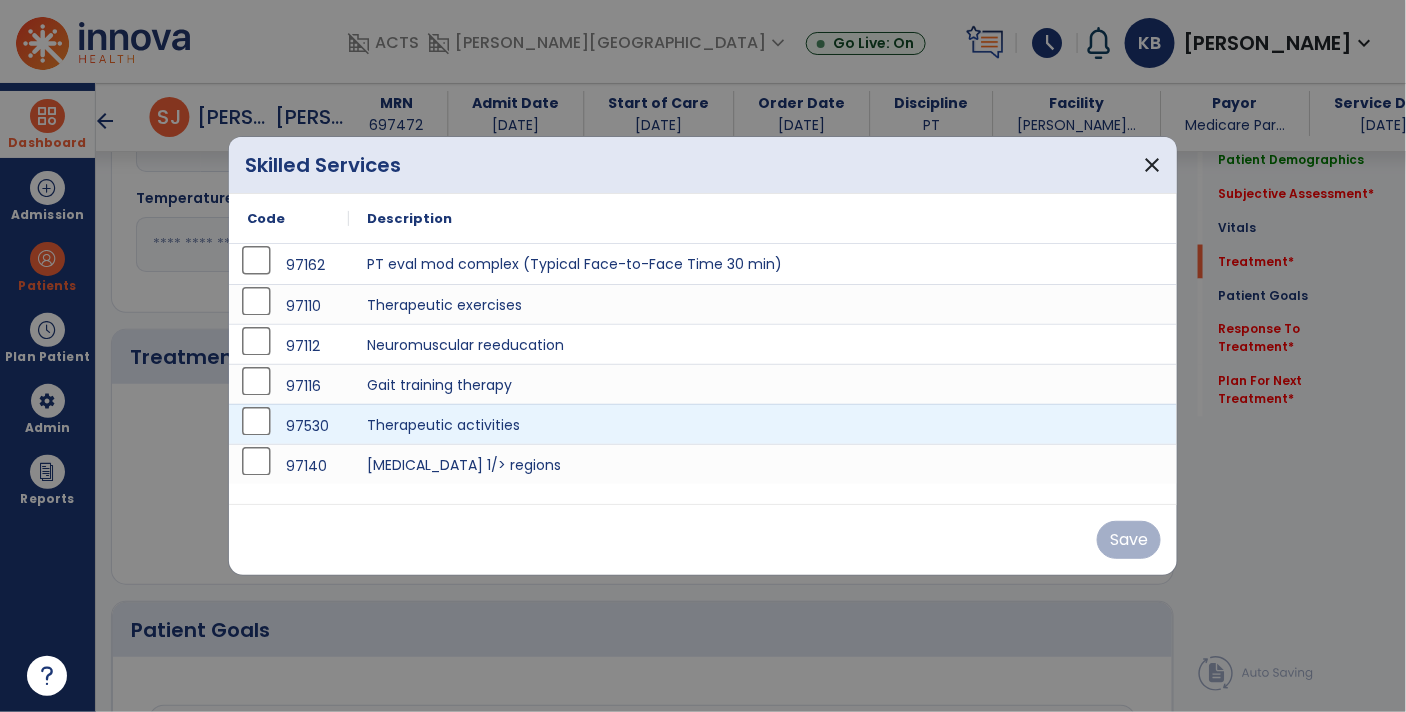 scroll, scrollTop: 964, scrollLeft: 0, axis: vertical 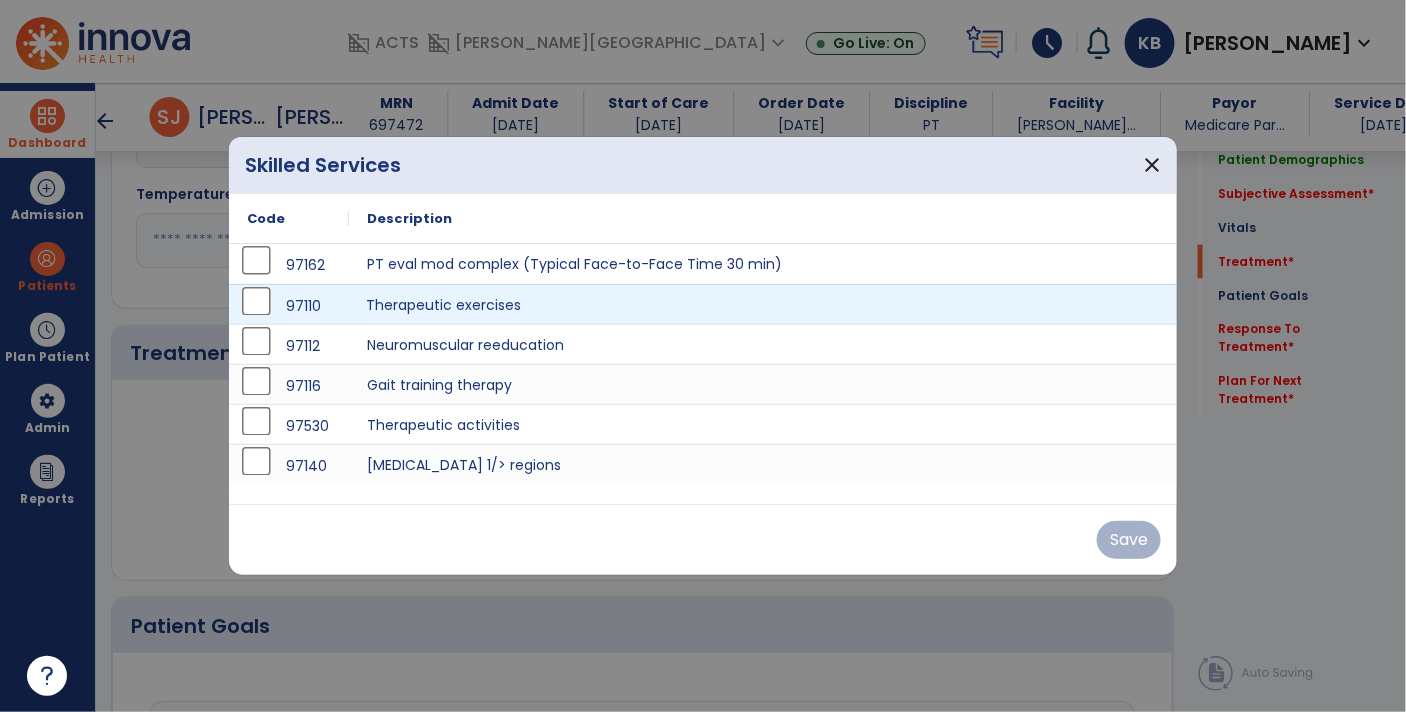 drag, startPoint x: 450, startPoint y: 303, endPoint x: 716, endPoint y: 423, distance: 291.815 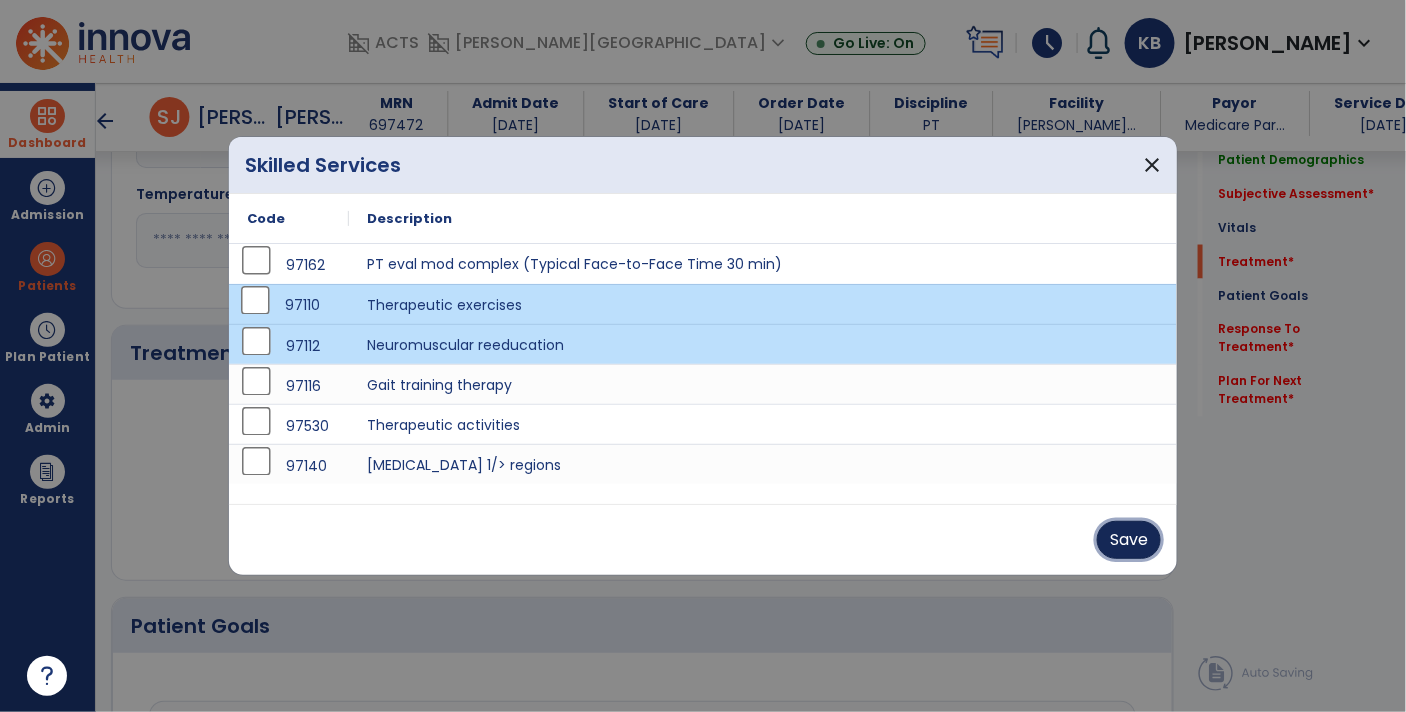 click on "Save" at bounding box center (1129, 540) 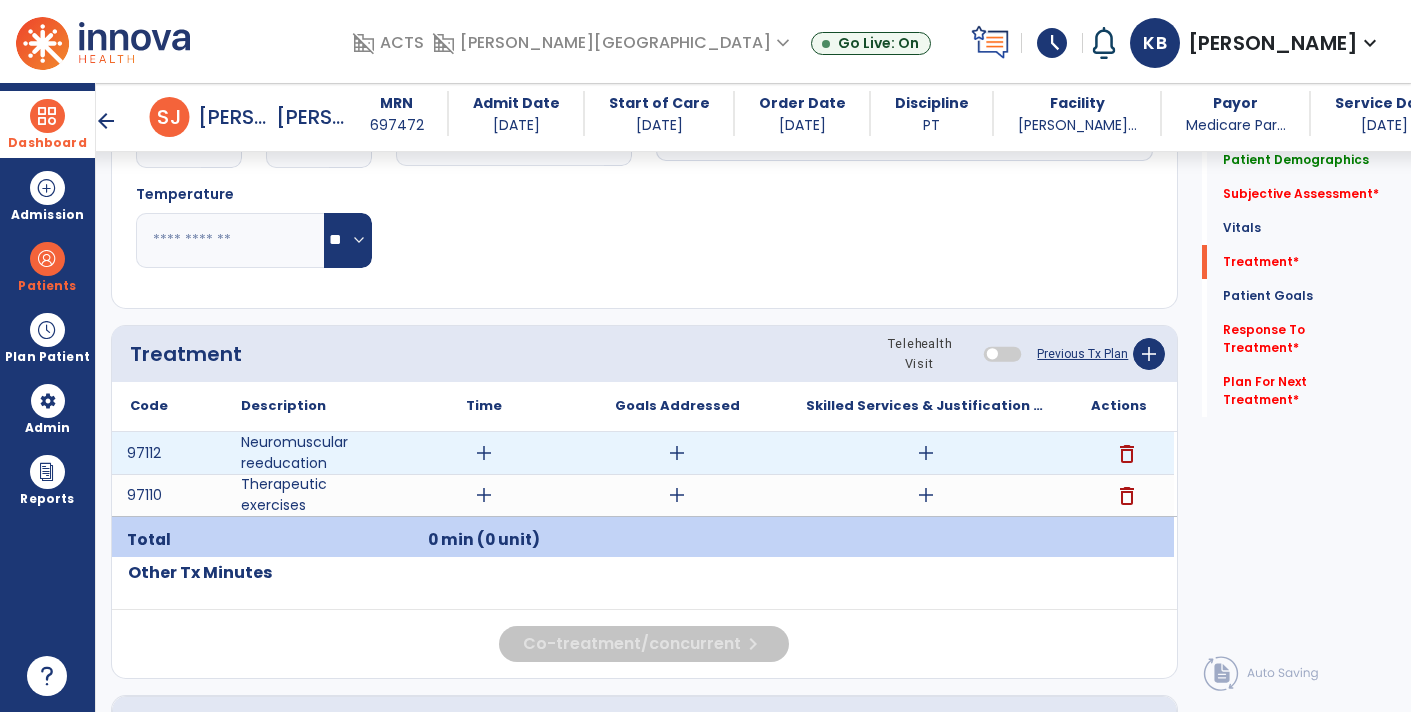 click on "add" at bounding box center [926, 453] 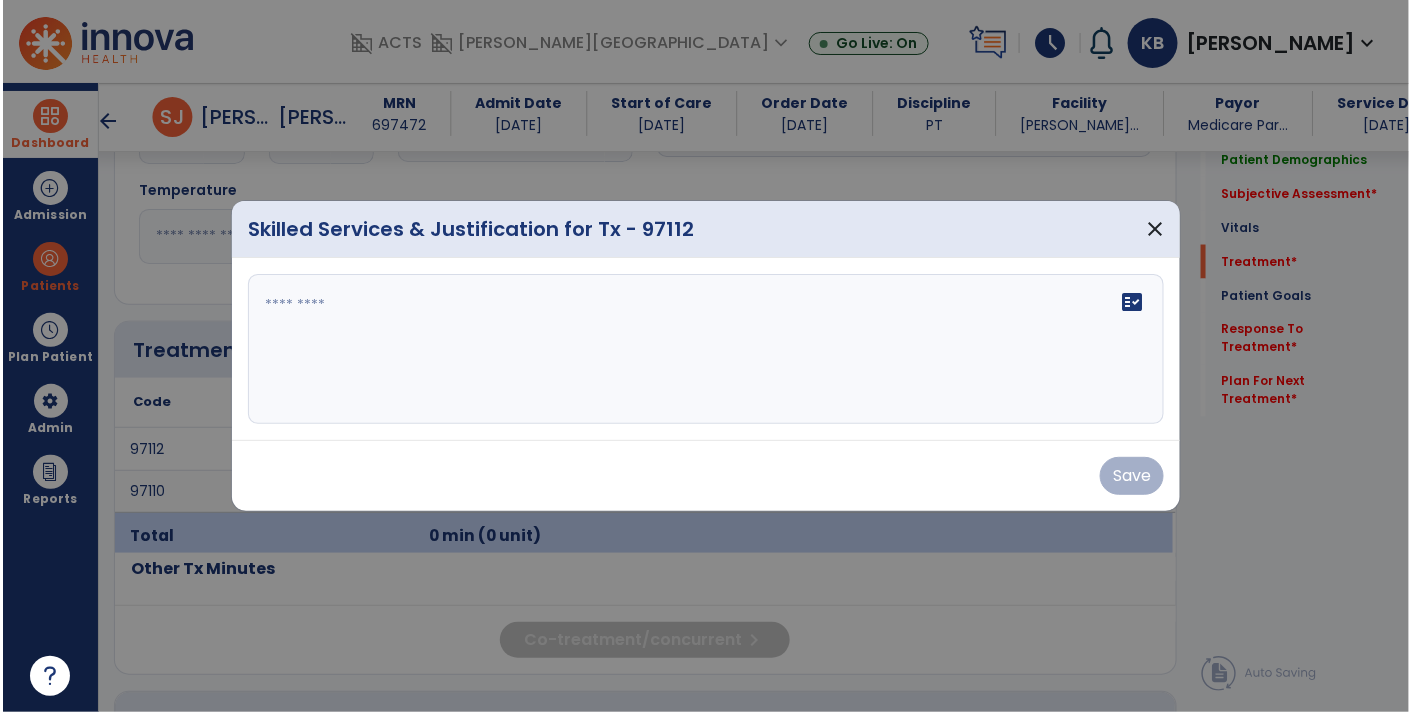 scroll, scrollTop: 964, scrollLeft: 0, axis: vertical 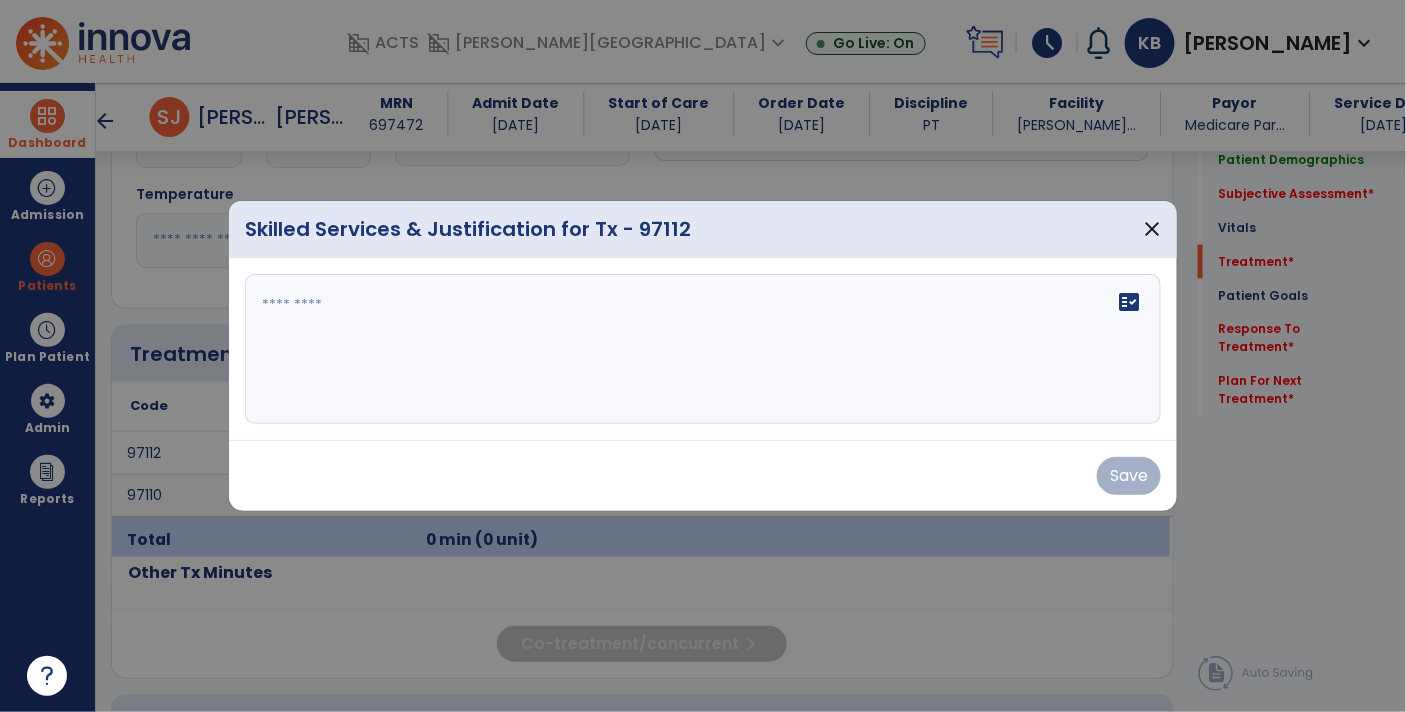 click on "fact_check" at bounding box center (703, 349) 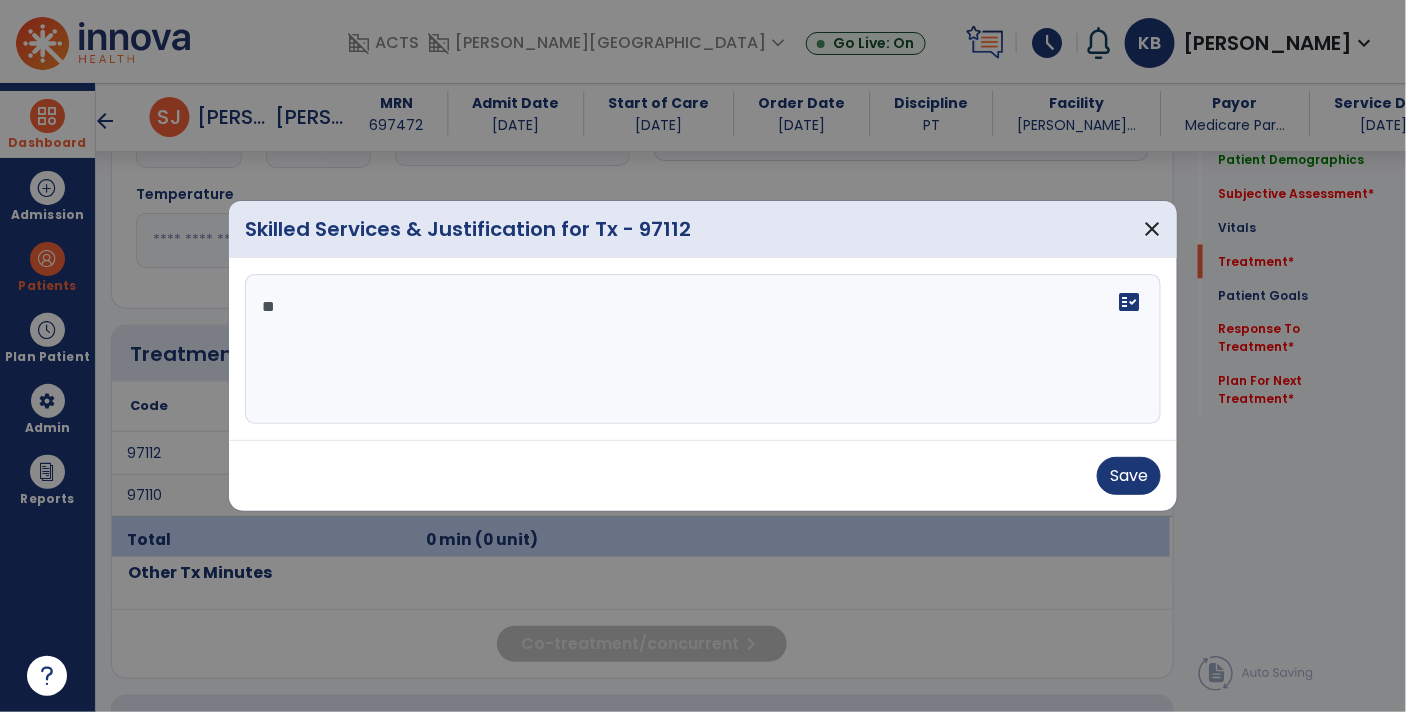 type on "*" 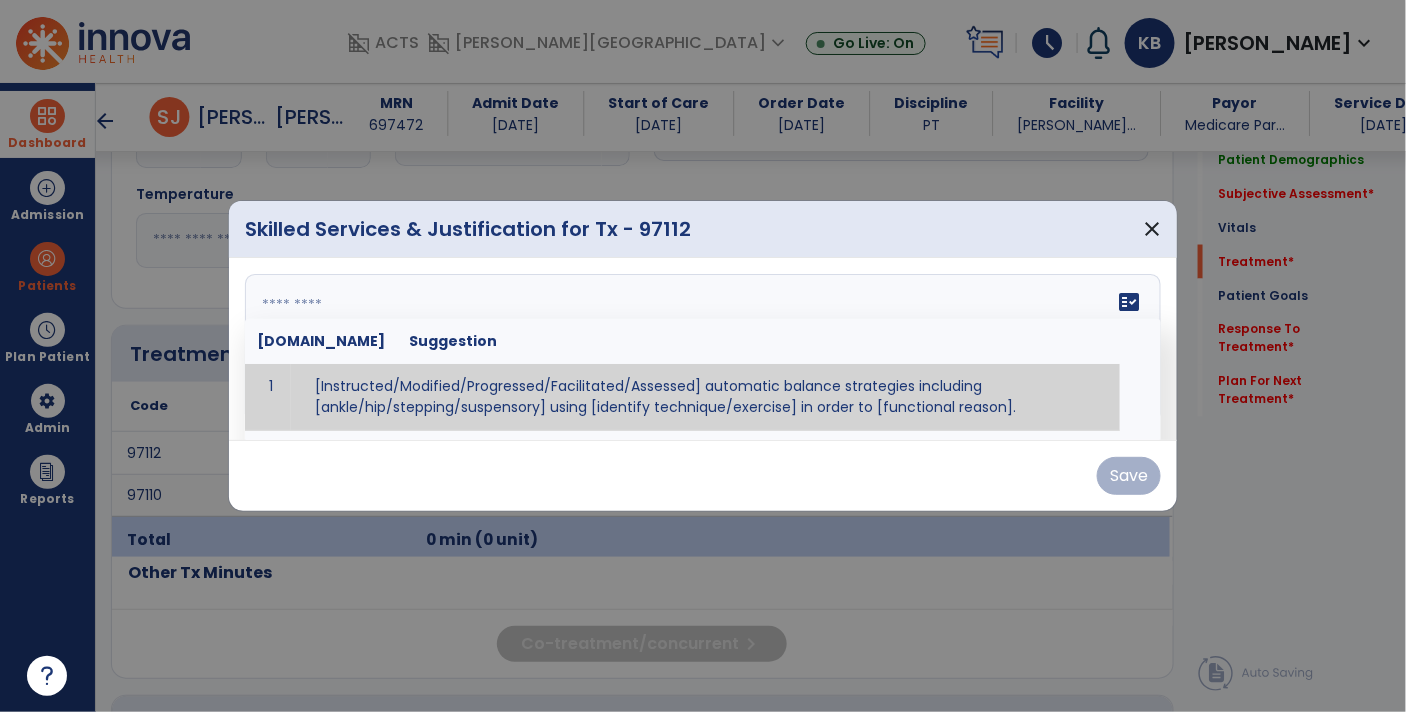 type on "*" 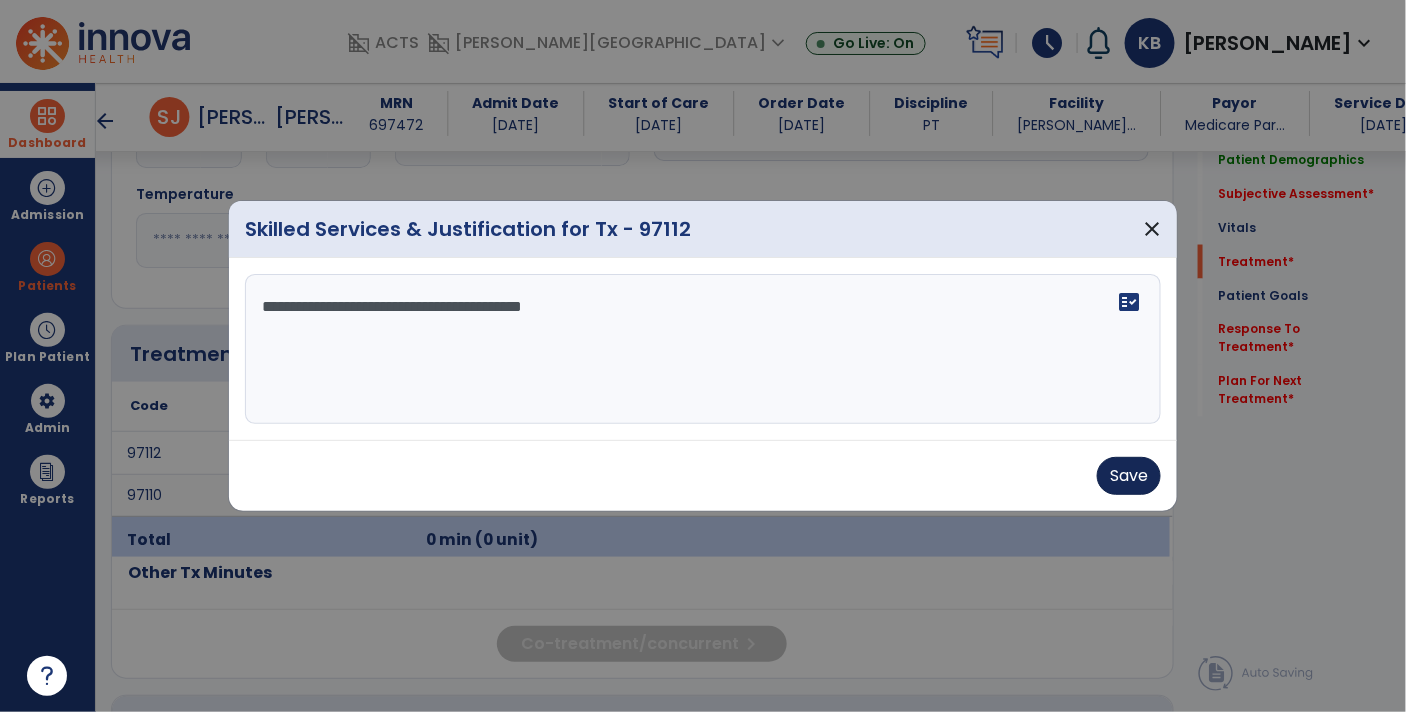 type on "**********" 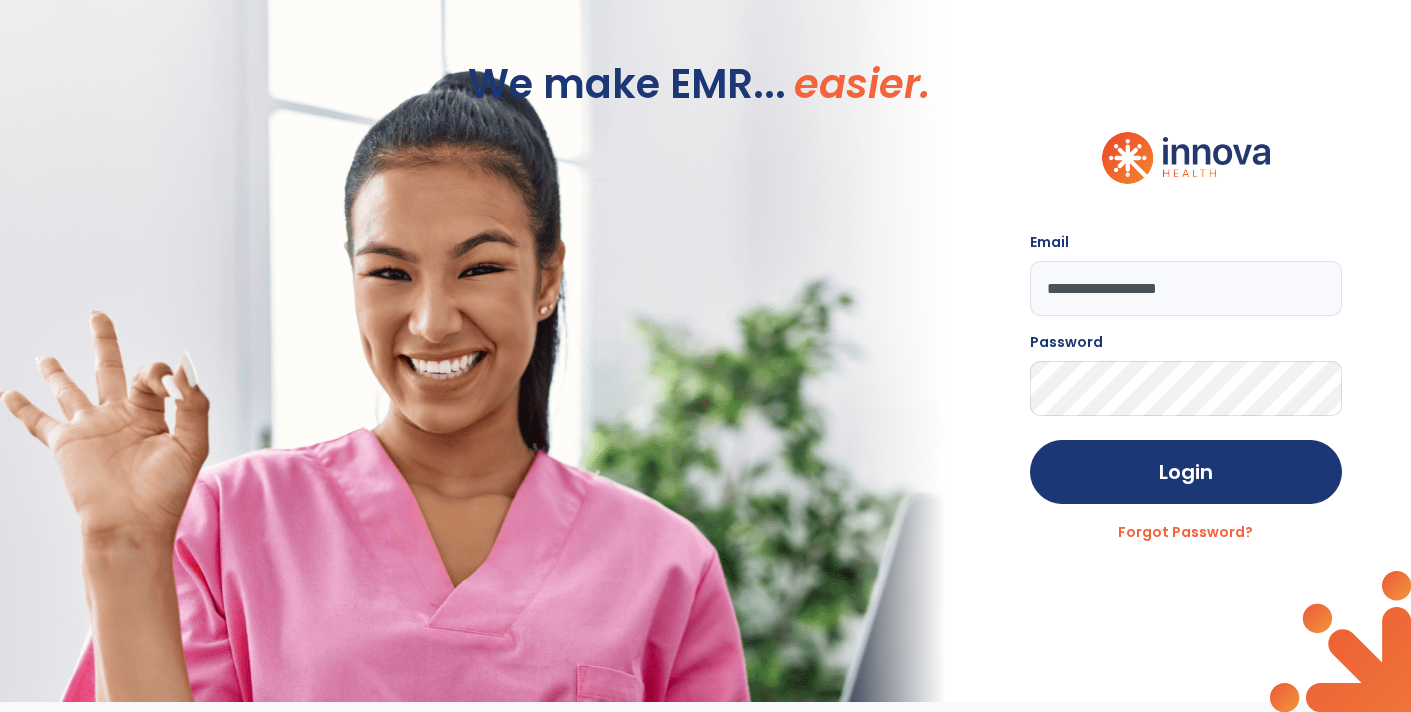 scroll, scrollTop: 0, scrollLeft: 0, axis: both 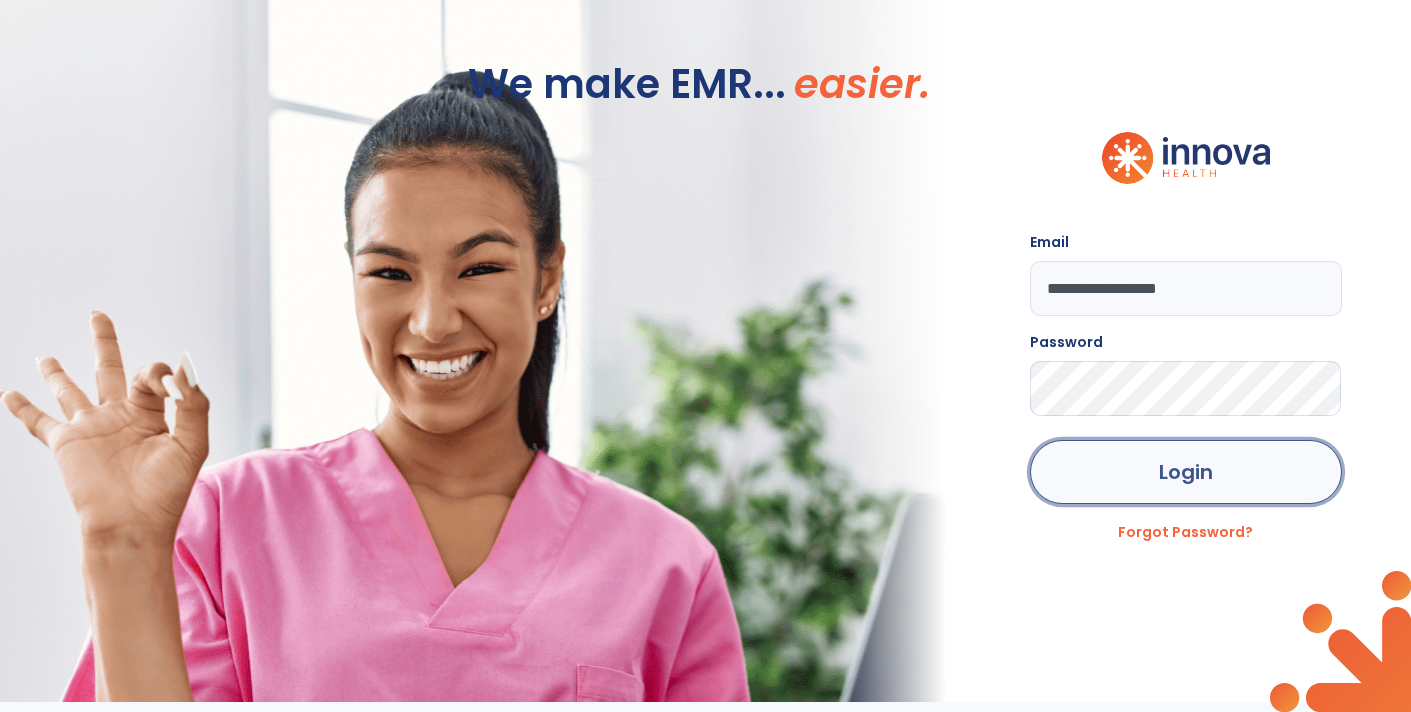 click on "Login" 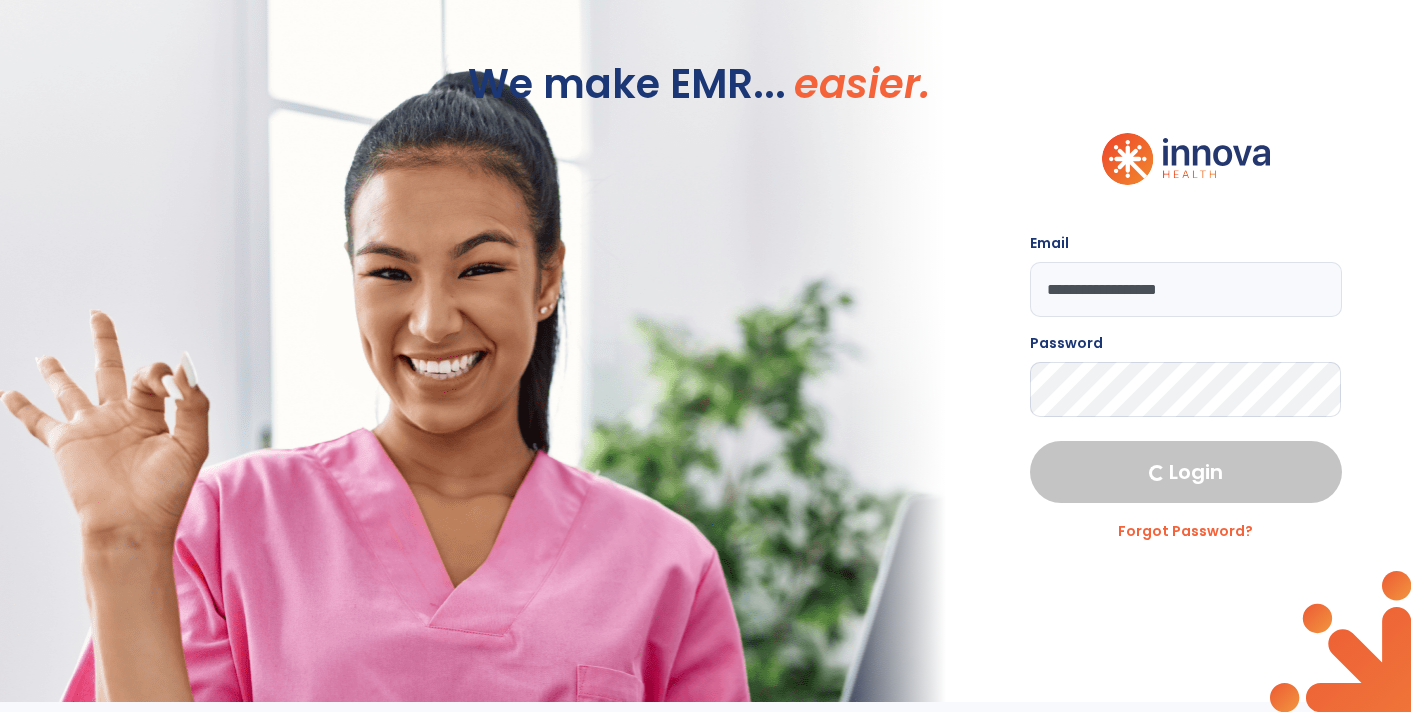 select on "****" 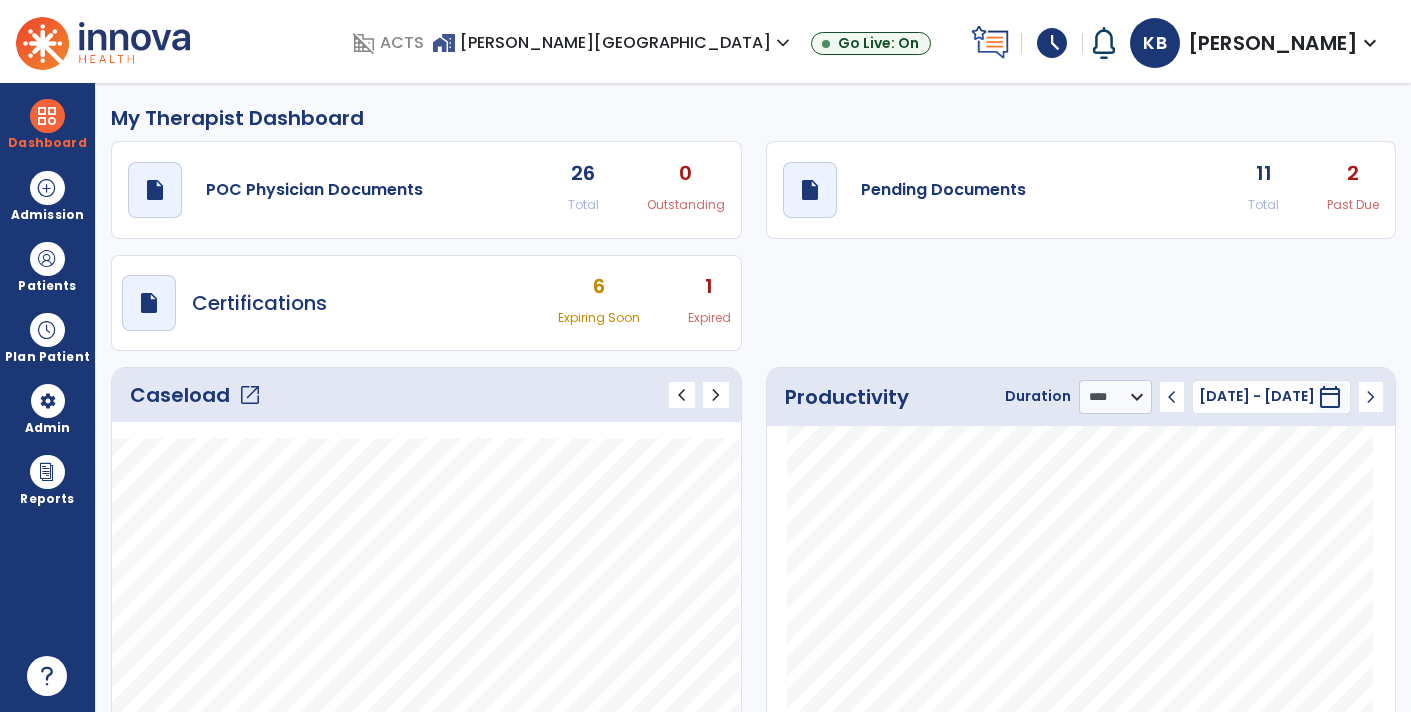 click on "11 Total 2 Past Due" 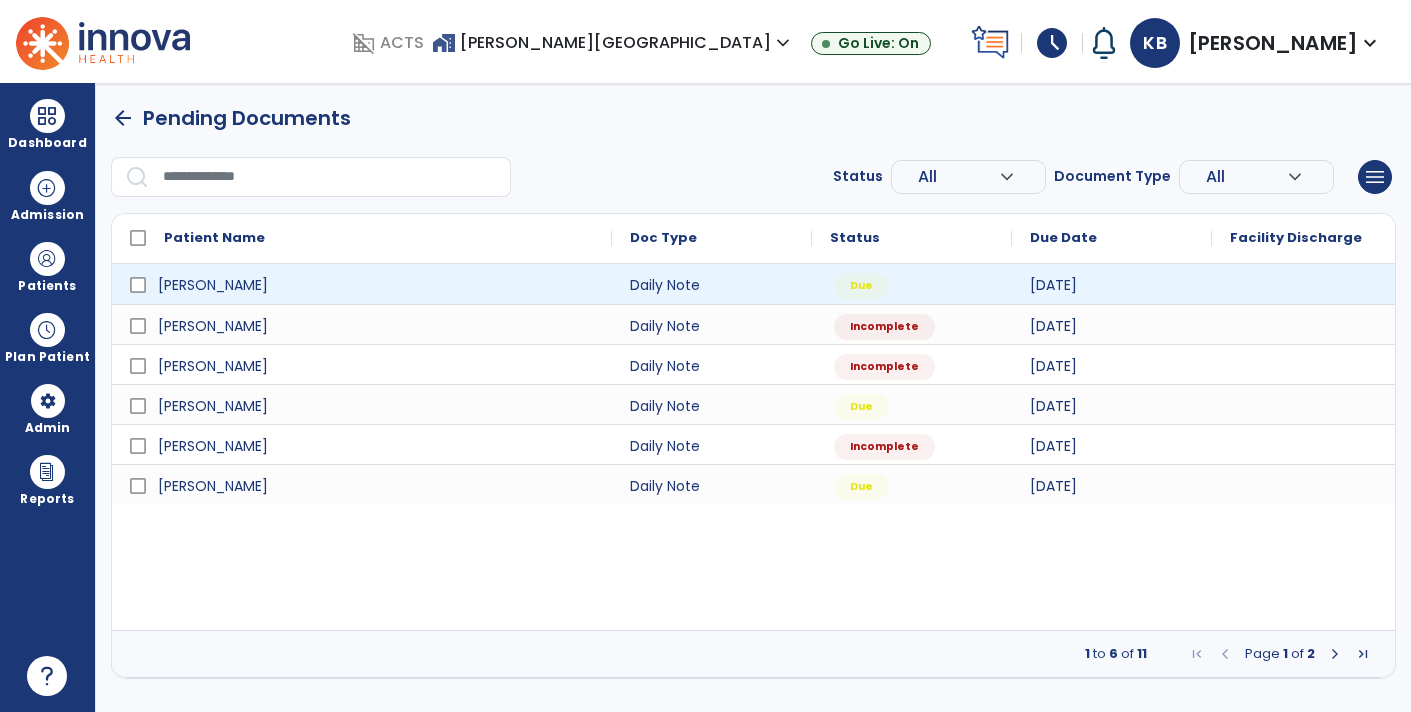 scroll, scrollTop: 0, scrollLeft: 0, axis: both 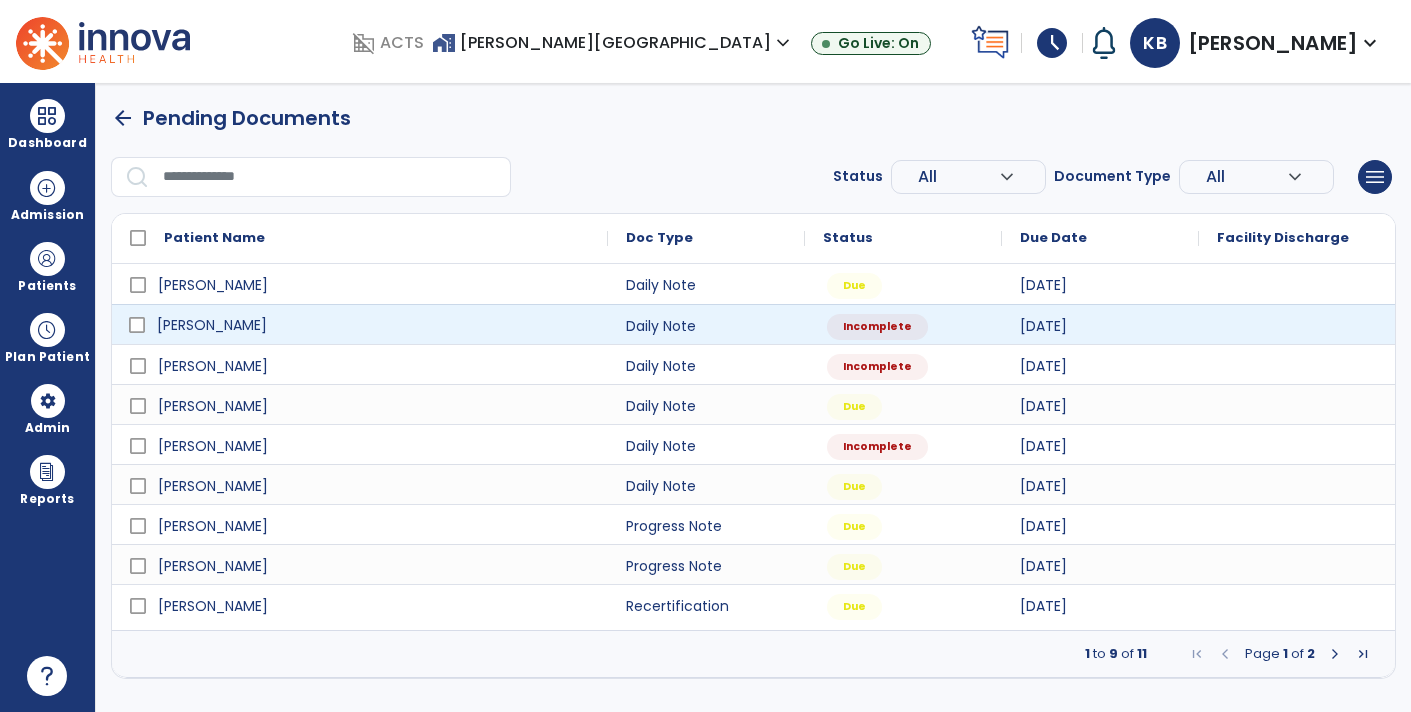 click on "[PERSON_NAME]" at bounding box center [374, 325] 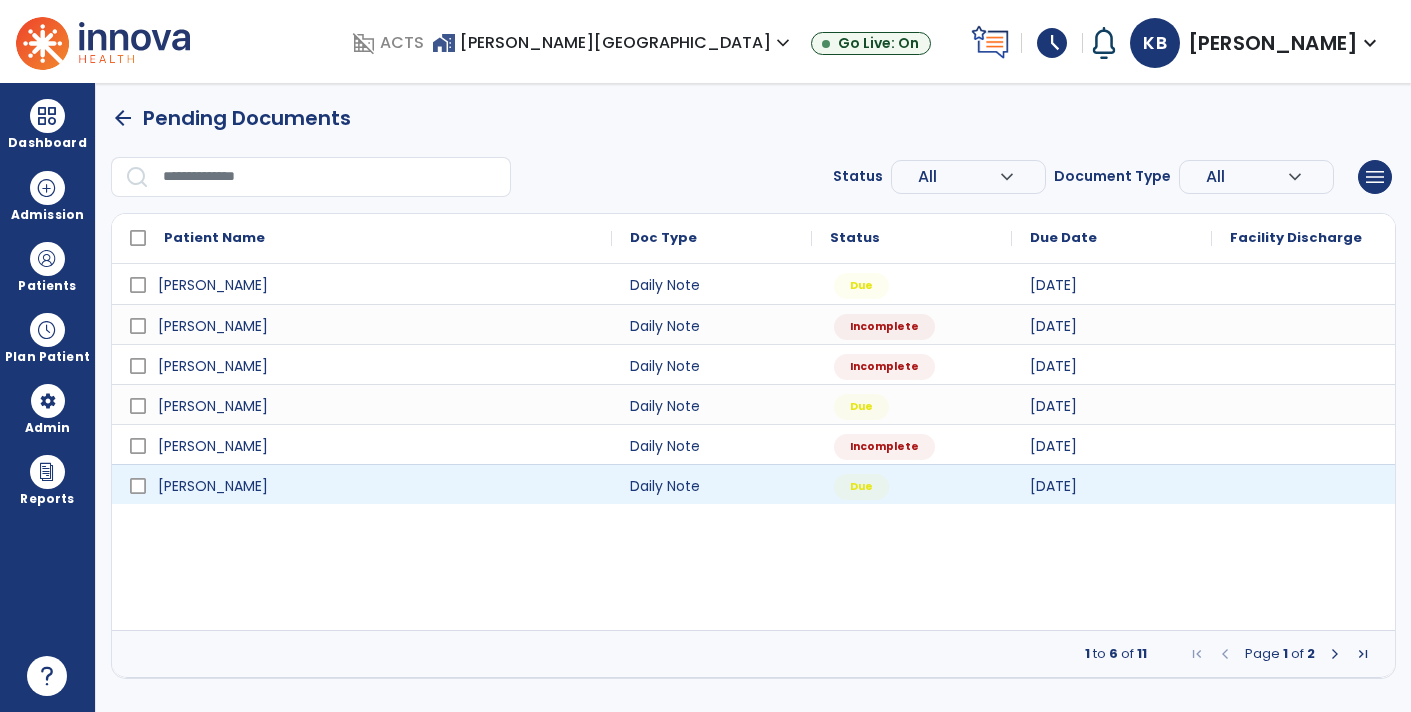 select on "*" 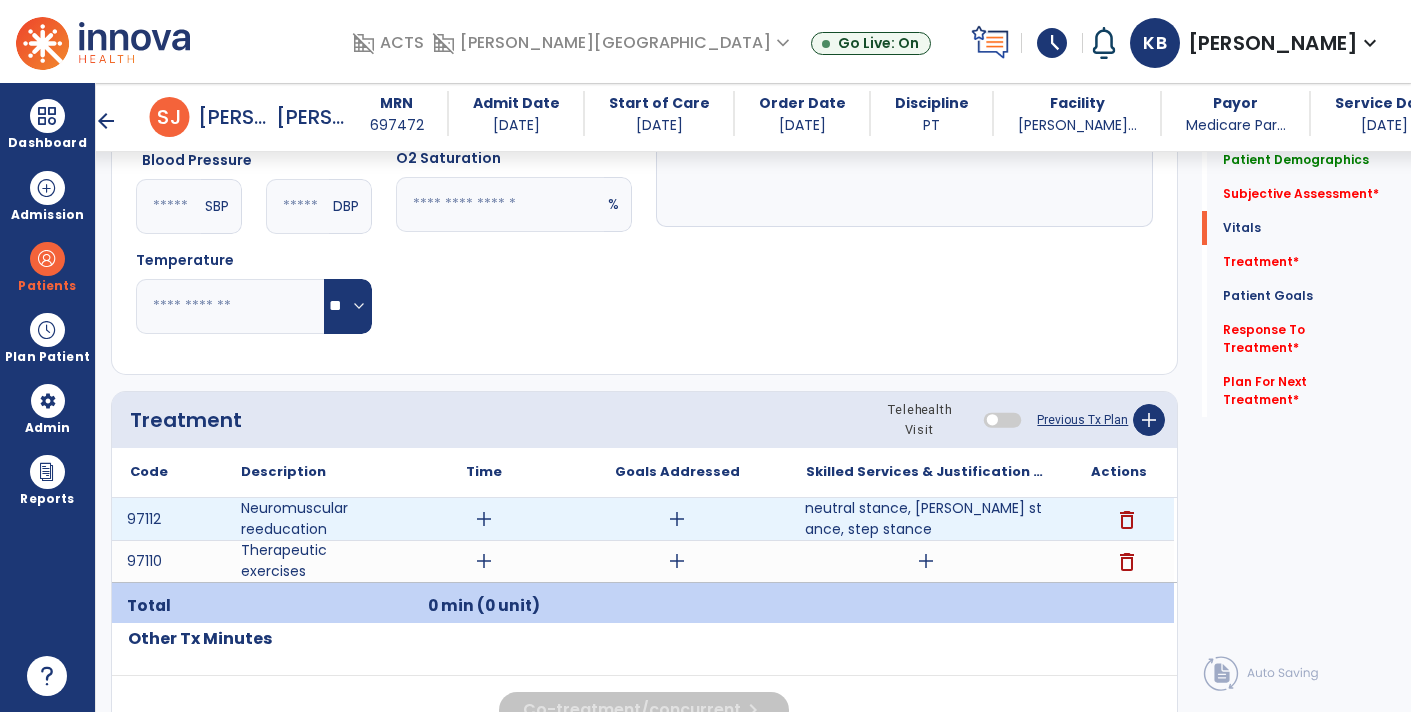 click on "neutral stance, Romberg stance, step stance" at bounding box center (926, 519) 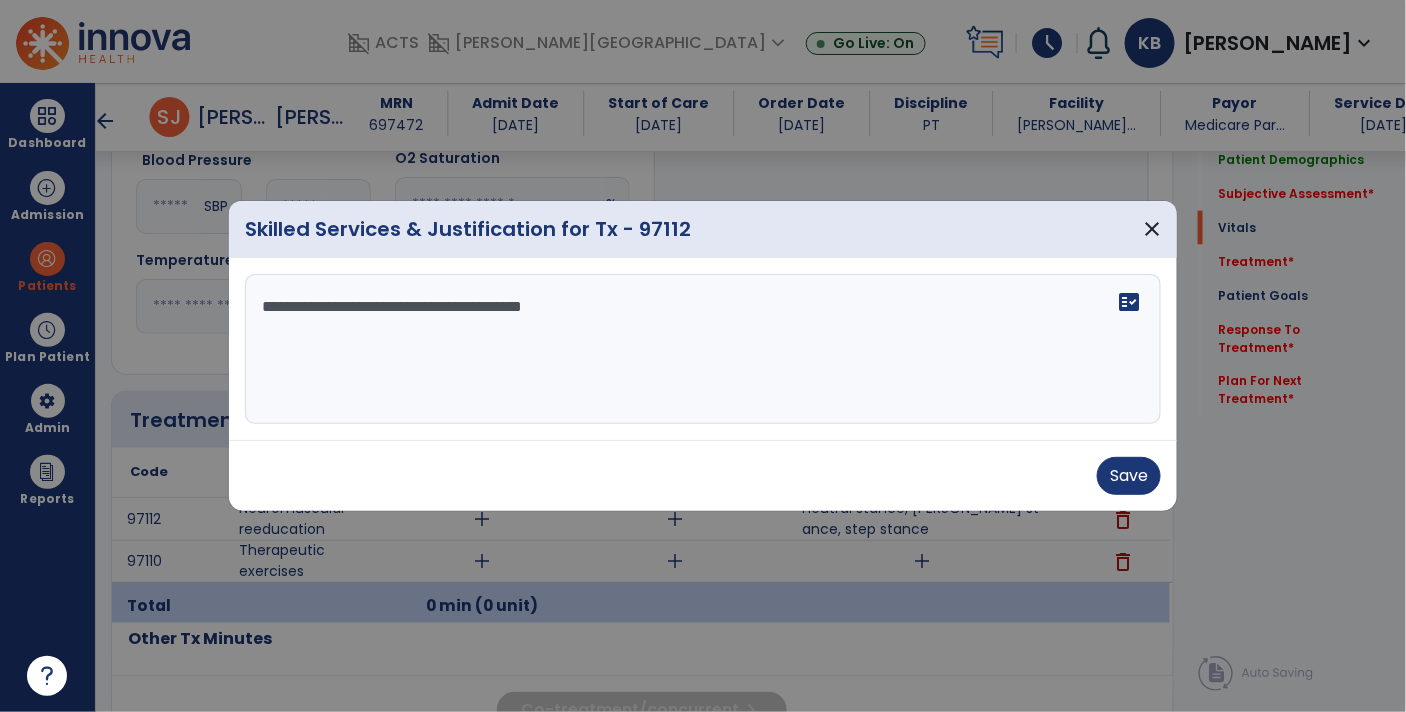 scroll, scrollTop: 898, scrollLeft: 0, axis: vertical 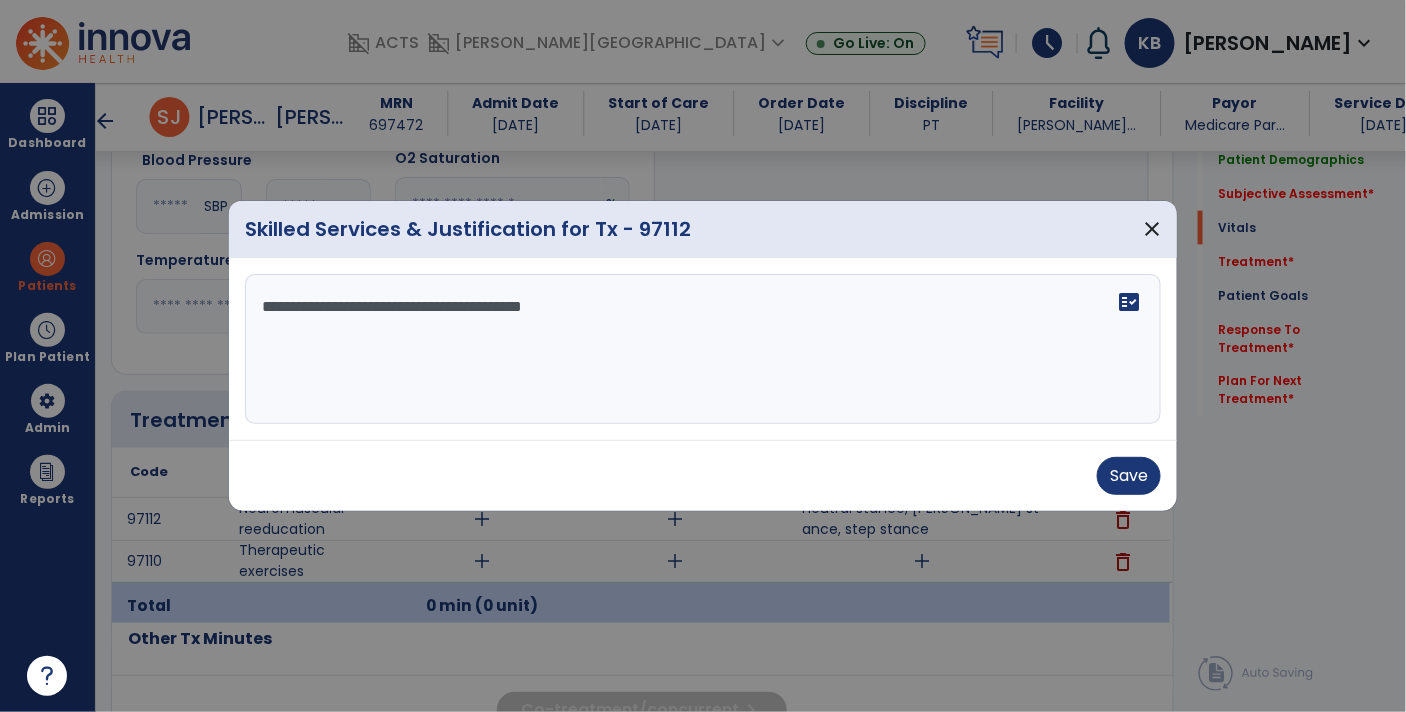 click on "**********" at bounding box center (703, 349) 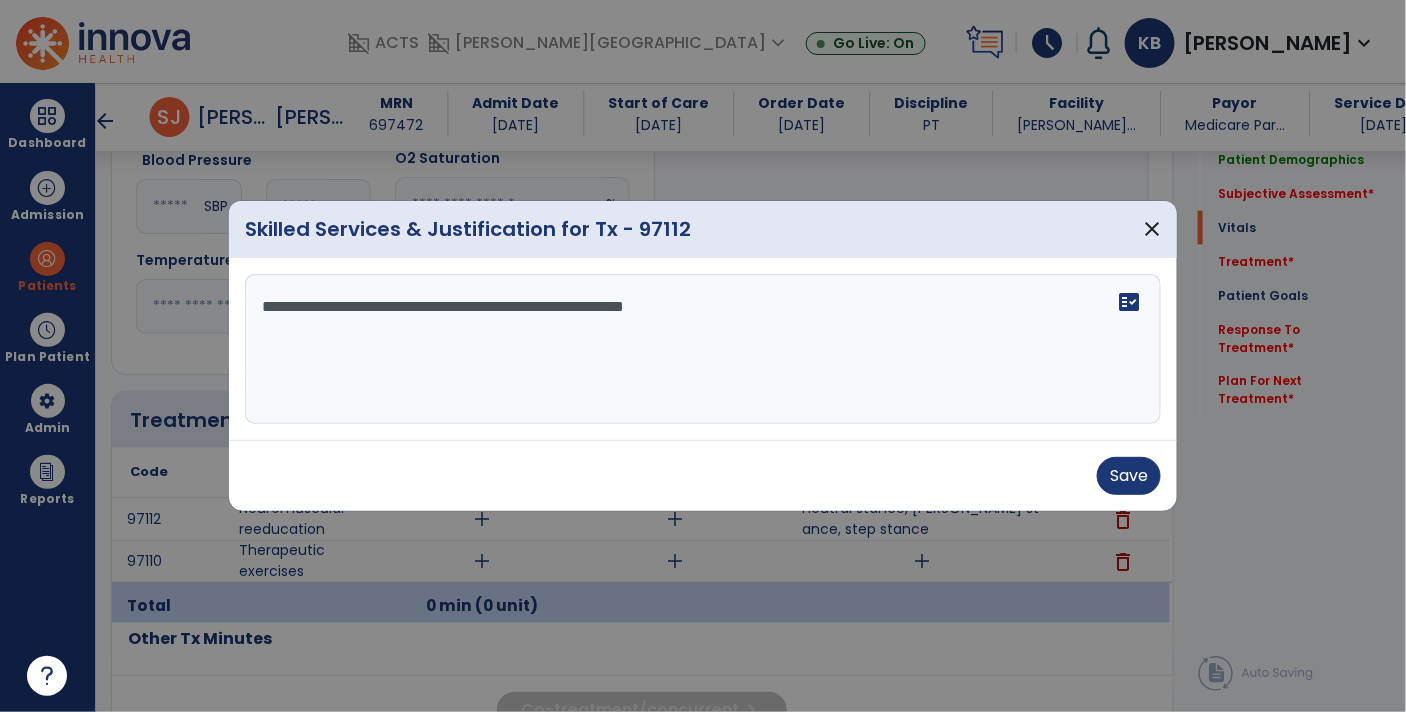 click on "**********" at bounding box center [703, 349] 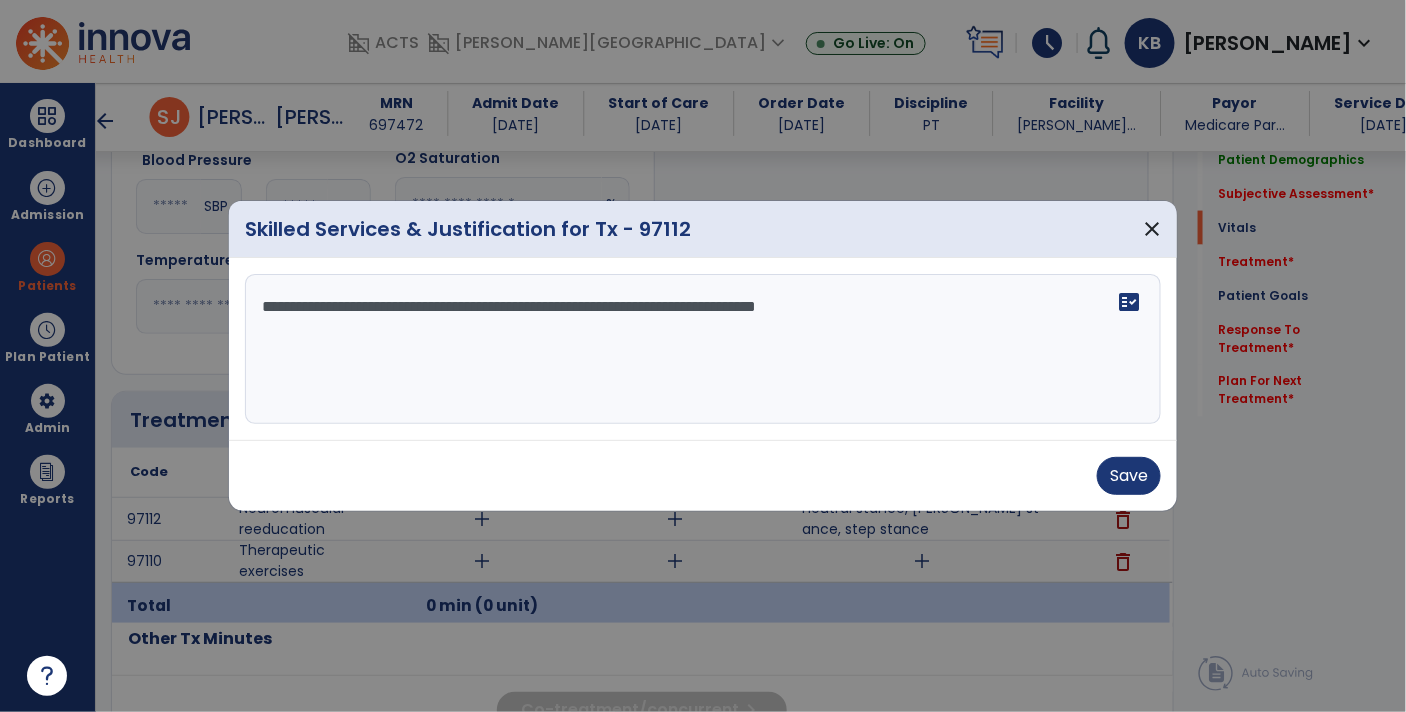 type on "**********" 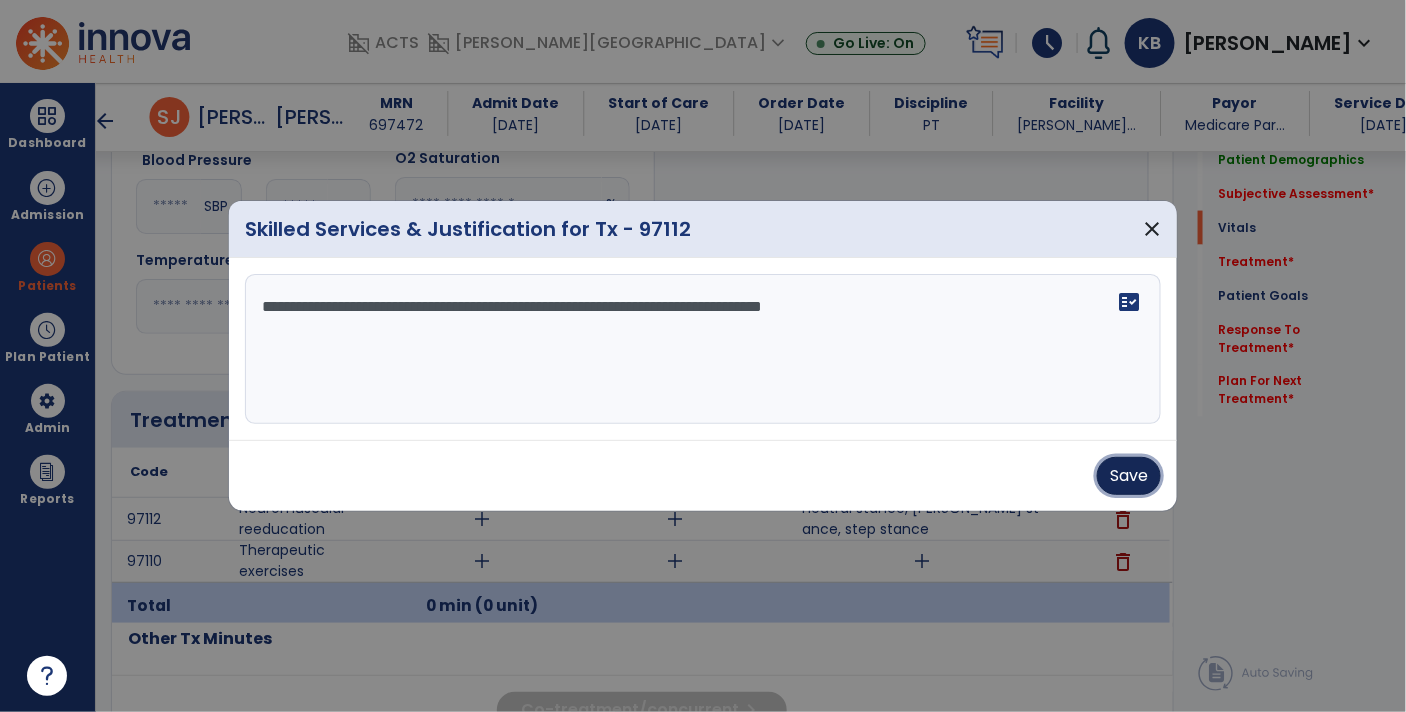 click on "Save" at bounding box center [1129, 476] 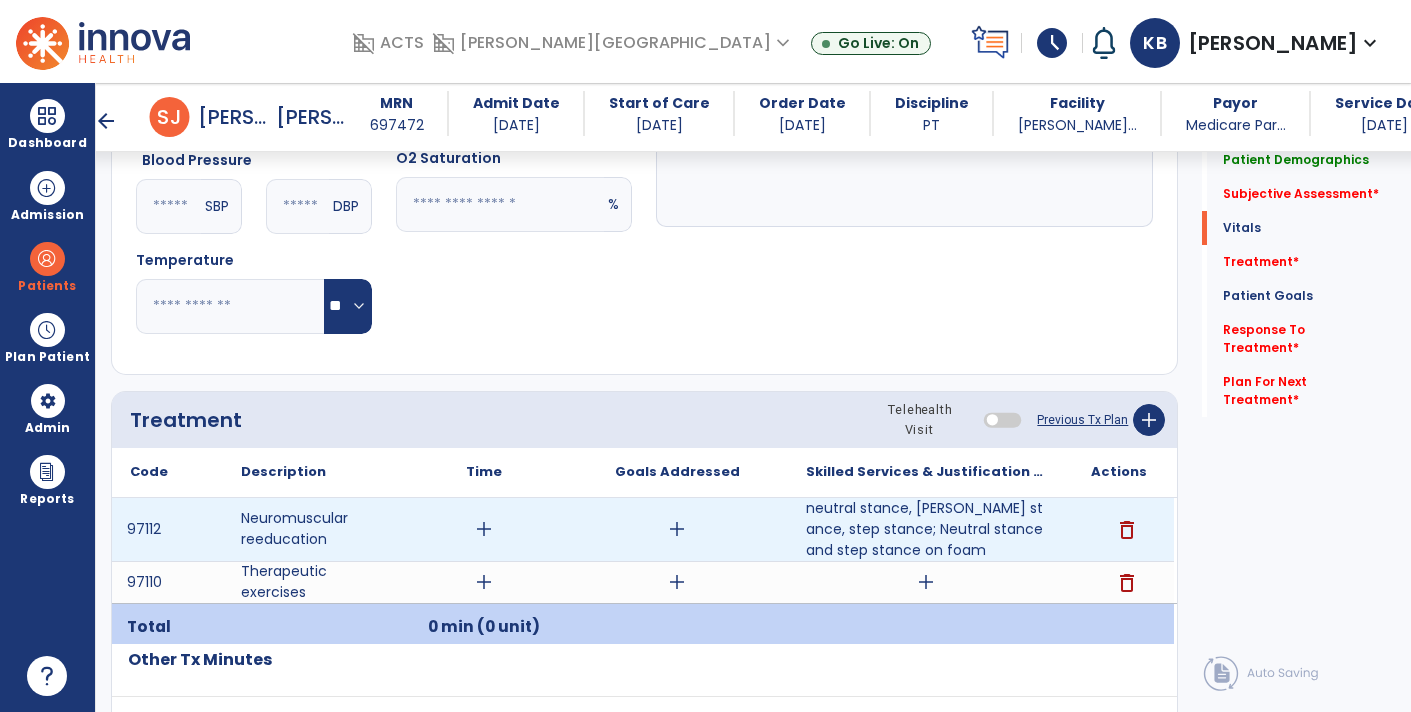 click on "add" at bounding box center [484, 529] 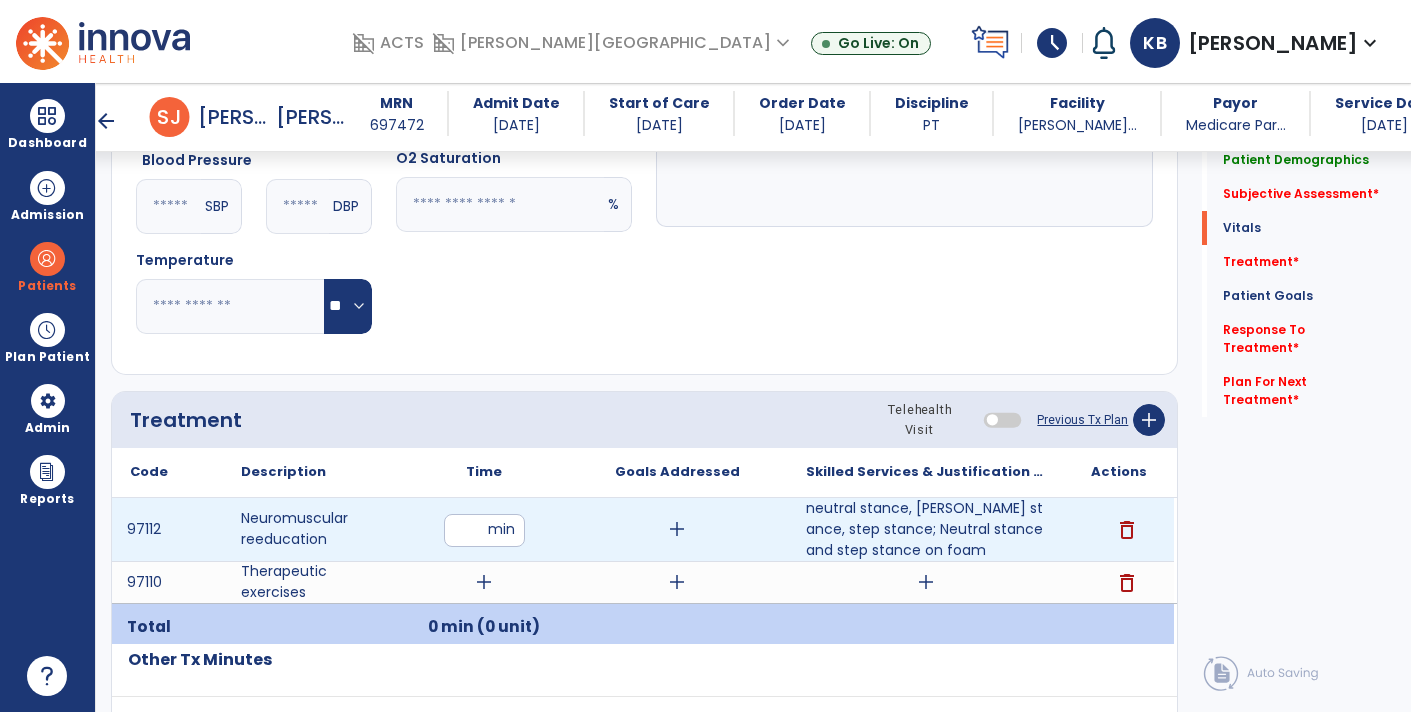 type on "**" 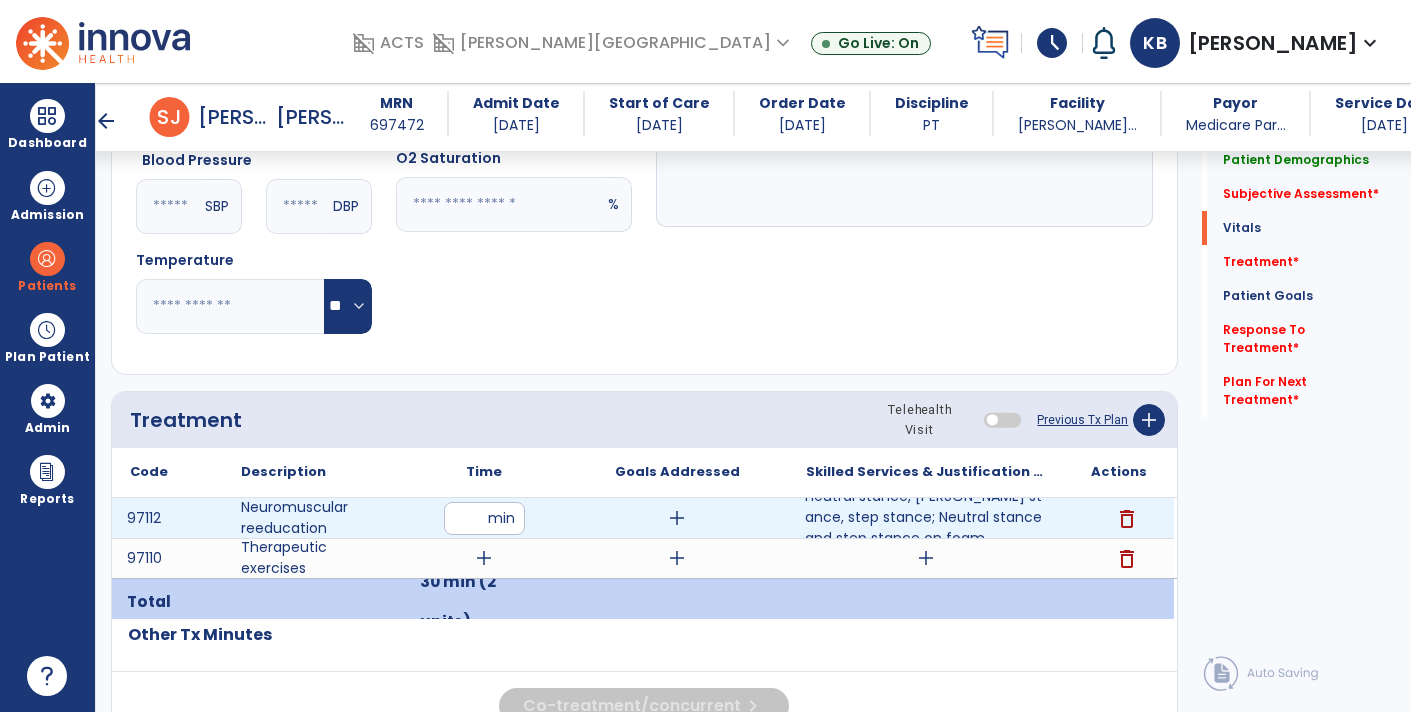 click on "neutral stance, Romberg stance, step stance; Neutral stance and step stance on foam" at bounding box center (926, 517) 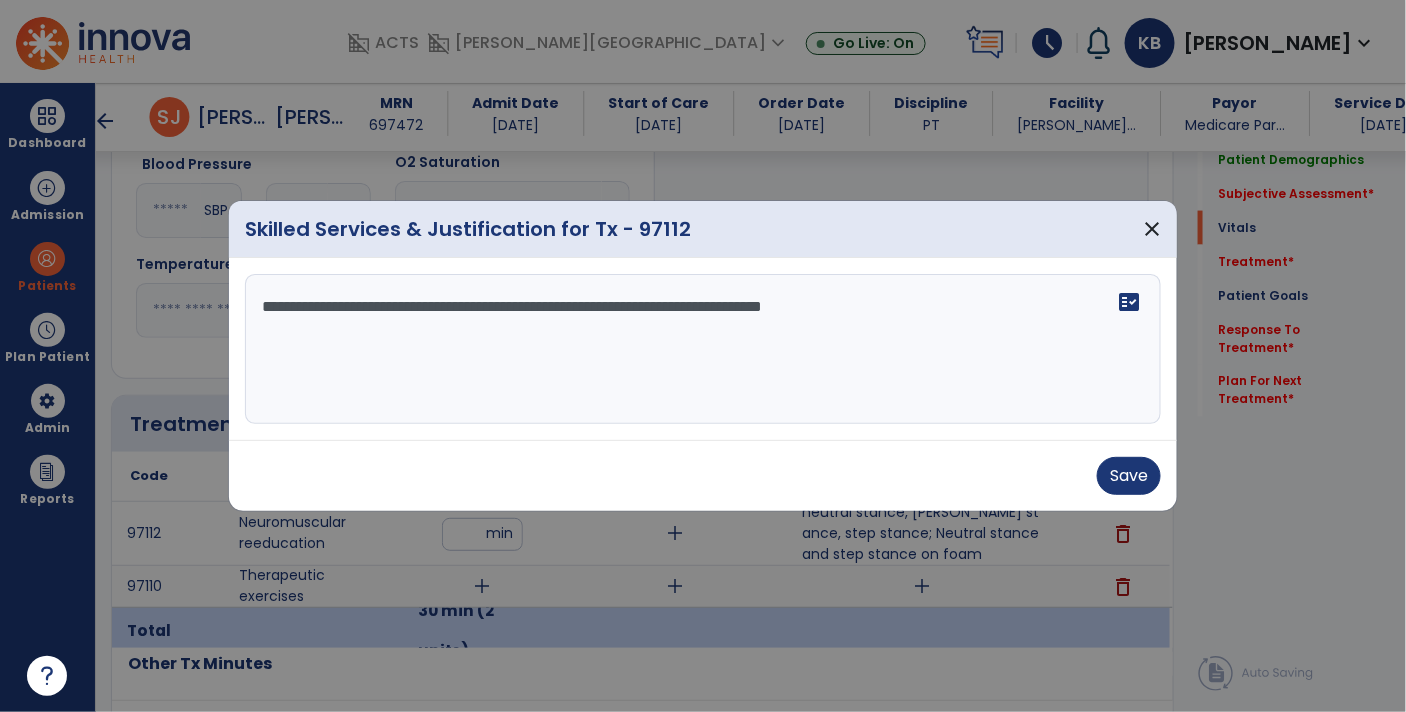 scroll, scrollTop: 898, scrollLeft: 0, axis: vertical 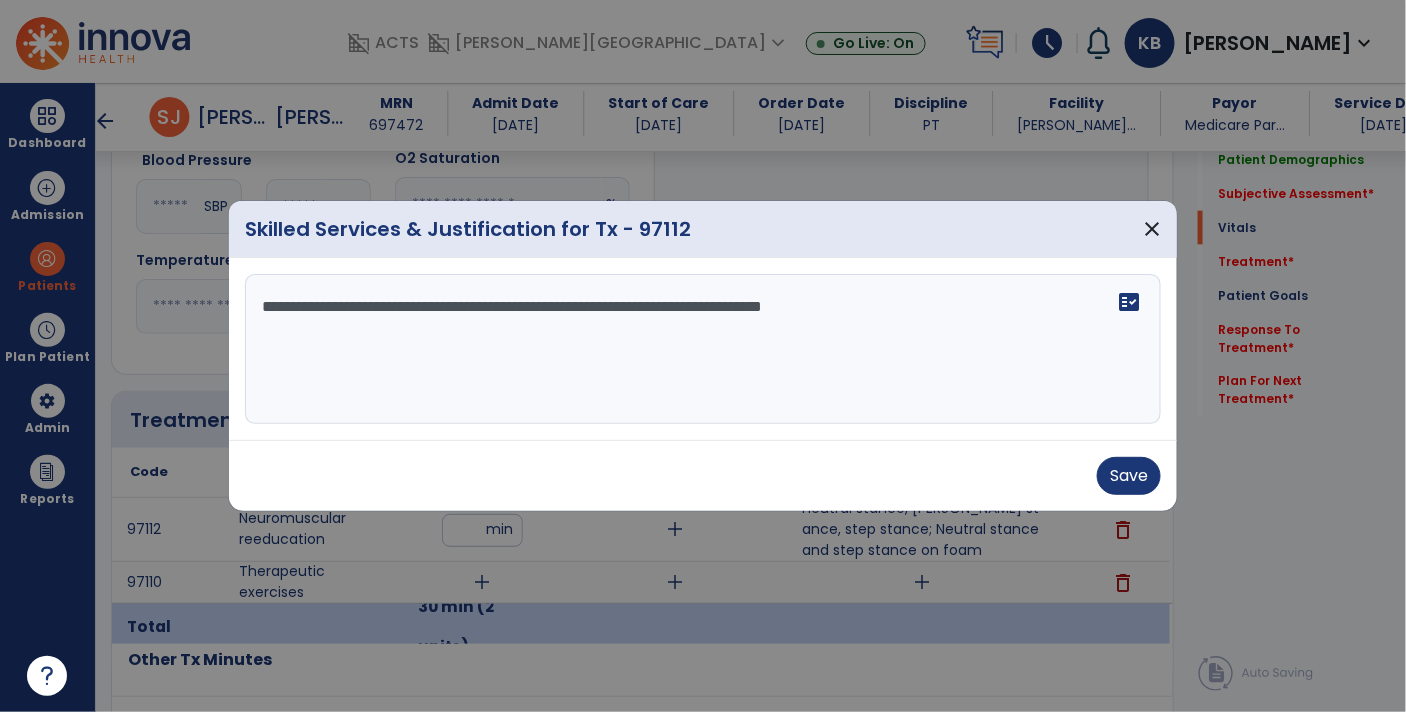 click on "**********" at bounding box center [703, 349] 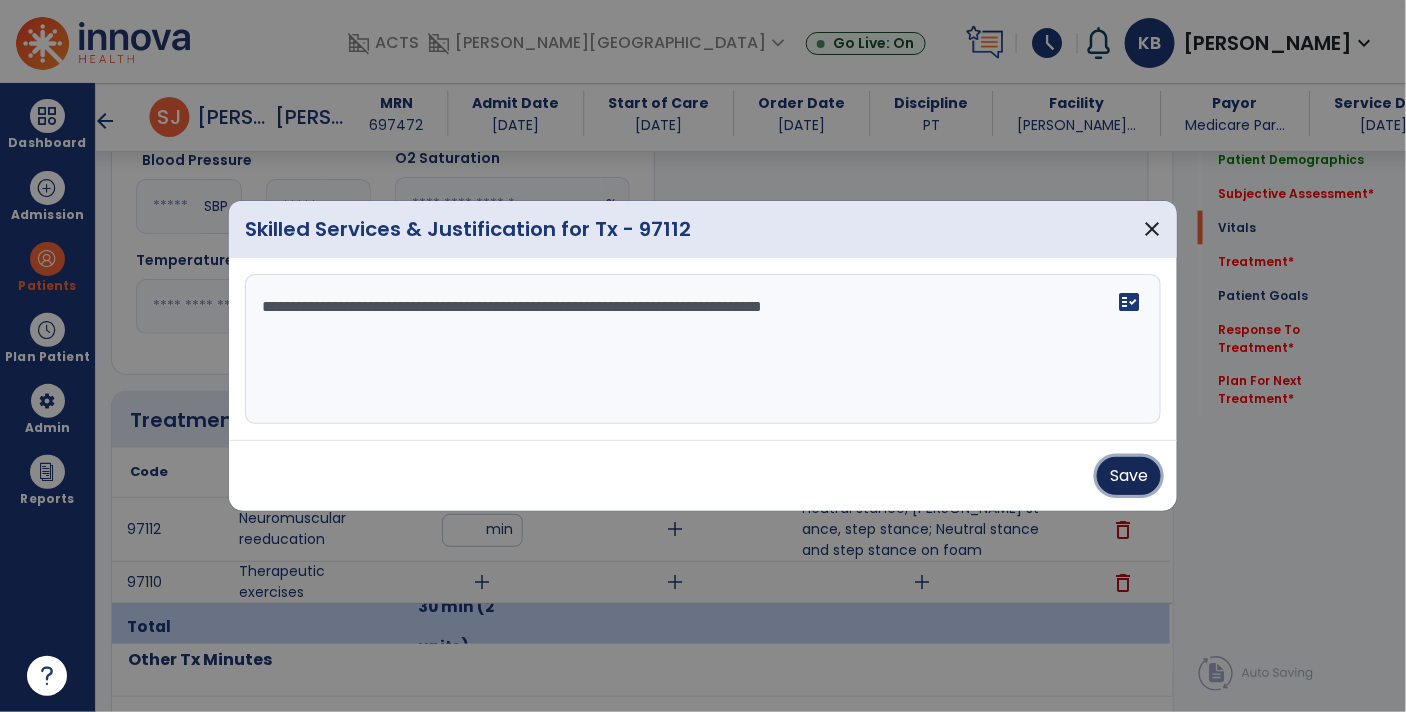 click on "Save" at bounding box center [1129, 476] 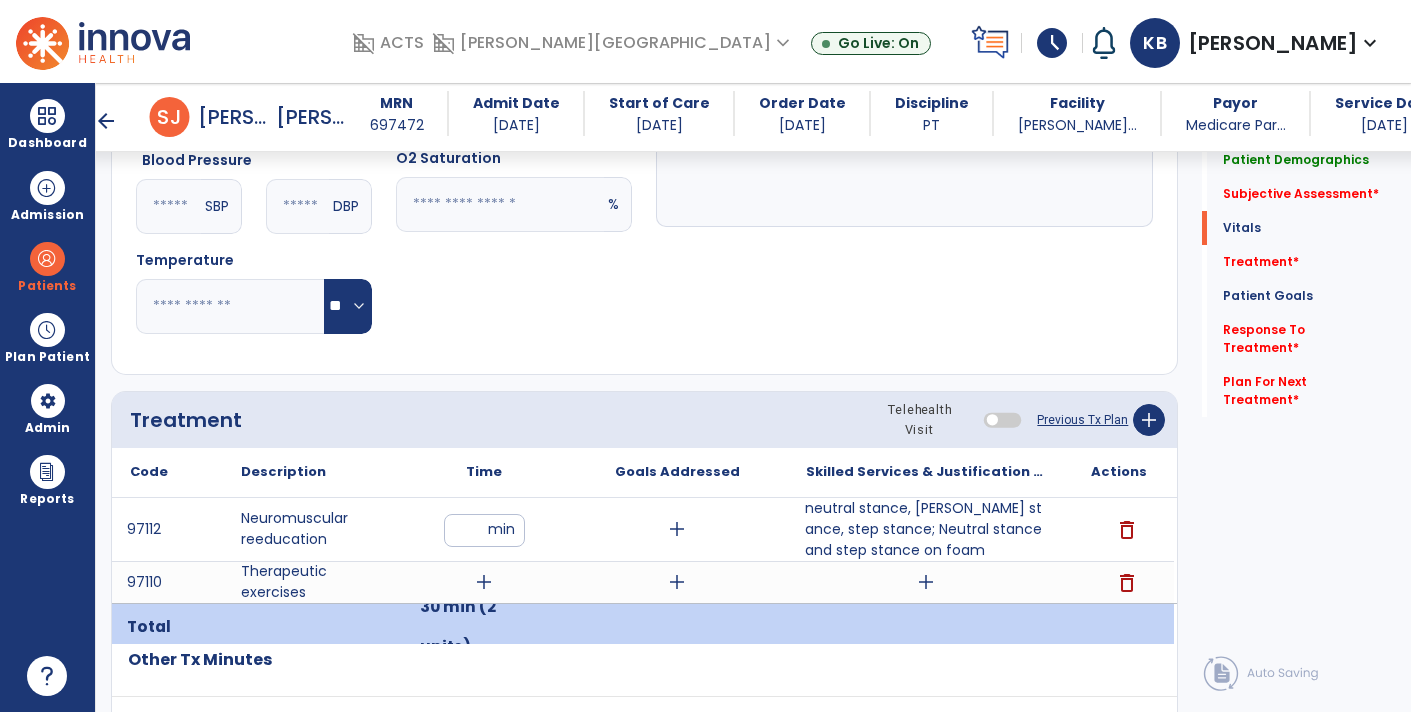 click on "Notes/Comments" 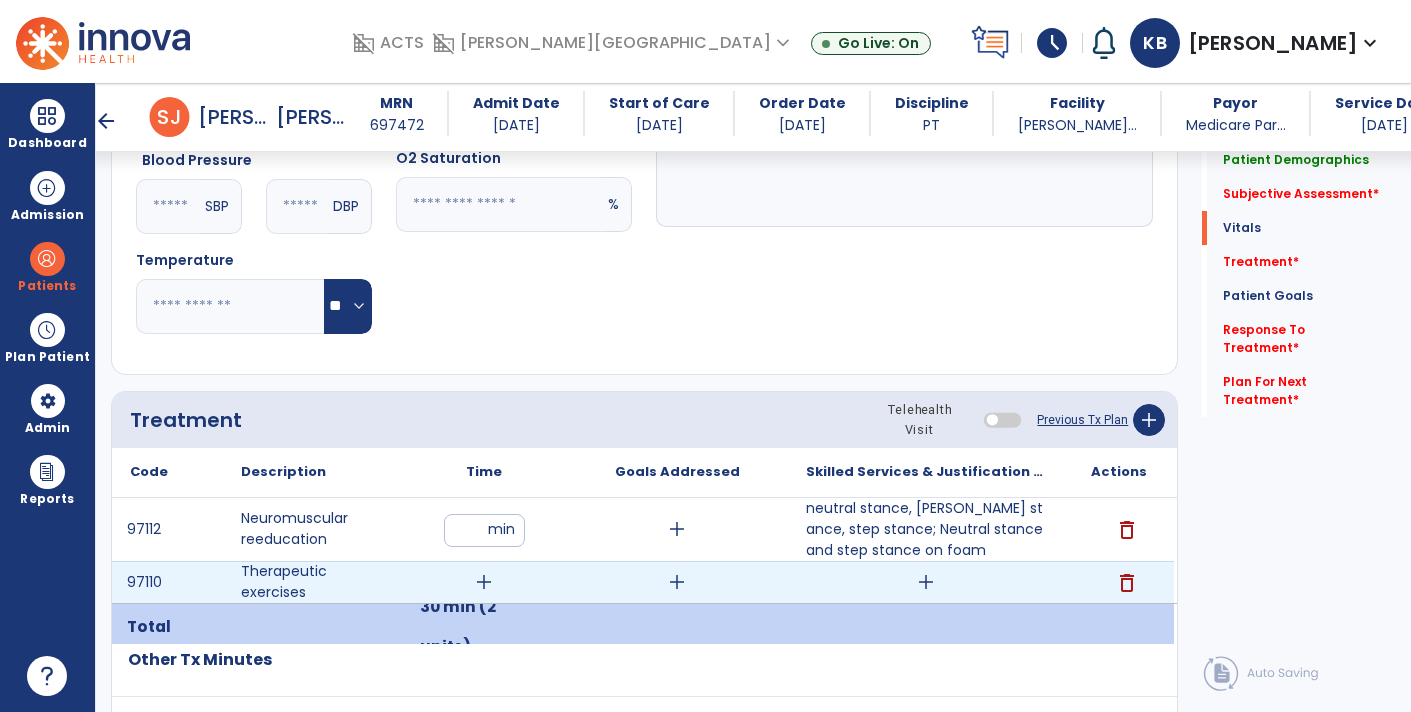 click on "add" at bounding box center (926, 582) 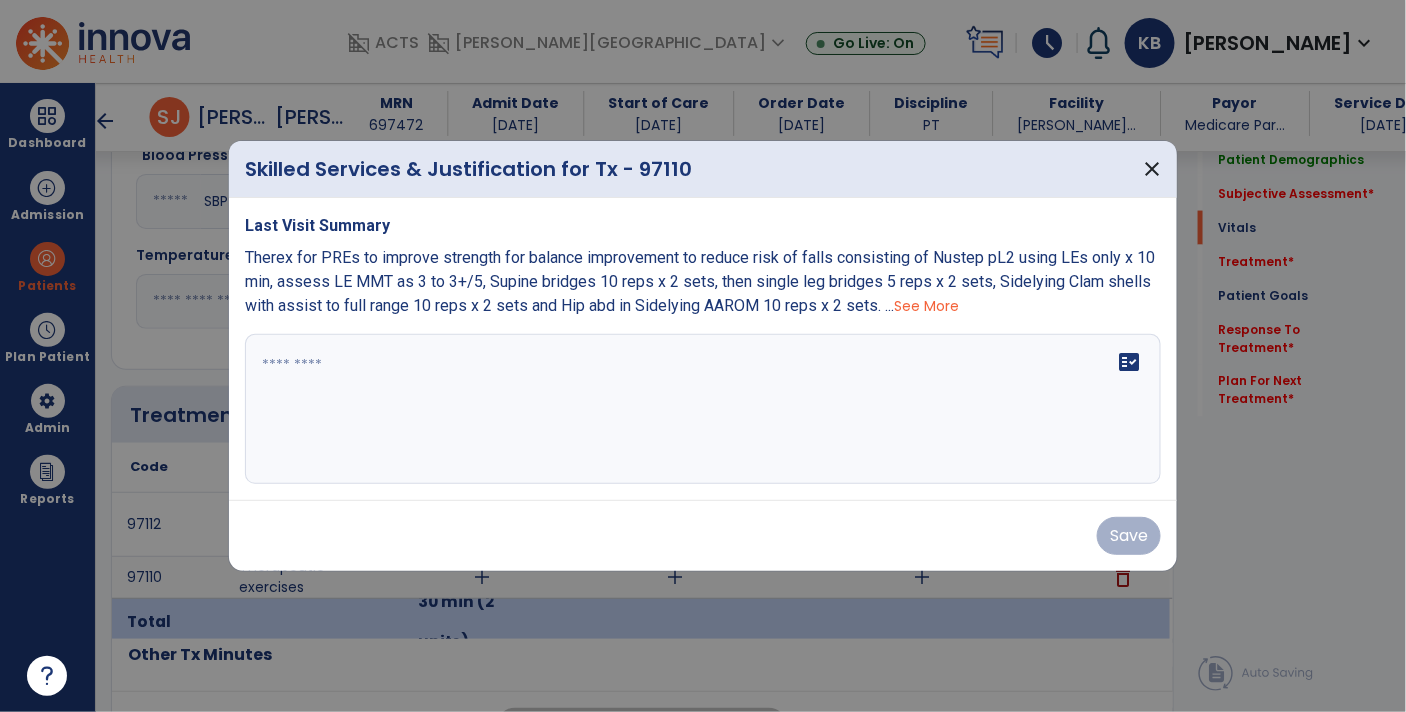 scroll, scrollTop: 898, scrollLeft: 0, axis: vertical 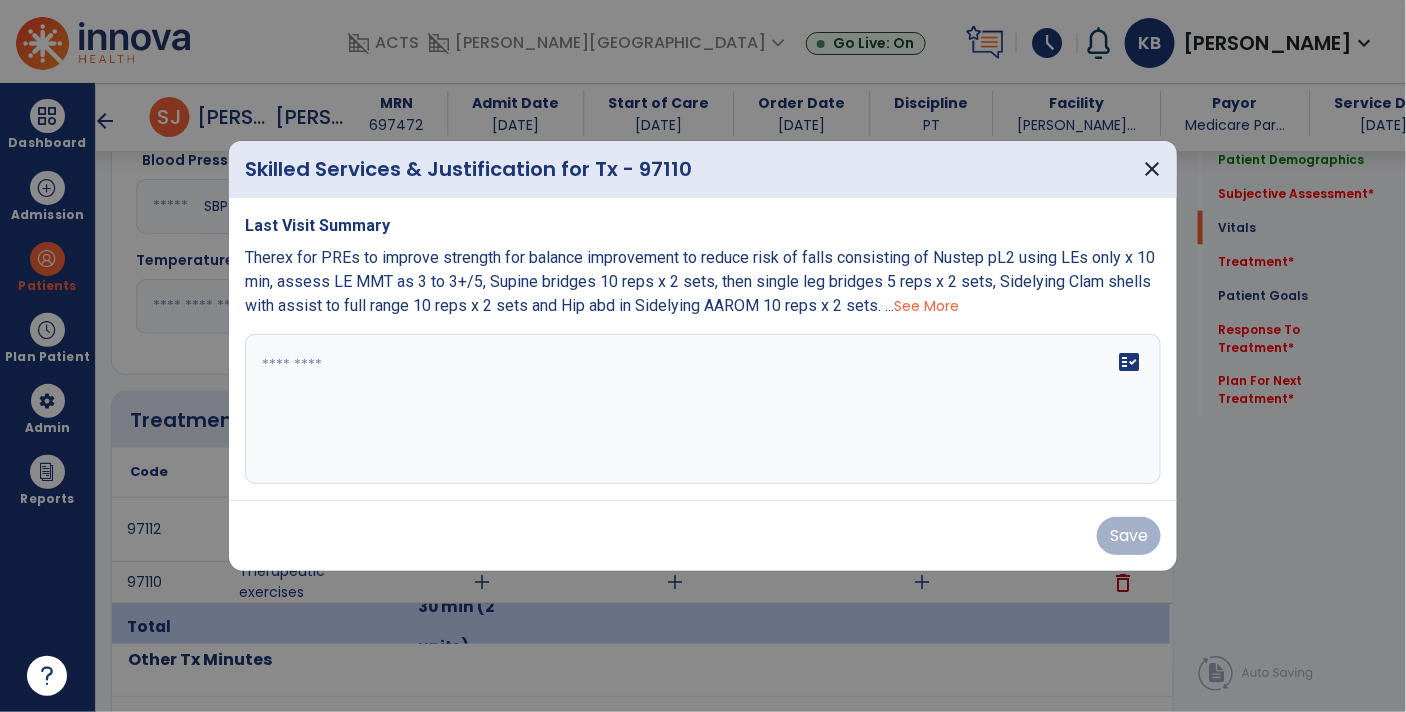 click on "fact_check" at bounding box center (703, 409) 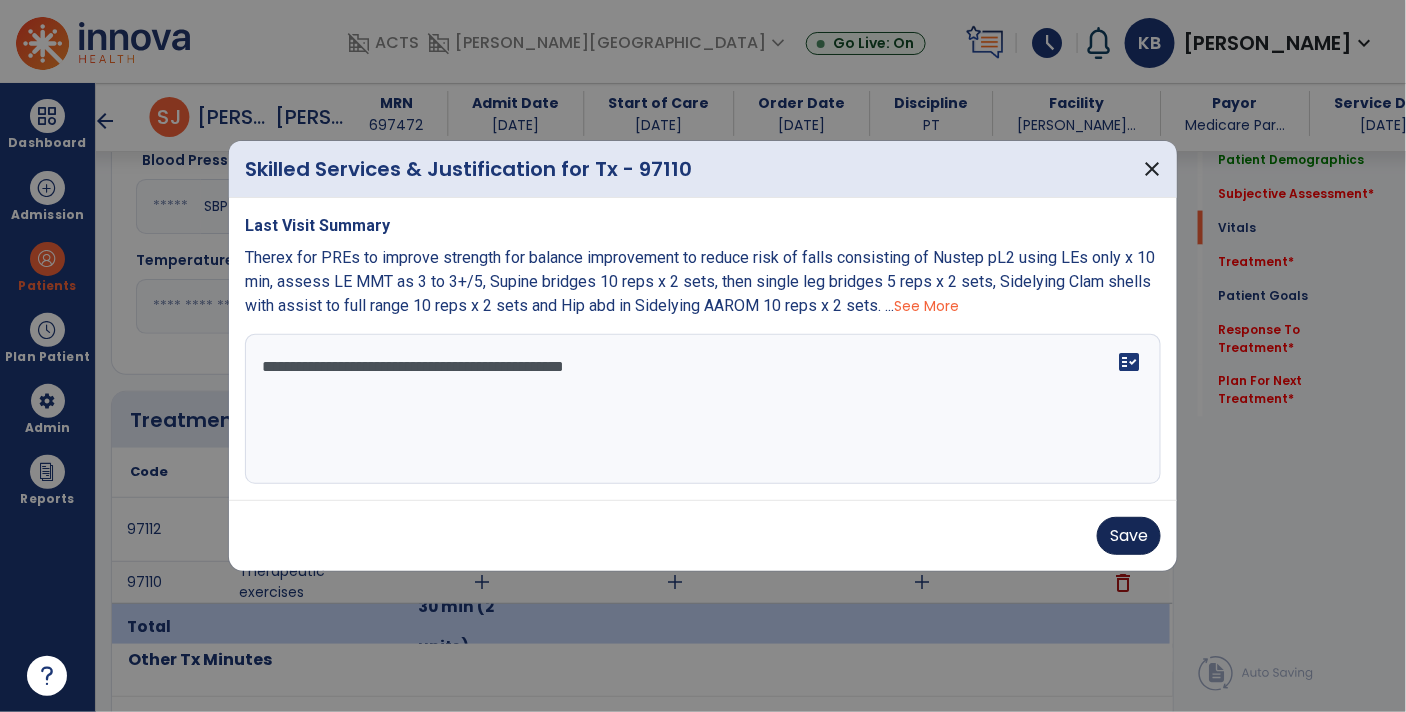 type on "**********" 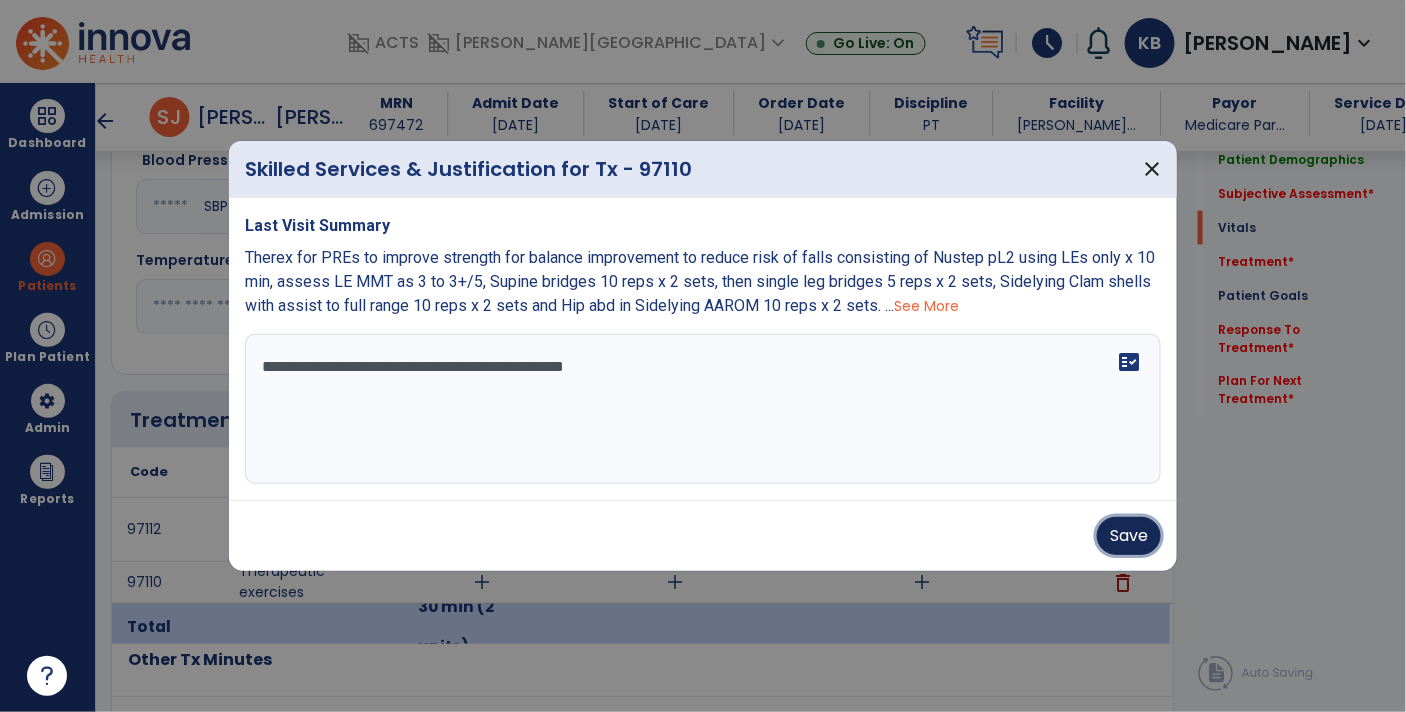 click on "Save" at bounding box center [1129, 536] 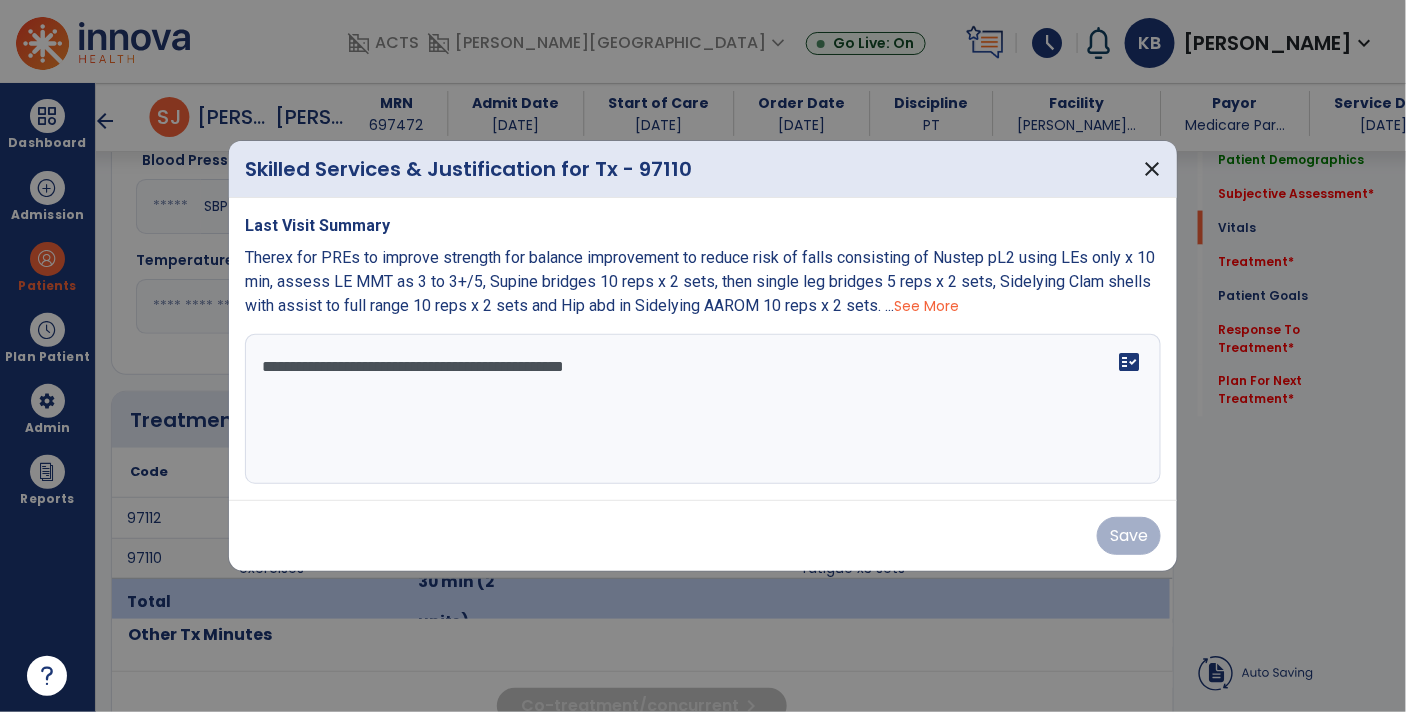 click on "Save" at bounding box center [703, 536] 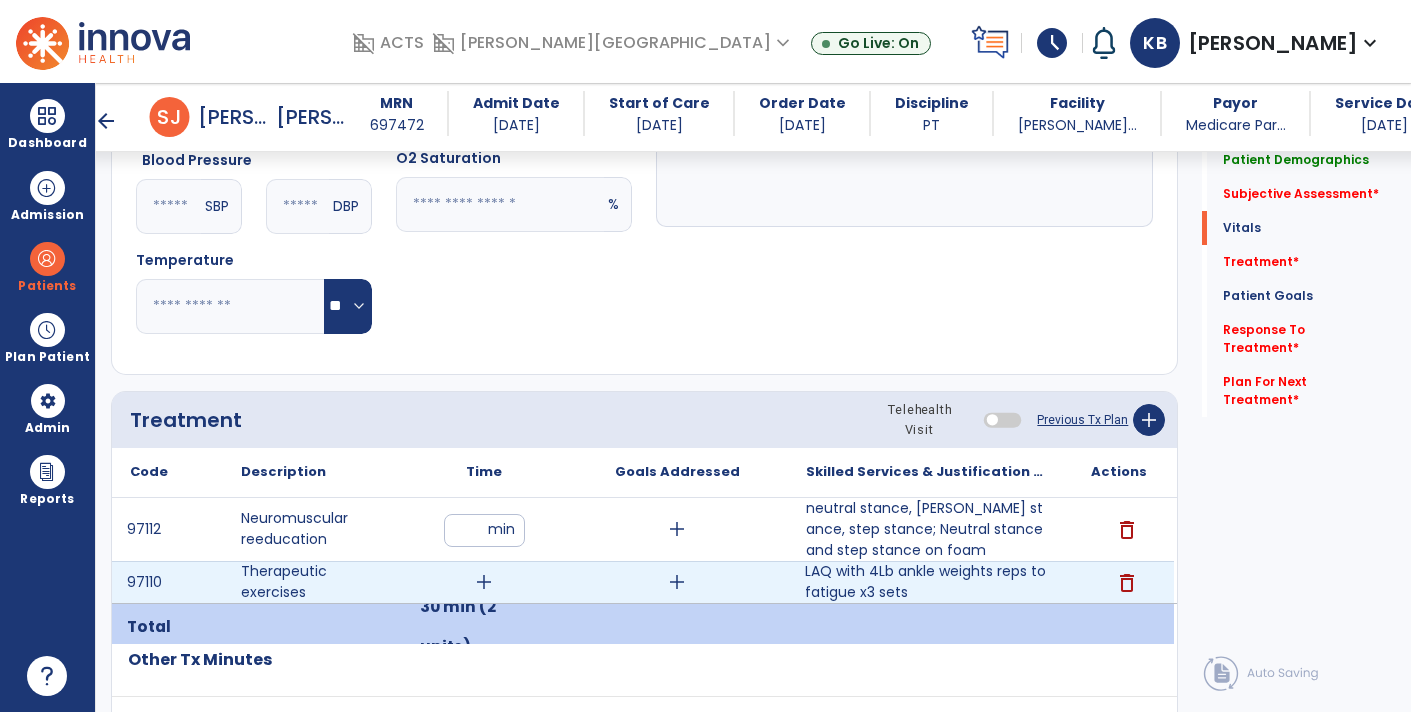 drag, startPoint x: 928, startPoint y: 567, endPoint x: 941, endPoint y: 554, distance: 18.384777 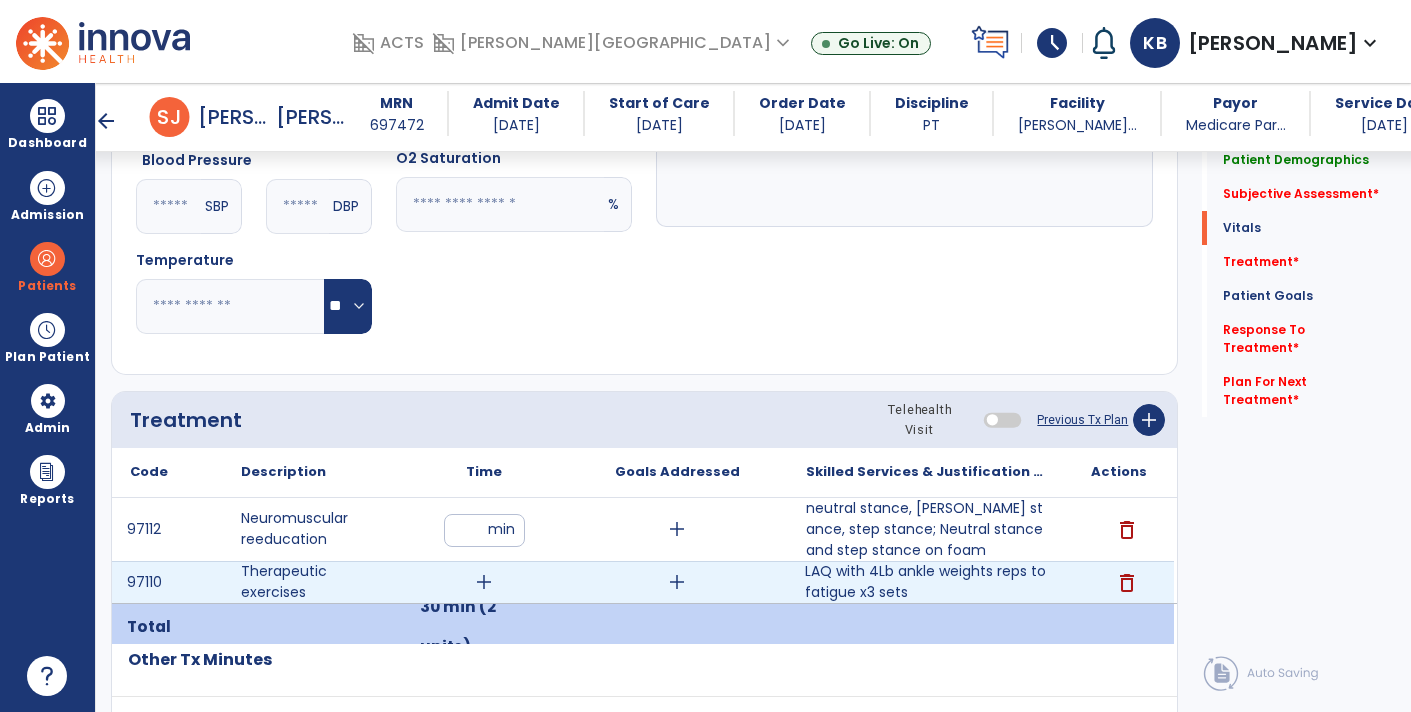 click on "LAQ with 4Lb ankle weights reps to fatigue x3 sets" at bounding box center (926, 582) 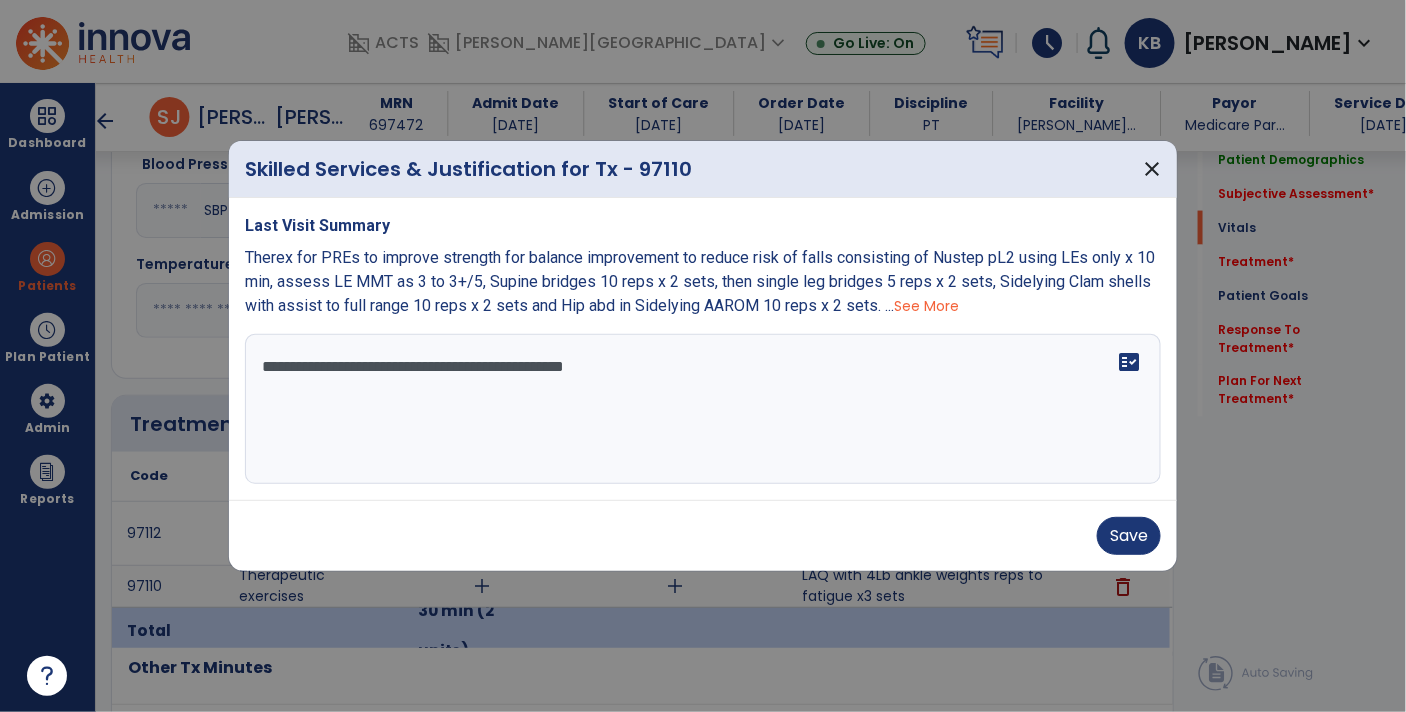 scroll, scrollTop: 898, scrollLeft: 0, axis: vertical 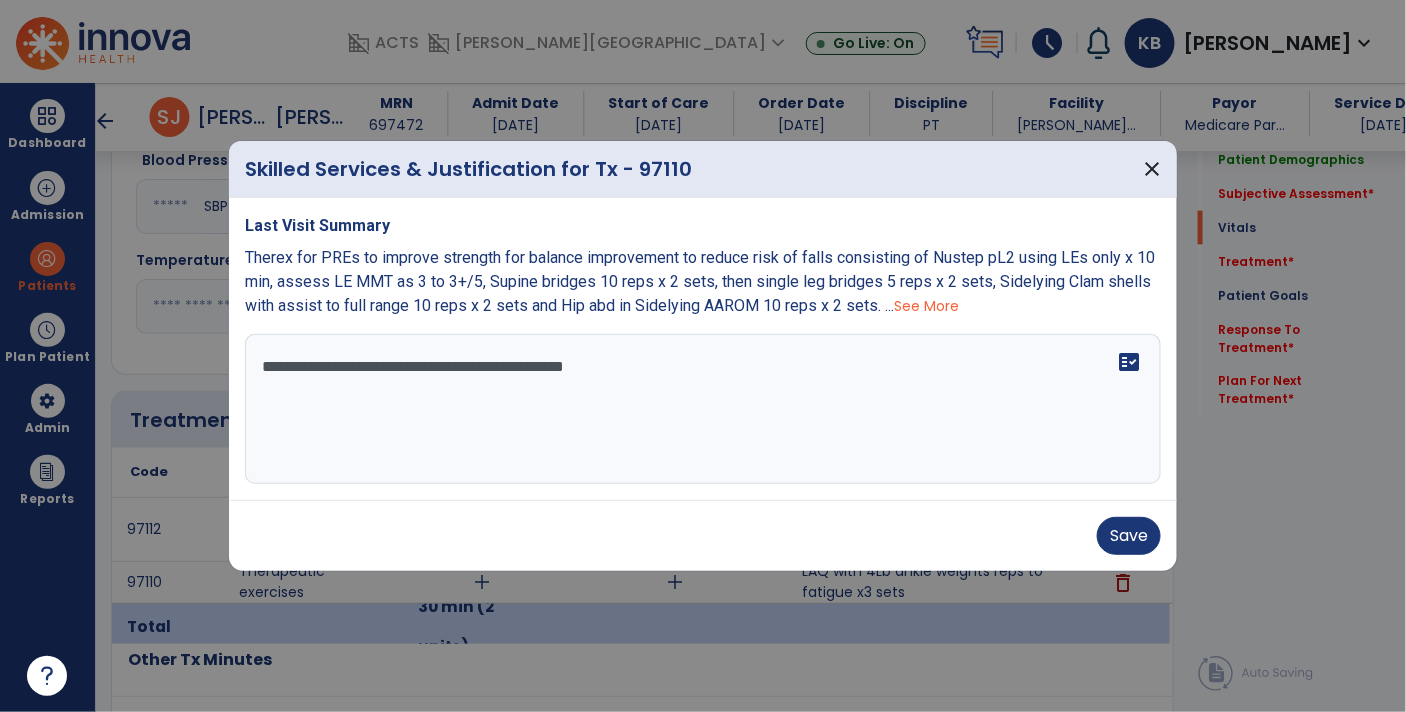 click on "**********" at bounding box center [703, 409] 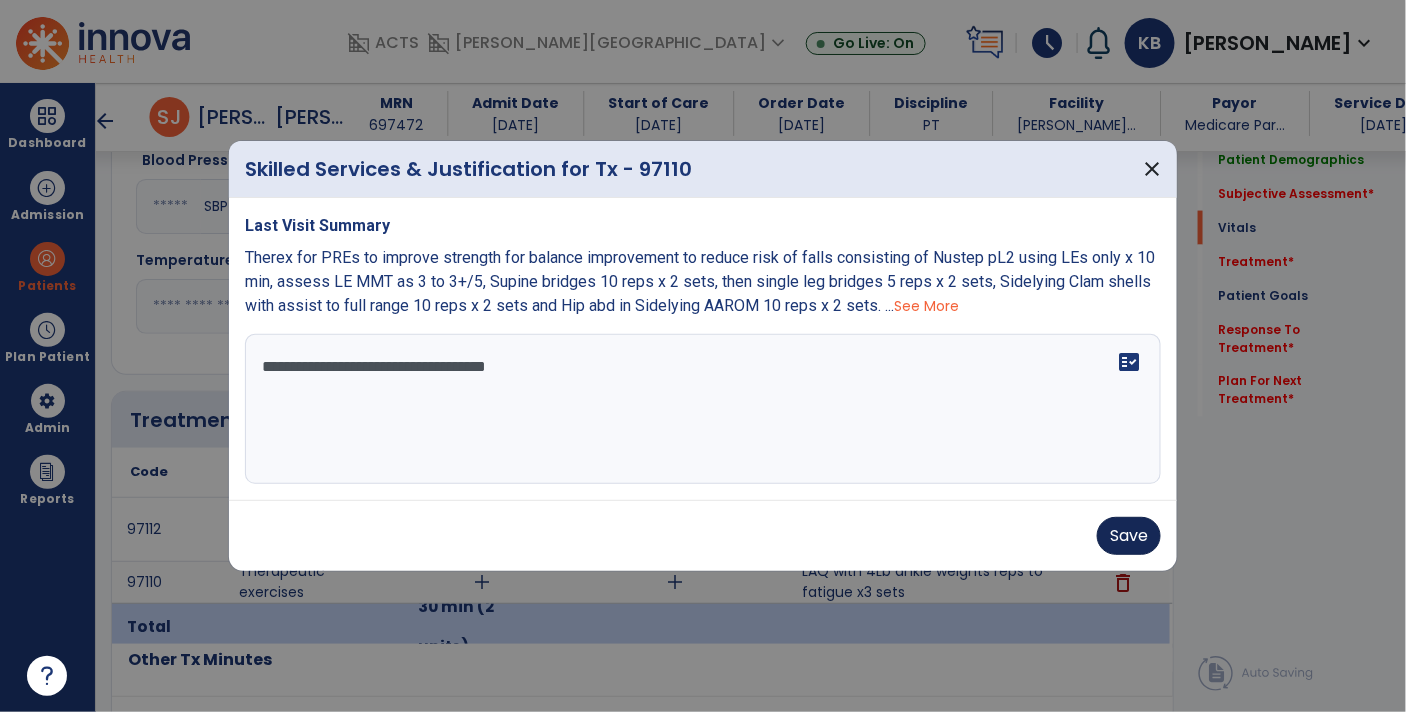 type on "**********" 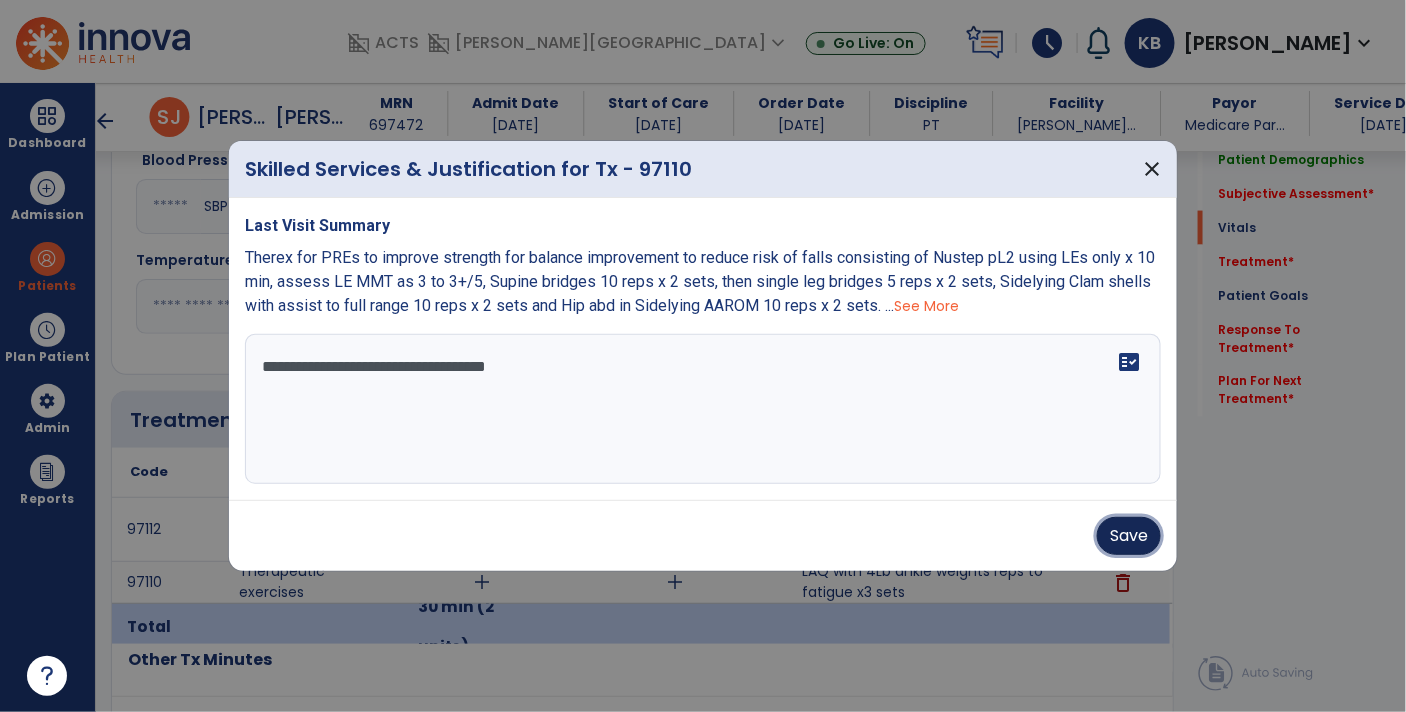 click on "Save" at bounding box center (1129, 536) 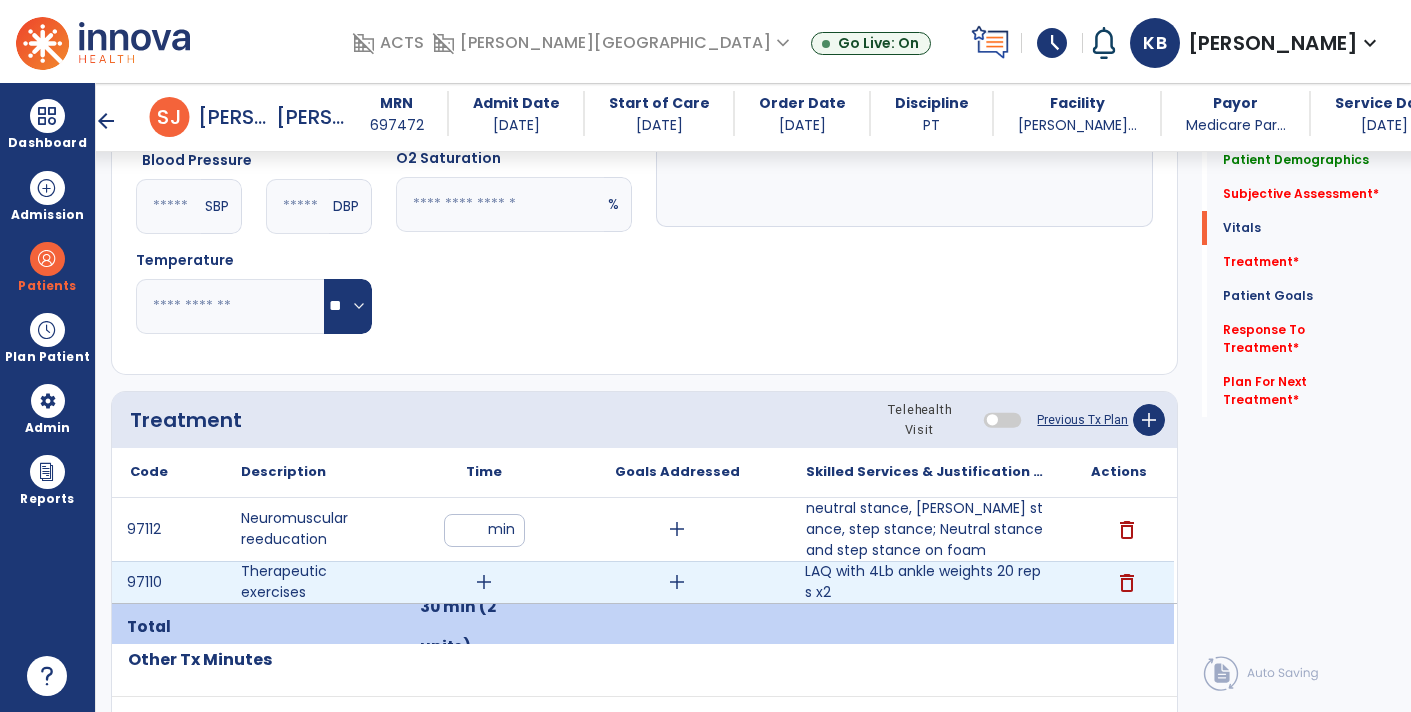click on "LAQ with 4Lb ankle weights 20 reps x2" at bounding box center [926, 582] 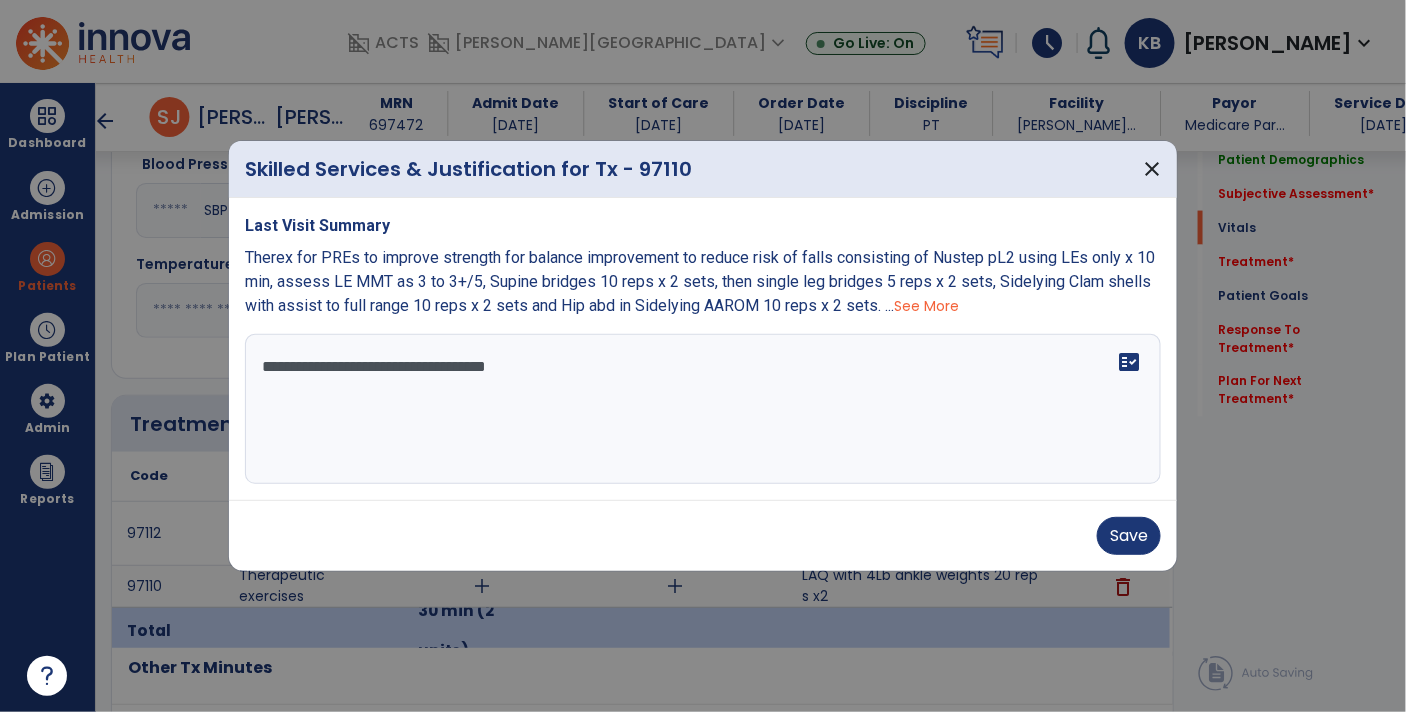 scroll, scrollTop: 898, scrollLeft: 0, axis: vertical 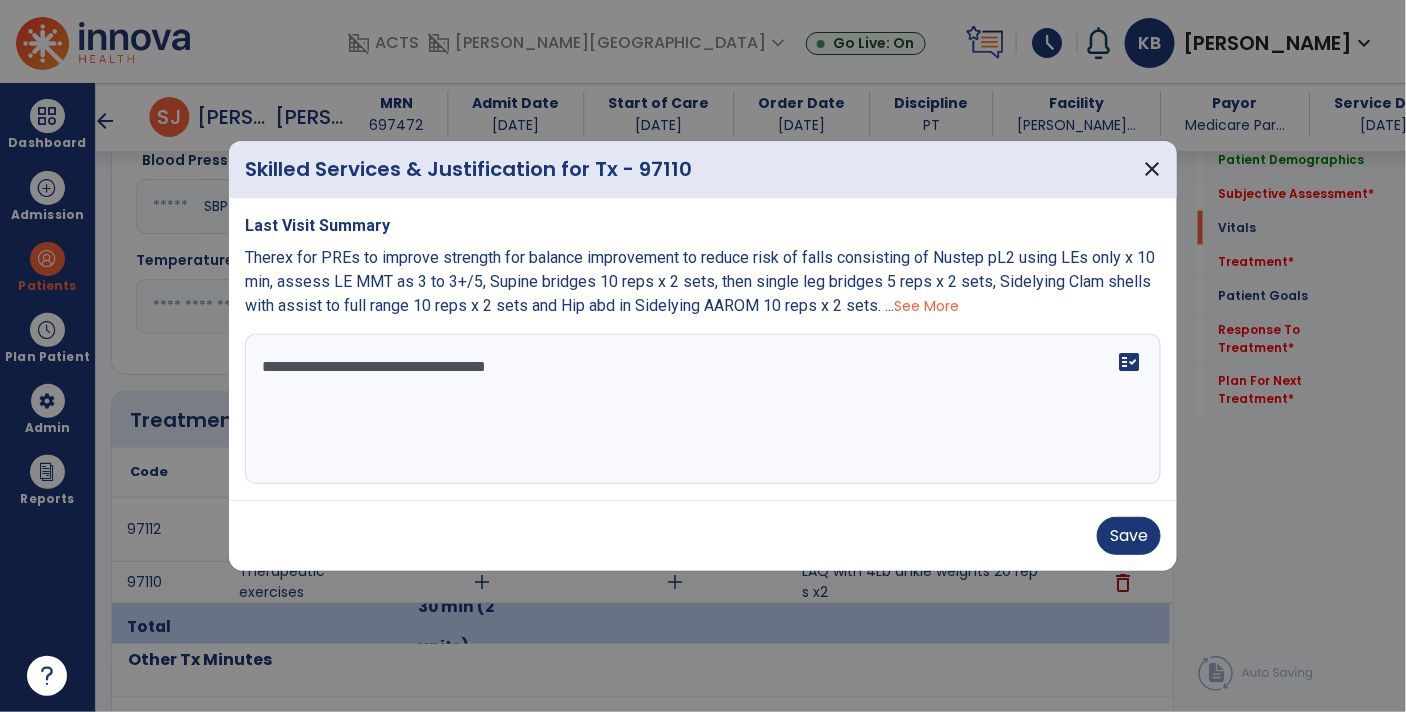 click on "**********" at bounding box center [703, 409] 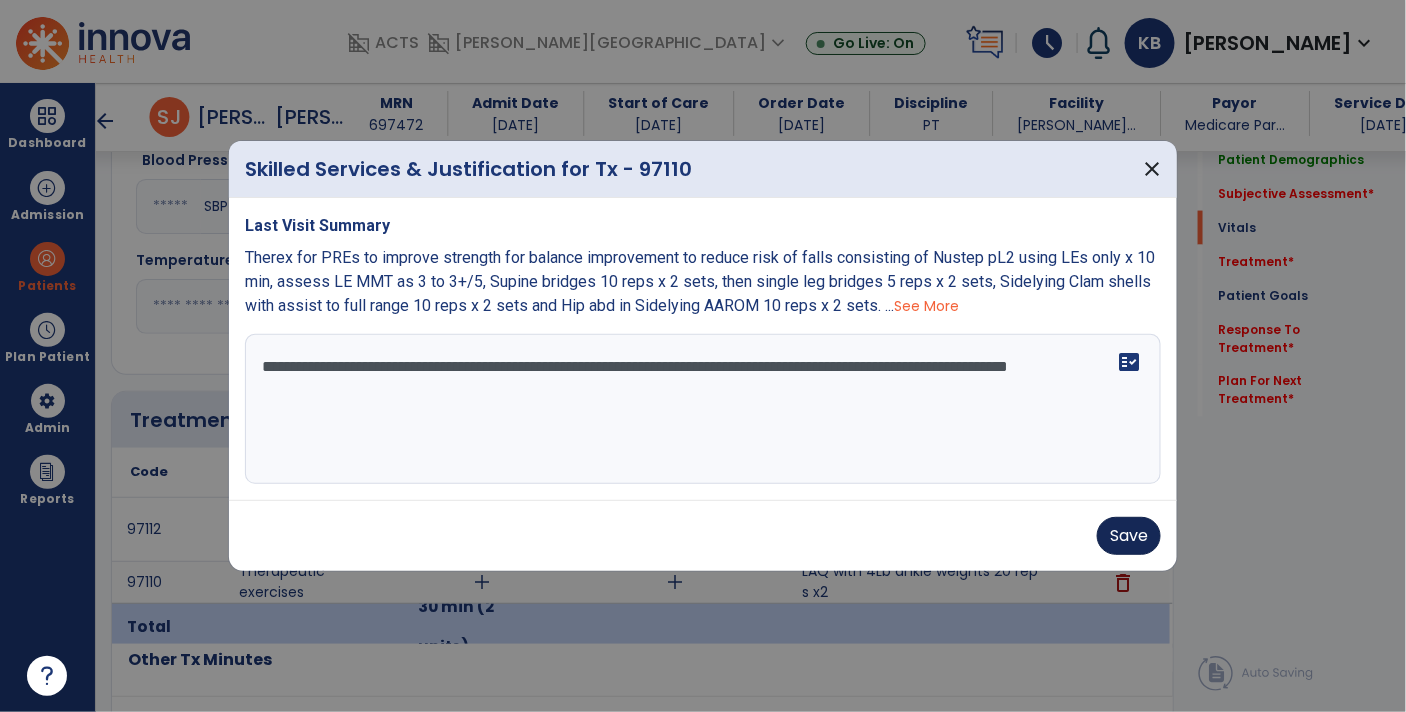 type on "**********" 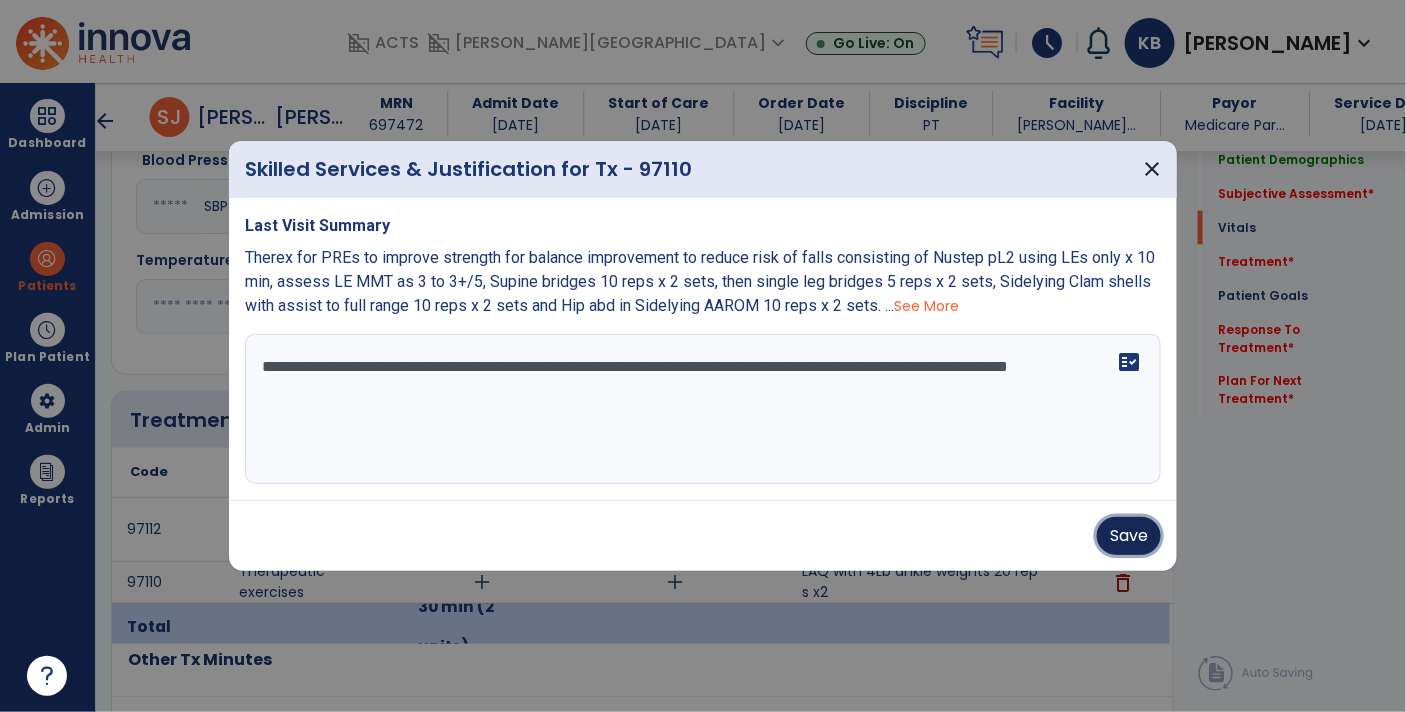 click on "Save" at bounding box center (1129, 536) 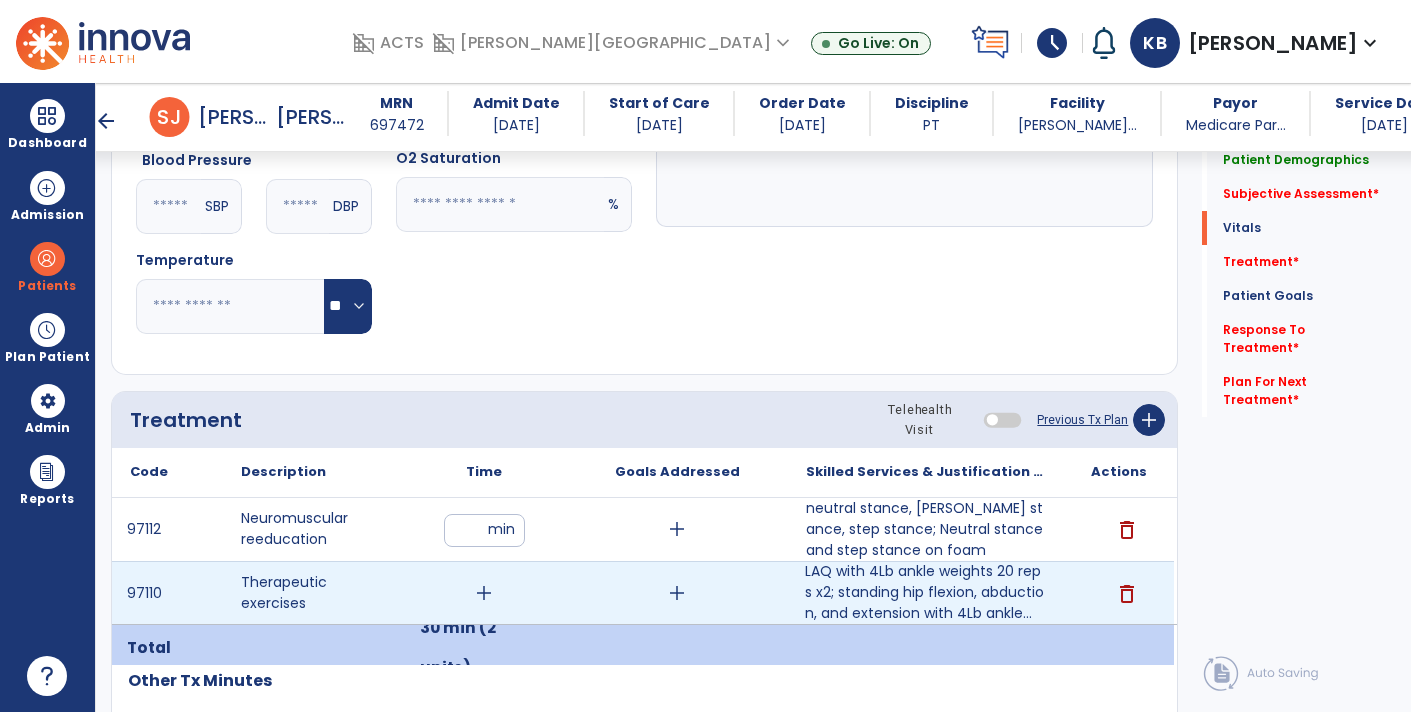 click on "add" at bounding box center [484, 593] 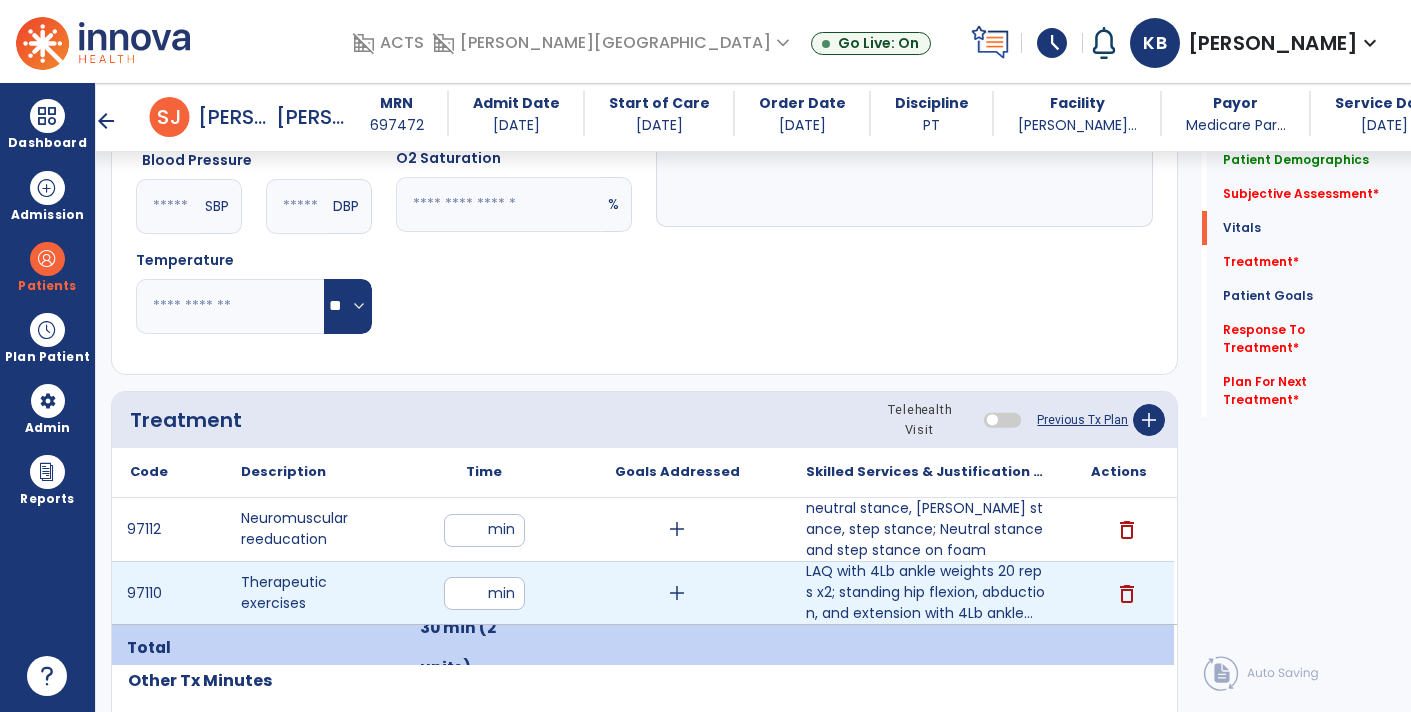 type on "**" 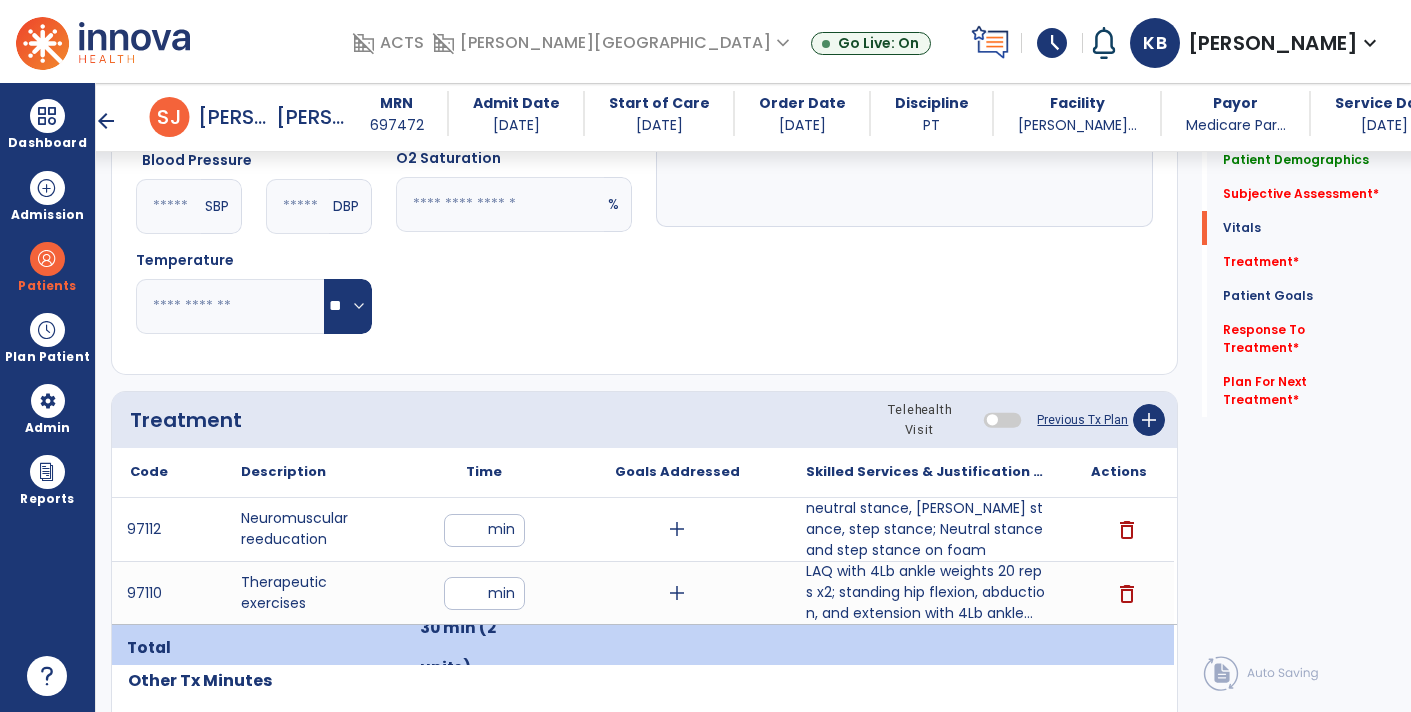 drag, startPoint x: 901, startPoint y: 303, endPoint x: 916, endPoint y: 313, distance: 18.027756 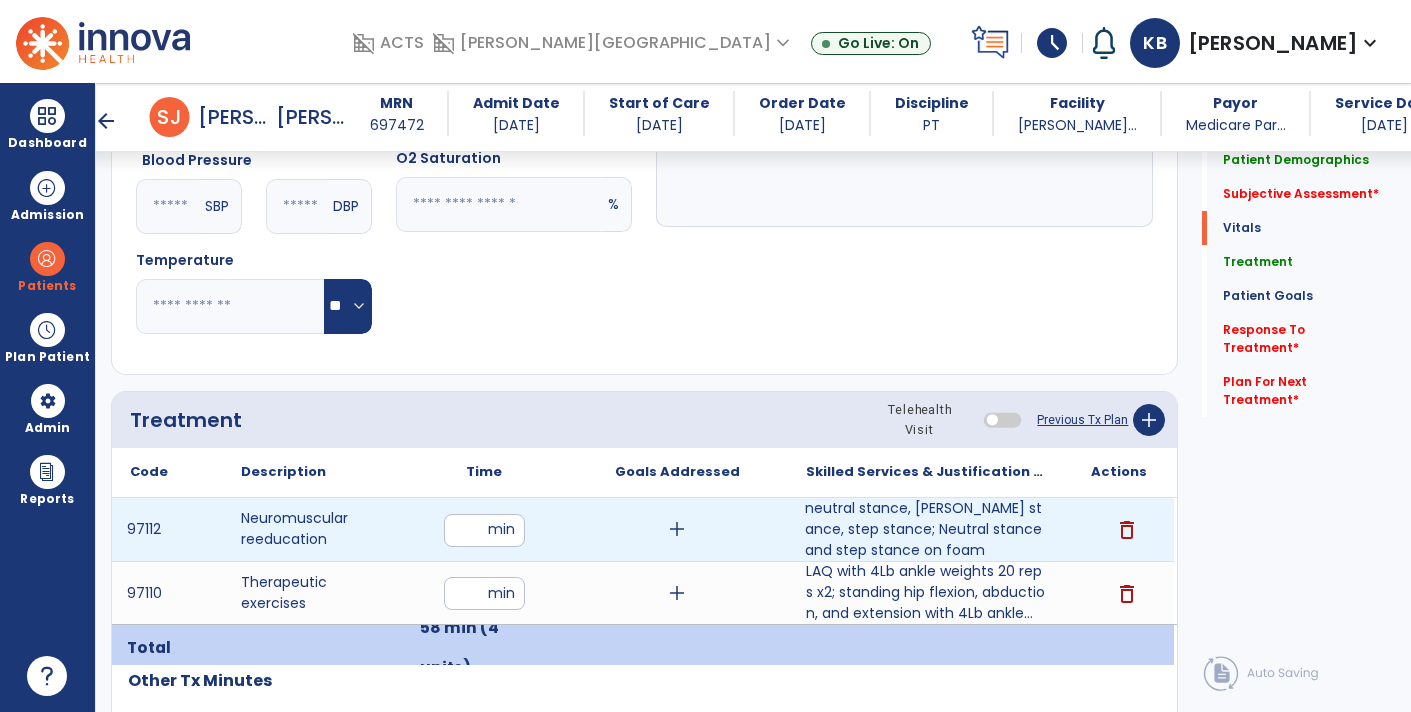 click on "neutral stance, Romberg stance, step stance; Neutral stance and step stance on foam" at bounding box center (926, 529) 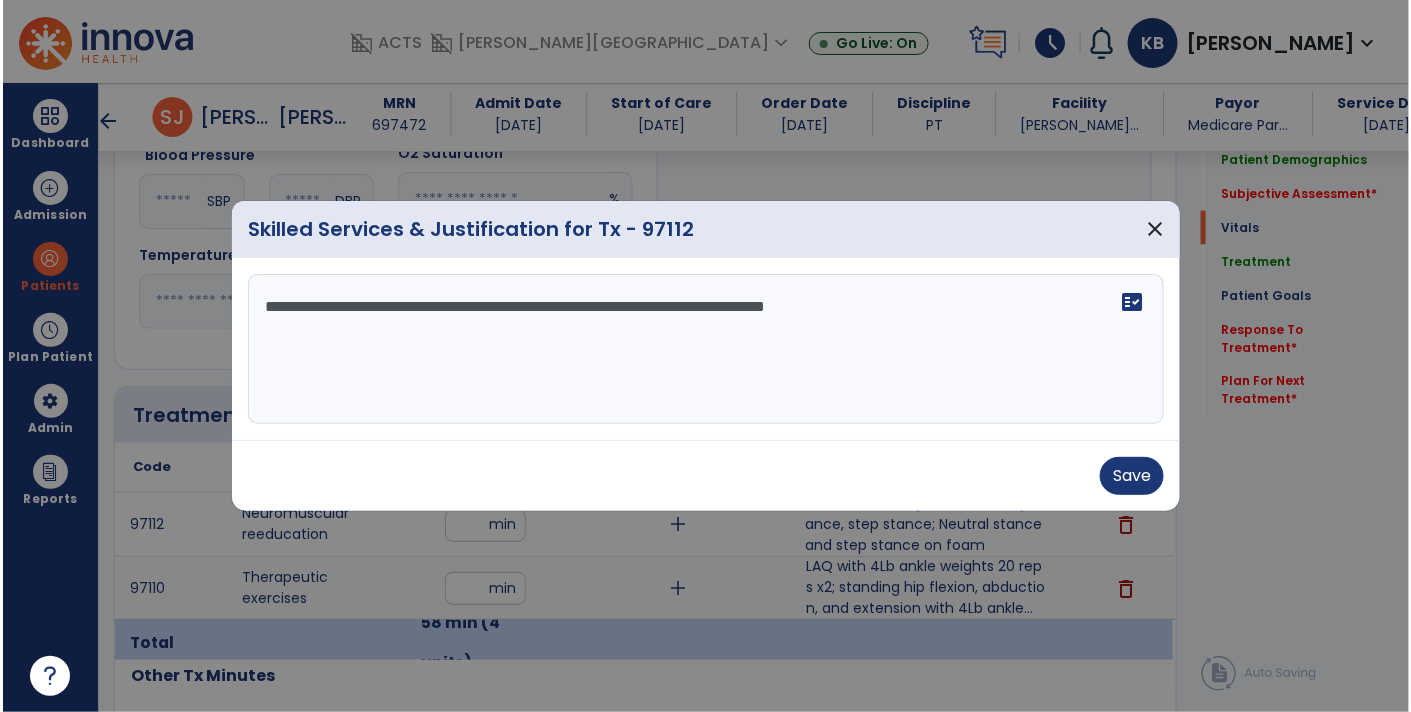 scroll, scrollTop: 898, scrollLeft: 0, axis: vertical 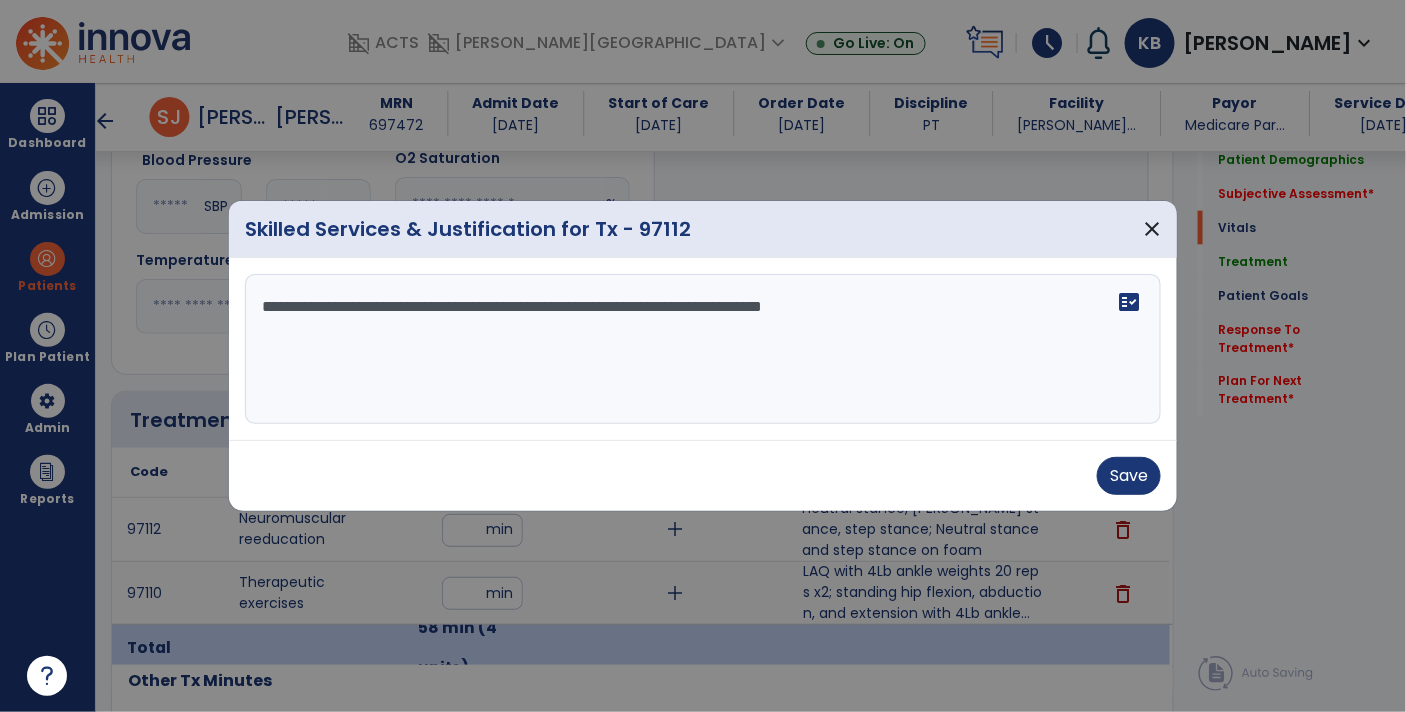 click on "**********" at bounding box center (703, 349) 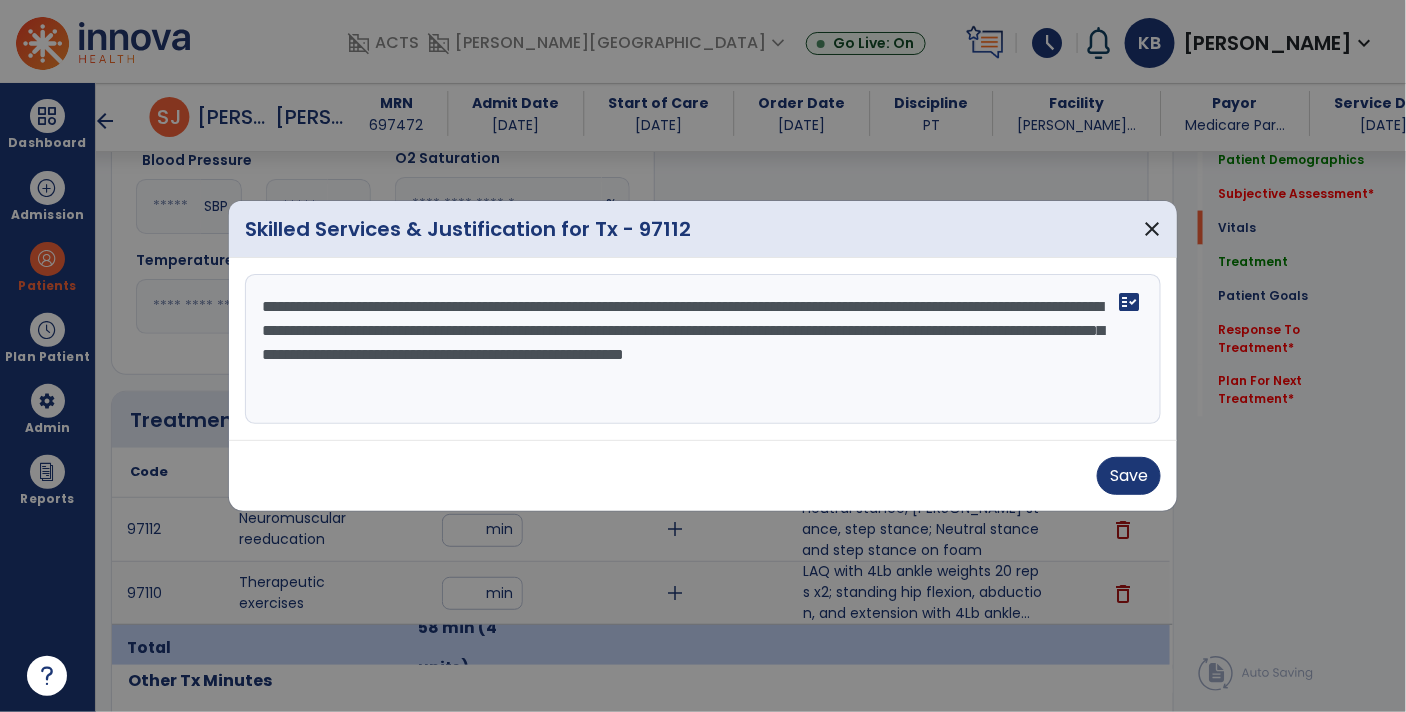 click on "**********" at bounding box center [703, 349] 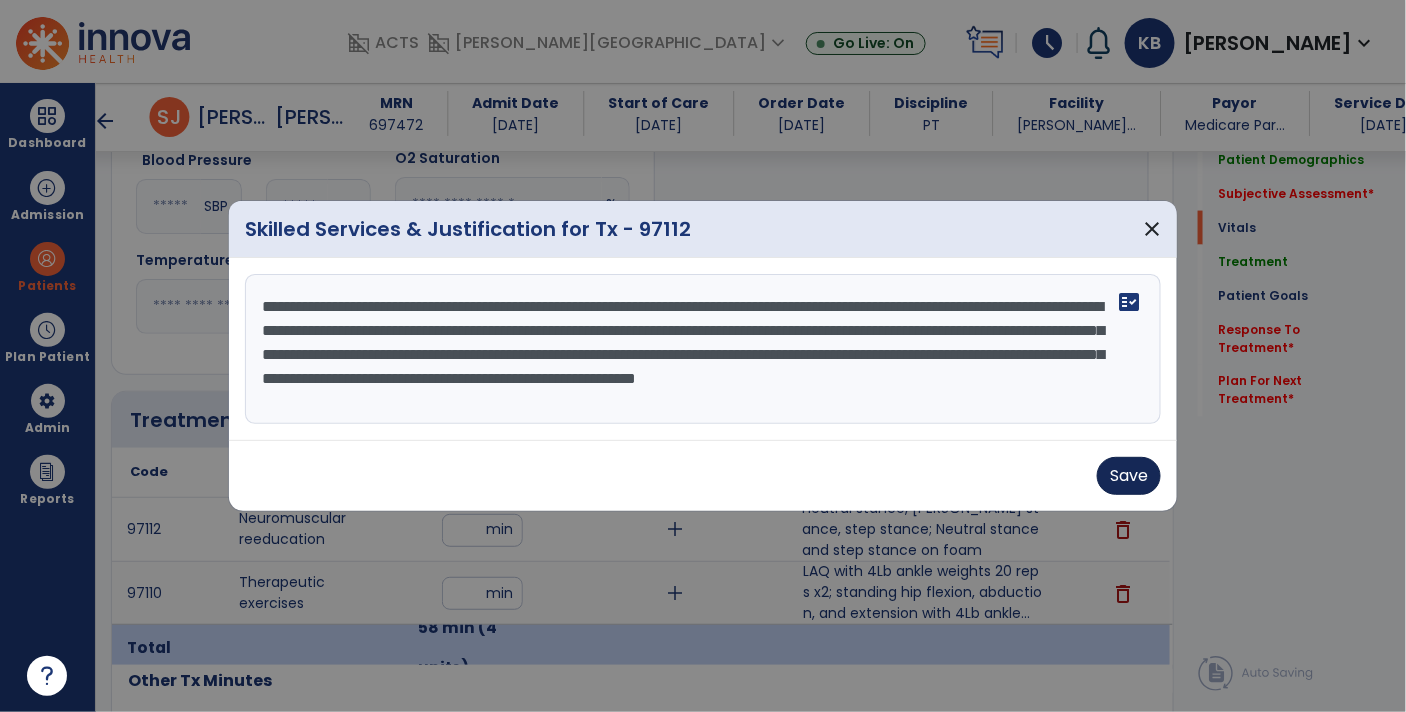 type on "**********" 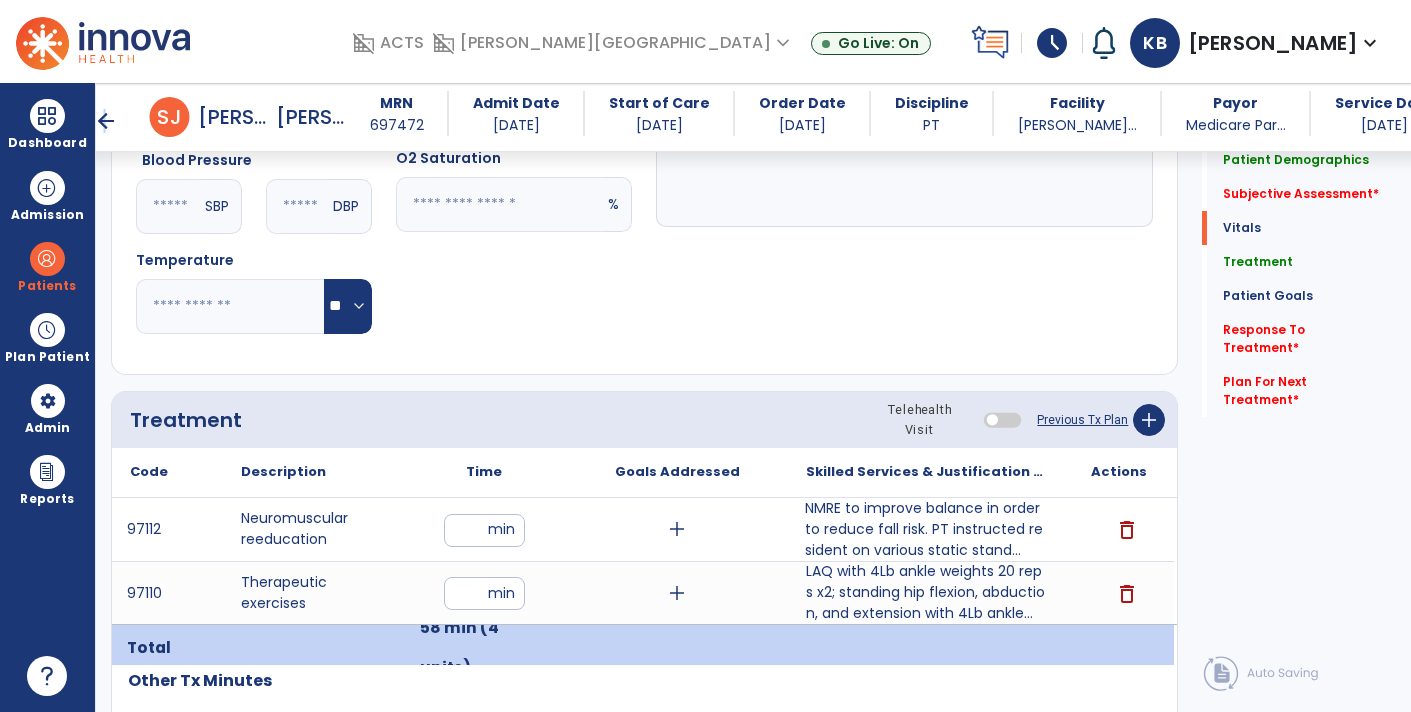 click on "arrow_back      S  J  Silverman,   Judy" at bounding box center (220, 117) 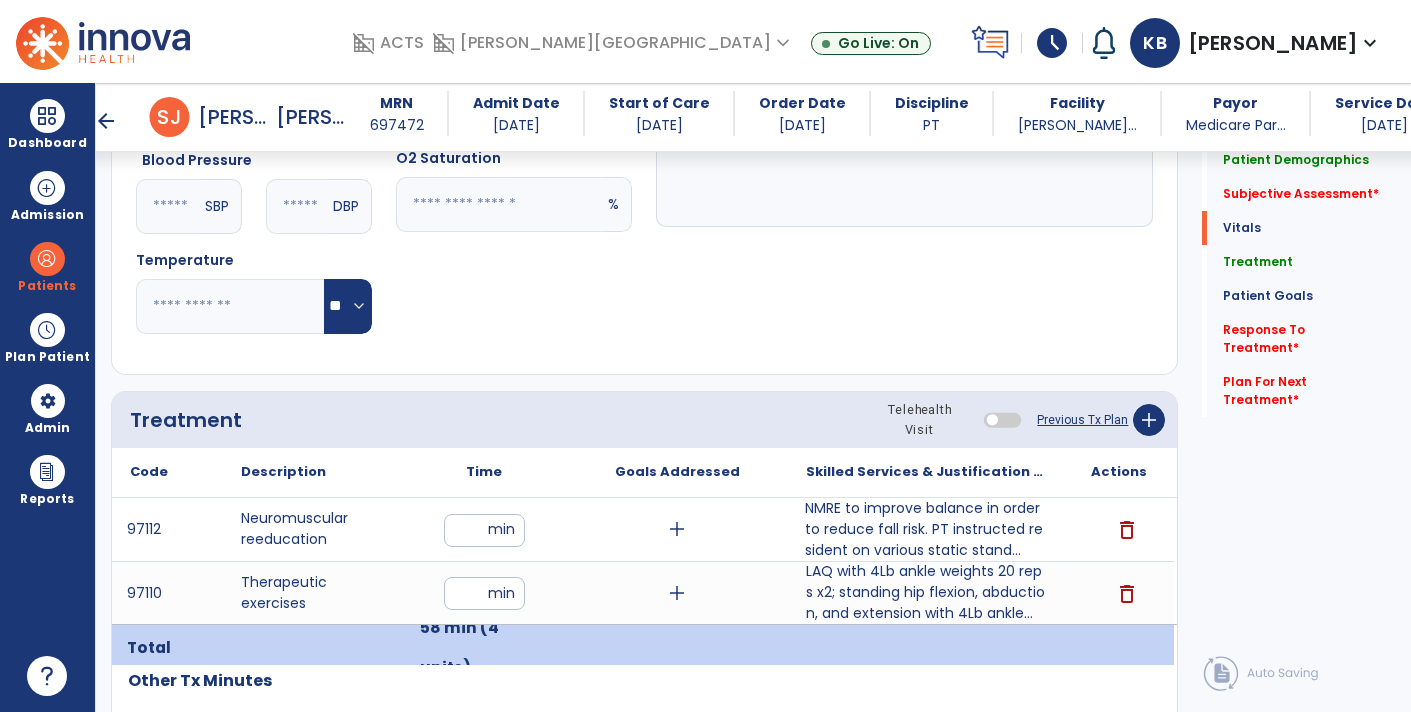 click on "arrow_back" at bounding box center (110, 121) 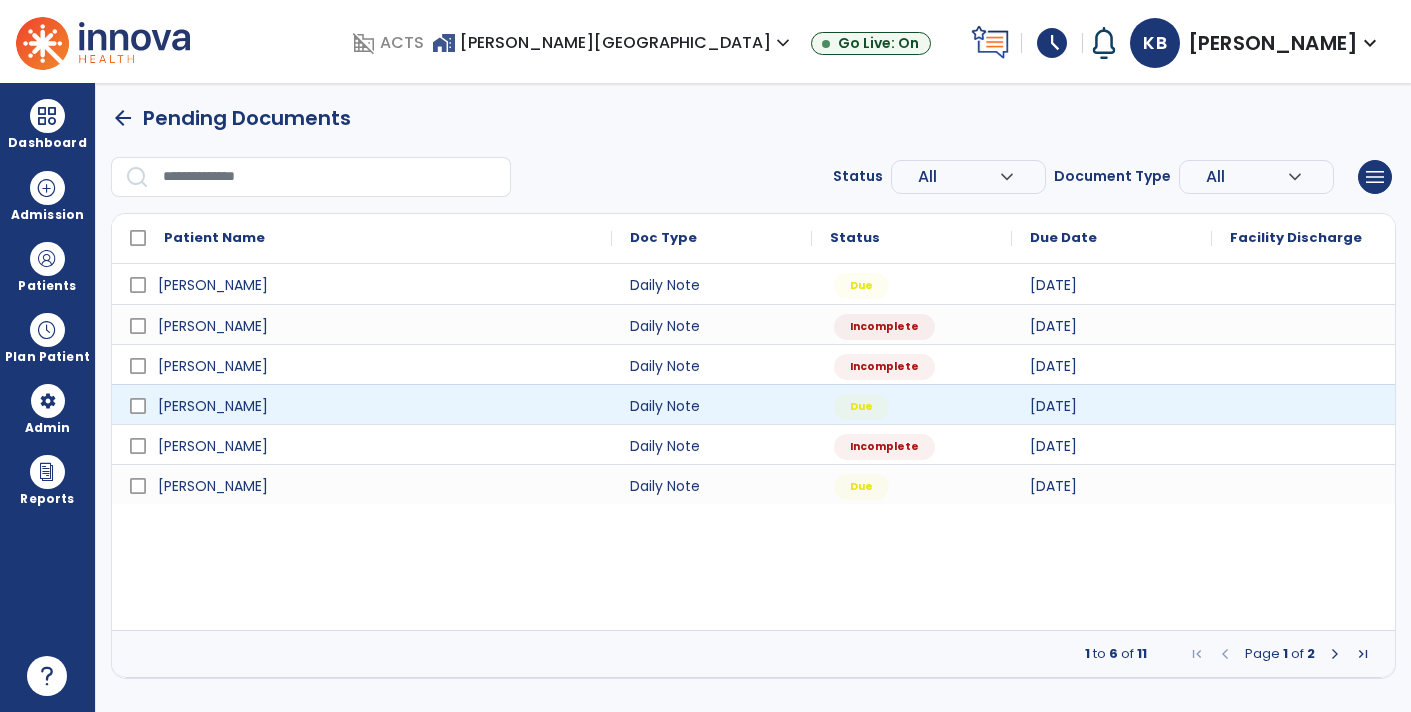 scroll, scrollTop: 0, scrollLeft: 0, axis: both 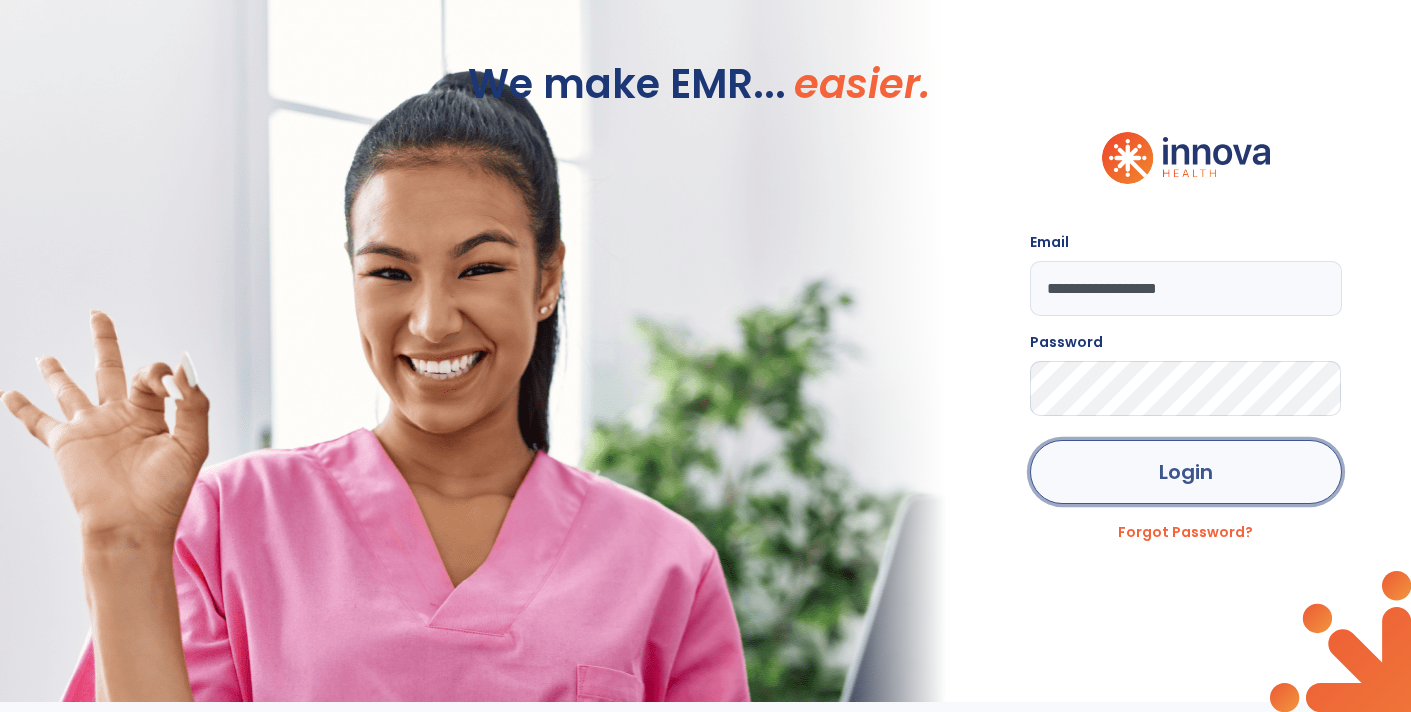 drag, startPoint x: 1140, startPoint y: 475, endPoint x: 1131, endPoint y: 485, distance: 13.453624 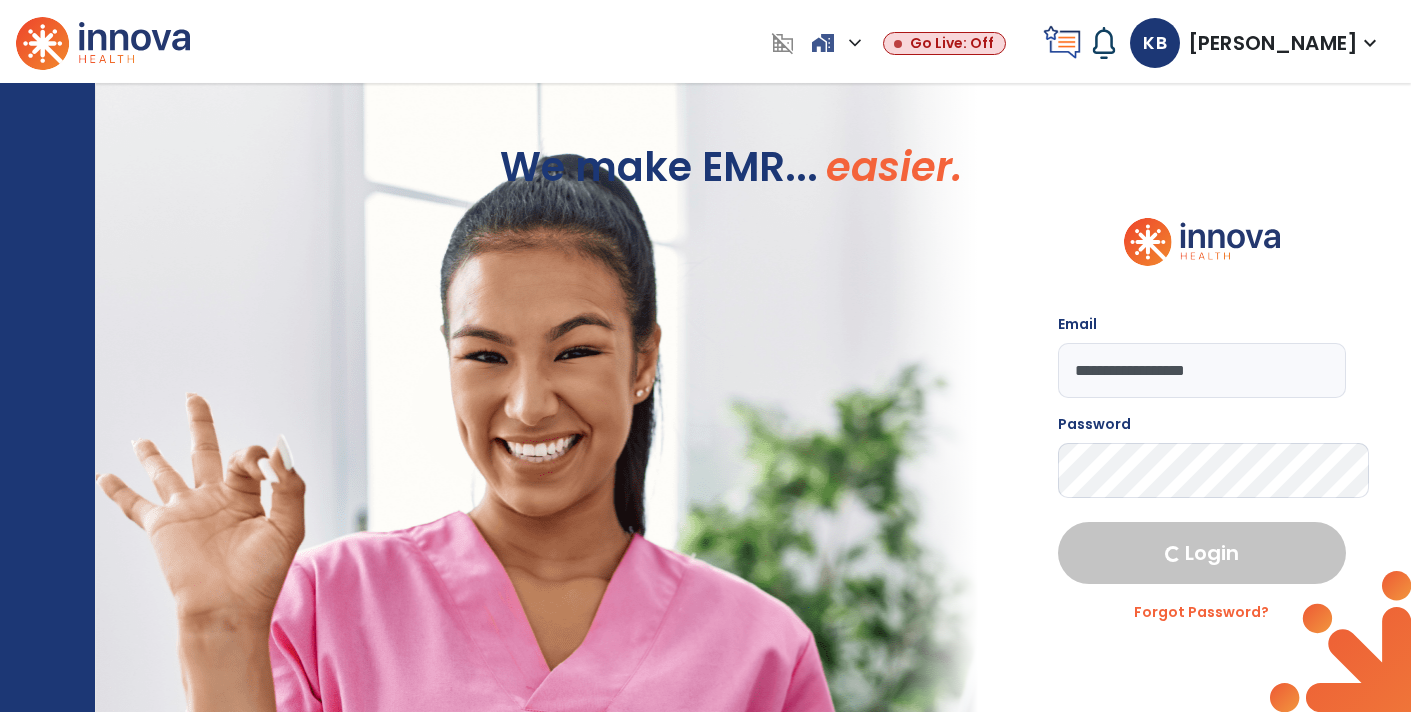 select on "****" 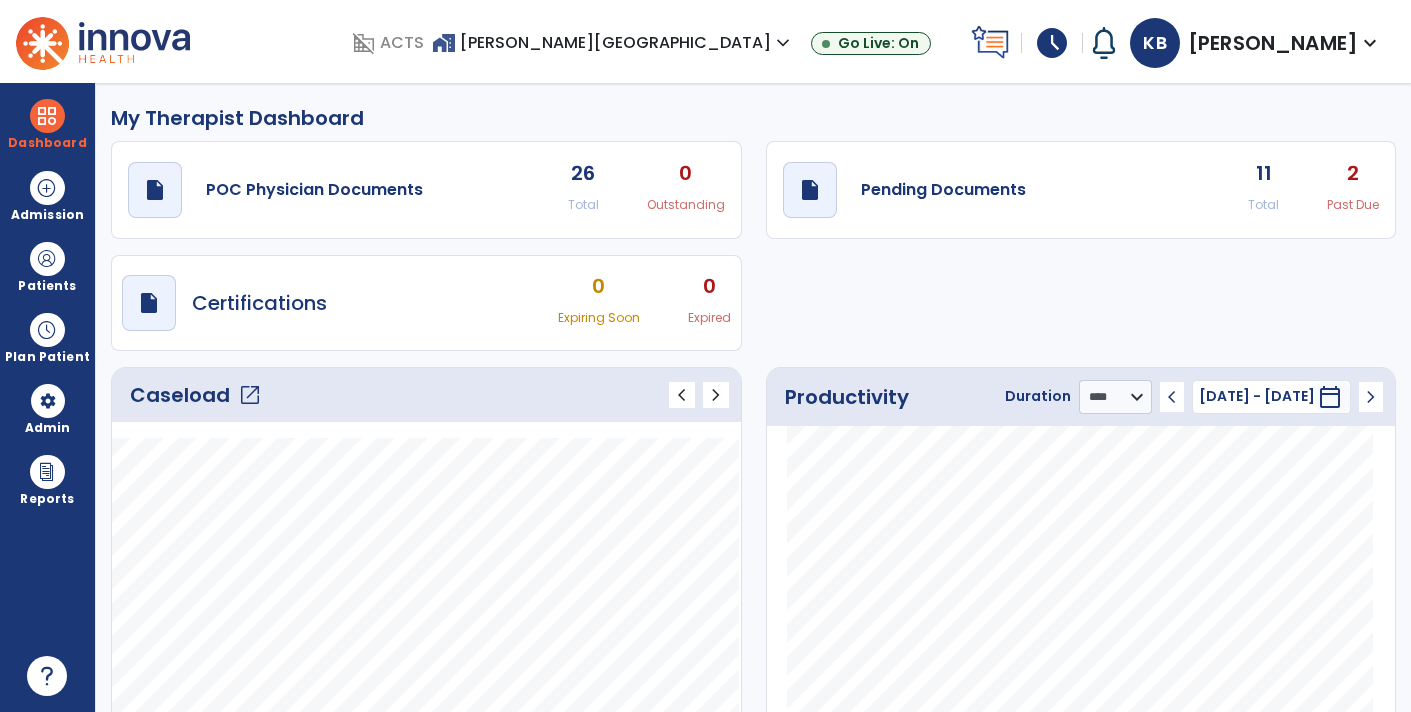 click on "11" 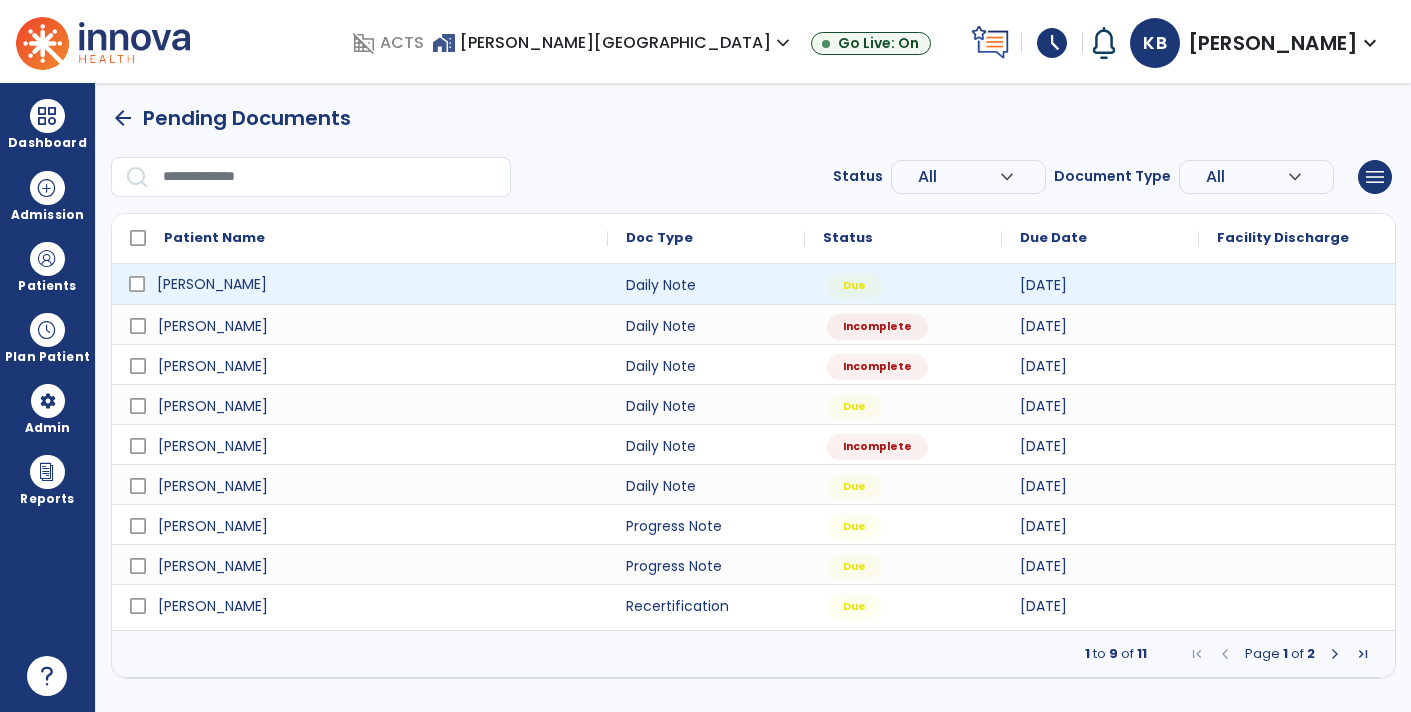 click on "Seelke, Francis" at bounding box center (374, 284) 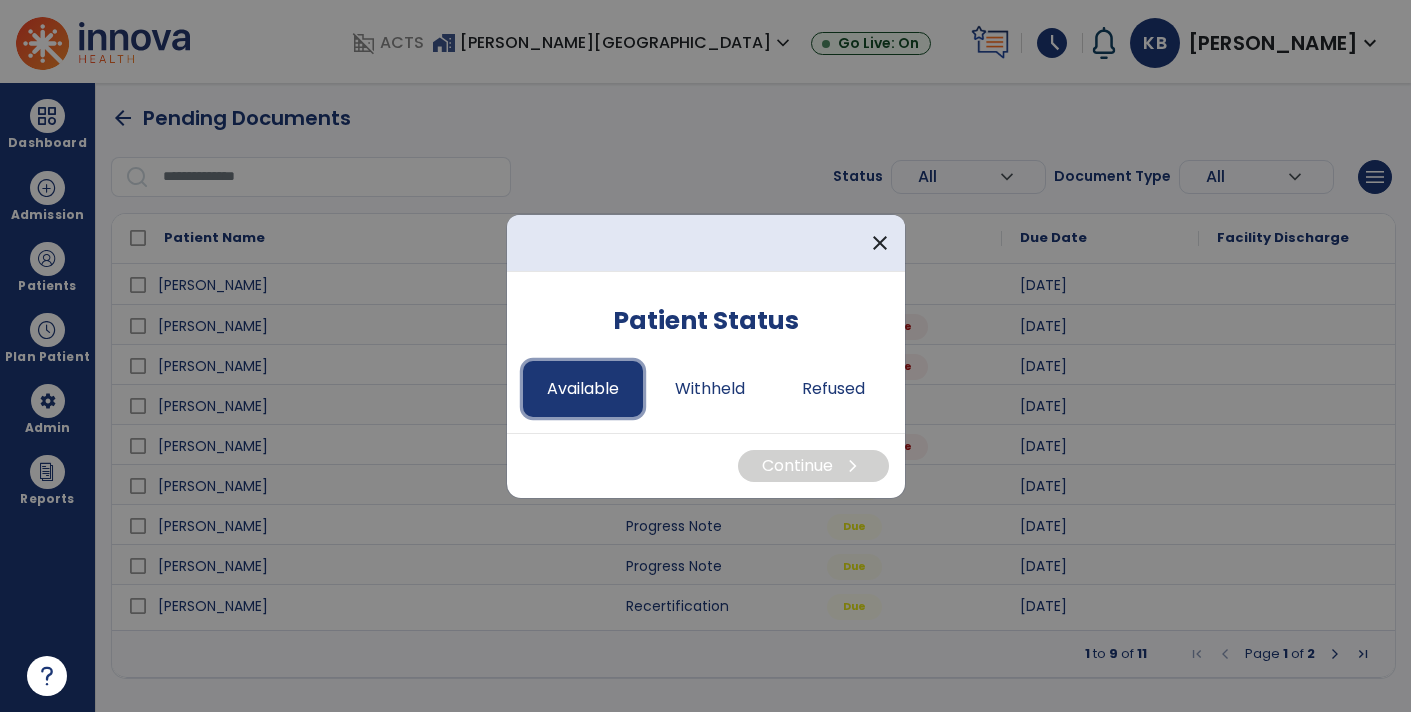 click on "Available" at bounding box center (583, 389) 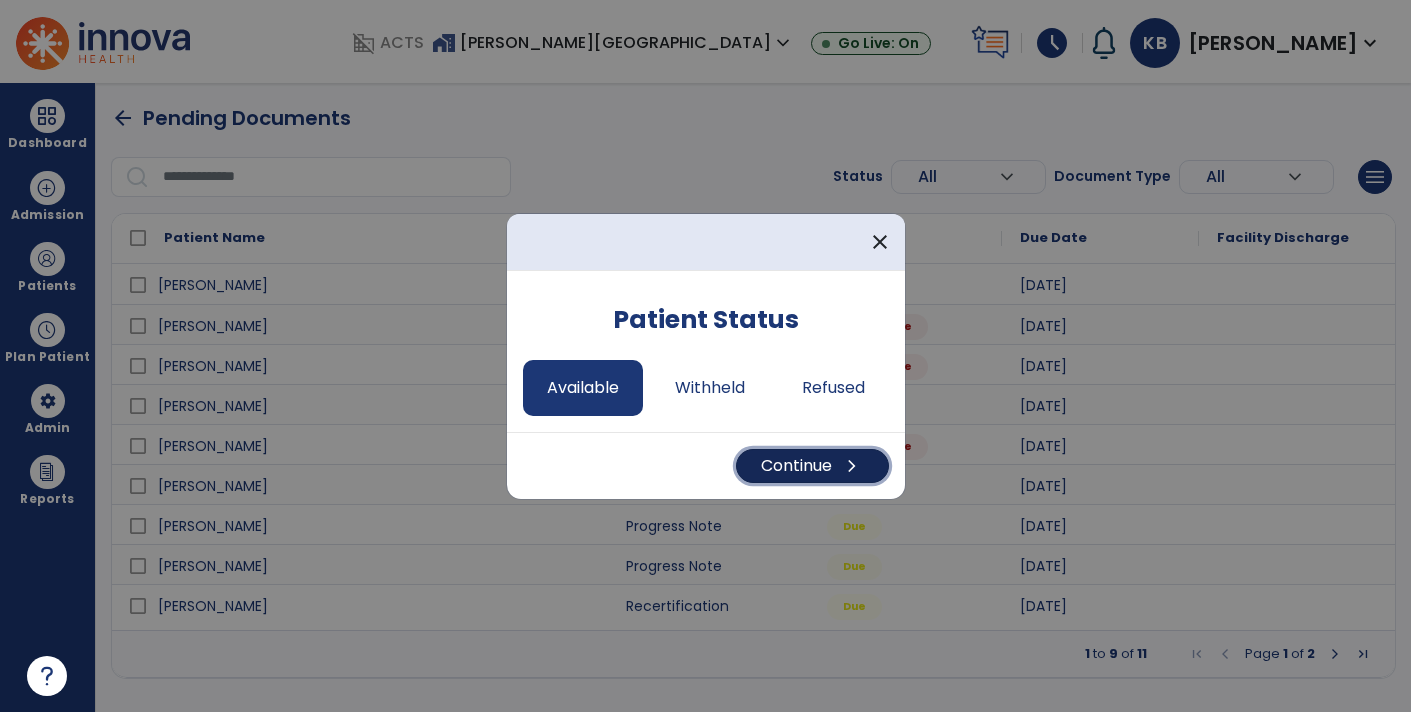 click on "Continue   chevron_right" at bounding box center [812, 466] 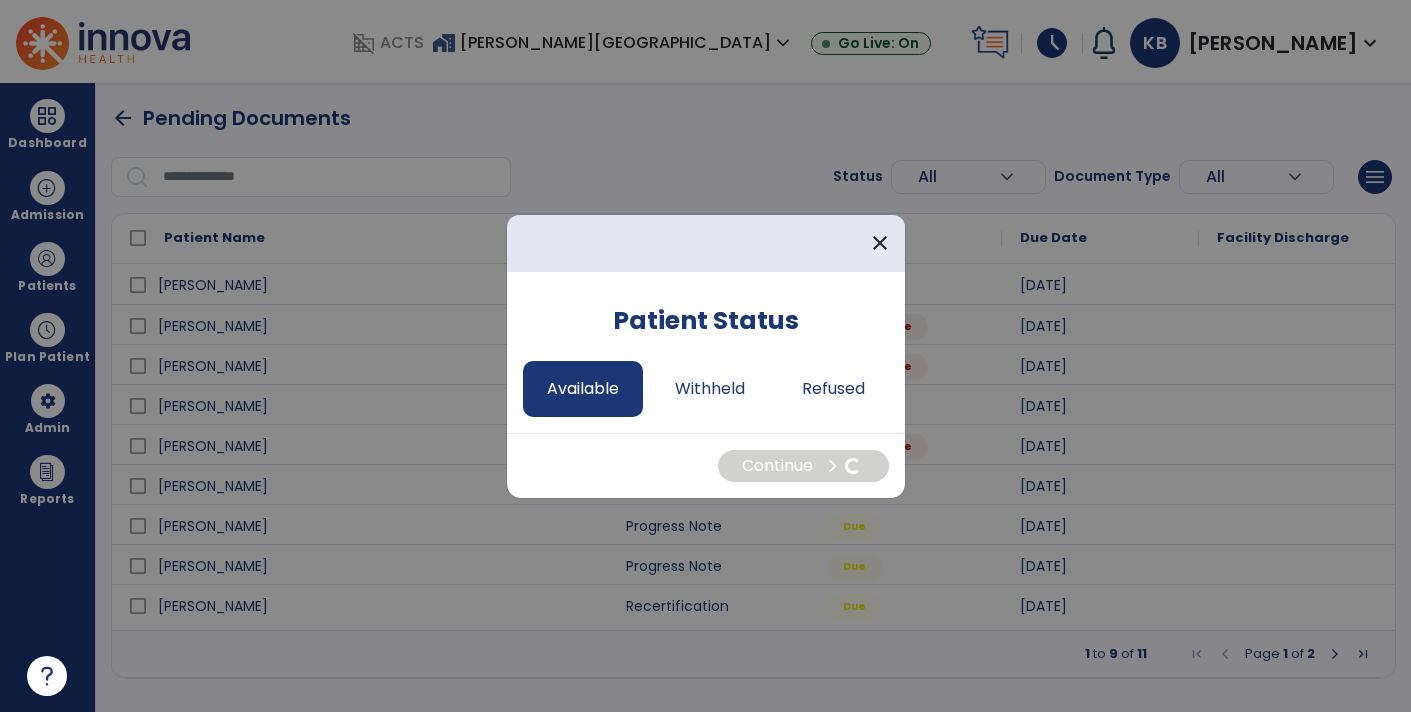 select on "*" 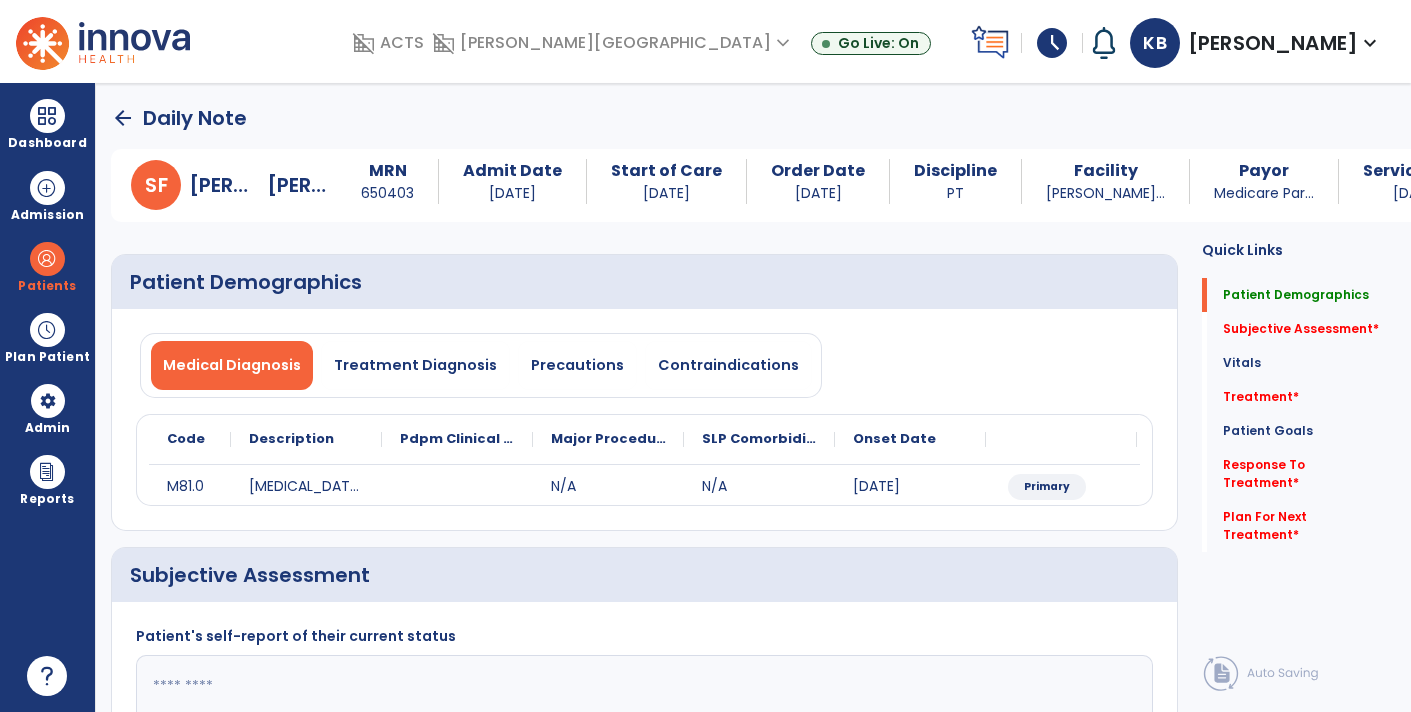 scroll, scrollTop: 252, scrollLeft: 0, axis: vertical 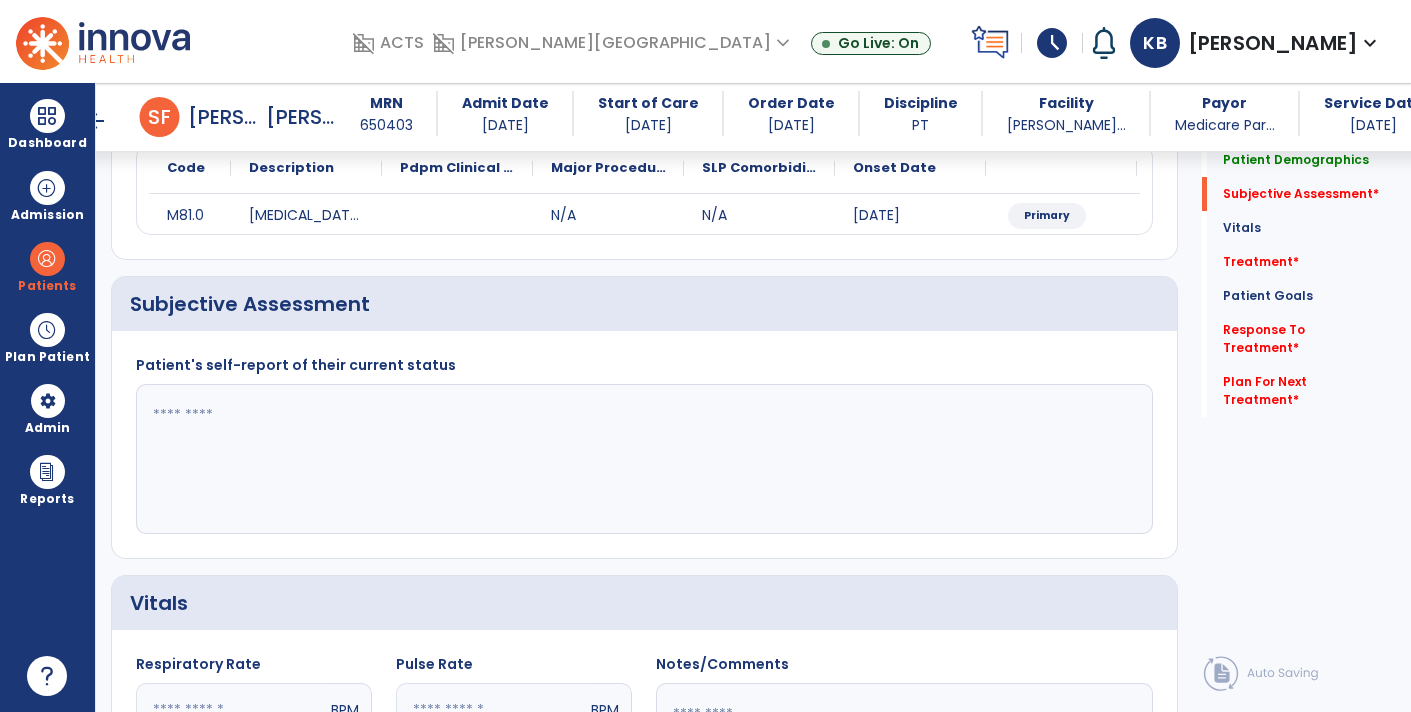 click 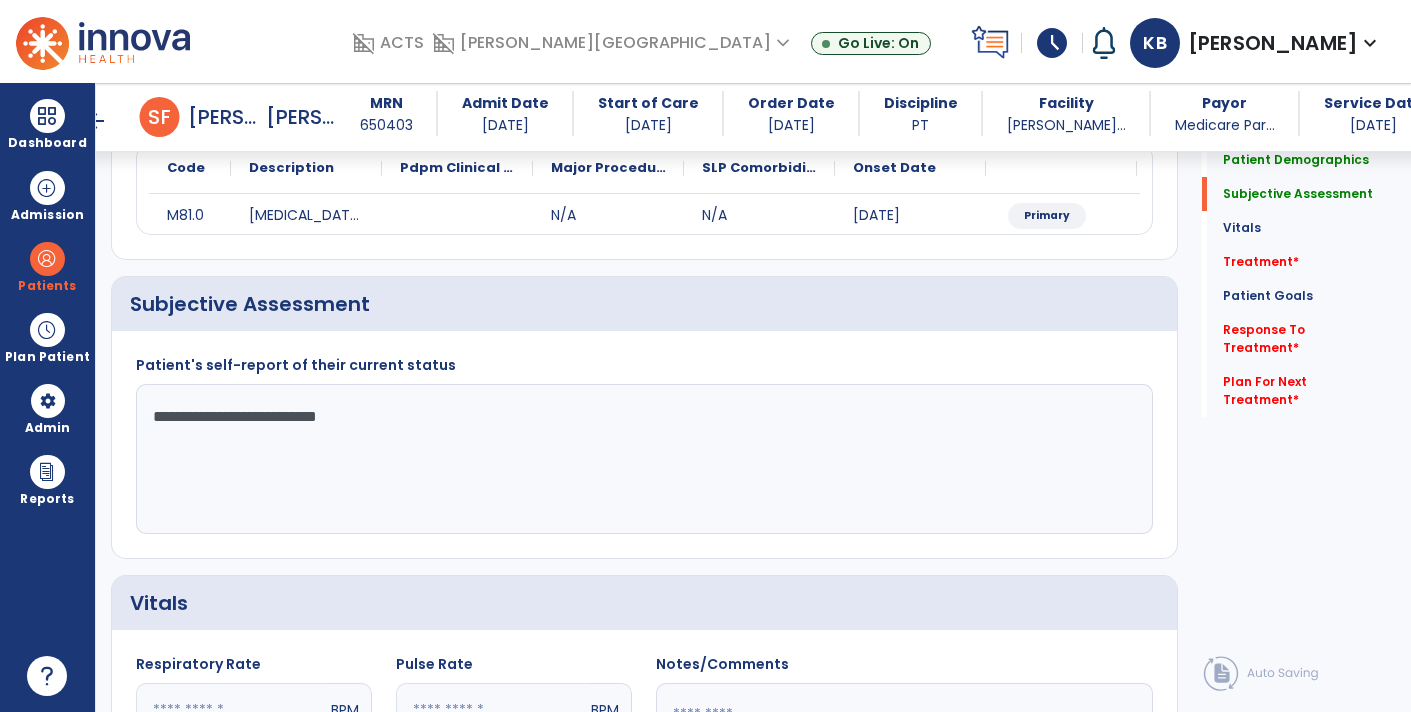 click on "**********" 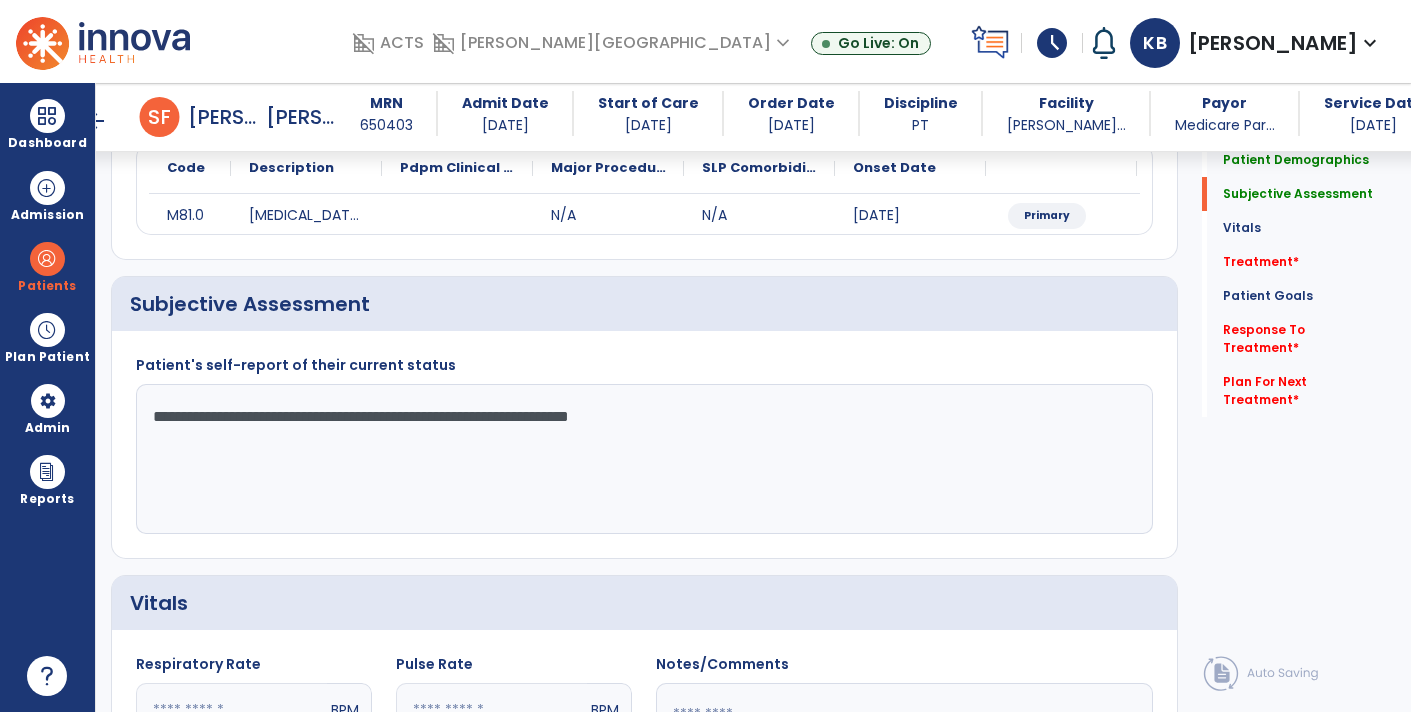 click on "**********" 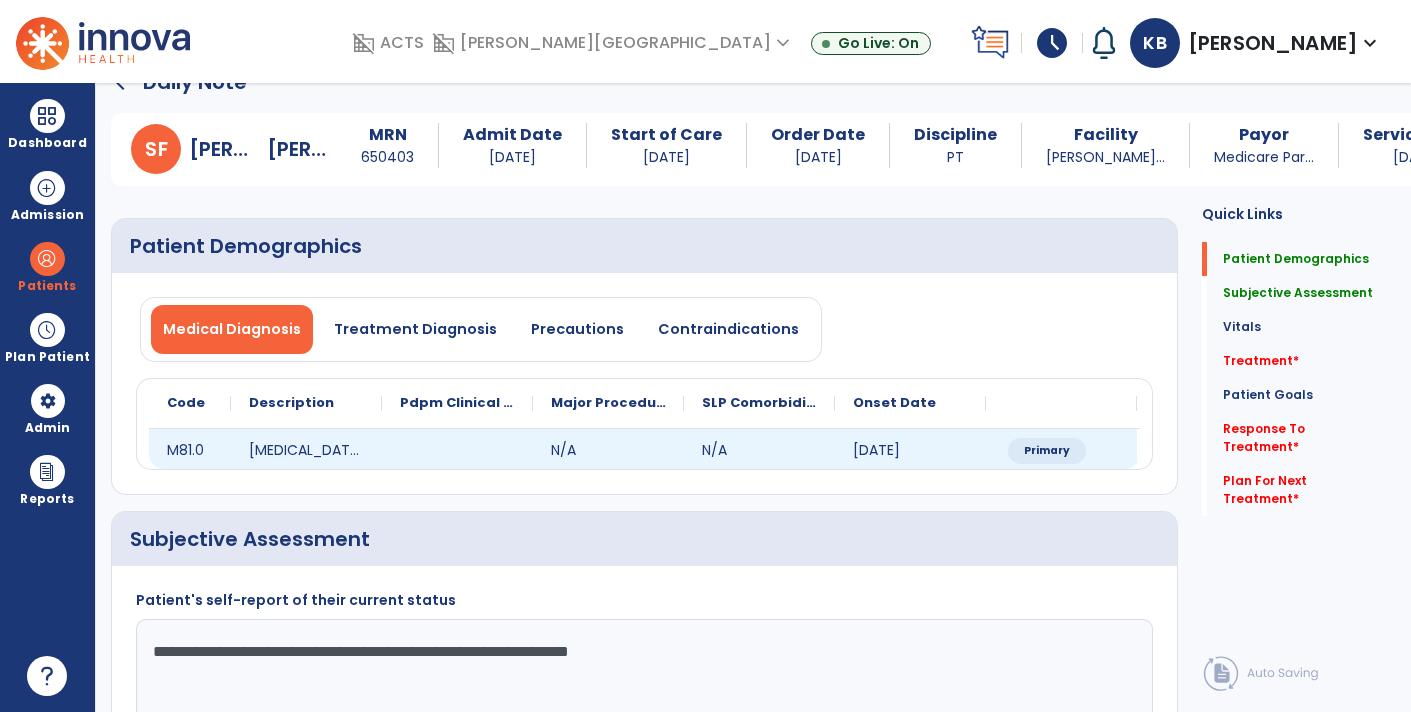 scroll, scrollTop: 0, scrollLeft: 0, axis: both 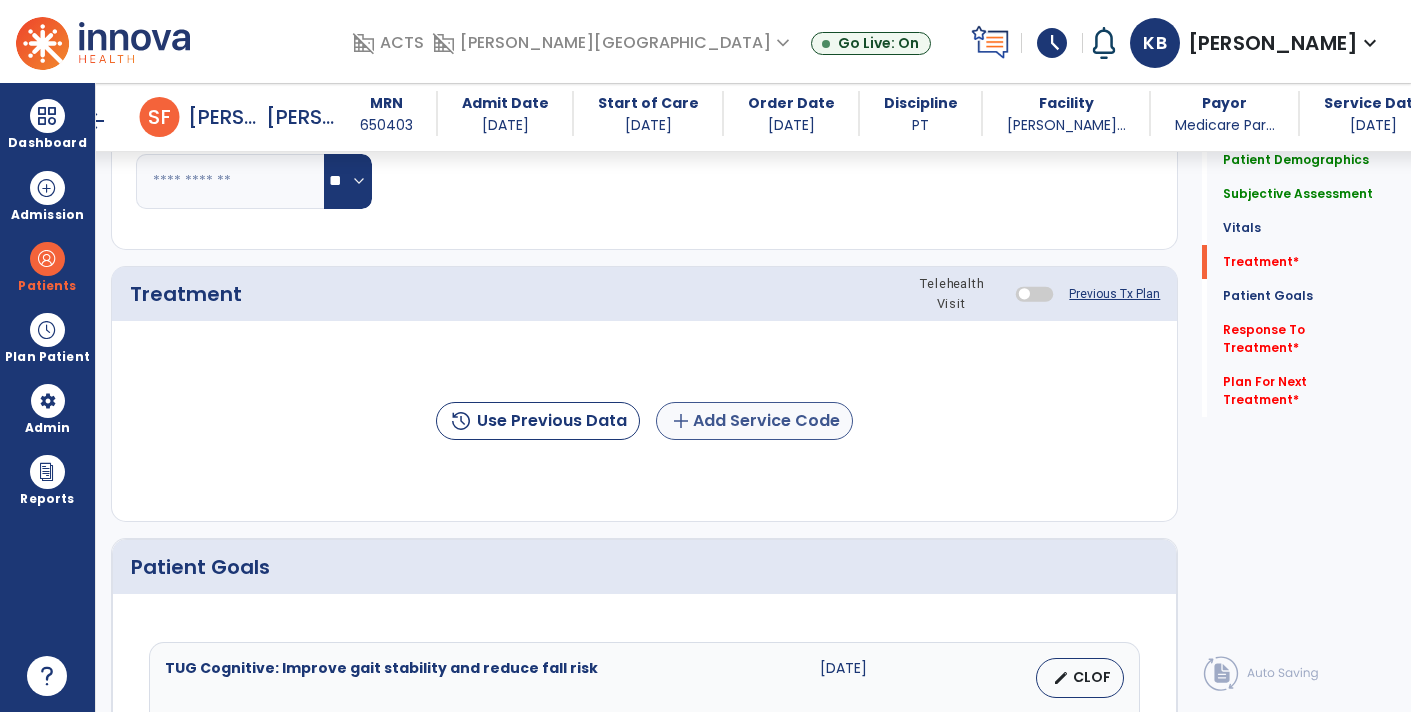type on "**********" 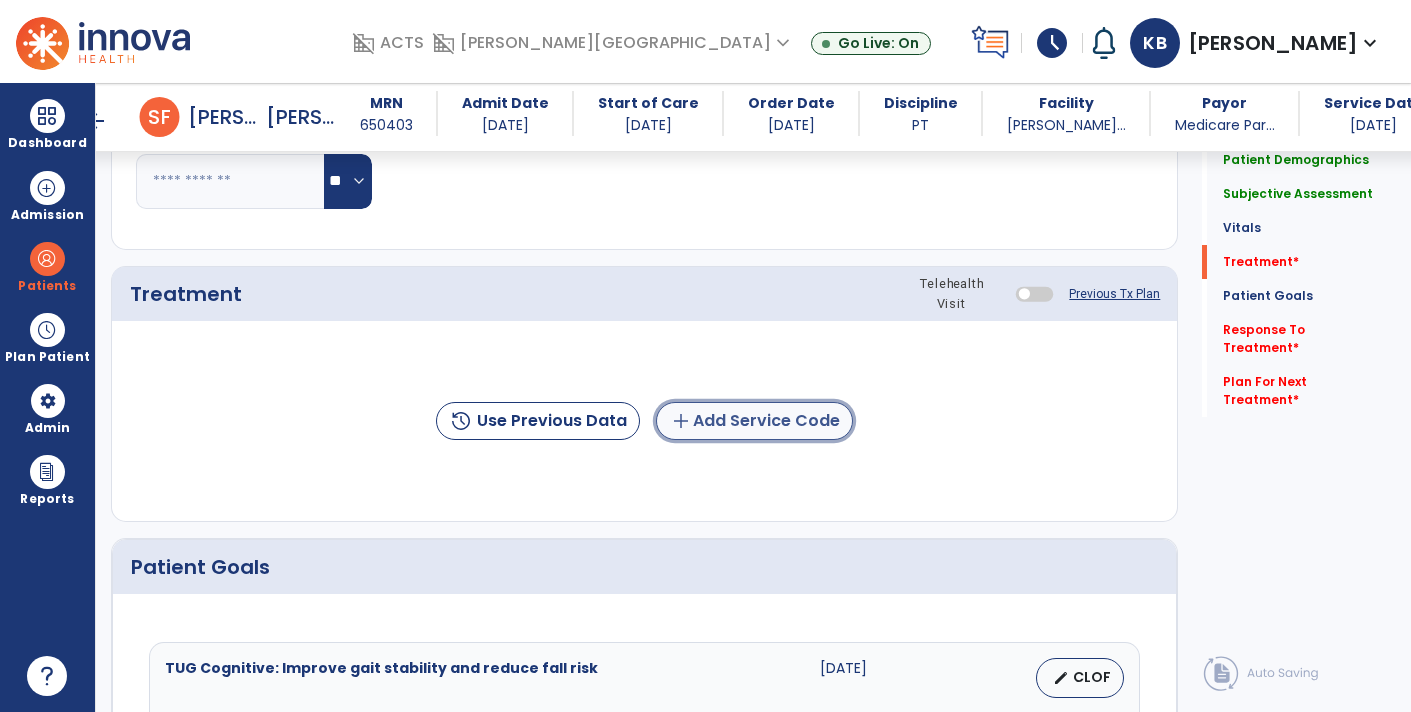 click on "add  Add Service Code" 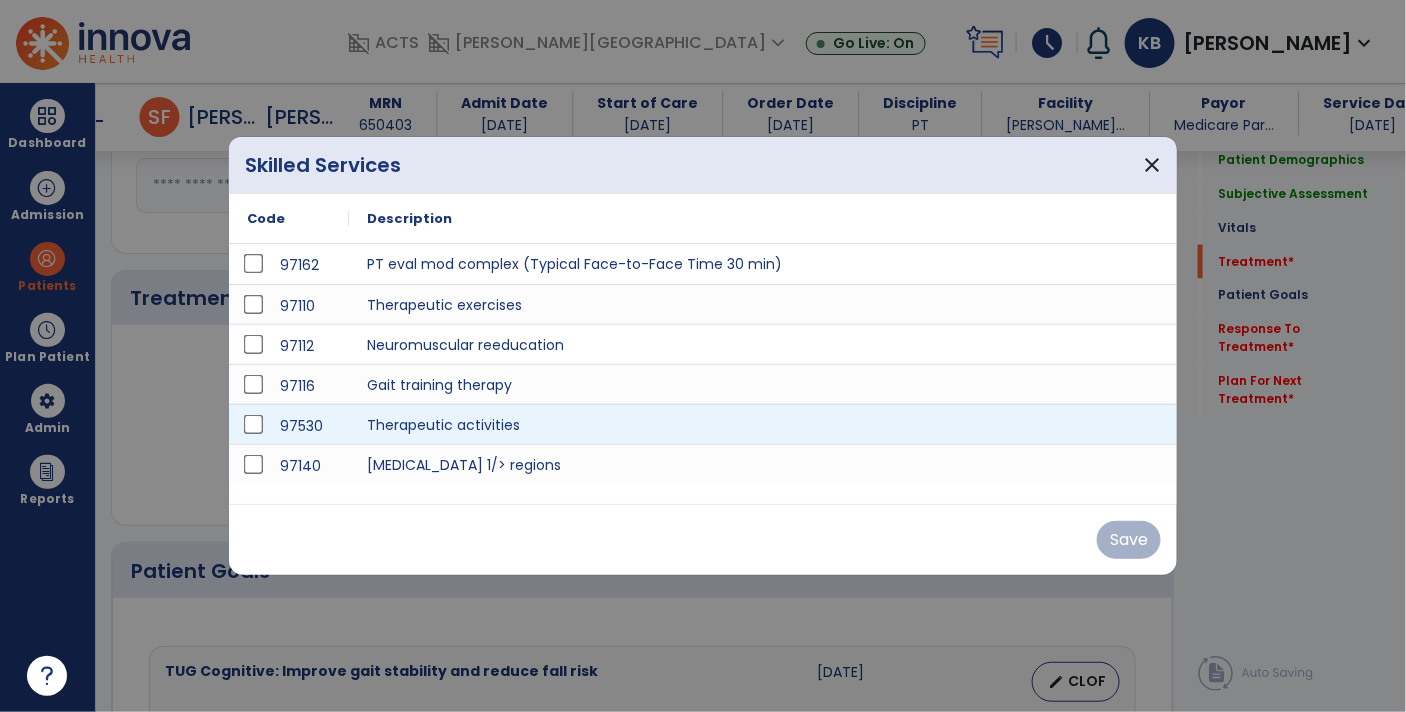 scroll, scrollTop: 983, scrollLeft: 0, axis: vertical 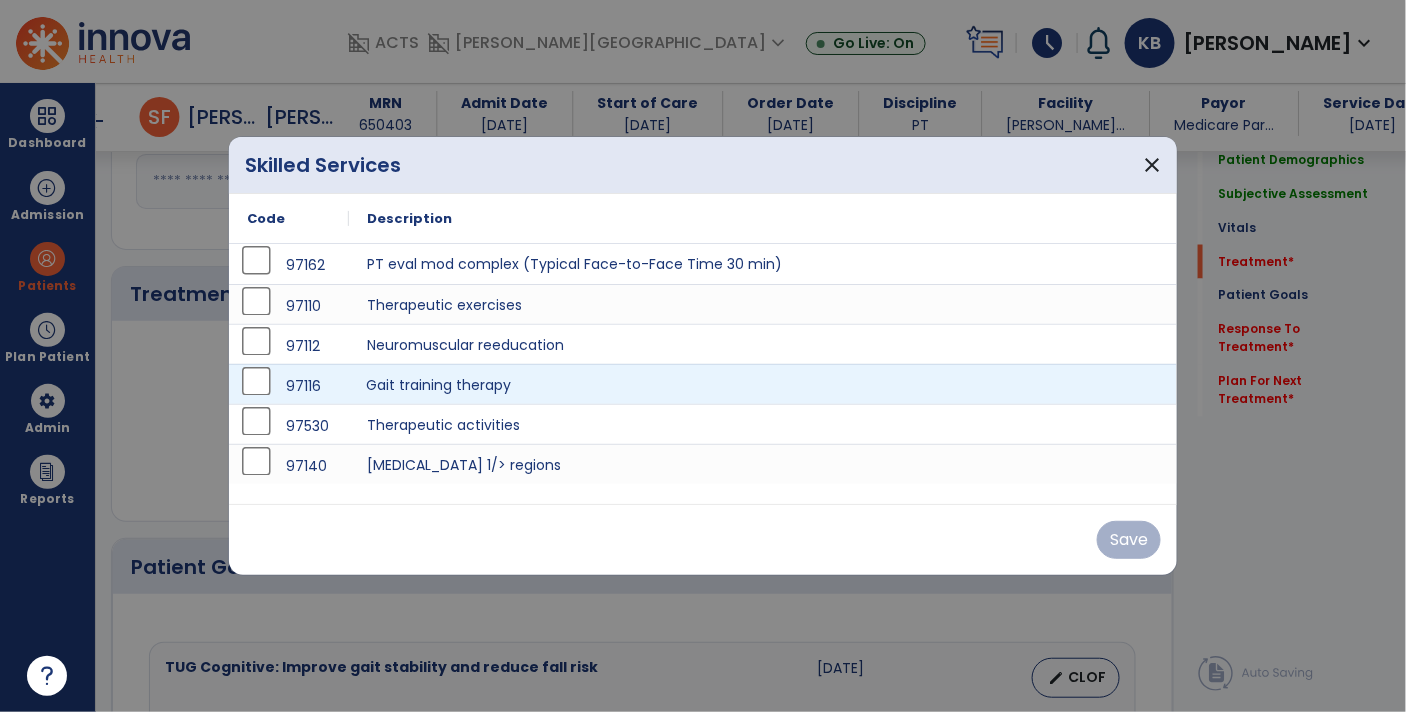 click on "Gait training therapy" at bounding box center (763, 384) 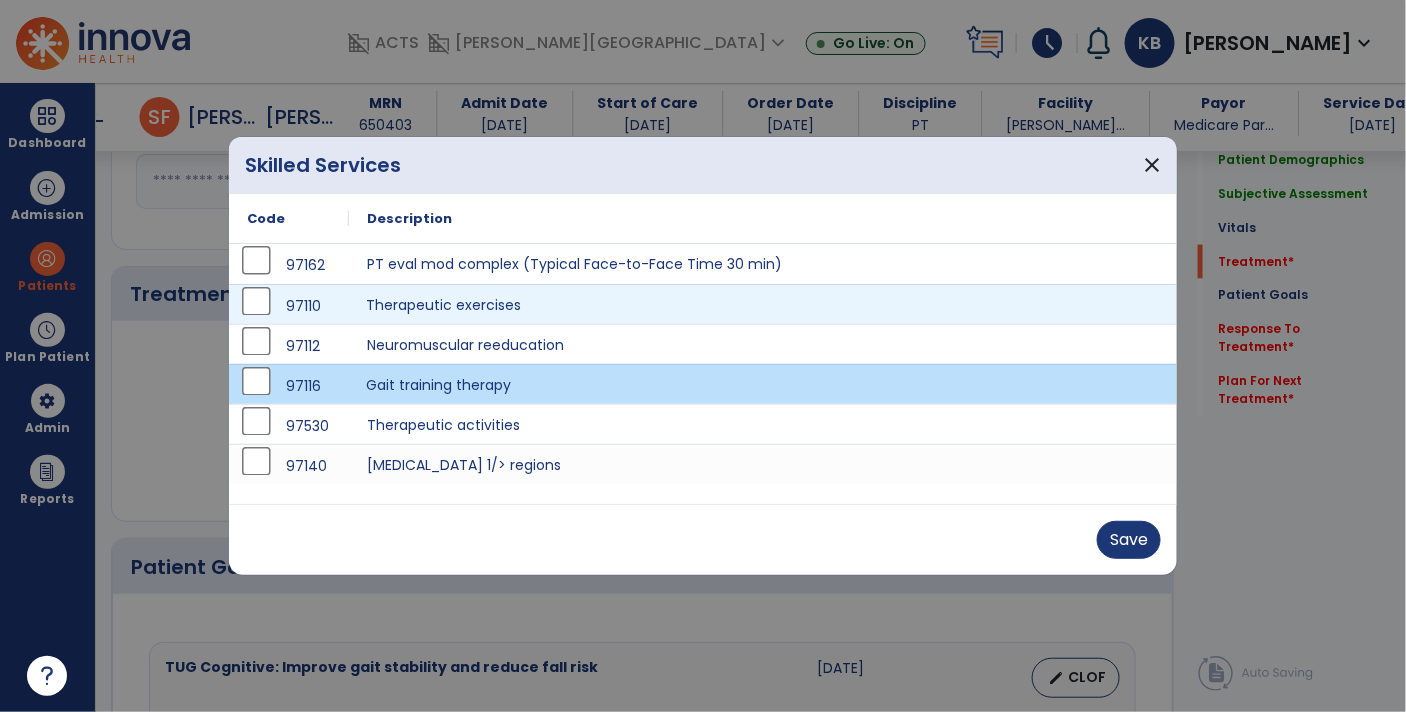 click on "Therapeutic exercises" at bounding box center (763, 304) 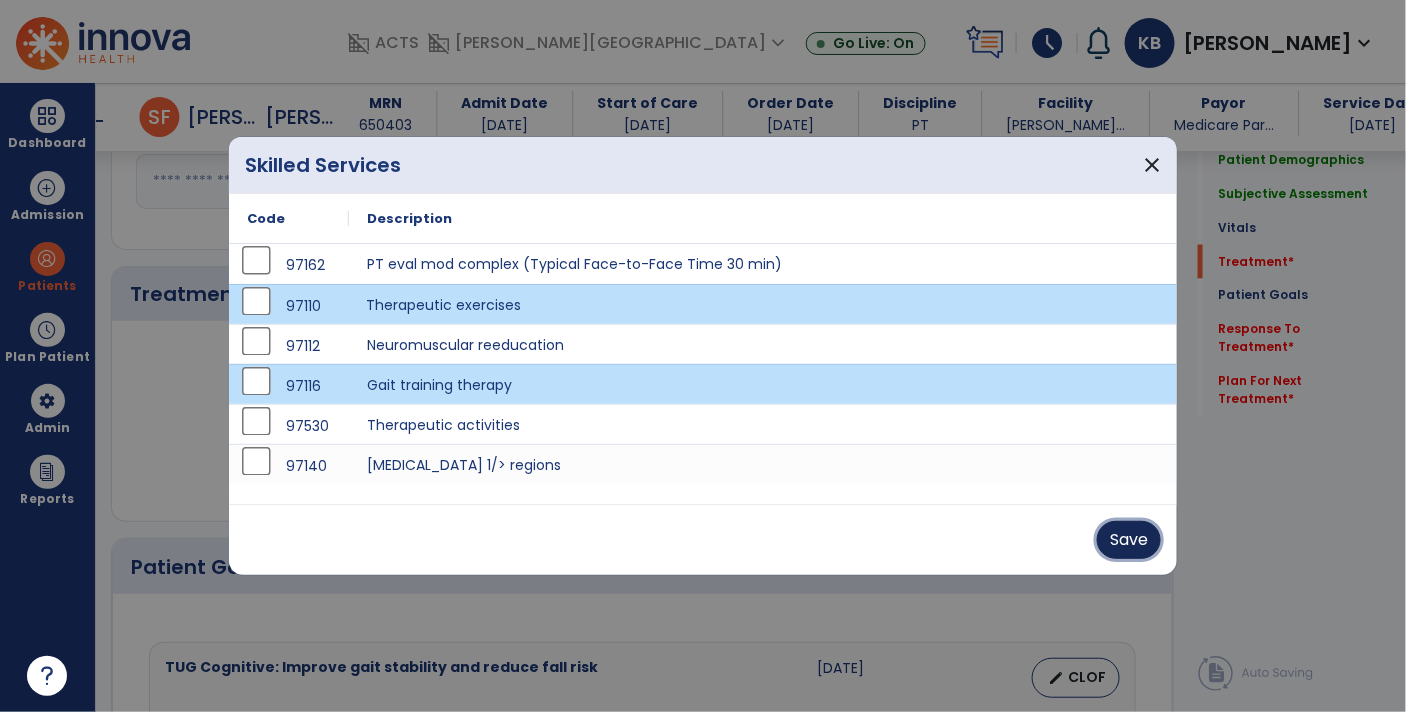 click on "Save" at bounding box center (1129, 540) 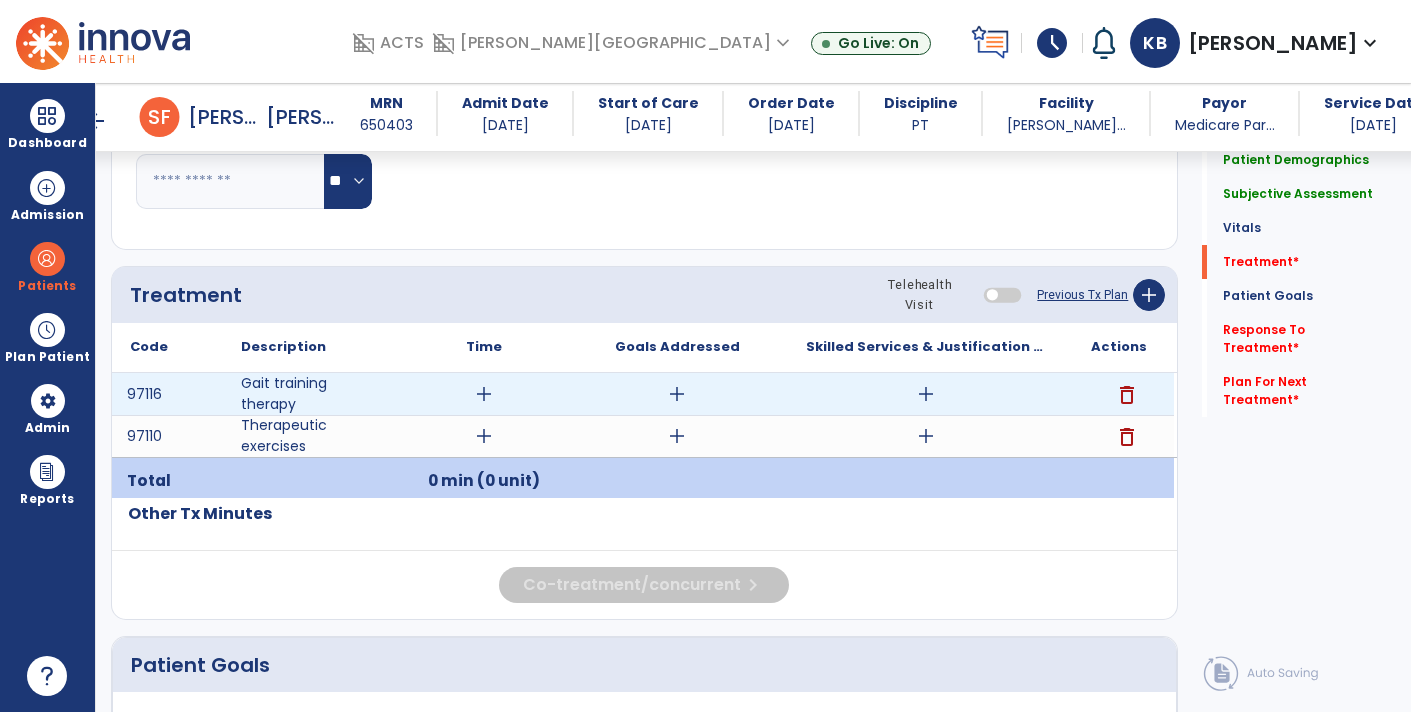 click on "add" at bounding box center [926, 394] 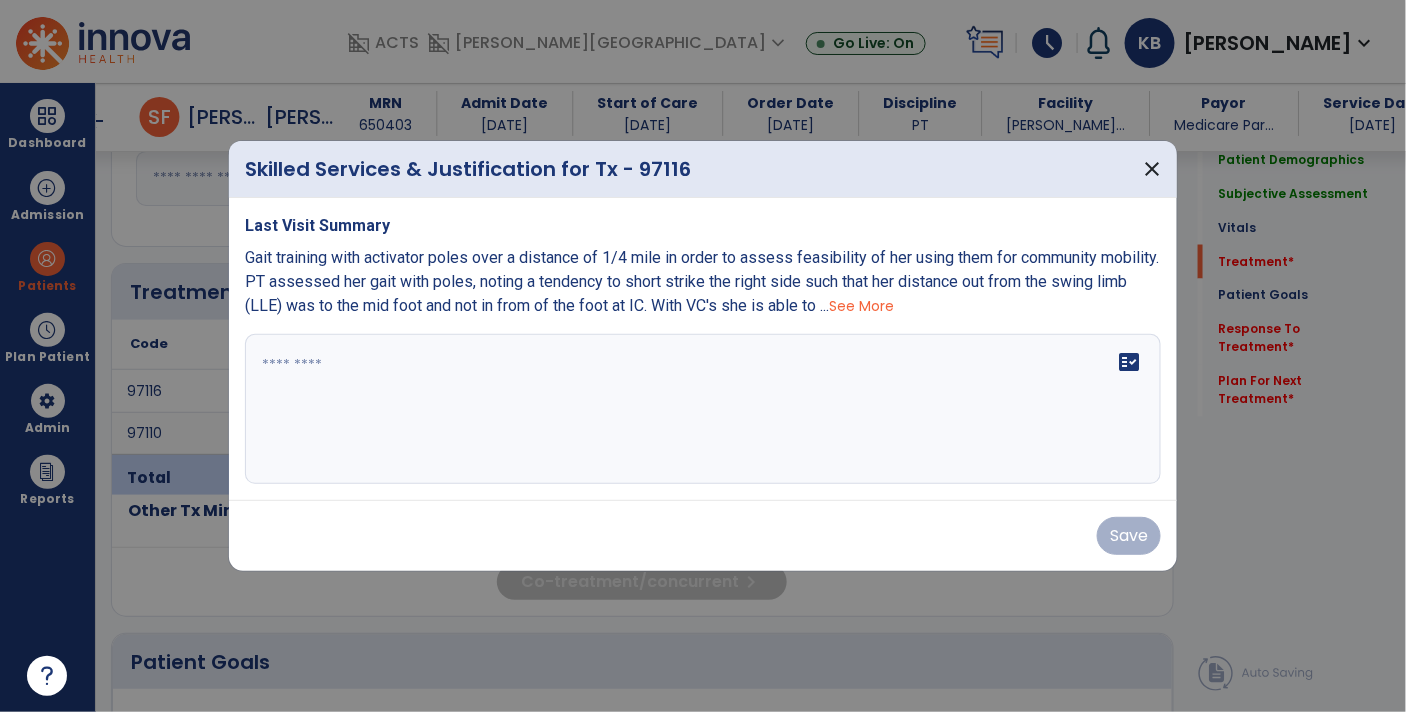 scroll, scrollTop: 983, scrollLeft: 0, axis: vertical 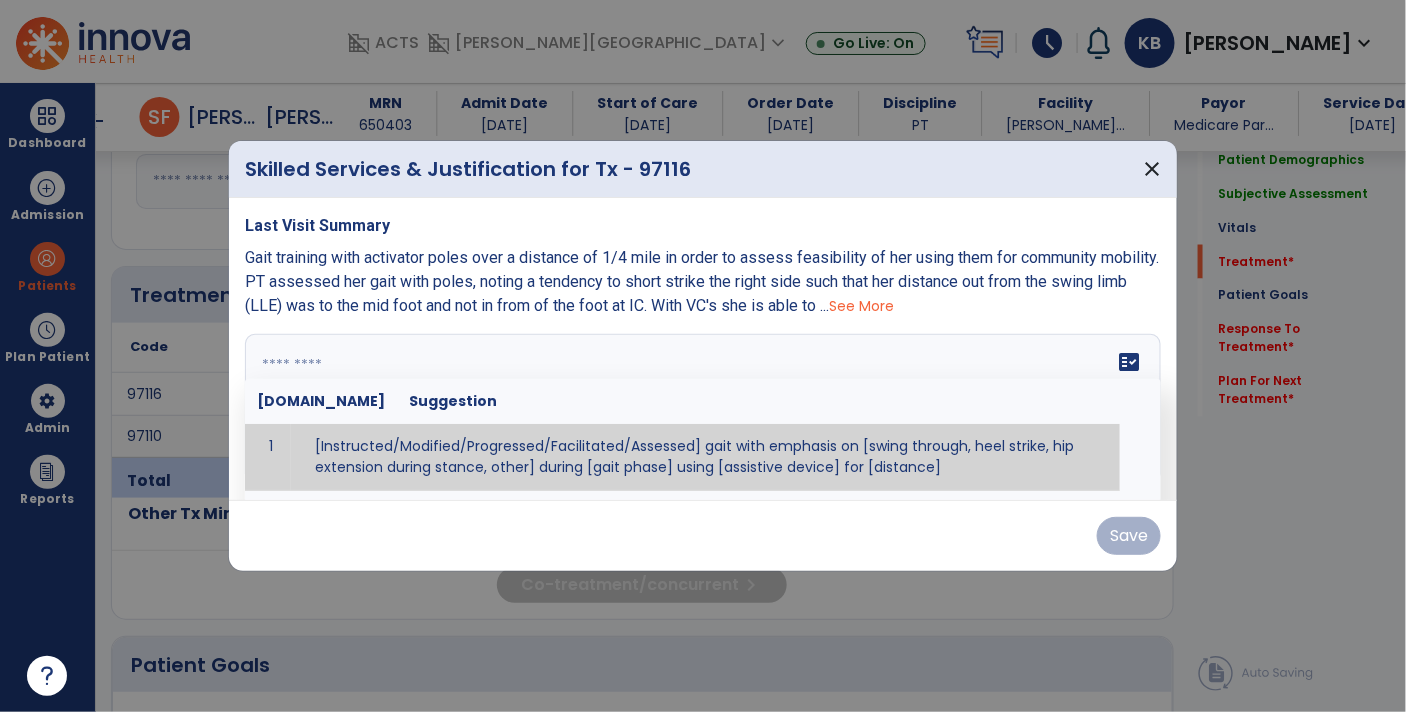 click on "fact_check  Sr.No Suggestion 1 [Instructed/Modified/Progressed/Facilitated/Assessed] gait with emphasis on [swing through, heel strike, hip extension during stance, other] during [gait phase] using [assistive device] for [distance] 2 [Instructed/Modified/Progressed/Facilitated/Assessed] use of [assistive device] and [NWB, PWB, step-to gait pattern, step through gait pattern] 3 [Instructed/Modified/Progressed/Facilitated/Assessed] patient's ability to [ascend/descend # of steps, perform directional changes, walk on even/uneven surfaces, pick-up objects off floor, velocity changes, other] using [assistive device]. 4 [Instructed/Modified/Progressed/Facilitated/Assessed] pre-gait activities including [identify exercise] in order to prepare for gait training. 5" at bounding box center (703, 409) 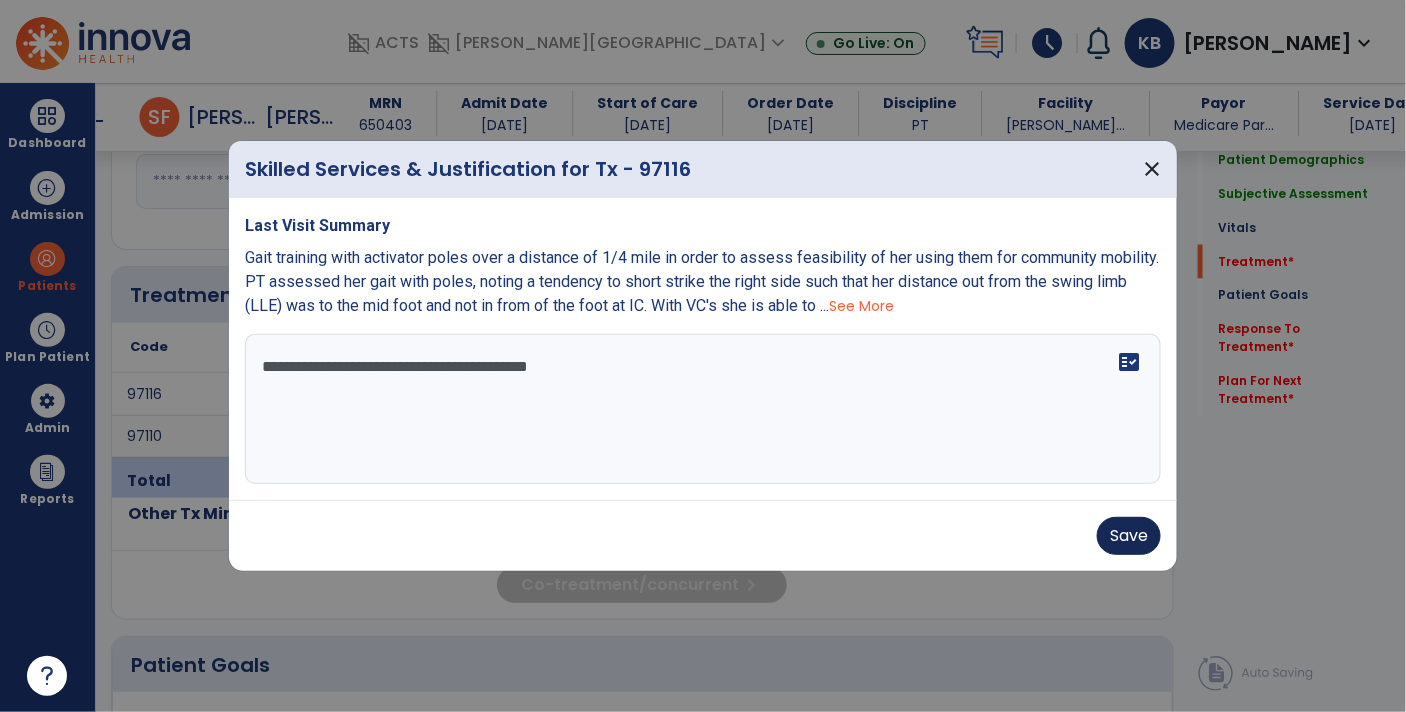 type on "**********" 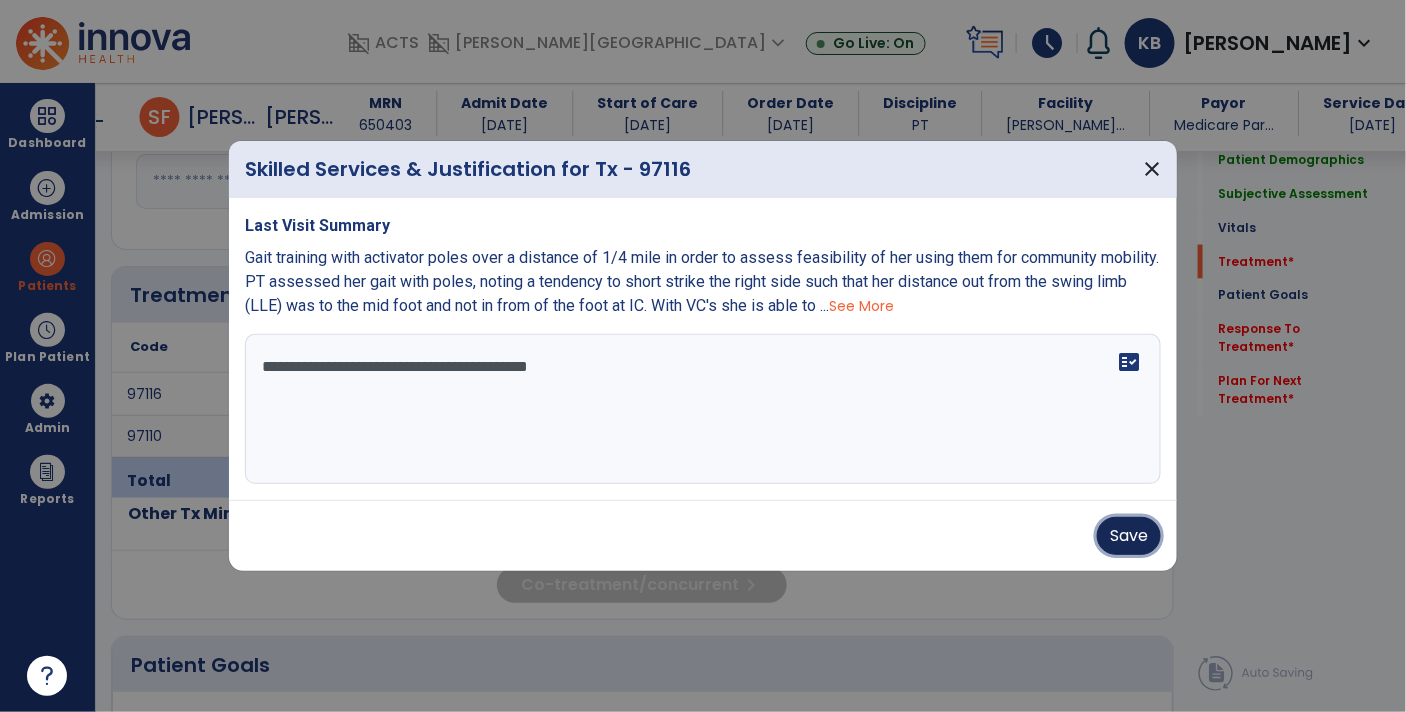 drag, startPoint x: 1122, startPoint y: 533, endPoint x: 1028, endPoint y: 525, distance: 94.33981 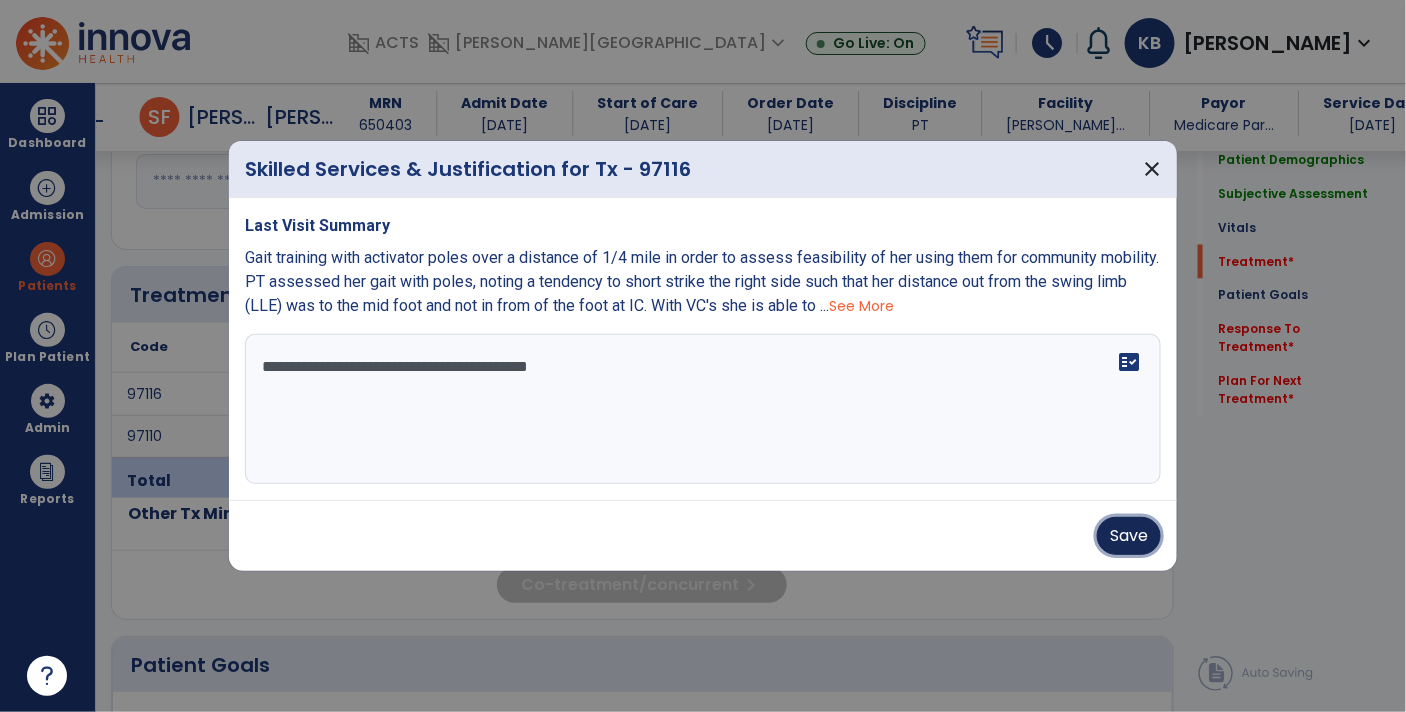 click on "Save" at bounding box center (1129, 536) 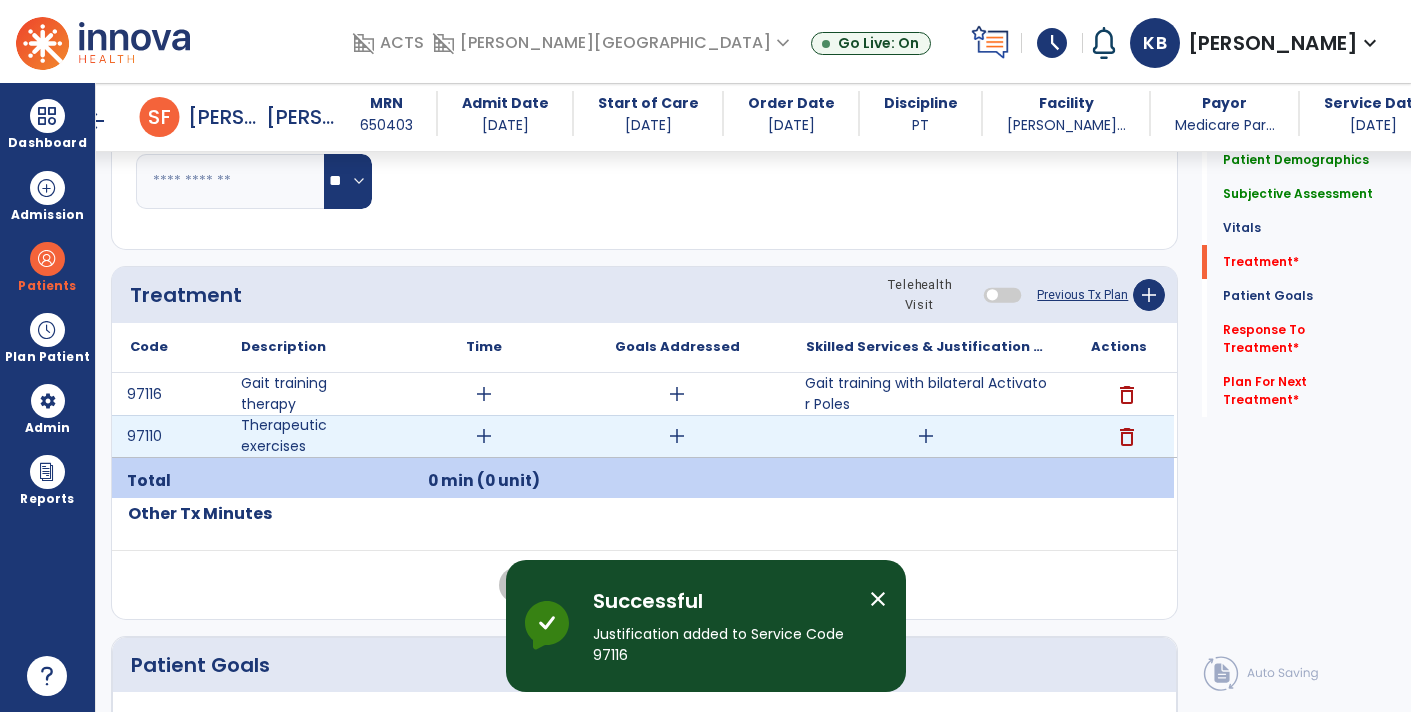 click on "add" at bounding box center [926, 436] 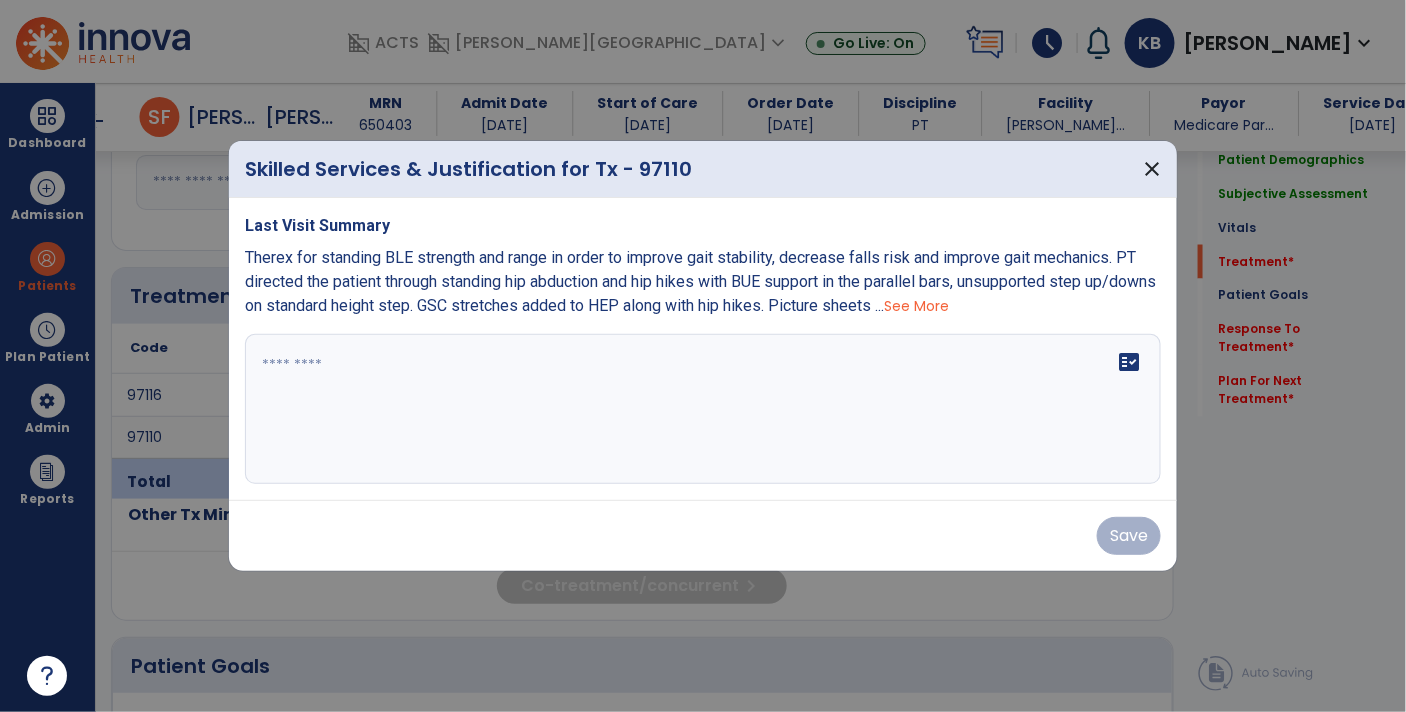 scroll, scrollTop: 983, scrollLeft: 0, axis: vertical 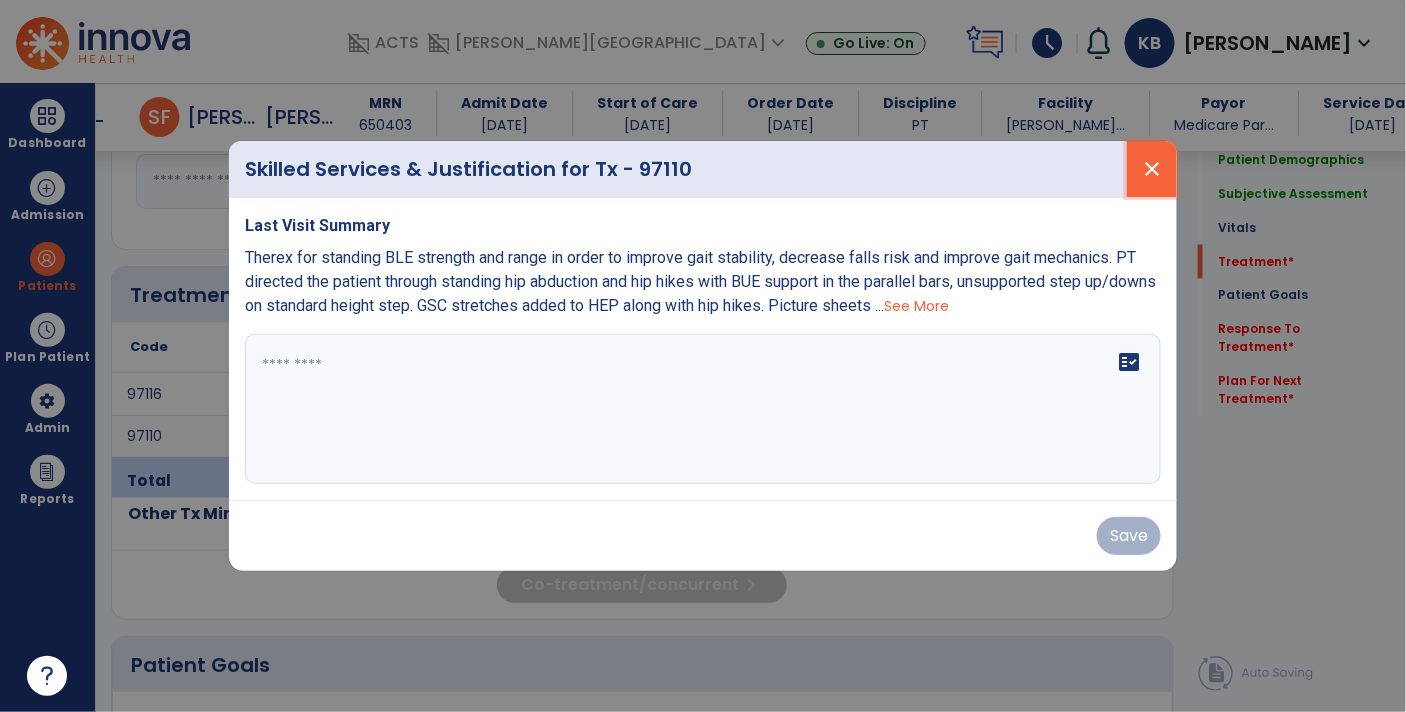 click on "close" at bounding box center (1152, 169) 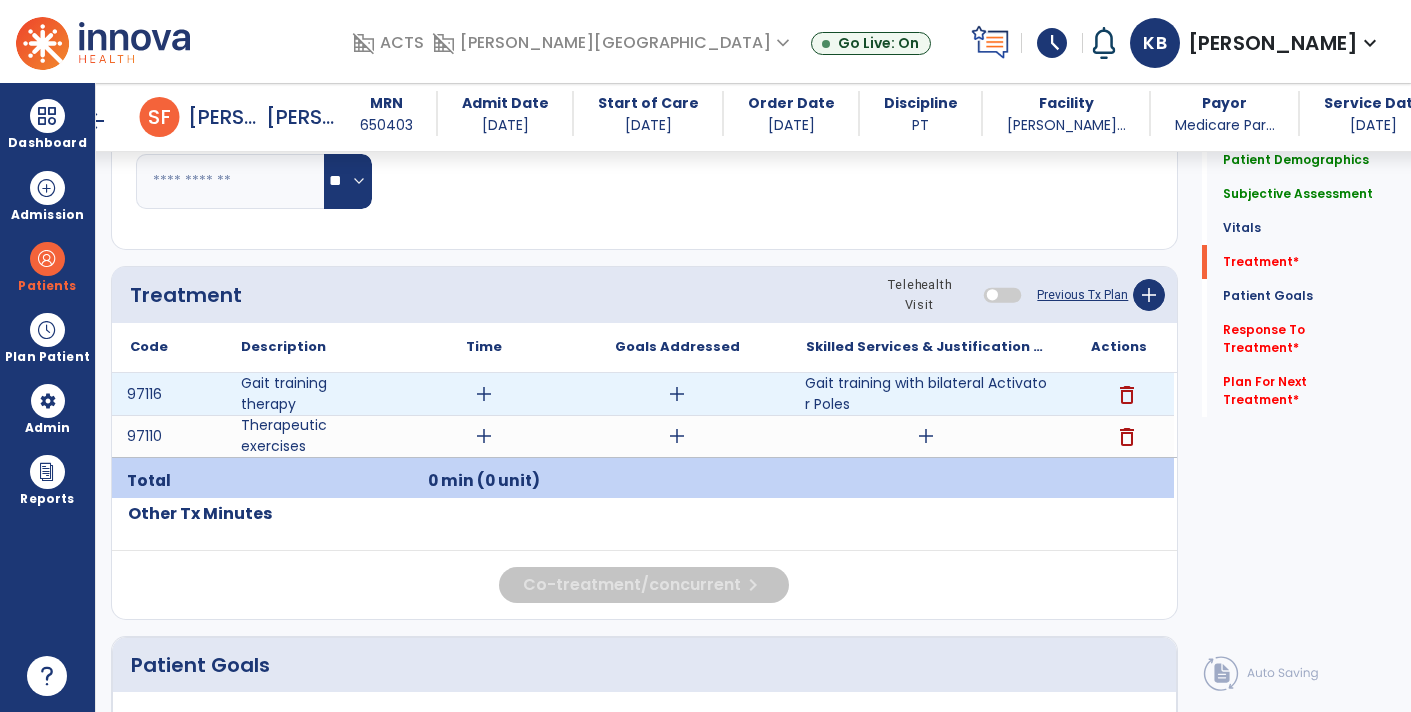 click on "Gait training with bilateral Activator Poles" at bounding box center (926, 394) 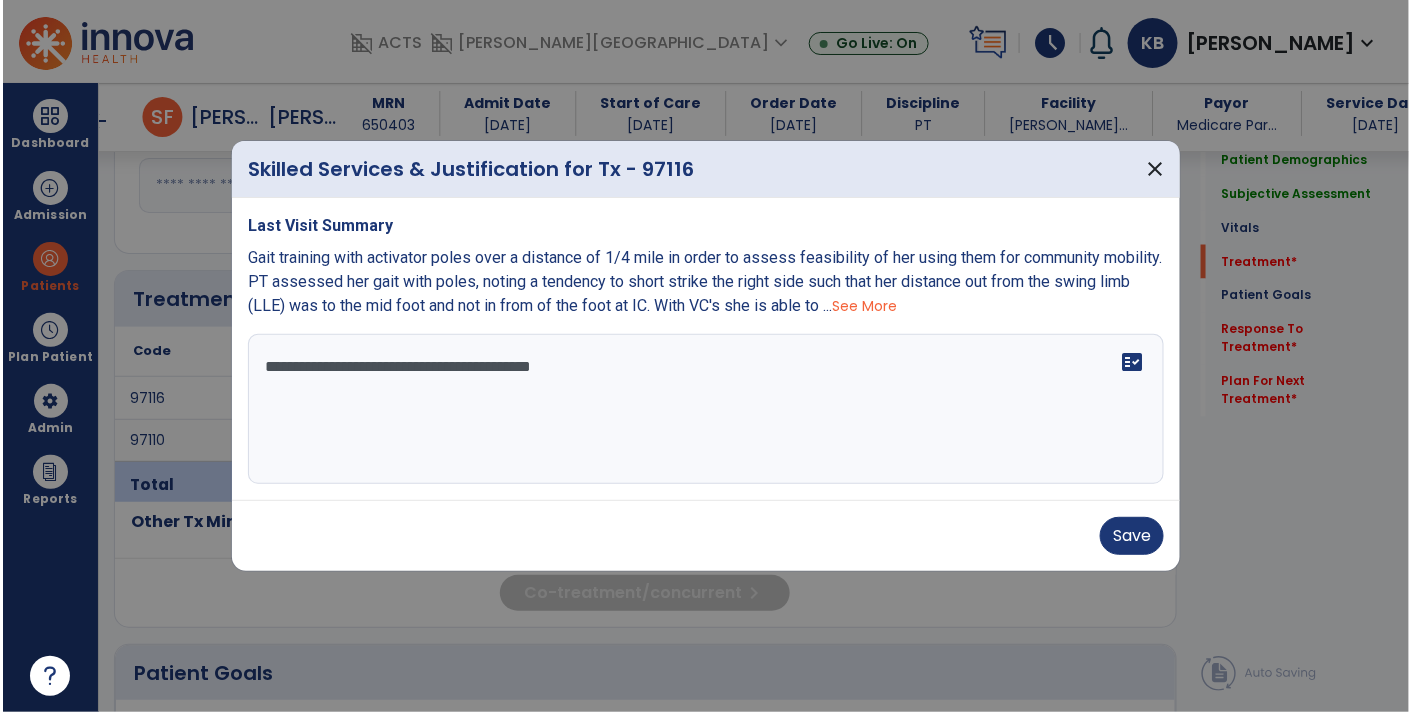 scroll, scrollTop: 983, scrollLeft: 0, axis: vertical 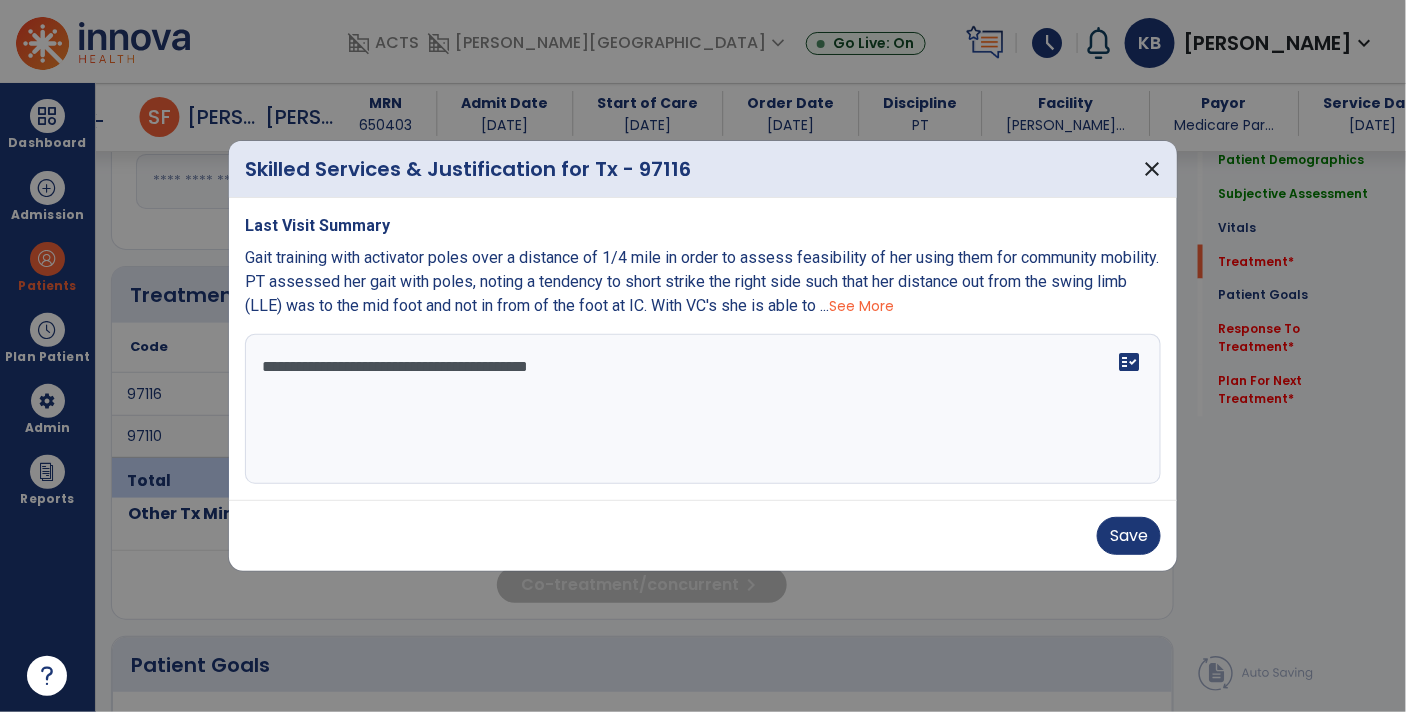 click on "**********" at bounding box center (703, 409) 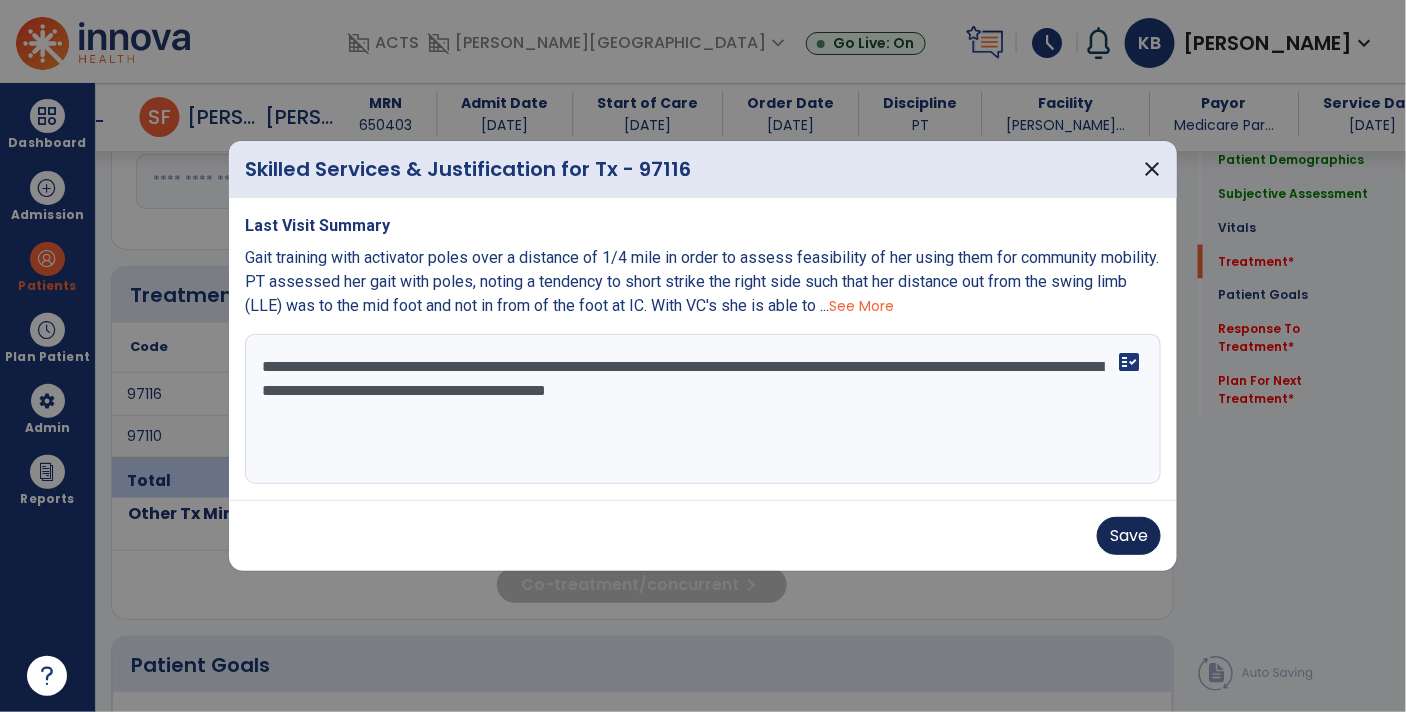 type on "**********" 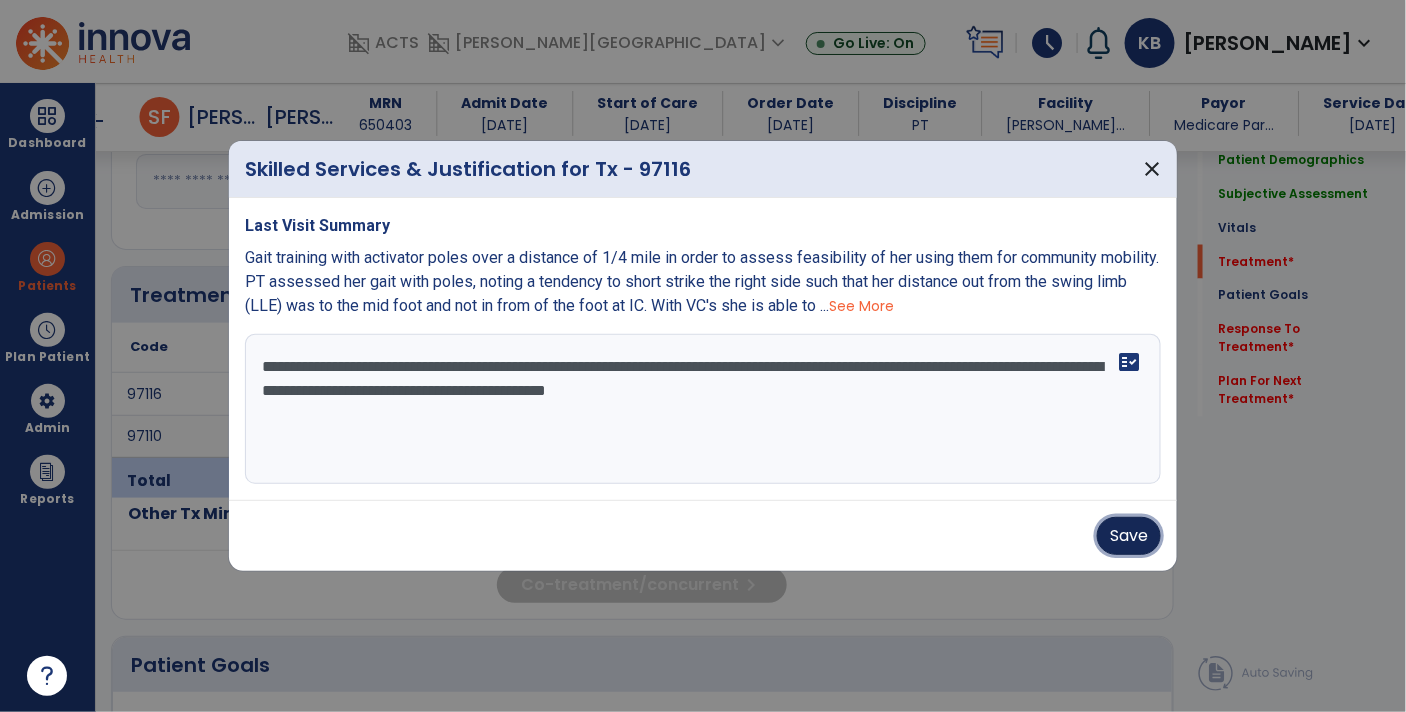 click on "Save" at bounding box center (1129, 536) 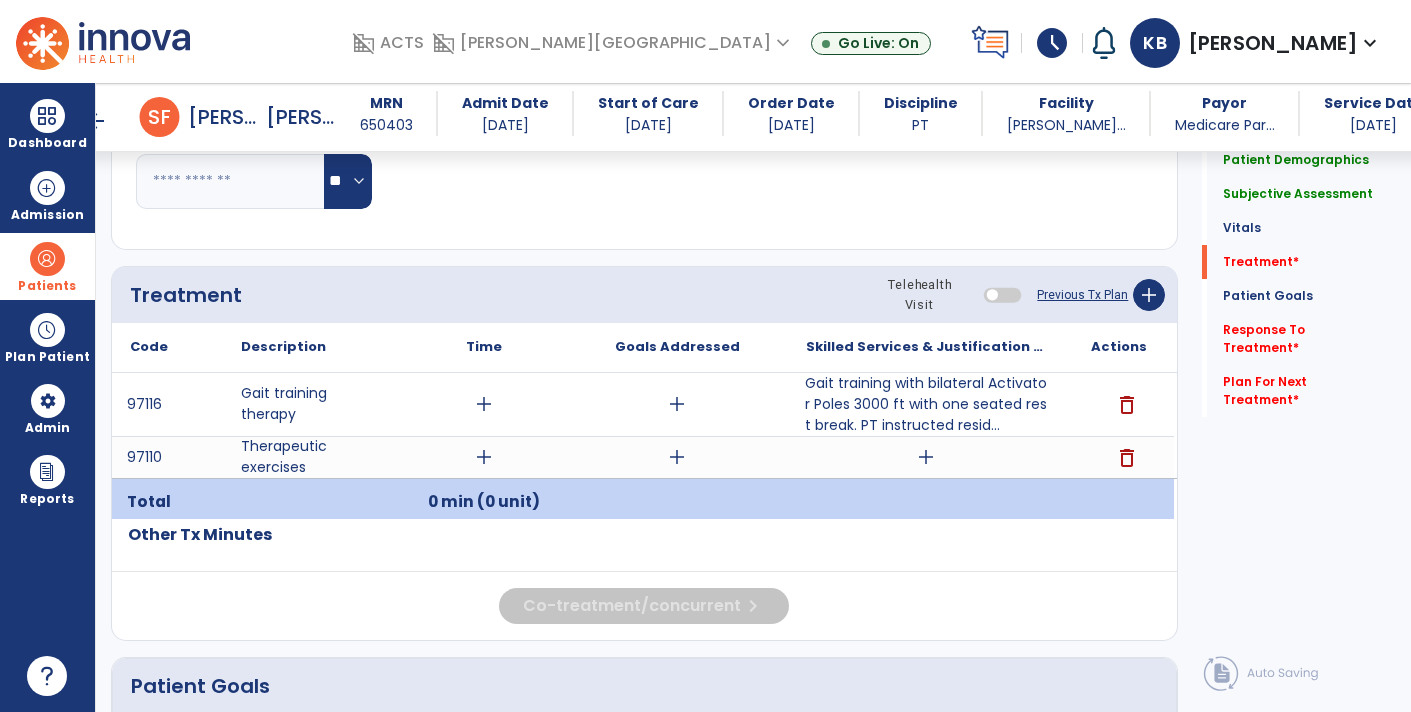 click on "Patients" at bounding box center [47, 266] 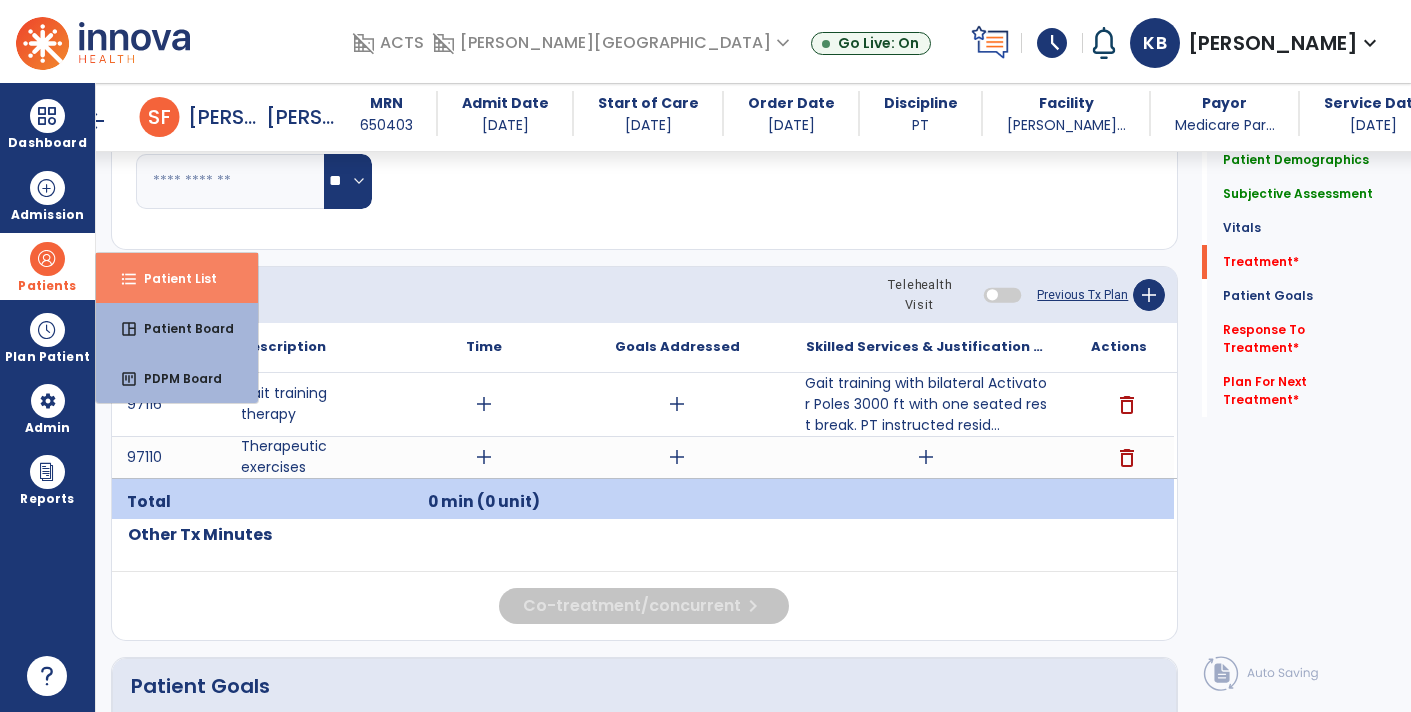 drag, startPoint x: 119, startPoint y: 281, endPoint x: 138, endPoint y: 282, distance: 19.026299 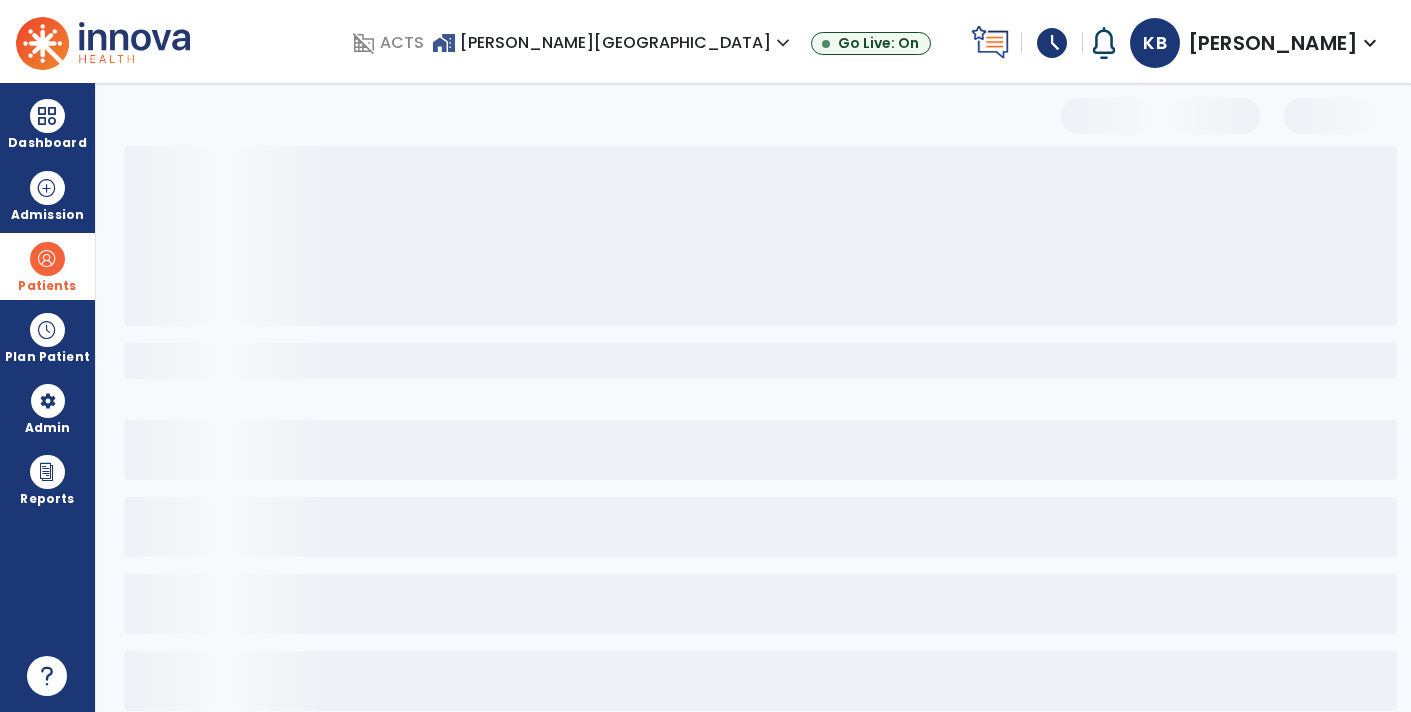 scroll, scrollTop: 30, scrollLeft: 0, axis: vertical 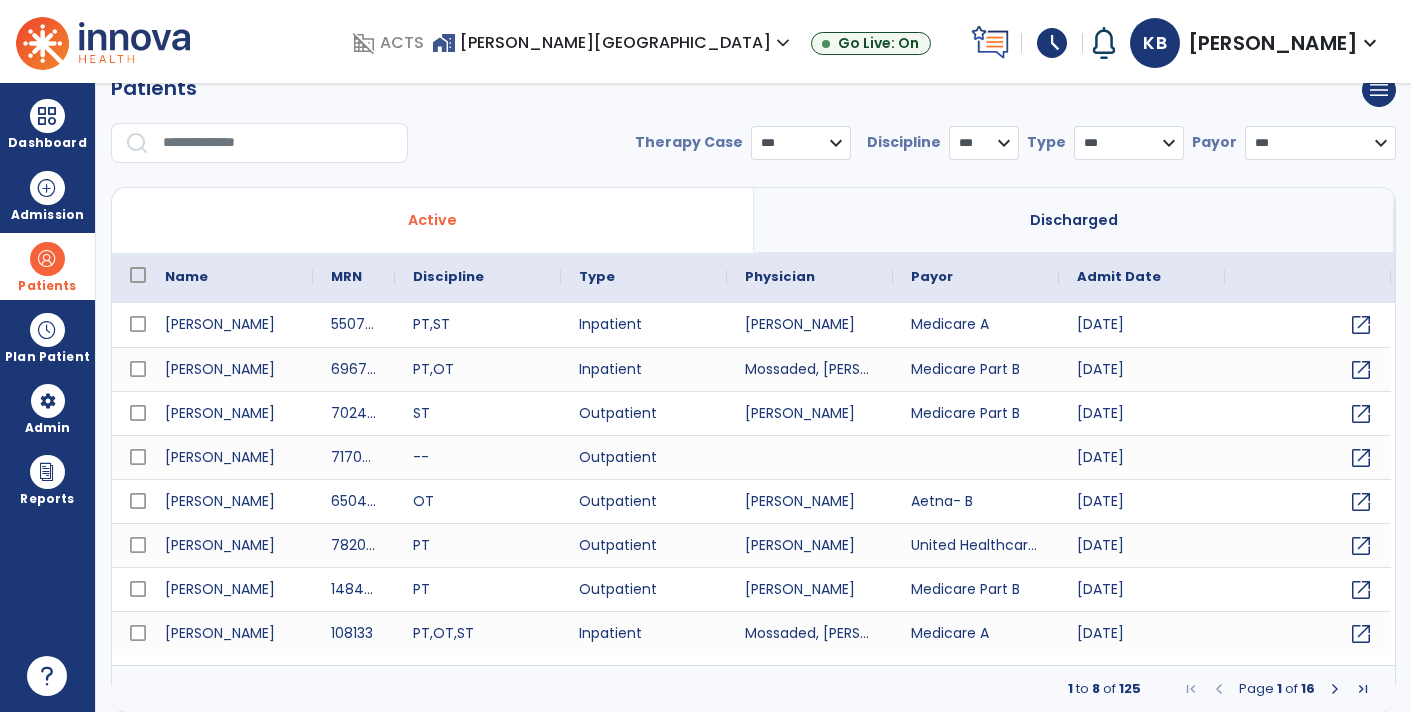 click at bounding box center (278, 143) 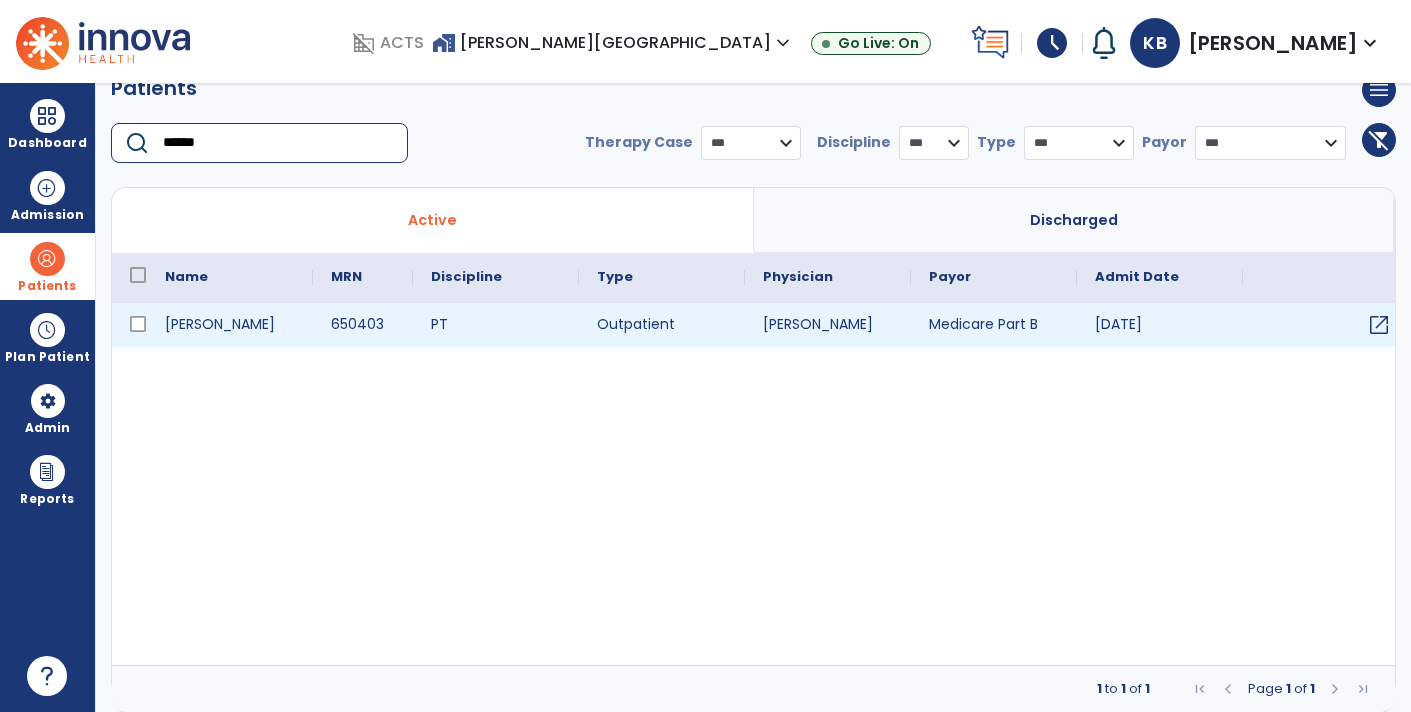 type on "******" 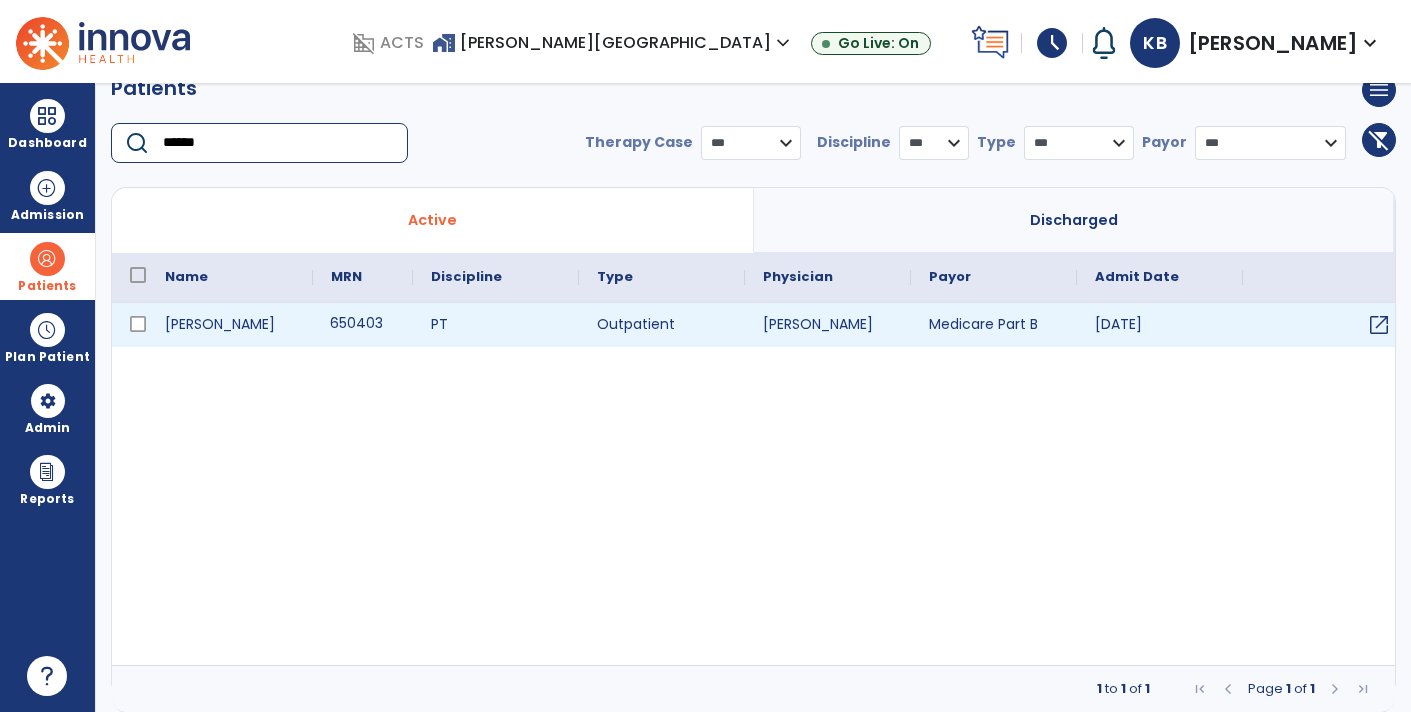 click on "650403" at bounding box center [363, 325] 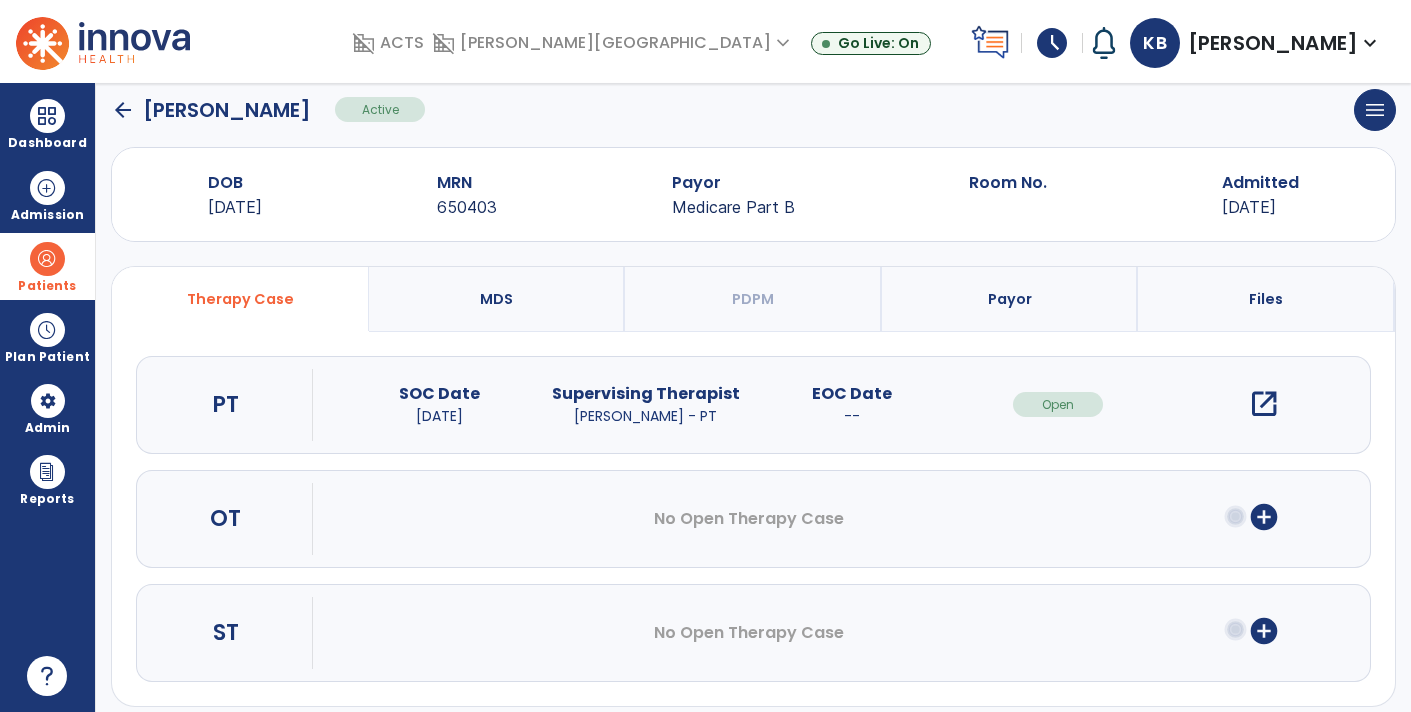 click on "open_in_new" at bounding box center [1264, 404] 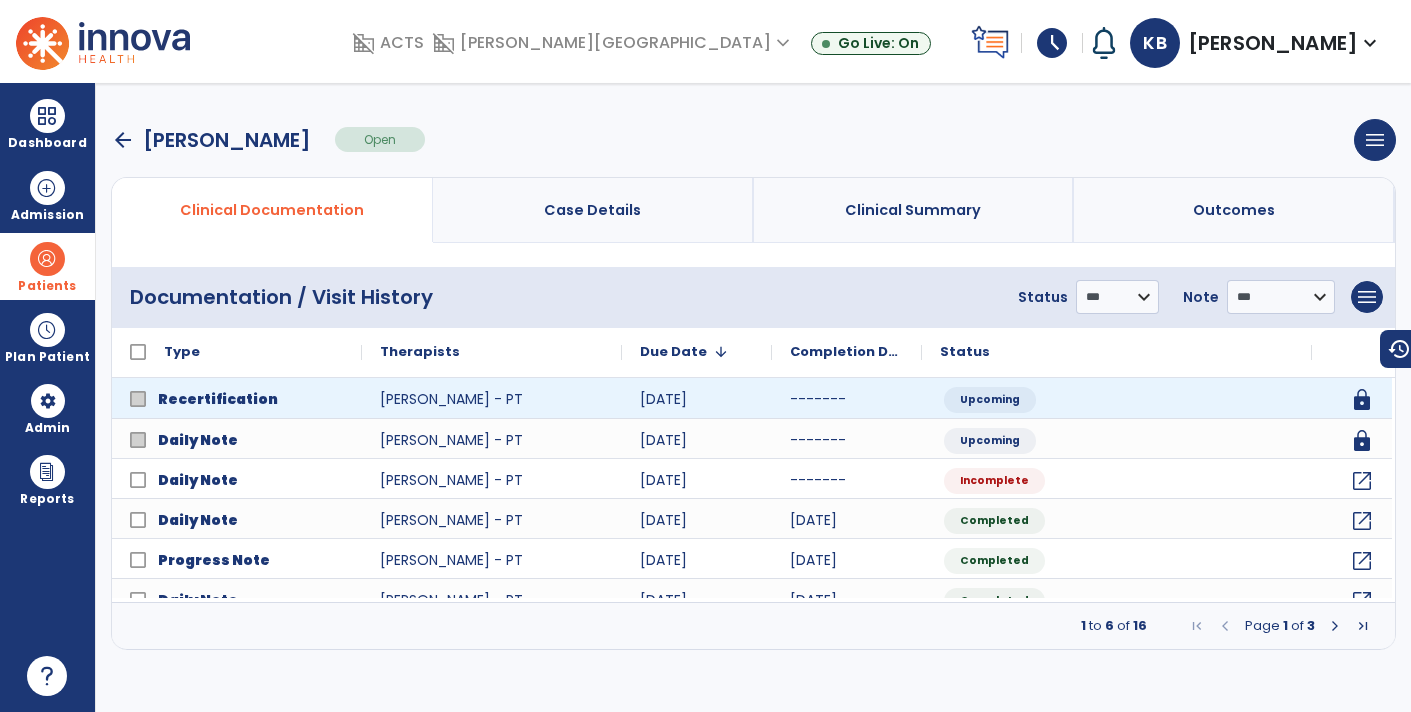 scroll, scrollTop: 0, scrollLeft: 0, axis: both 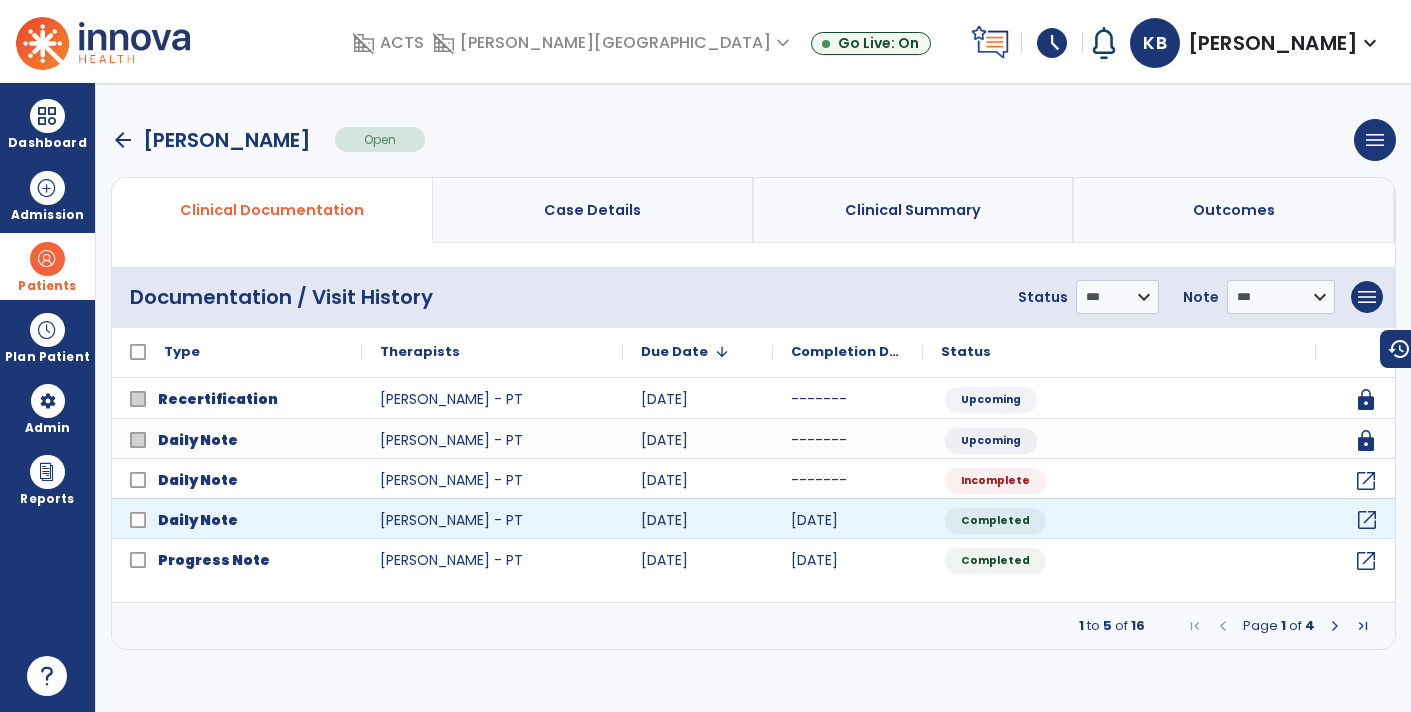 click on "open_in_new" 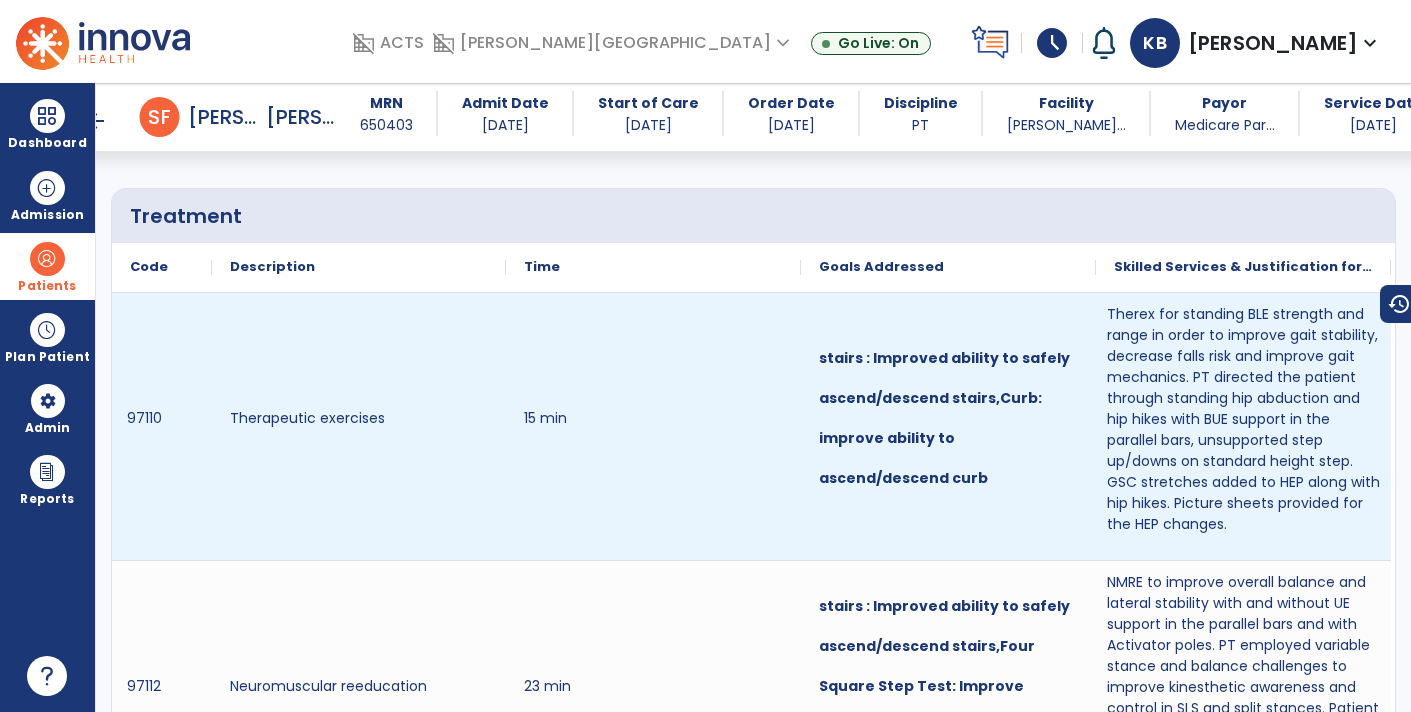 scroll, scrollTop: 260, scrollLeft: 0, axis: vertical 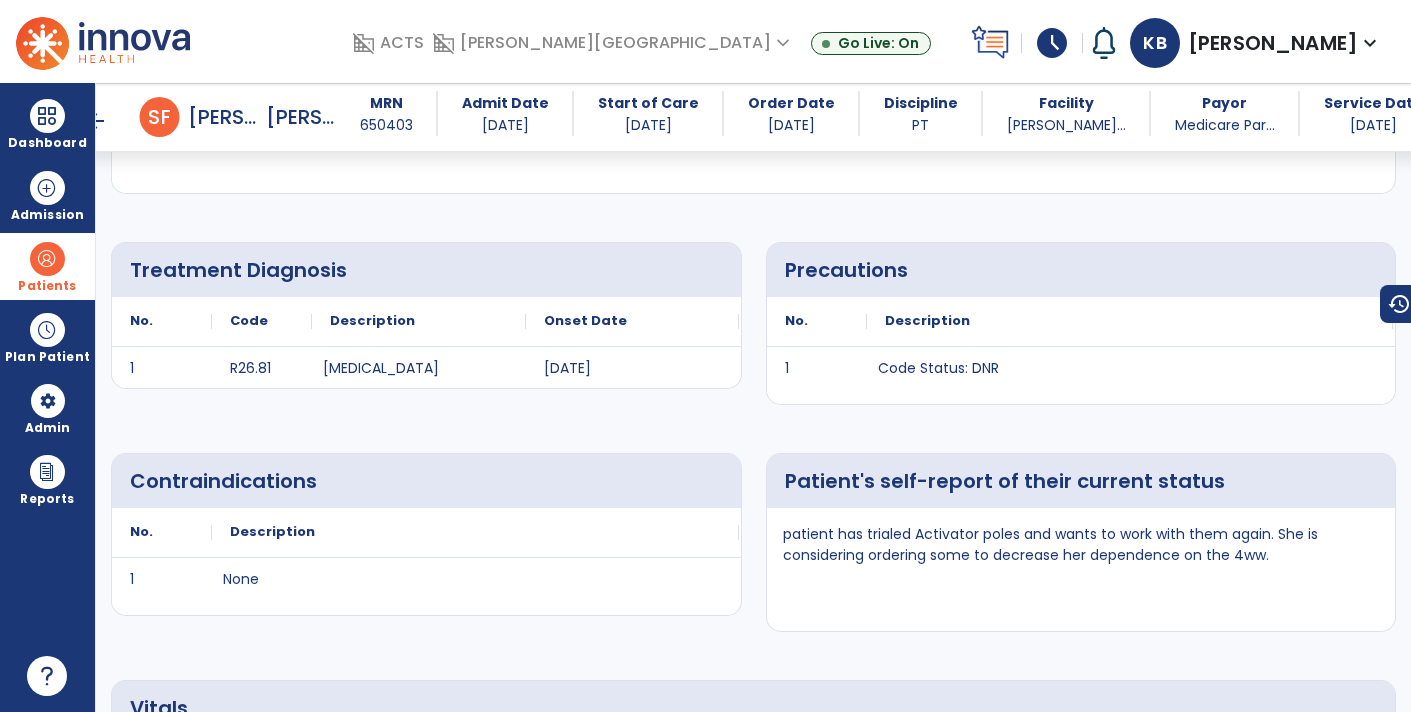 click on "Dashboard  dashboard  Therapist Dashboard  view_quilt  Operations Dashboard Admission Patients  format_list_bulleted  Patient List  space_dashboard  Patient Board  insert_chart  PDPM Board Plan Patient  event_note  Planner  content_paste_go  Scheduler  content_paste_go  Whiteboard Admin  manage_accounts  Users Reports  export_notes  Billing Exports  note_alt  EOM Report  event_note  Minutes By Payor  inbox_customize  Service Log  playlist_add_check  Triple Check Report  arrow_back   Daily Note   arrow_back      S  F  Seelke,   Francis  MRN 650403 Admit Date 06/05/2025 Start of Care 06/05/2025 Order Date 05/13/2025 Discipline PT Facility Lanier Villa... Payor Medicare Par... Service Date 07/07/2025  add  Add Addendum Edit  edit  Medical Diagnosis
No.
Code" at bounding box center (705, 356) 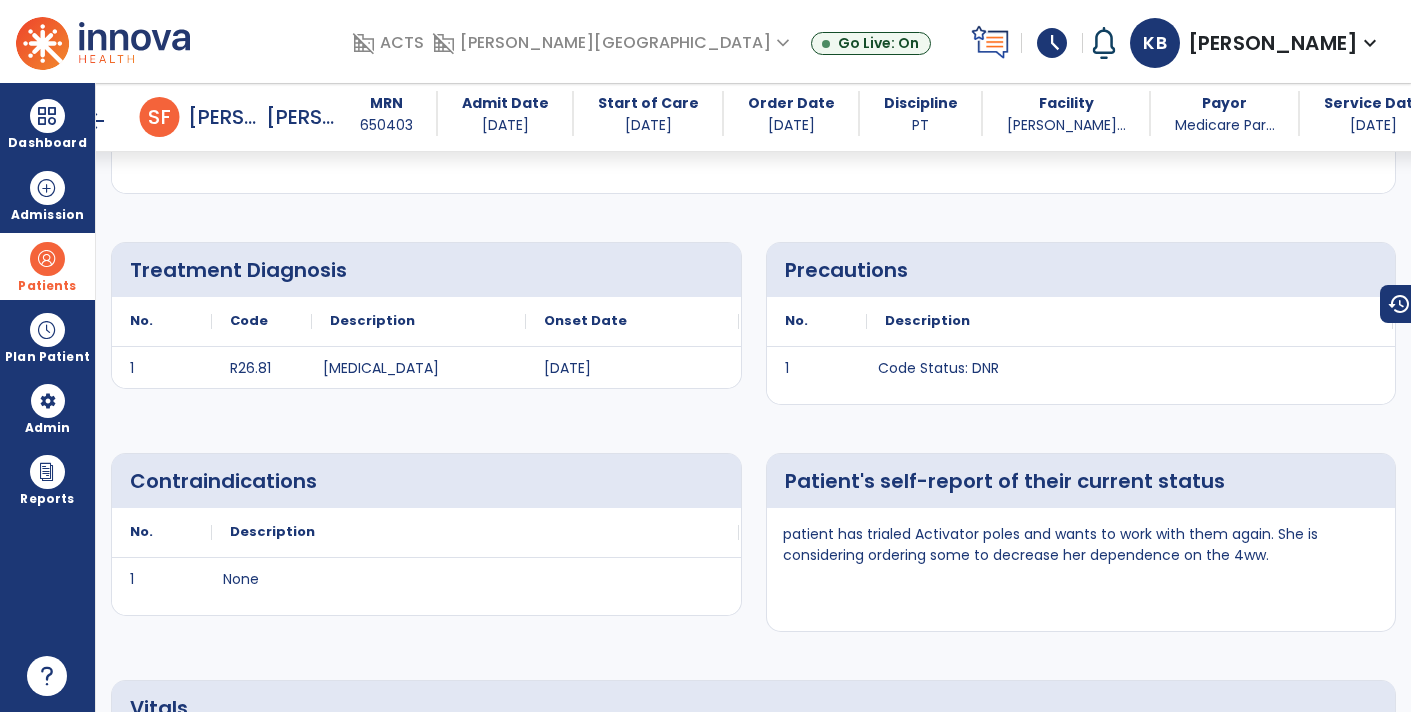 click on "arrow_back" at bounding box center [96, 121] 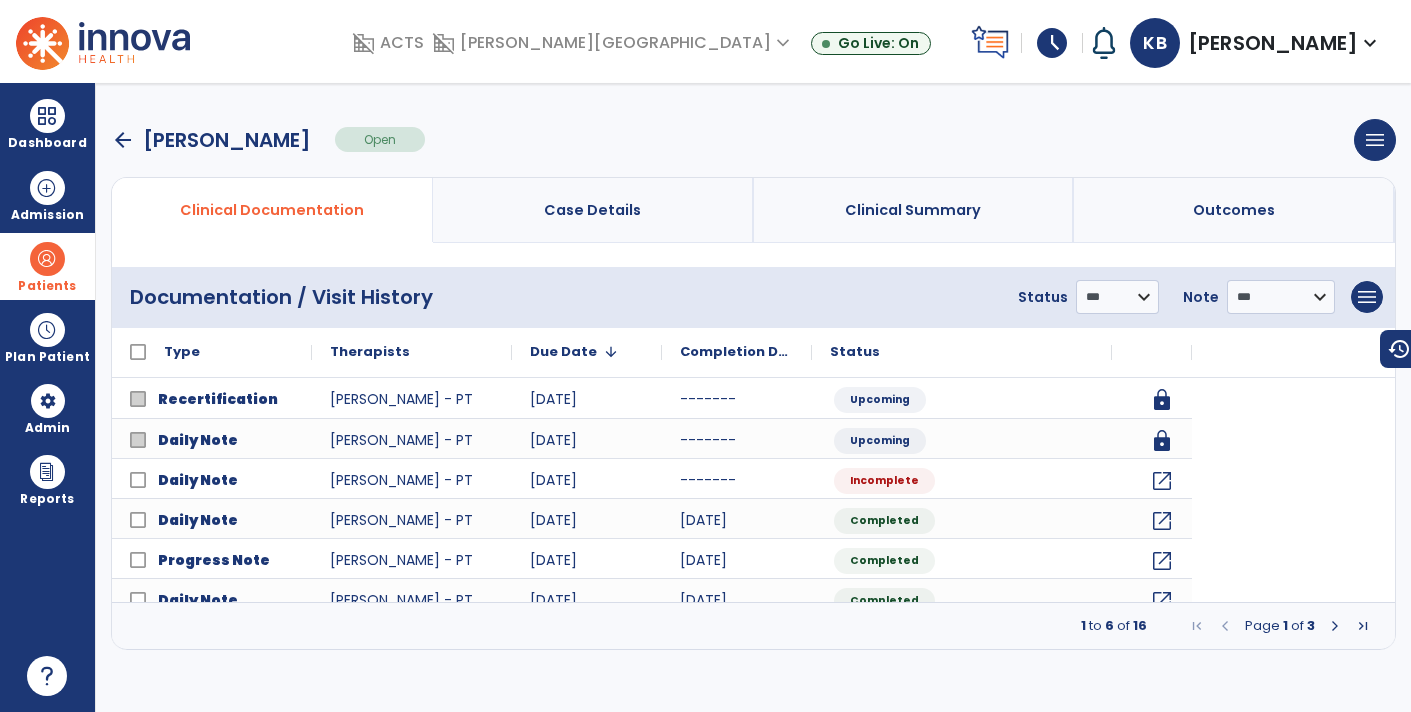 scroll, scrollTop: 0, scrollLeft: 0, axis: both 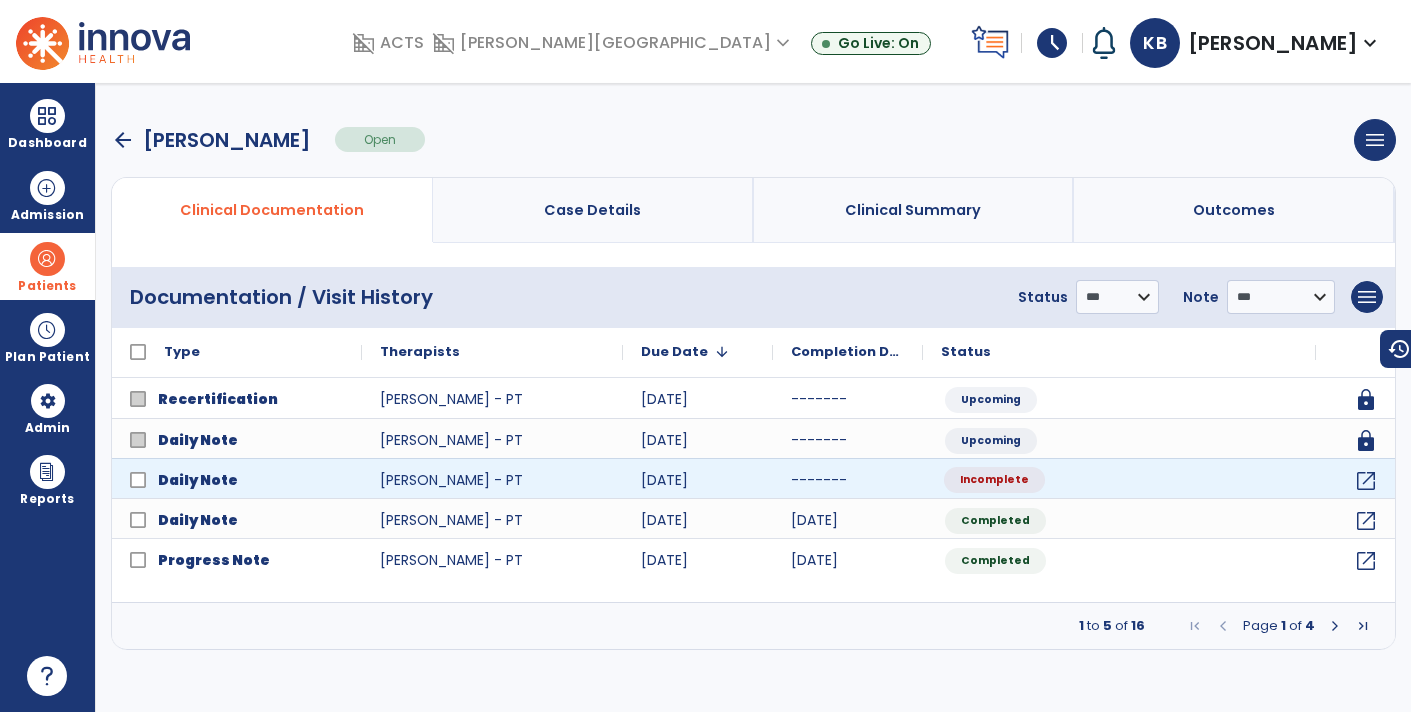 click on "Incomplete" 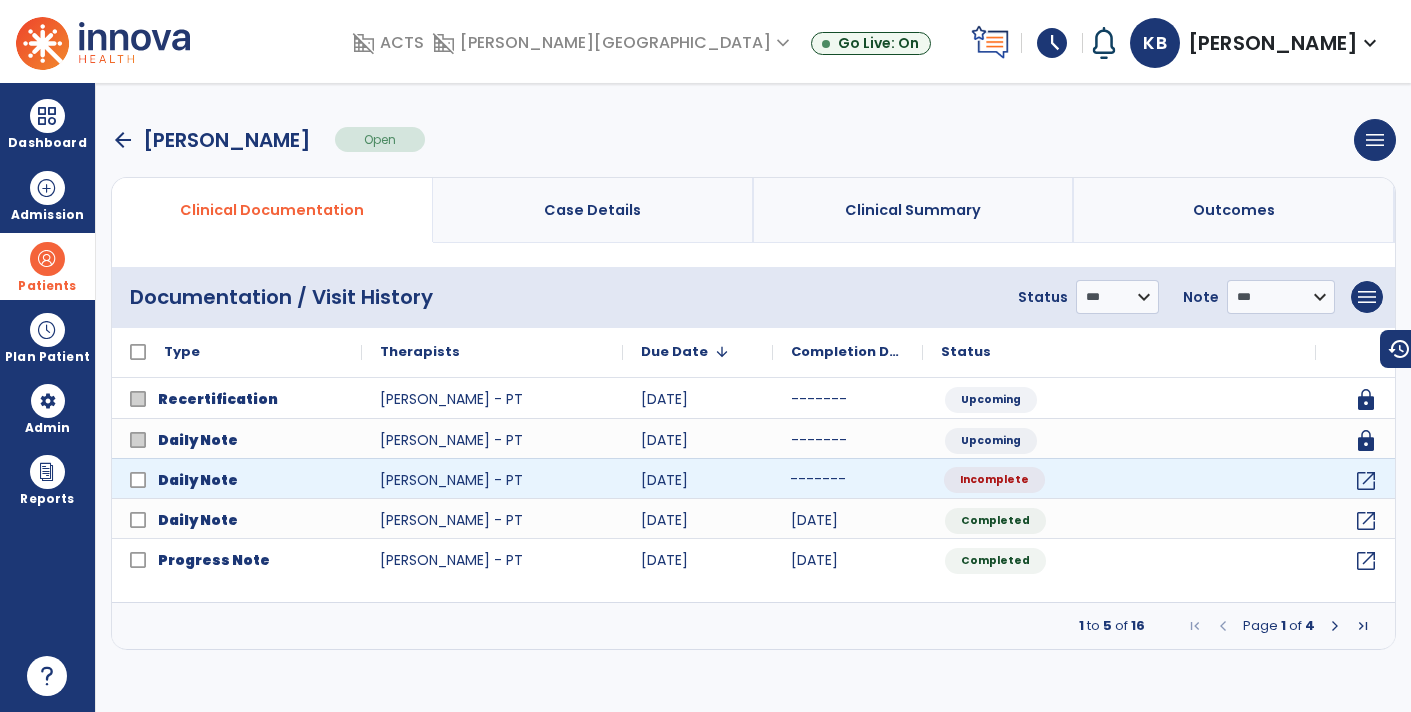 click on "-------" 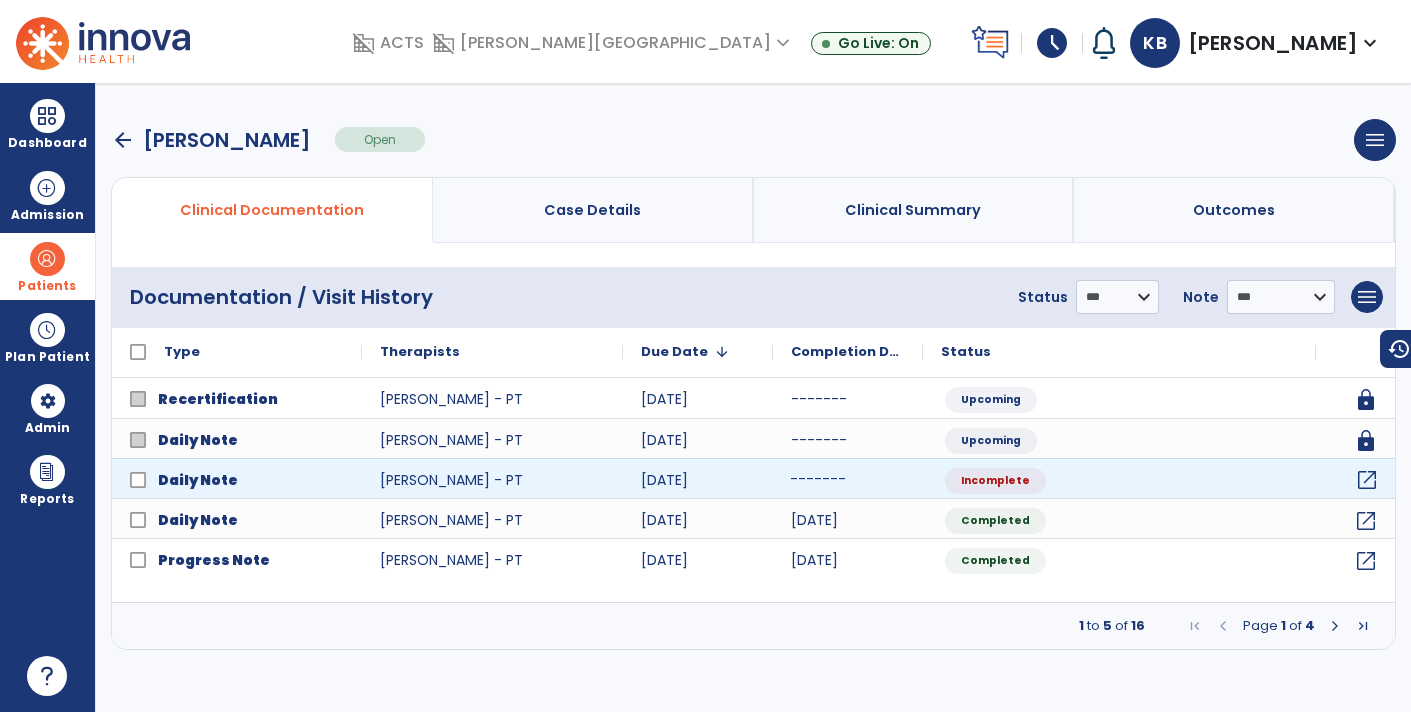 click on "open_in_new" 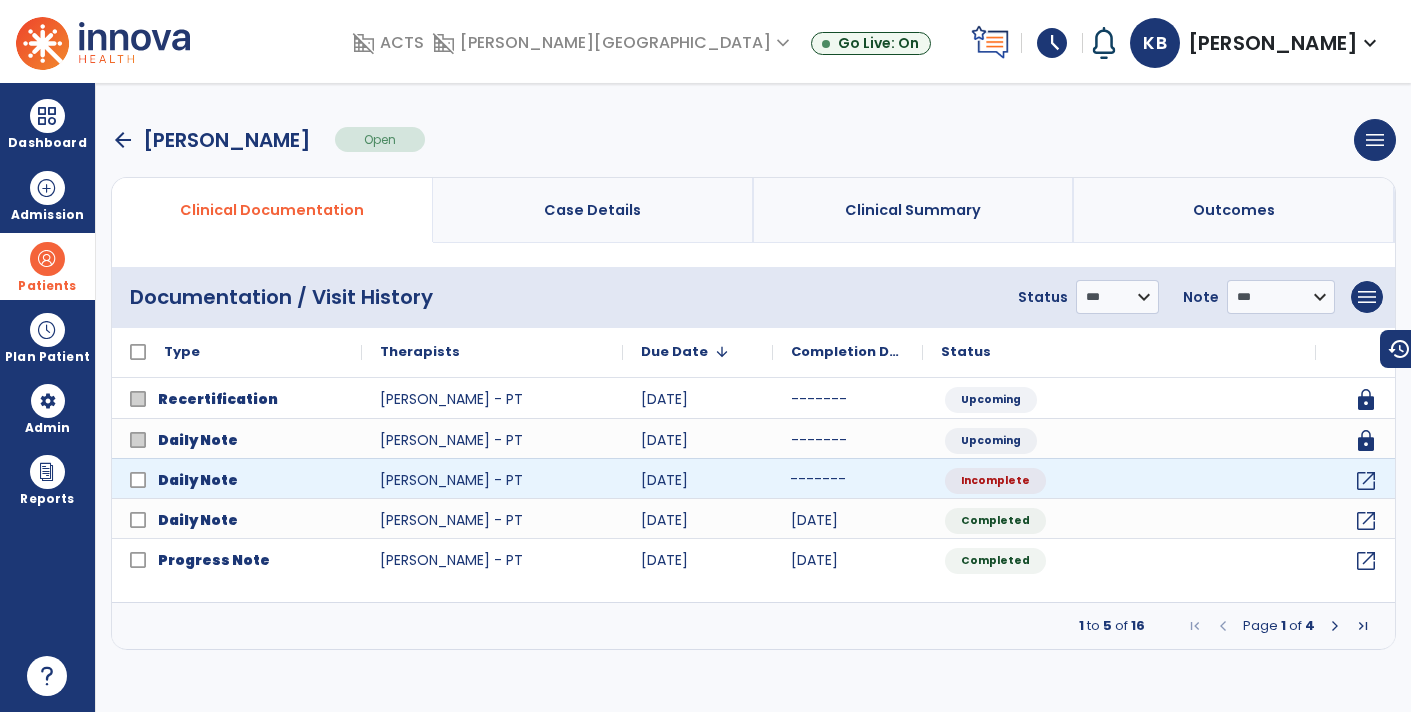 select on "*" 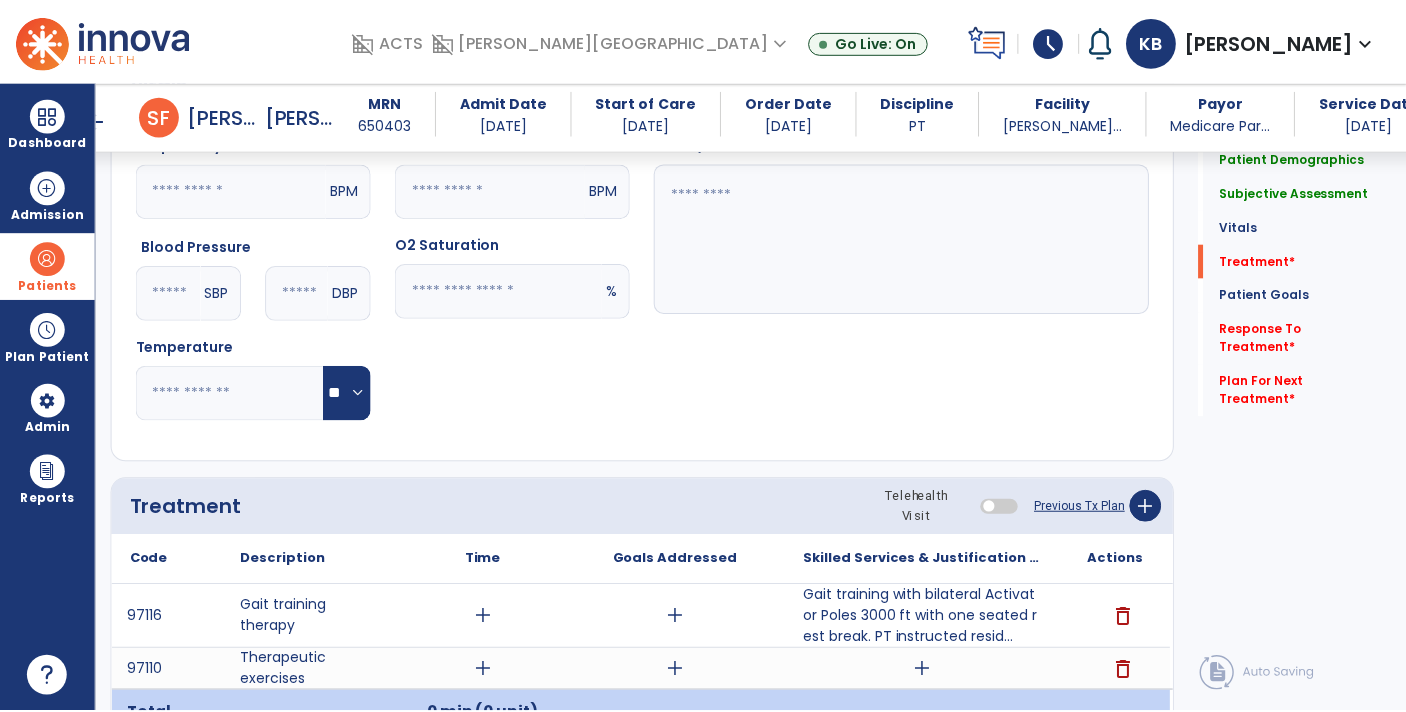 scroll, scrollTop: 1078, scrollLeft: 0, axis: vertical 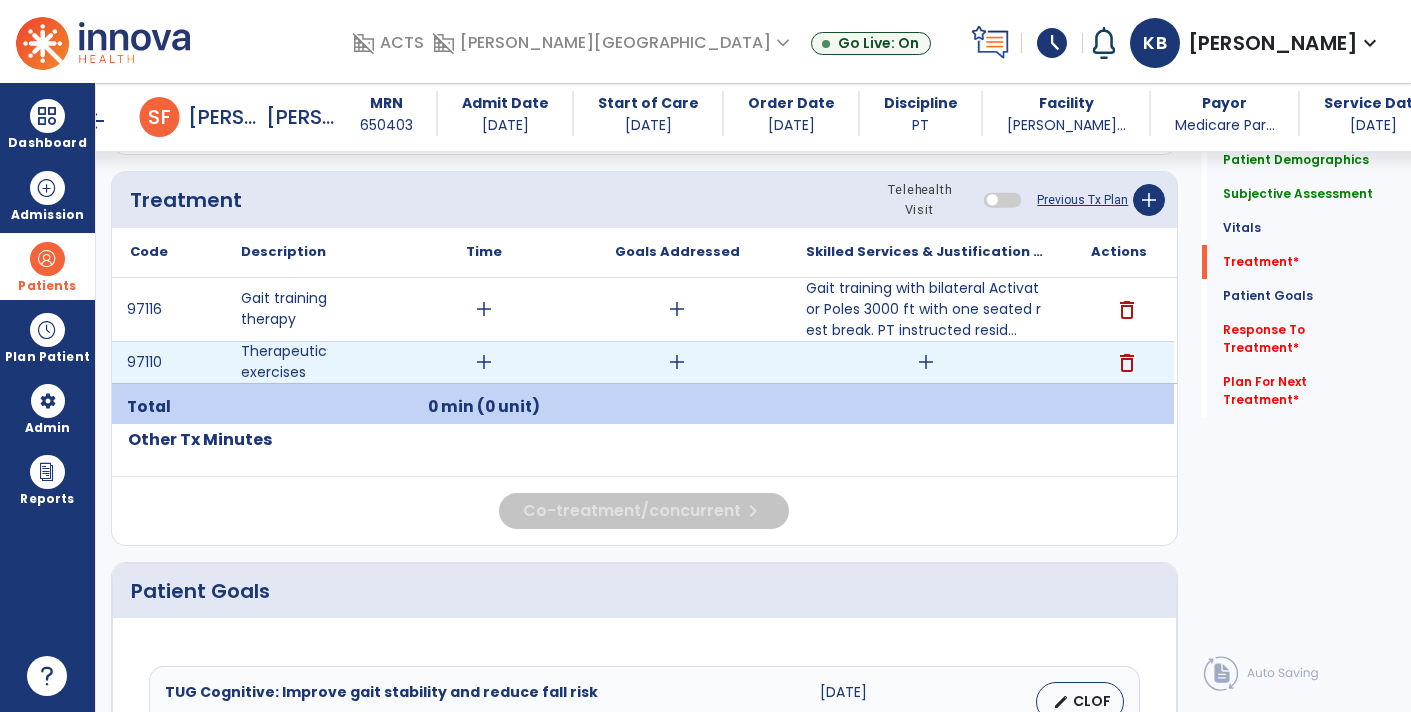 click on "add" at bounding box center [926, 362] 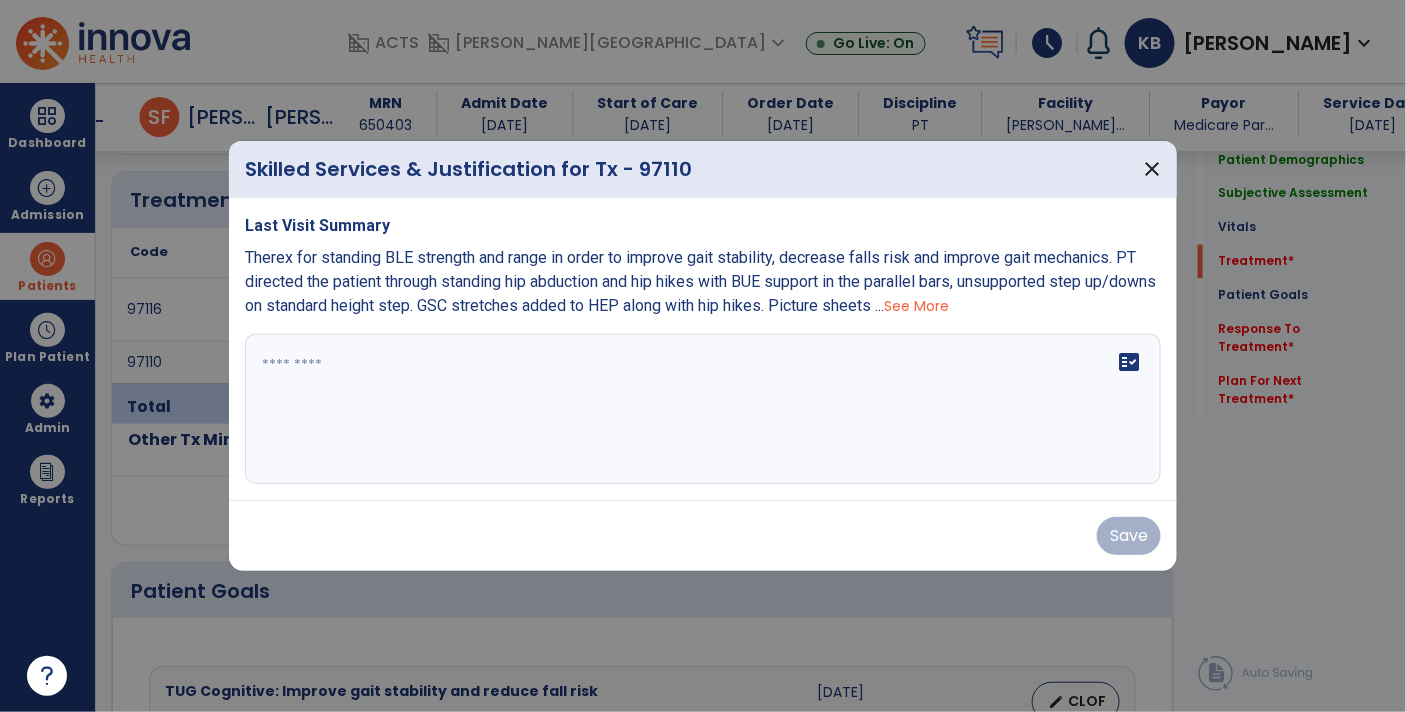 scroll, scrollTop: 1078, scrollLeft: 0, axis: vertical 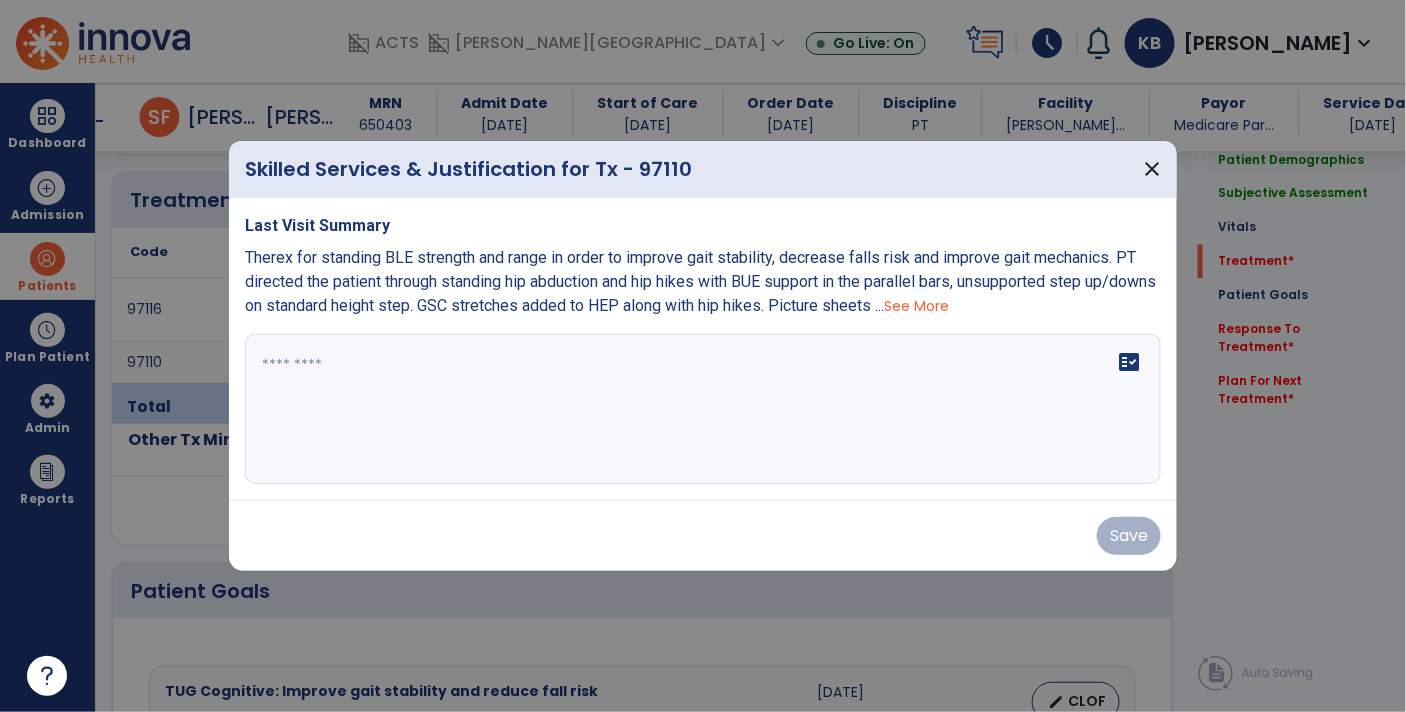click at bounding box center (703, 409) 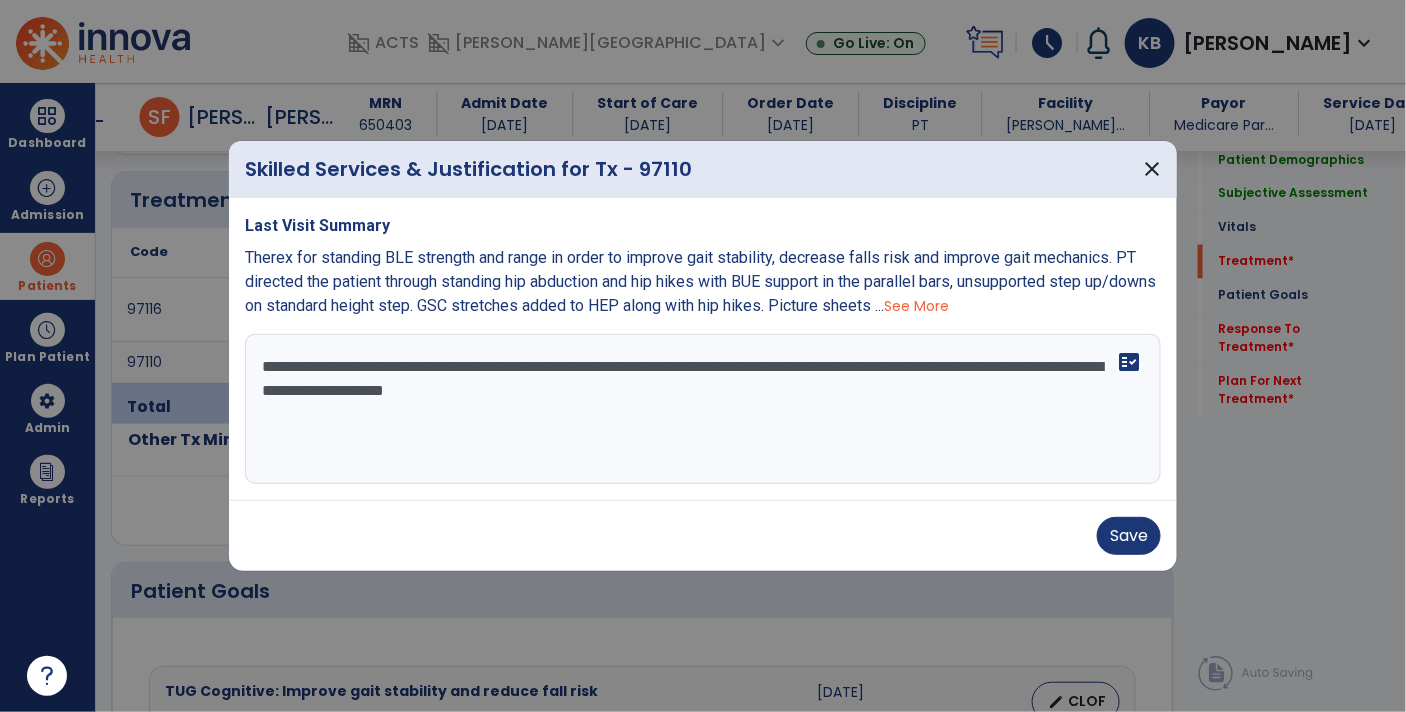 type on "**********" 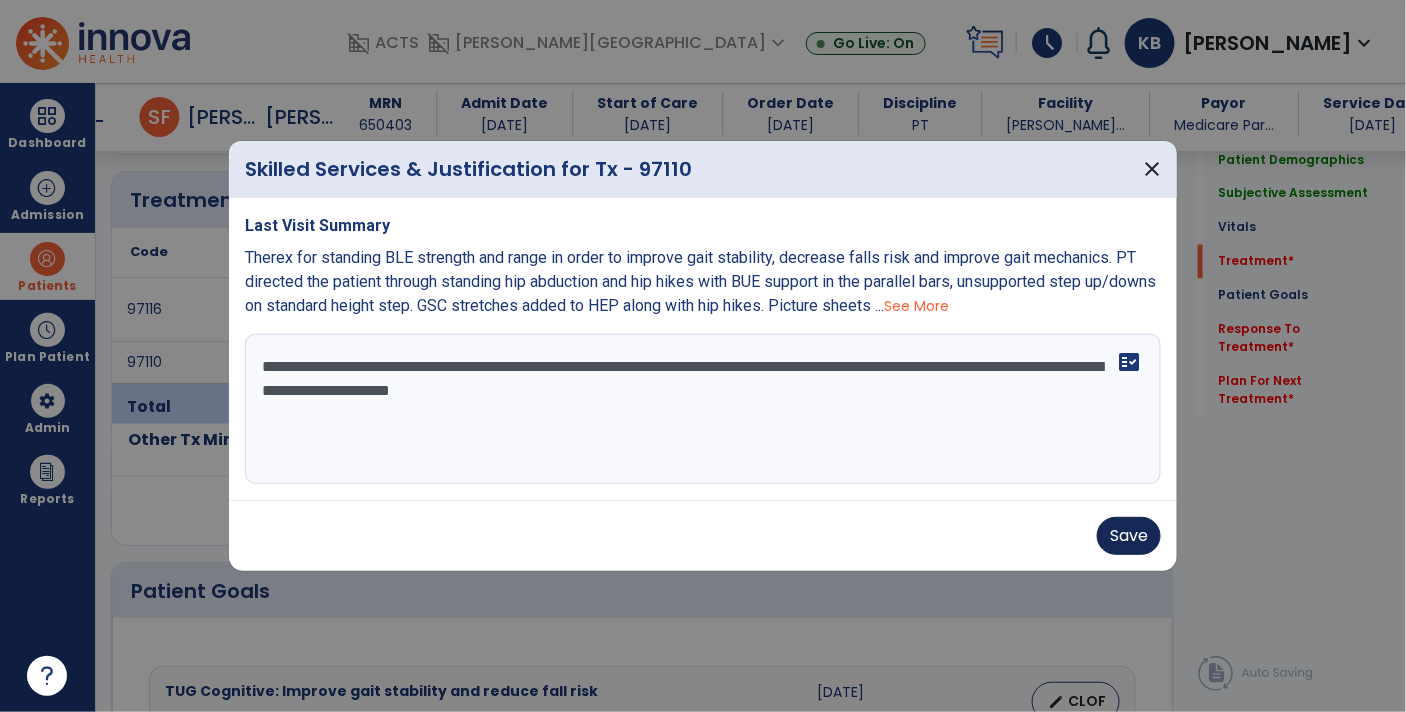 click on "Save" at bounding box center [1129, 536] 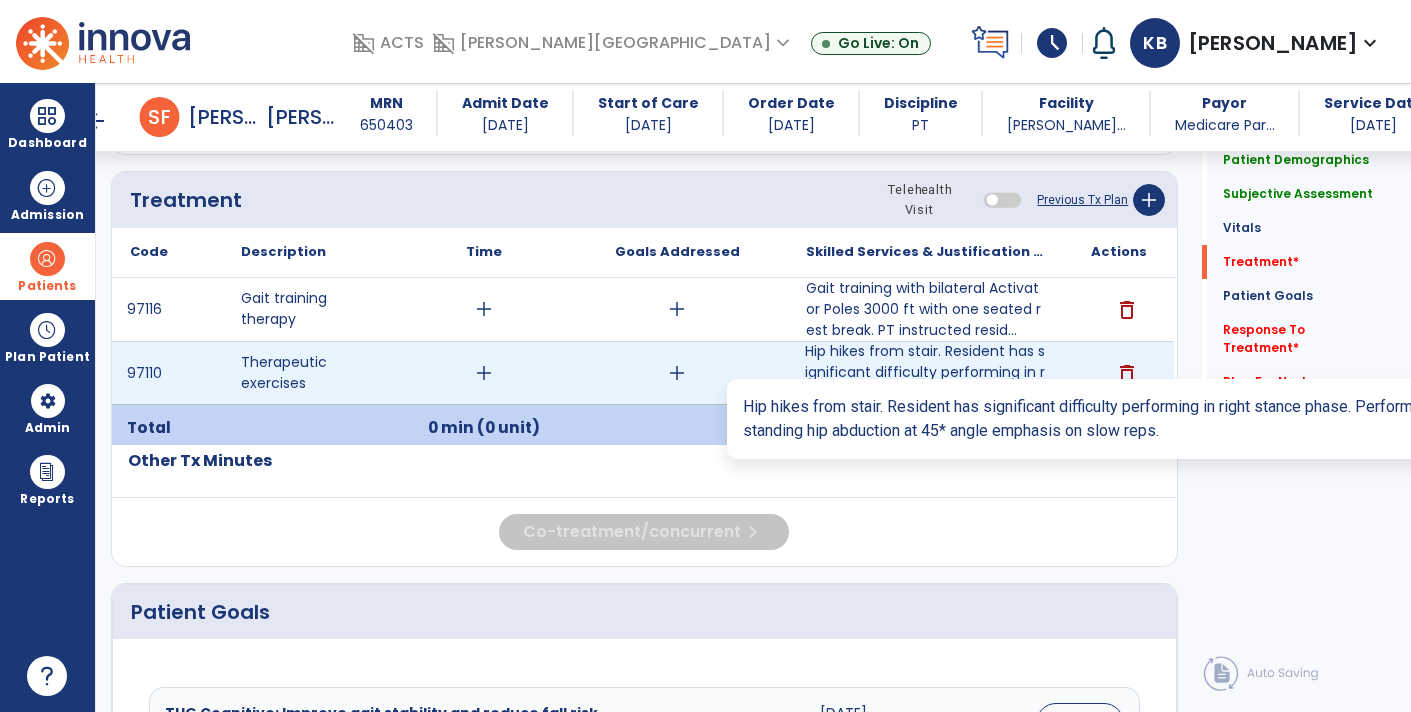 click on "Hip hikes from stair. Resident has significant difficulty performing in right stance phase. Performe..." at bounding box center (926, 372) 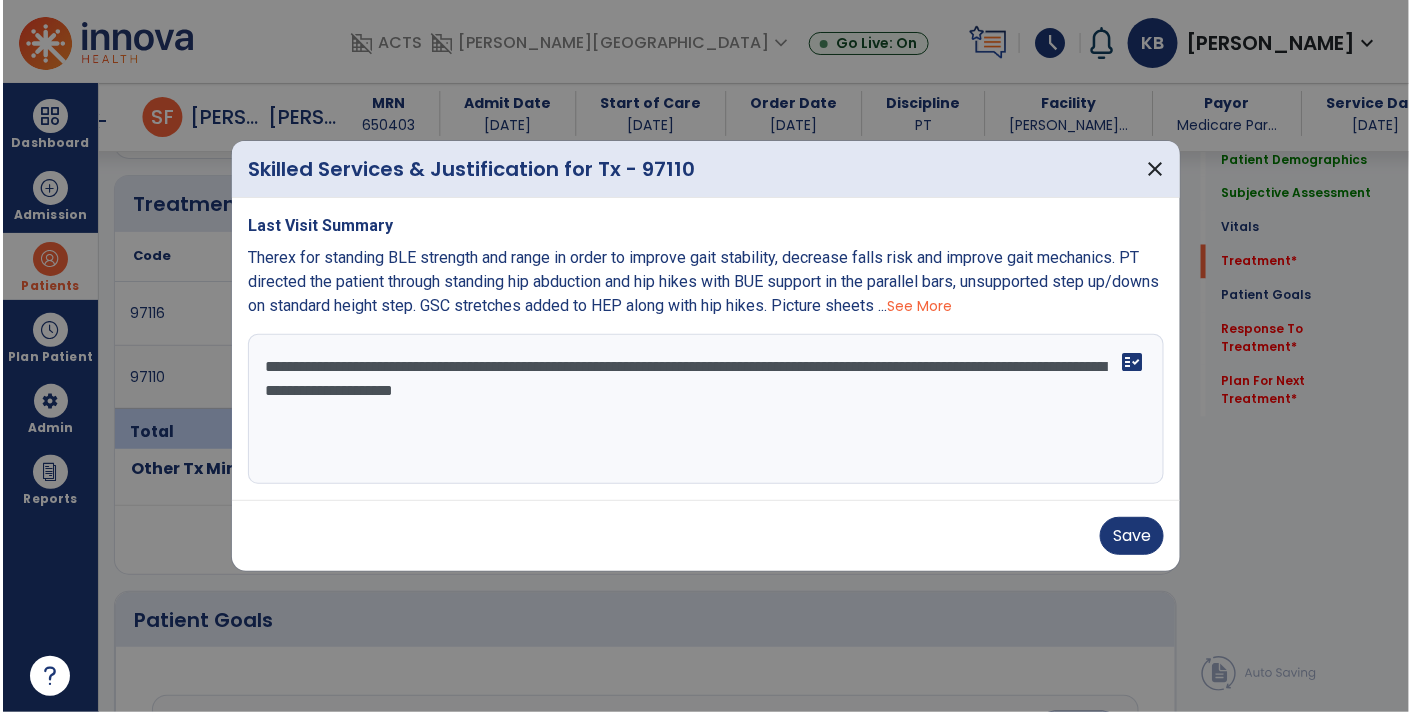 scroll, scrollTop: 1078, scrollLeft: 0, axis: vertical 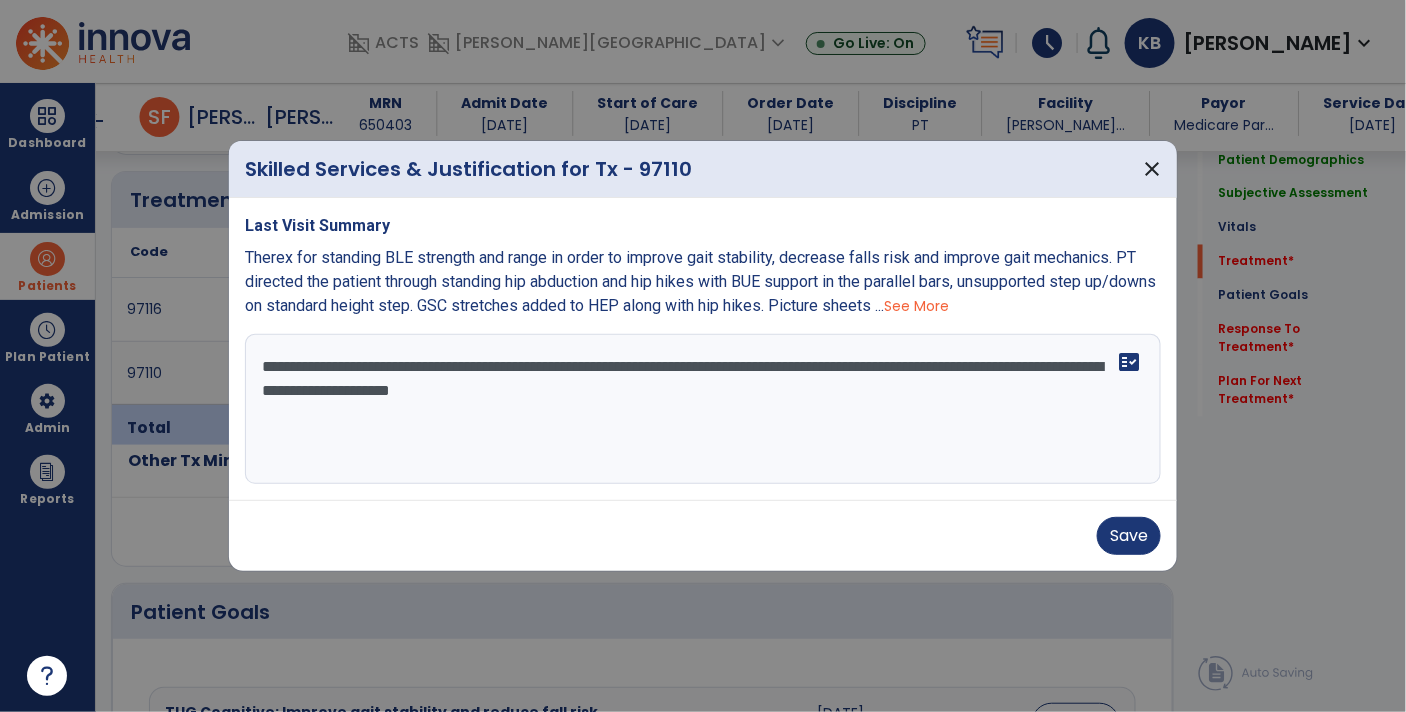 click on "**********" at bounding box center (703, 409) 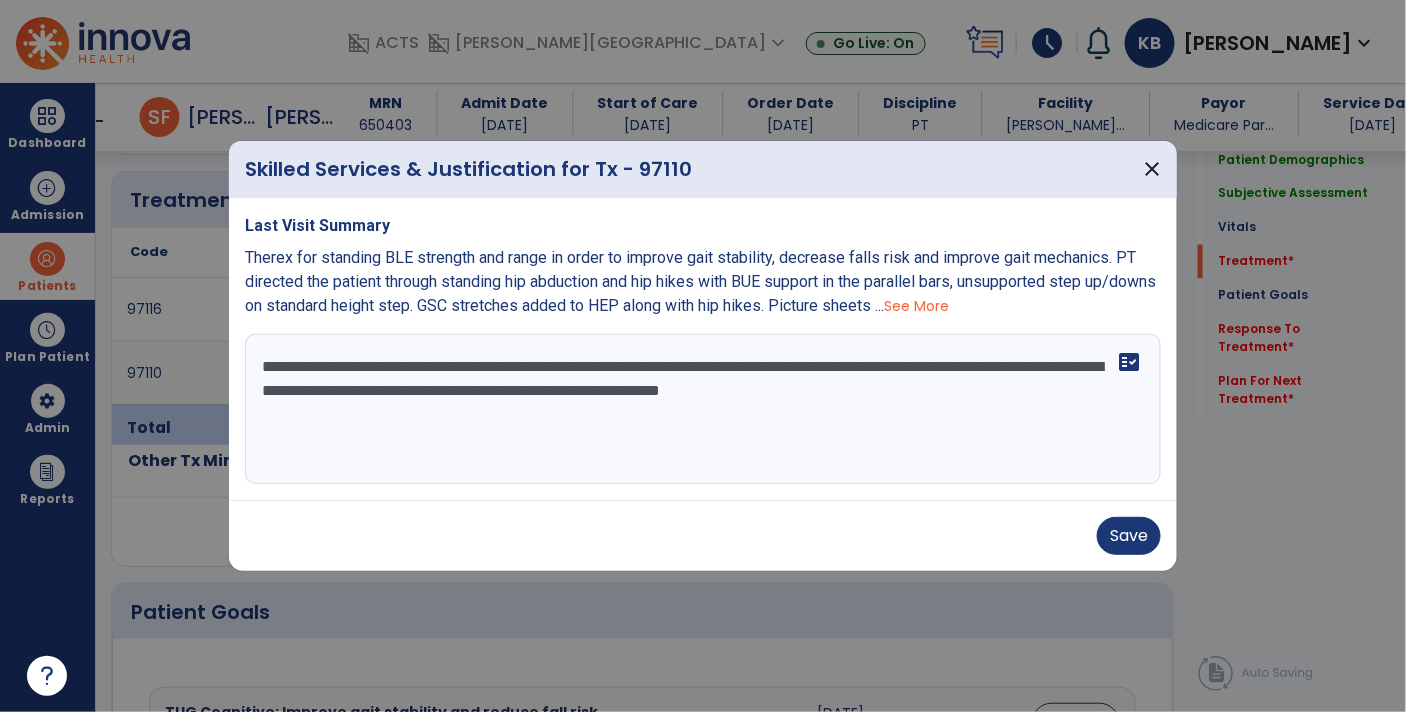 type on "**********" 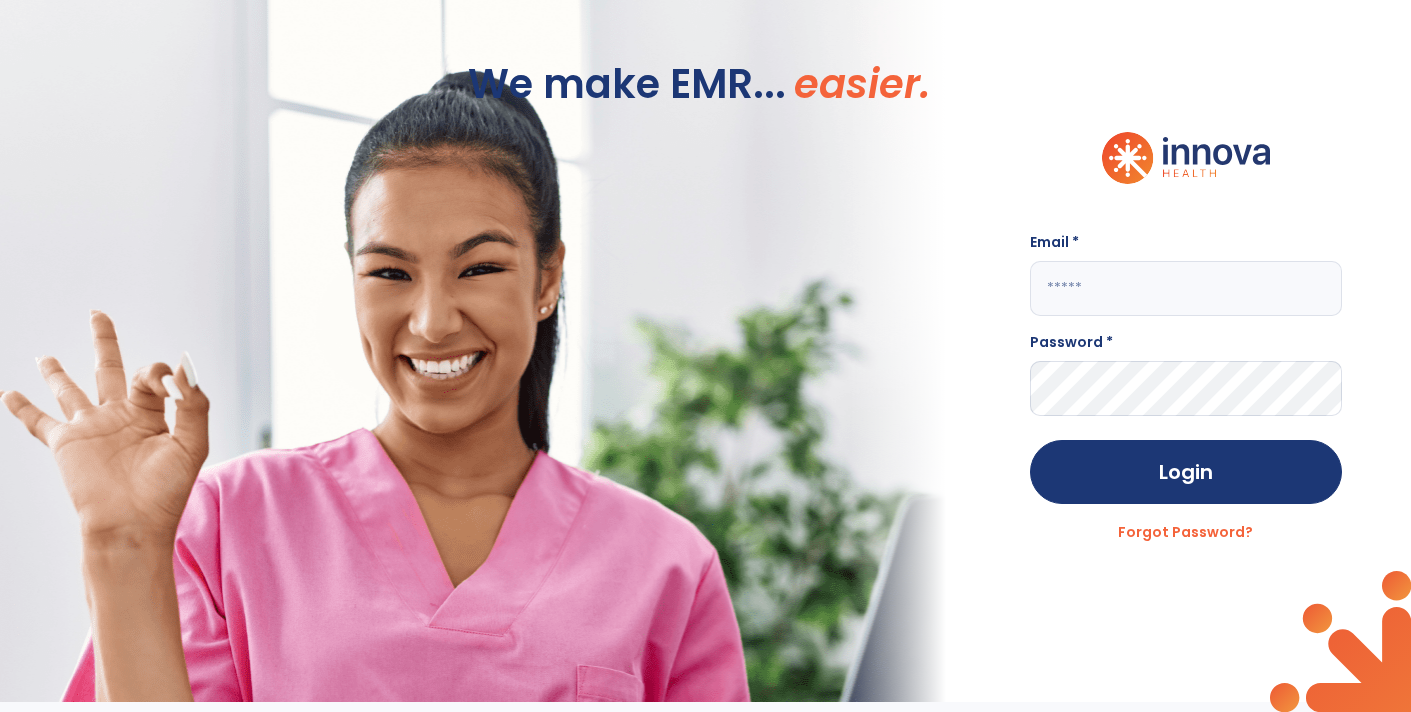 type on "**********" 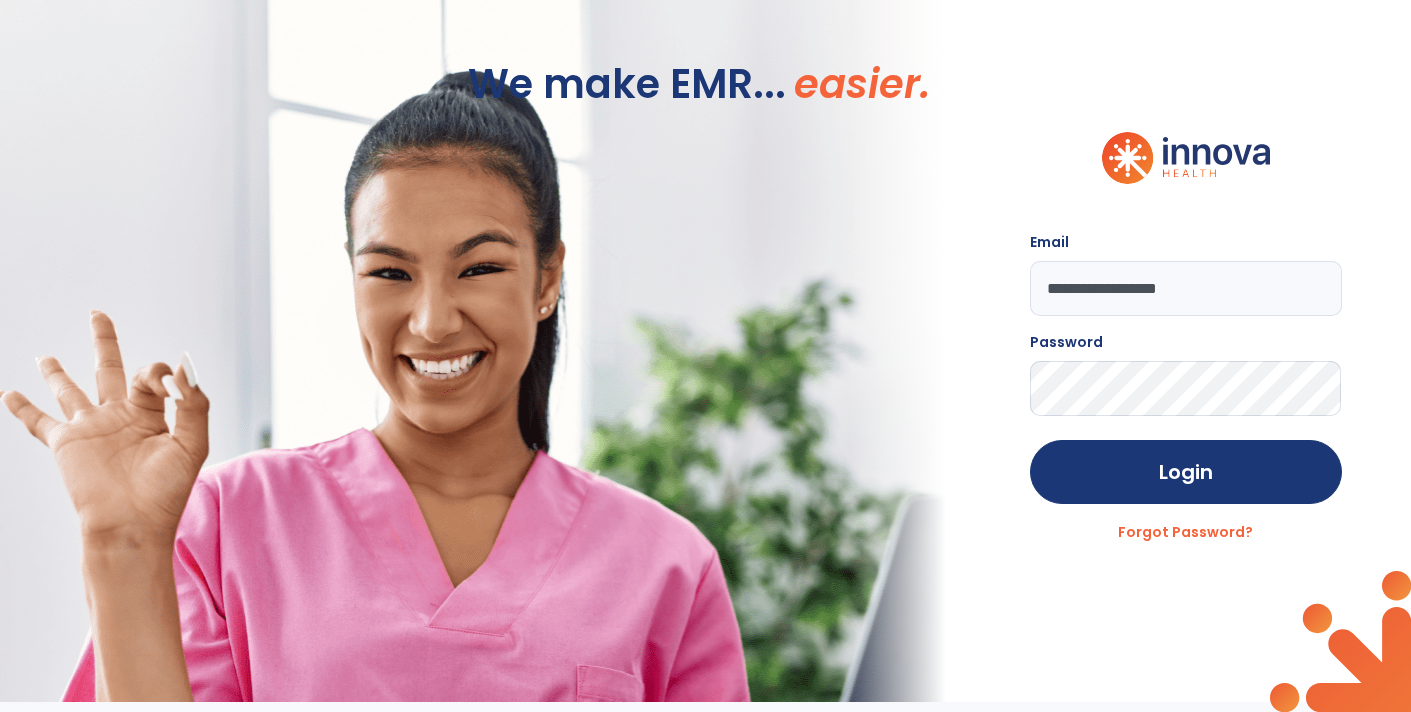 scroll, scrollTop: 0, scrollLeft: 0, axis: both 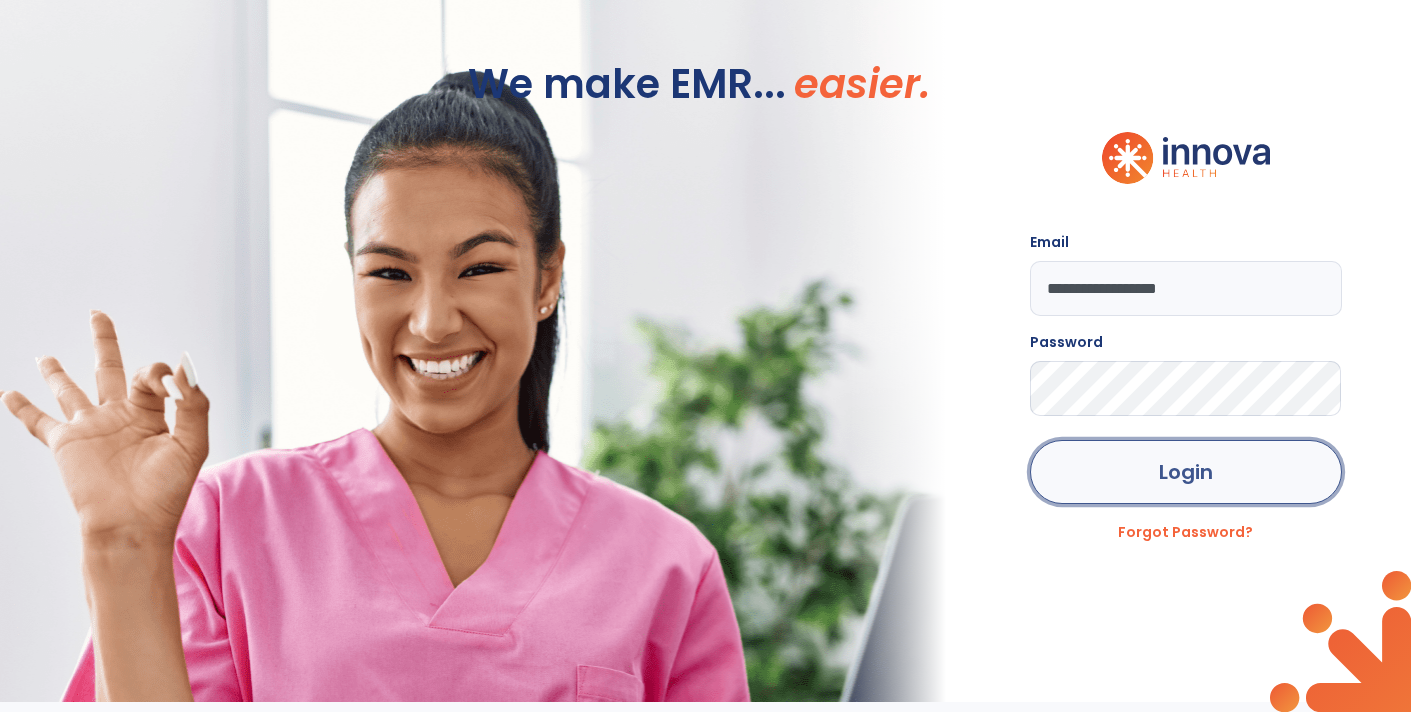 click on "Login" 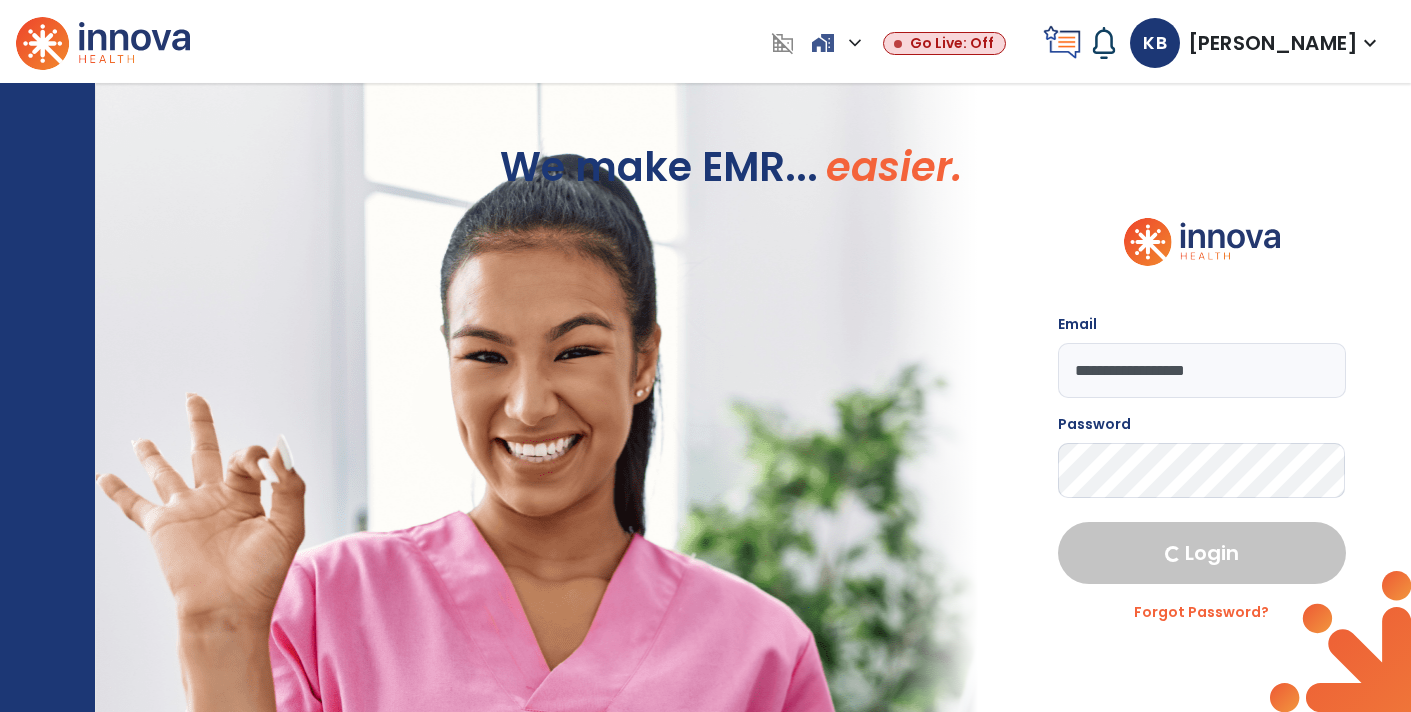 select on "****" 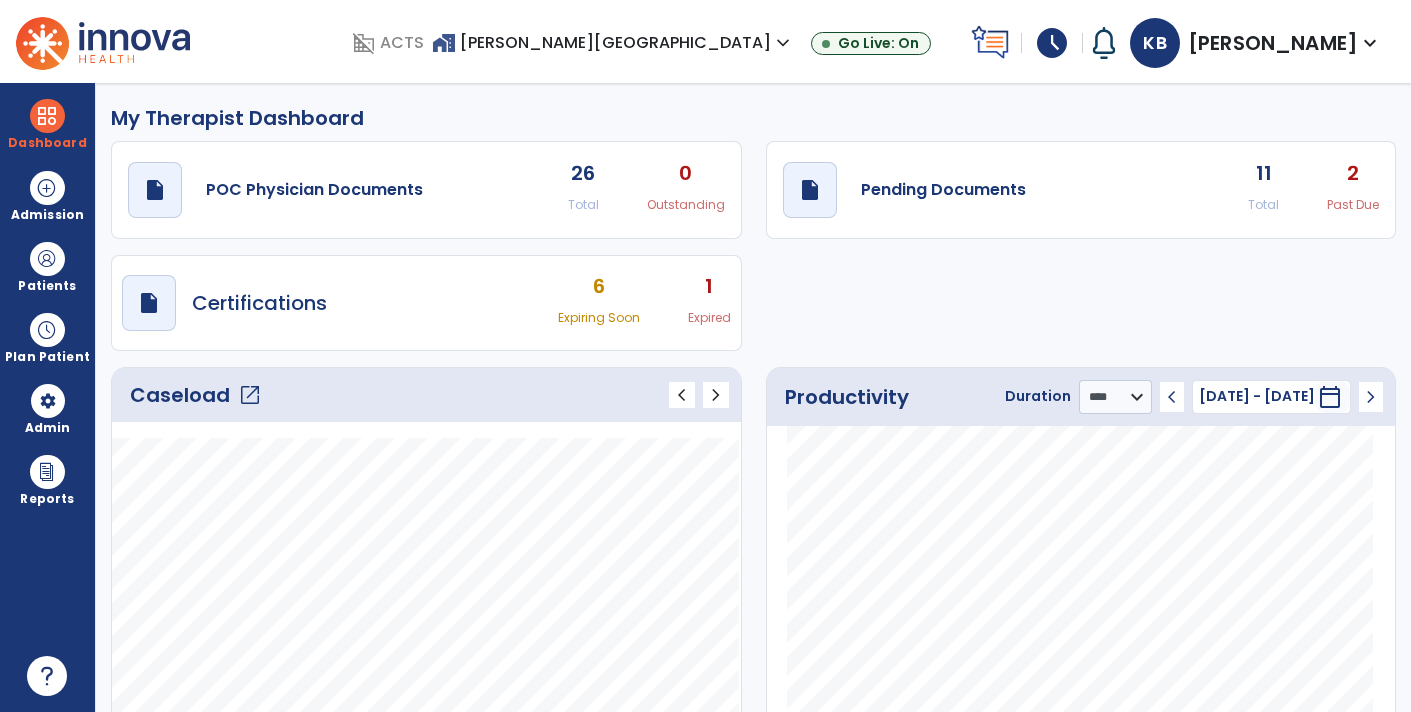 click on "Total" 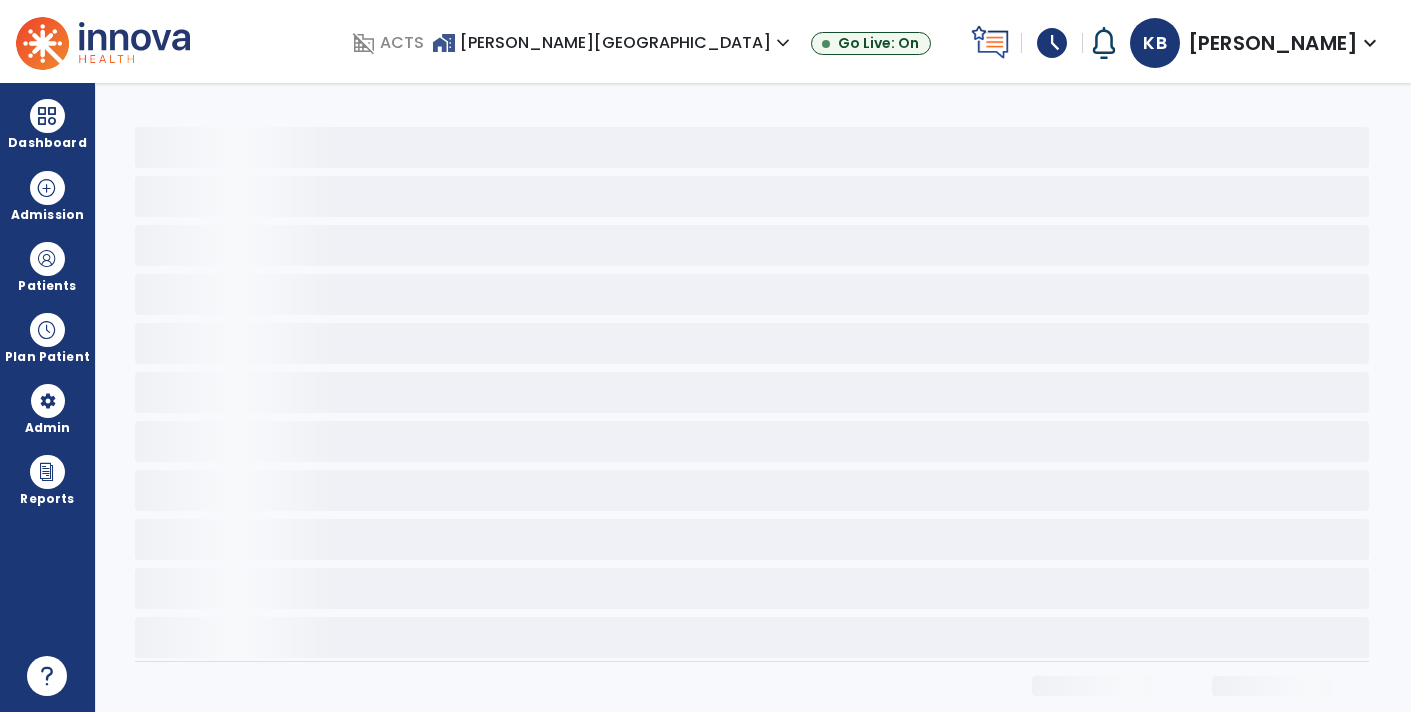 scroll, scrollTop: 0, scrollLeft: 0, axis: both 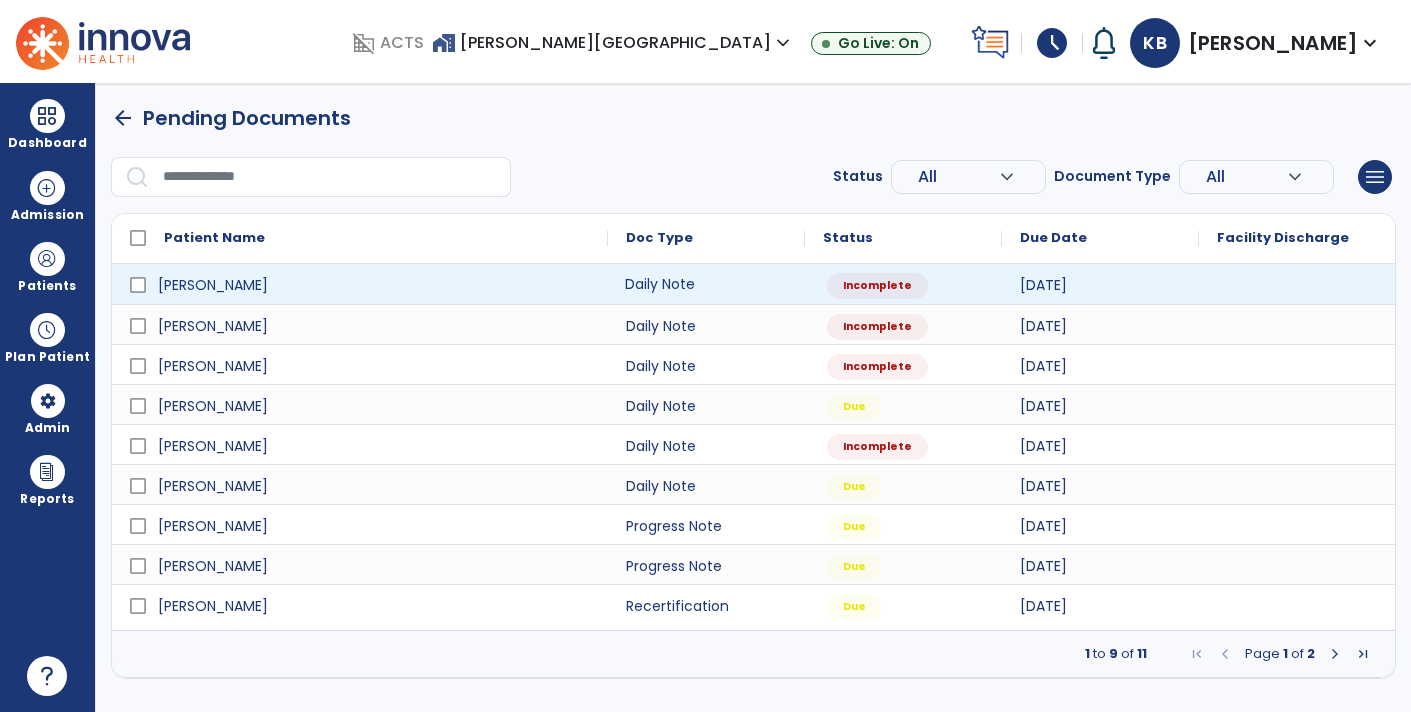 click on "Daily Note" at bounding box center [706, 284] 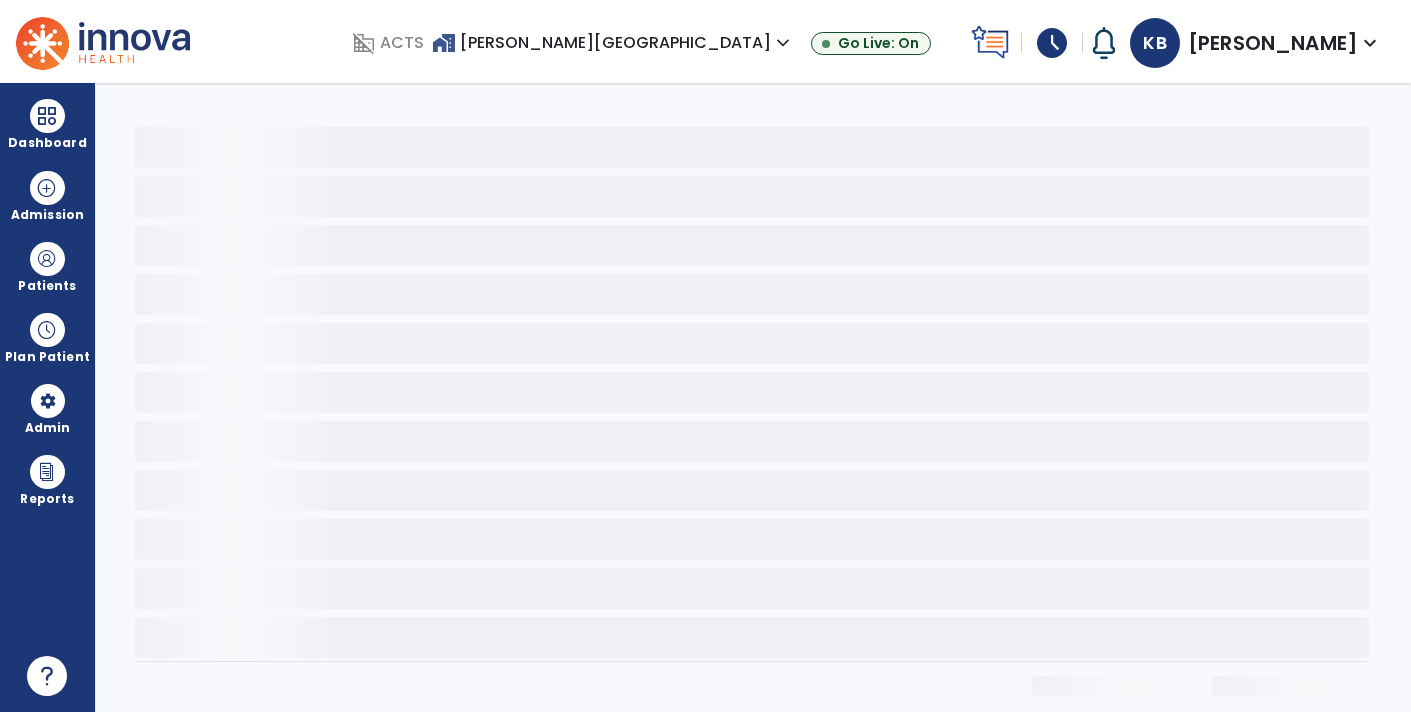 select on "*" 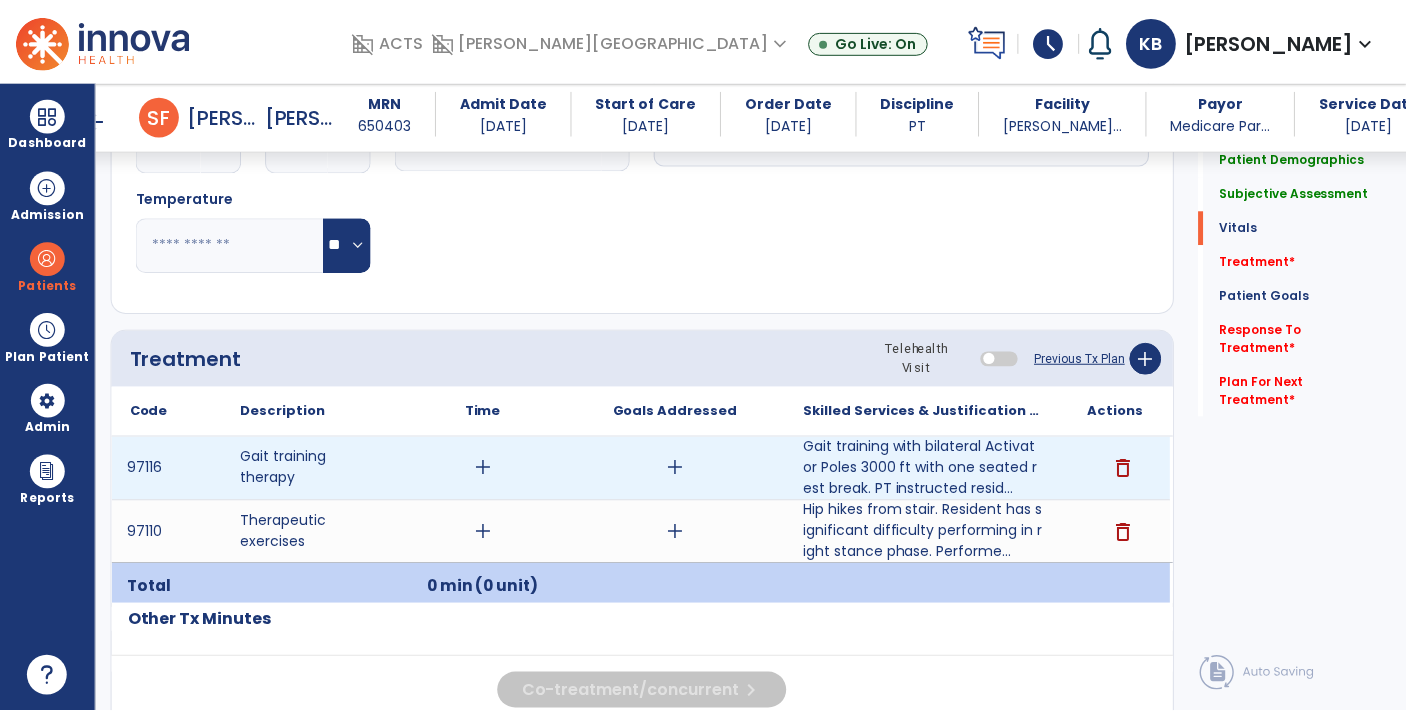 scroll, scrollTop: 1006, scrollLeft: 0, axis: vertical 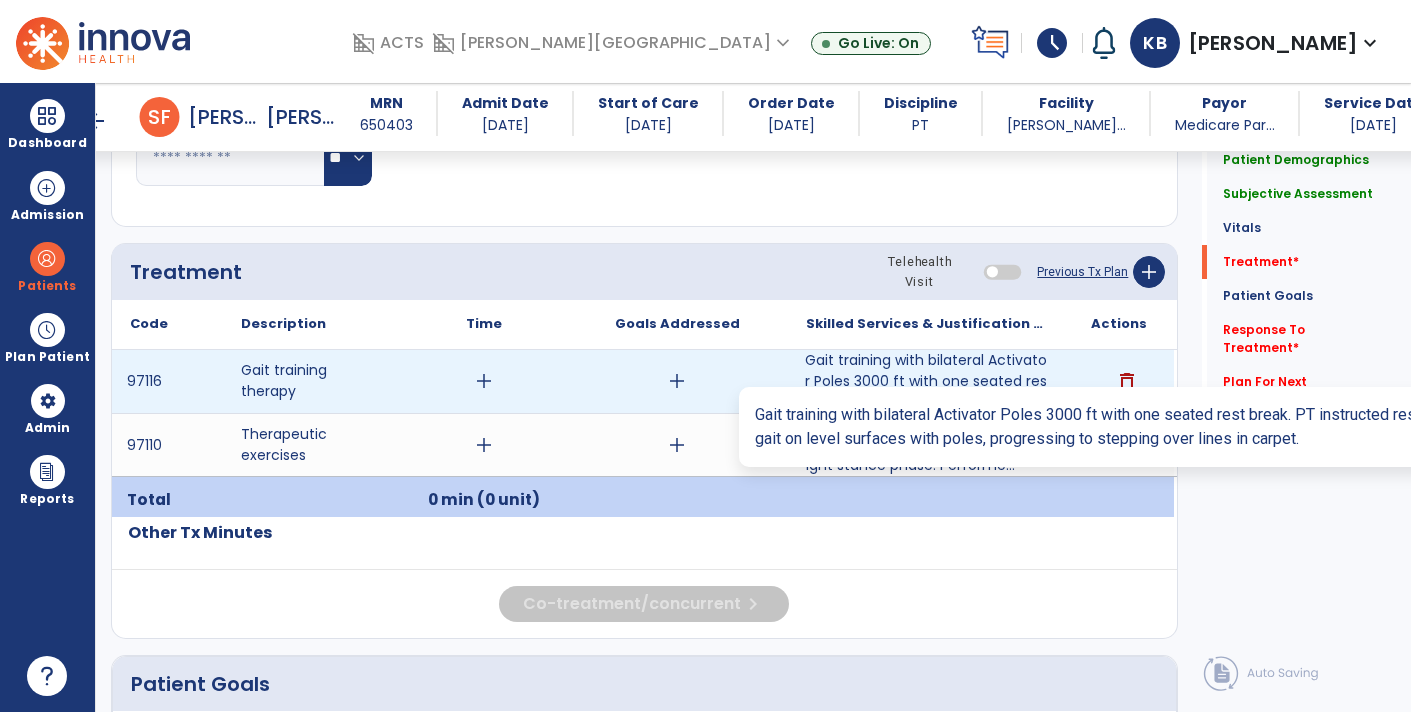 click on "Gait training with bilateral Activator Poles 3000 ft with one seated rest break. PT instructed resid..." at bounding box center (926, 381) 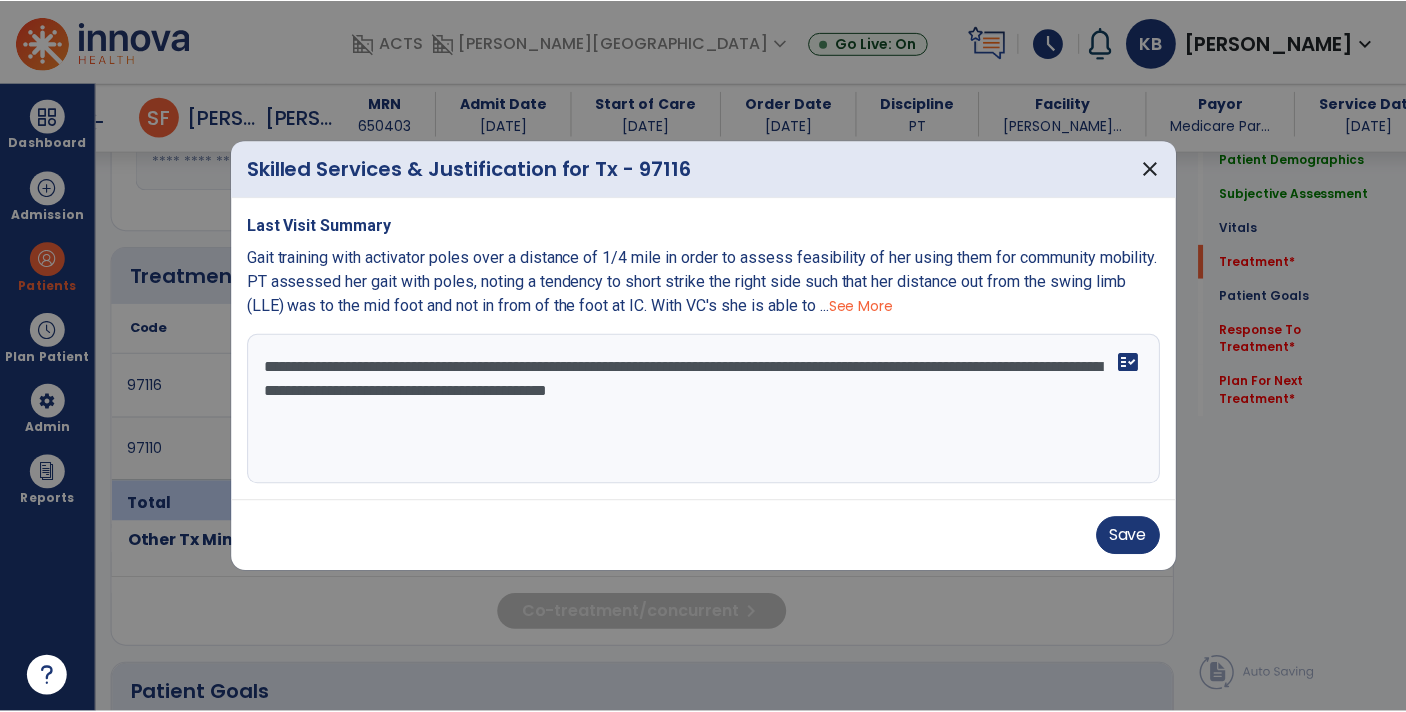scroll, scrollTop: 1006, scrollLeft: 0, axis: vertical 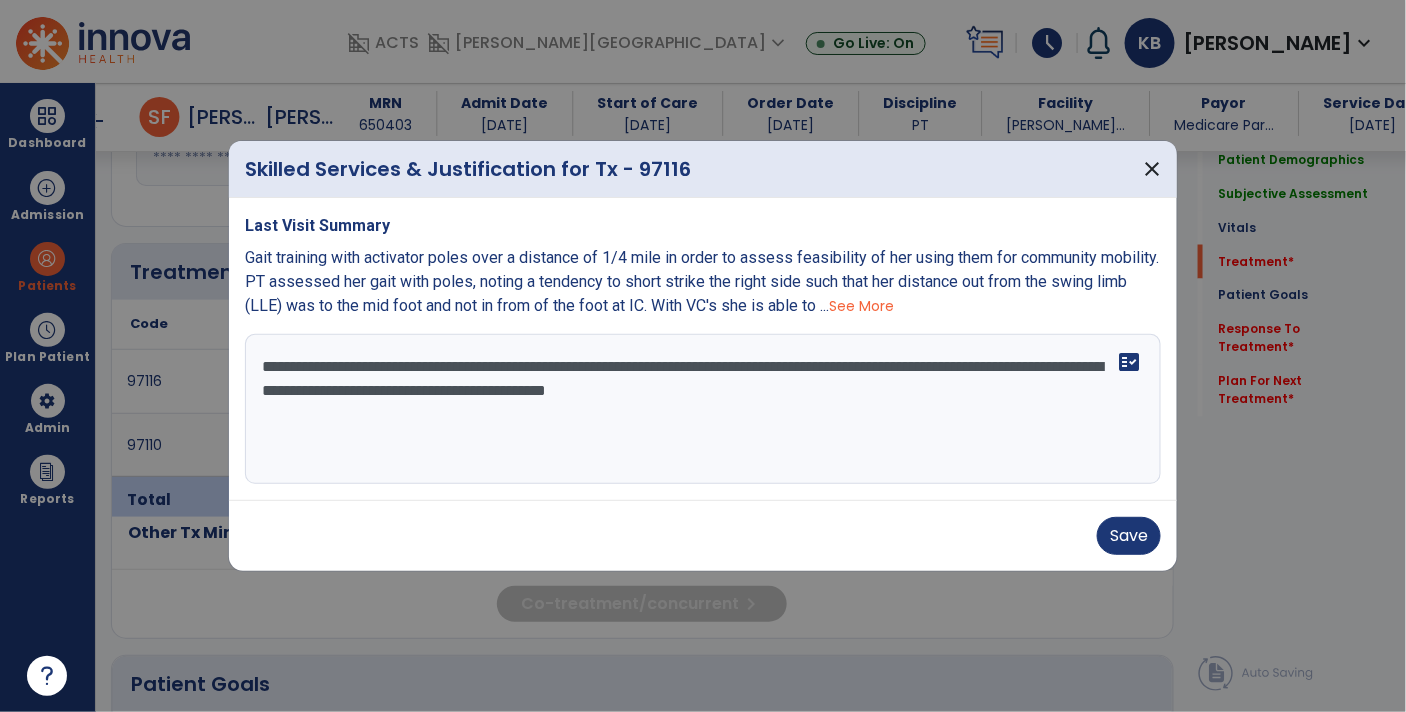 click on "**********" at bounding box center (703, 409) 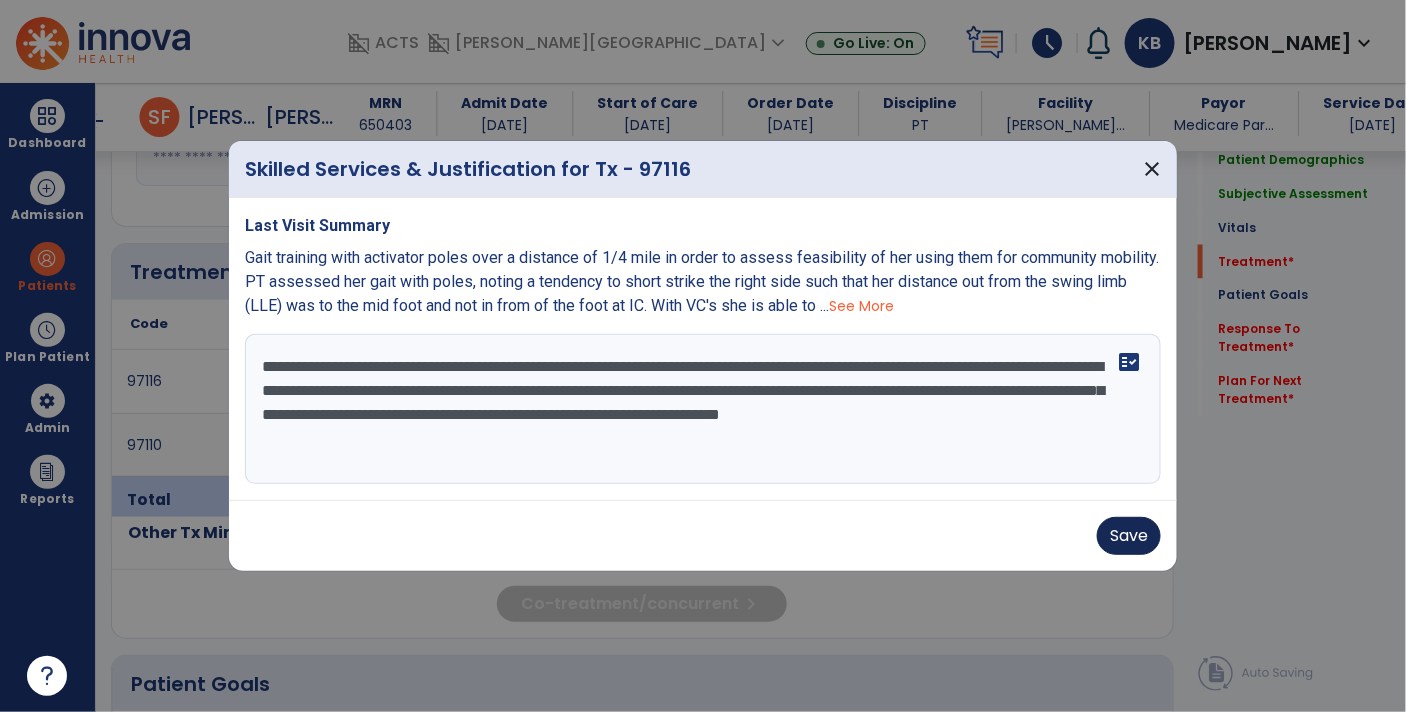 type on "**********" 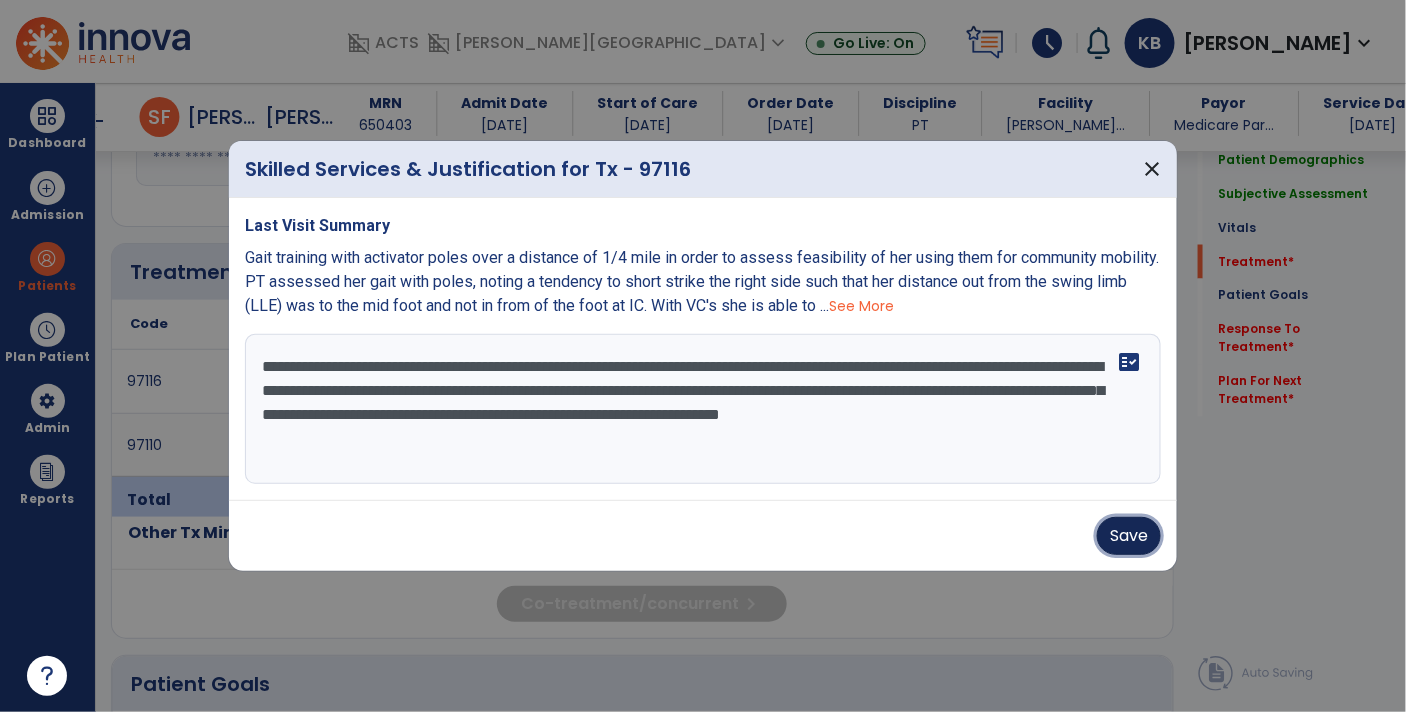 drag, startPoint x: 1121, startPoint y: 537, endPoint x: 1068, endPoint y: 527, distance: 53.935146 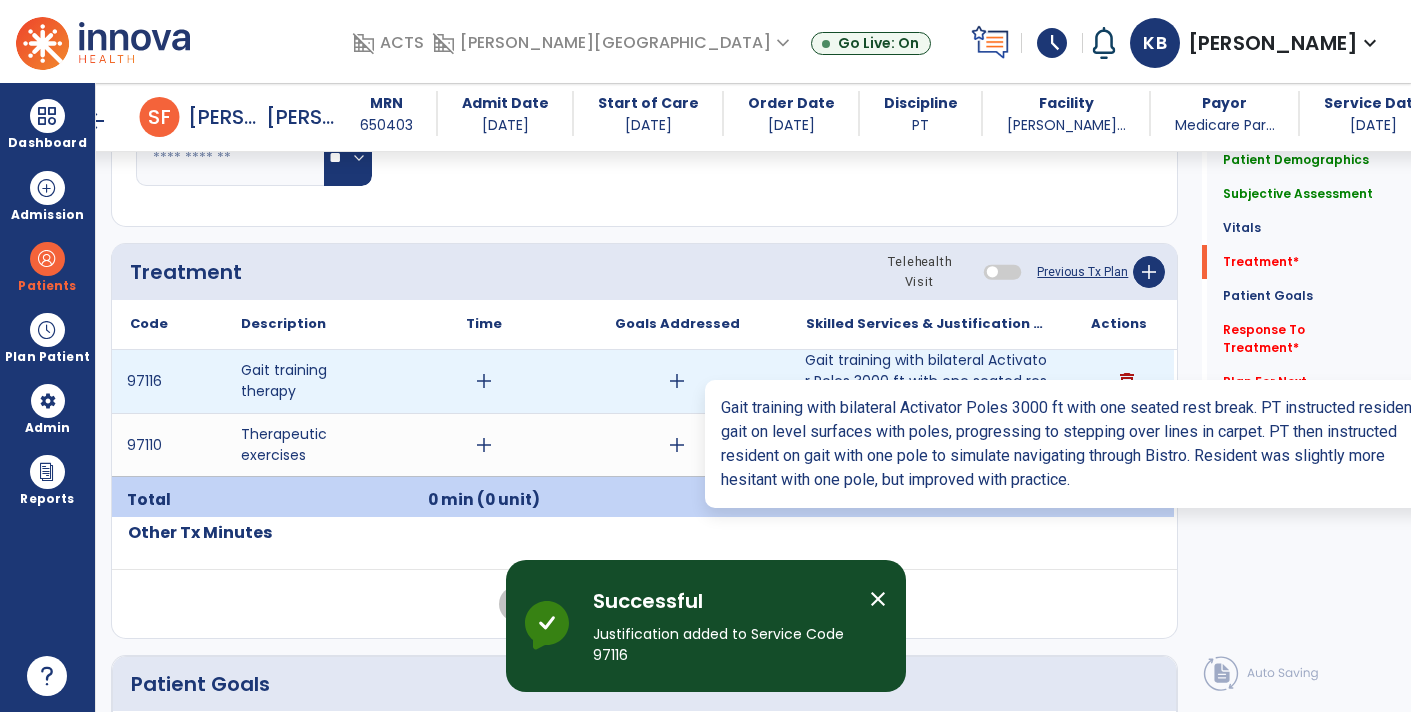 click on "Gait training with bilateral Activator Poles 3000 ft with one seated rest break. PT instructed resid..." at bounding box center (926, 381) 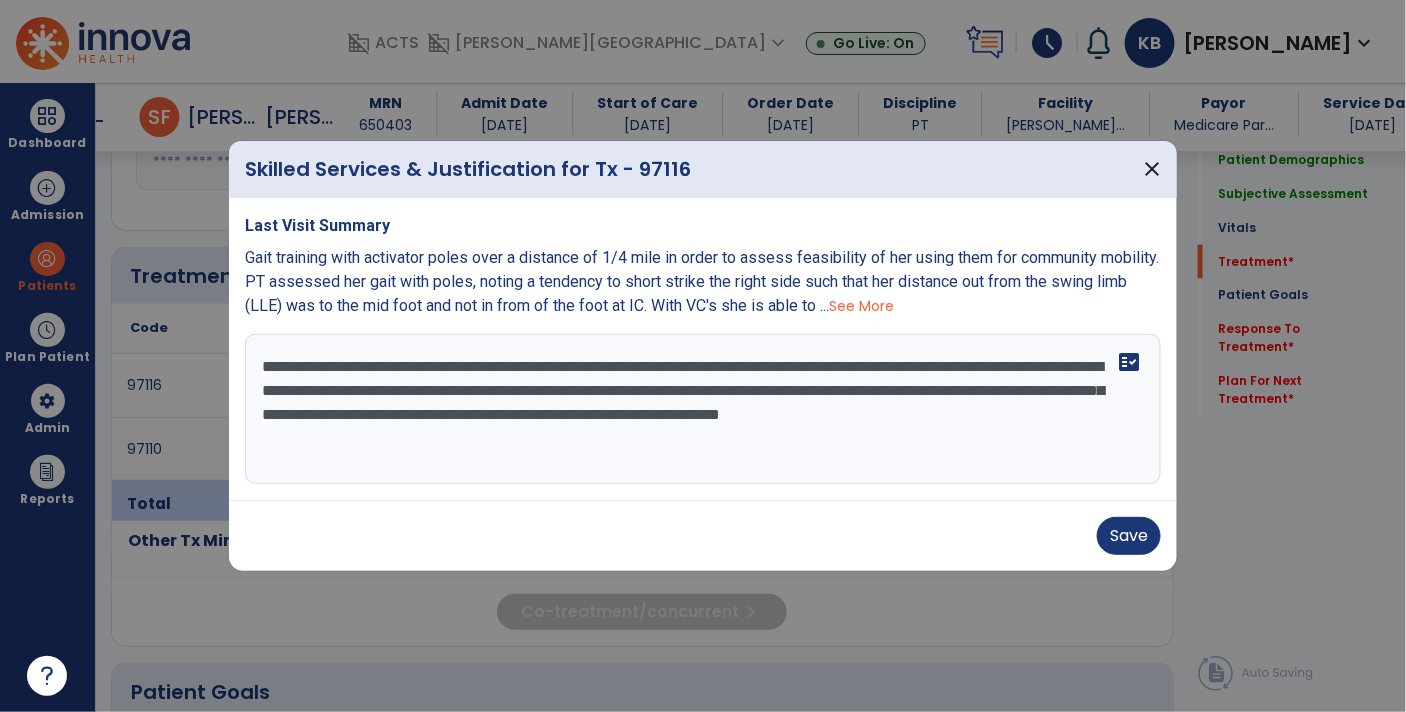 scroll, scrollTop: 1006, scrollLeft: 0, axis: vertical 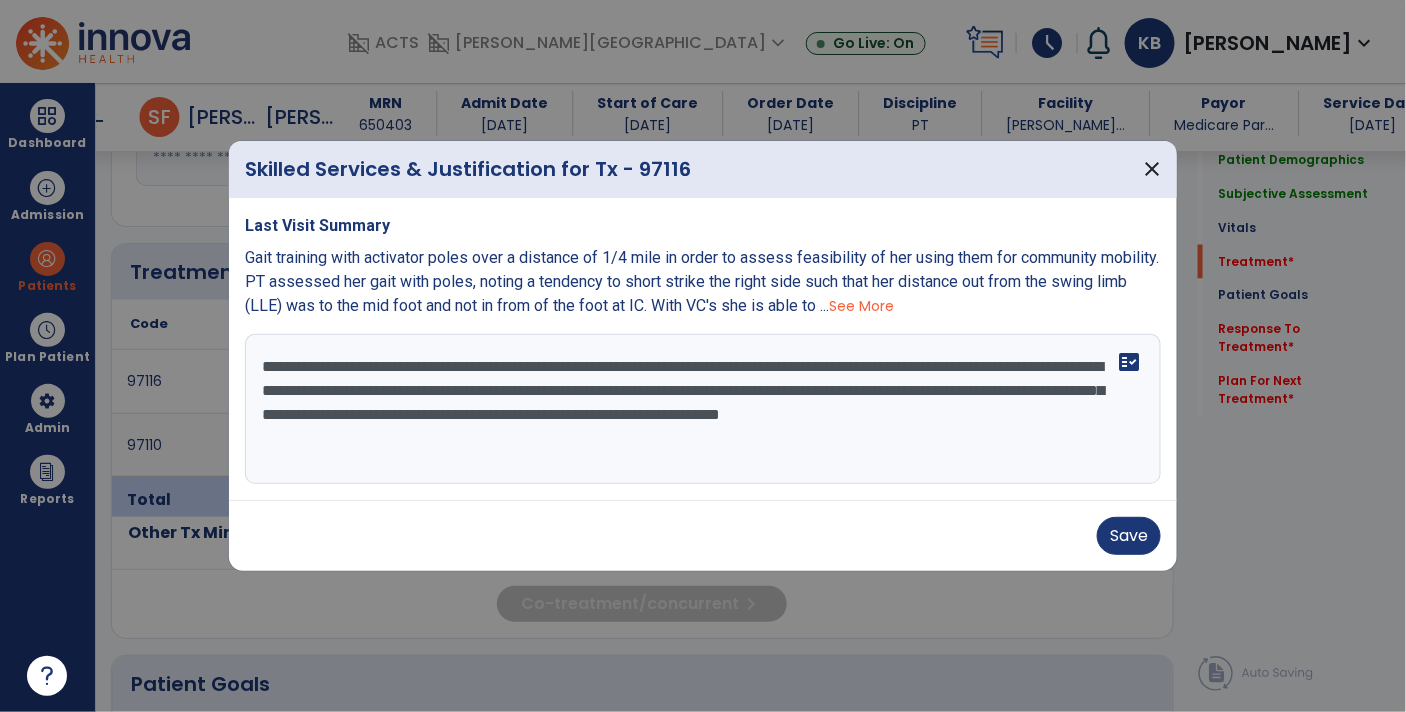 click on "**********" at bounding box center [703, 409] 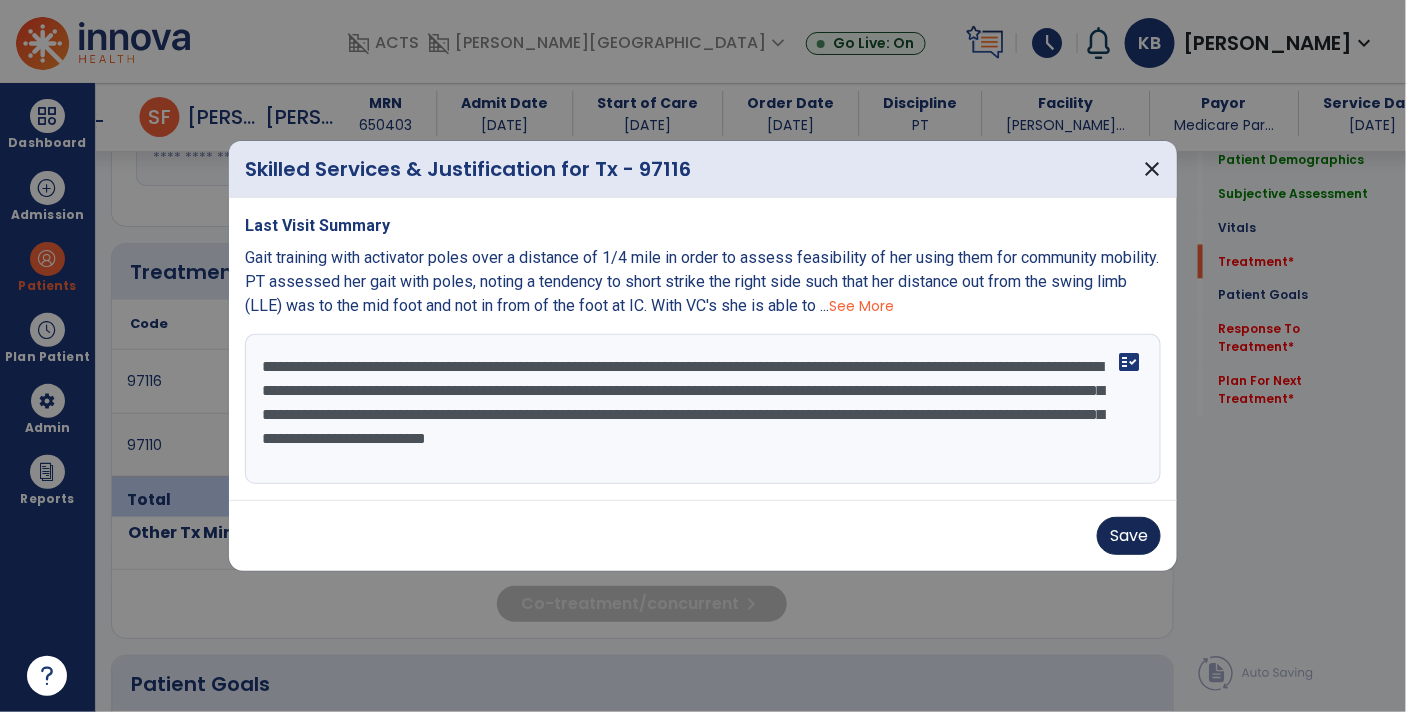 type on "**********" 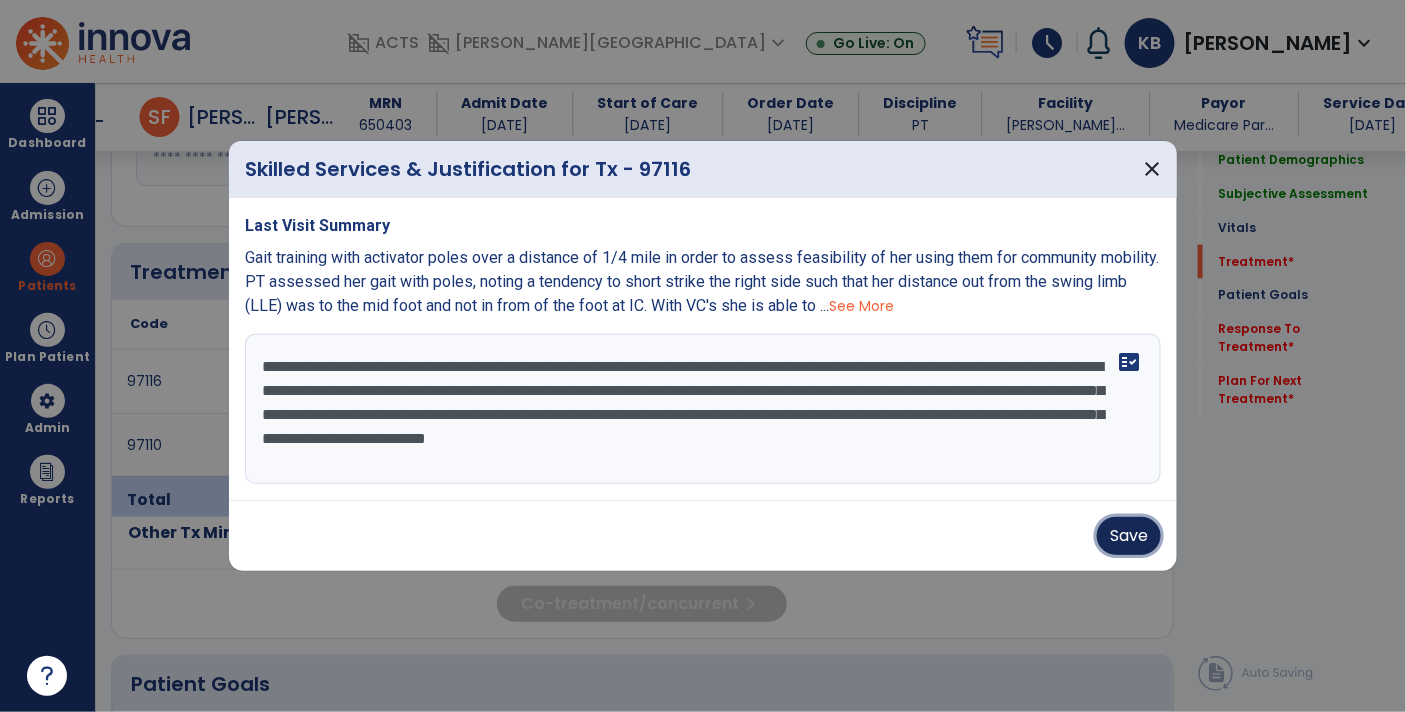 click on "Save" at bounding box center (1129, 536) 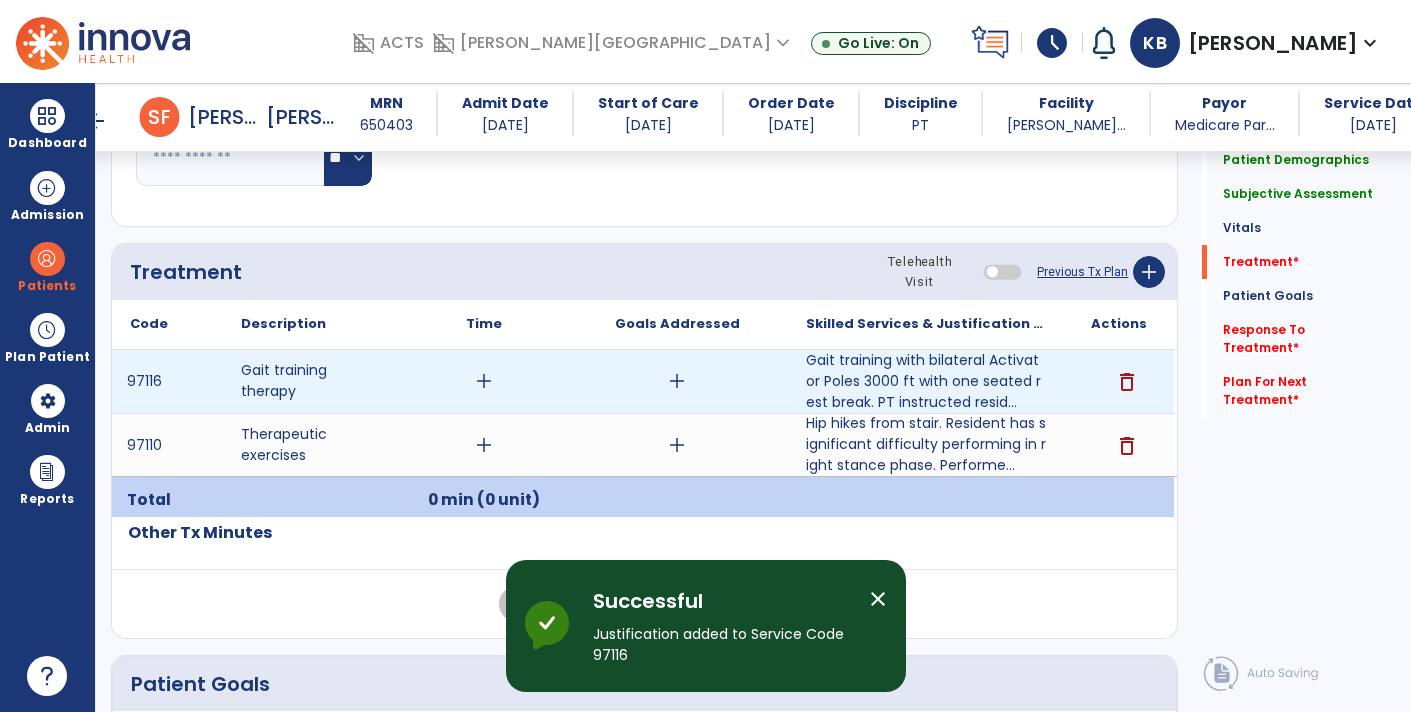 click on "add" at bounding box center (484, 381) 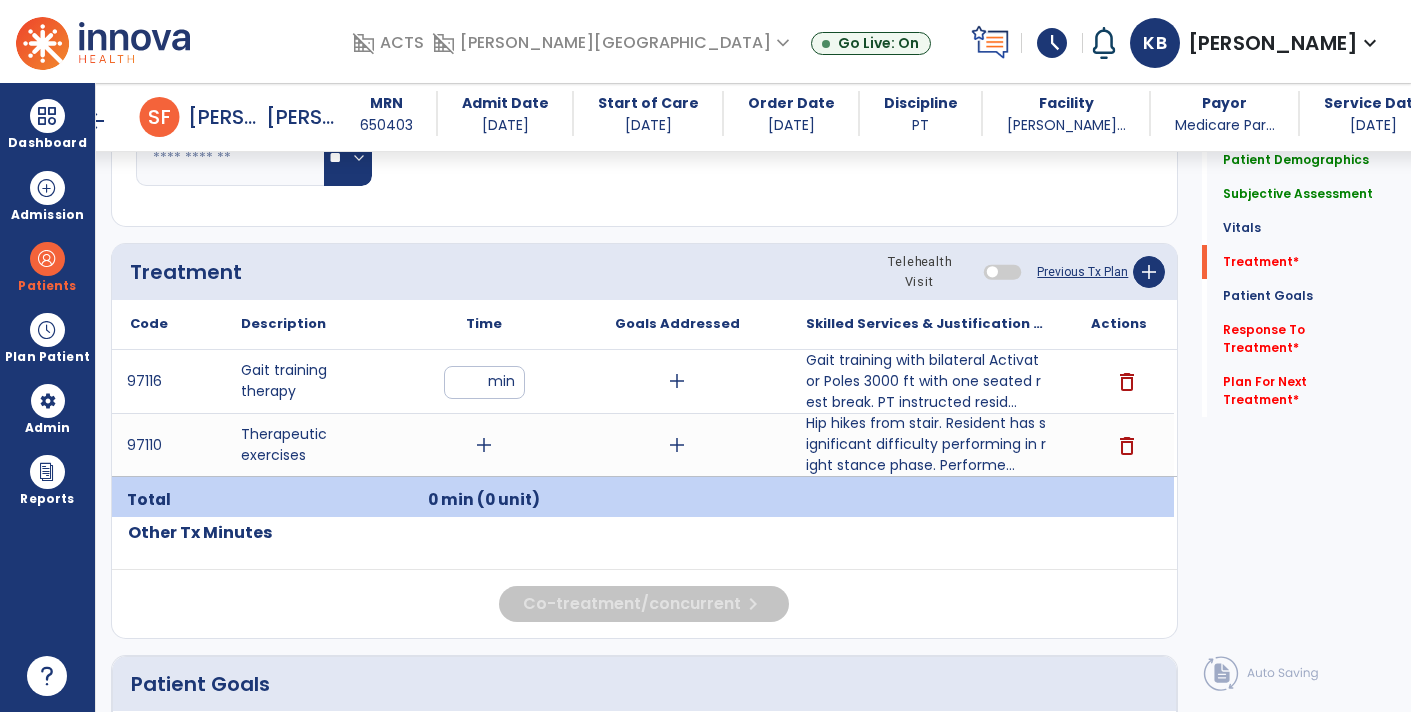 type on "**" 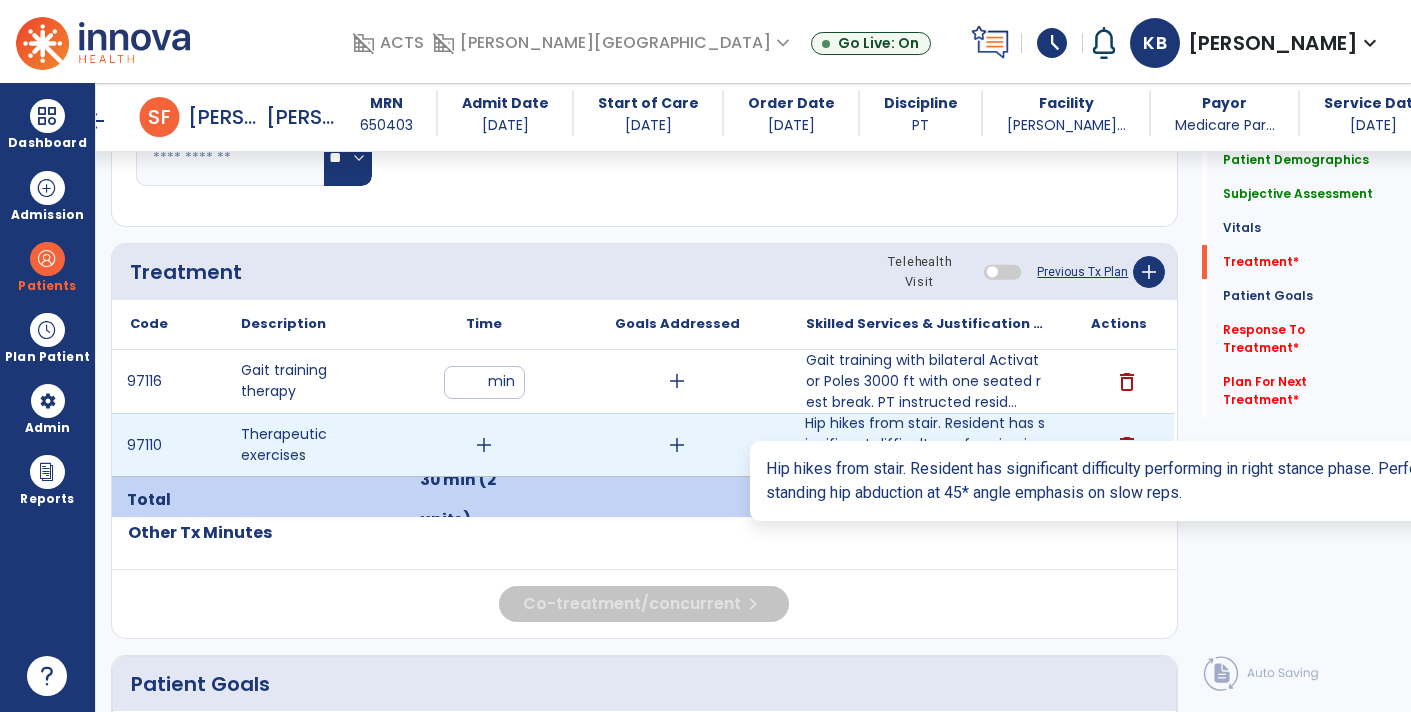 click on "Hip hikes from stair. Resident has significant difficulty performing in right stance phase. Performe..." at bounding box center (926, 444) 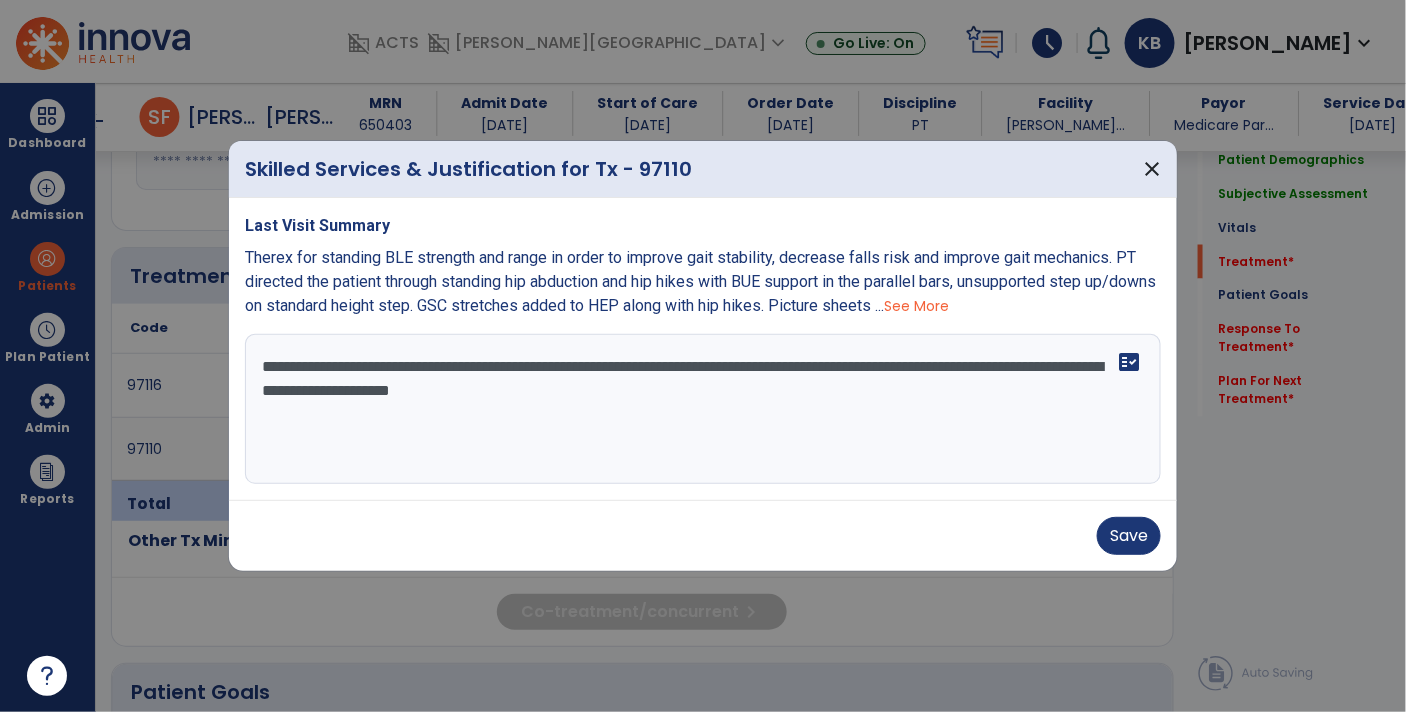 scroll, scrollTop: 1006, scrollLeft: 0, axis: vertical 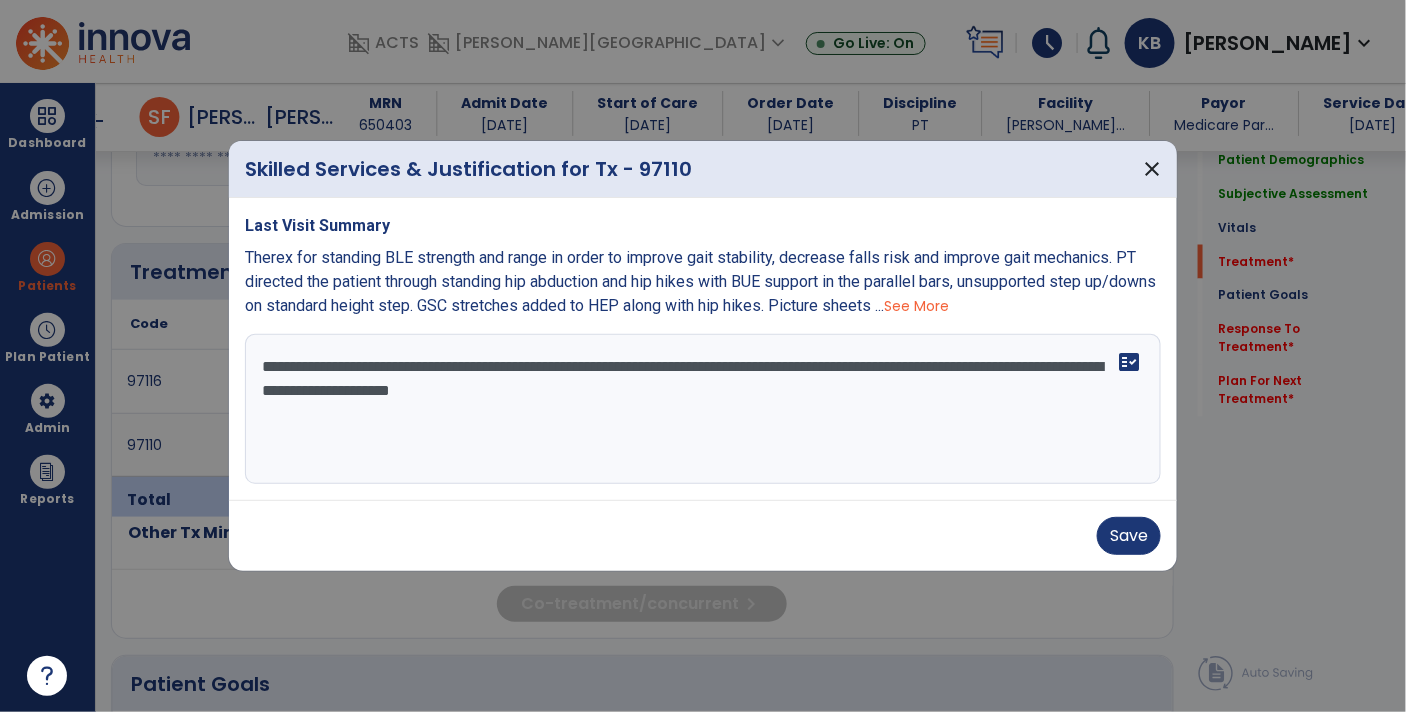 click on "**********" at bounding box center (703, 409) 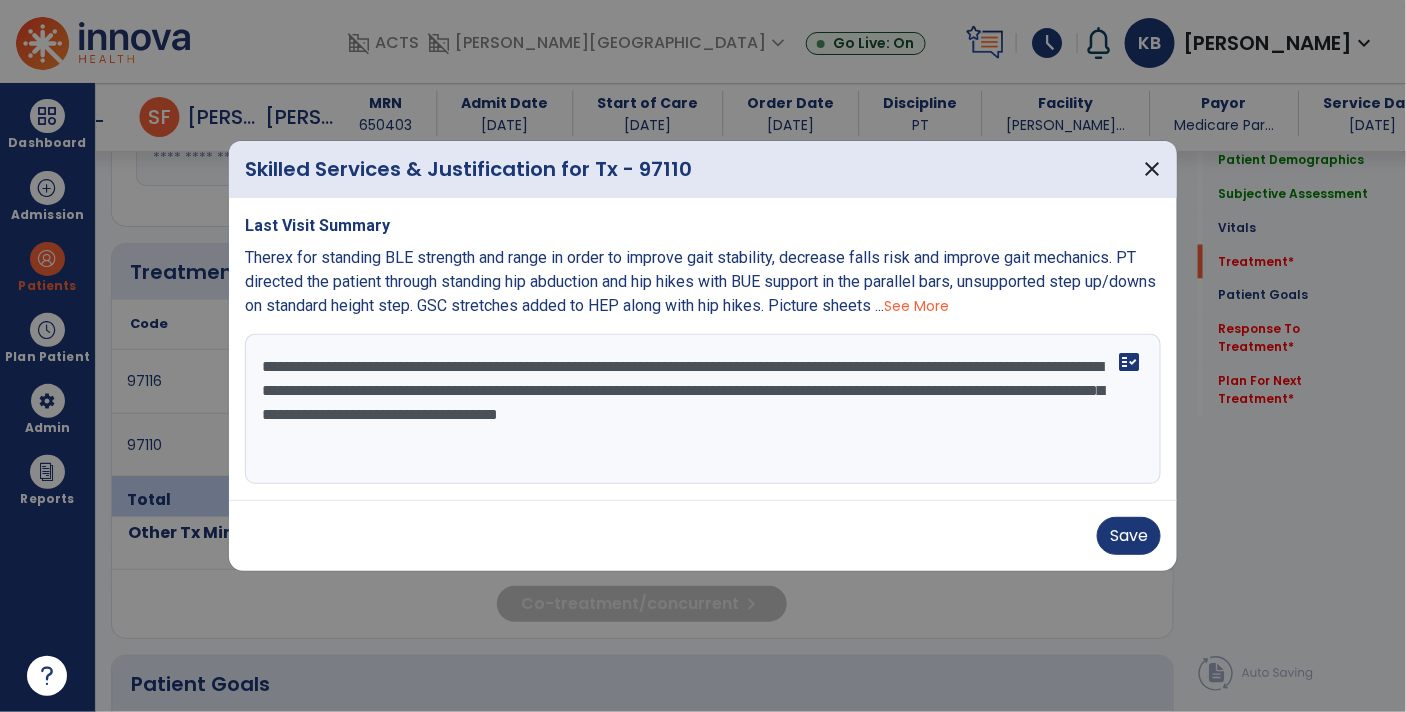 click on "**********" at bounding box center [703, 409] 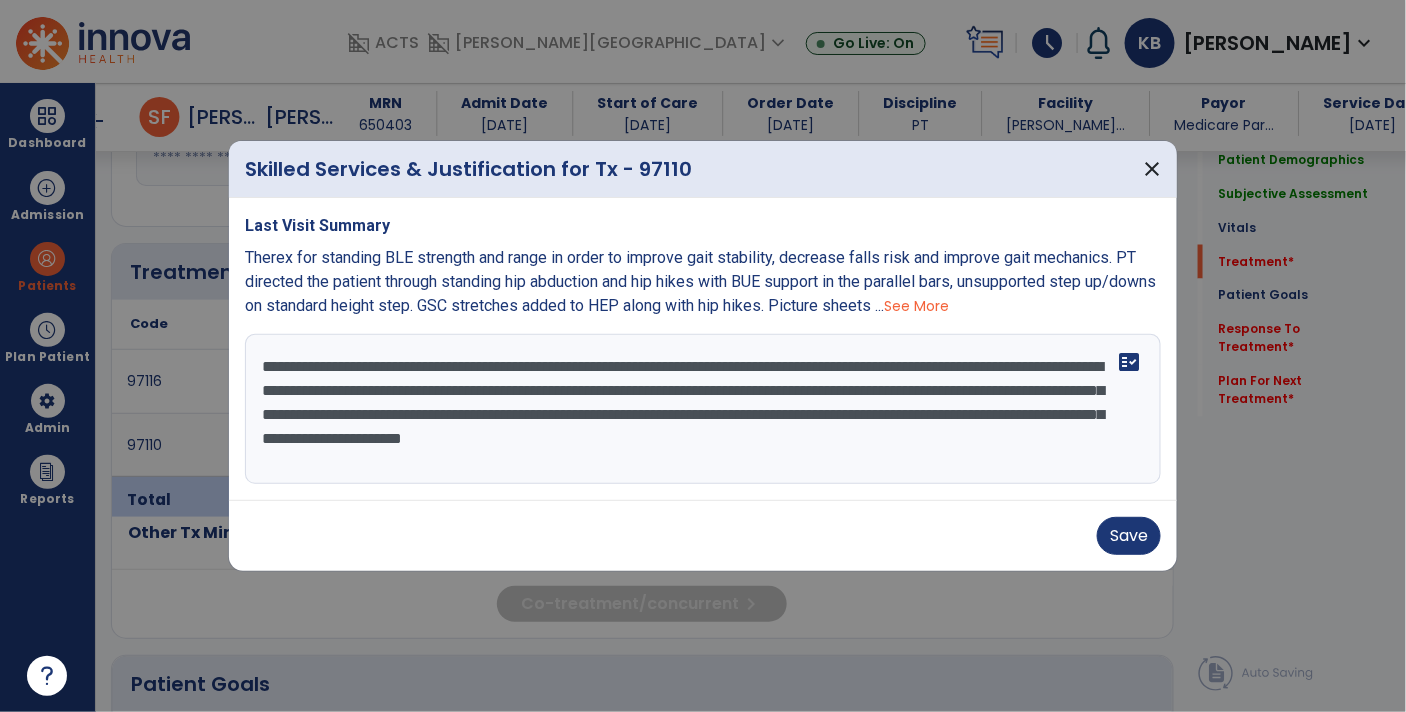 click on "**********" at bounding box center [703, 409] 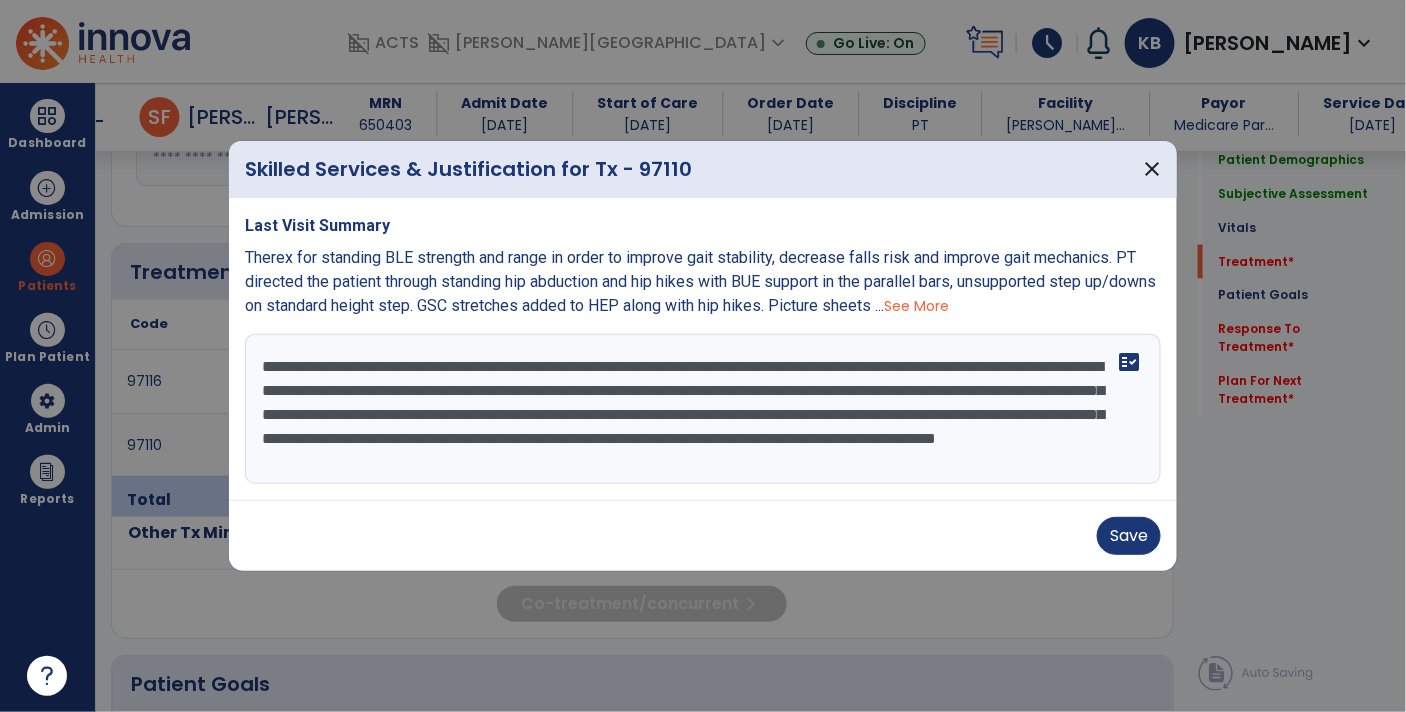scroll, scrollTop: 14, scrollLeft: 0, axis: vertical 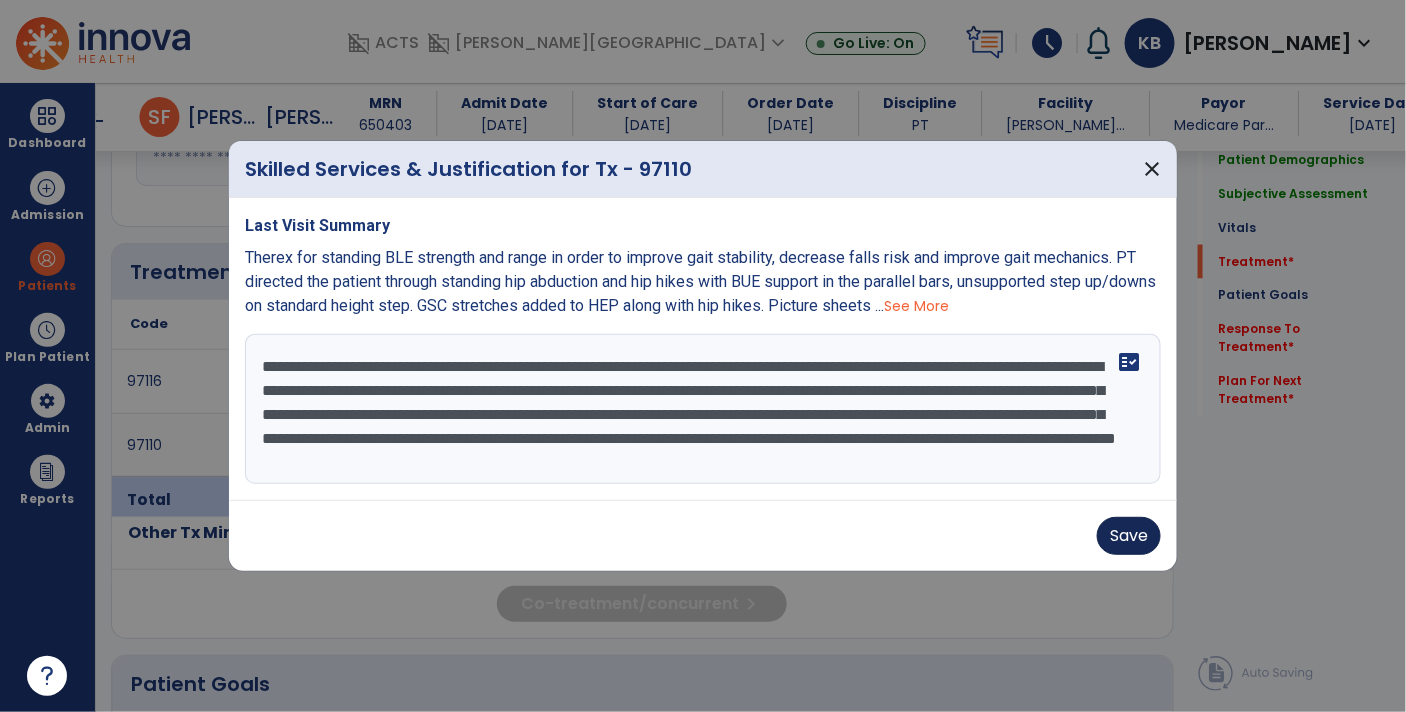 type on "**********" 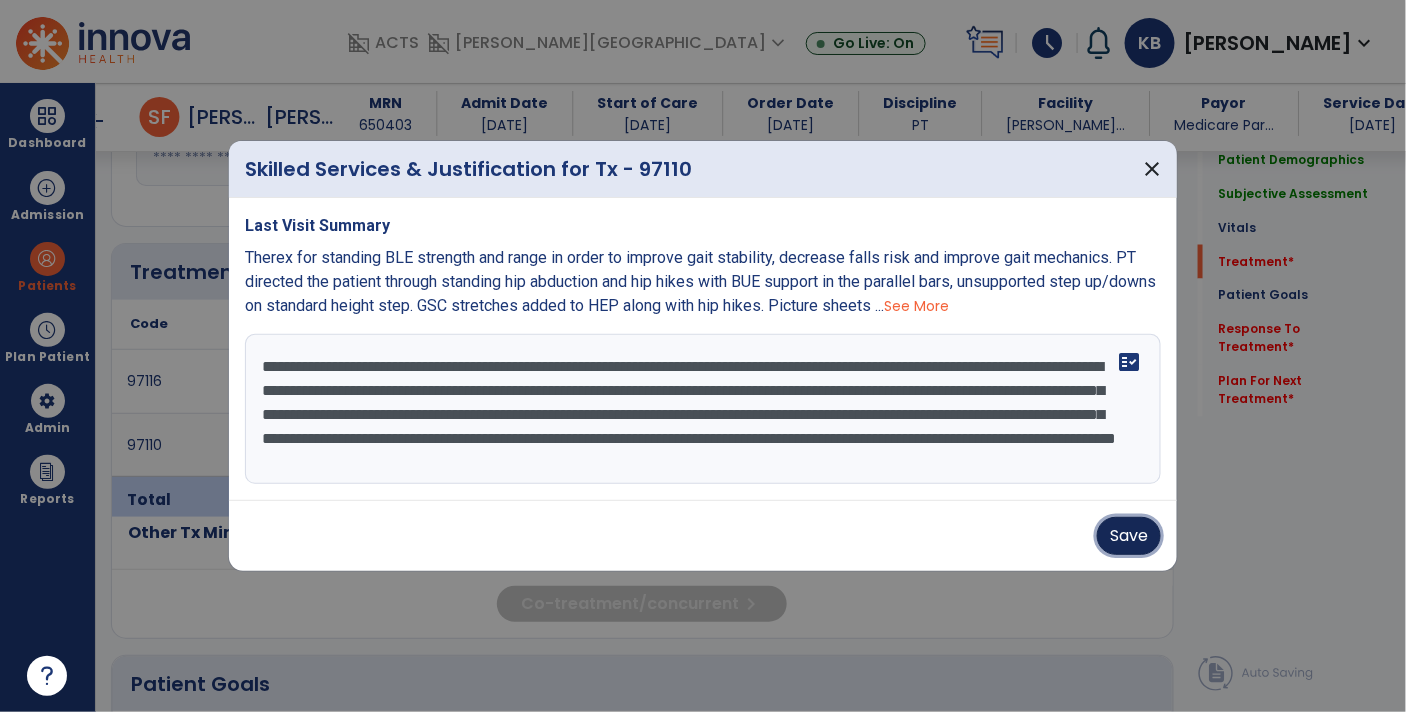 click on "Save" at bounding box center (1129, 536) 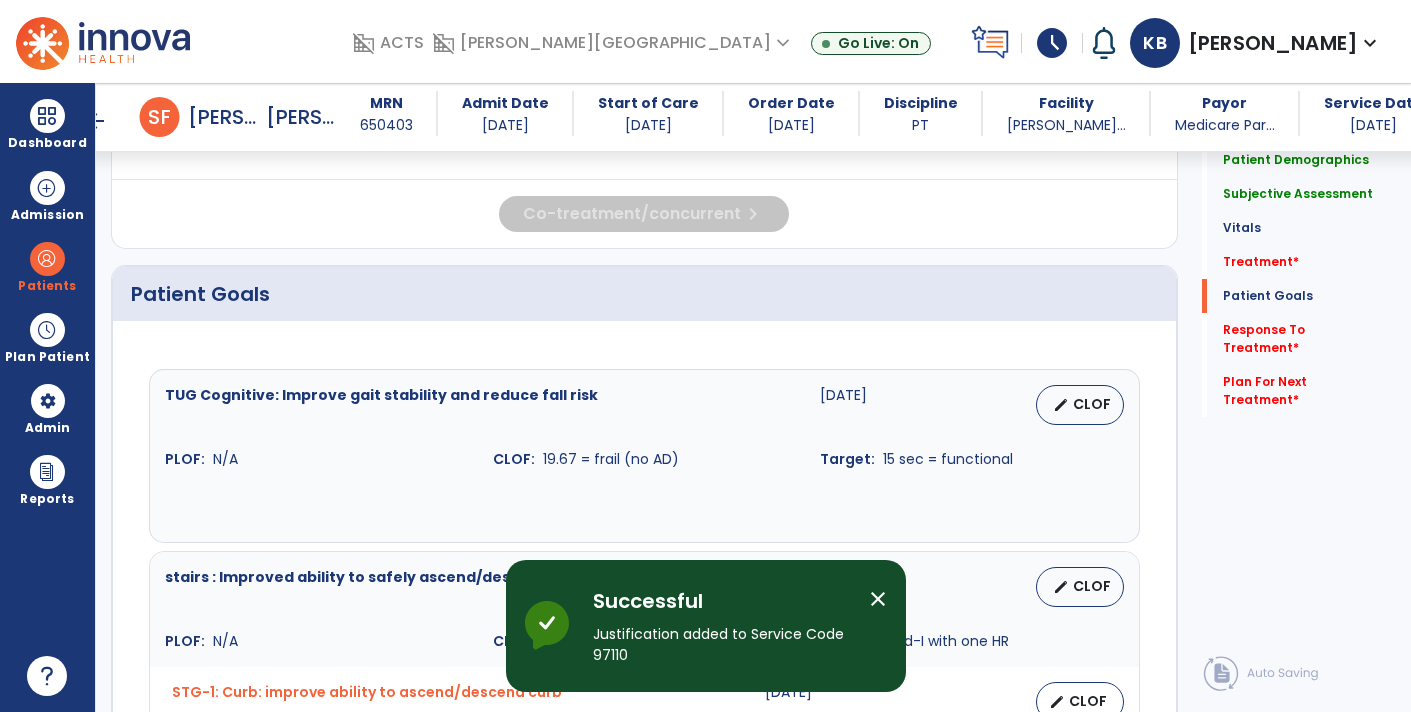 scroll, scrollTop: 1005, scrollLeft: 0, axis: vertical 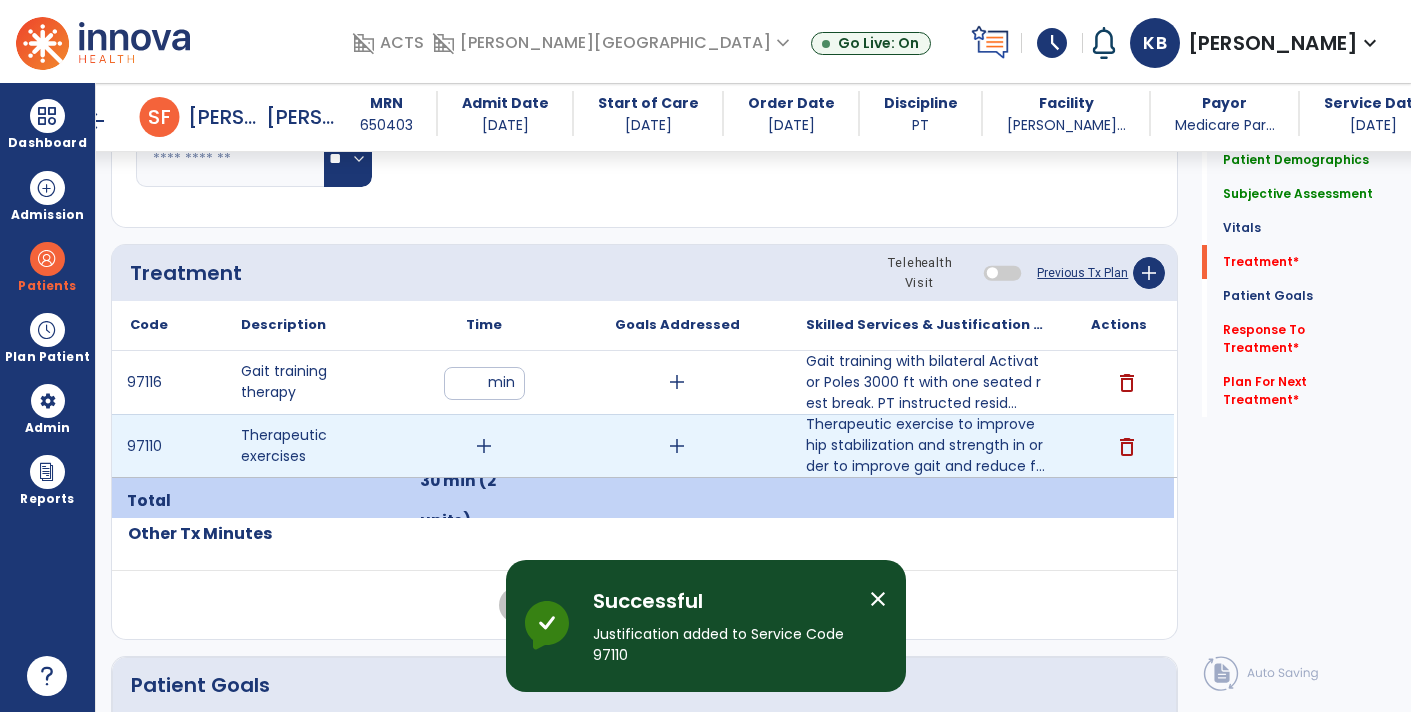click on "add" at bounding box center [484, 446] 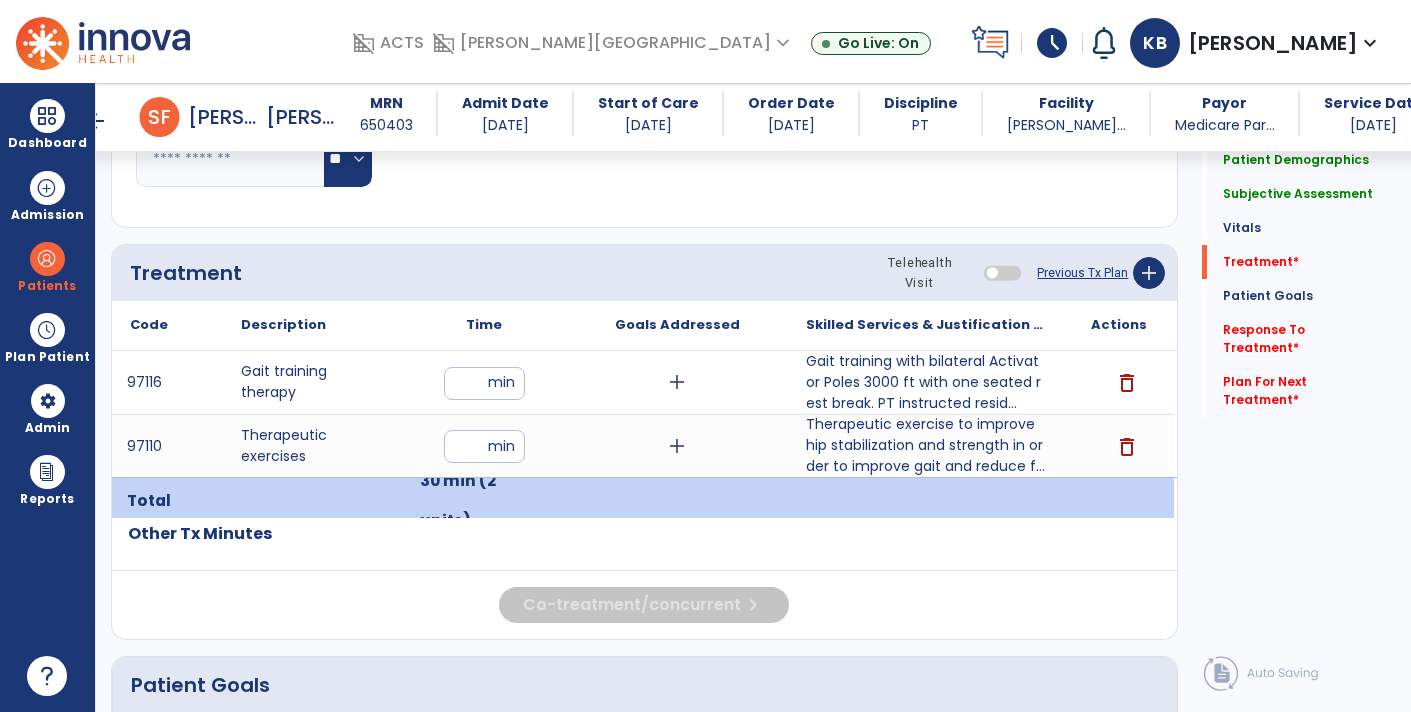 type on "**" 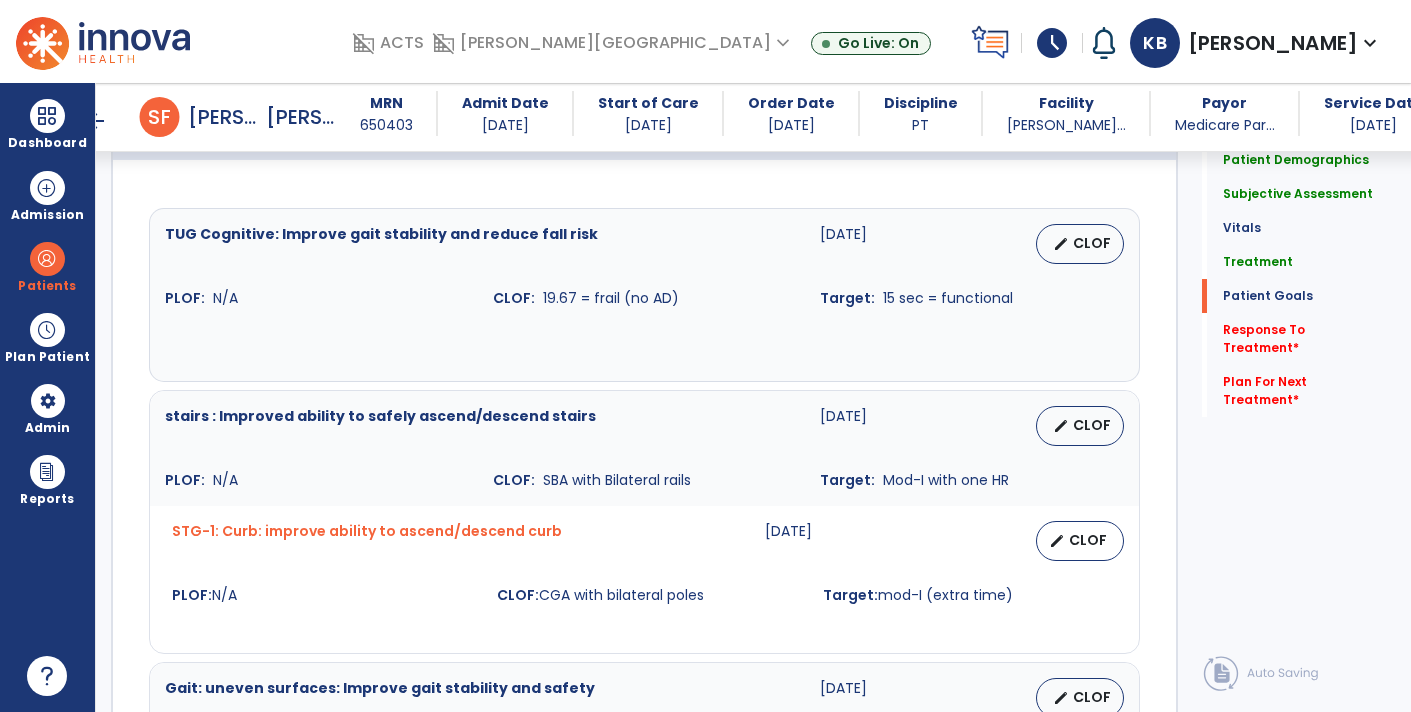 scroll, scrollTop: 2246, scrollLeft: 0, axis: vertical 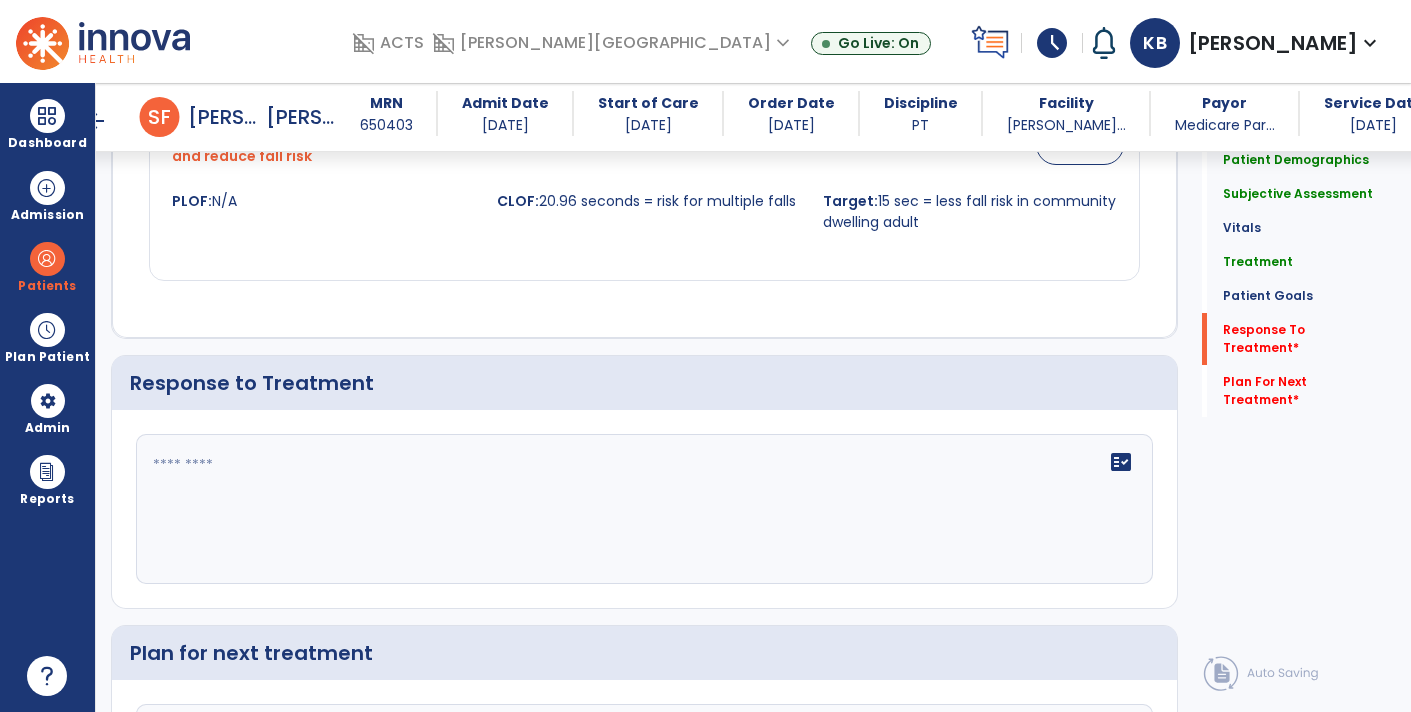 click on "fact_check" 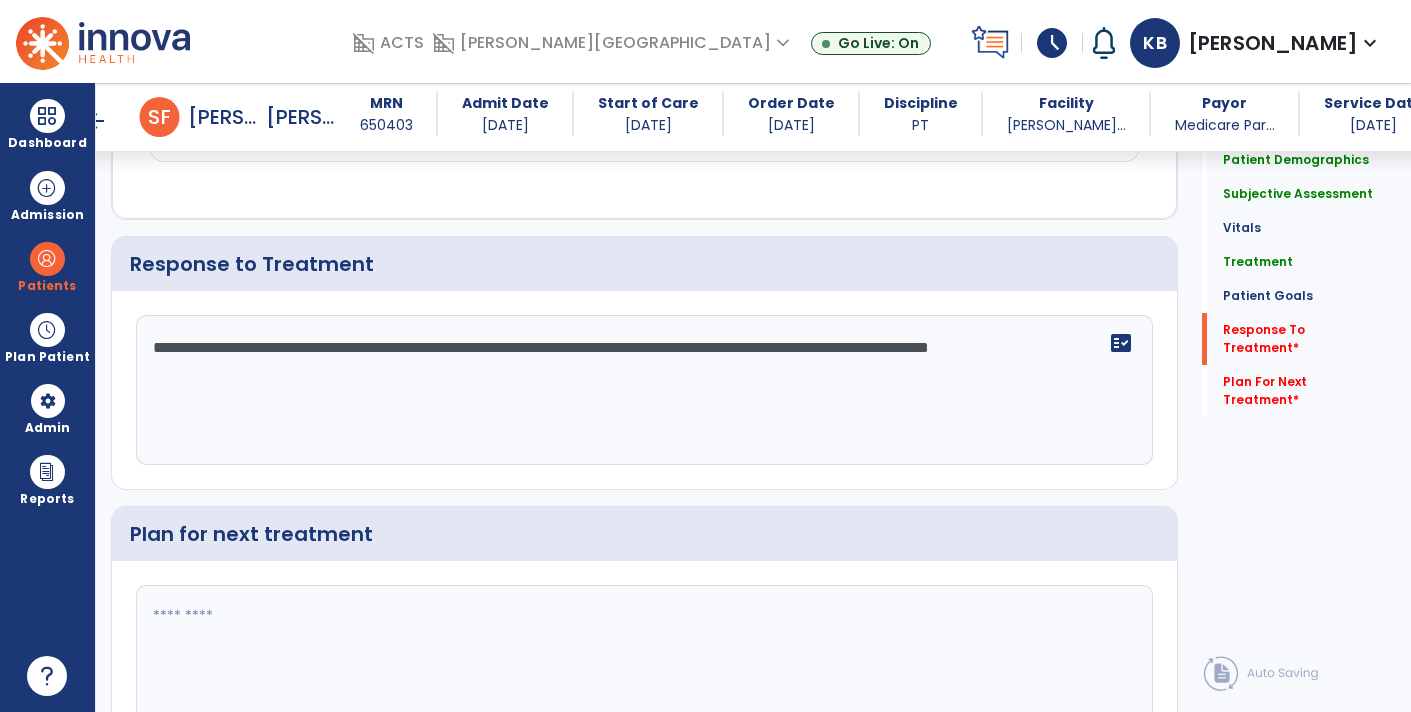 scroll, scrollTop: 2468, scrollLeft: 0, axis: vertical 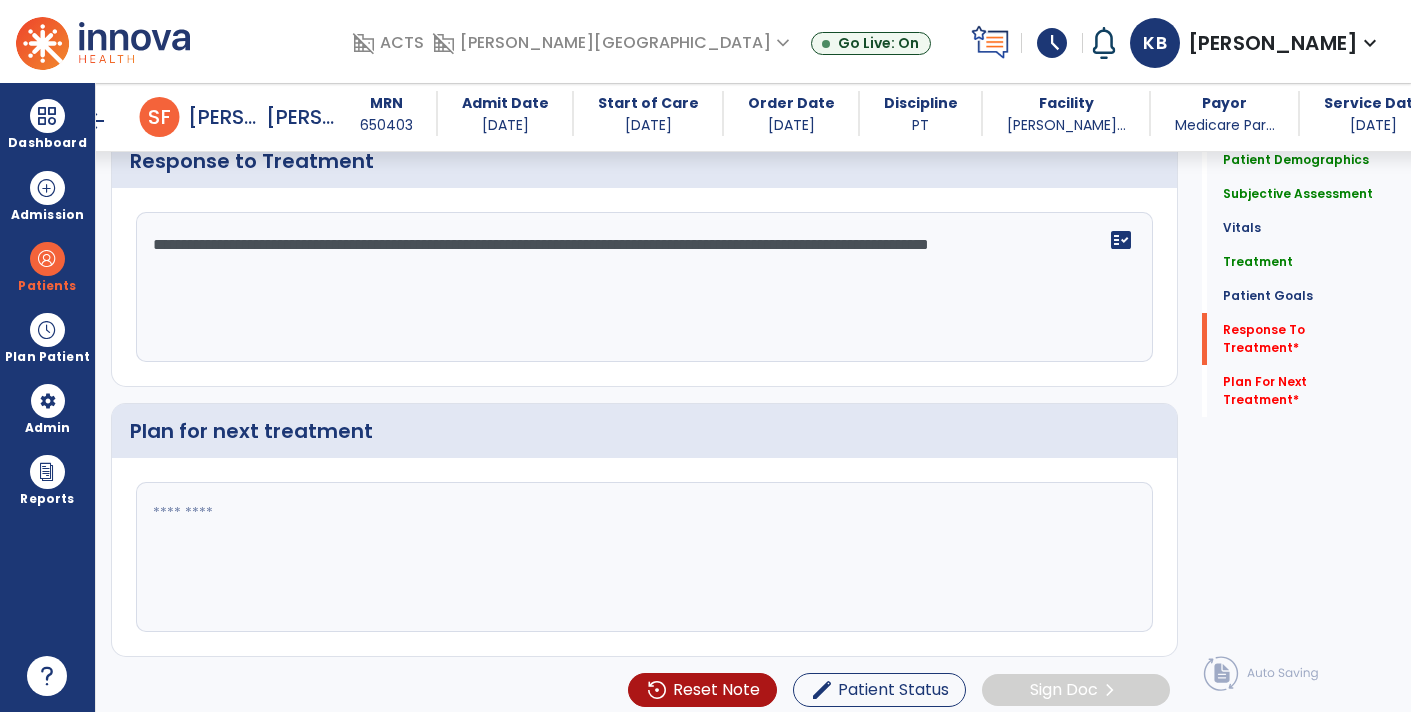 type on "**********" 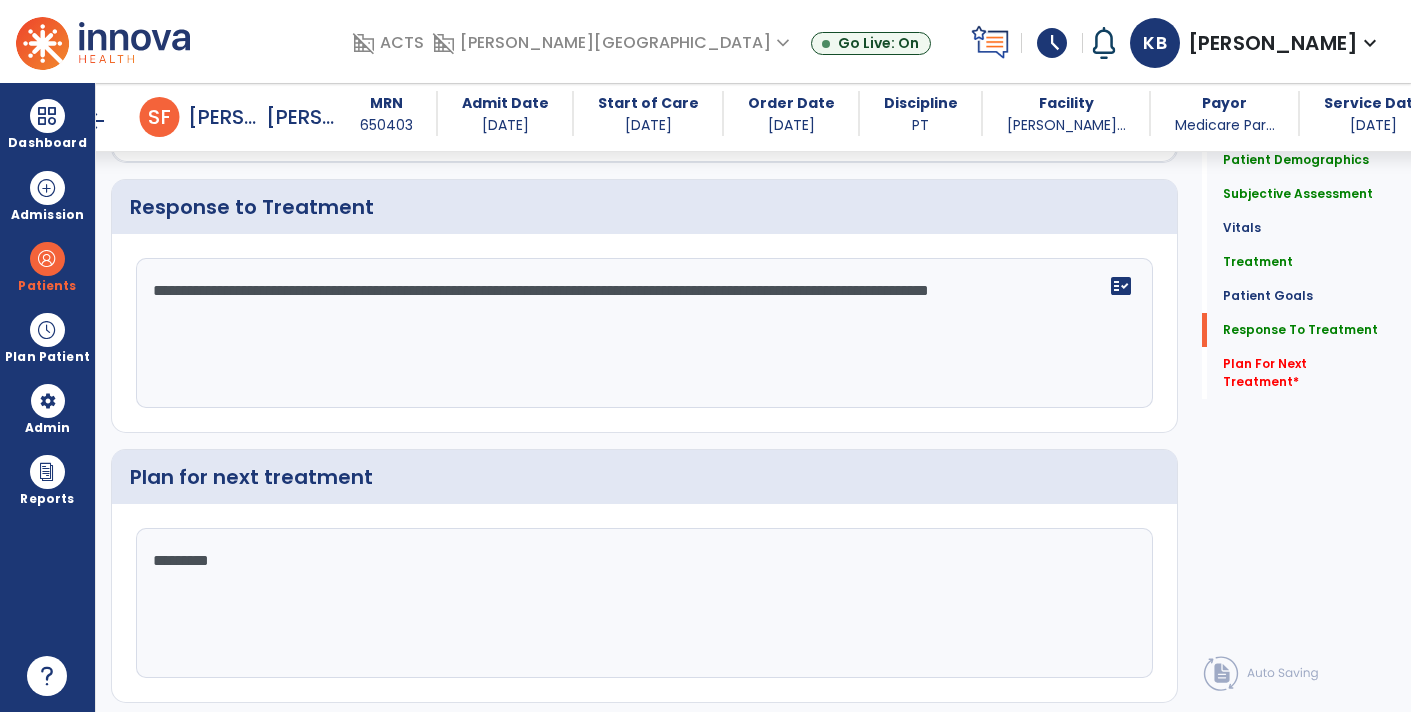 scroll, scrollTop: 2468, scrollLeft: 0, axis: vertical 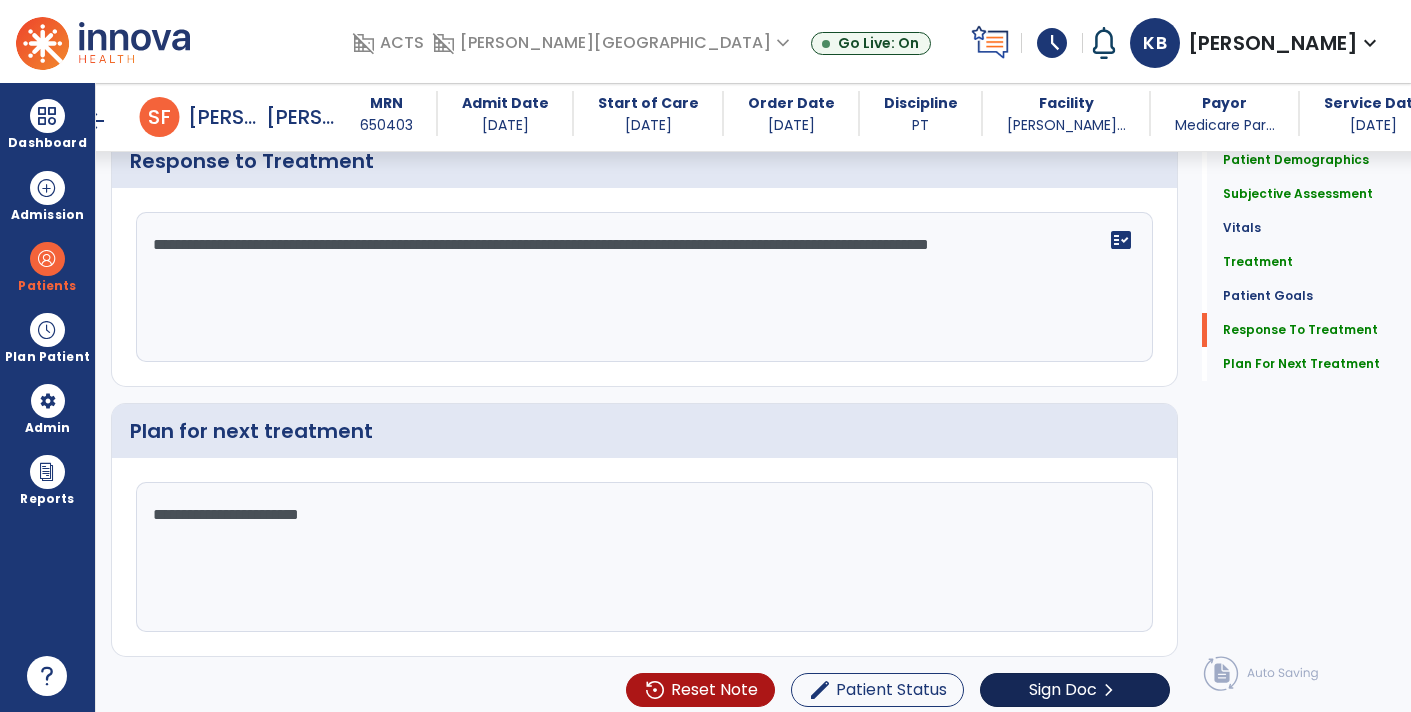 type on "**********" 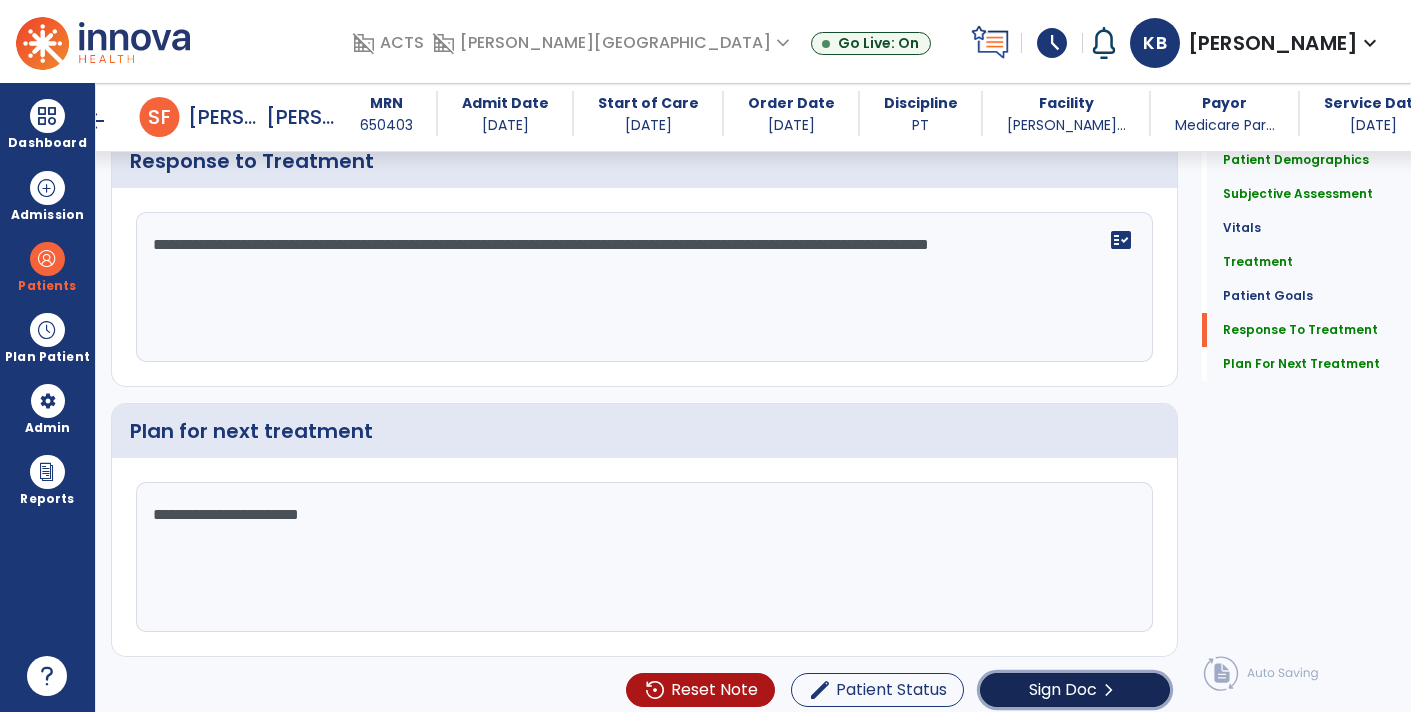 click on "Sign Doc" 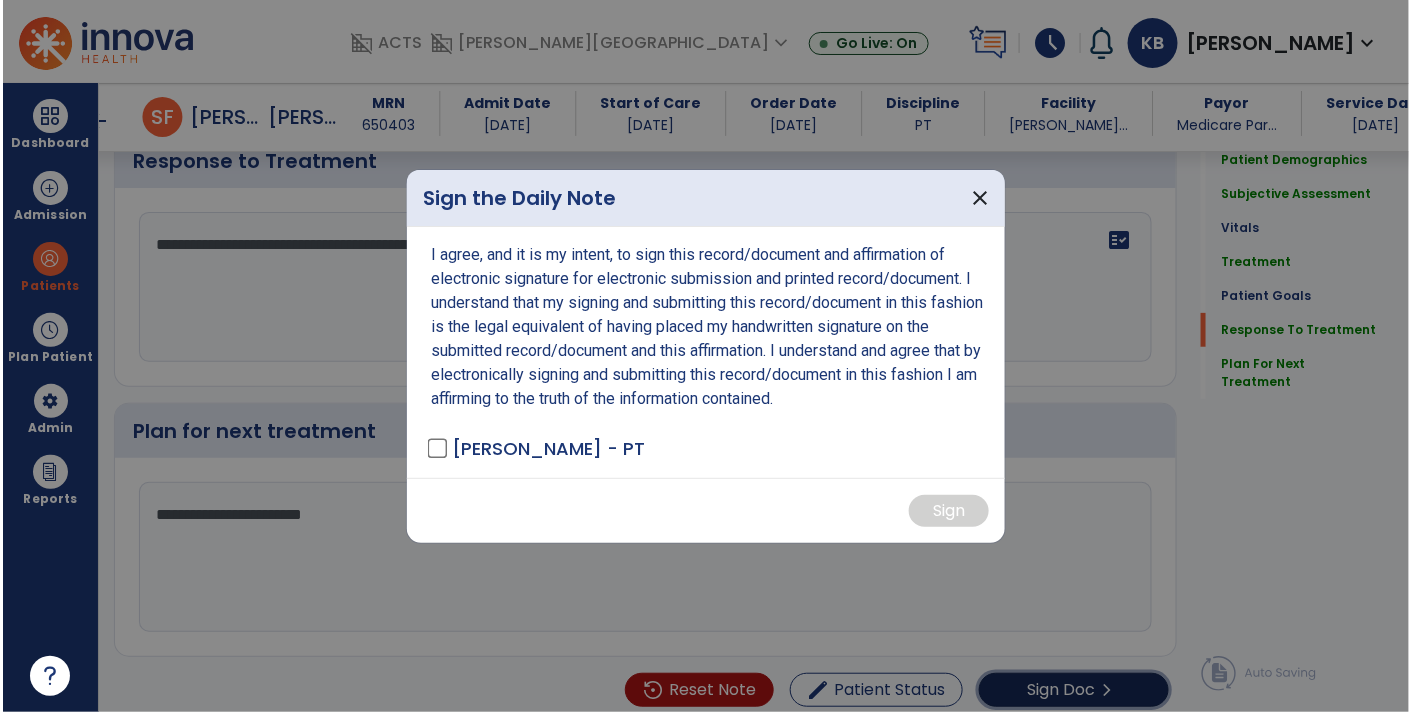 scroll, scrollTop: 2468, scrollLeft: 0, axis: vertical 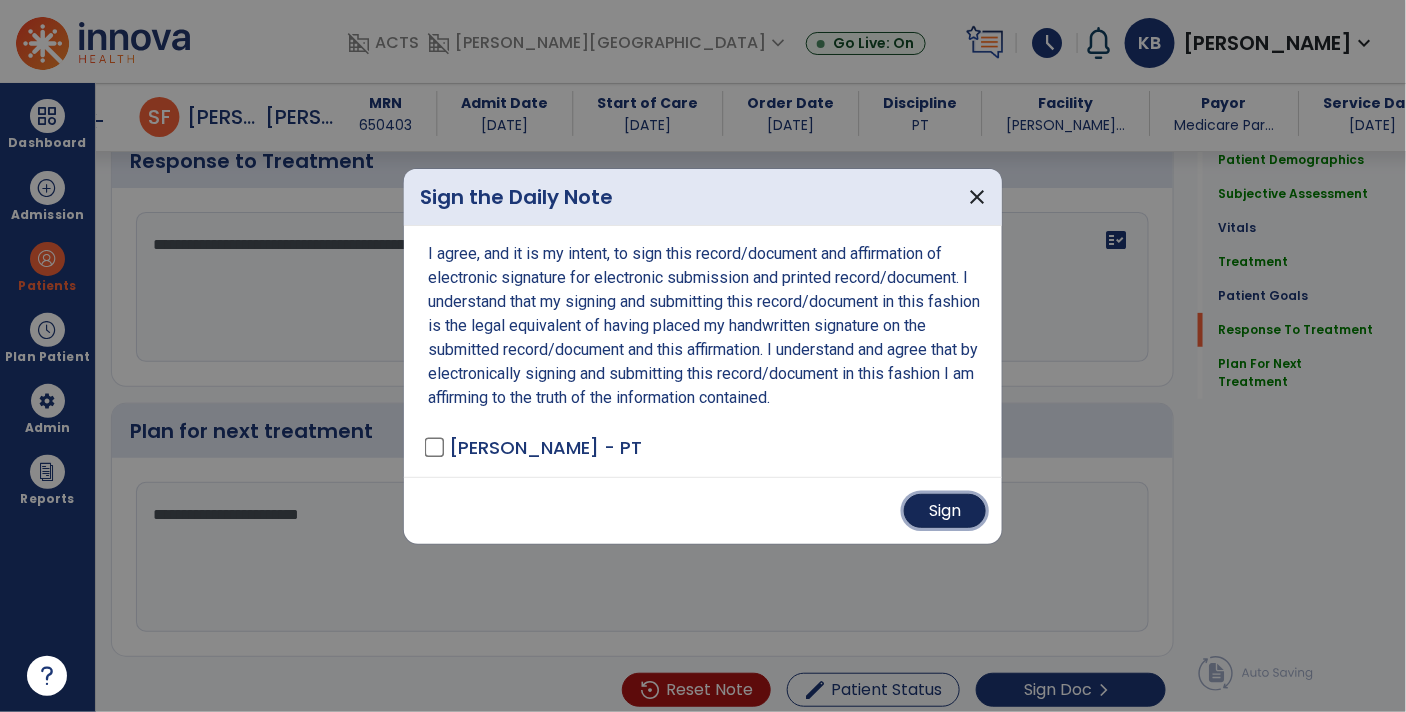 click on "Sign" at bounding box center [945, 511] 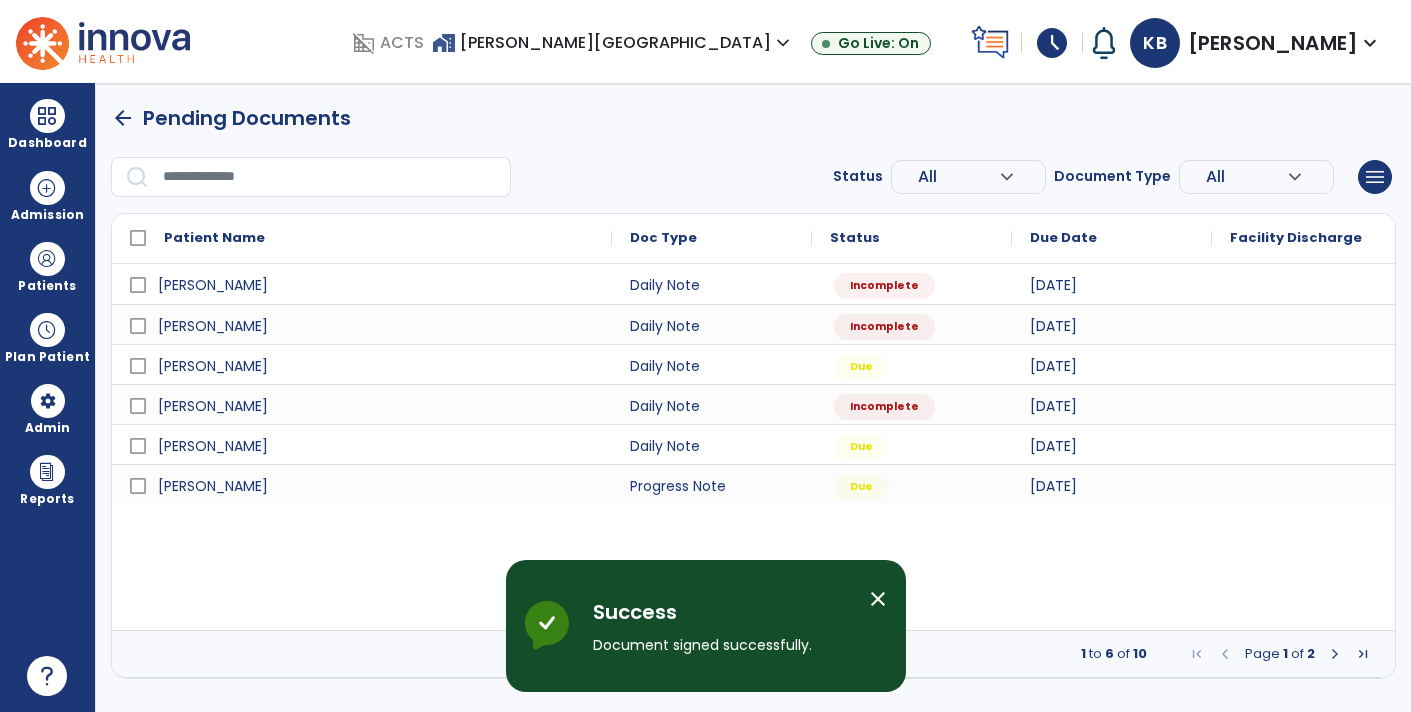 scroll, scrollTop: 0, scrollLeft: 0, axis: both 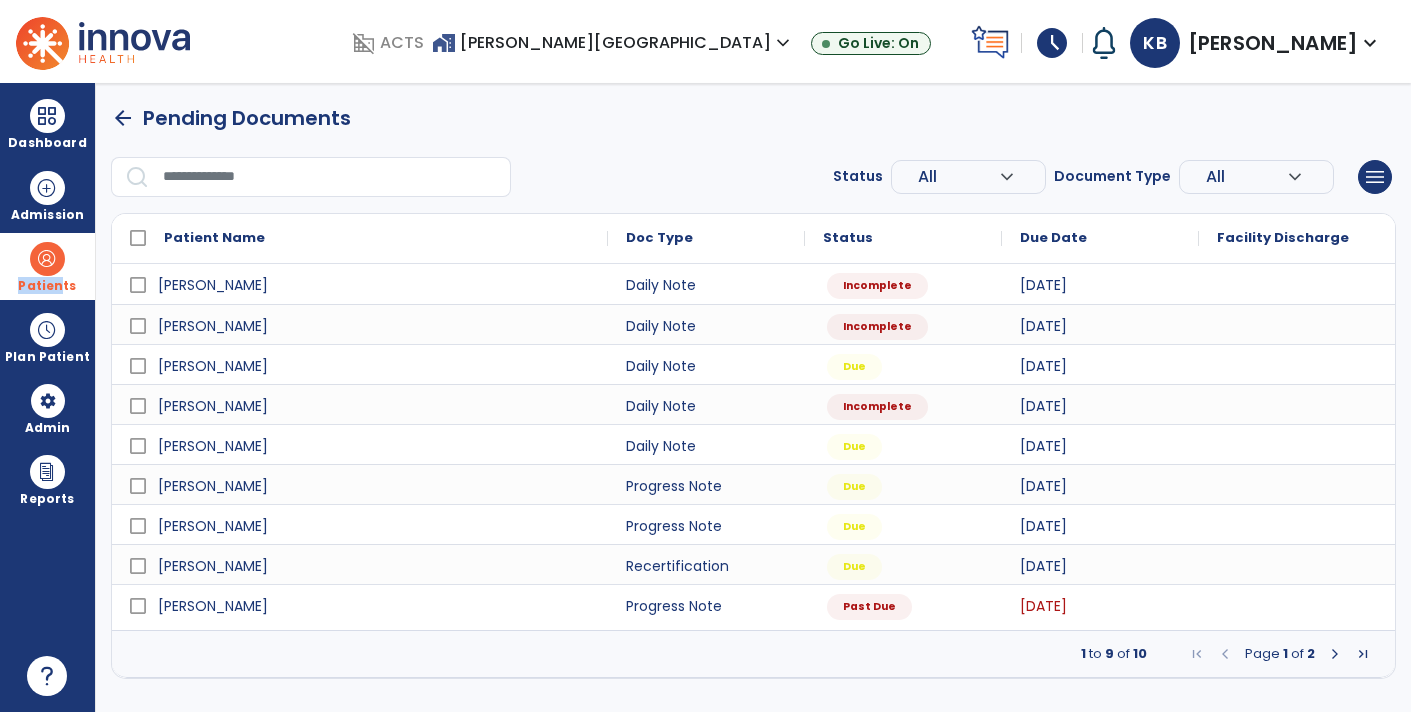 click on "Patients" at bounding box center (47, 266) 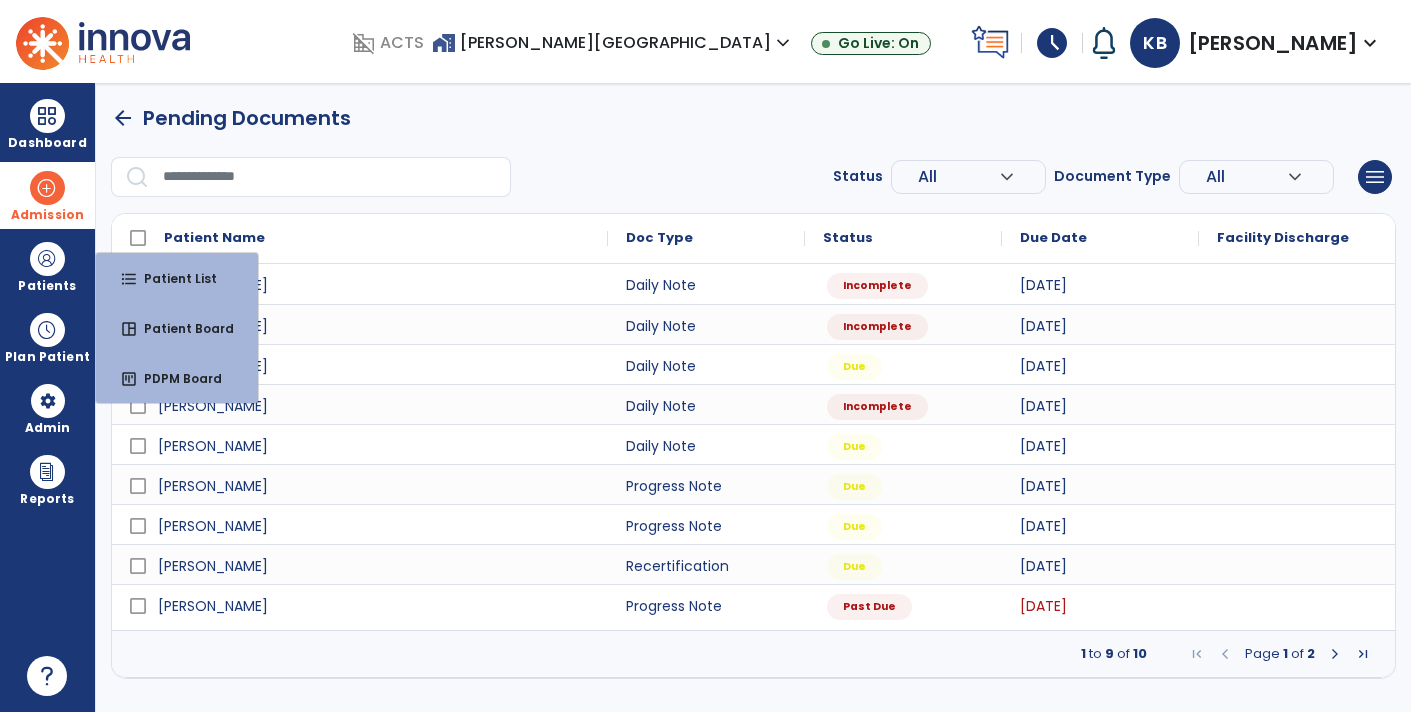 click at bounding box center (47, 188) 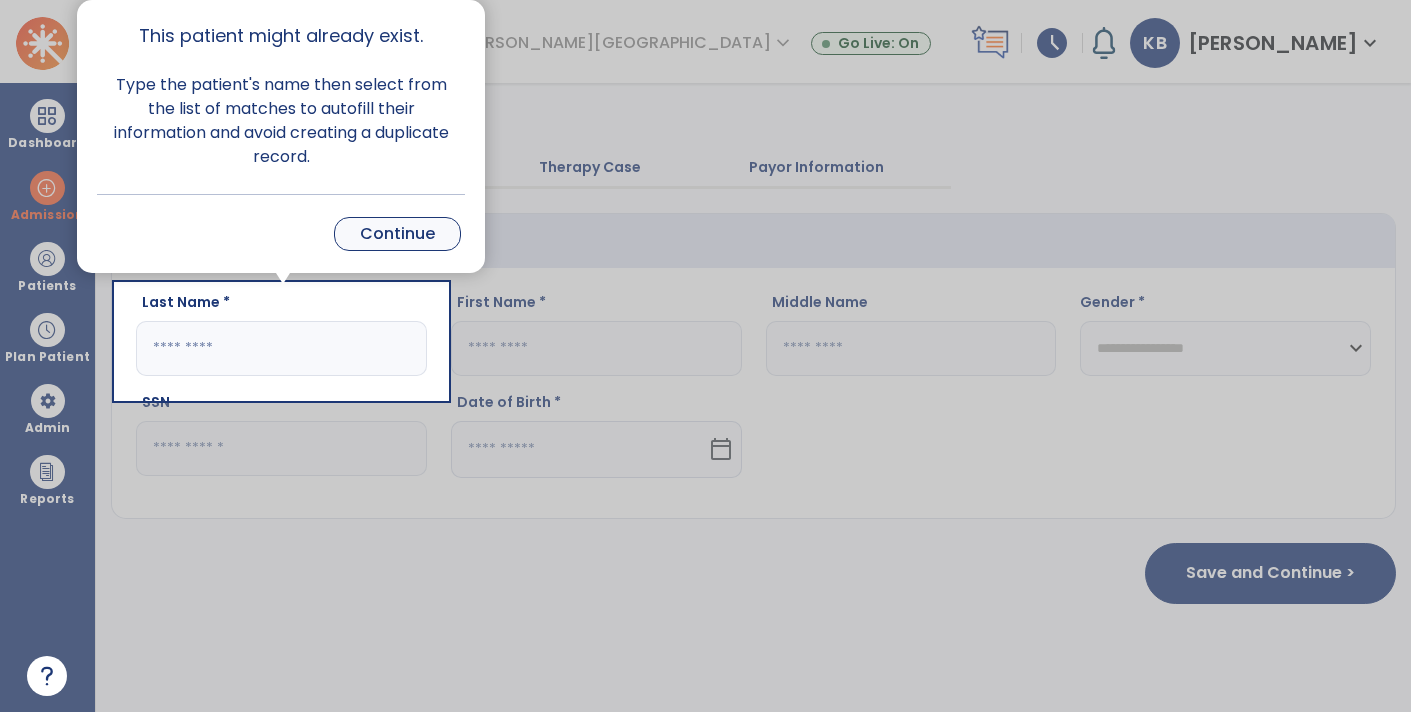 click on "Continue" at bounding box center [397, 234] 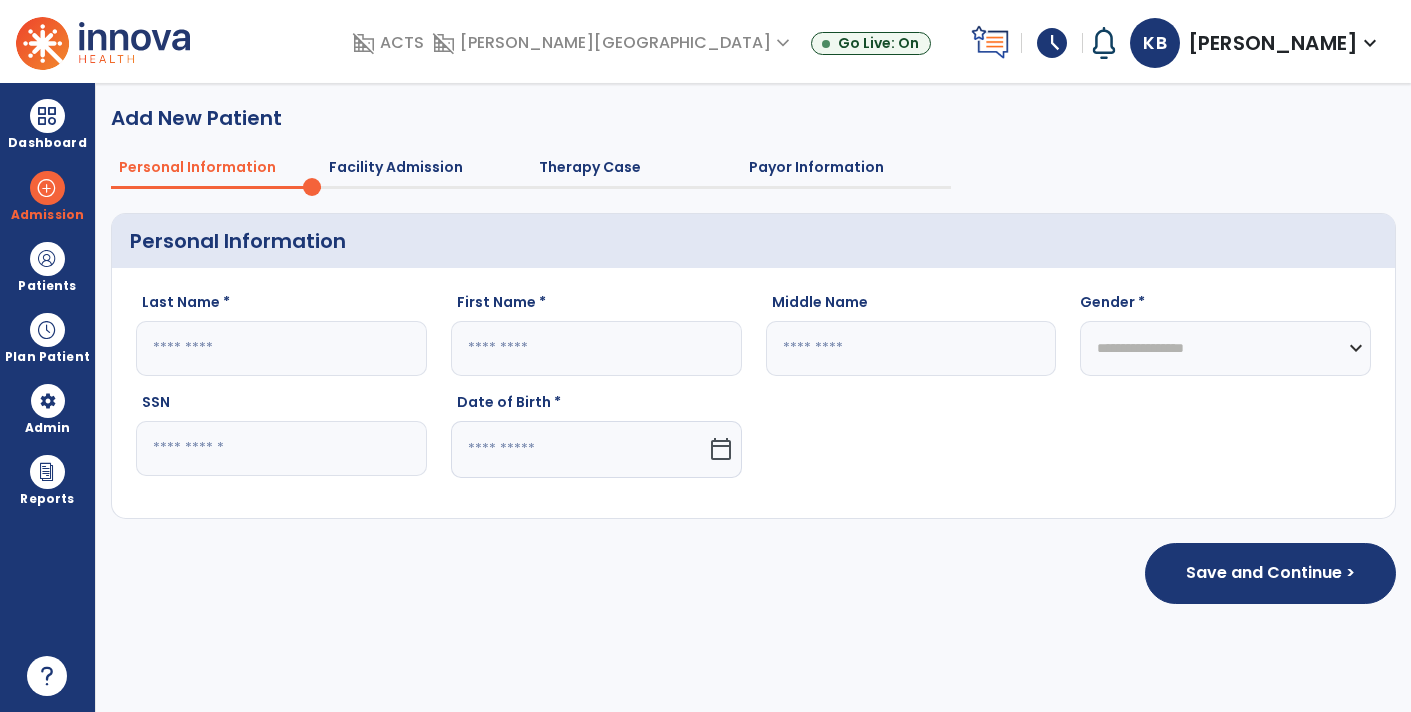 click 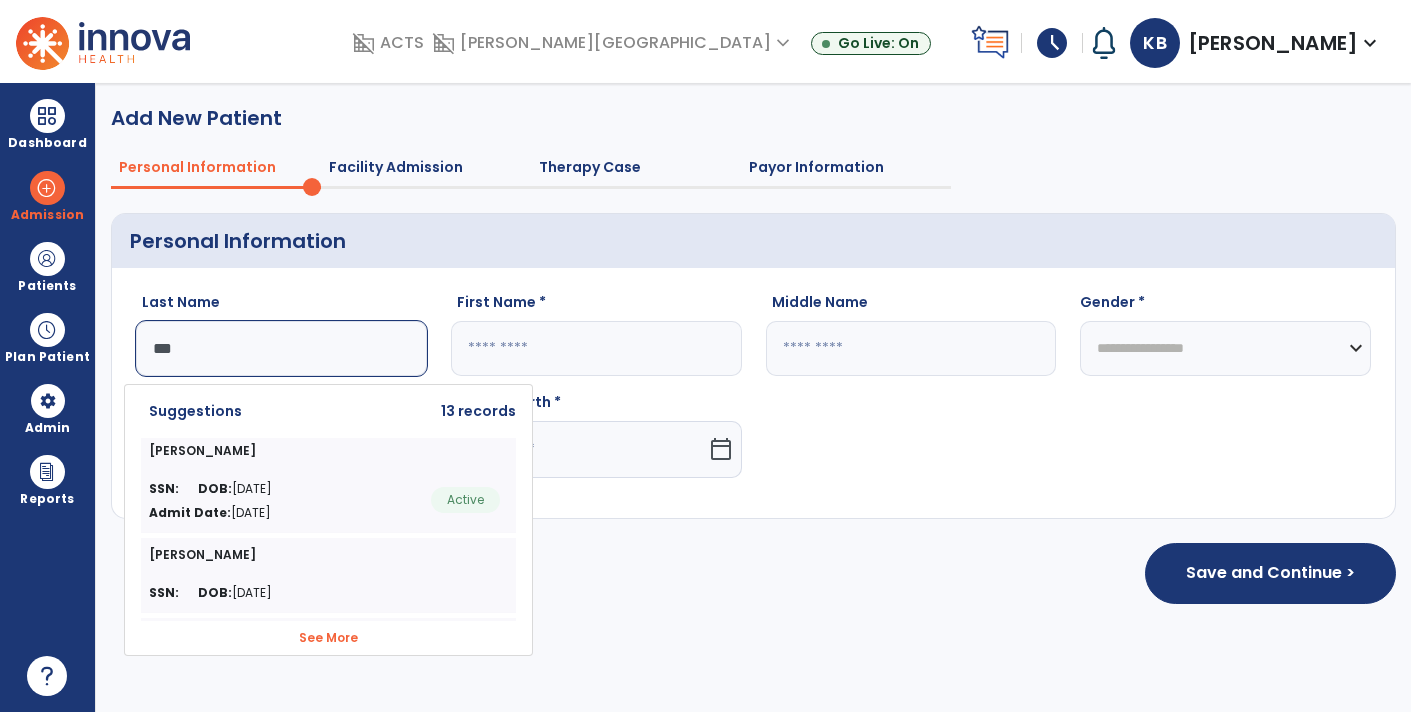 click on "David Lee  SSN:   DOB:  10/23/1932 Admit Date:  Apr 14, 2025  Active" 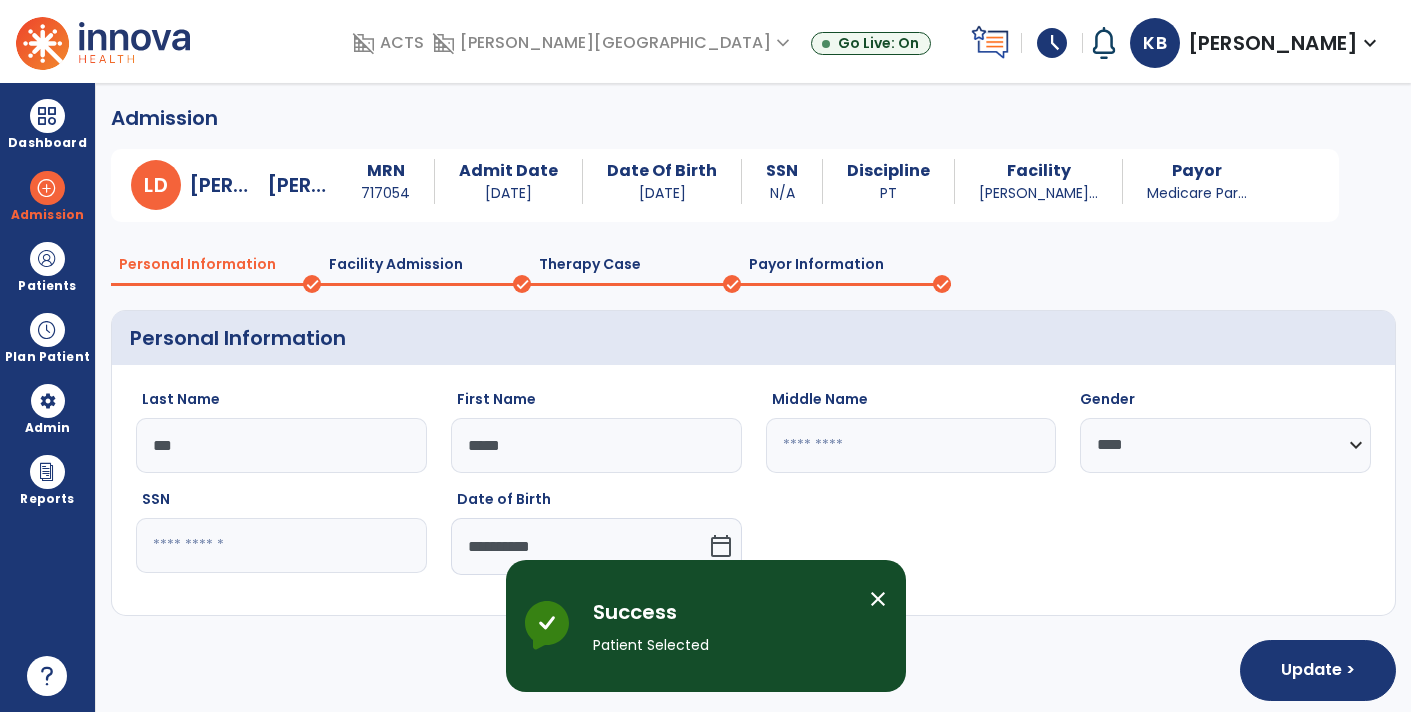 click on "Facility Admission" 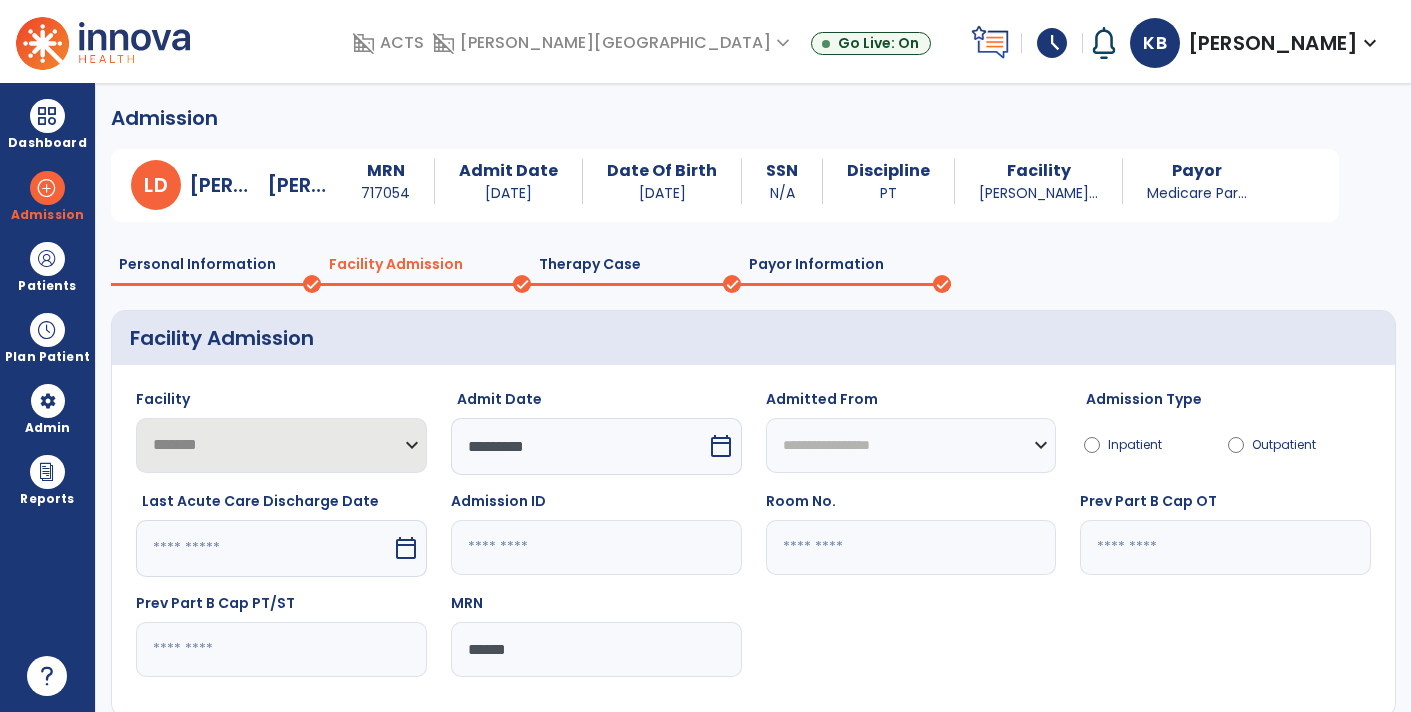 click on "Therapy Case" 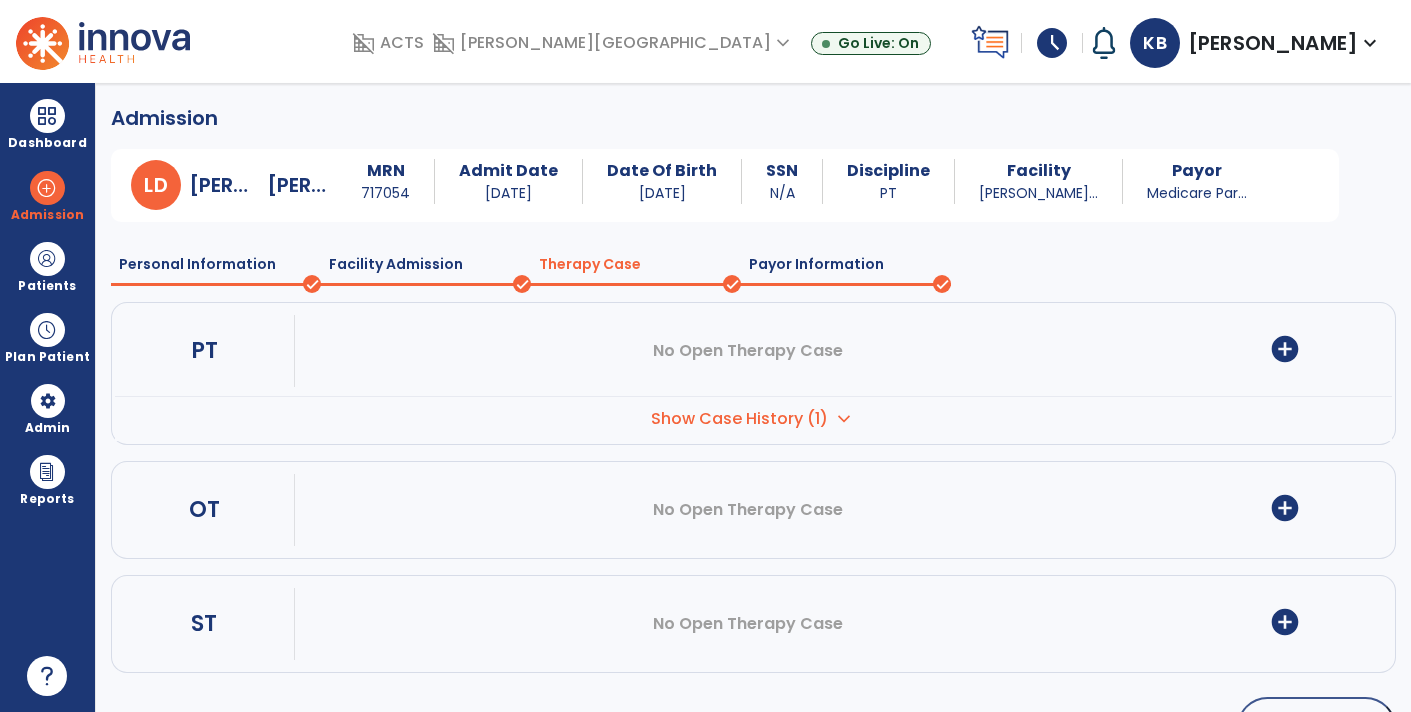 click on "add_circle" at bounding box center (1285, 349) 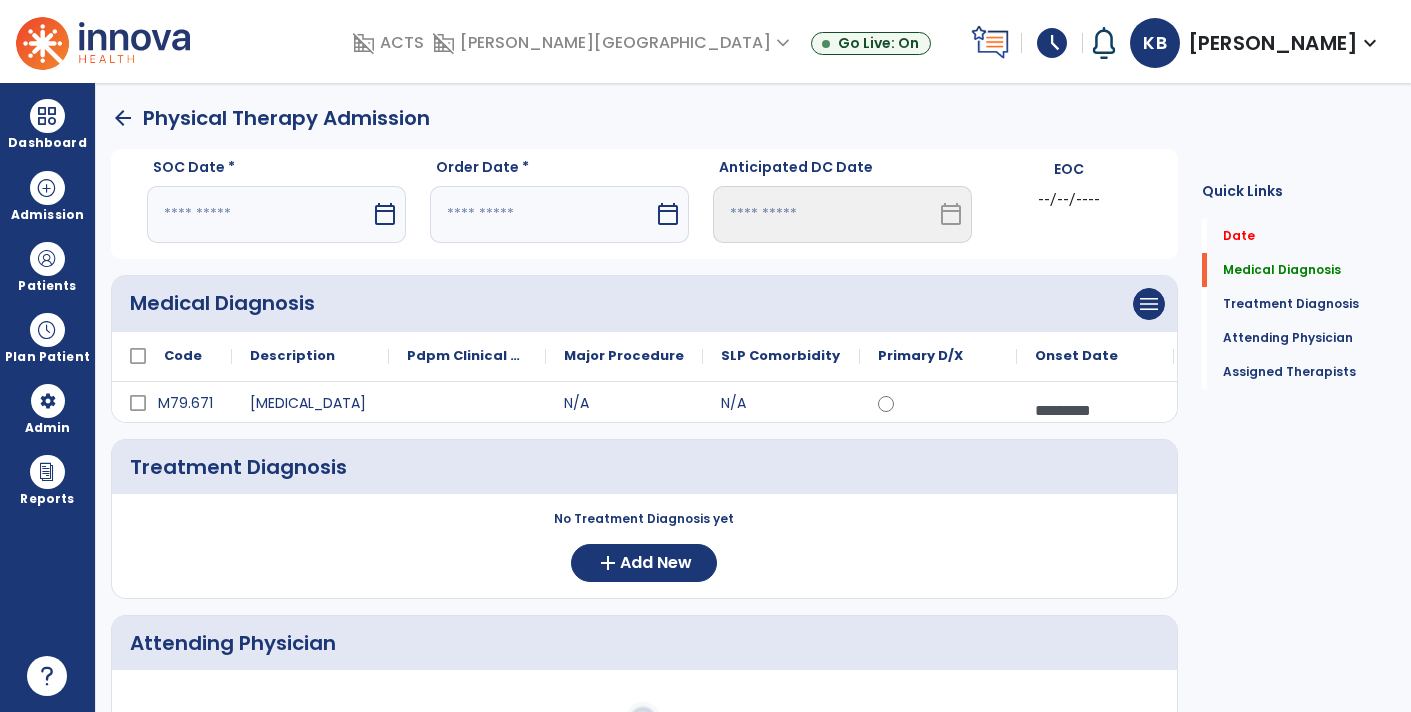 click on "calendar_today" at bounding box center [385, 214] 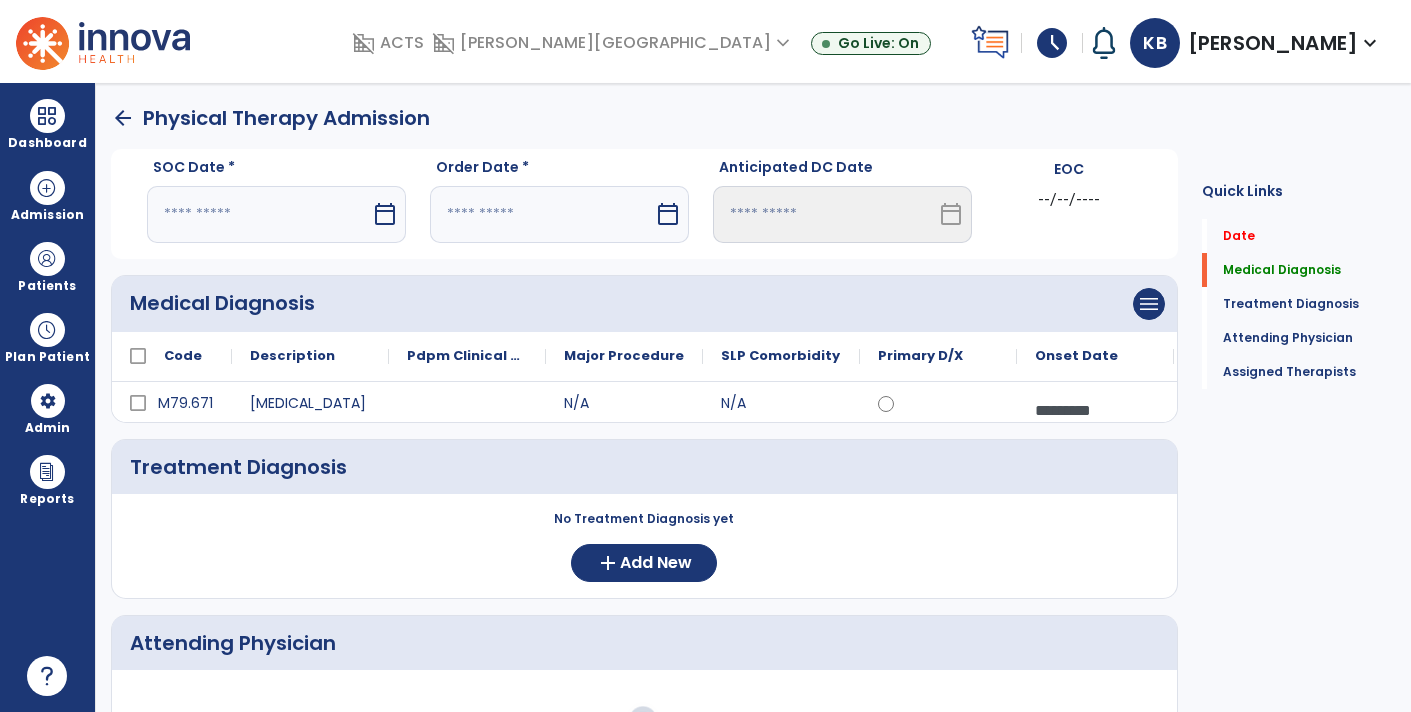 select on "*" 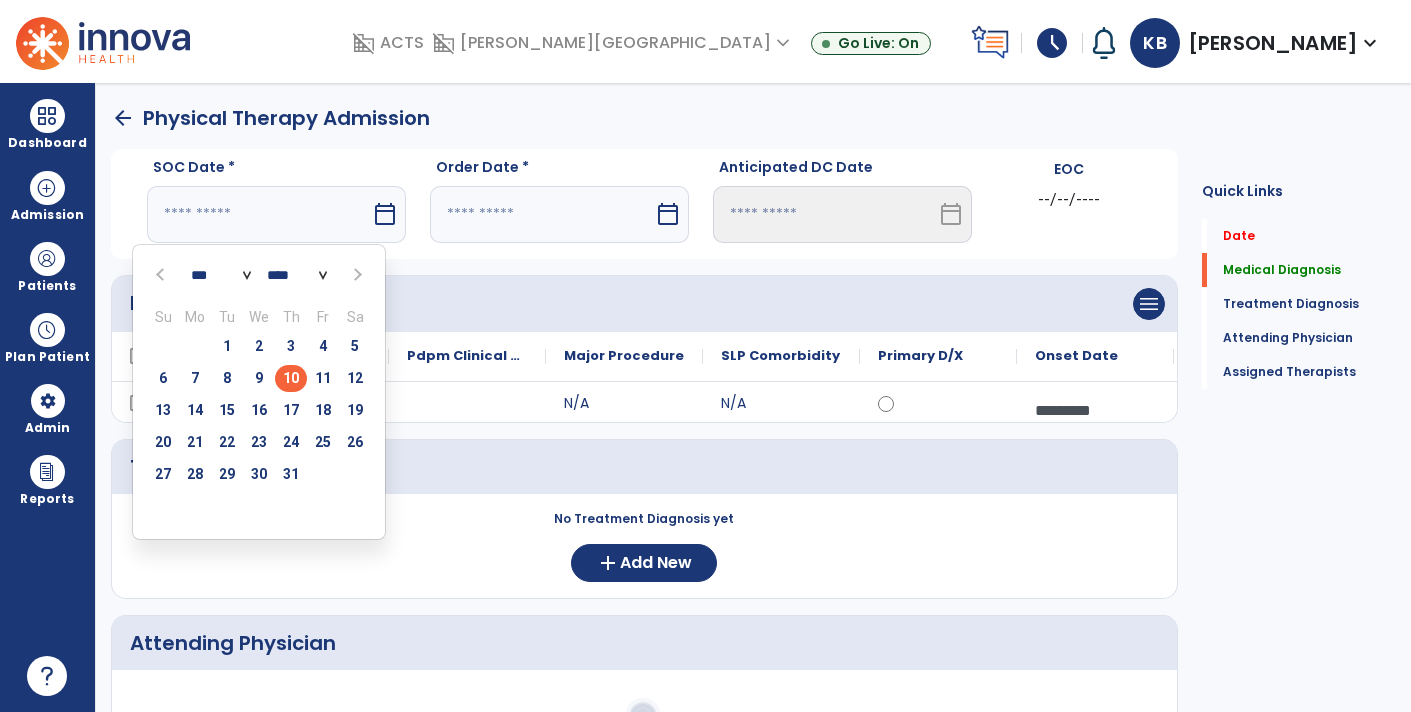 click on "10" at bounding box center (291, 378) 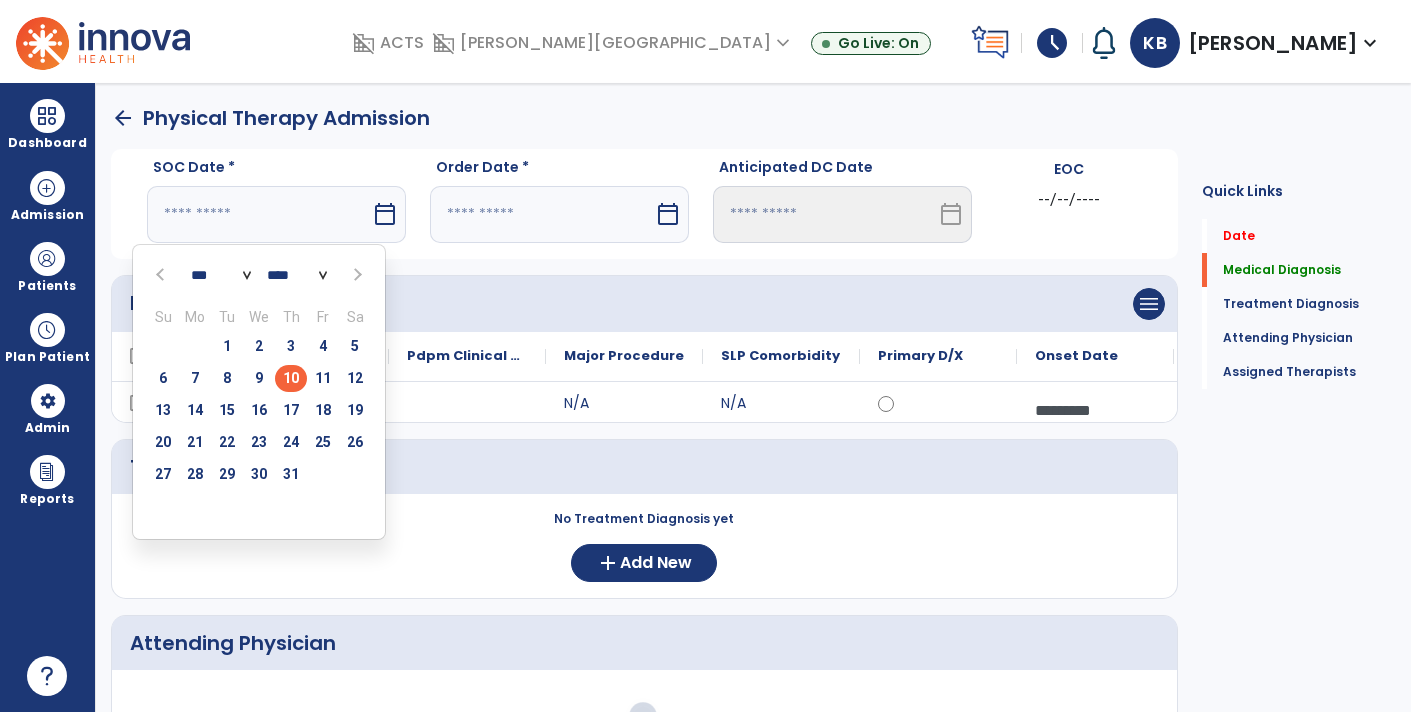 type on "*********" 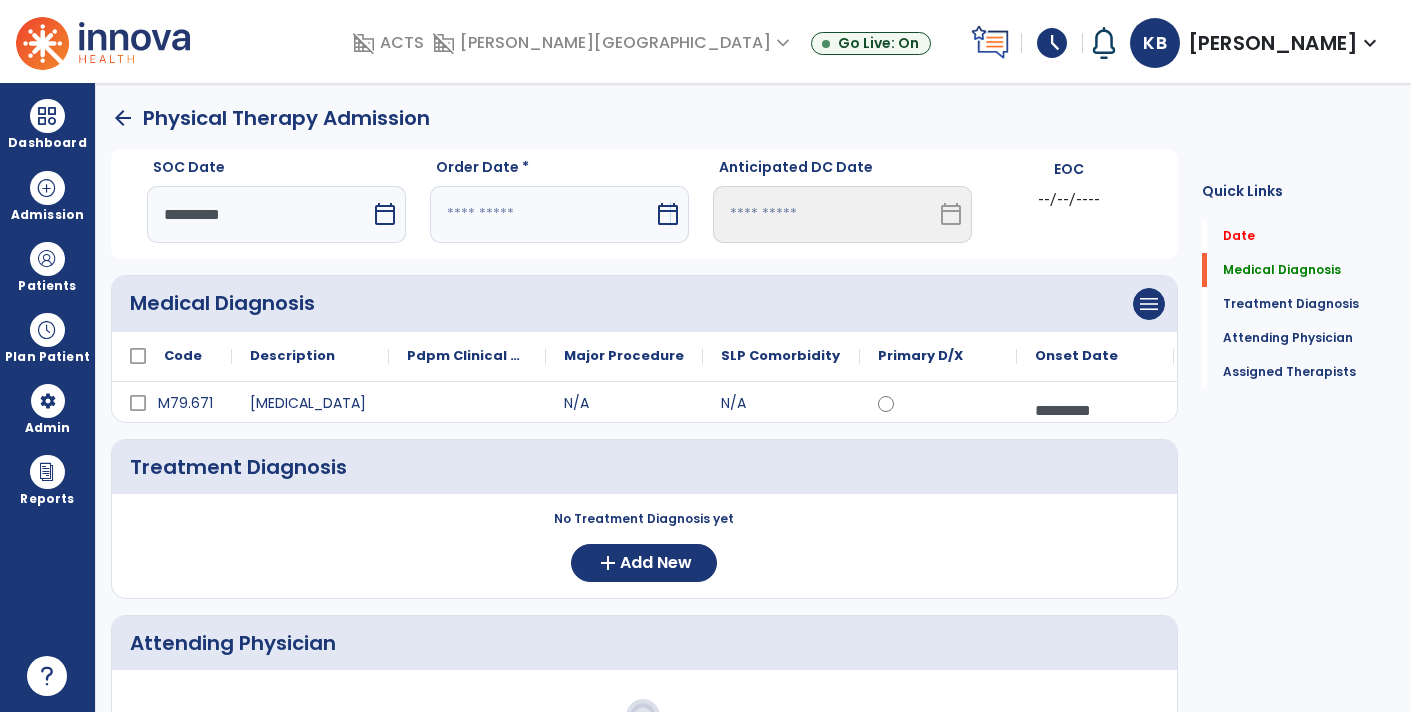 click on "calendar_today" at bounding box center (668, 214) 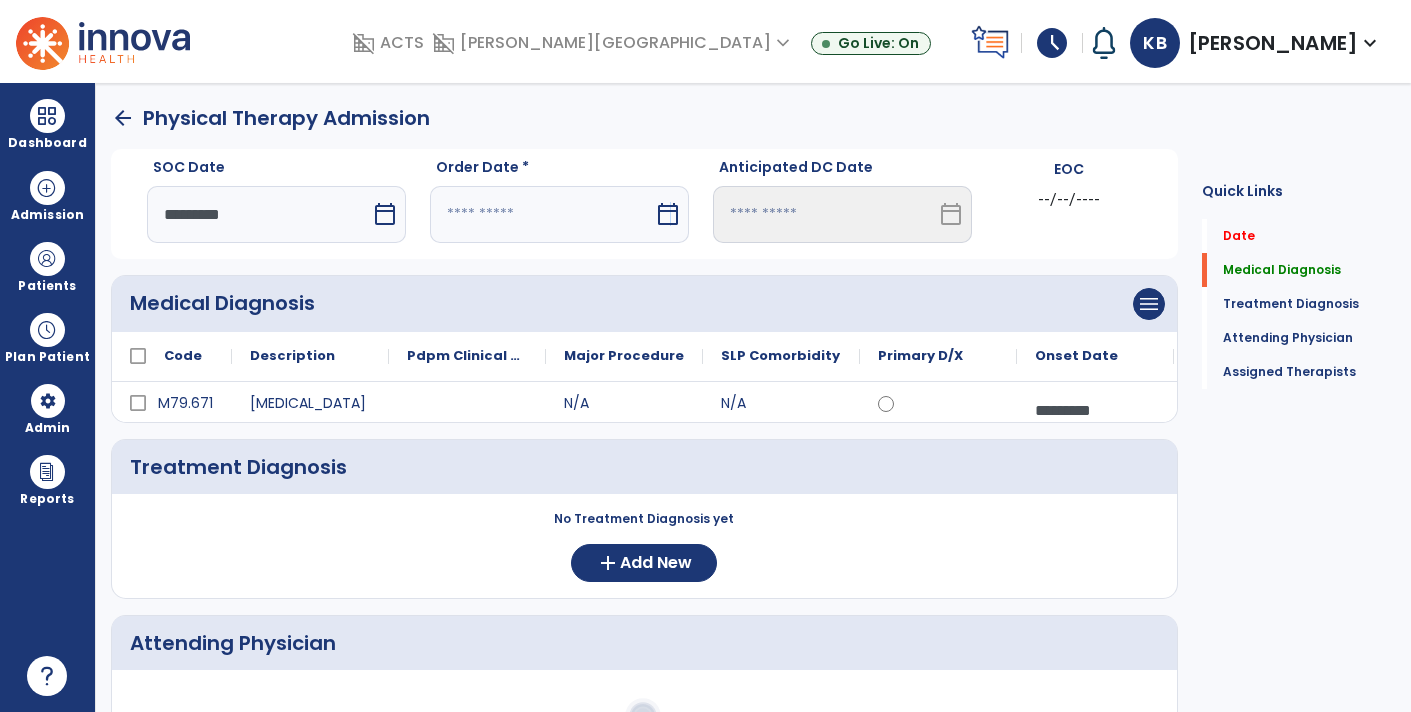select on "*" 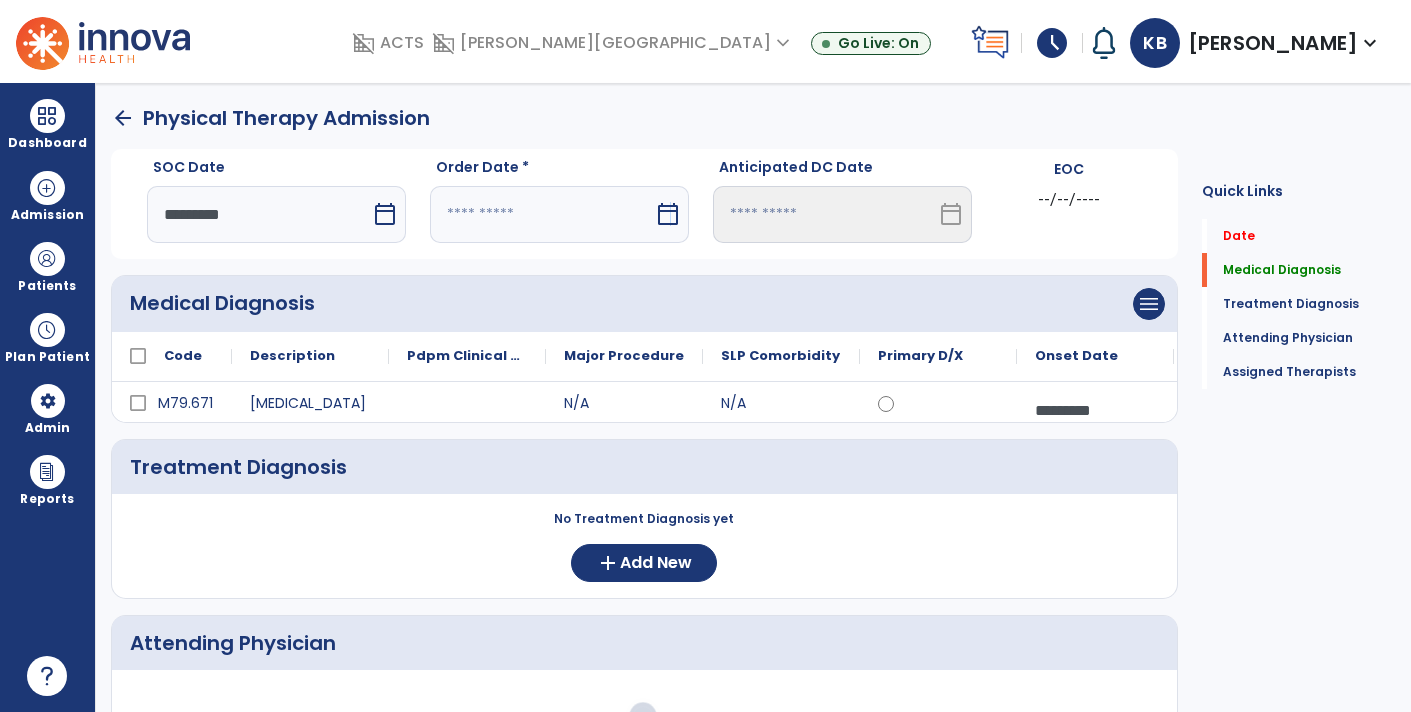 select on "****" 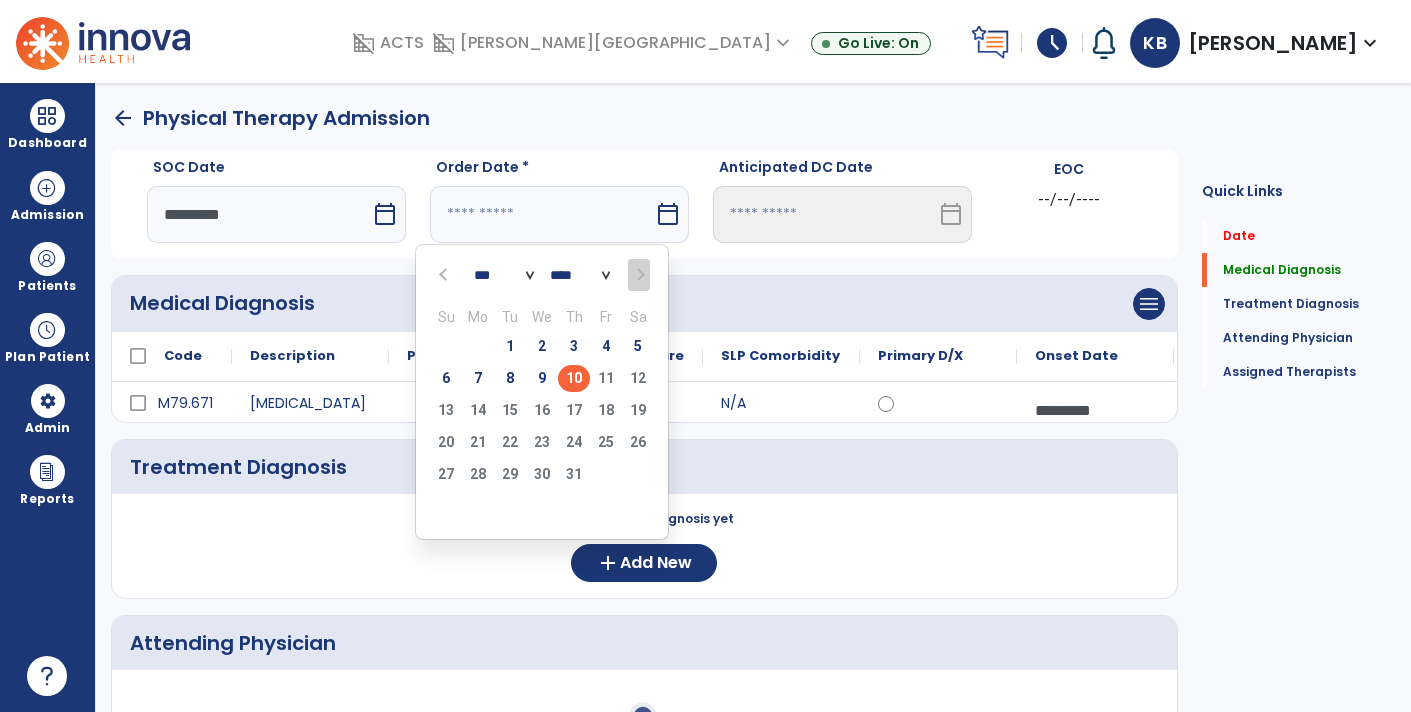 click on "7" at bounding box center [478, 378] 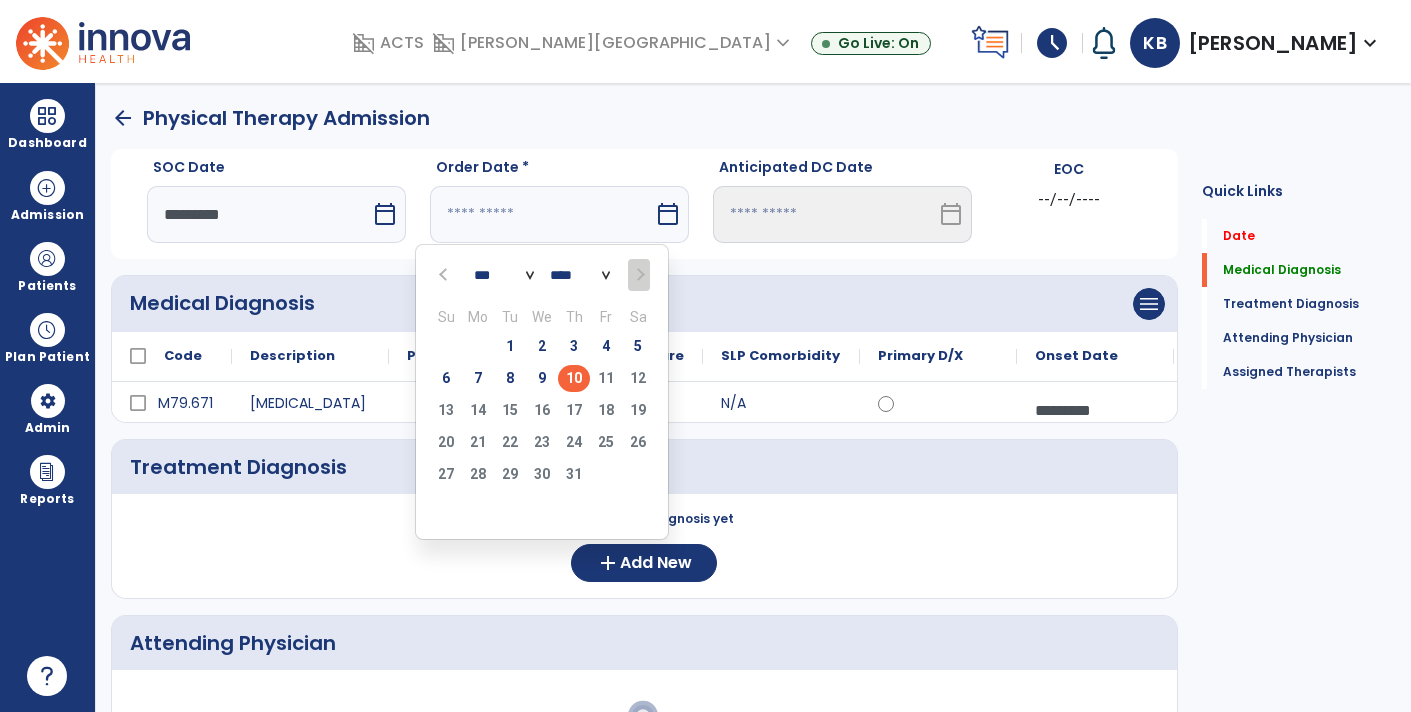 type on "********" 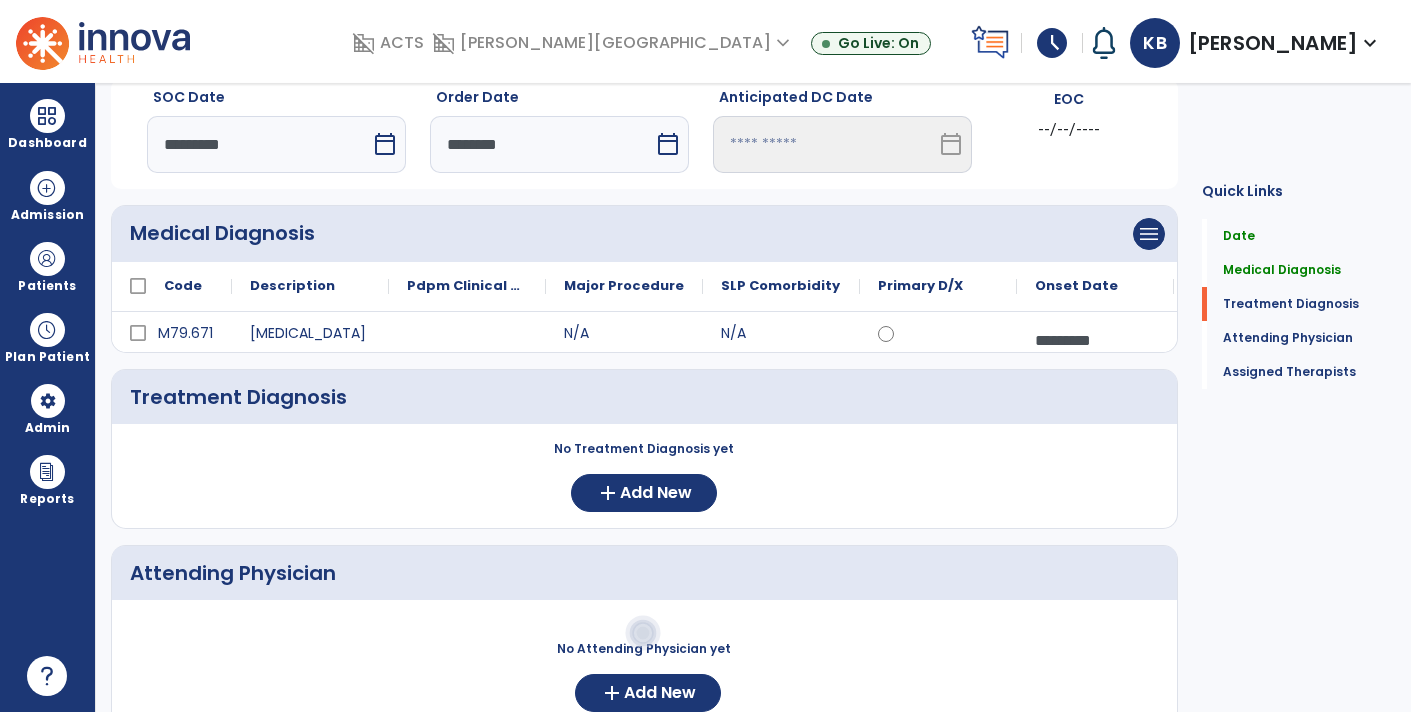 scroll, scrollTop: 119, scrollLeft: 0, axis: vertical 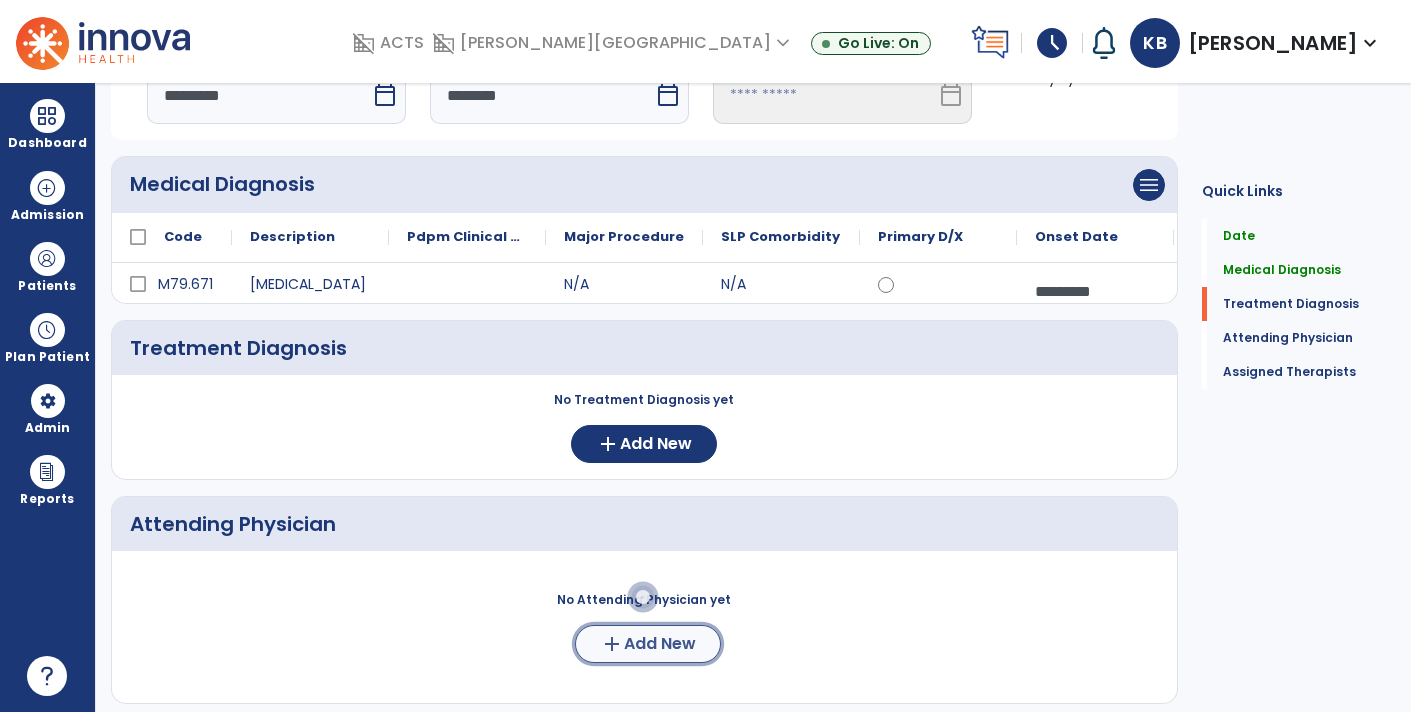click on "Add New" 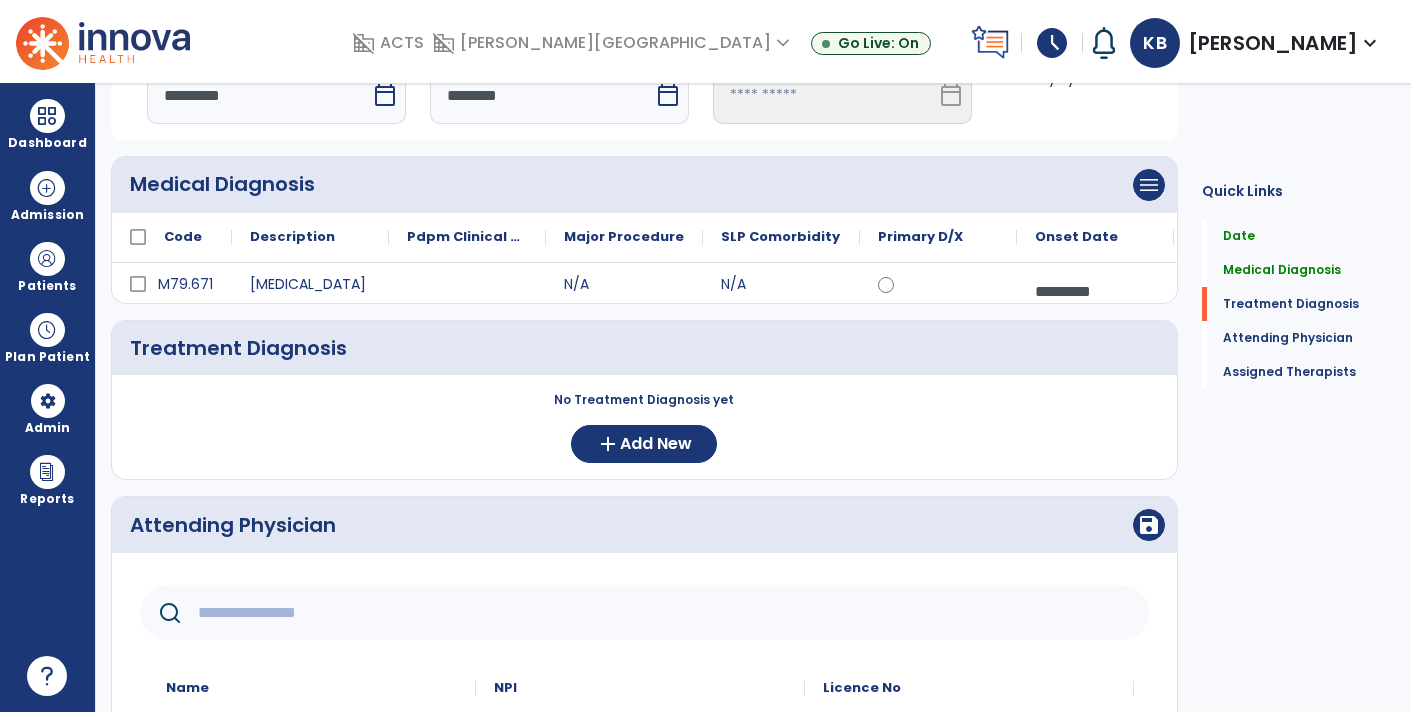 click 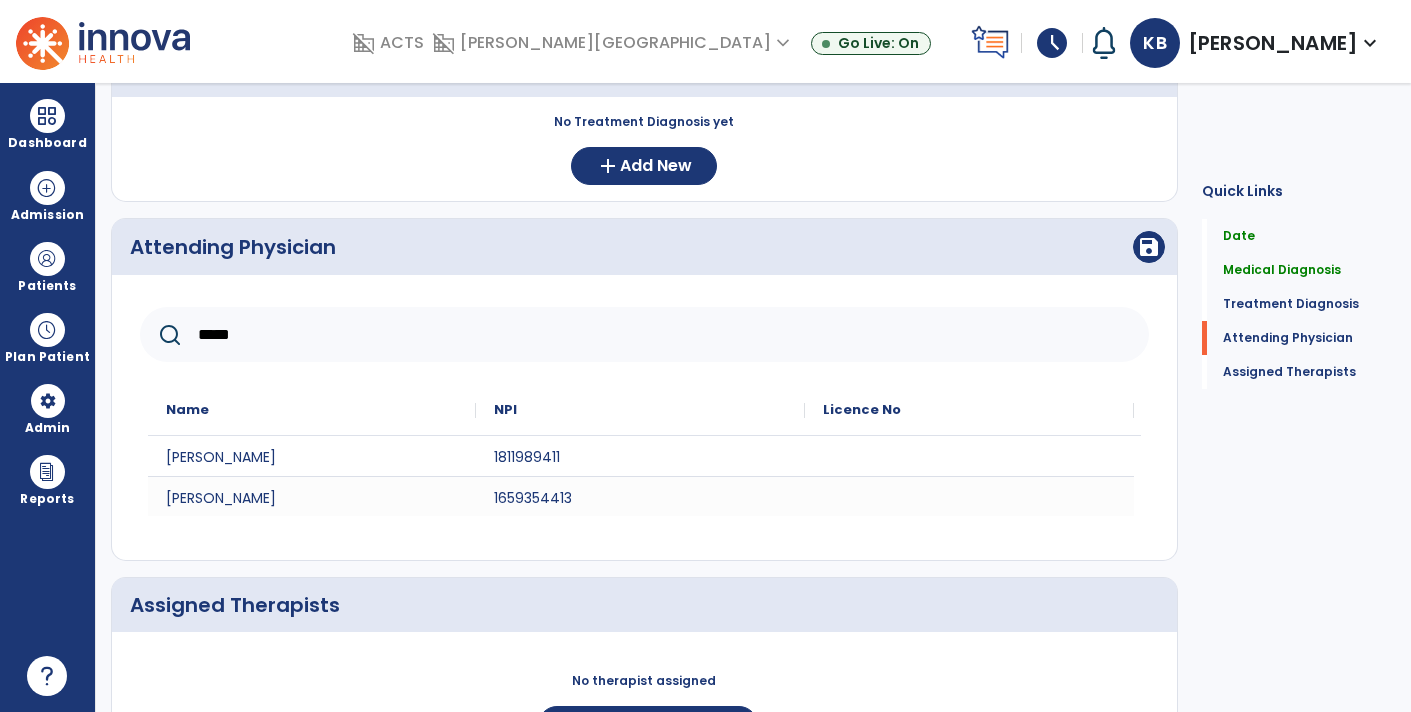 scroll, scrollTop: 446, scrollLeft: 0, axis: vertical 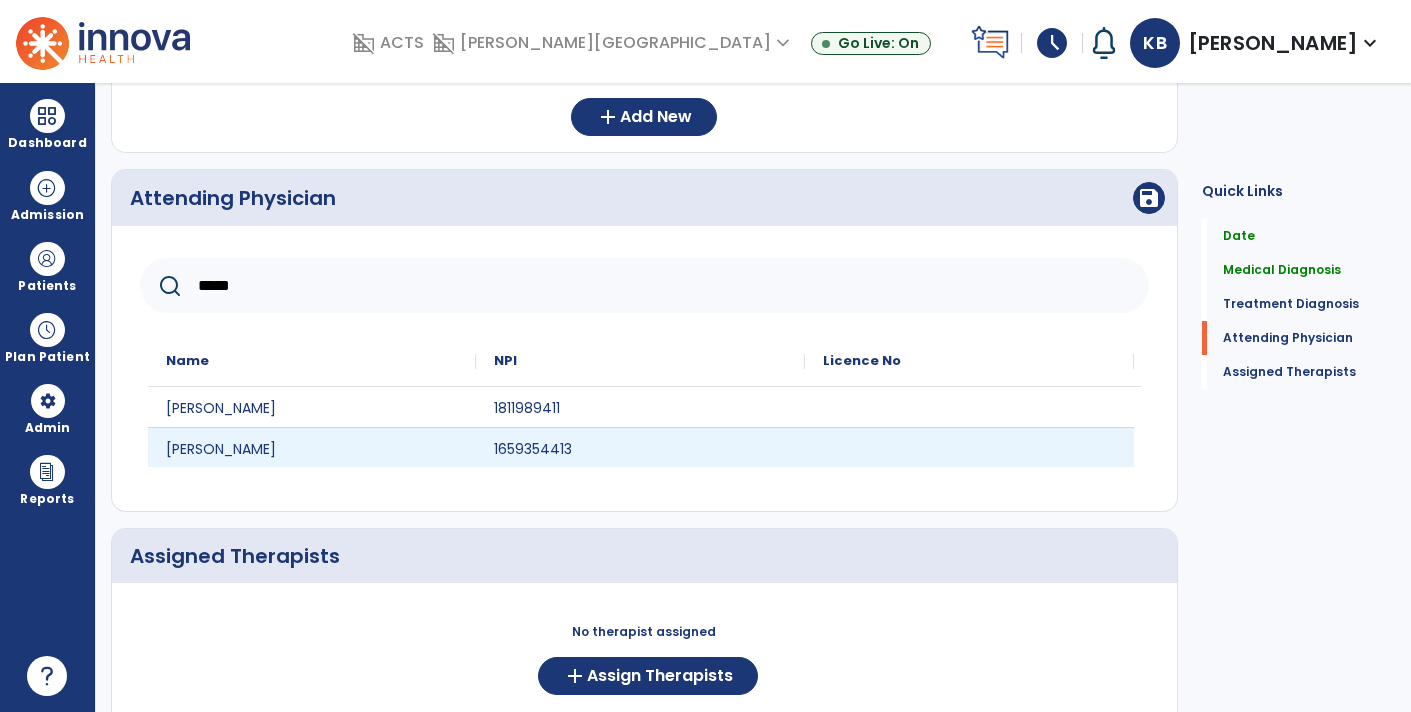 type on "*****" 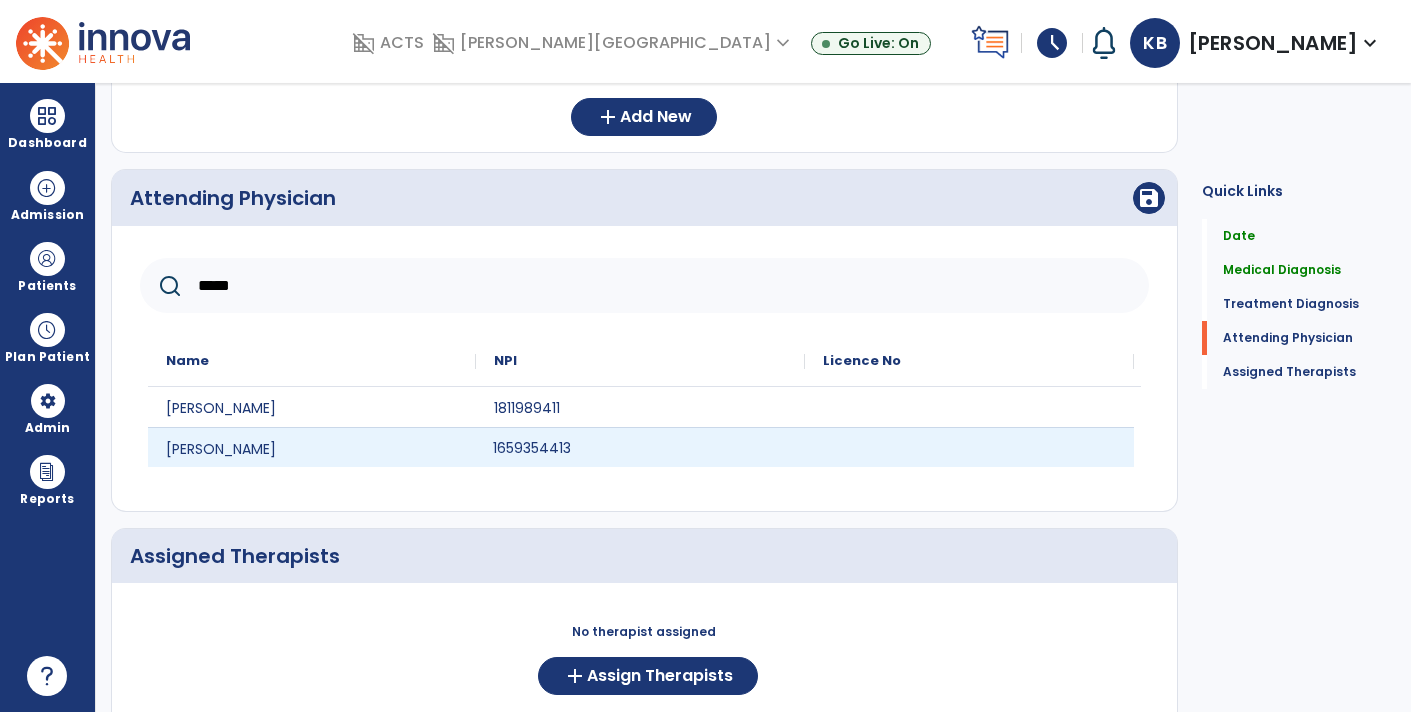 click on "1659354413" 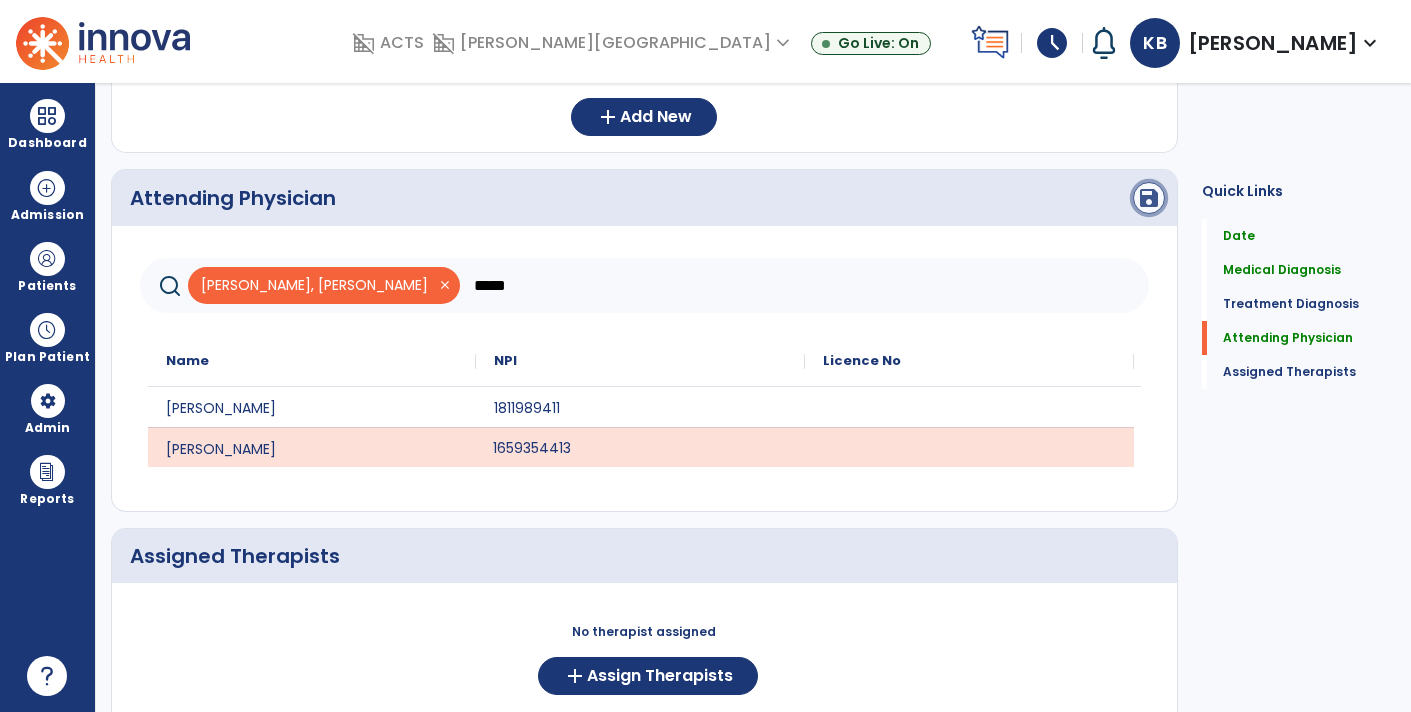 click on "save" 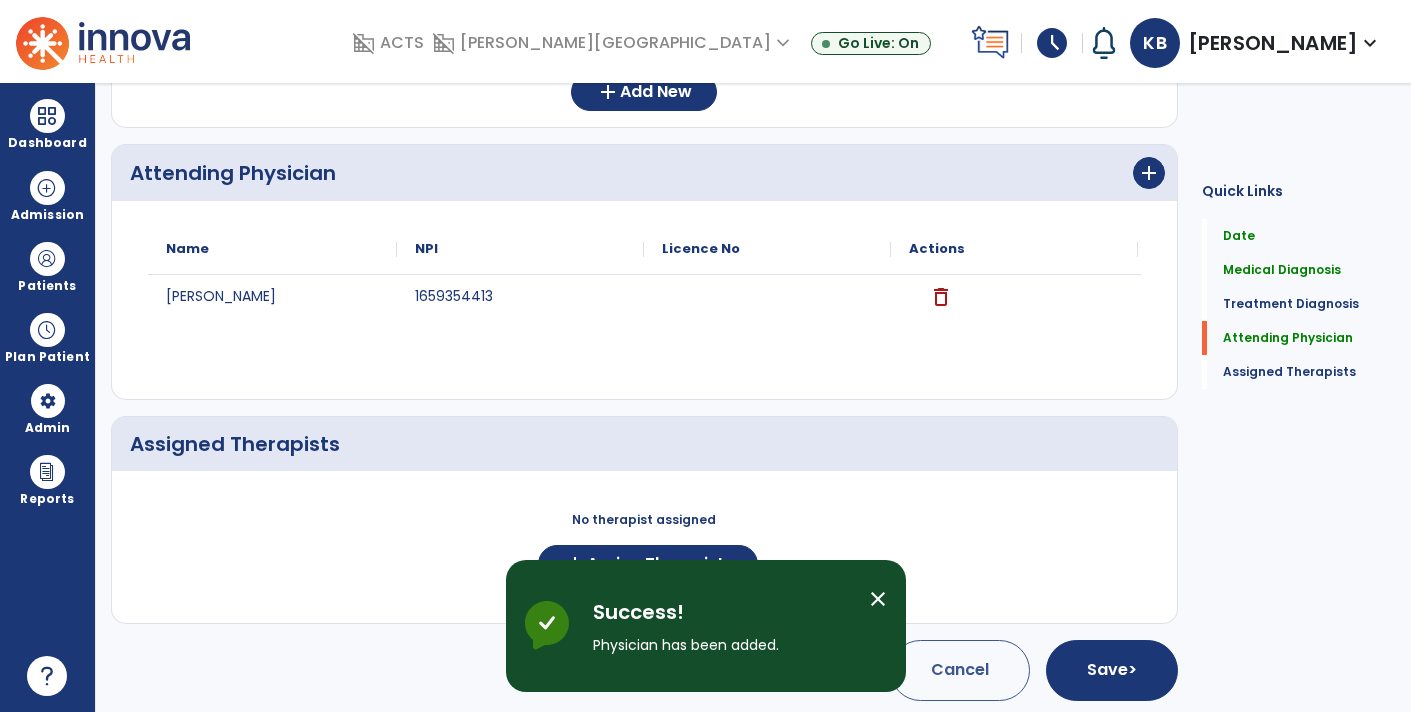 scroll, scrollTop: 453, scrollLeft: 0, axis: vertical 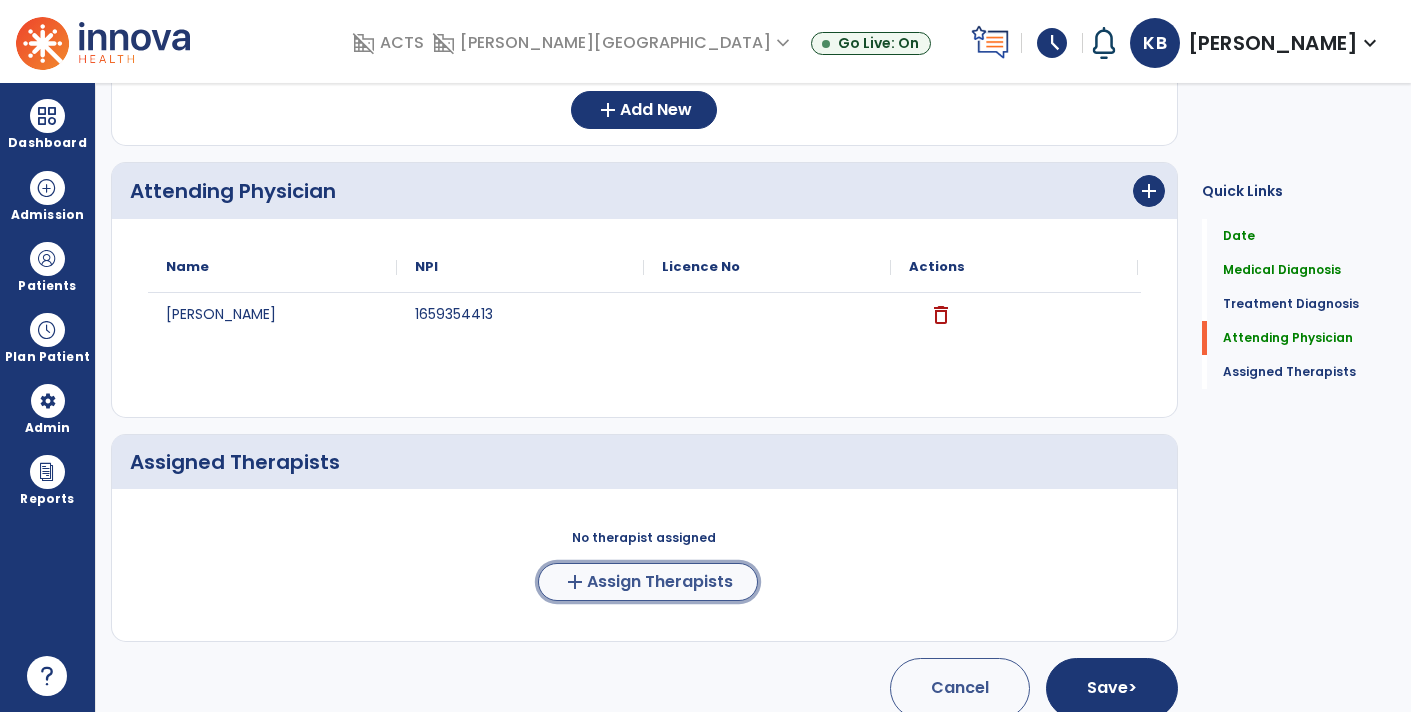 click on "Assign Therapists" 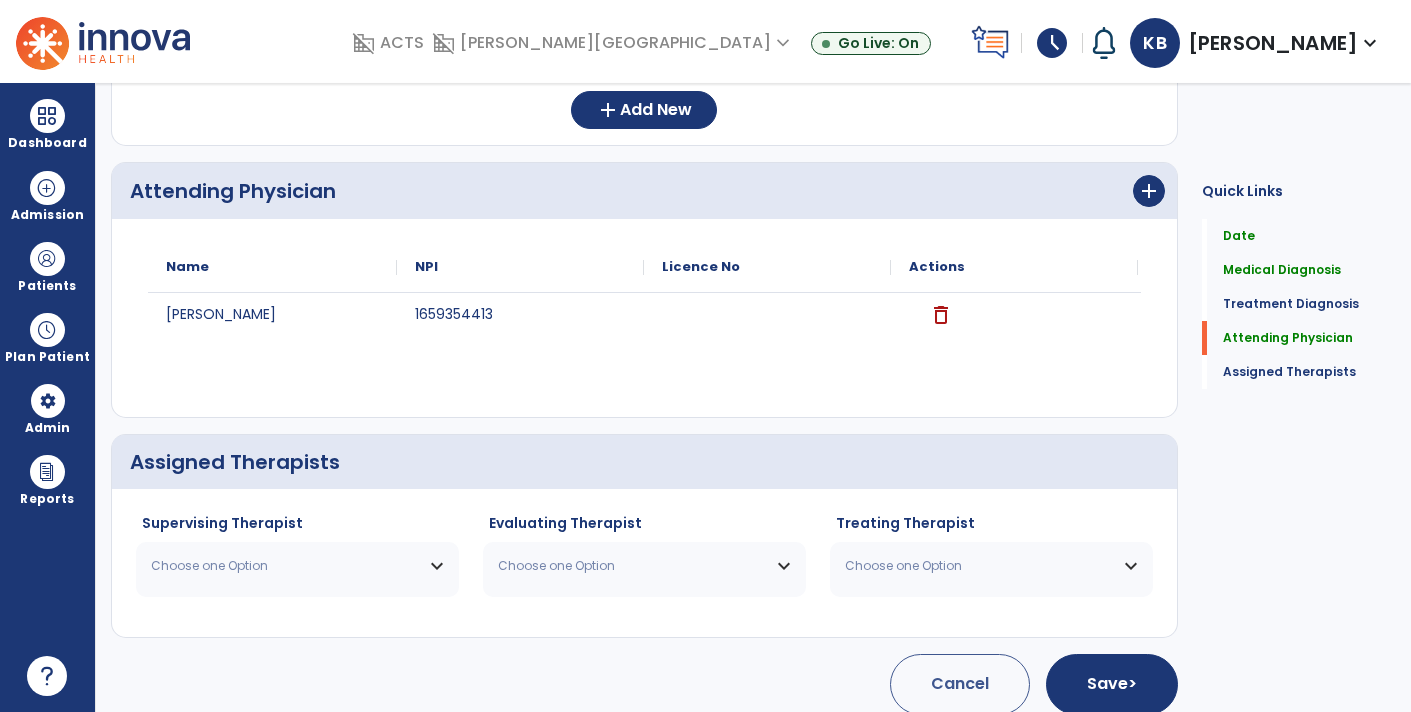 click on "Choose one Option" at bounding box center [285, 566] 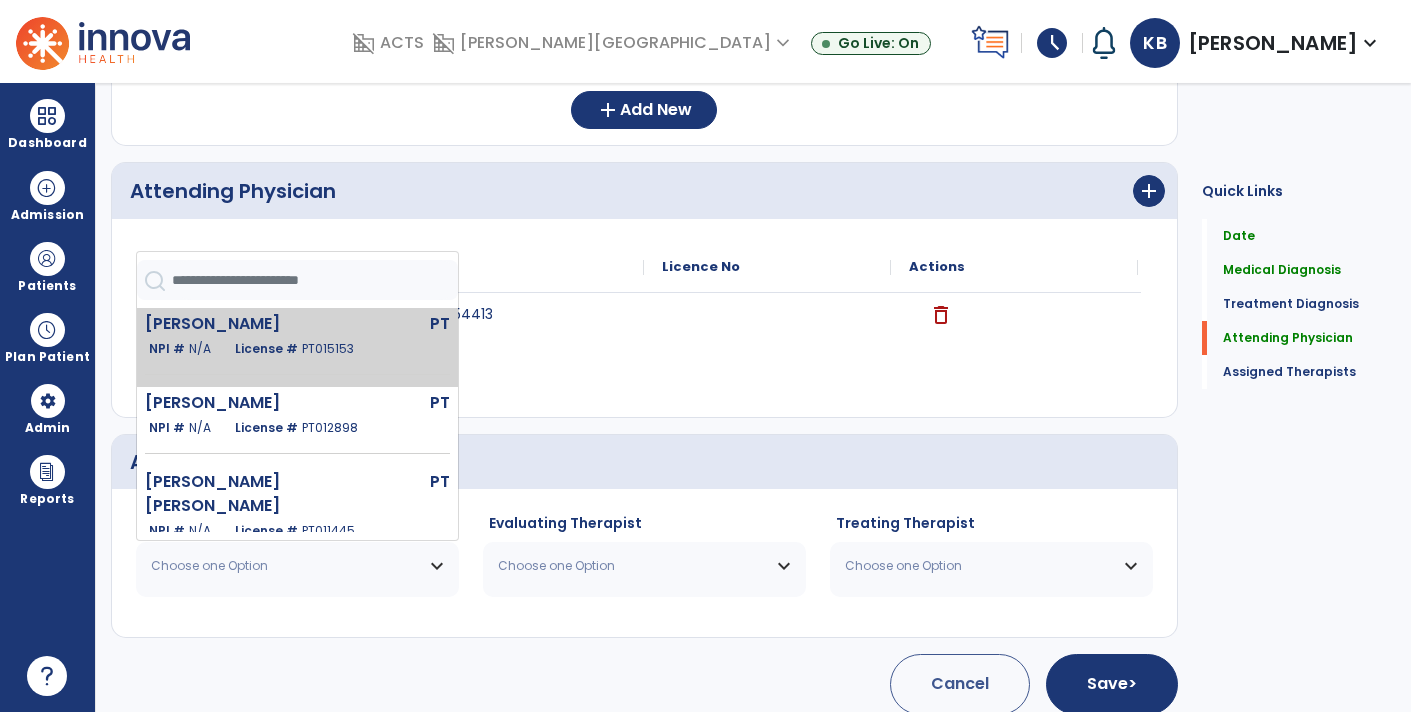 click on "License #  PT015153" 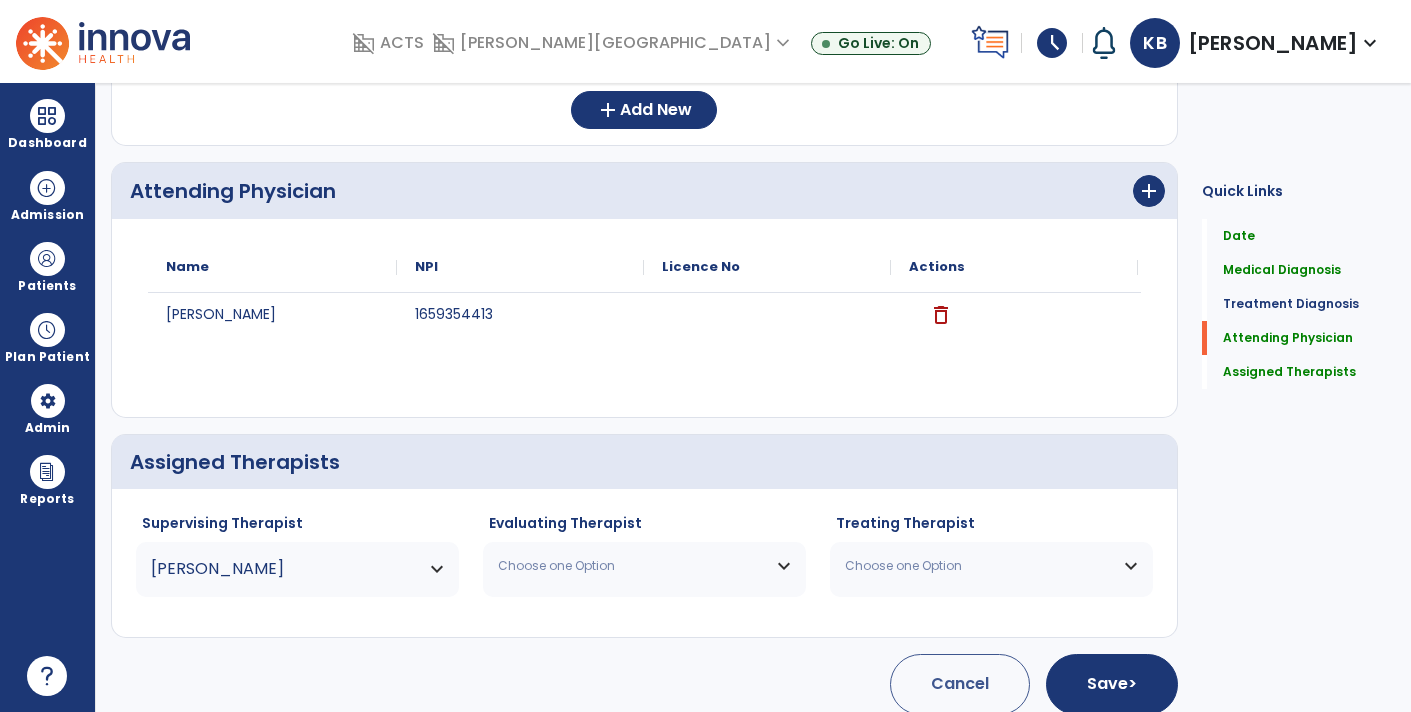 drag, startPoint x: 607, startPoint y: 568, endPoint x: 601, endPoint y: 472, distance: 96.18732 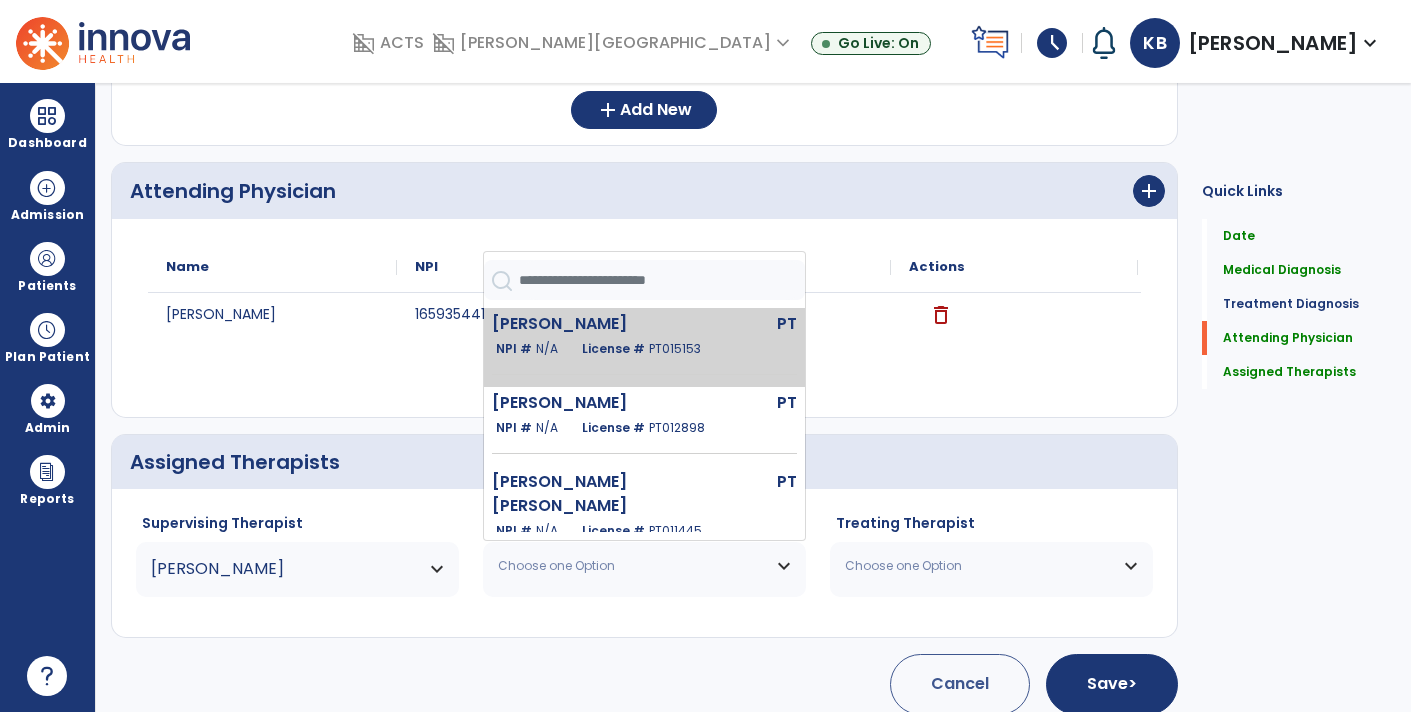 click on "Barton Kristin  PT   NPI #  N/A   License #  PT015153" 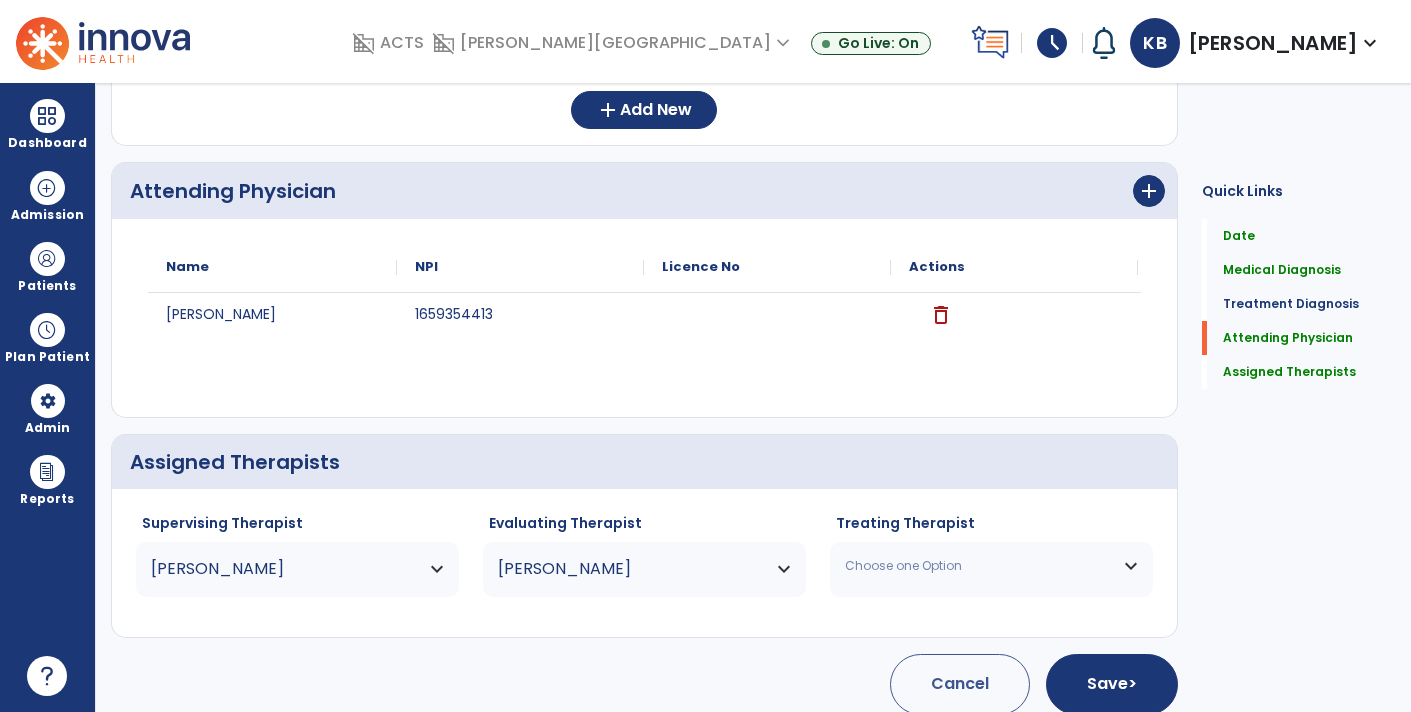 click on "Choose one Option" at bounding box center (991, 566) 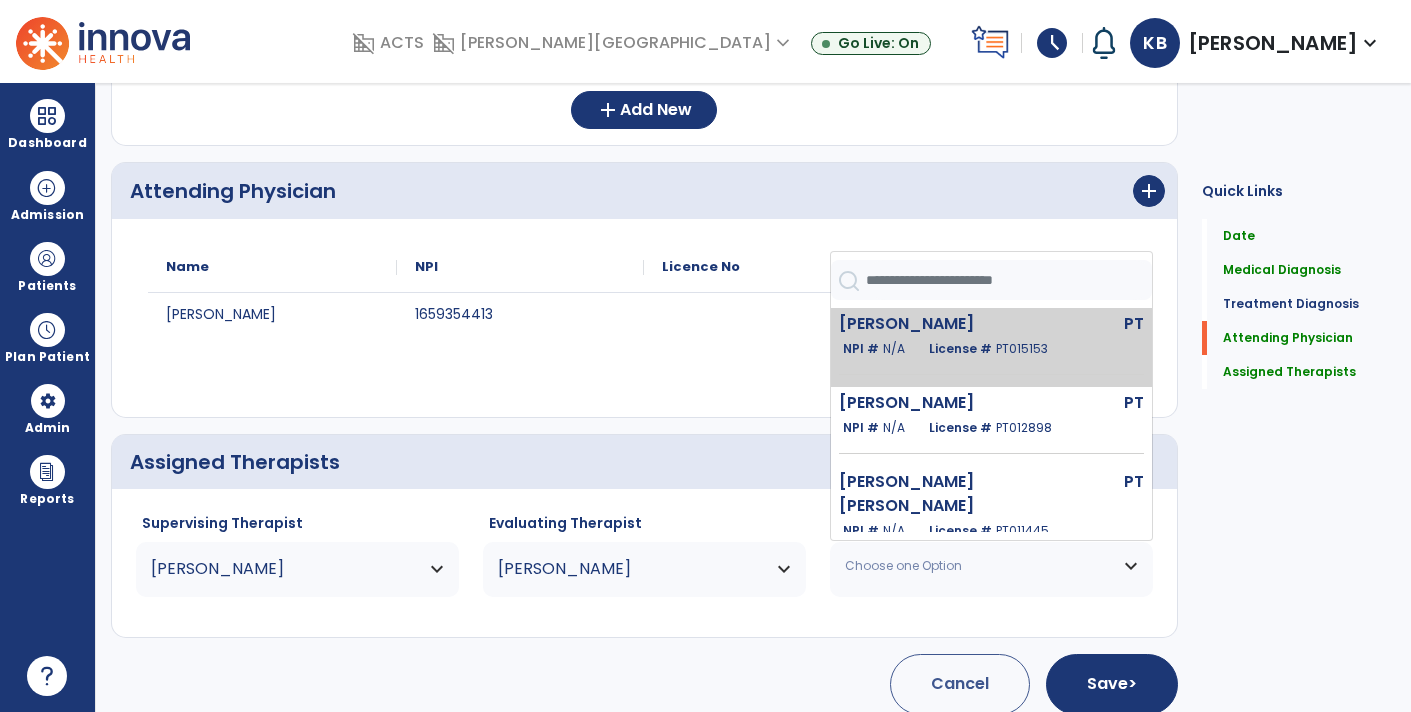 click on "Barton Kristin  PT   NPI #  N/A   License #  PT015153" 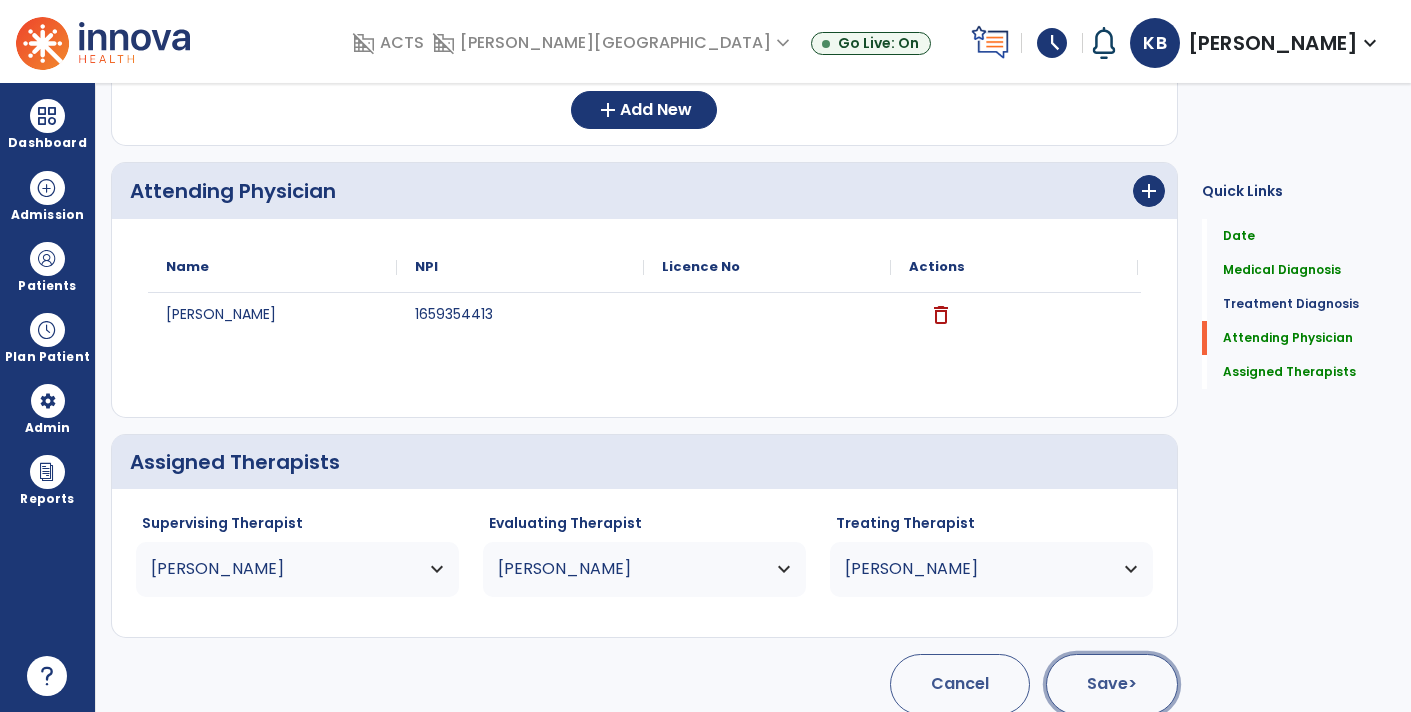 click on "Save  >" 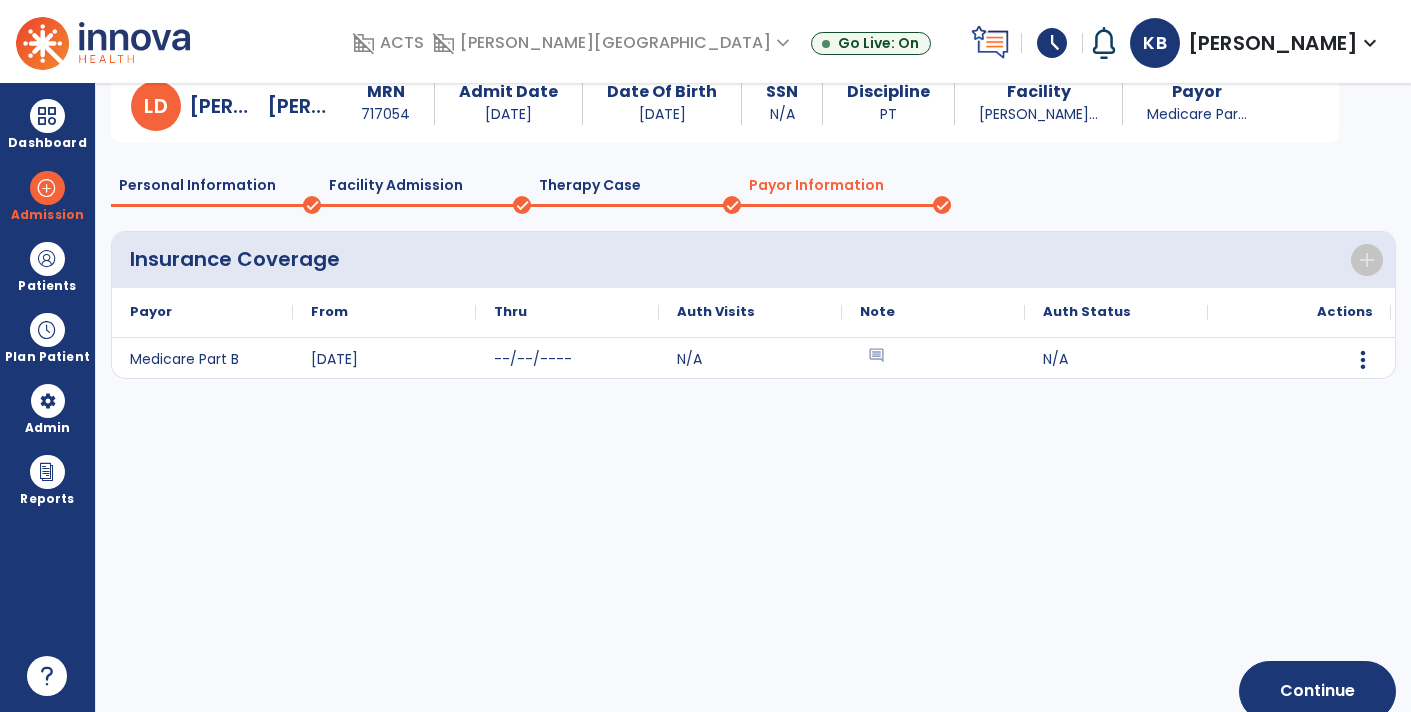 scroll, scrollTop: 112, scrollLeft: 0, axis: vertical 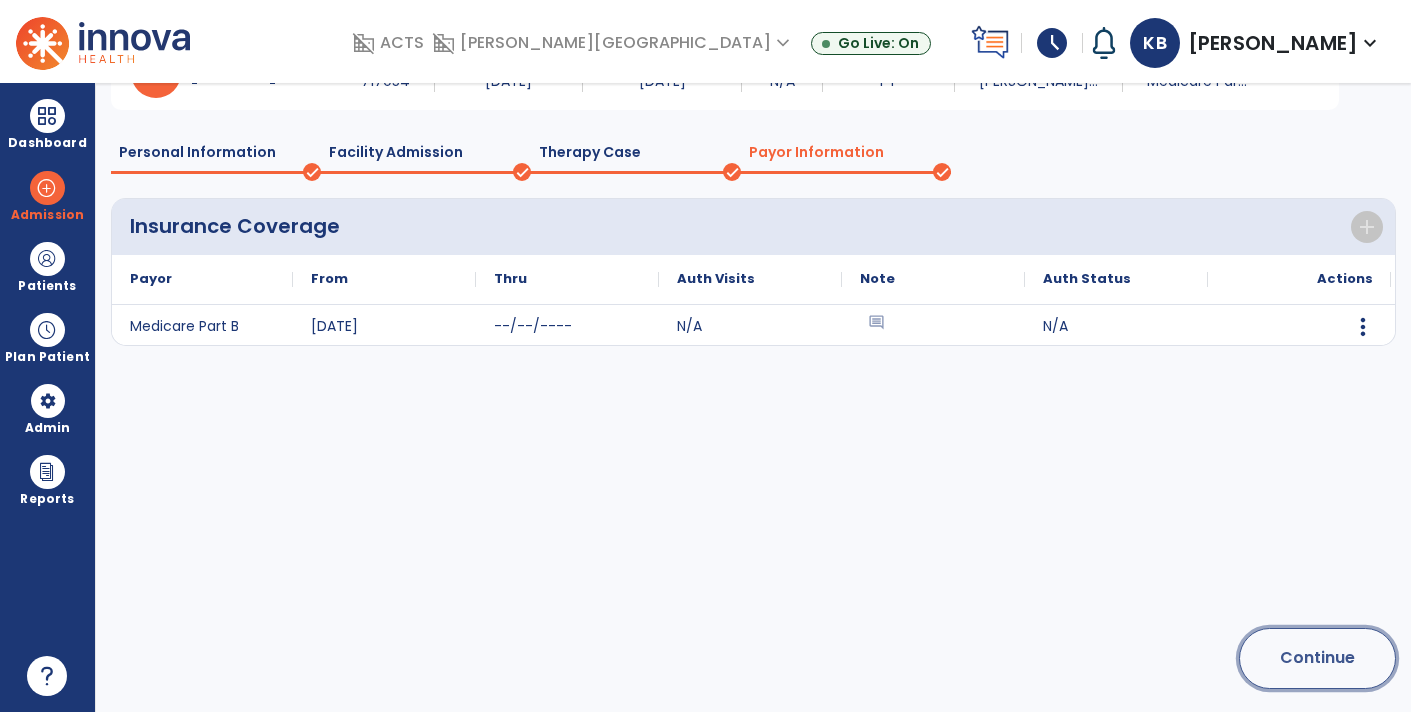 click on "Continue" 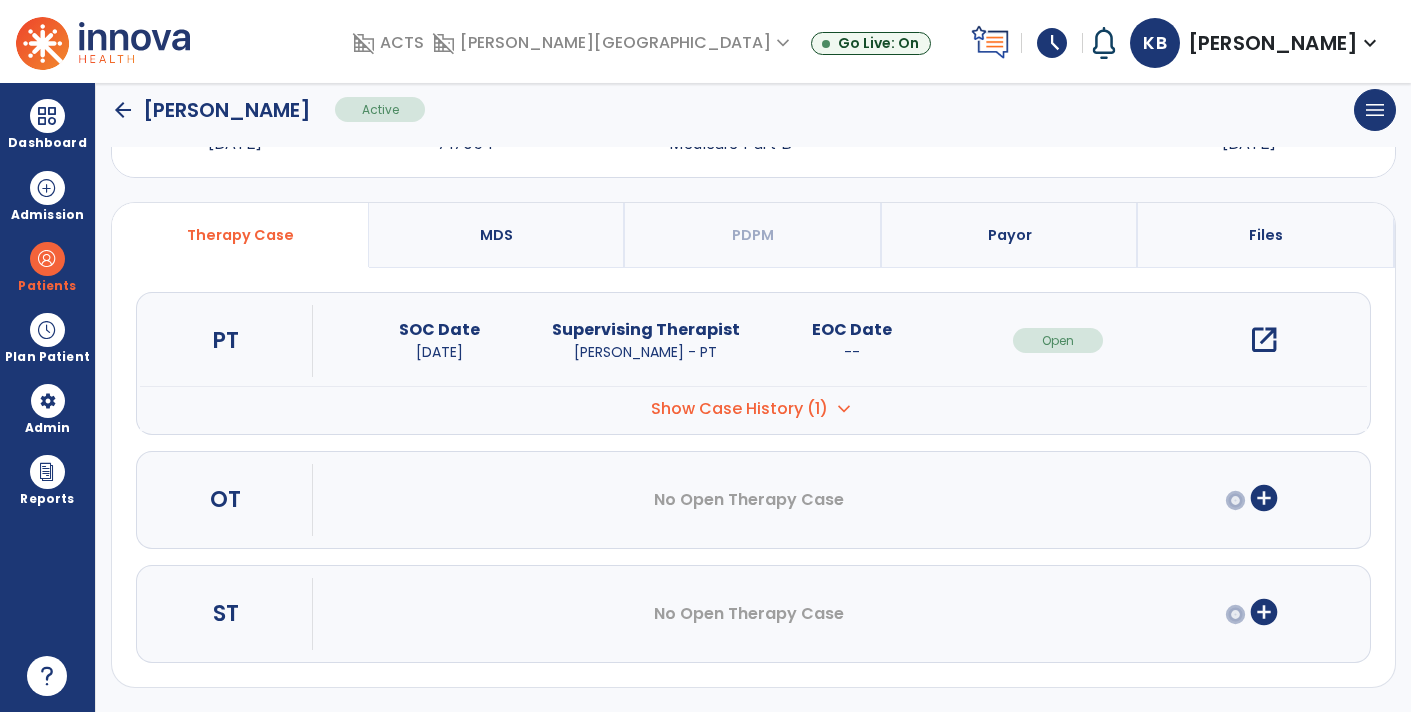 scroll, scrollTop: 90, scrollLeft: 0, axis: vertical 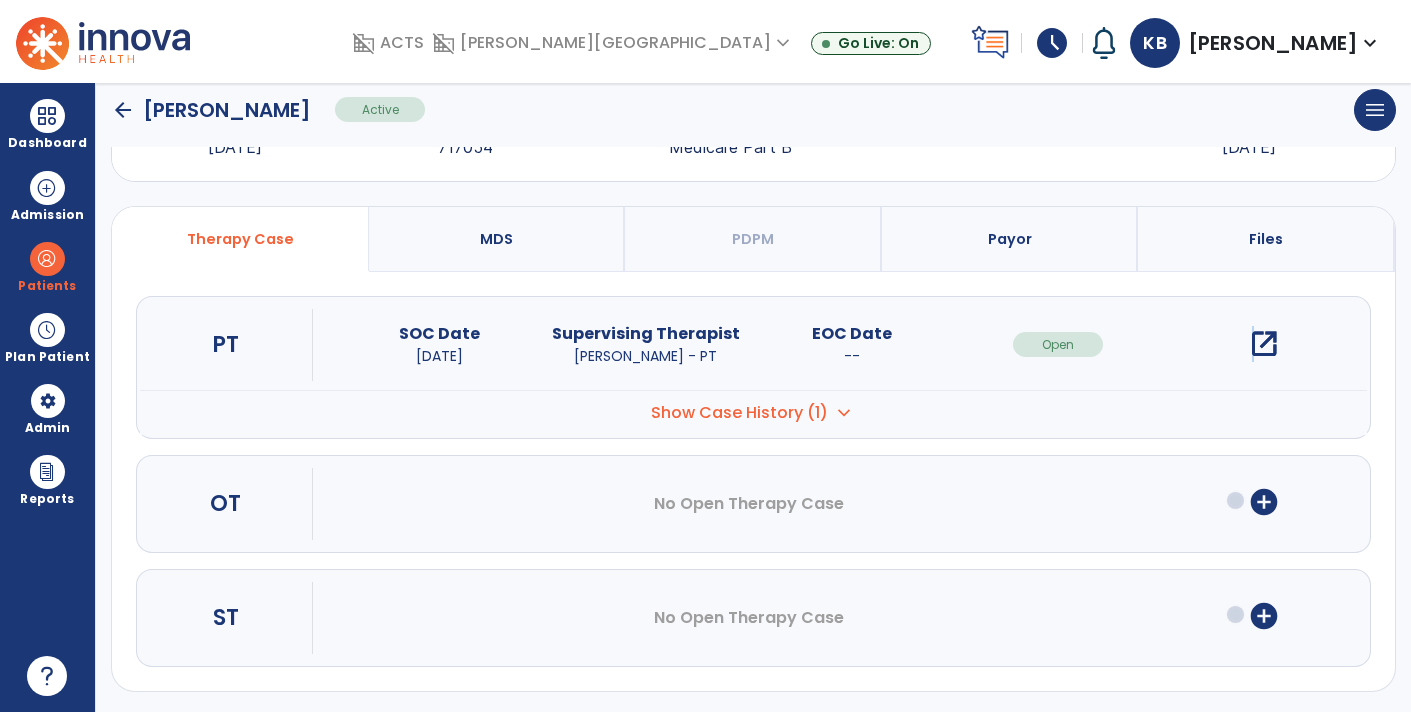 click on "open_in_new" at bounding box center [1264, 344] 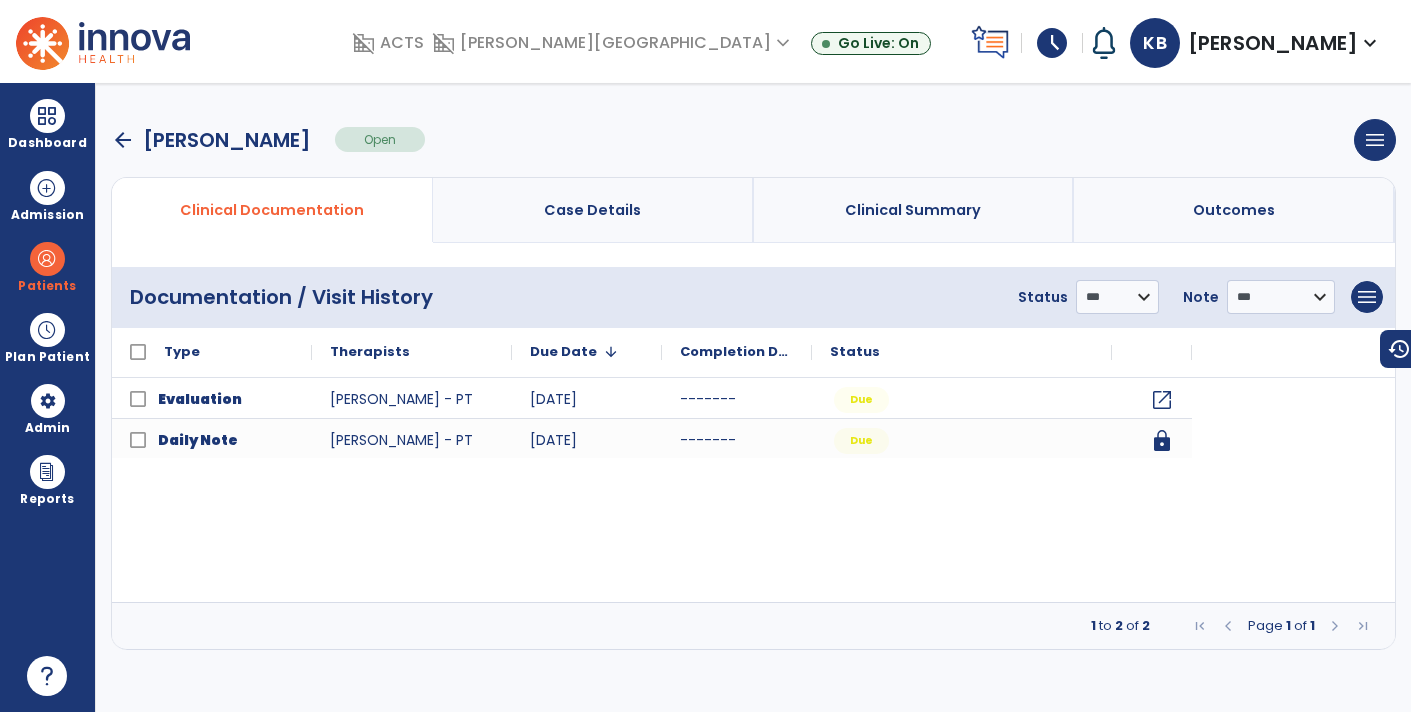 scroll, scrollTop: 0, scrollLeft: 0, axis: both 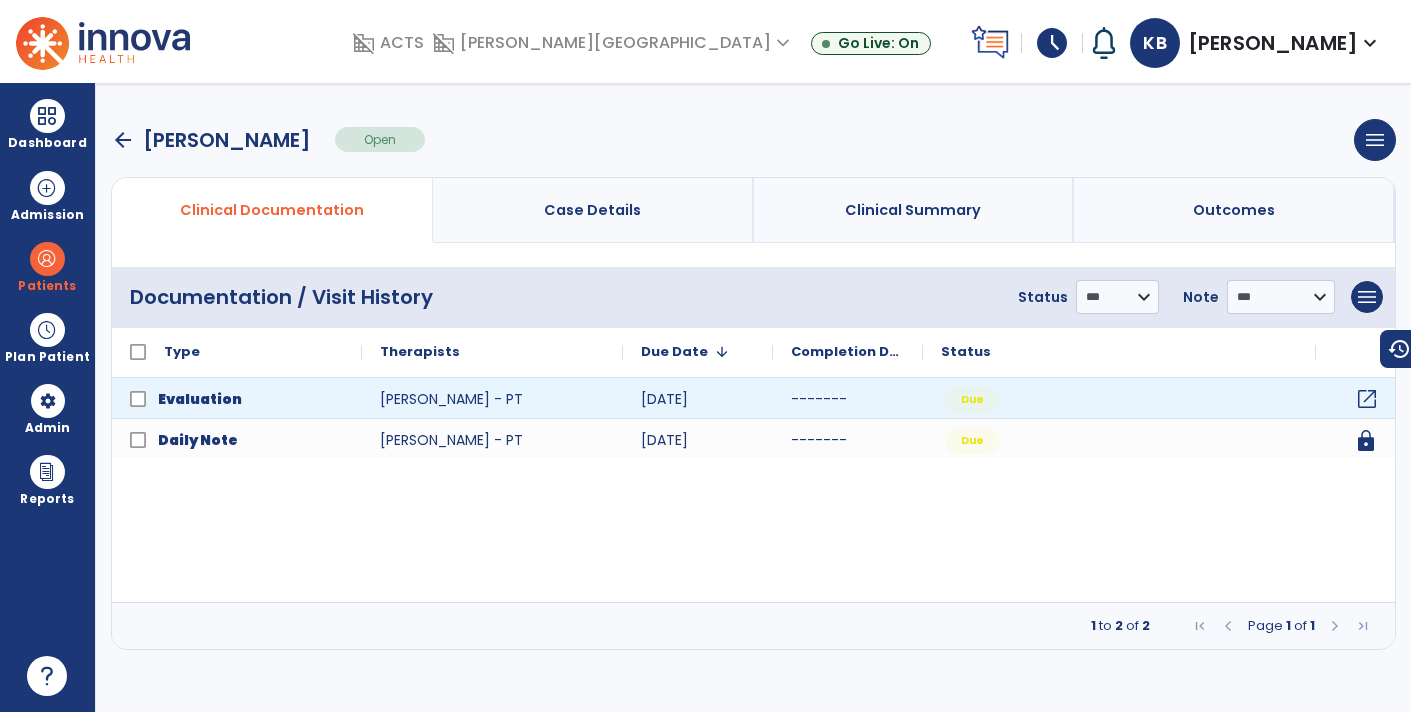 click on "open_in_new" 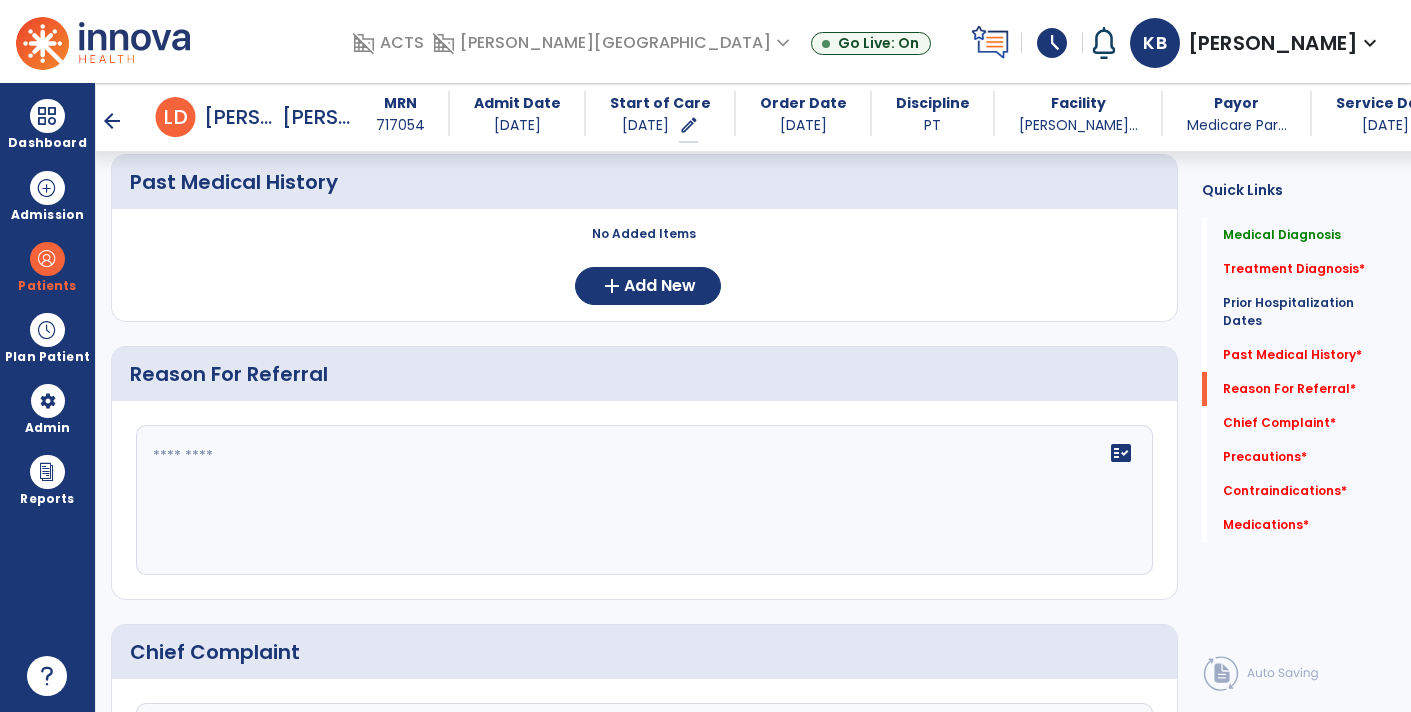 scroll, scrollTop: 939, scrollLeft: 0, axis: vertical 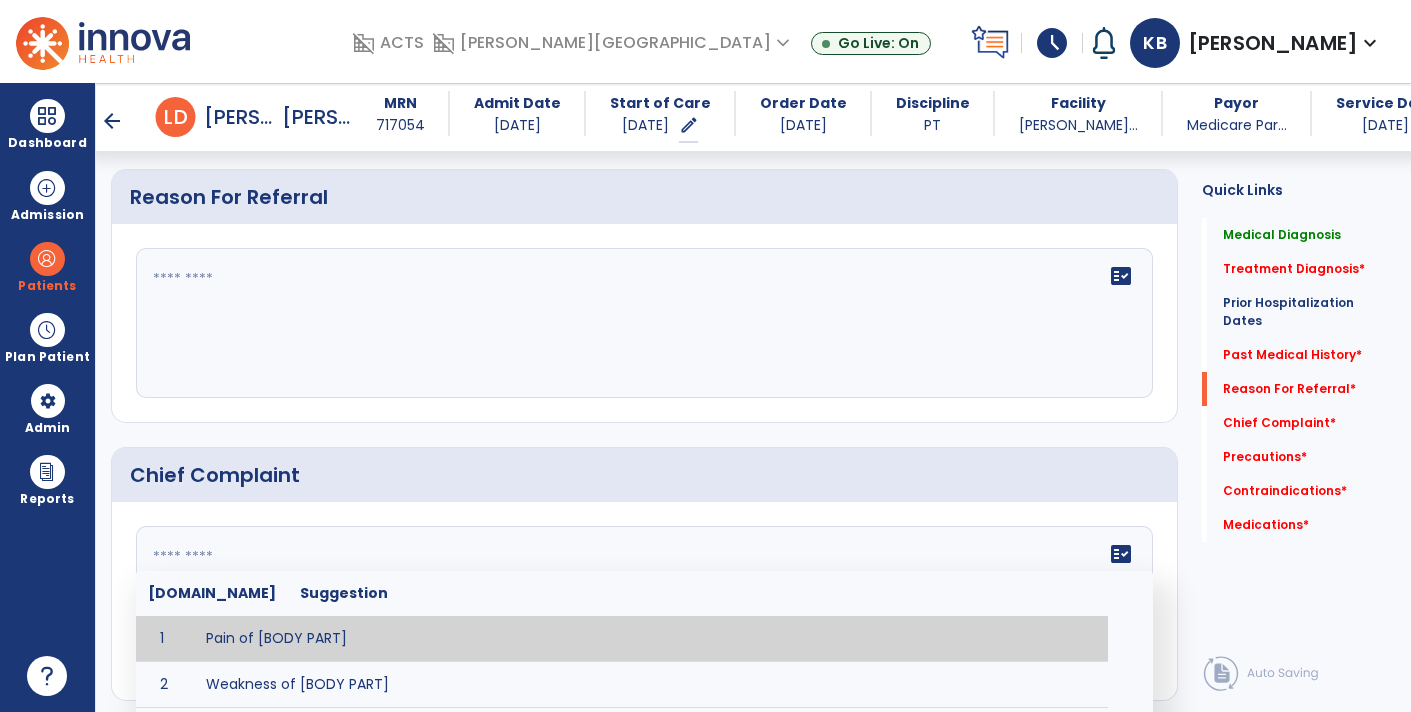click on "fact_check  Sr.No Suggestion 1 Pain of [BODY PART] 2 Weakness of [BODY PART] 3 Instability of ________ 4 Functional limitations including ____________ 5 ADL's including ___________. 6 Inability to perform work related duties such as _________ 7 Inability to perform house hold duties such as __________. 8 Loss of balance. 9 Problems with gait including _________." 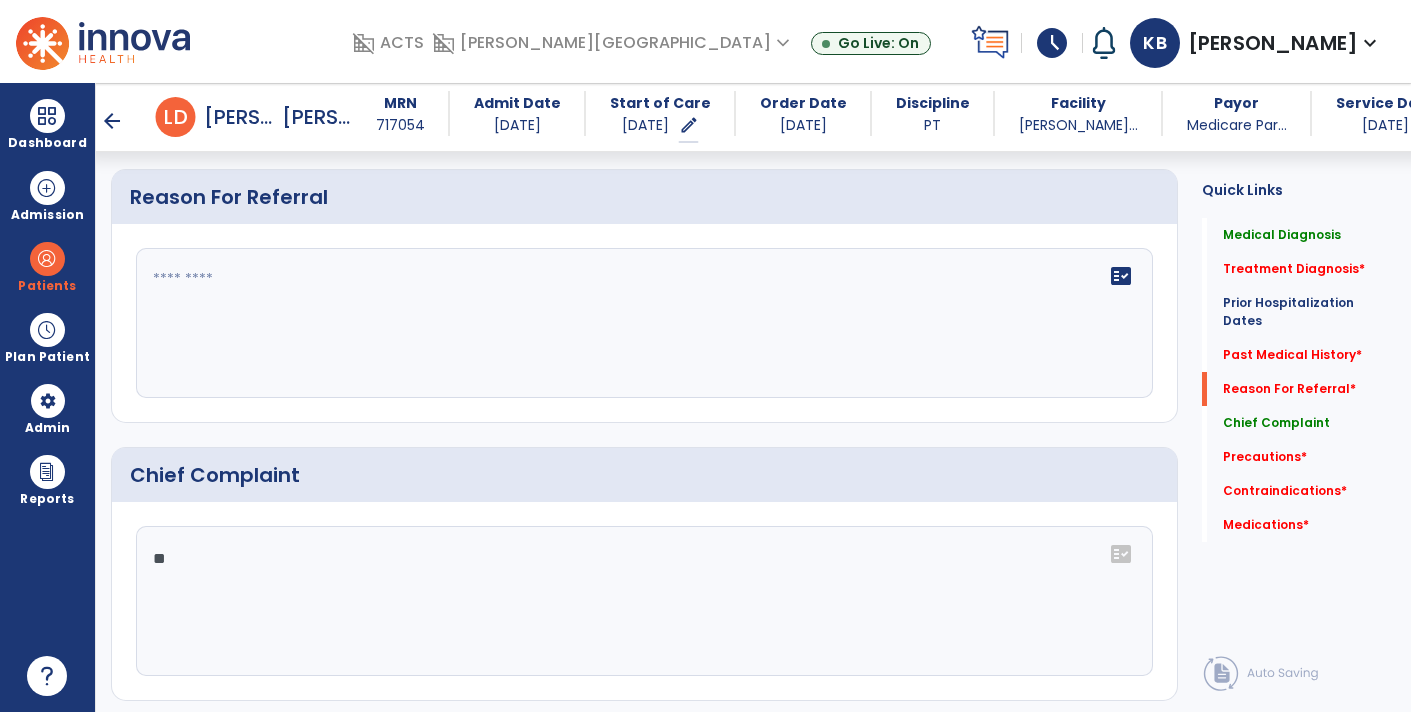 type on "*" 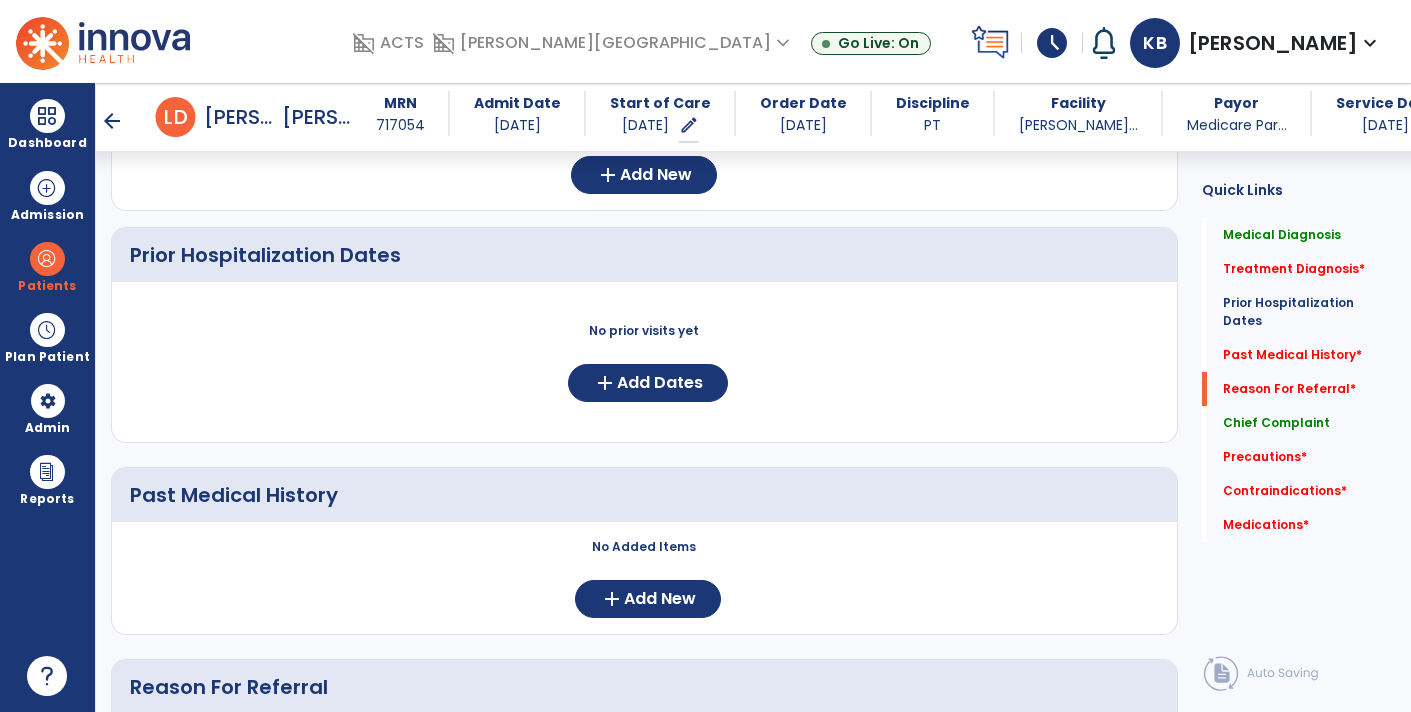scroll, scrollTop: 446, scrollLeft: 0, axis: vertical 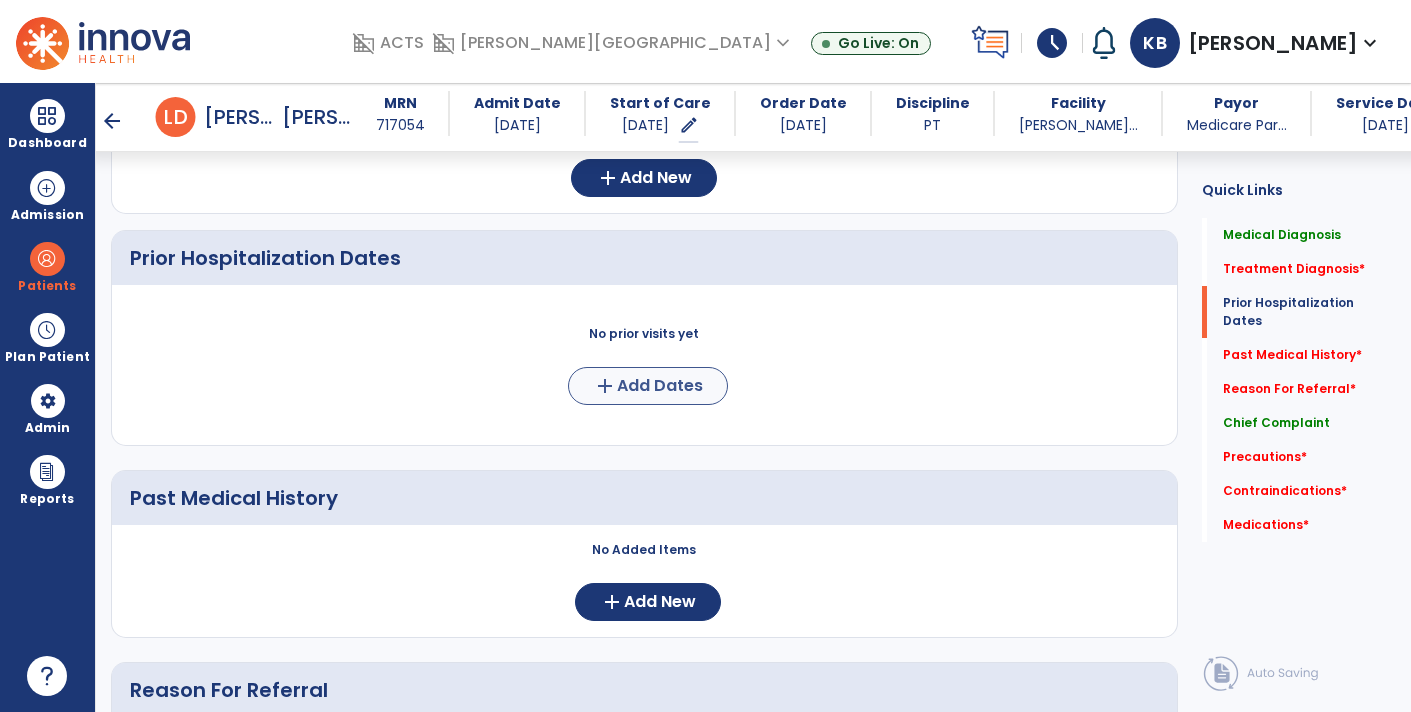 type on "**********" 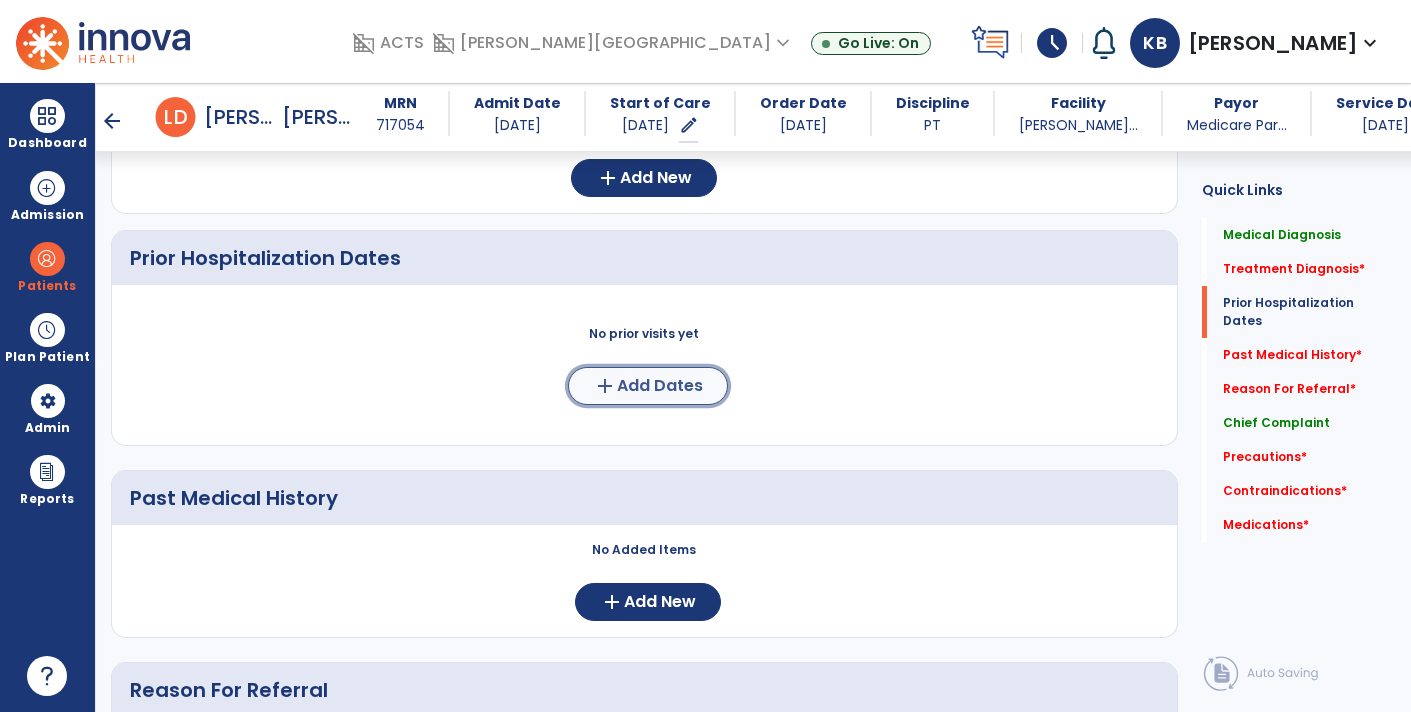 click on "add" 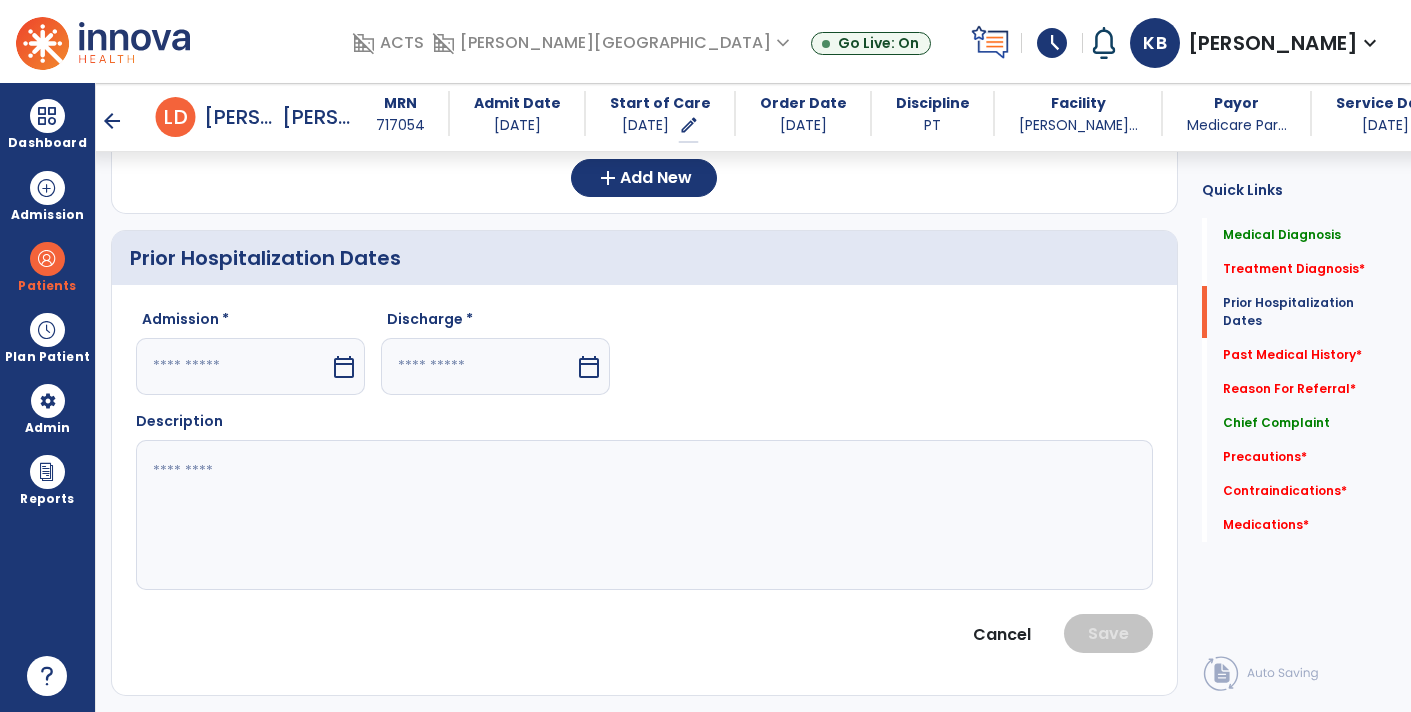 click on "Admission *  calendar_today" 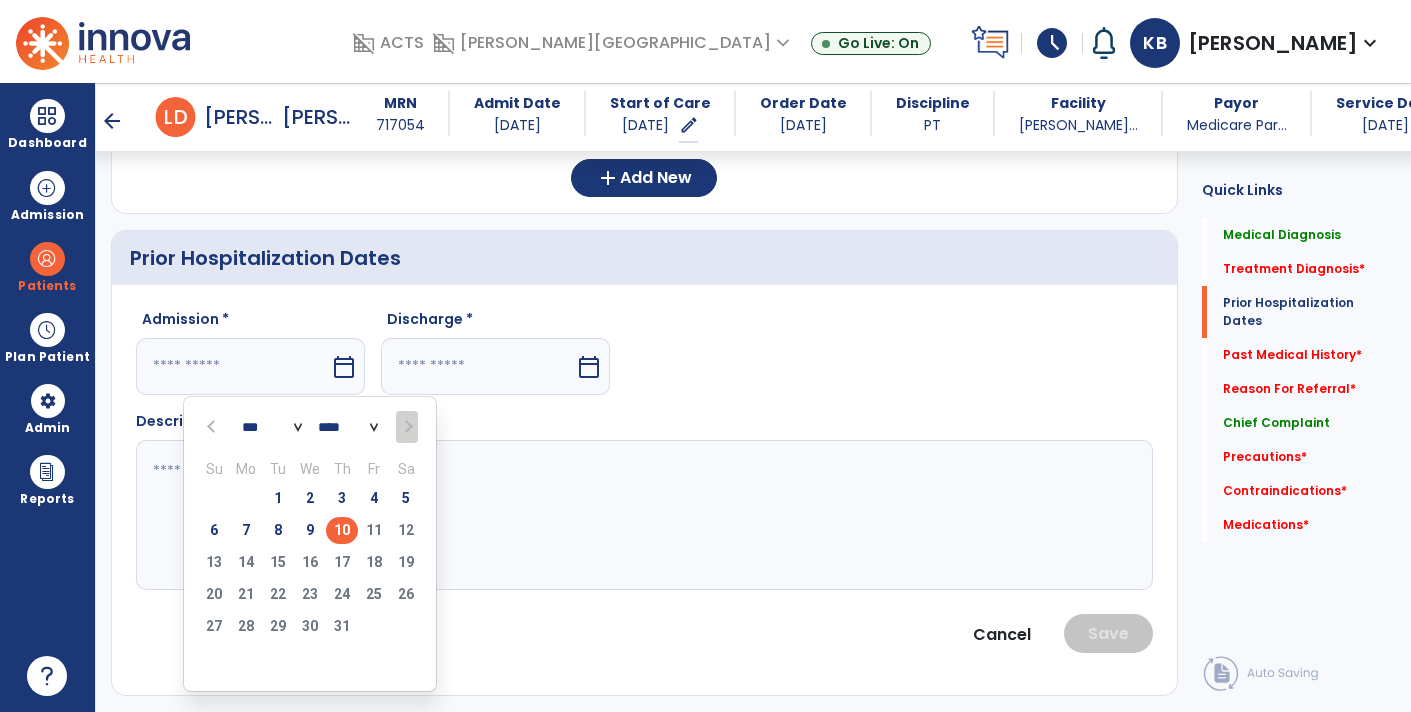 click on "*** *** *** *** *** *** *** **** **** **** **** **** **** **** **** **** **** **** **** **** **** **** **** **** **** **** **** **** **** **** **** **** **** **** **** **** **** **** **** **** **** **** **** **** **** **** **** **** **** **** **** **** **** **** **** **** **** **** **** **** **** **** **** **** **** **** **** **** **** **** **** **** **** **** **** **** **** **** **** **** **** **** **** **** **** **** **** **** **** **** **** **** **** **** **** **** **** **** **** **** **** **** **** **** **** **** **** **** **** **** **** **** **** **** **** **** **** **** **** **** **** **** **** **** **** **** **** **** **** **** **** **** ****" at bounding box center [310, 425] 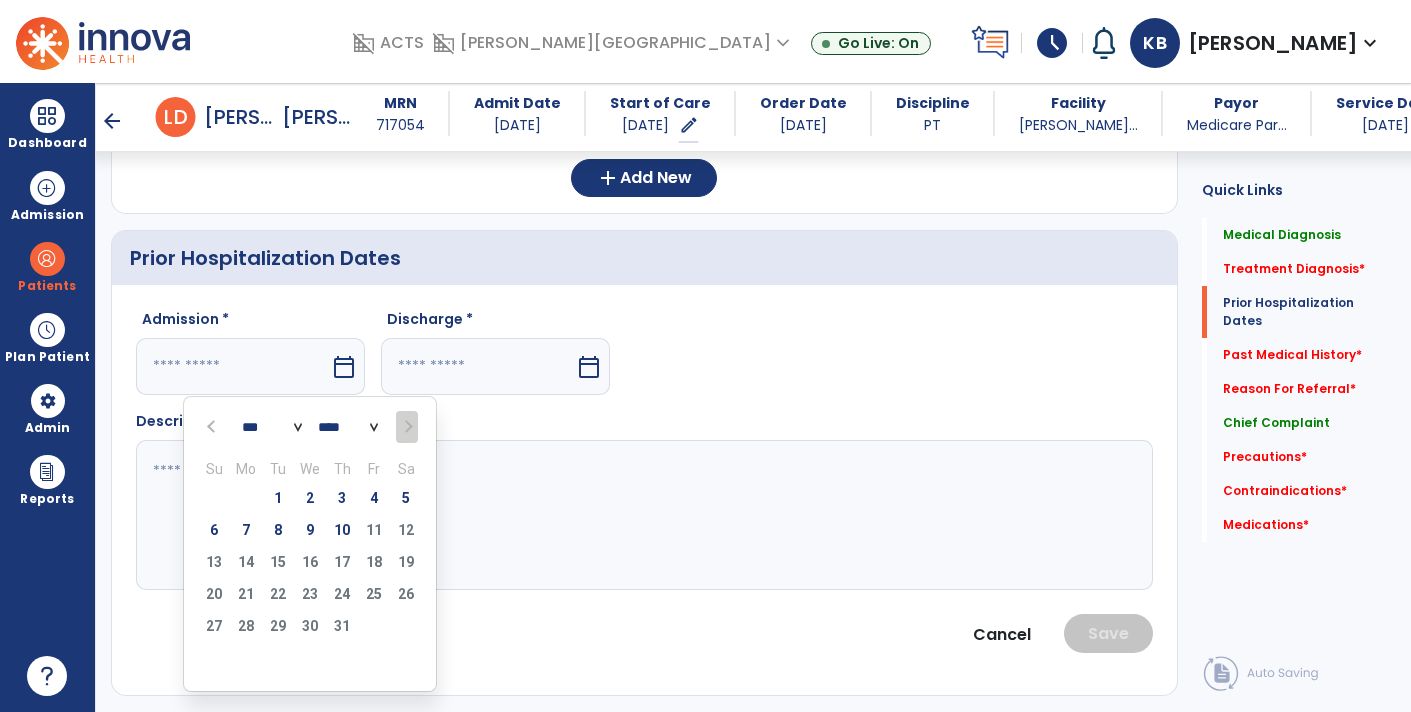 click on "*** *** *** *** *** *** ***" at bounding box center (272, 428) 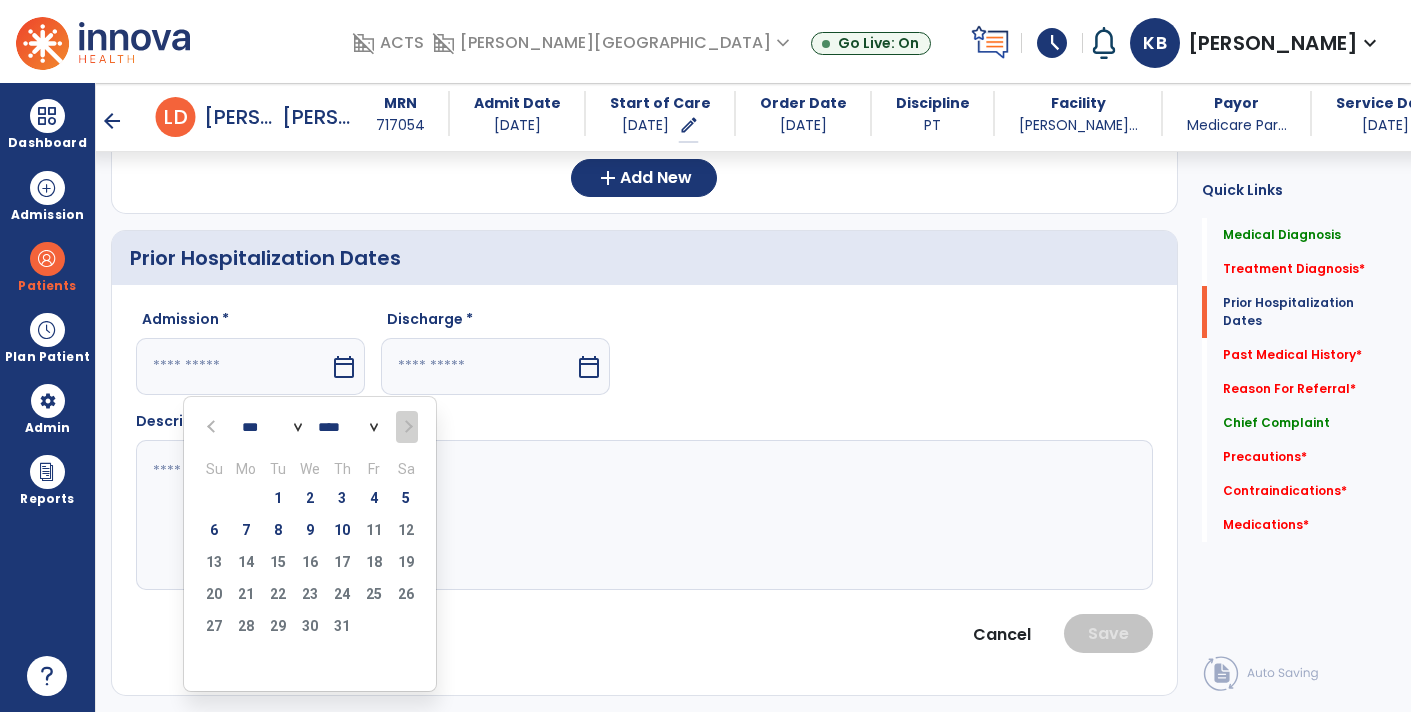 select on "*" 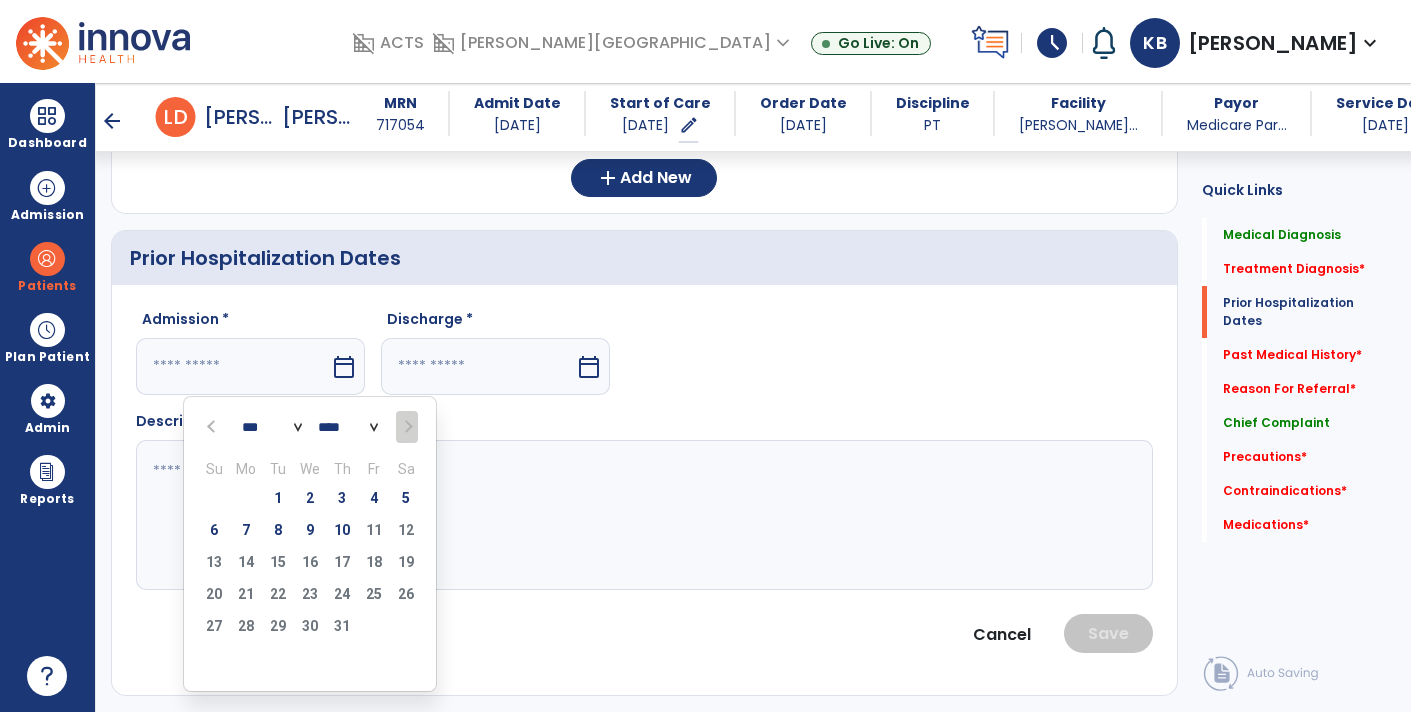 click on "*** *** *** *** *** *** ***" at bounding box center [272, 428] 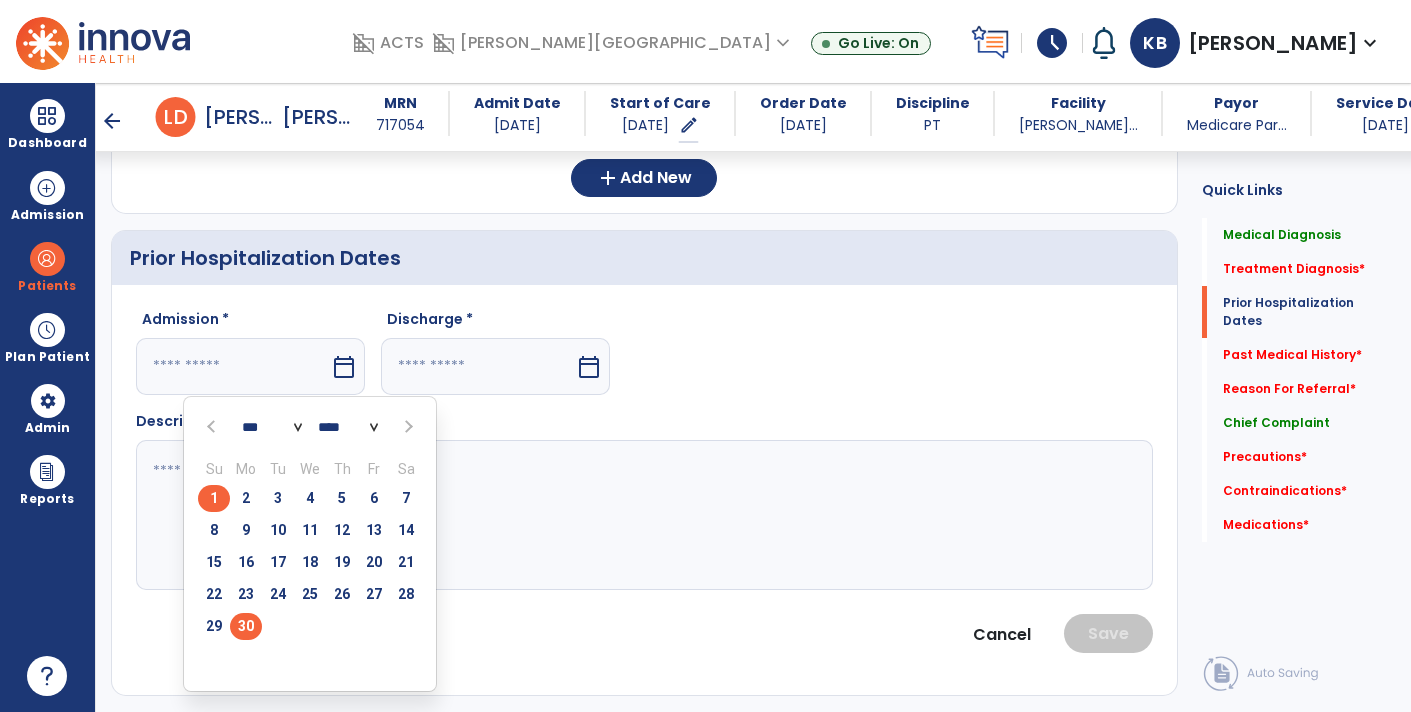click on "30" at bounding box center (246, 626) 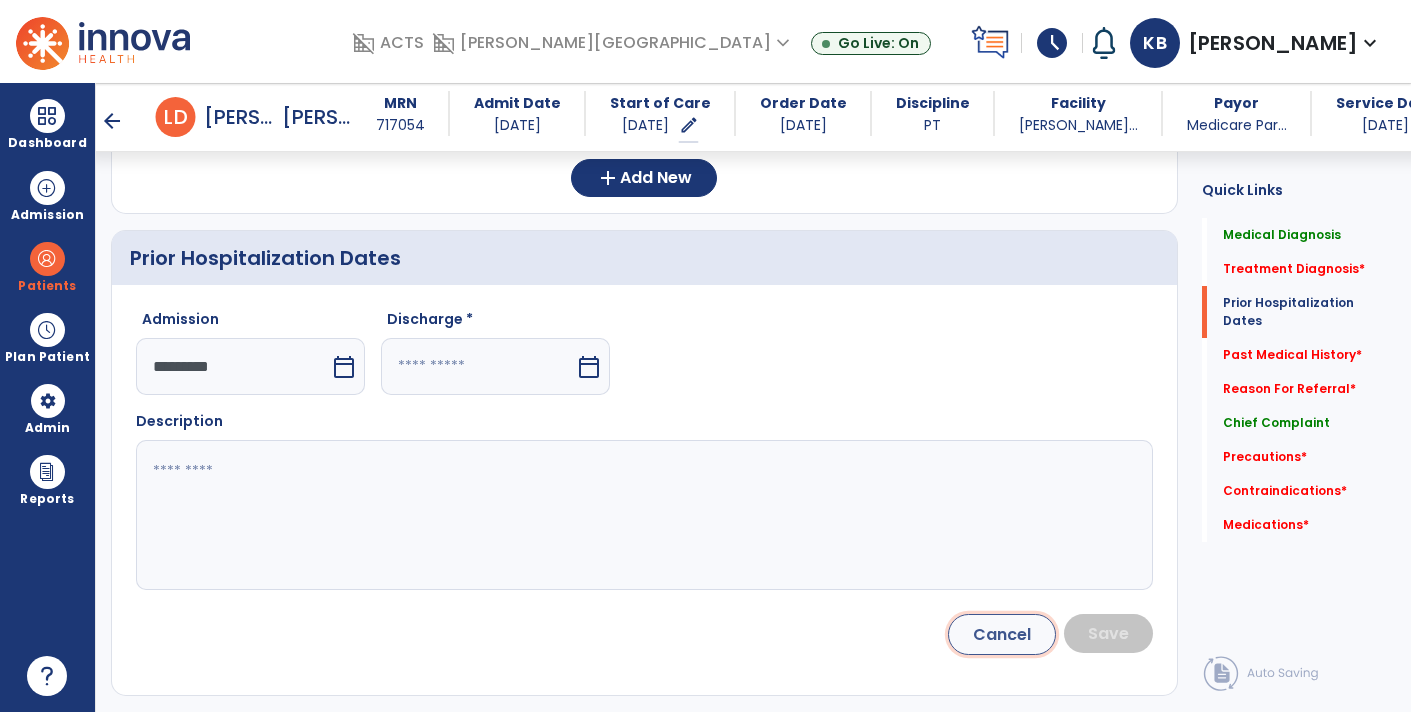 click on "Cancel" 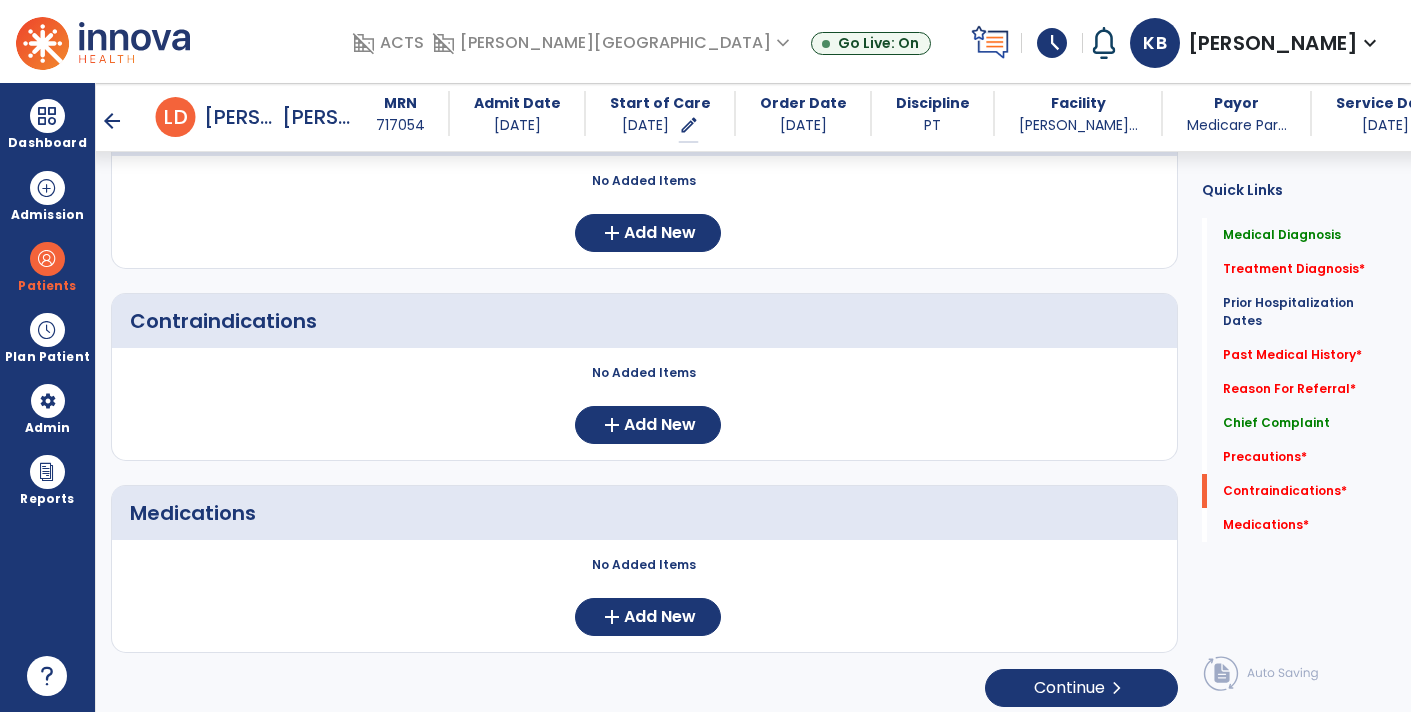 scroll, scrollTop: 1564, scrollLeft: 0, axis: vertical 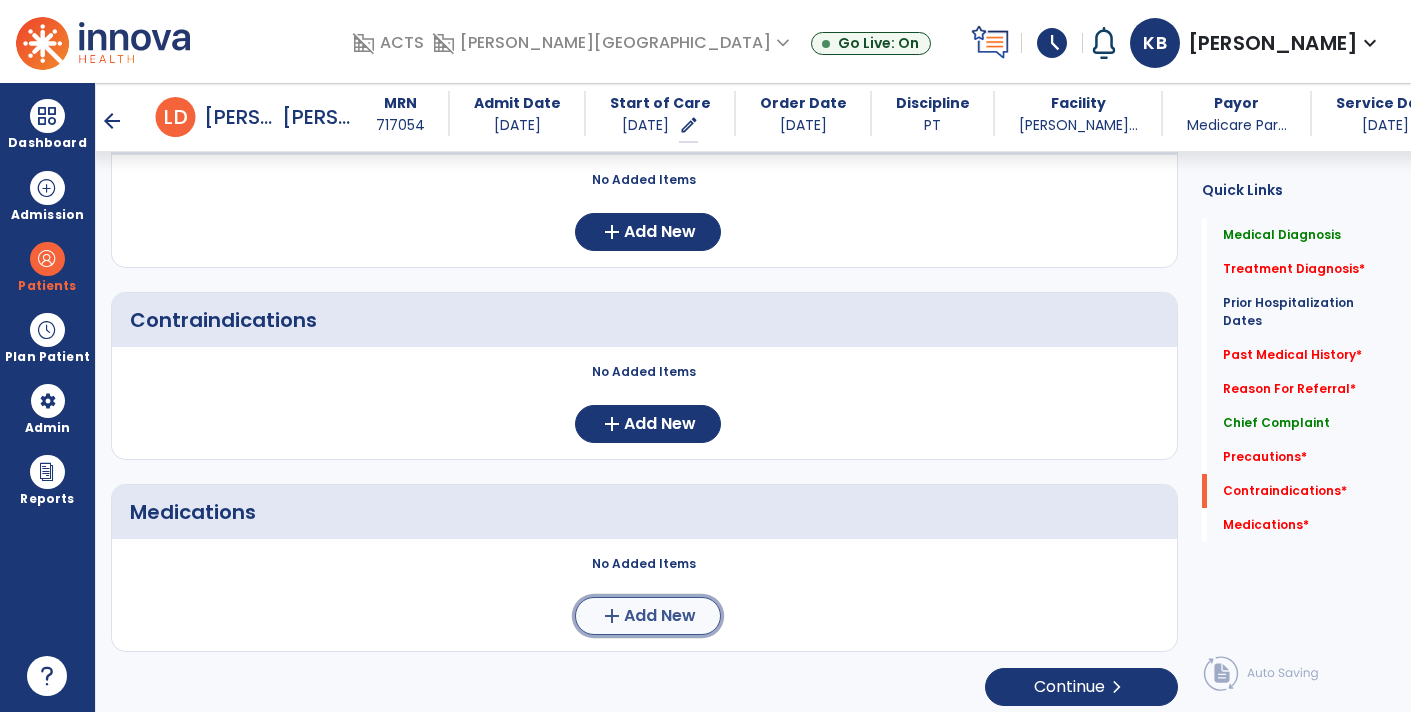 click on "Add New" 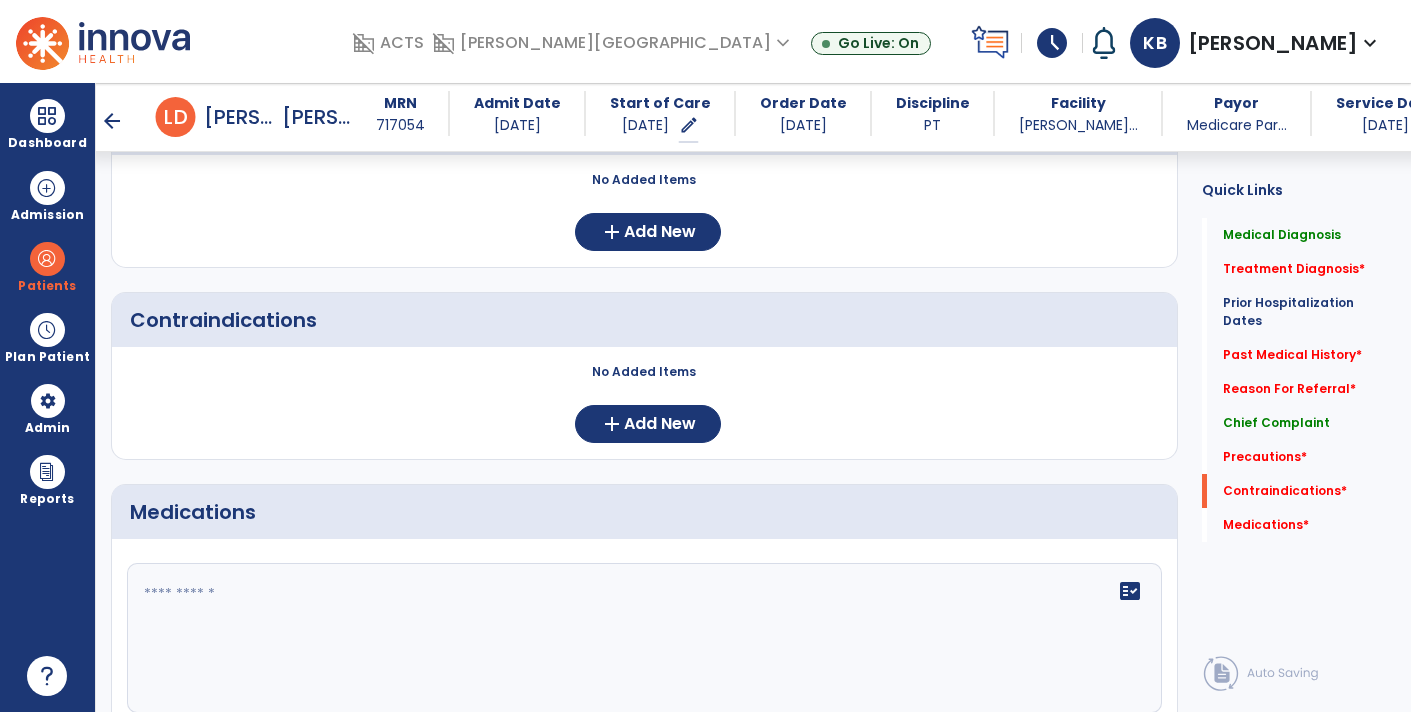 click 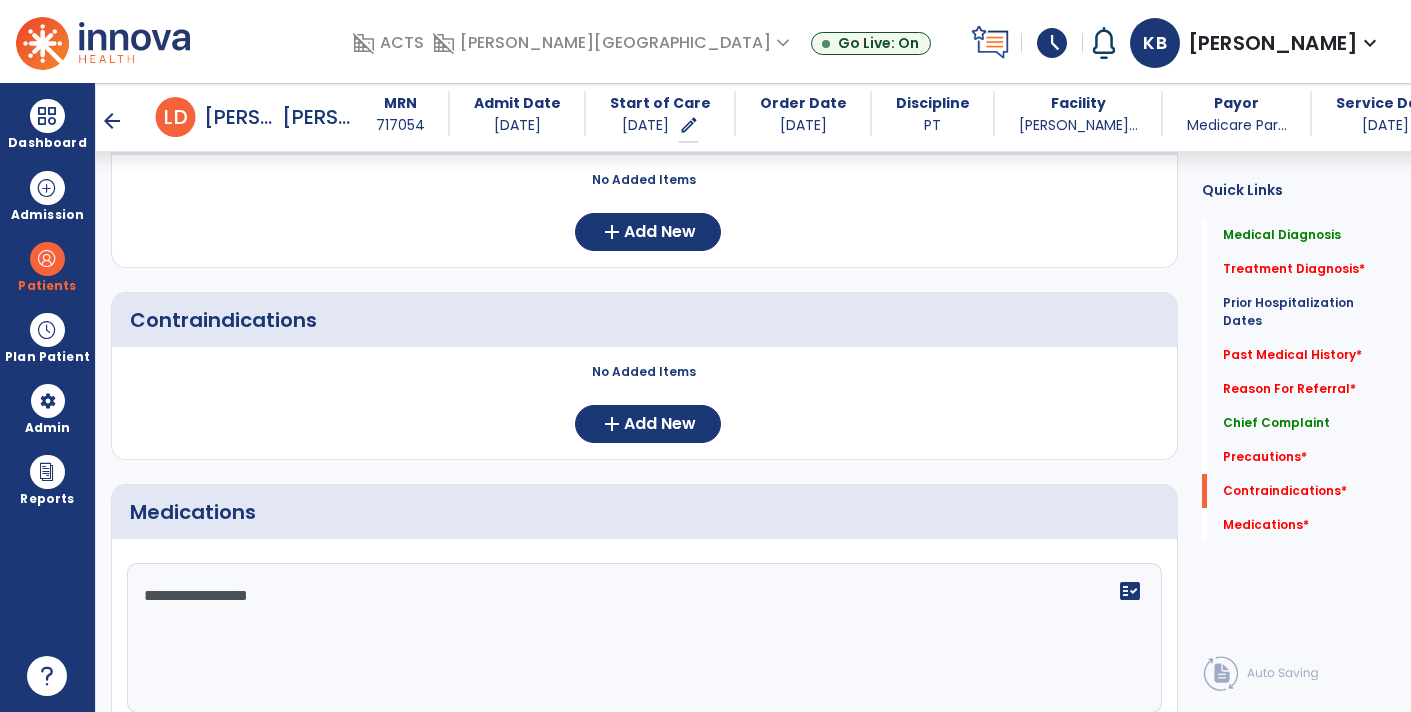 type on "**********" 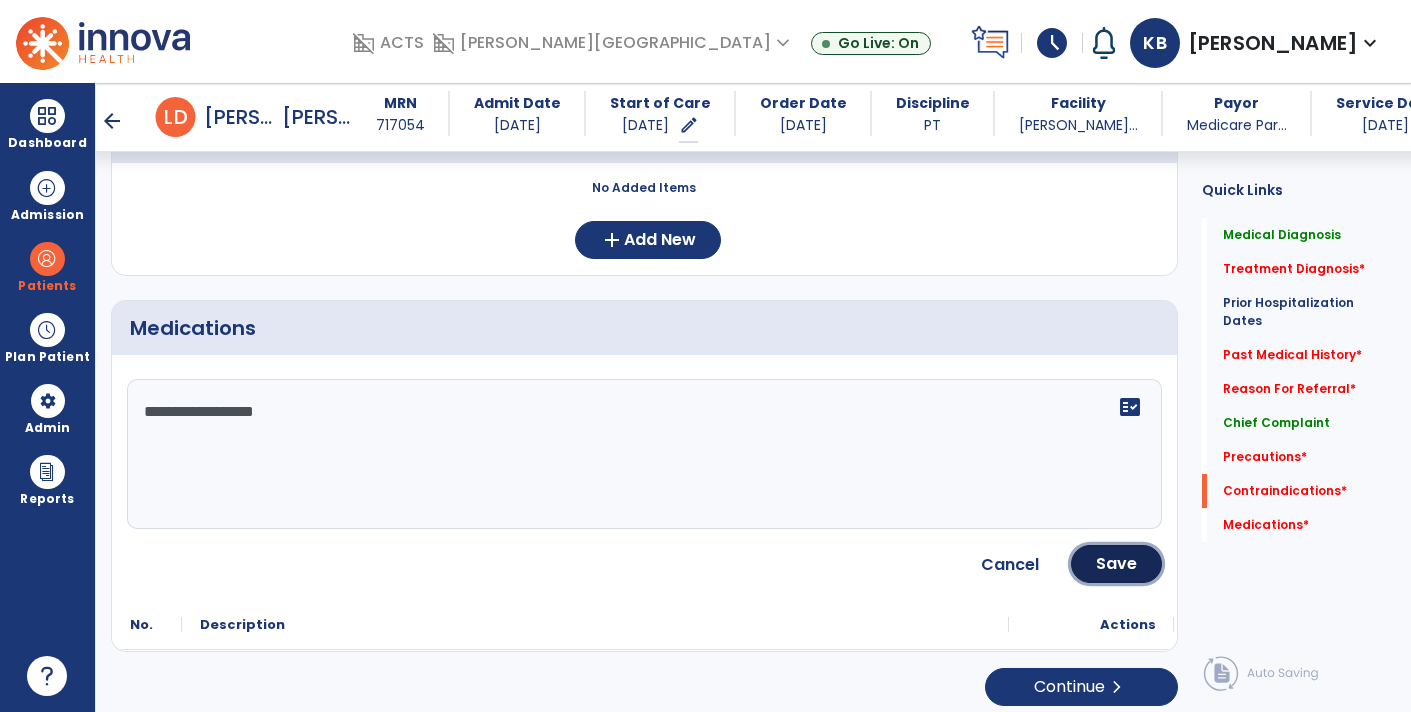 click on "Save" 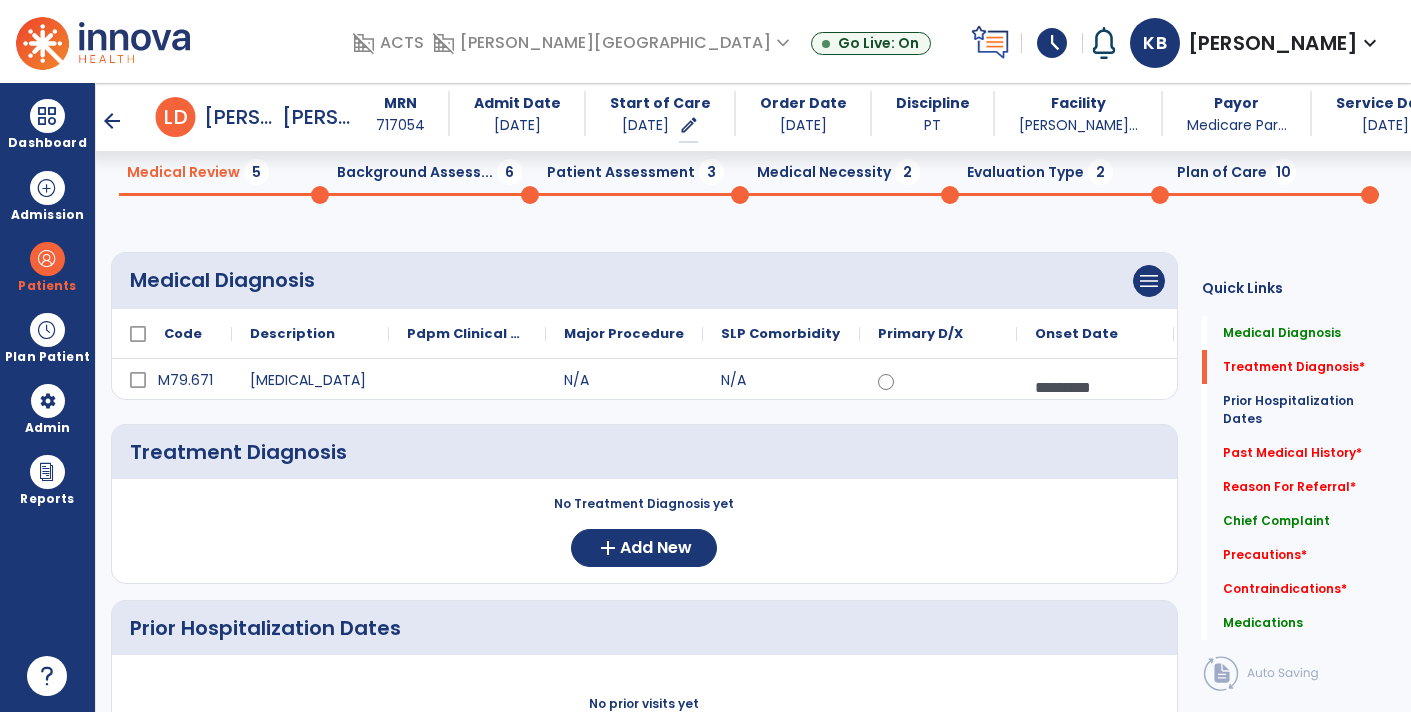 scroll, scrollTop: 0, scrollLeft: 0, axis: both 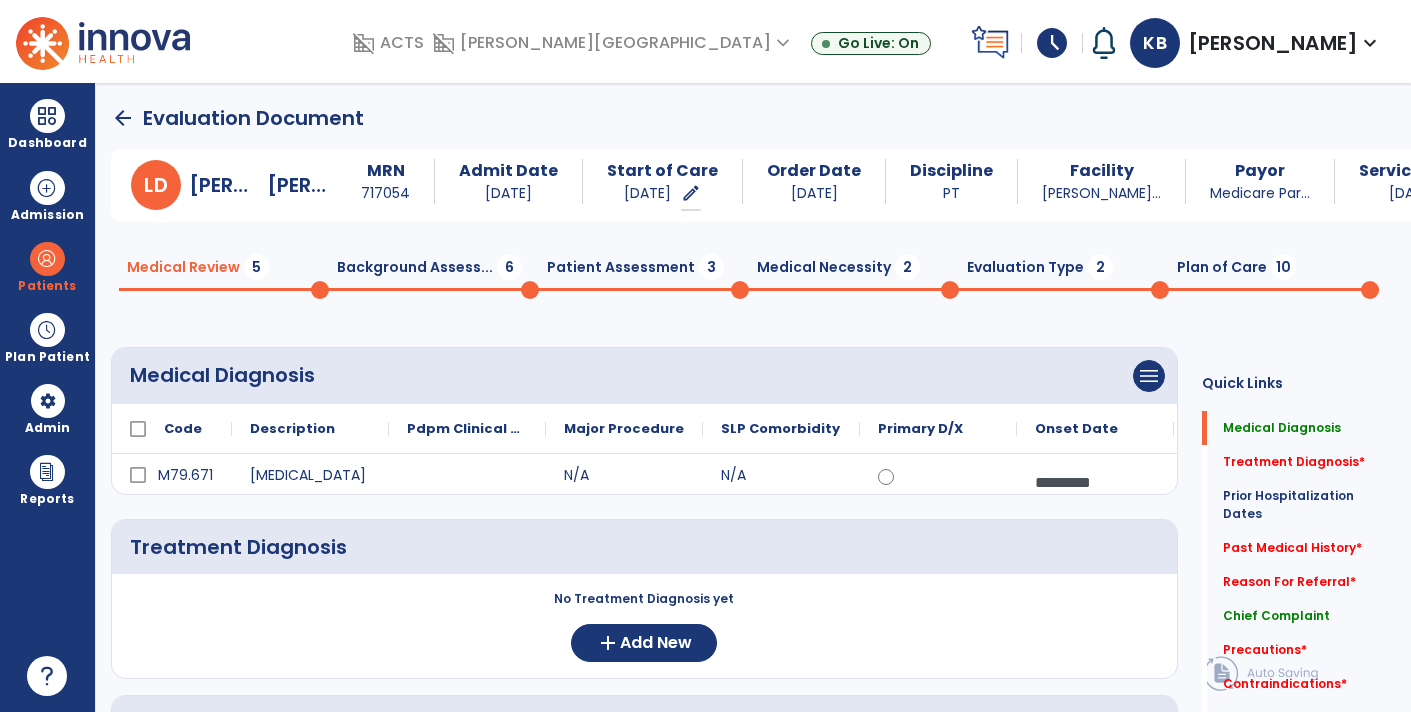 click on "Background Assess...  6" 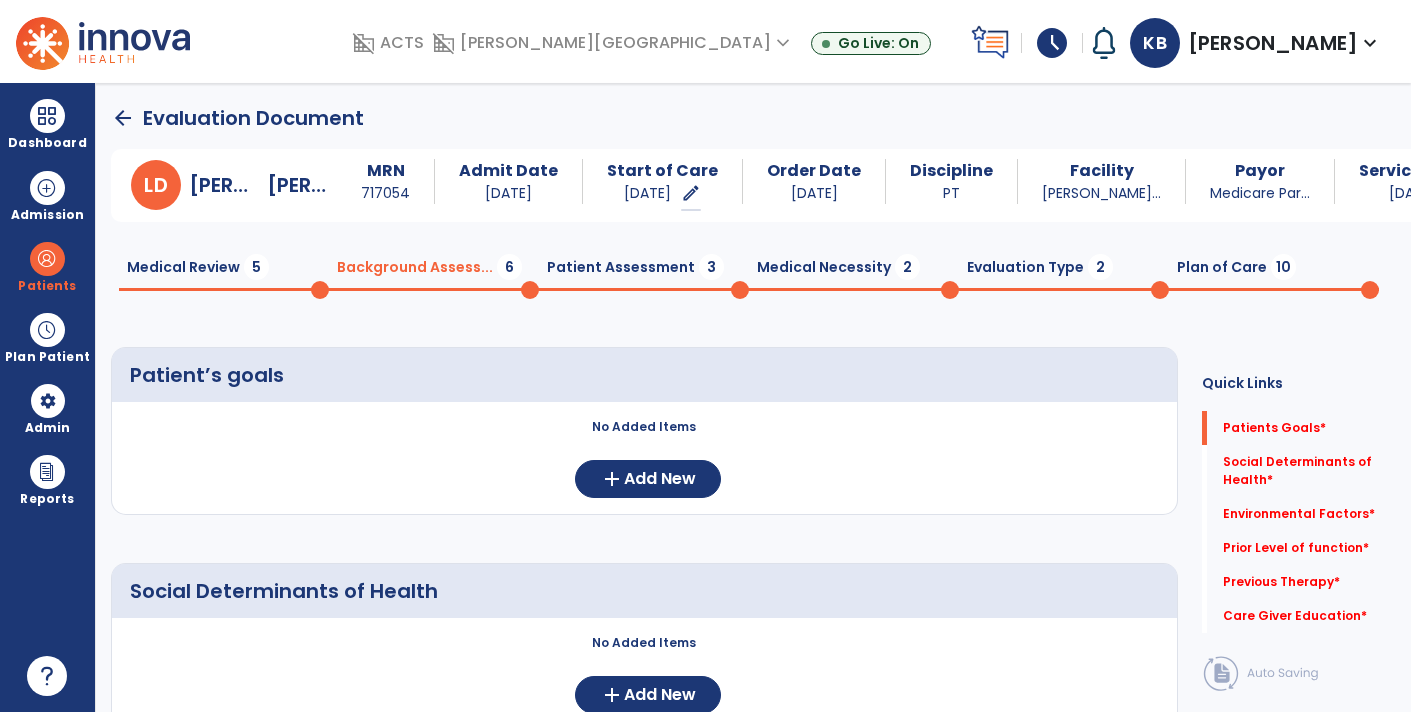 click on "Patient Assessment  3" 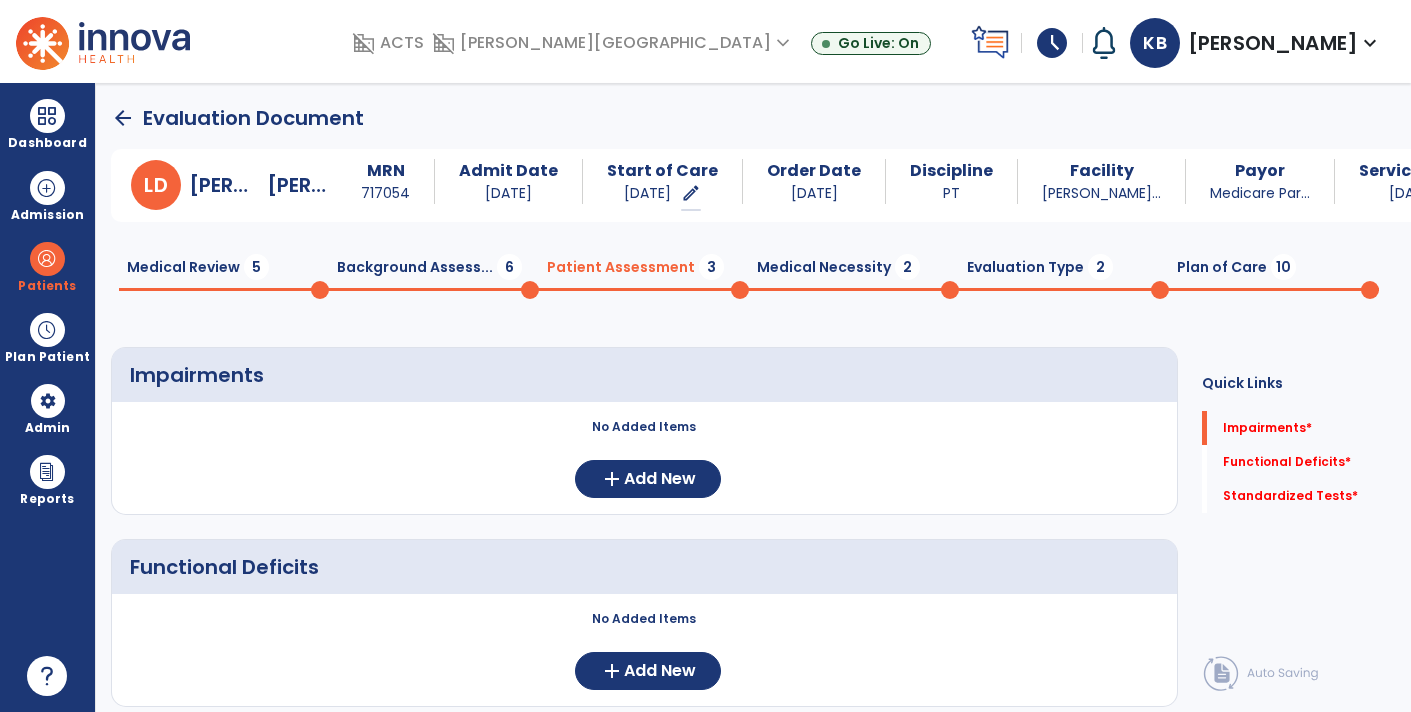 scroll, scrollTop: 0, scrollLeft: 0, axis: both 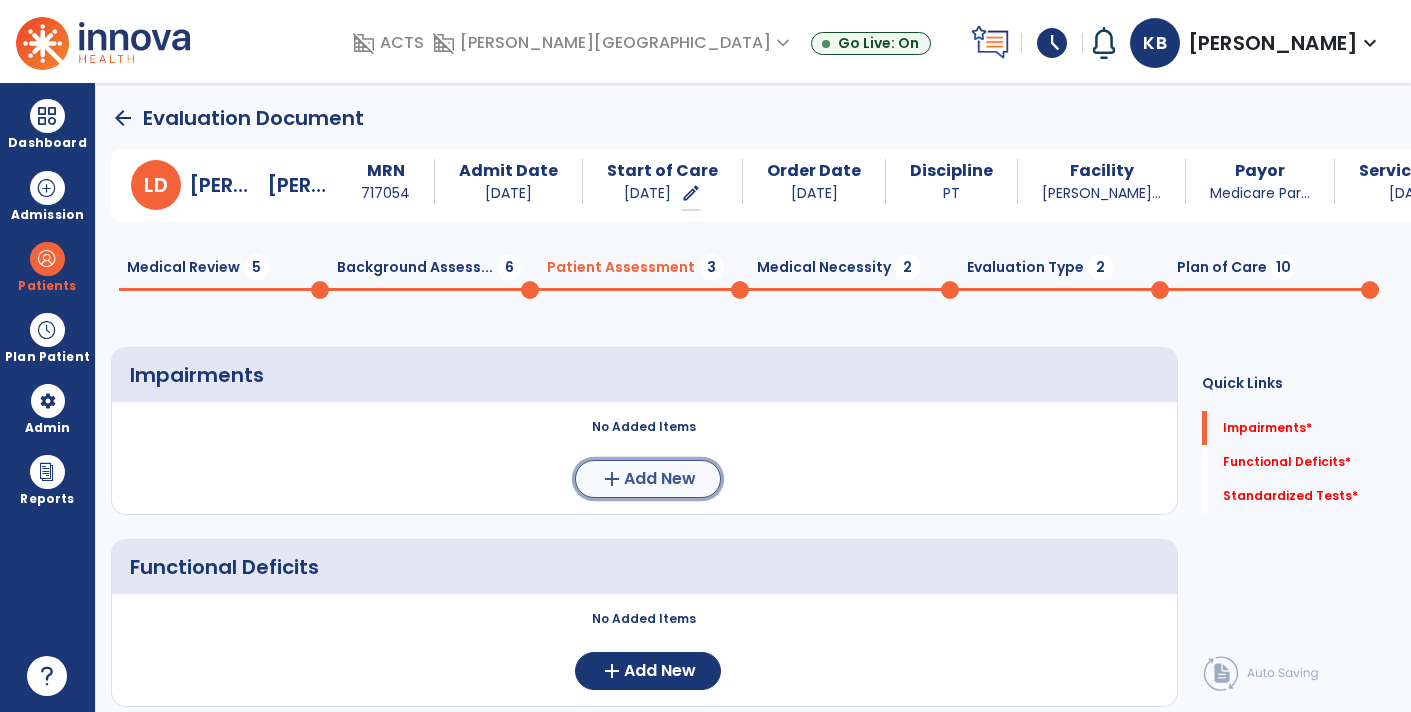 click on "Add New" 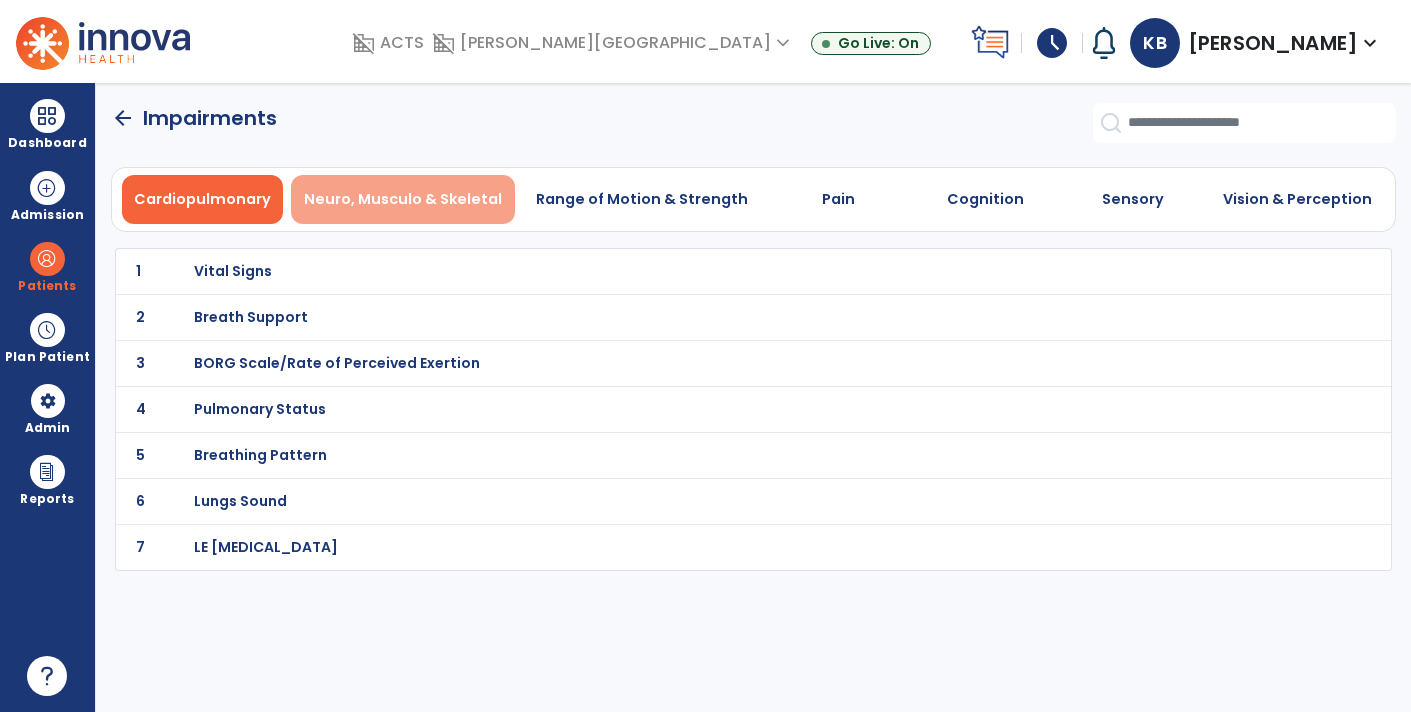 click on "Neuro, Musculo & Skeletal" at bounding box center (403, 199) 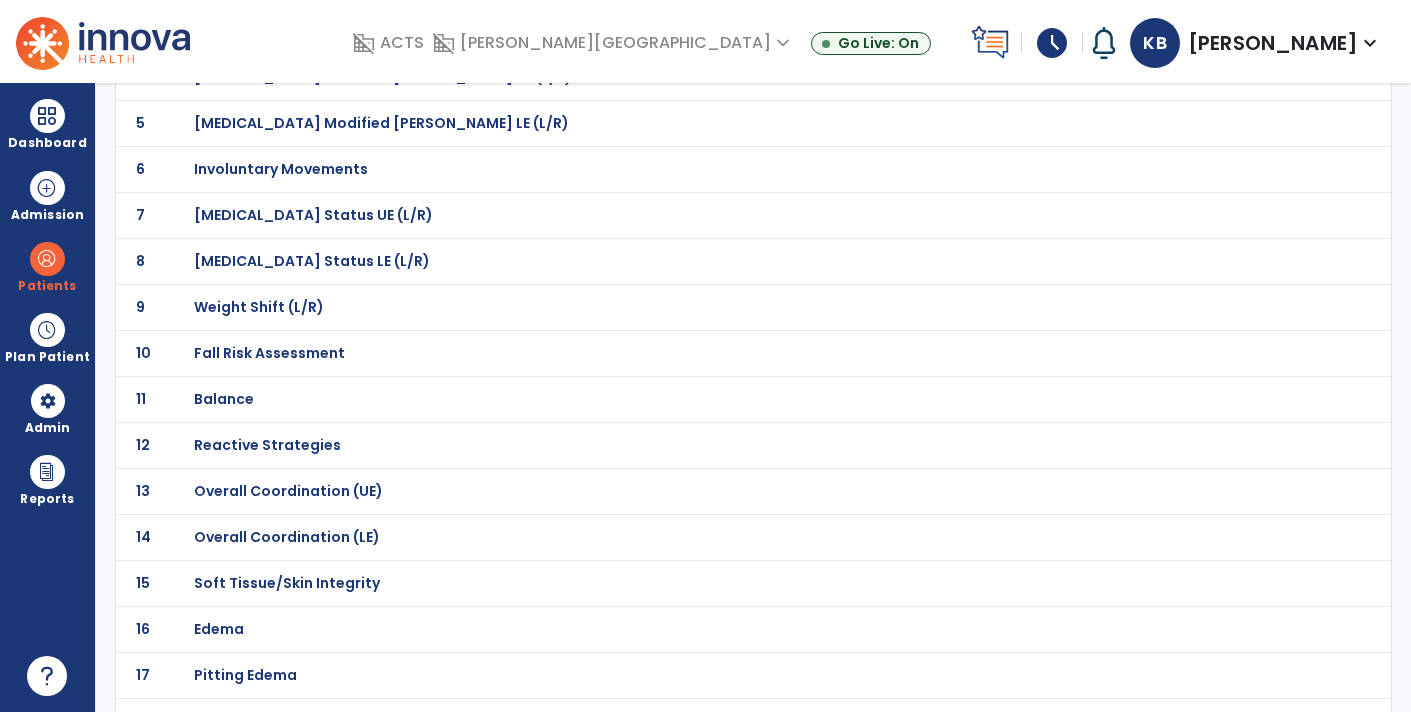 scroll, scrollTop: 0, scrollLeft: 0, axis: both 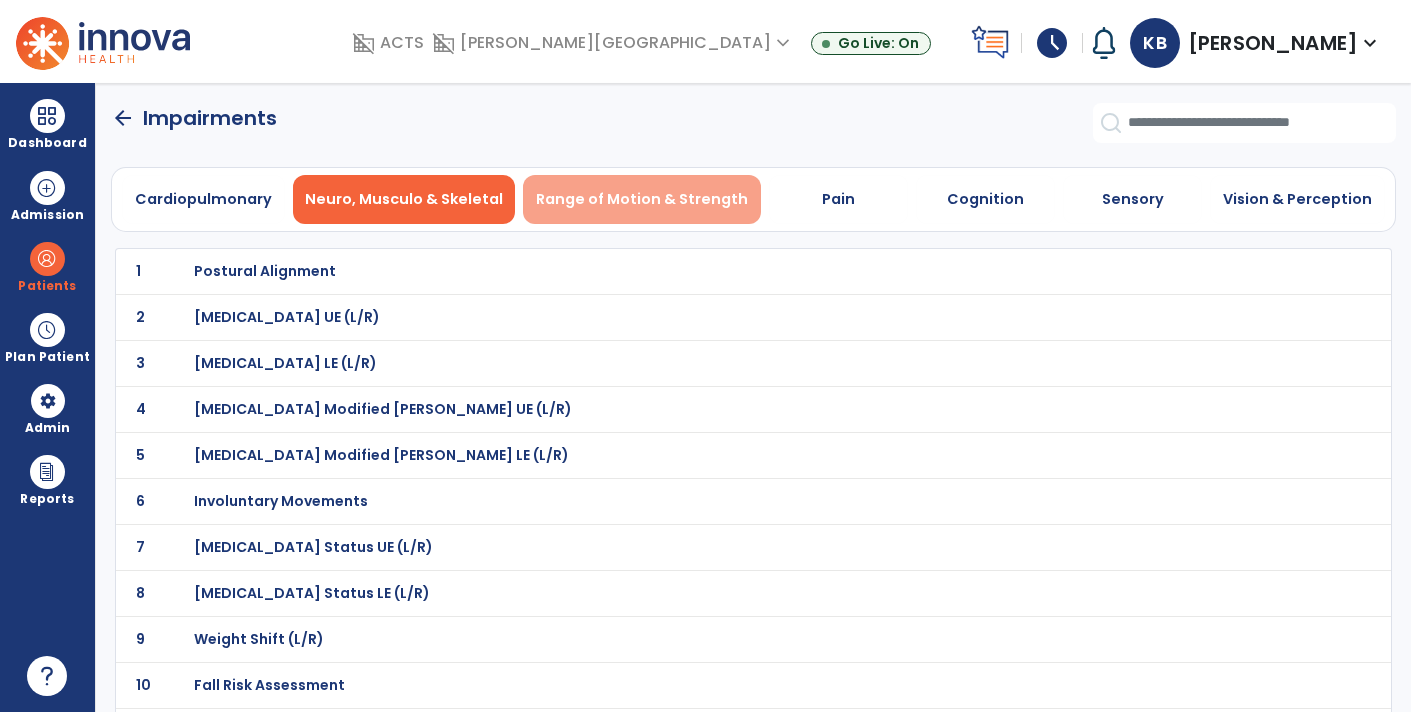 click on "Range of Motion & Strength" at bounding box center [642, 199] 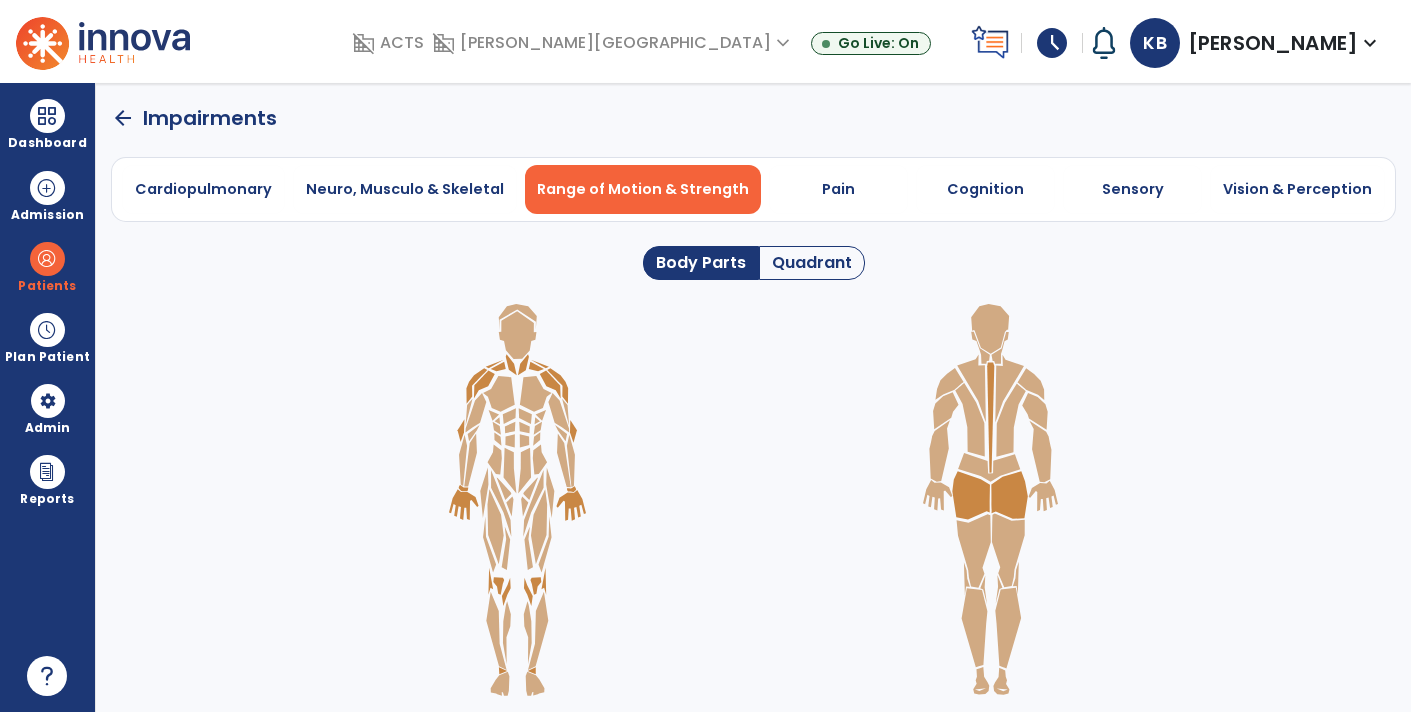 click 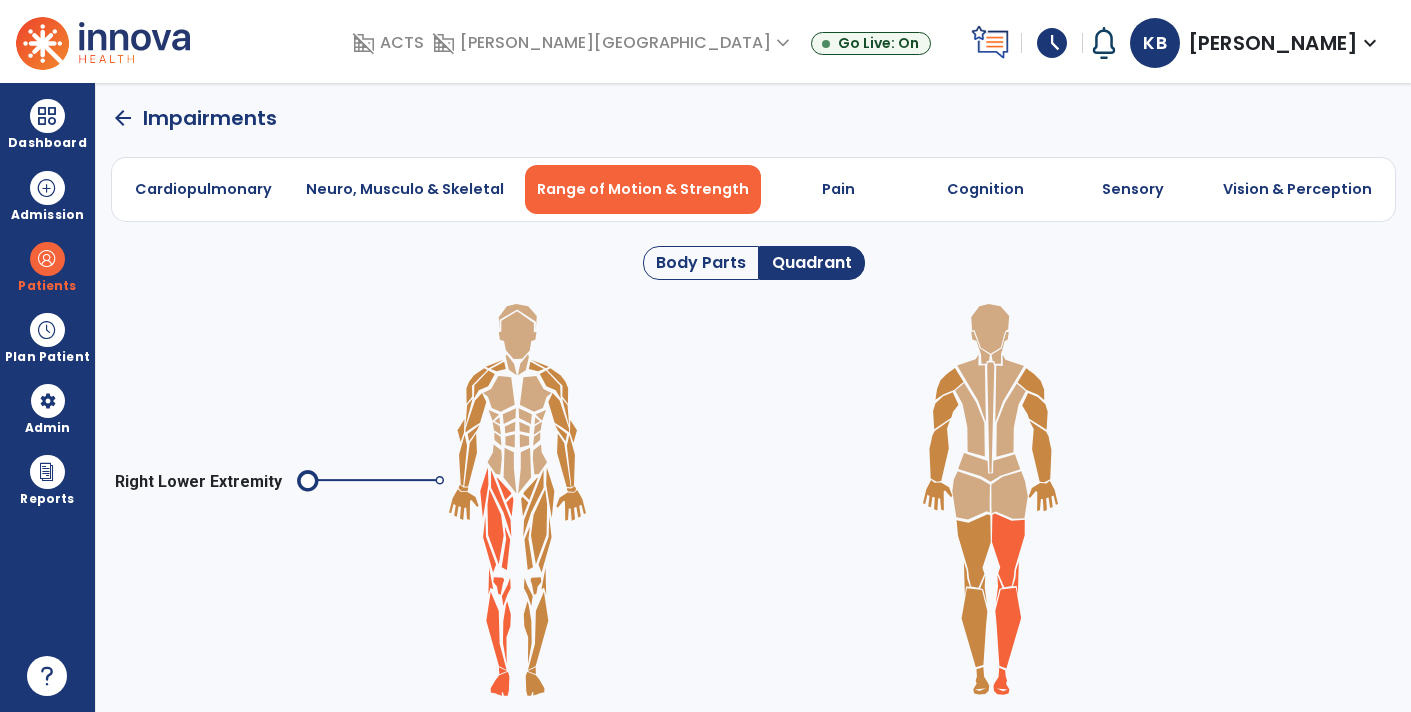click 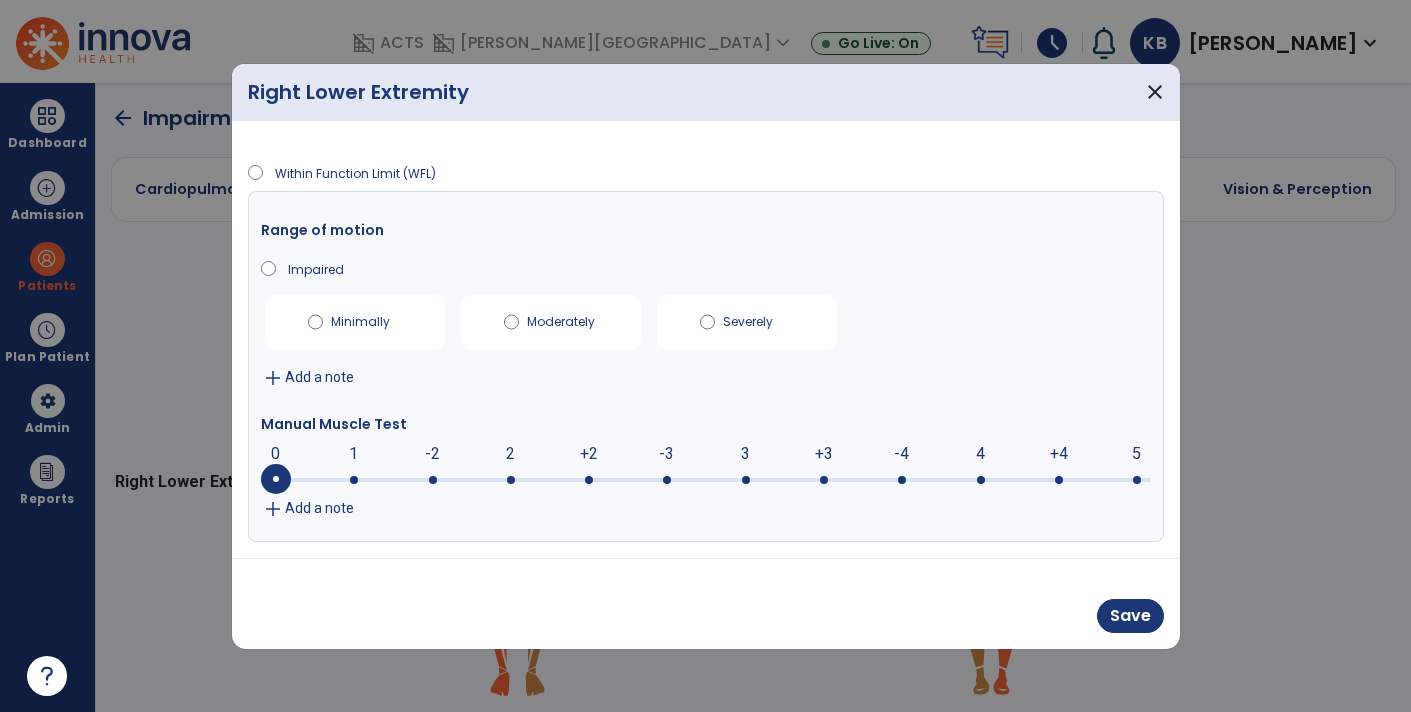 click on "Add a note" at bounding box center (319, 508) 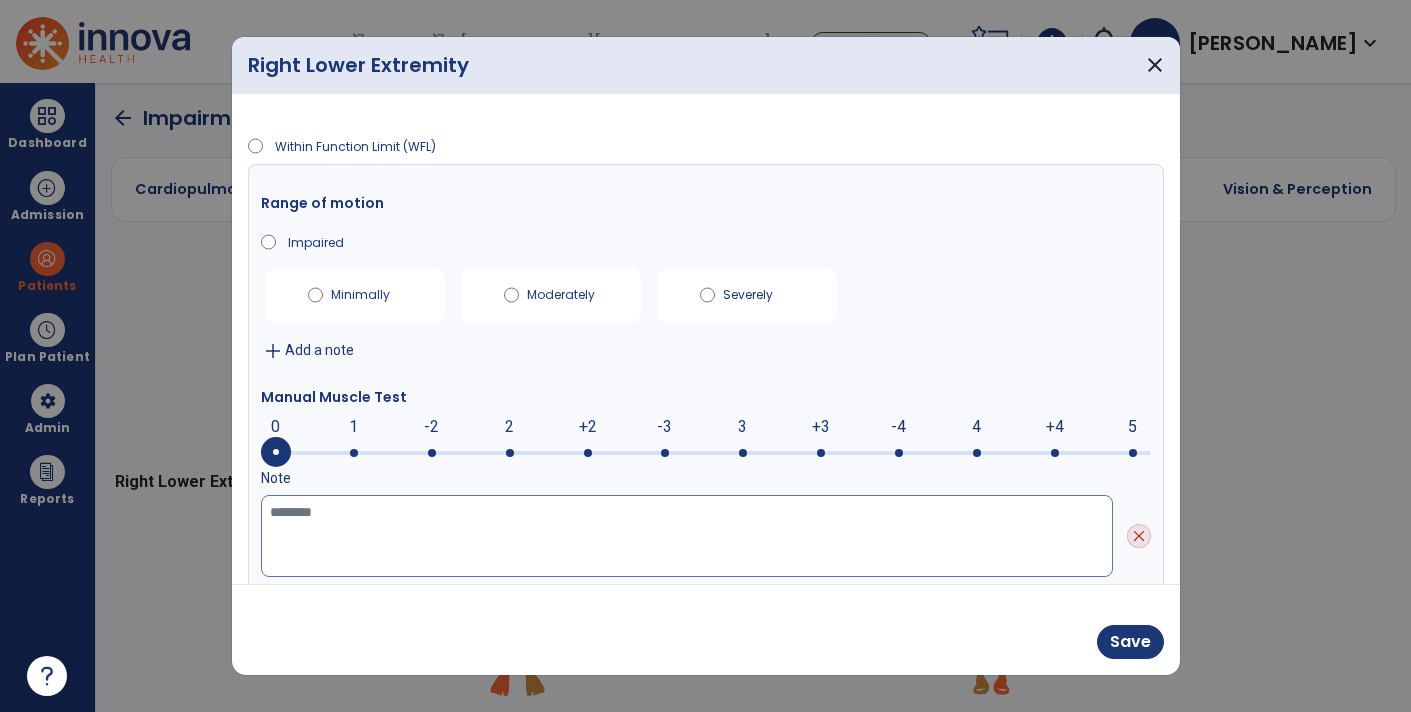 click at bounding box center [687, 536] 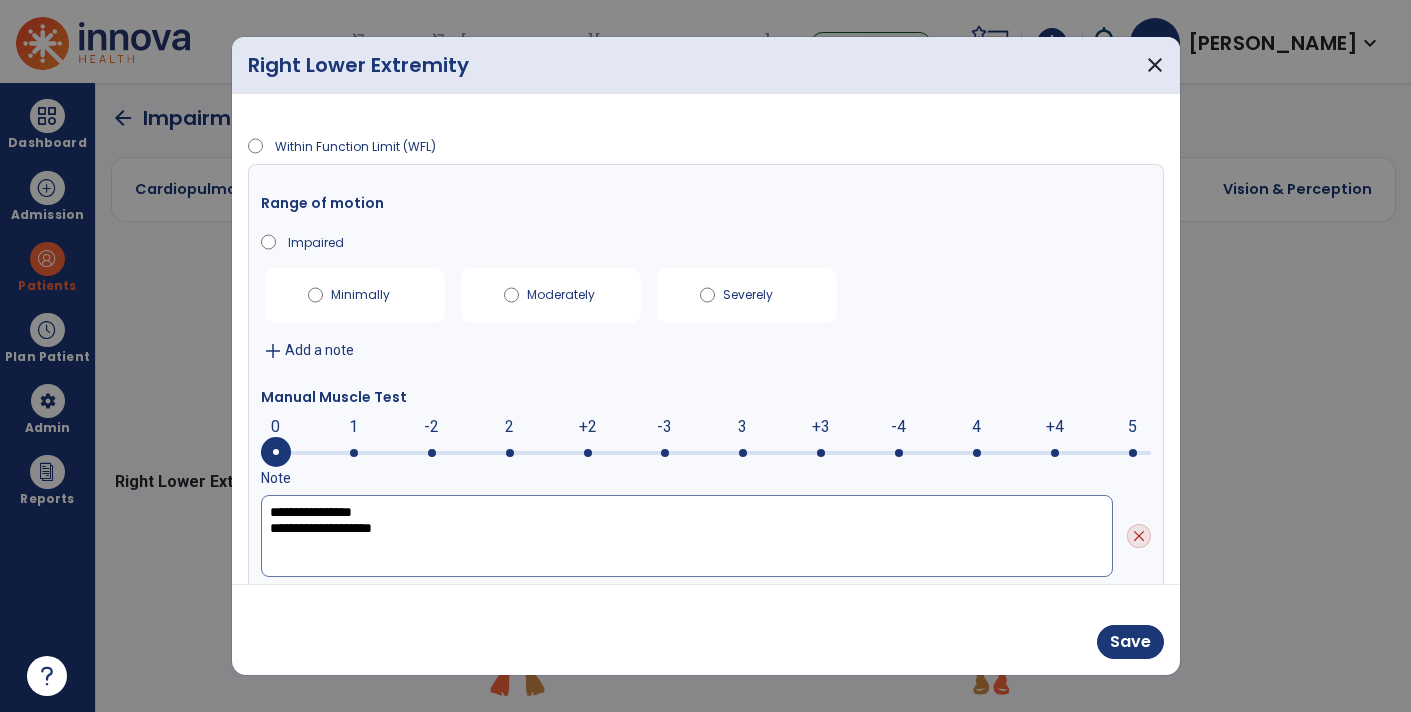 click on "**********" at bounding box center [687, 536] 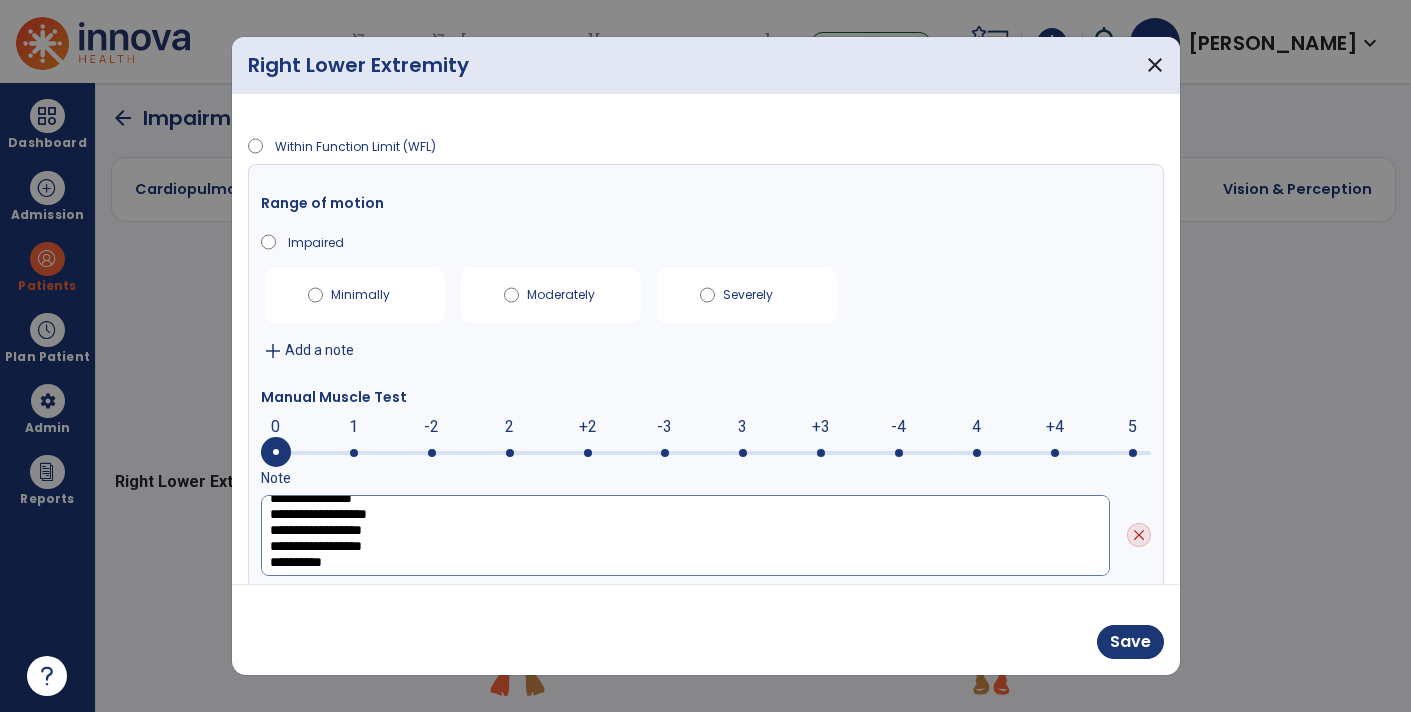 scroll, scrollTop: 31, scrollLeft: 0, axis: vertical 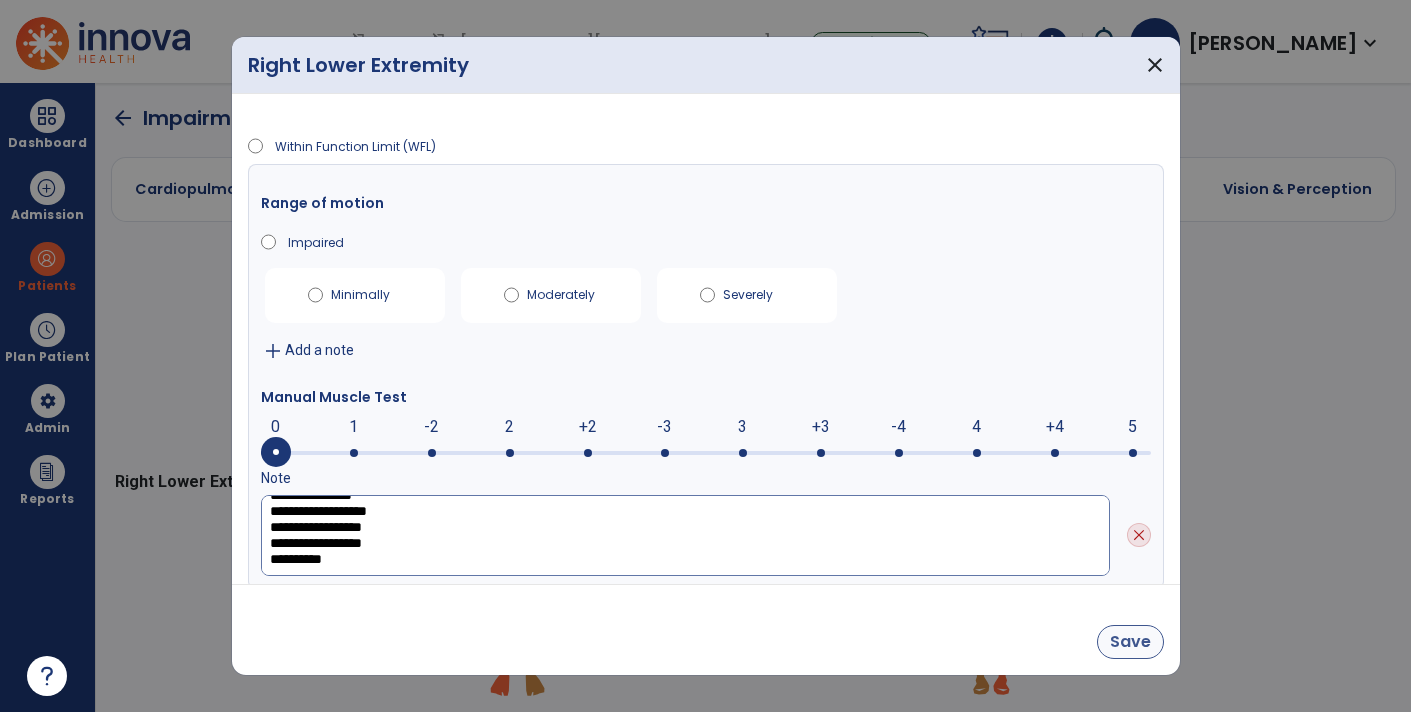 type on "**********" 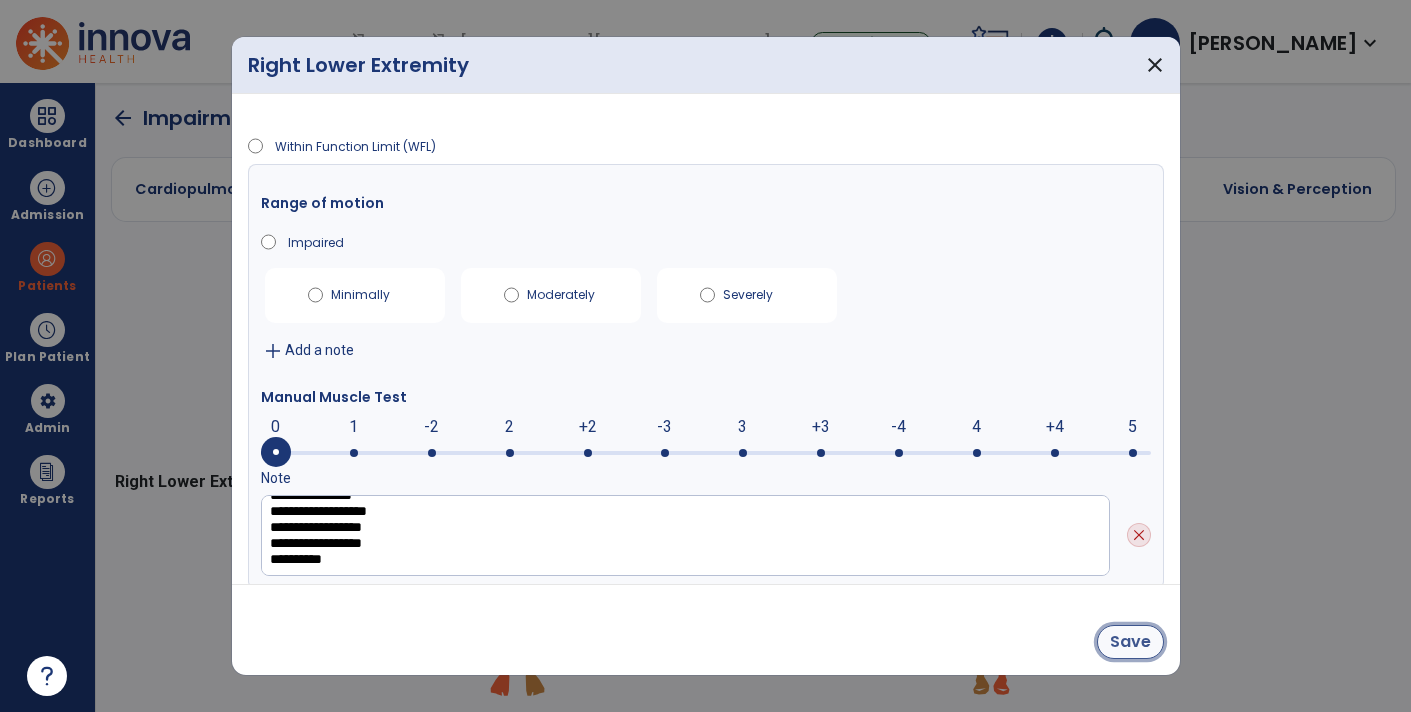 click on "Save" at bounding box center (1130, 642) 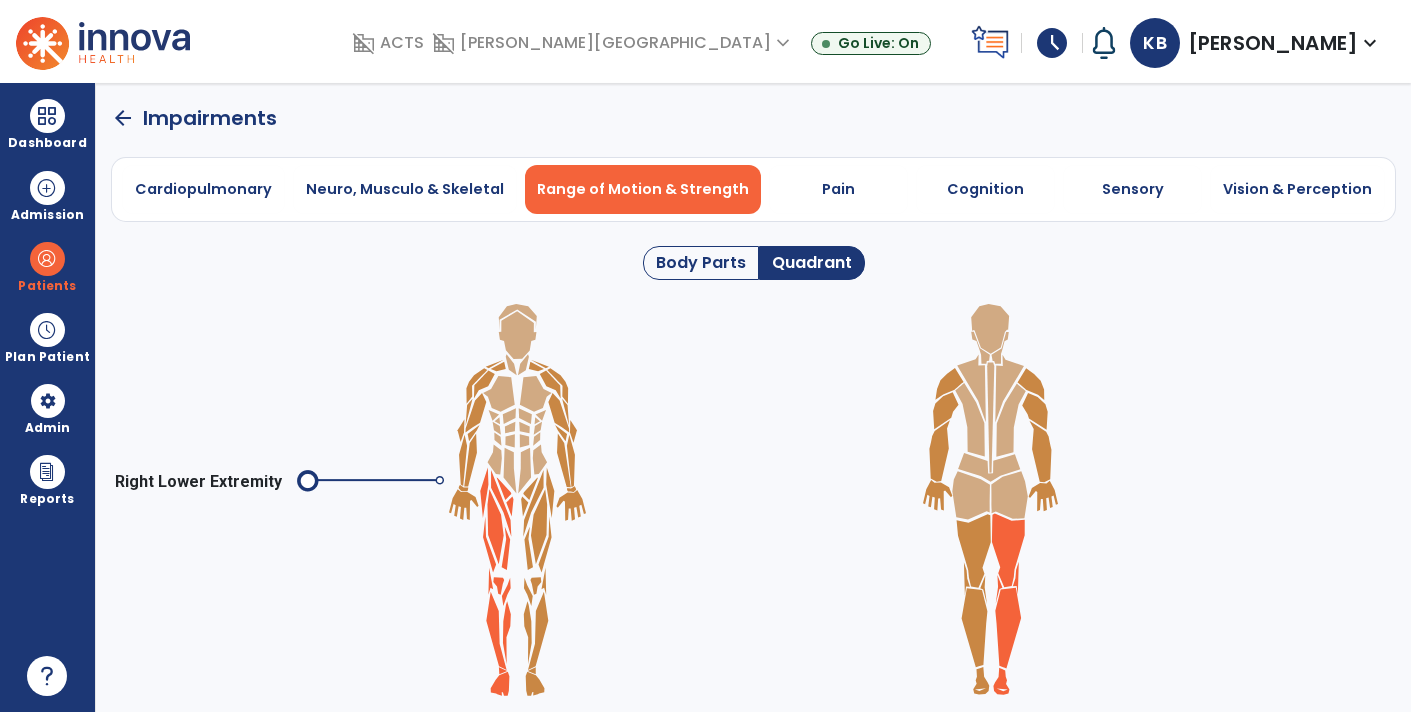 click 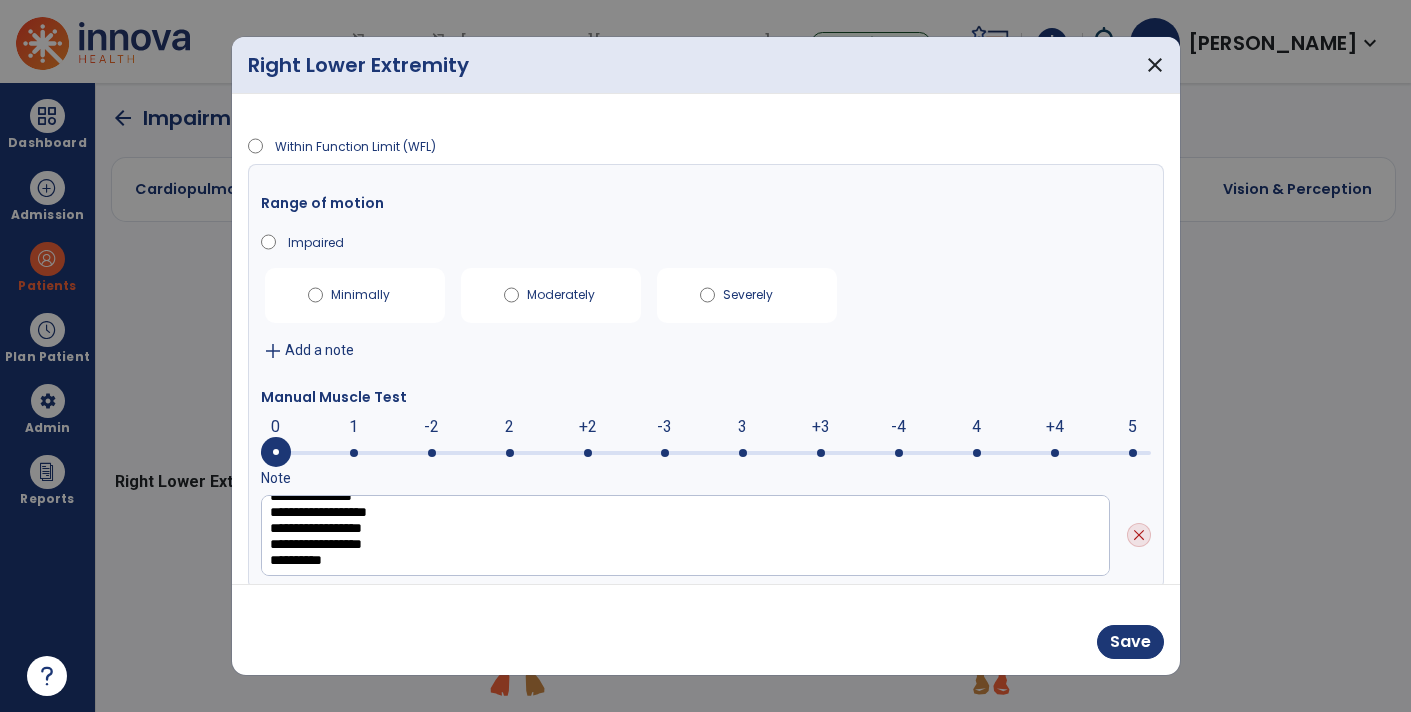 scroll, scrollTop: 31, scrollLeft: 0, axis: vertical 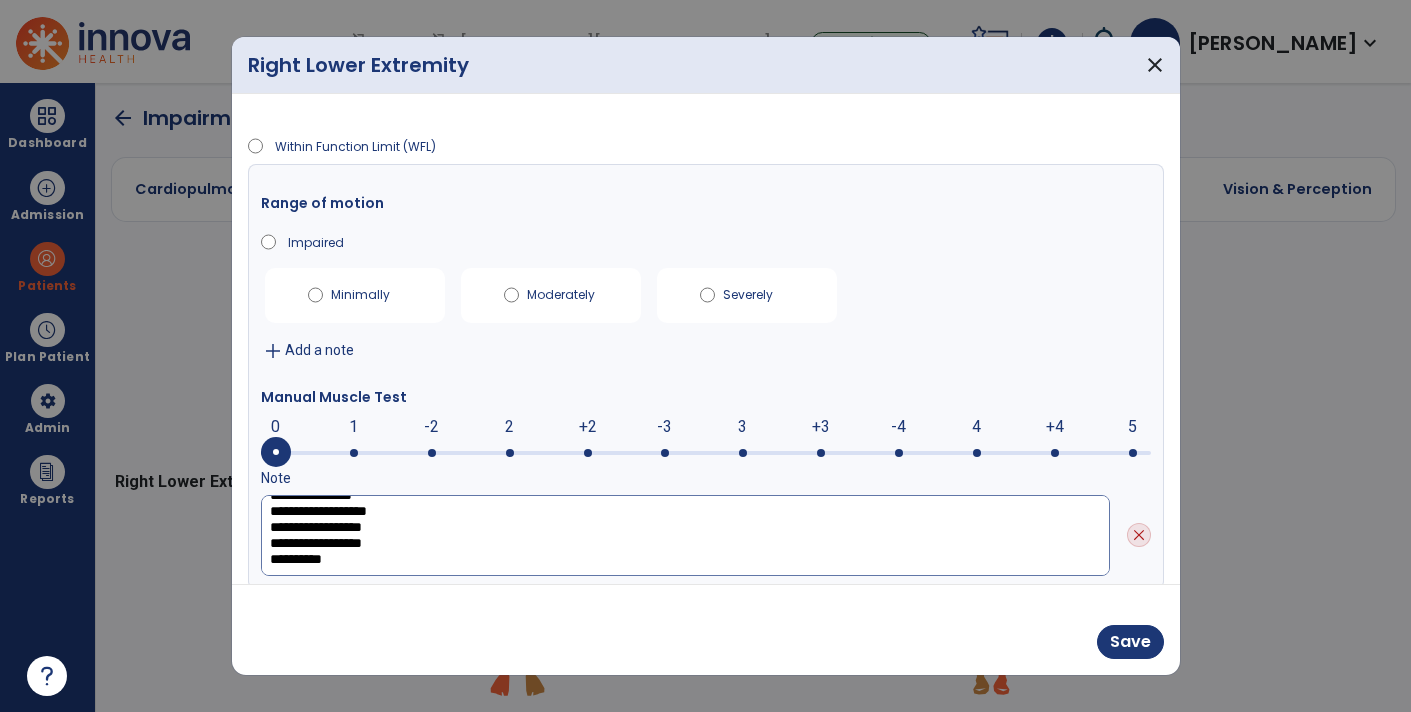 click on "**********" at bounding box center (686, 535) 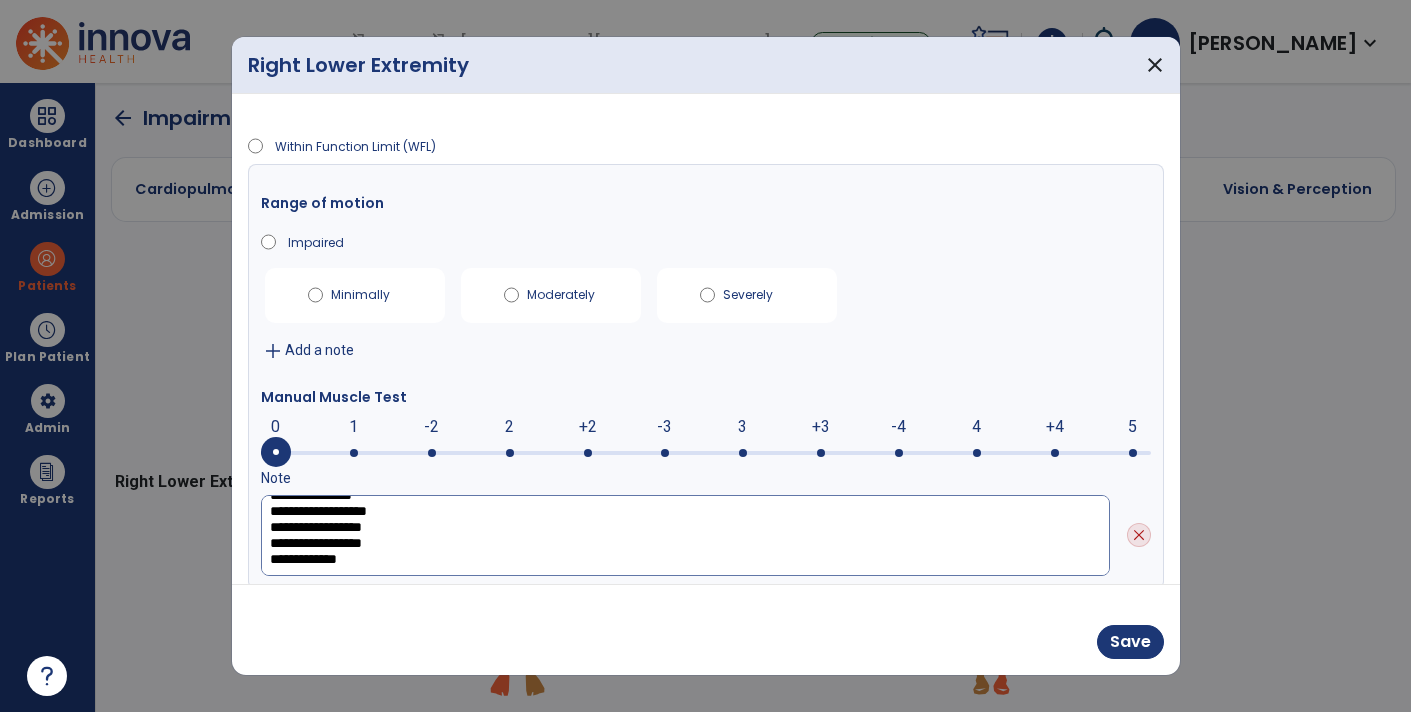 type on "**********" 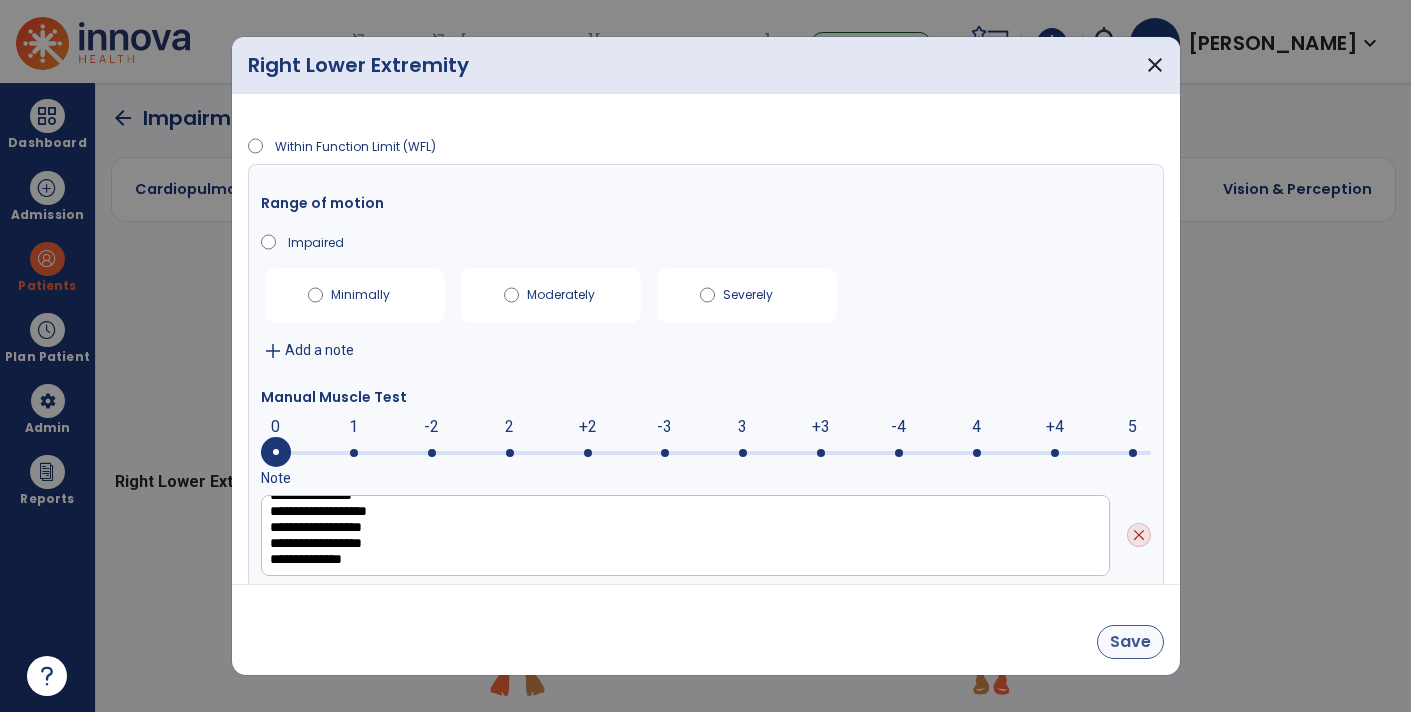 click on "Save" at bounding box center (1130, 642) 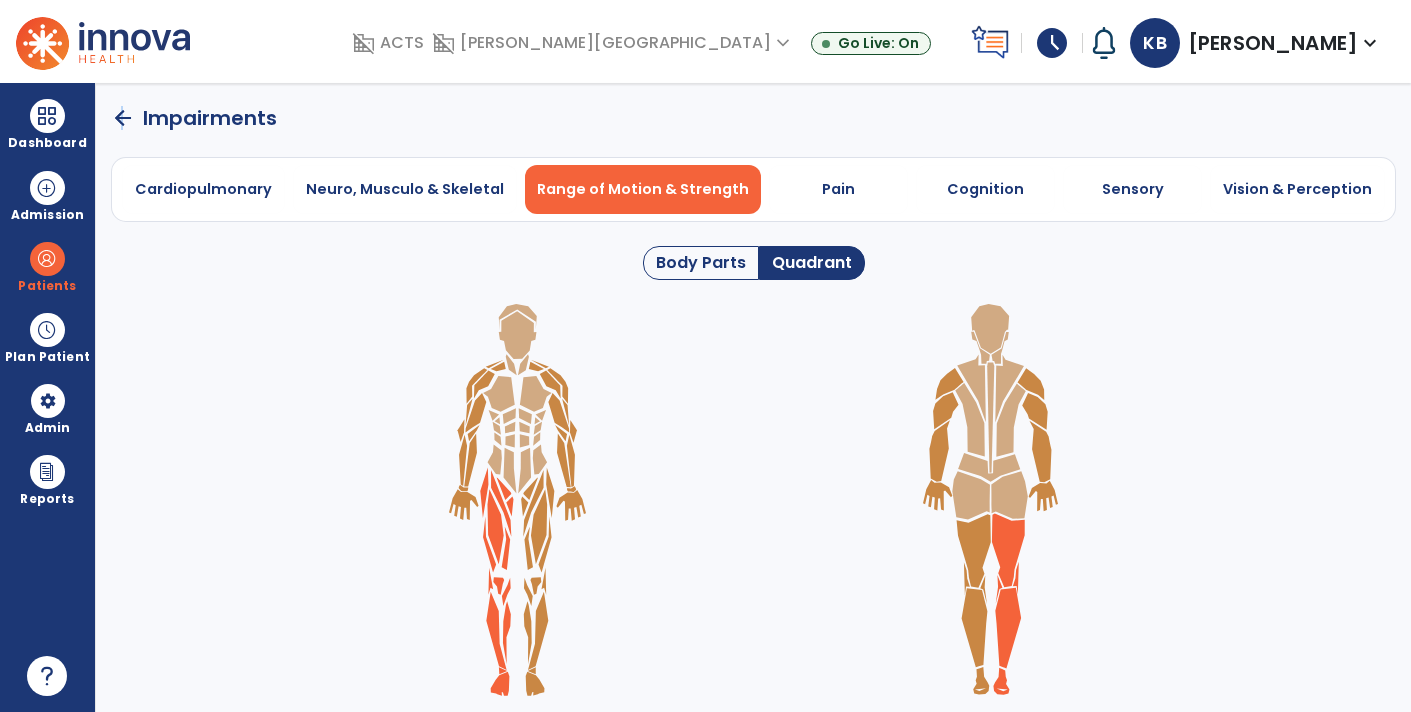 click on "arrow_back" 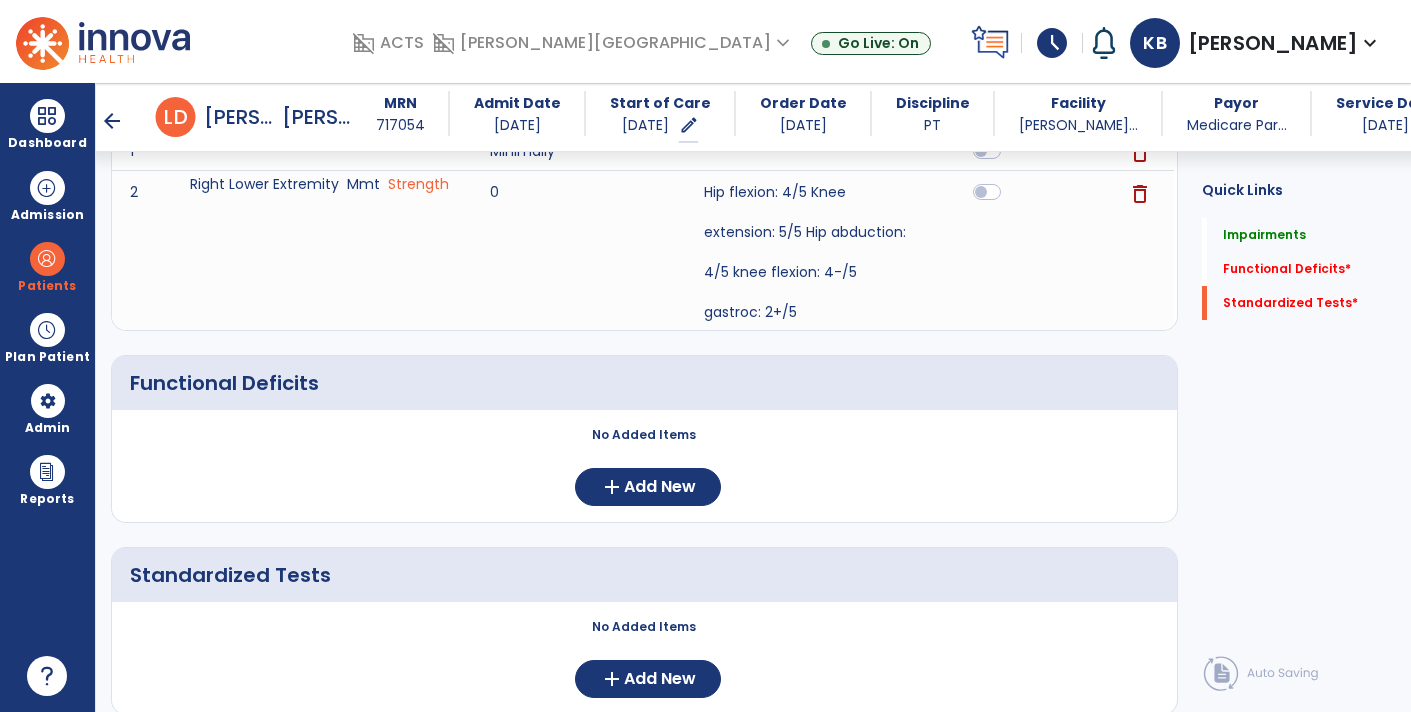scroll, scrollTop: 382, scrollLeft: 0, axis: vertical 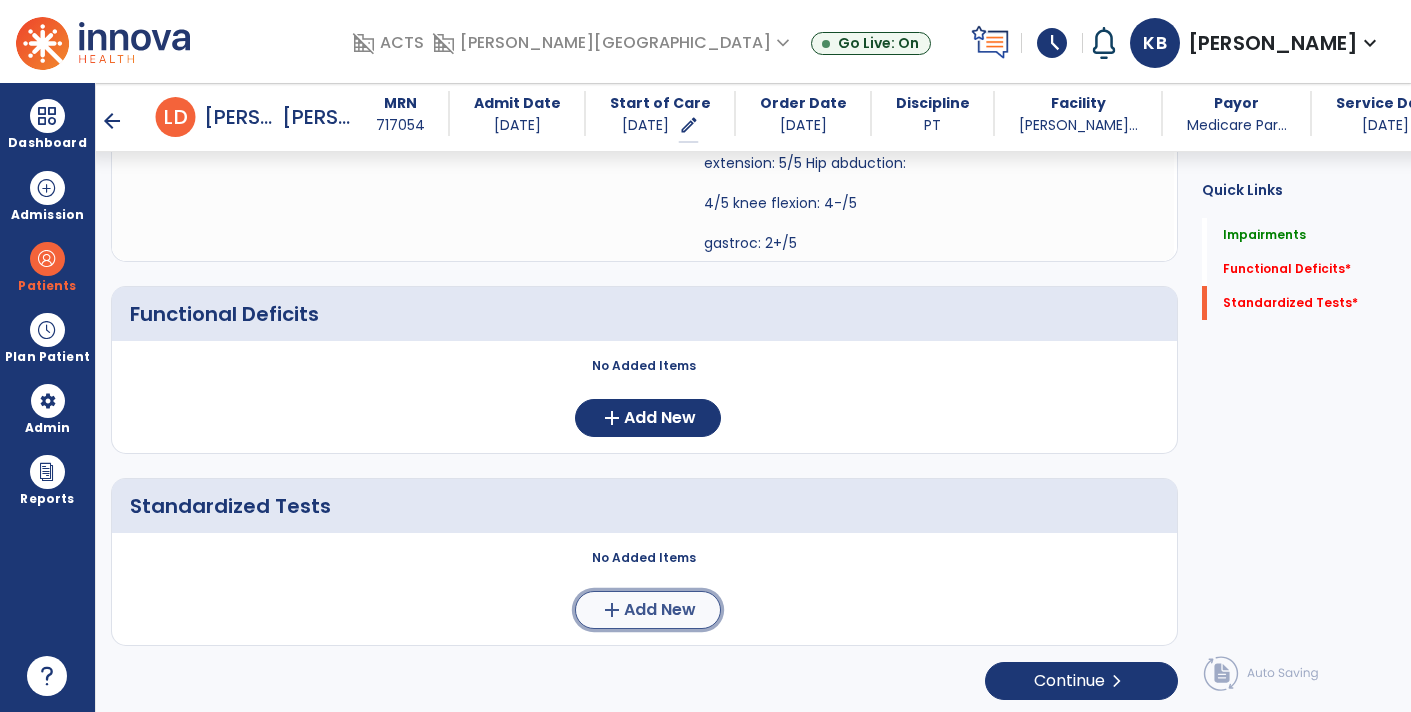 click on "add  Add New" 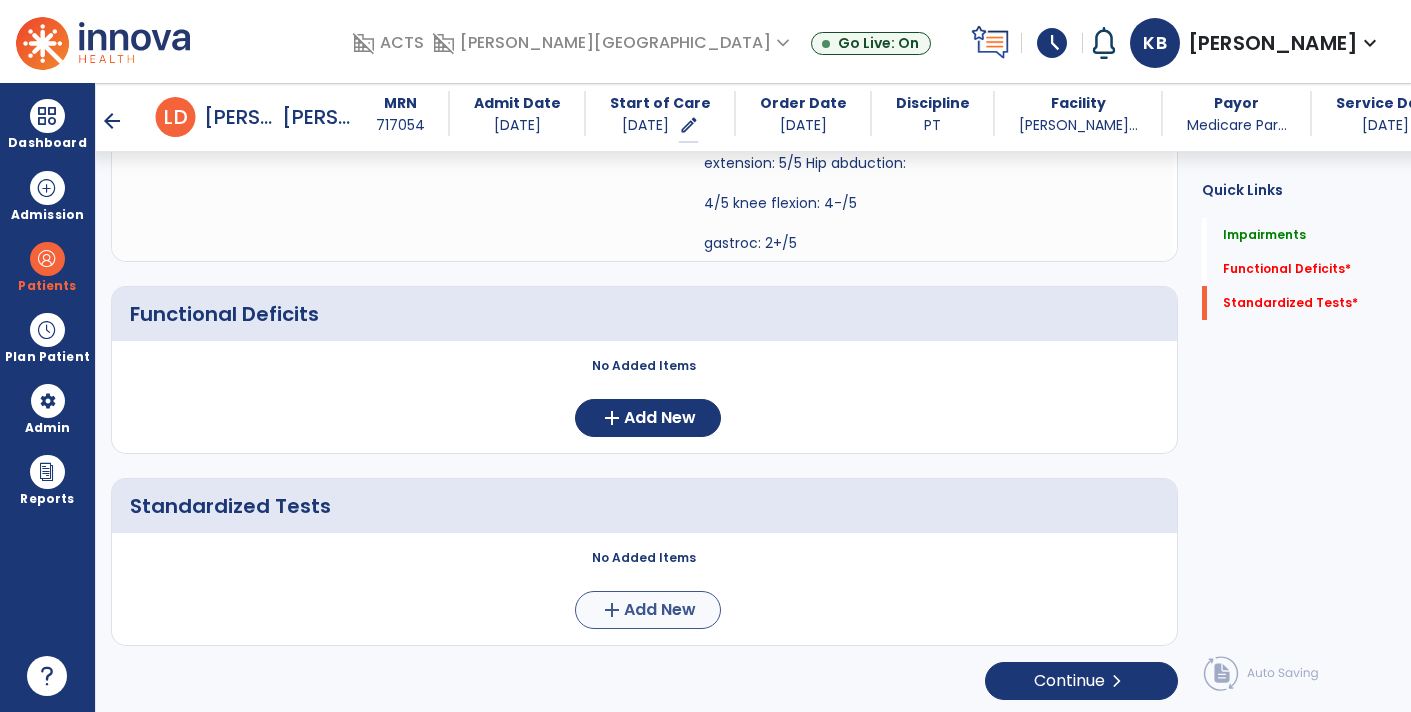 scroll, scrollTop: 0, scrollLeft: 0, axis: both 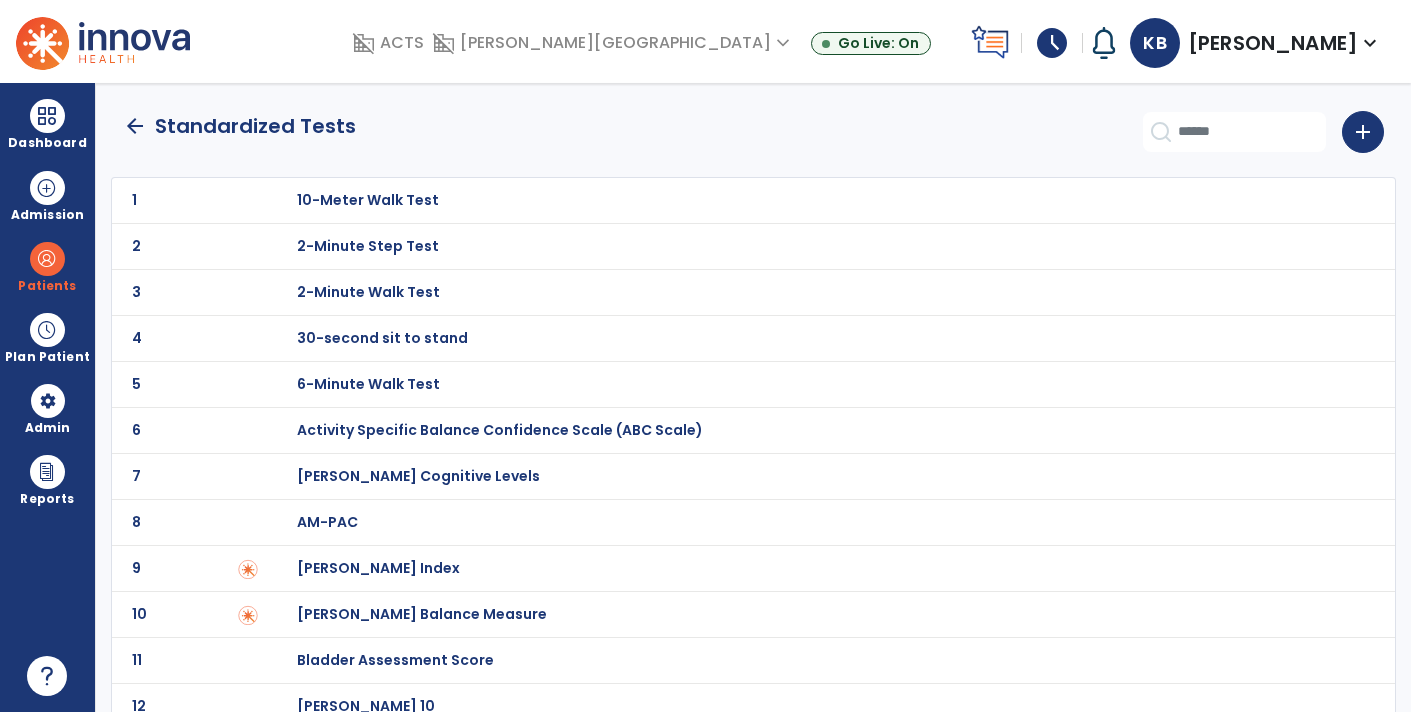 click 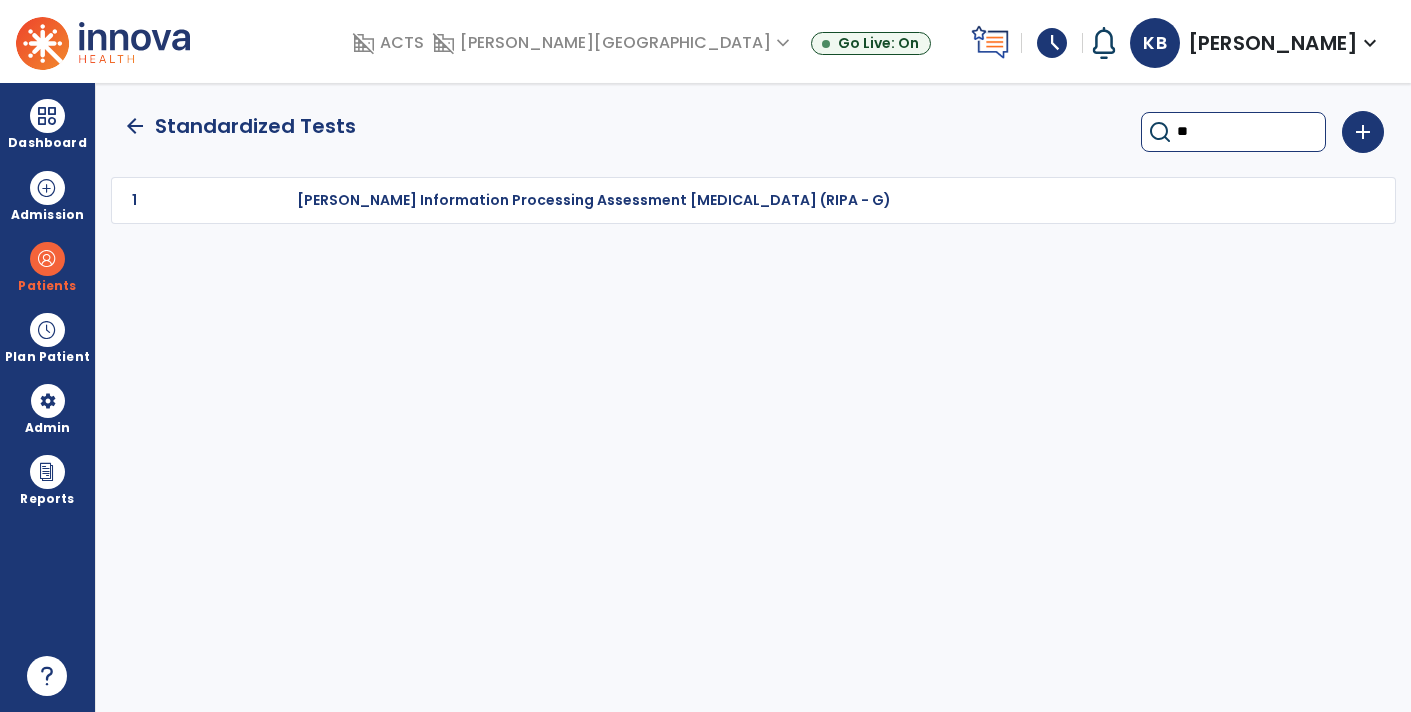 type on "*" 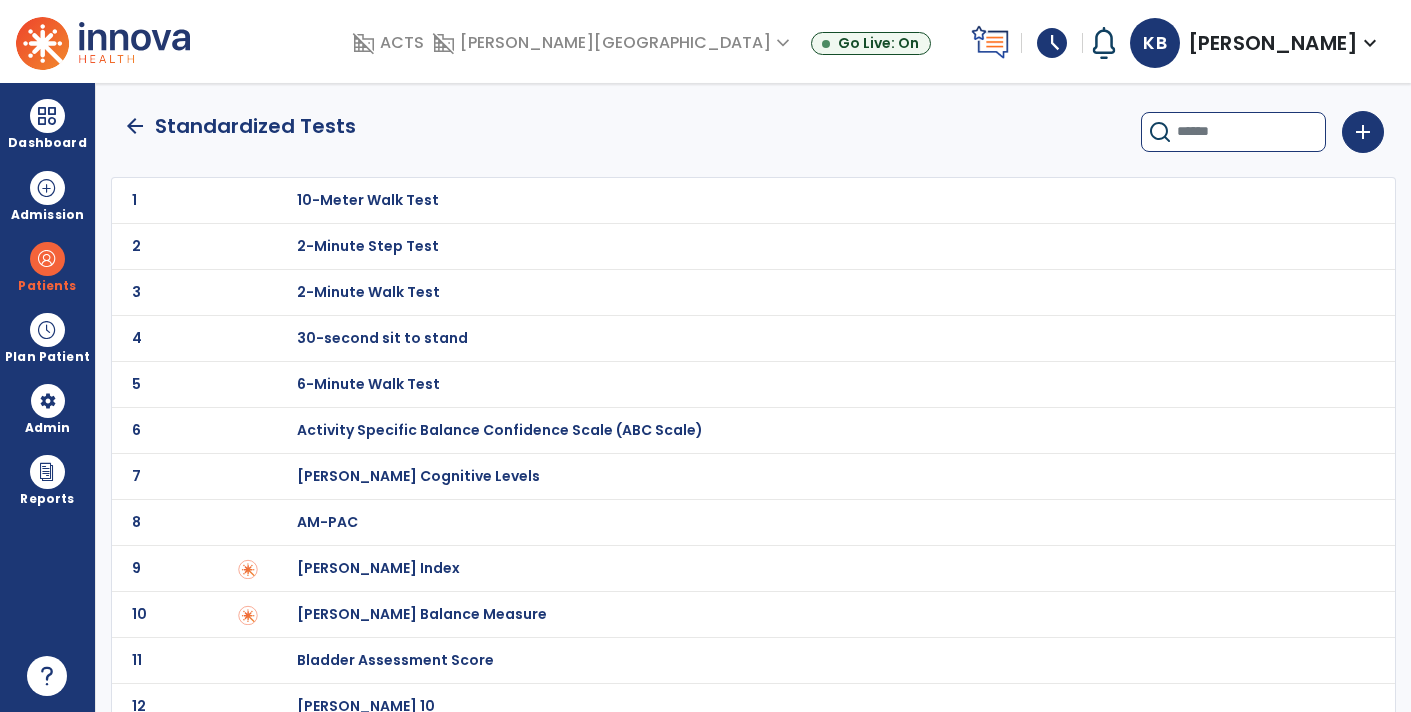 scroll, scrollTop: 0, scrollLeft: 0, axis: both 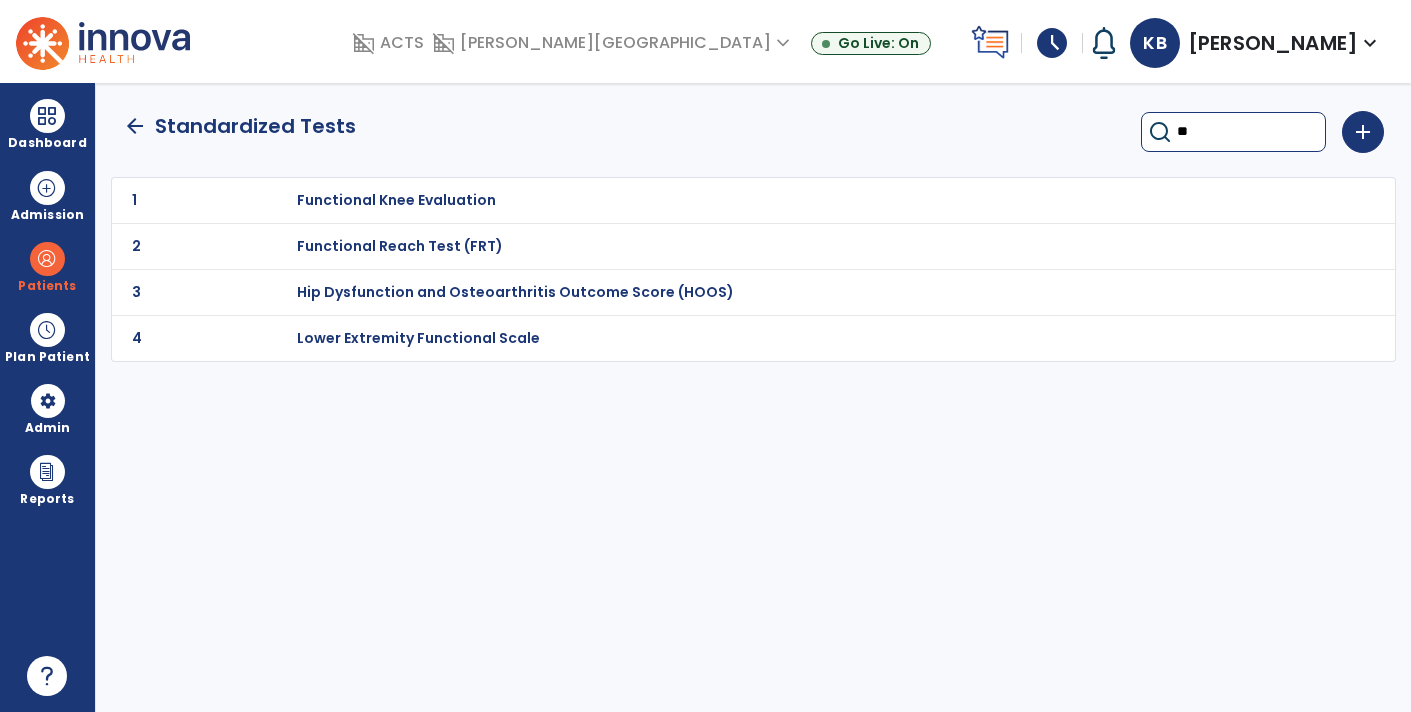 type on "*" 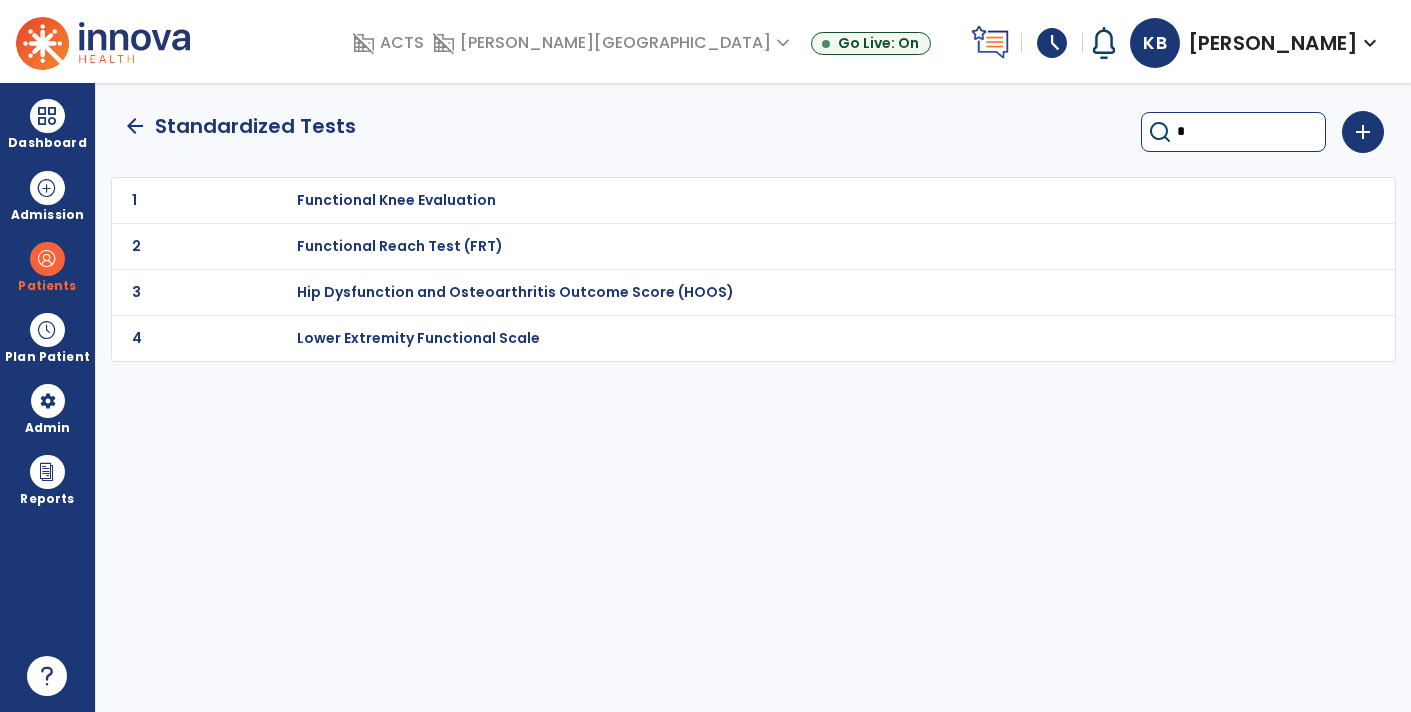 type 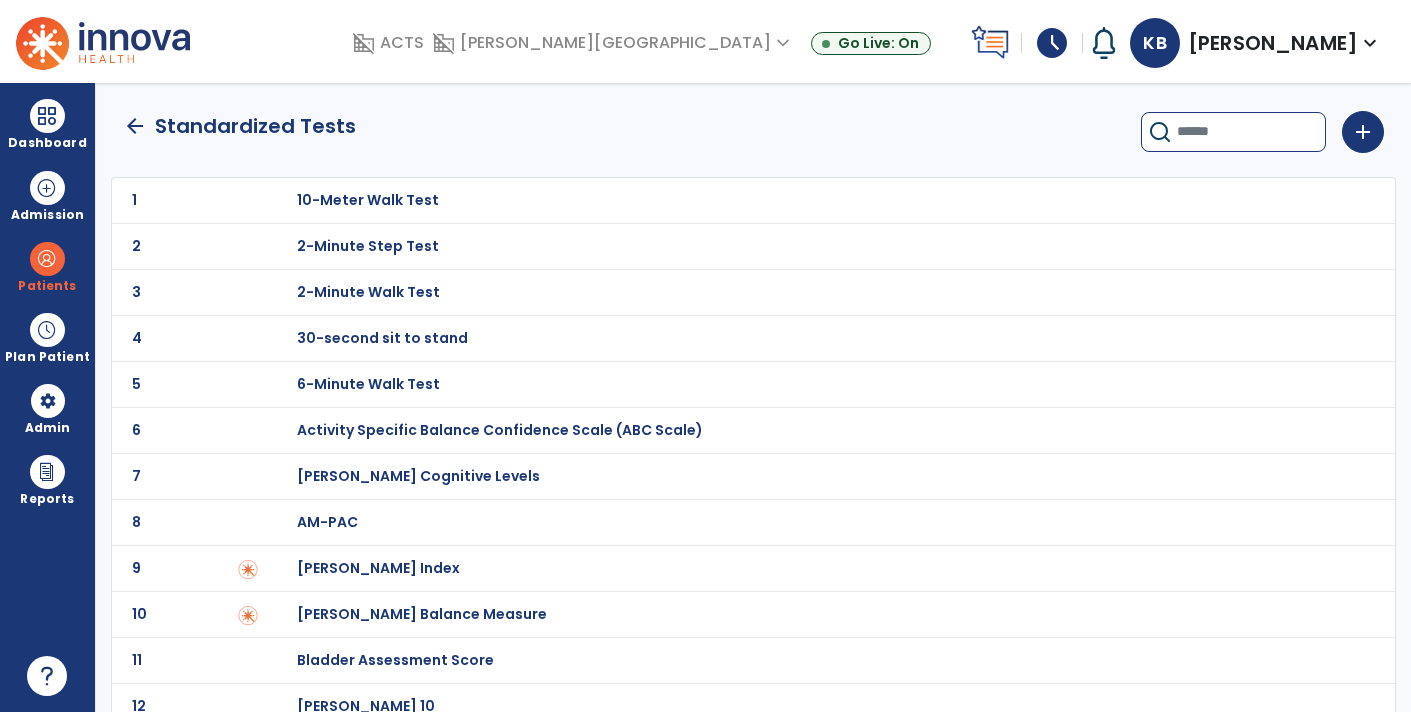 click on "add" 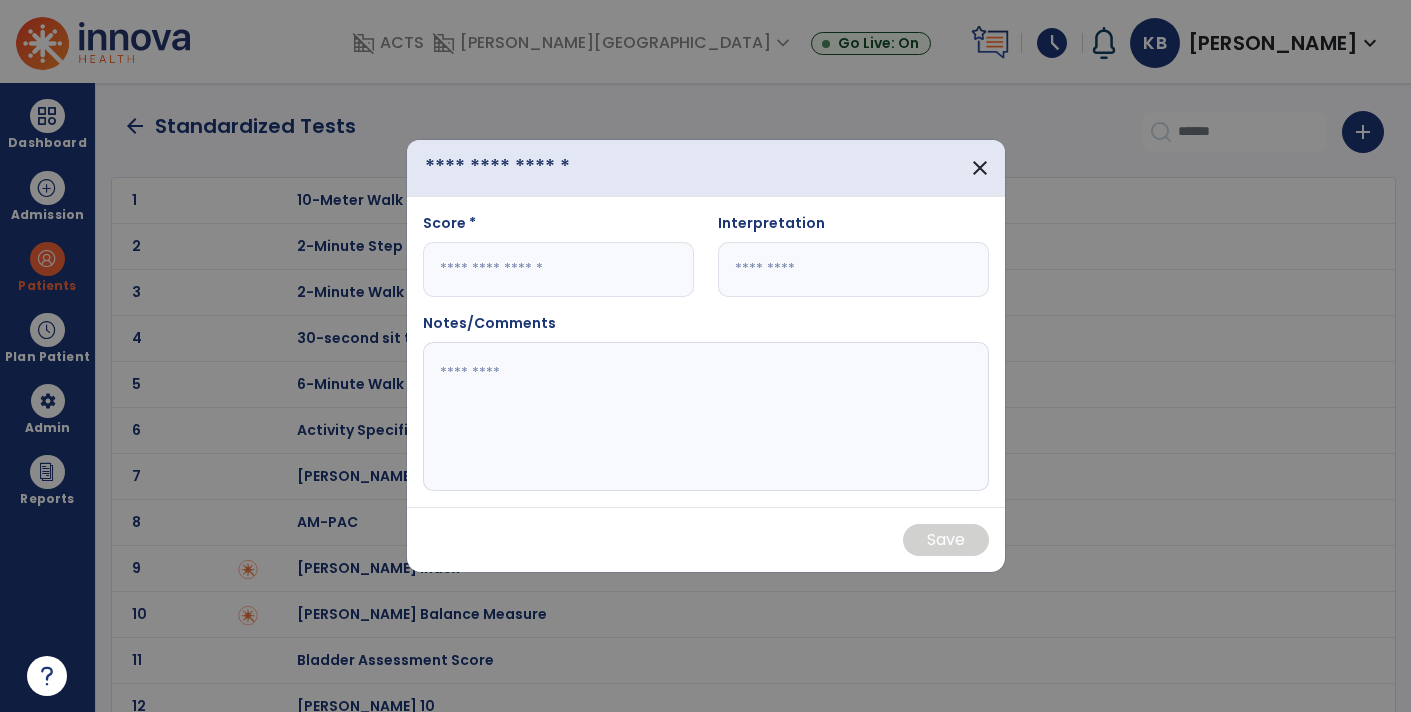 click at bounding box center (529, 168) 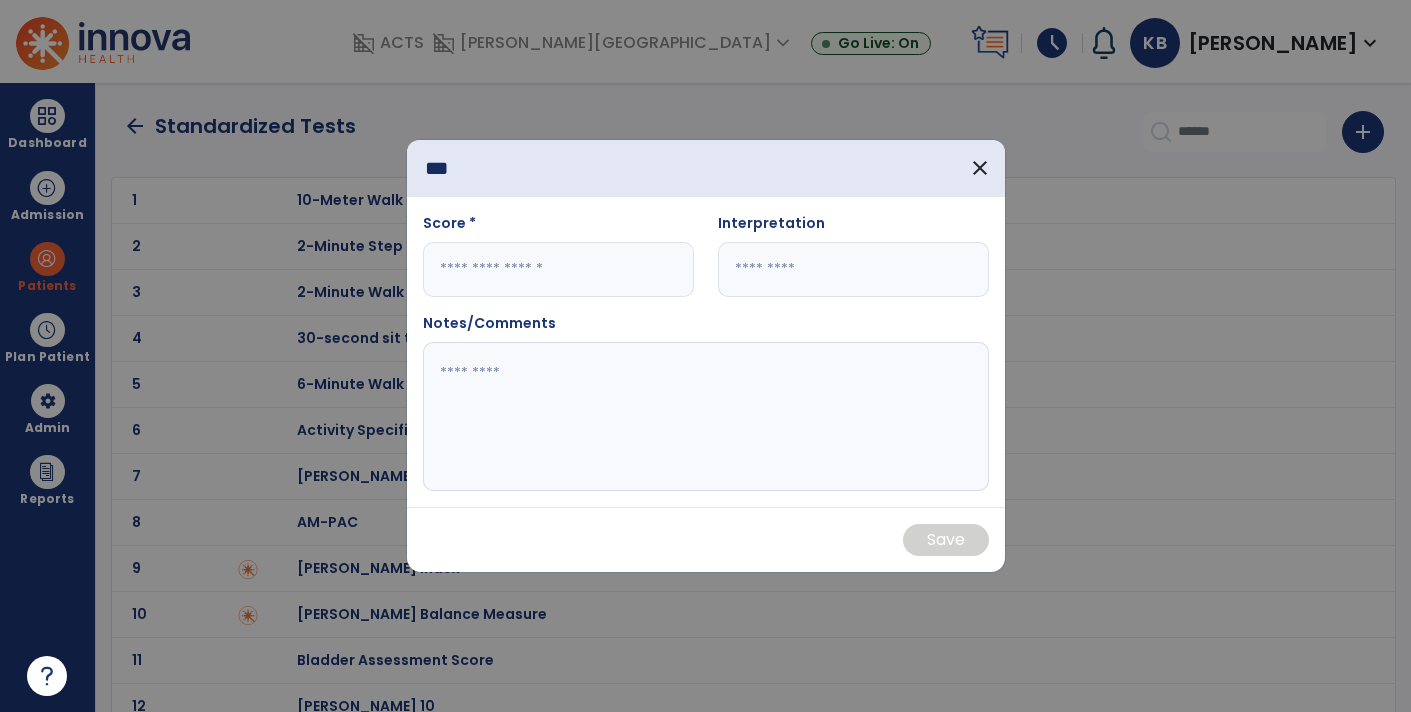 type on "***" 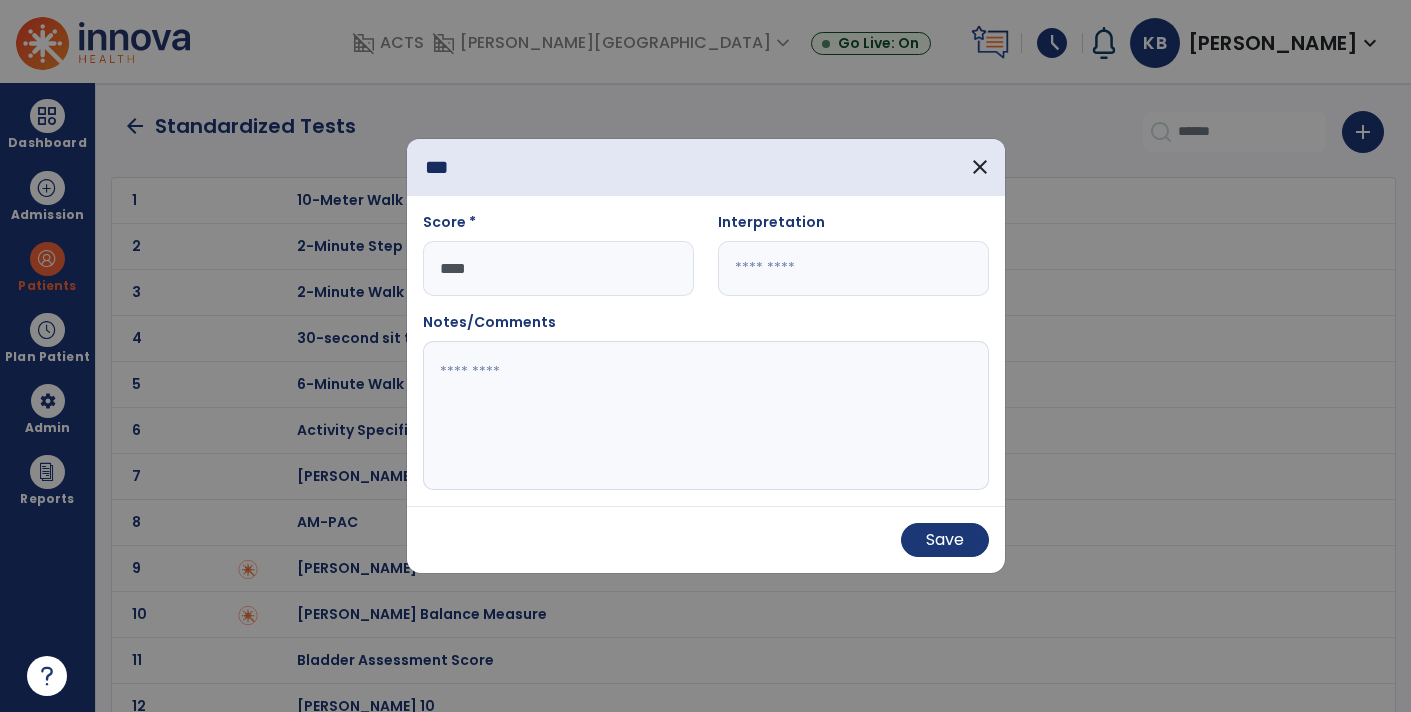 type on "*****" 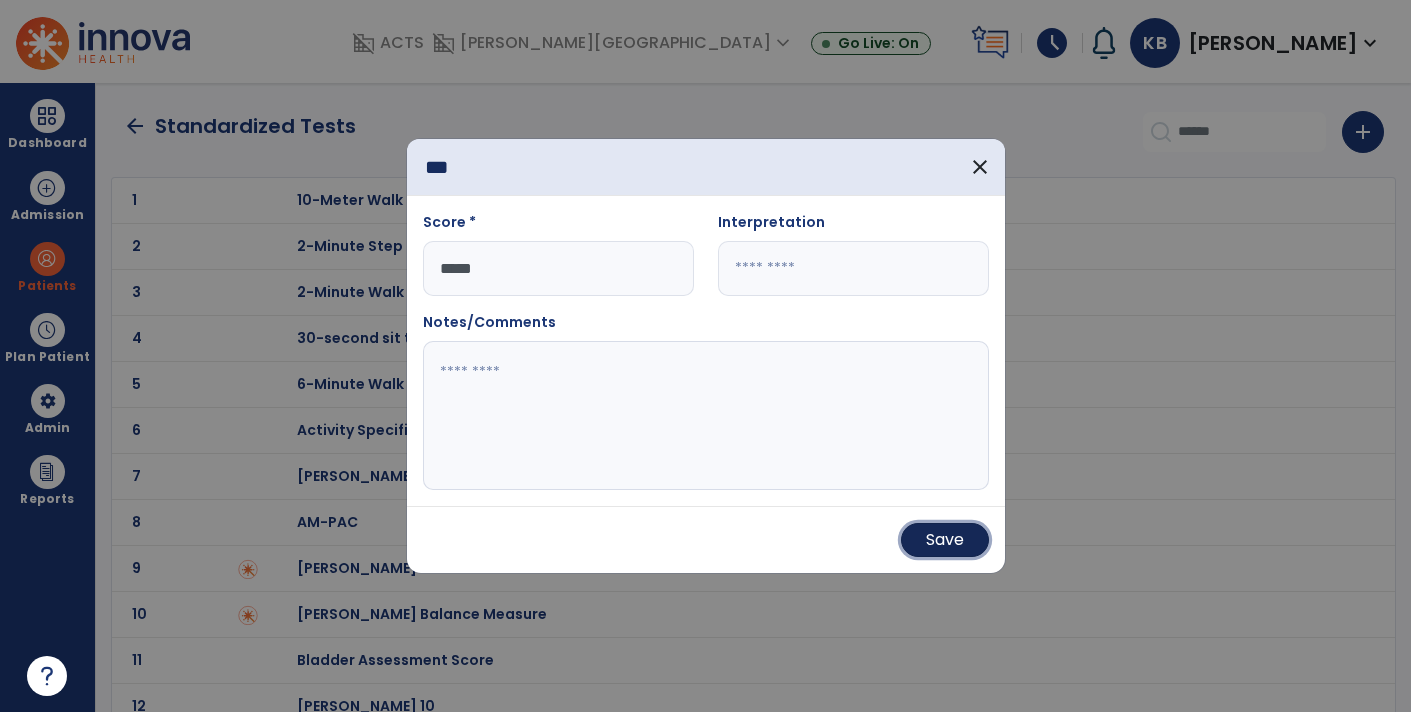 click on "Save" at bounding box center (945, 540) 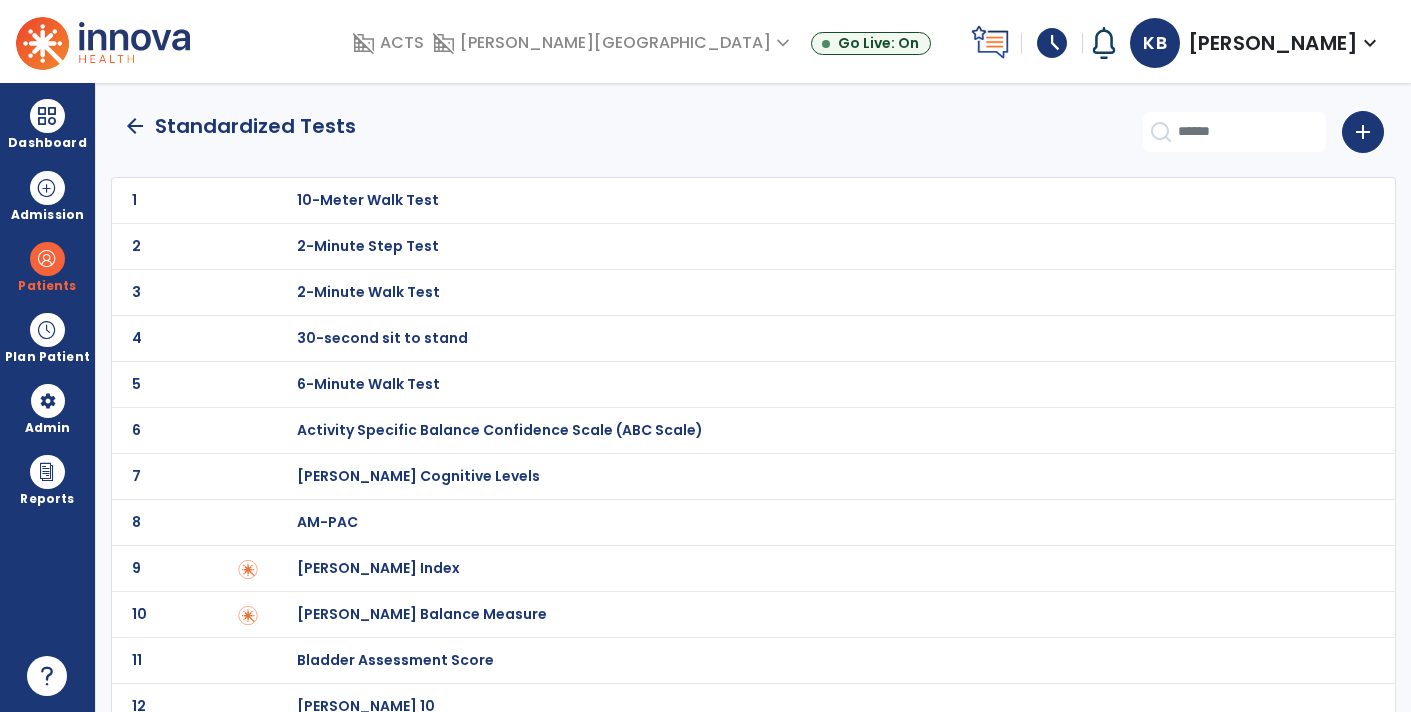 click 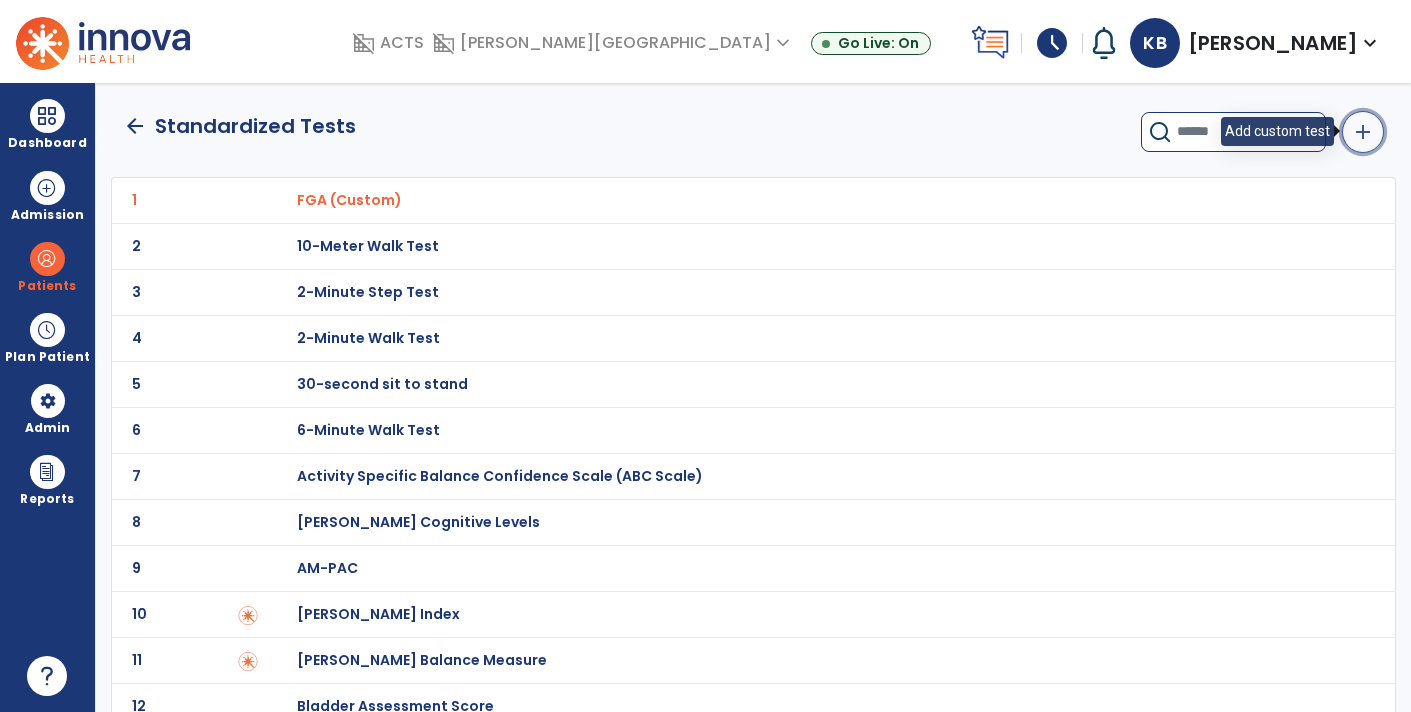 click on "add" 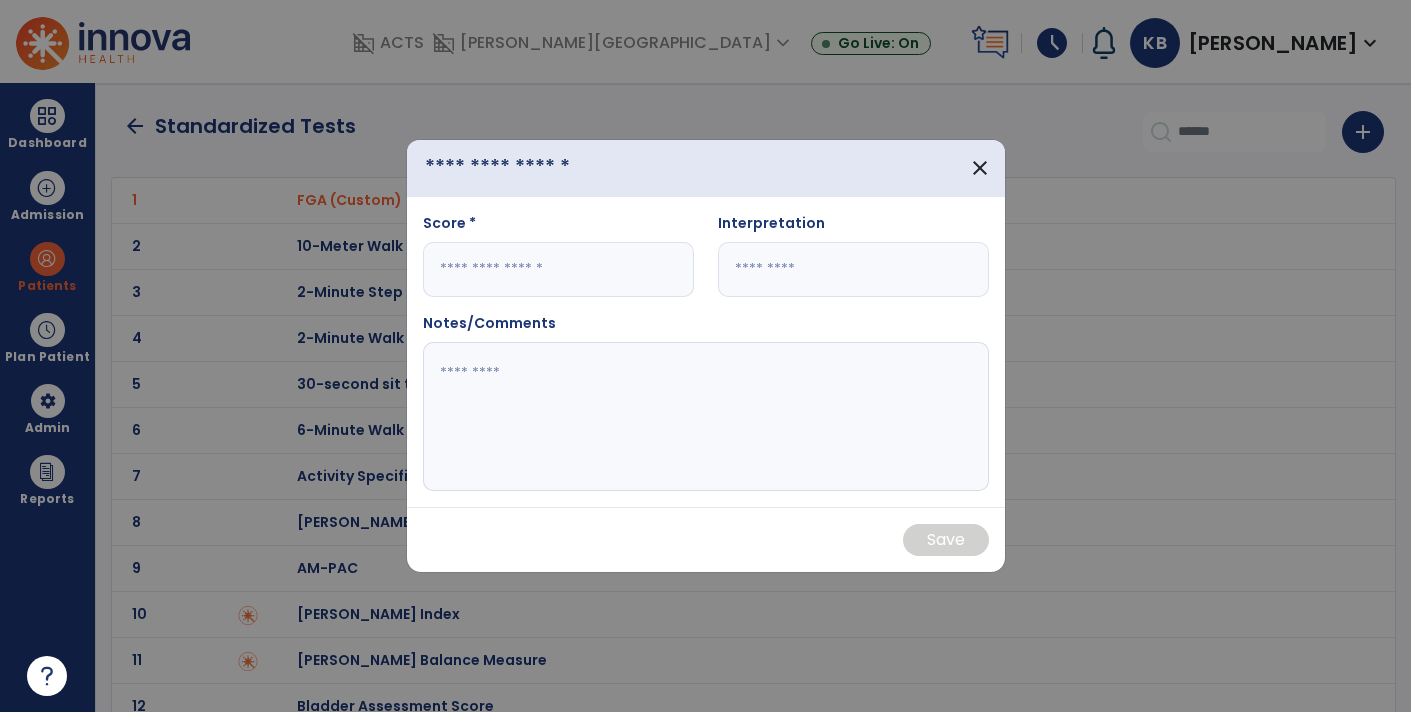 click at bounding box center [529, 168] 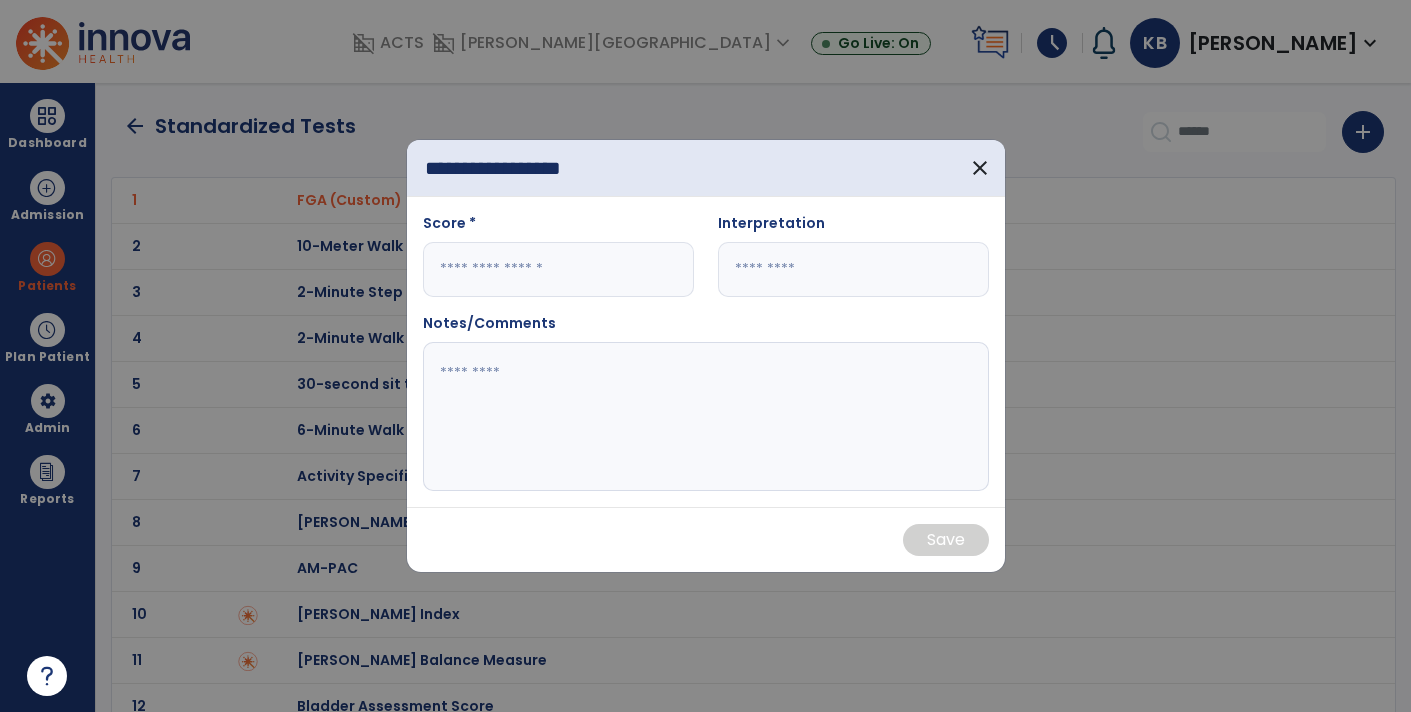 type on "**********" 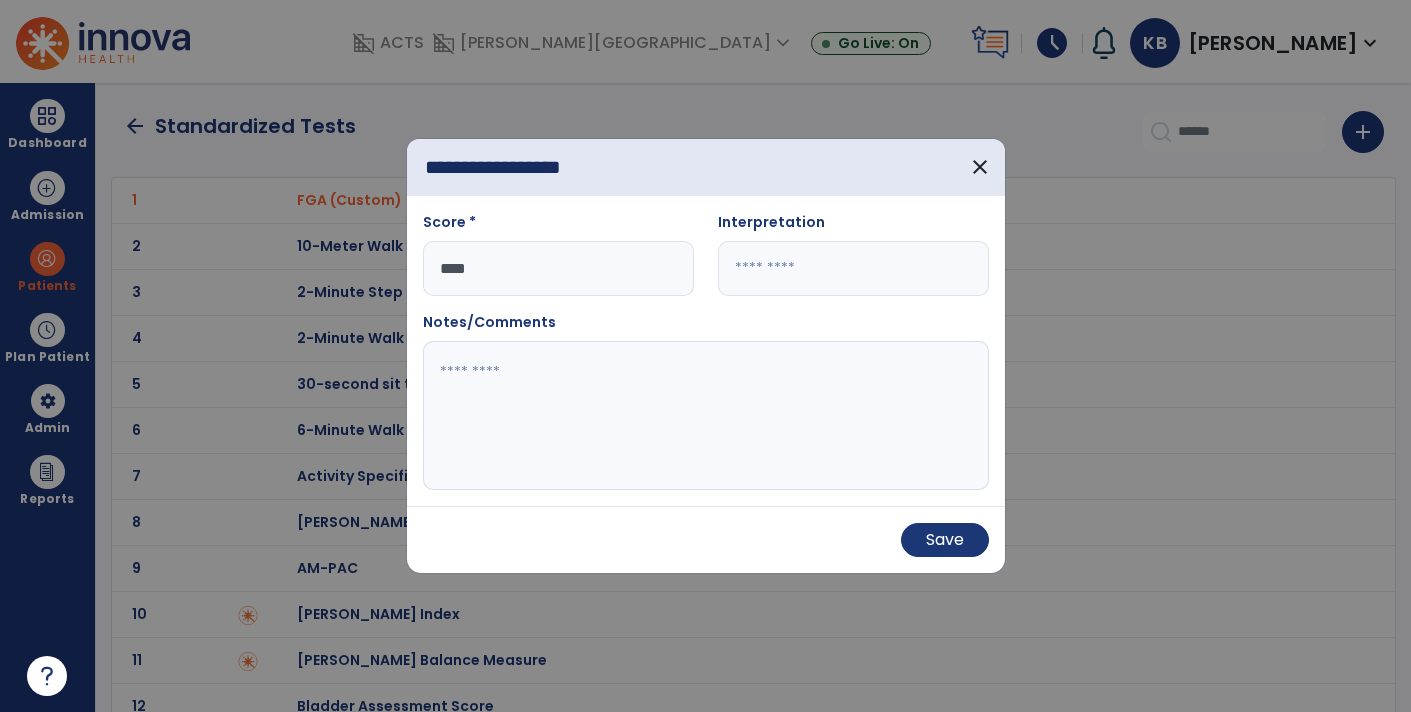 type on "*****" 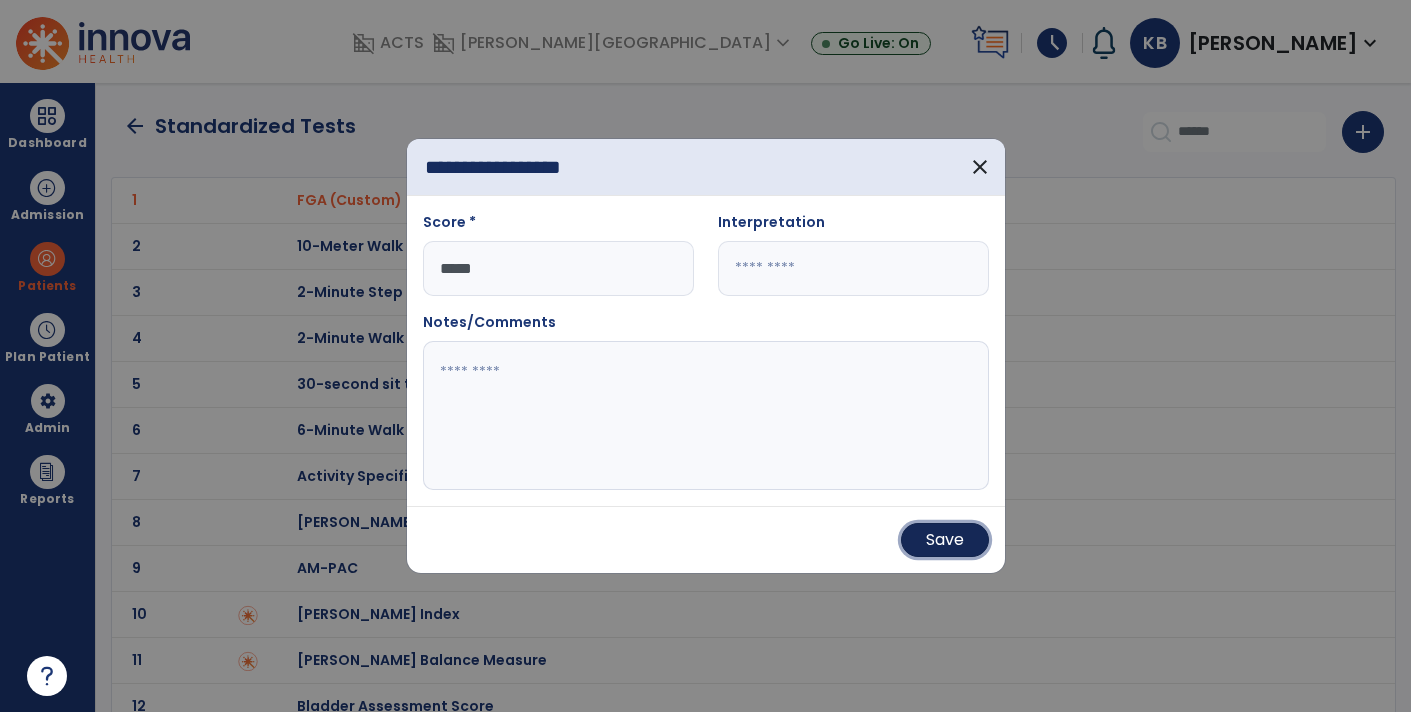 click on "Save" at bounding box center [945, 540] 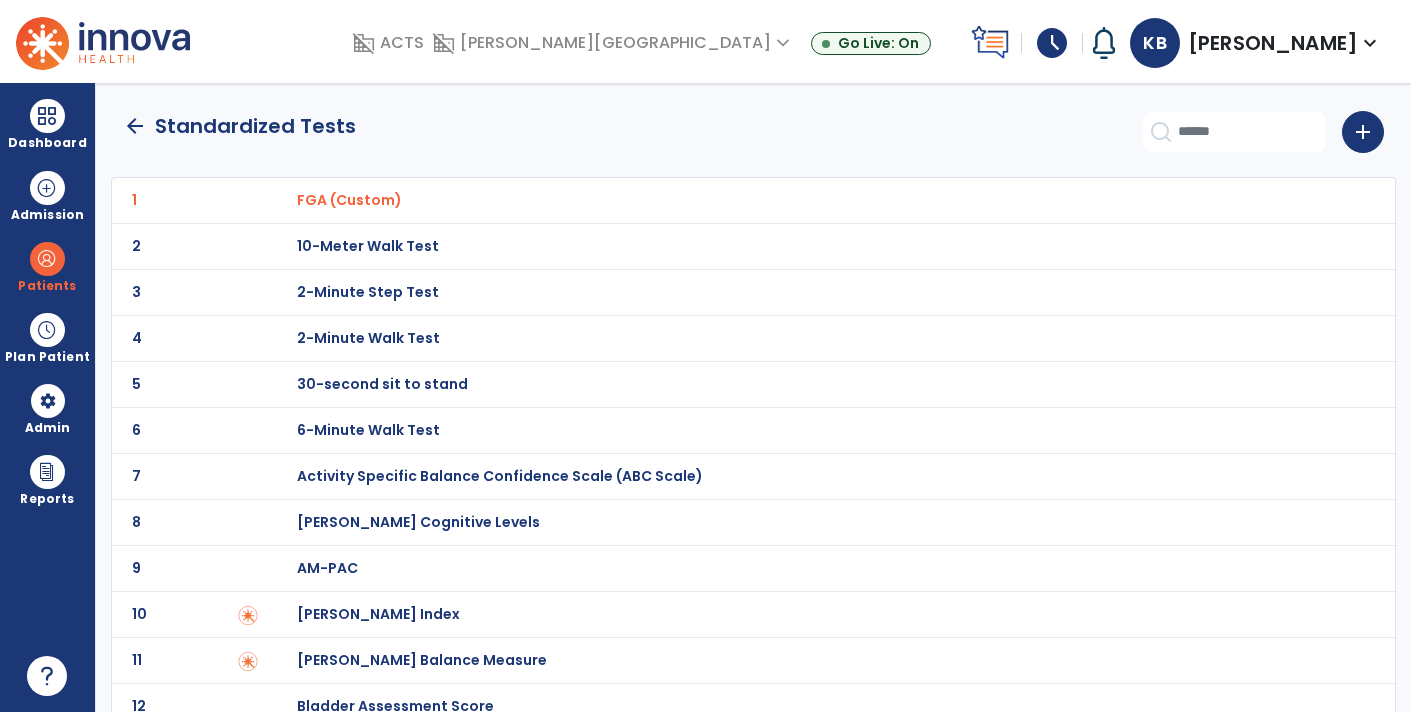 click on "arrow_back" 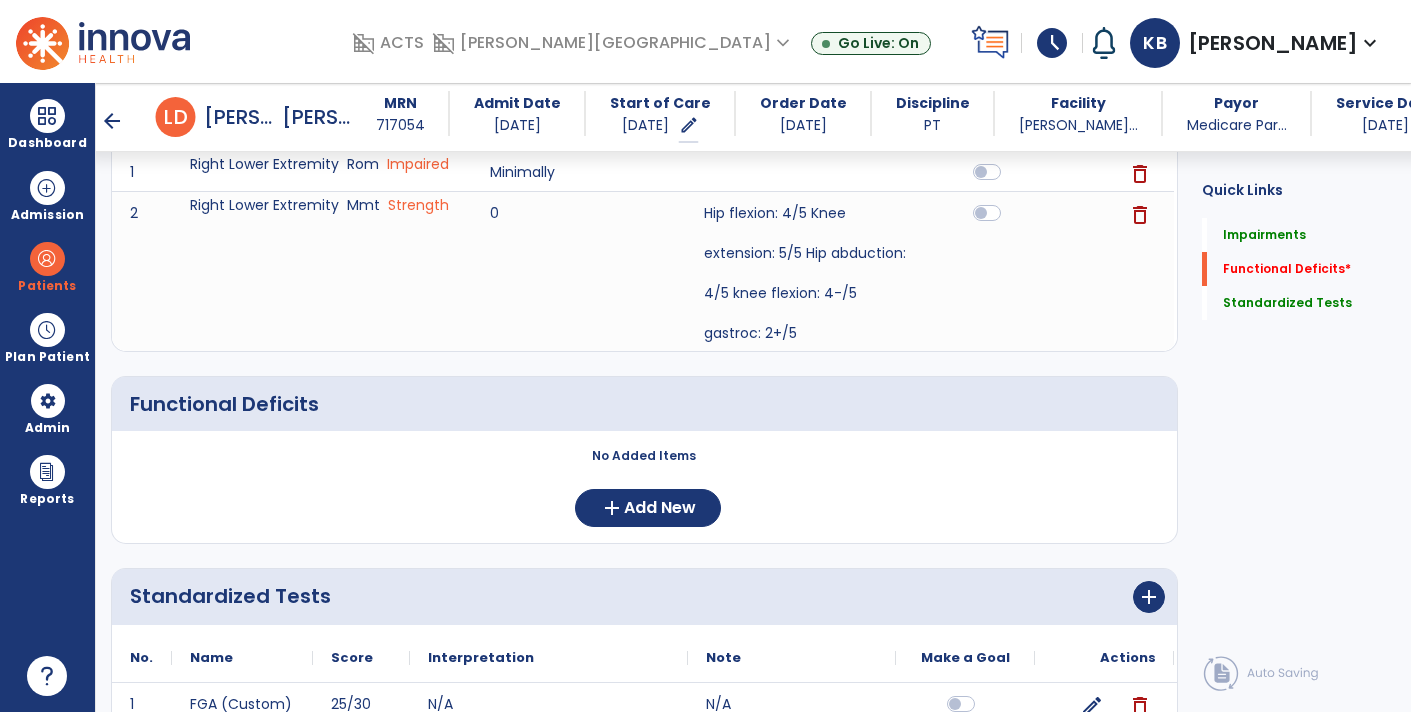 scroll, scrollTop: 416, scrollLeft: 0, axis: vertical 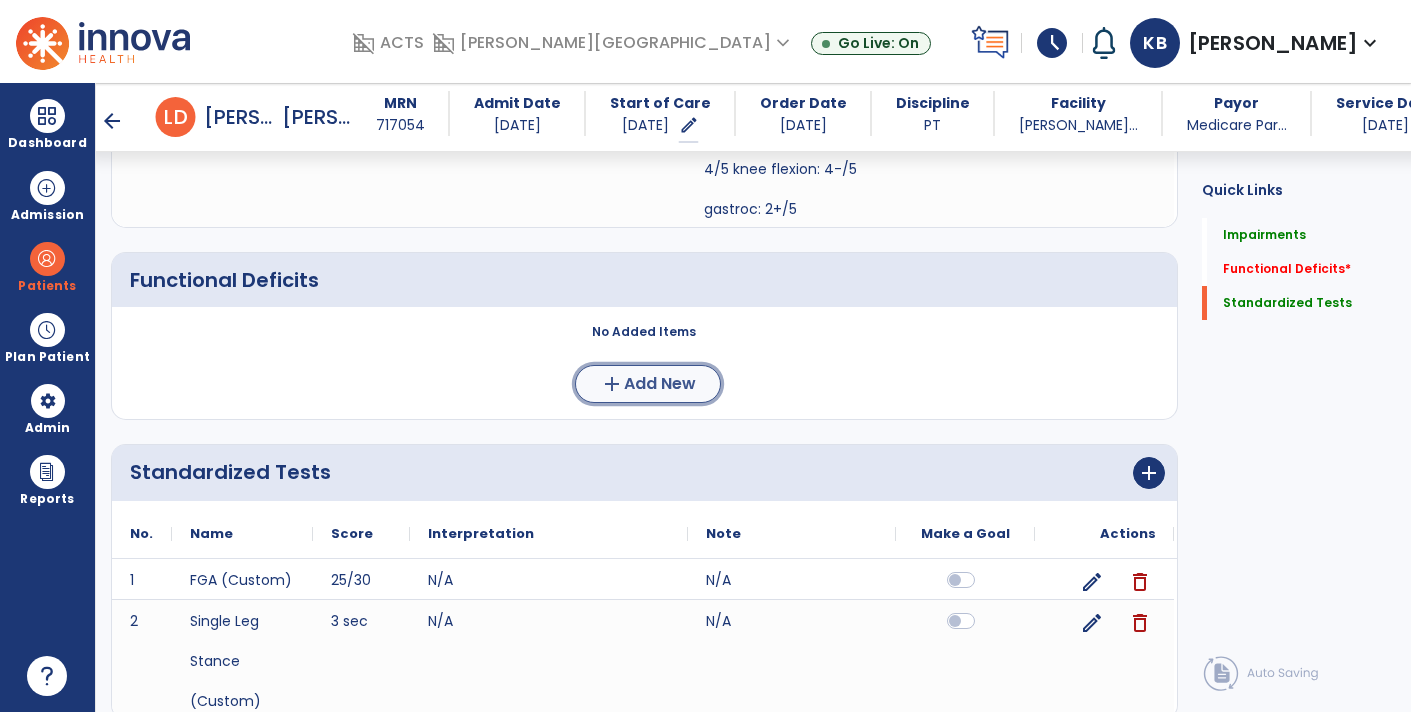 click on "Add New" 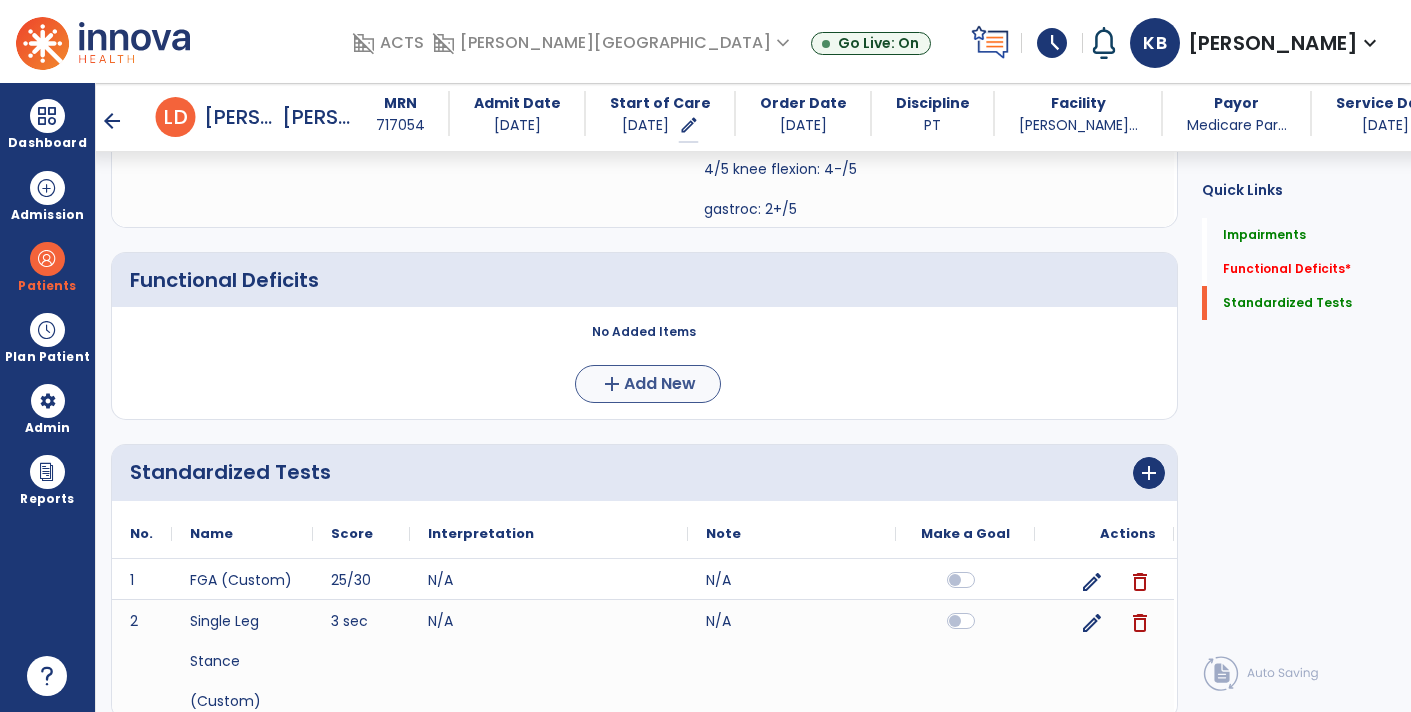 scroll, scrollTop: 0, scrollLeft: 0, axis: both 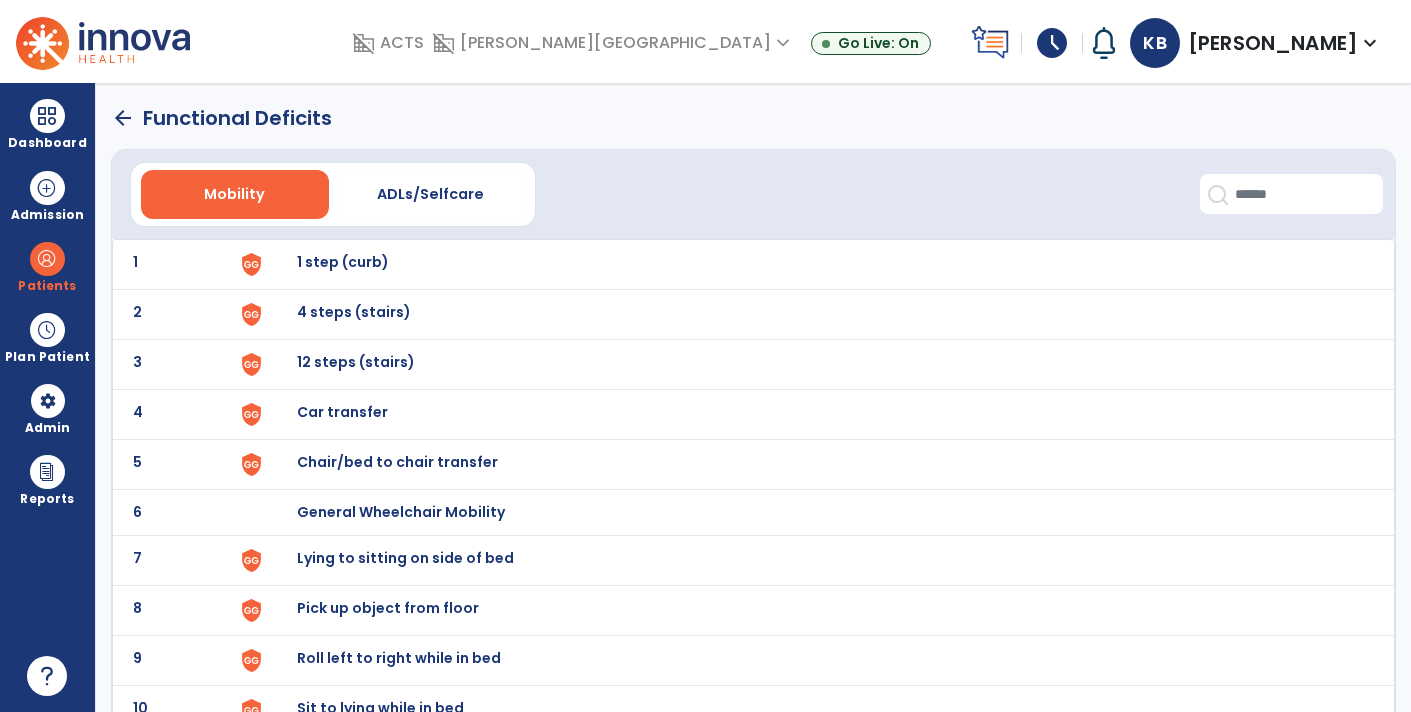 click on "1 step (curb)" at bounding box center (343, 262) 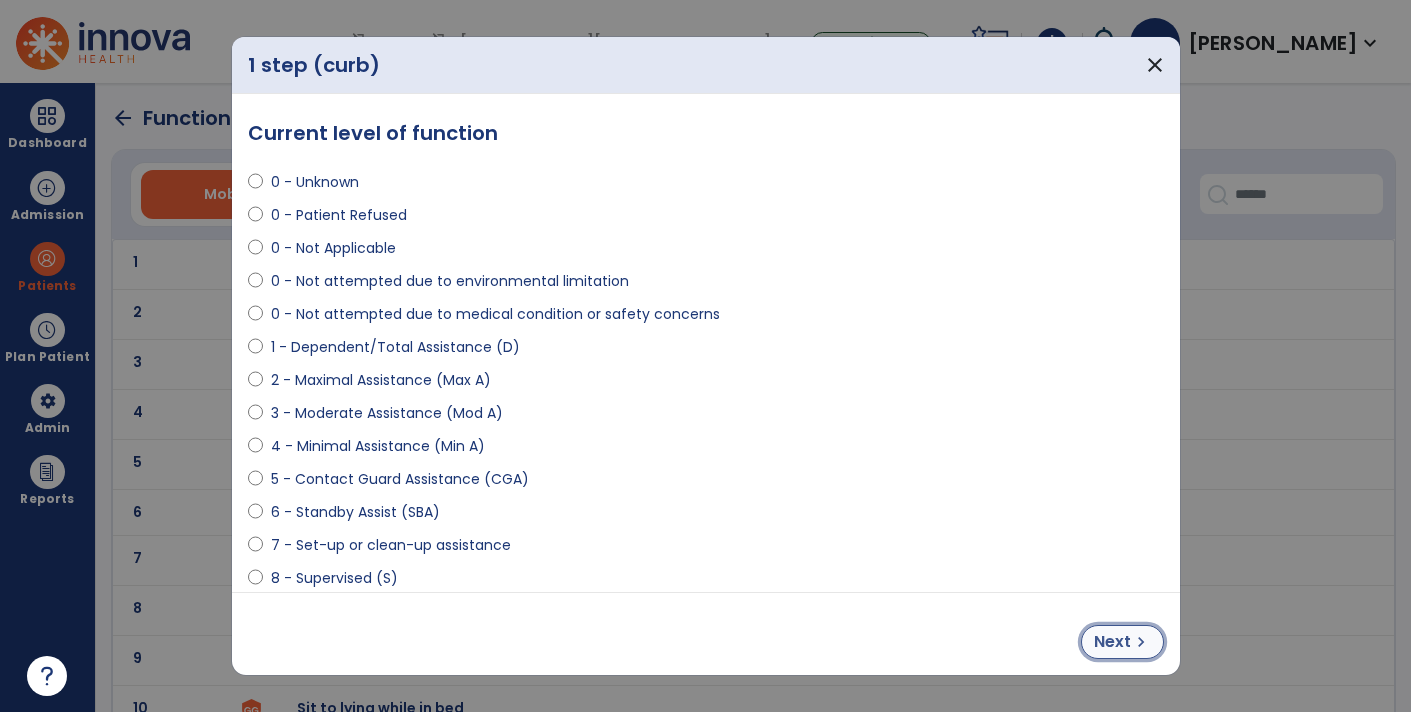 click on "Next" at bounding box center (1112, 642) 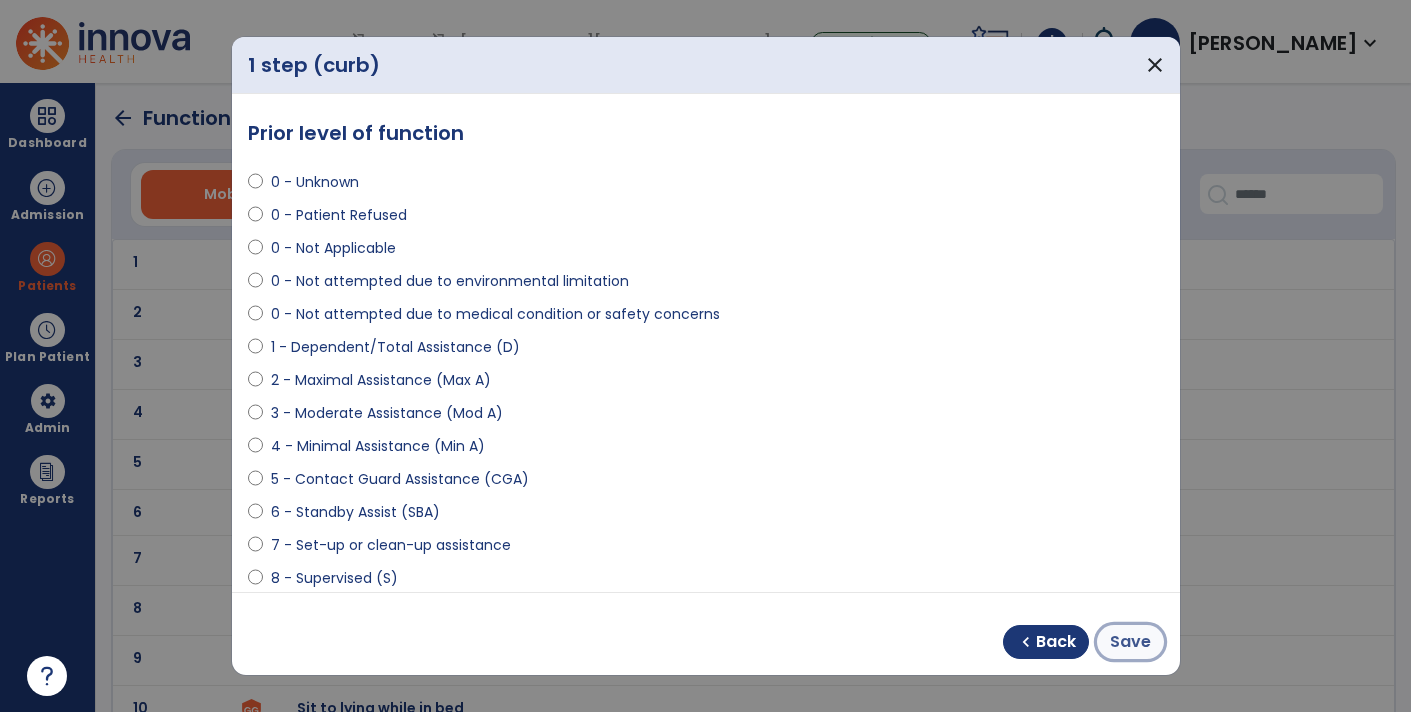 click on "Save" at bounding box center [1130, 642] 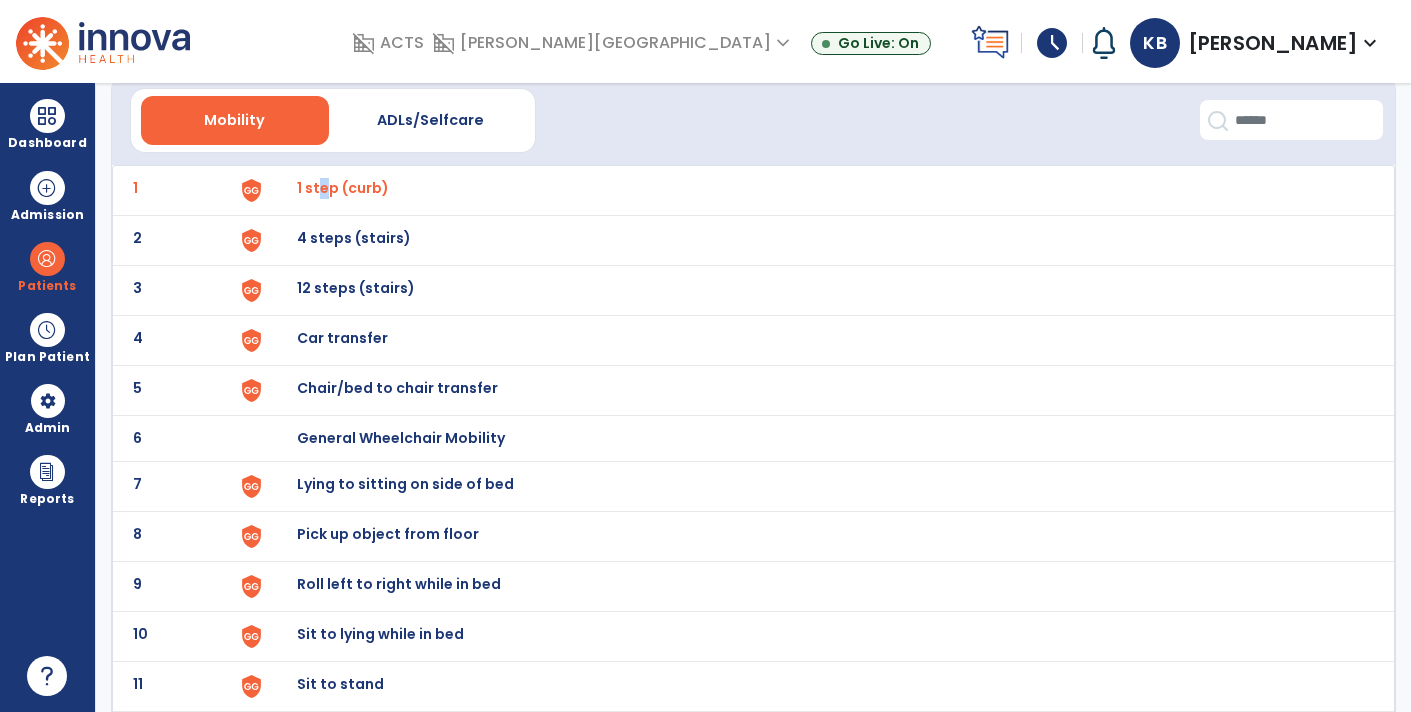 scroll, scrollTop: 0, scrollLeft: 0, axis: both 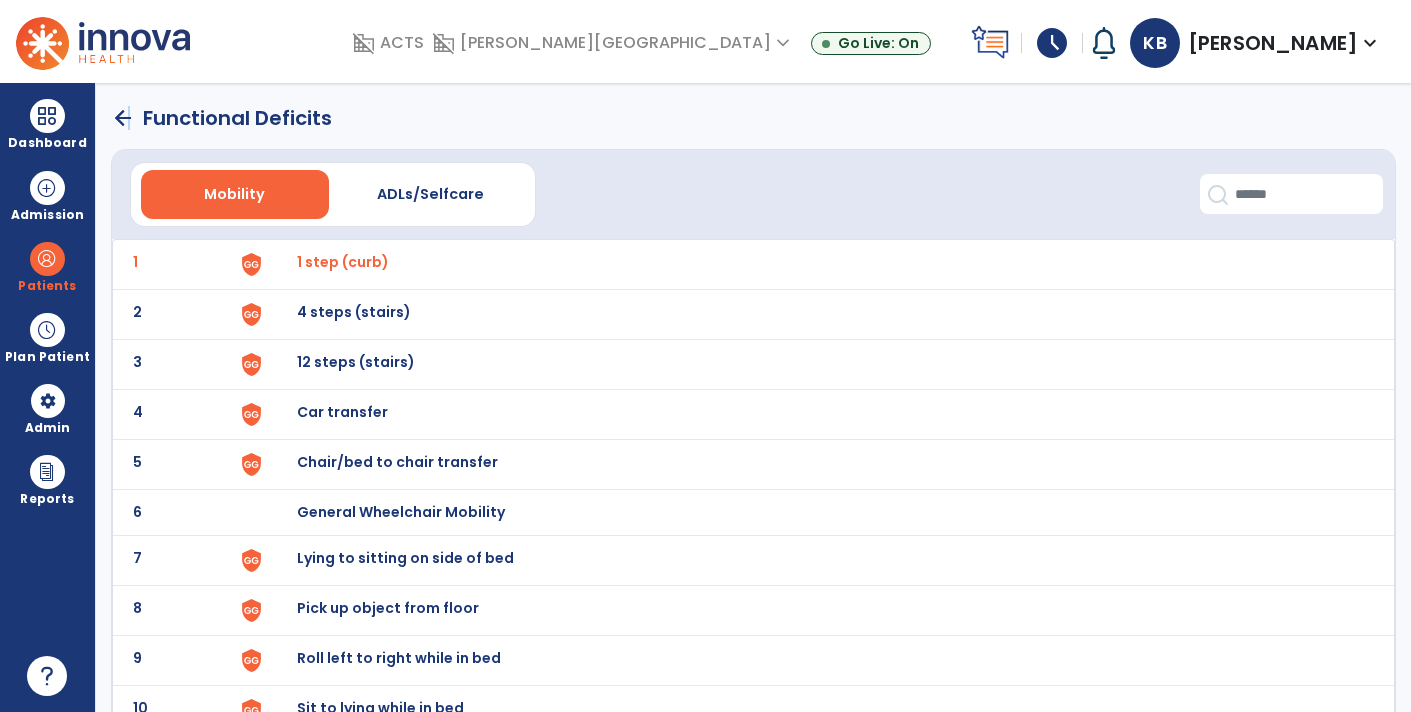 click on "arrow_back" 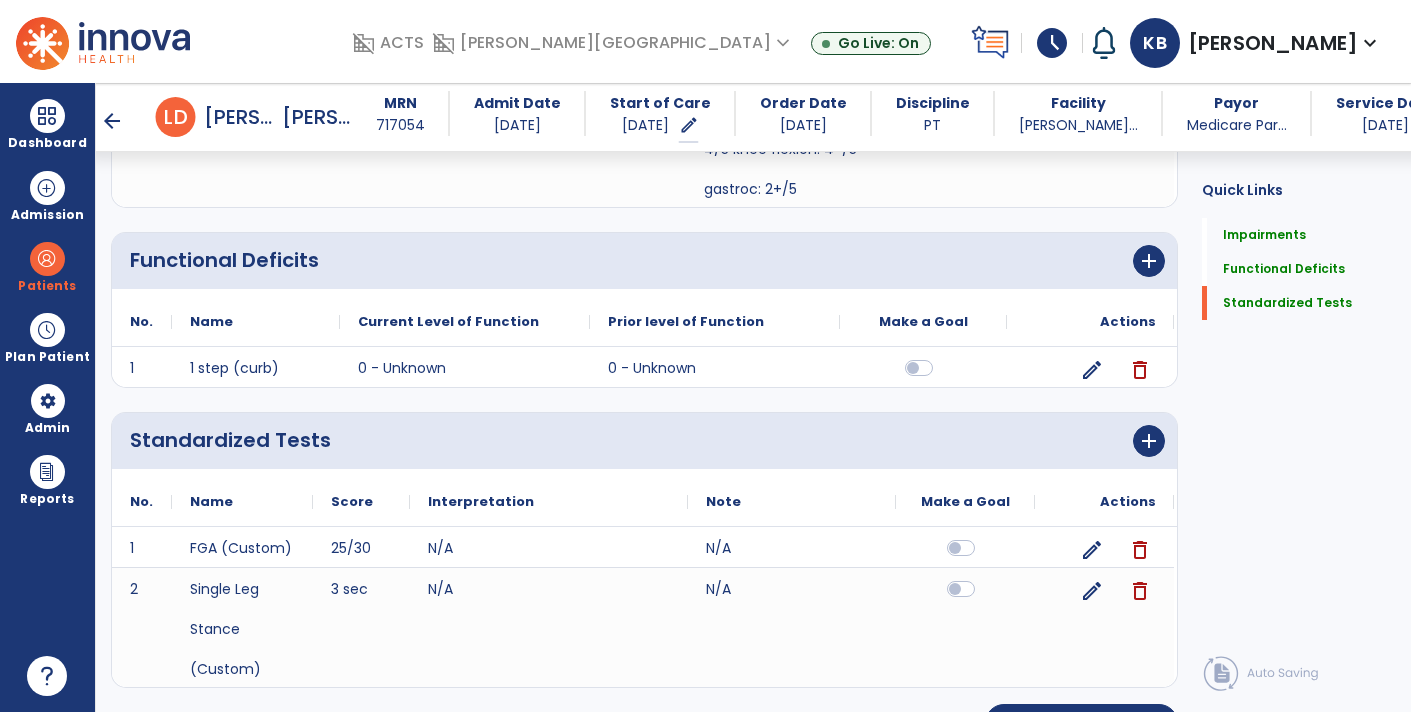 scroll, scrollTop: 479, scrollLeft: 0, axis: vertical 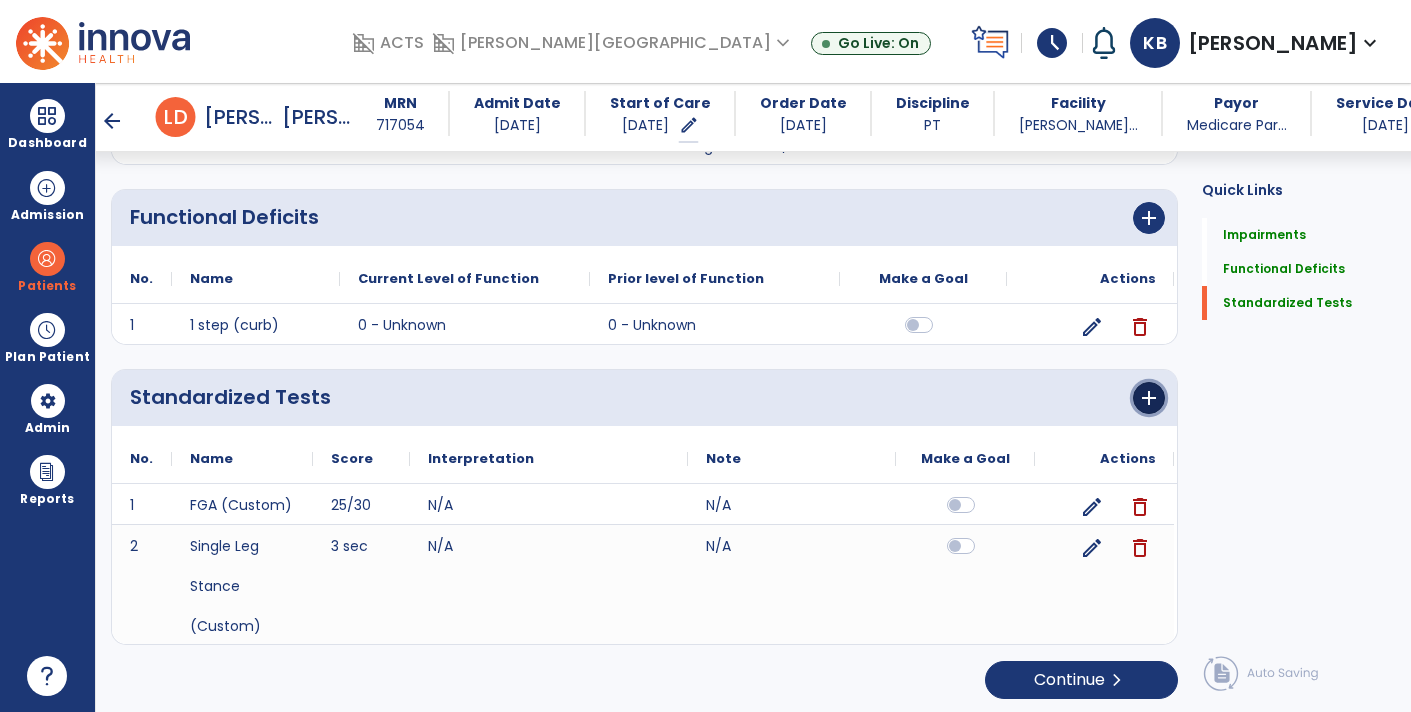 drag, startPoint x: 1154, startPoint y: 396, endPoint x: 1147, endPoint y: 412, distance: 17.464249 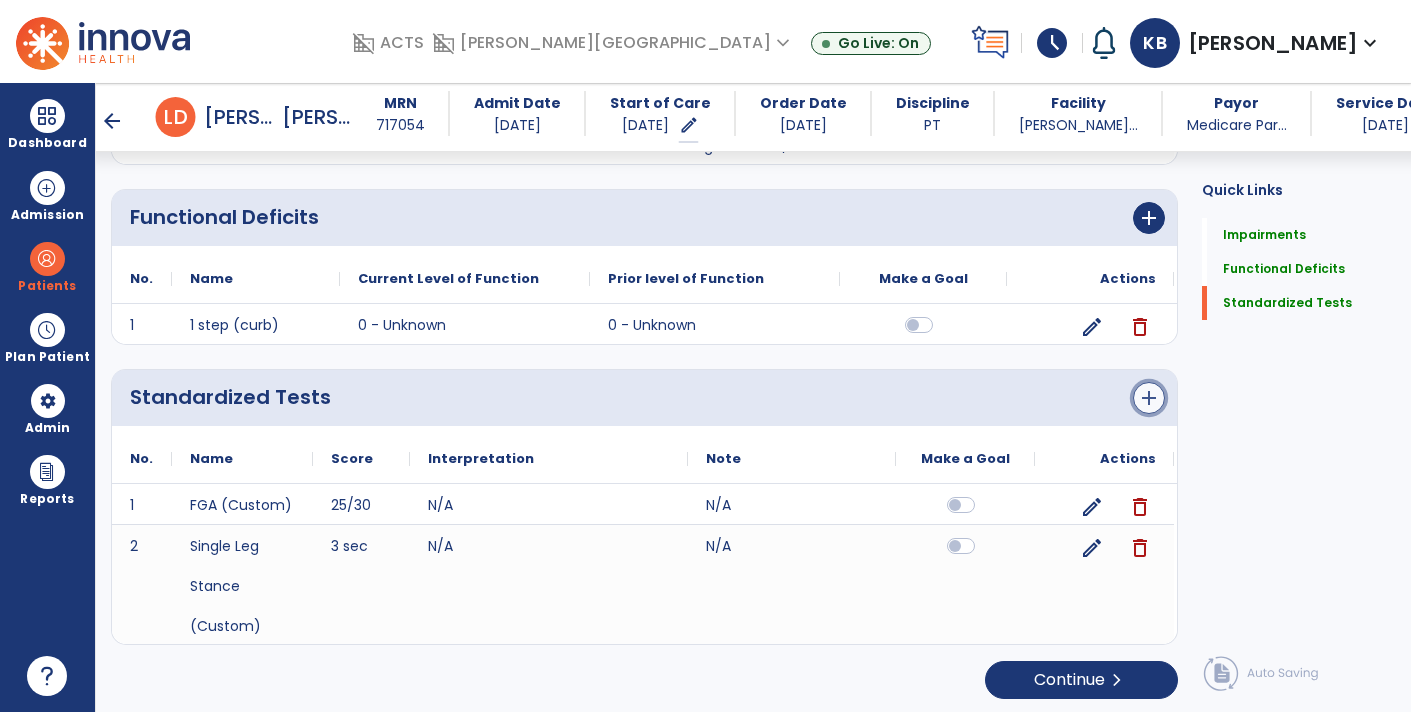 click on "add" 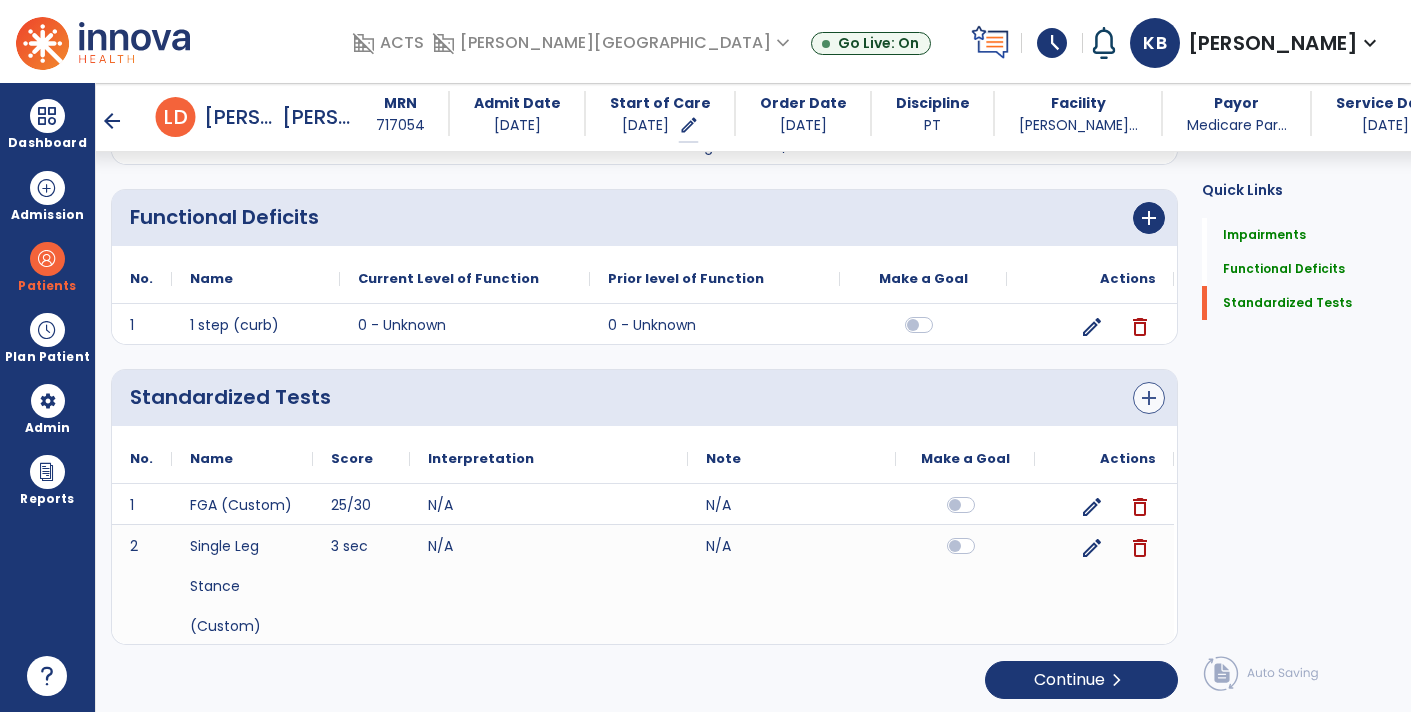 scroll, scrollTop: 0, scrollLeft: 0, axis: both 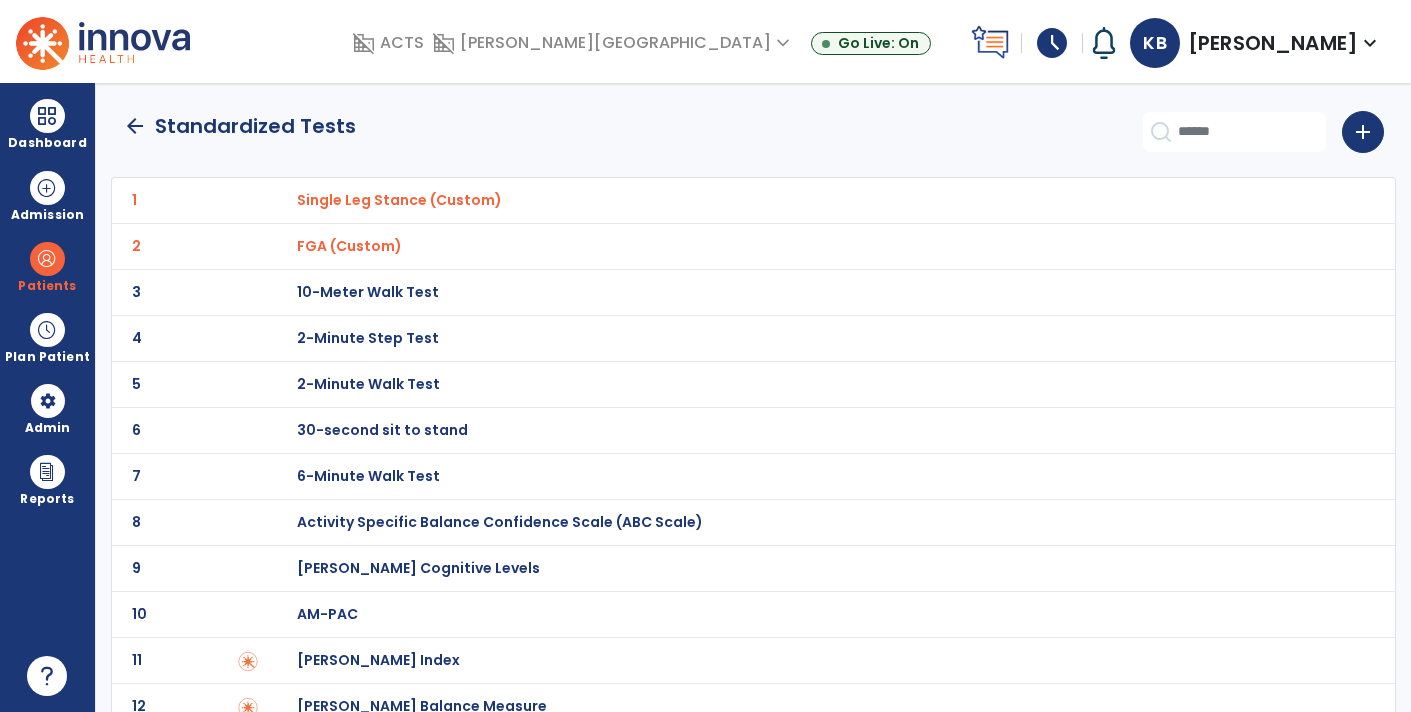click 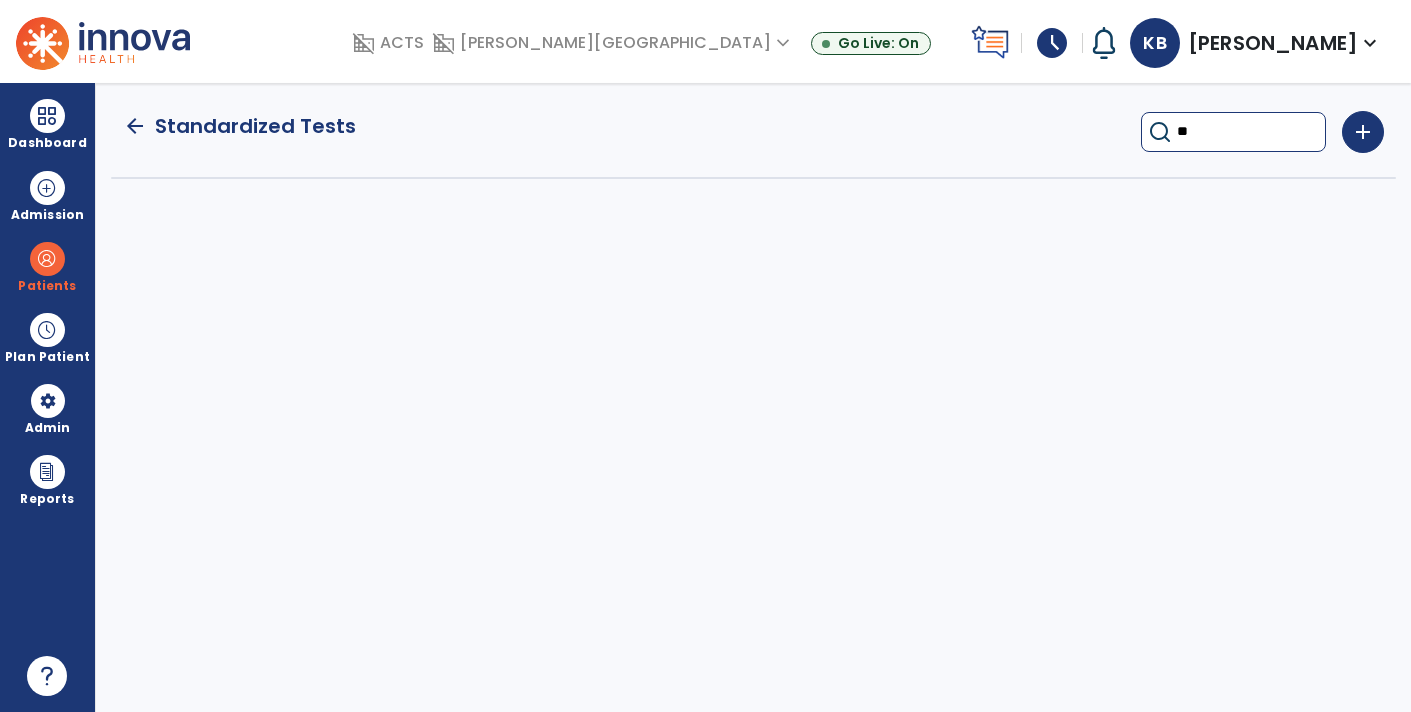 type on "*" 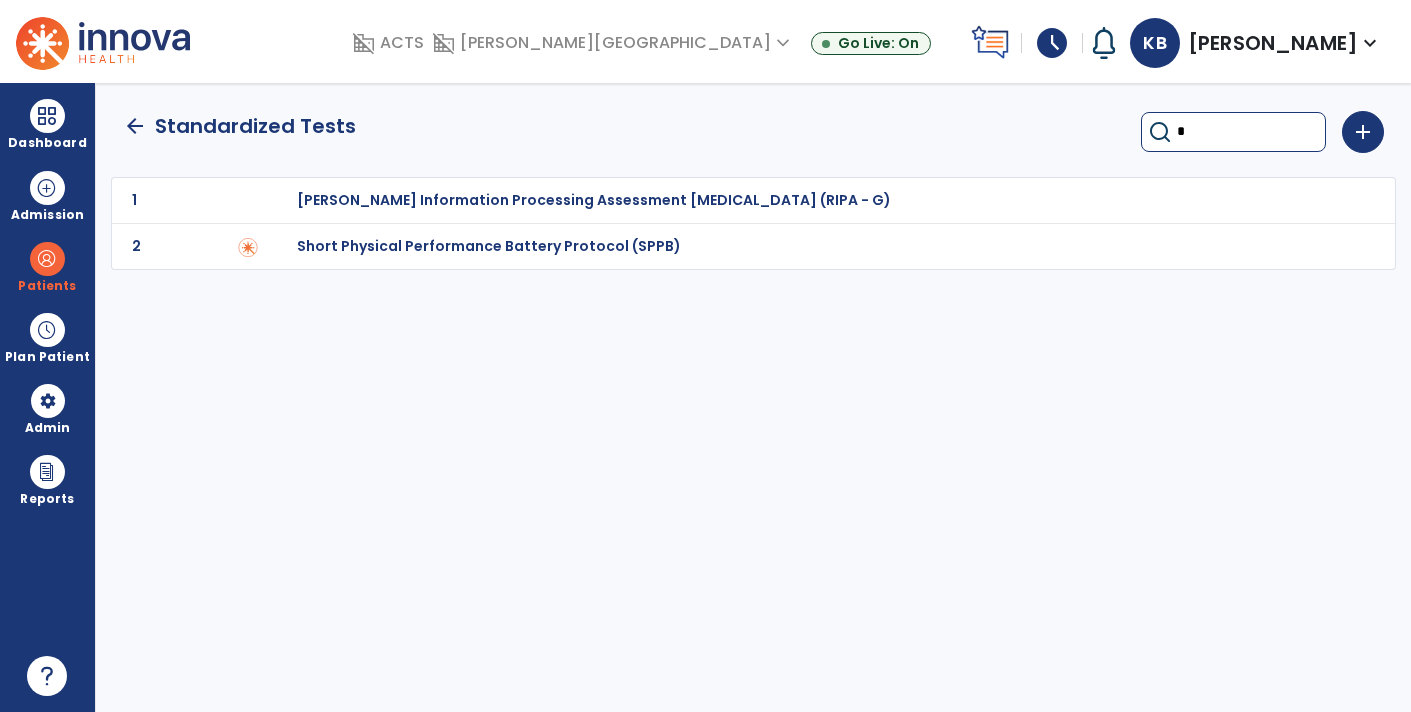 type 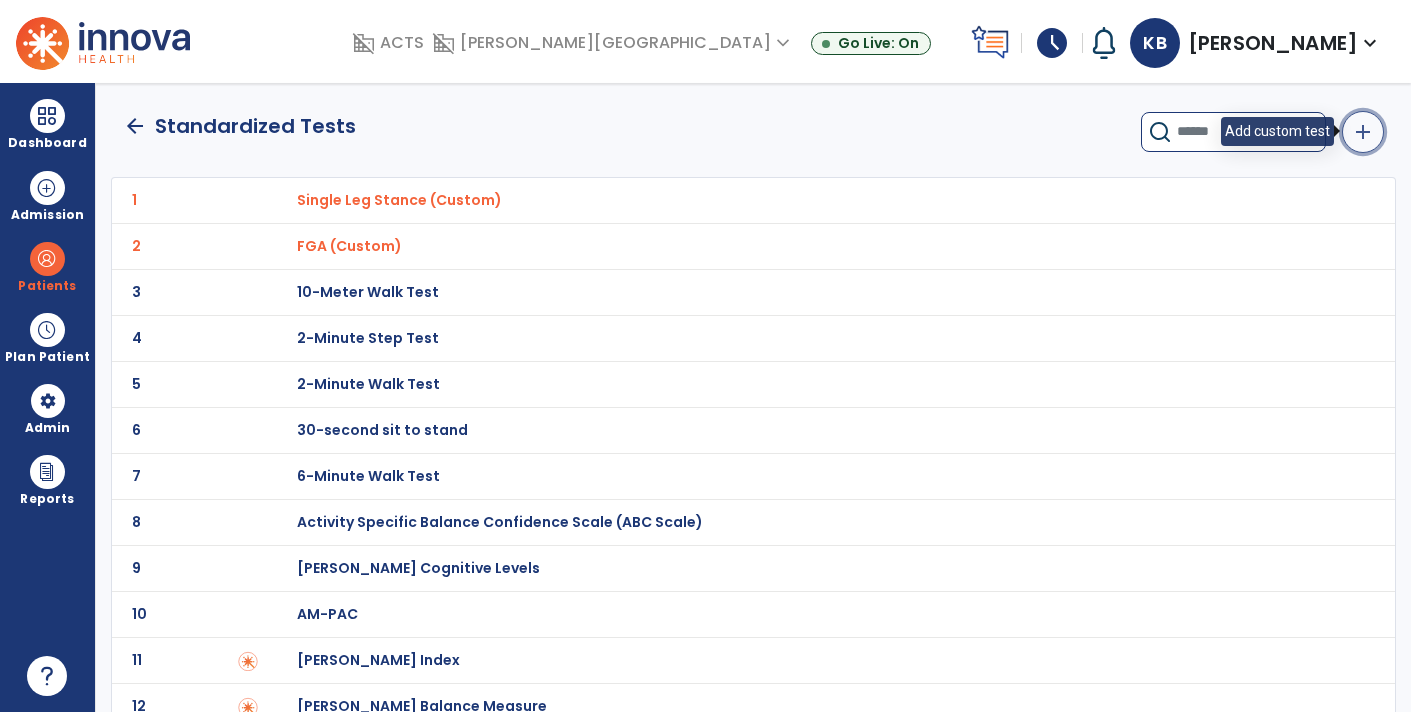 click on "add" 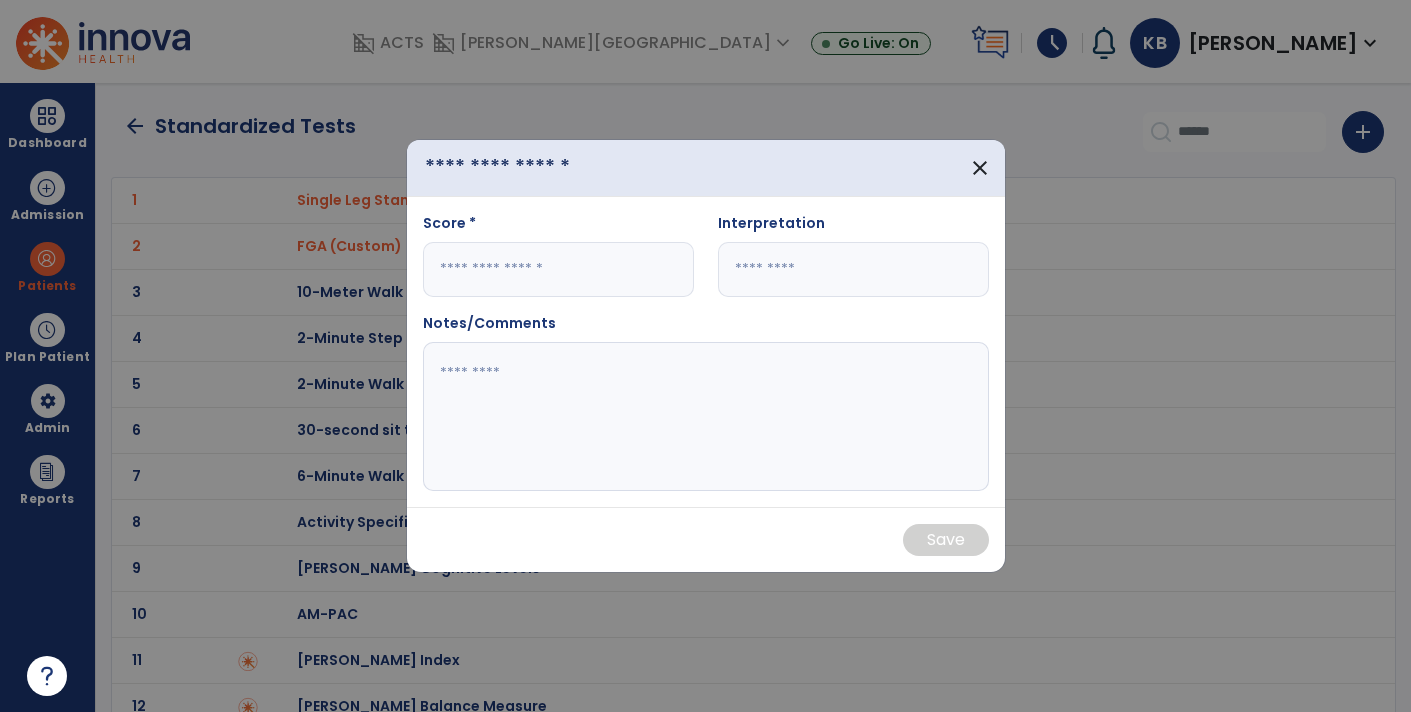 click at bounding box center (529, 168) 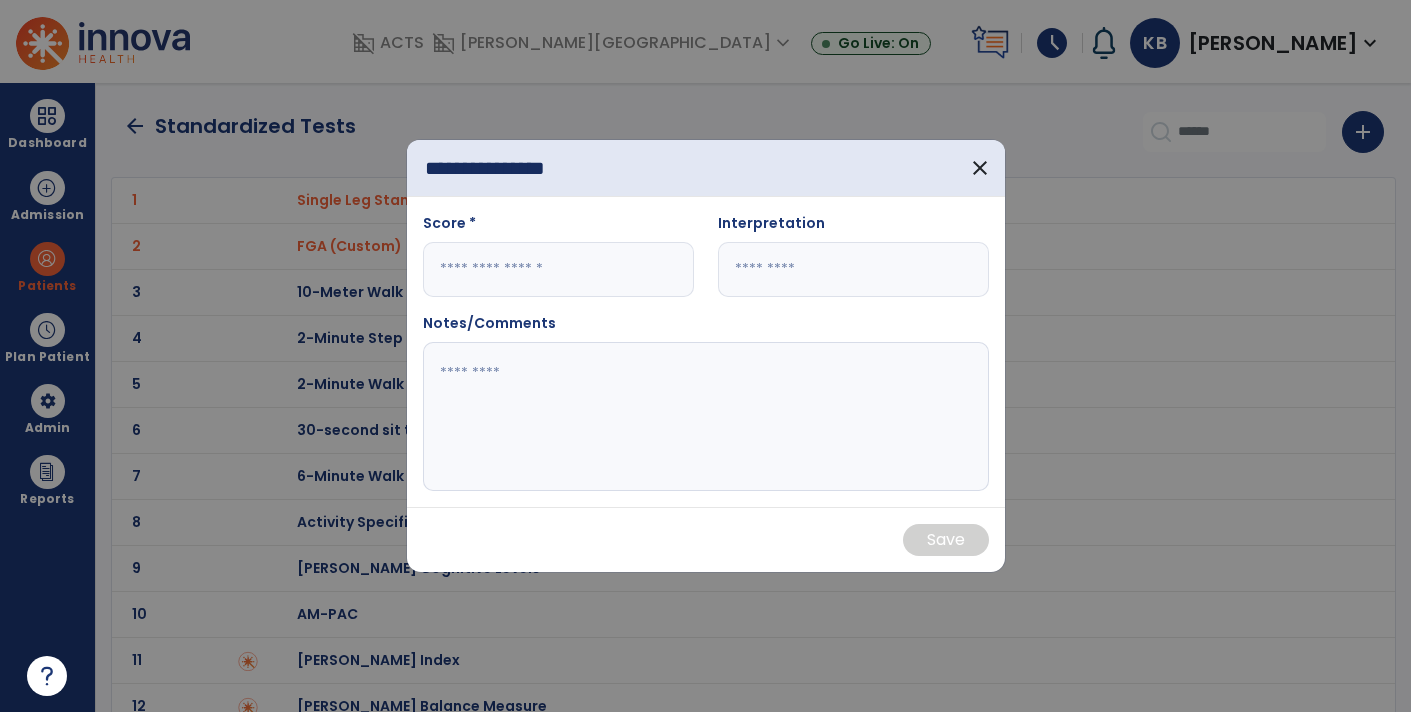 type on "**********" 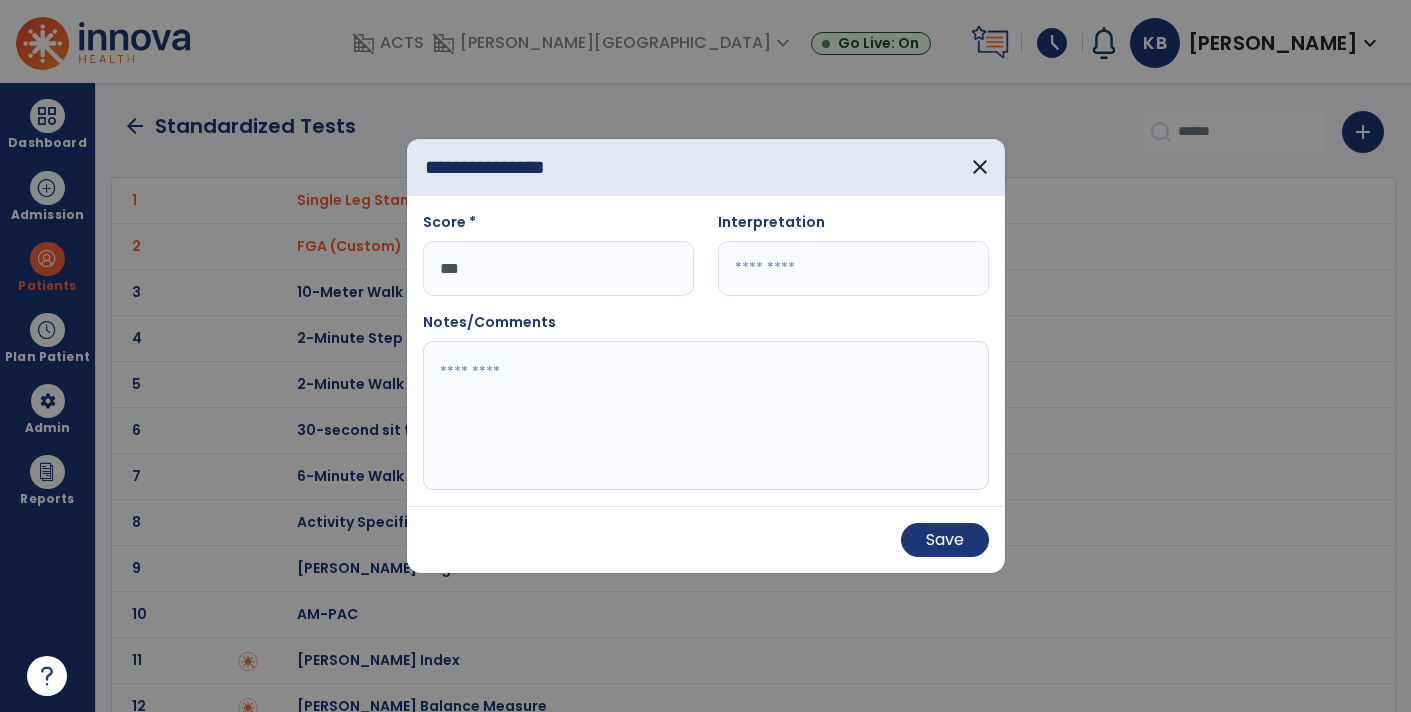 type on "****" 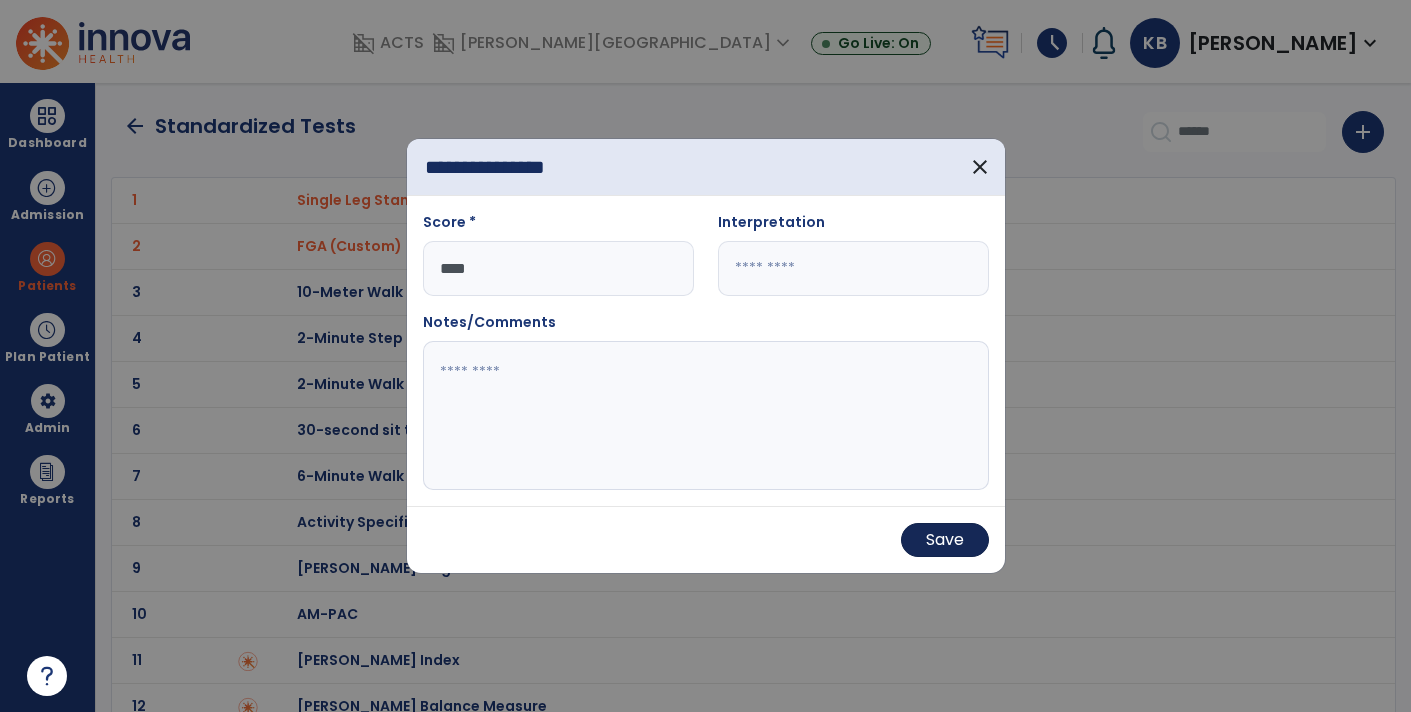 click on "Save" at bounding box center [945, 540] 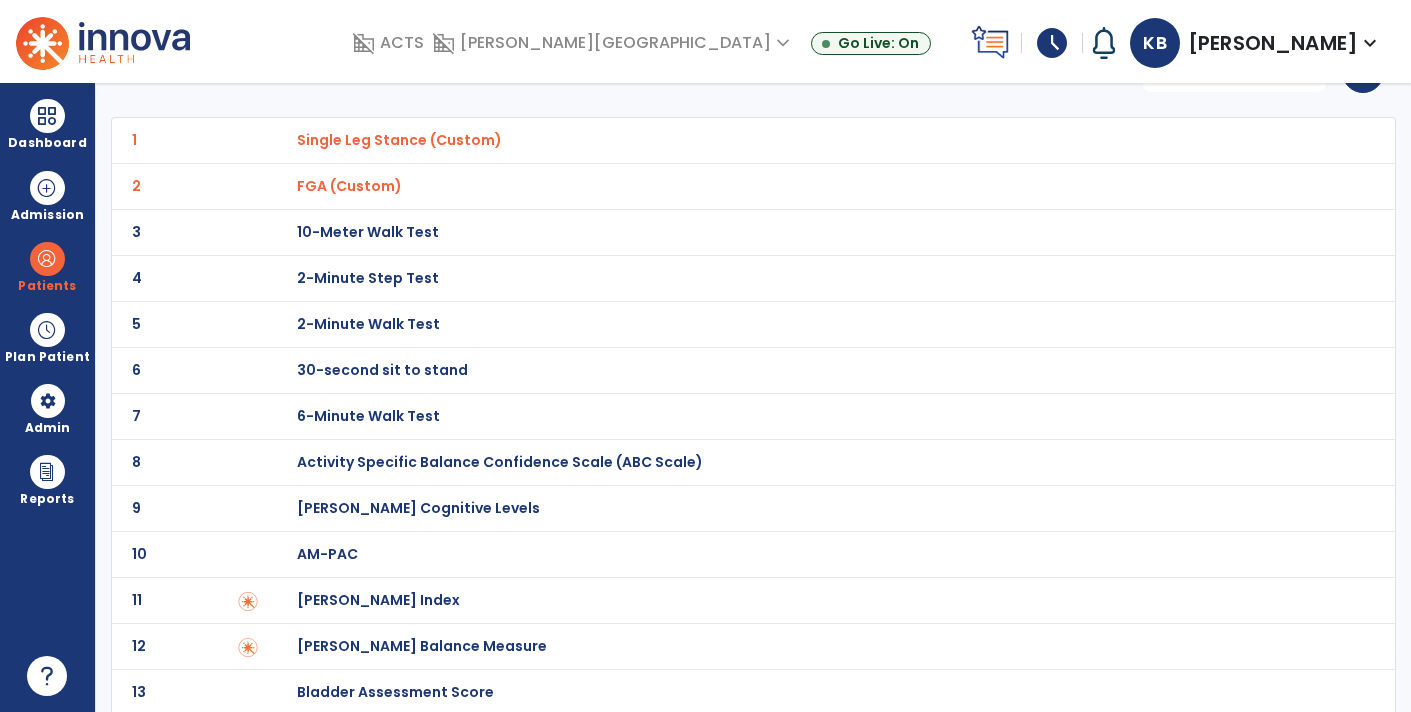 scroll, scrollTop: 0, scrollLeft: 0, axis: both 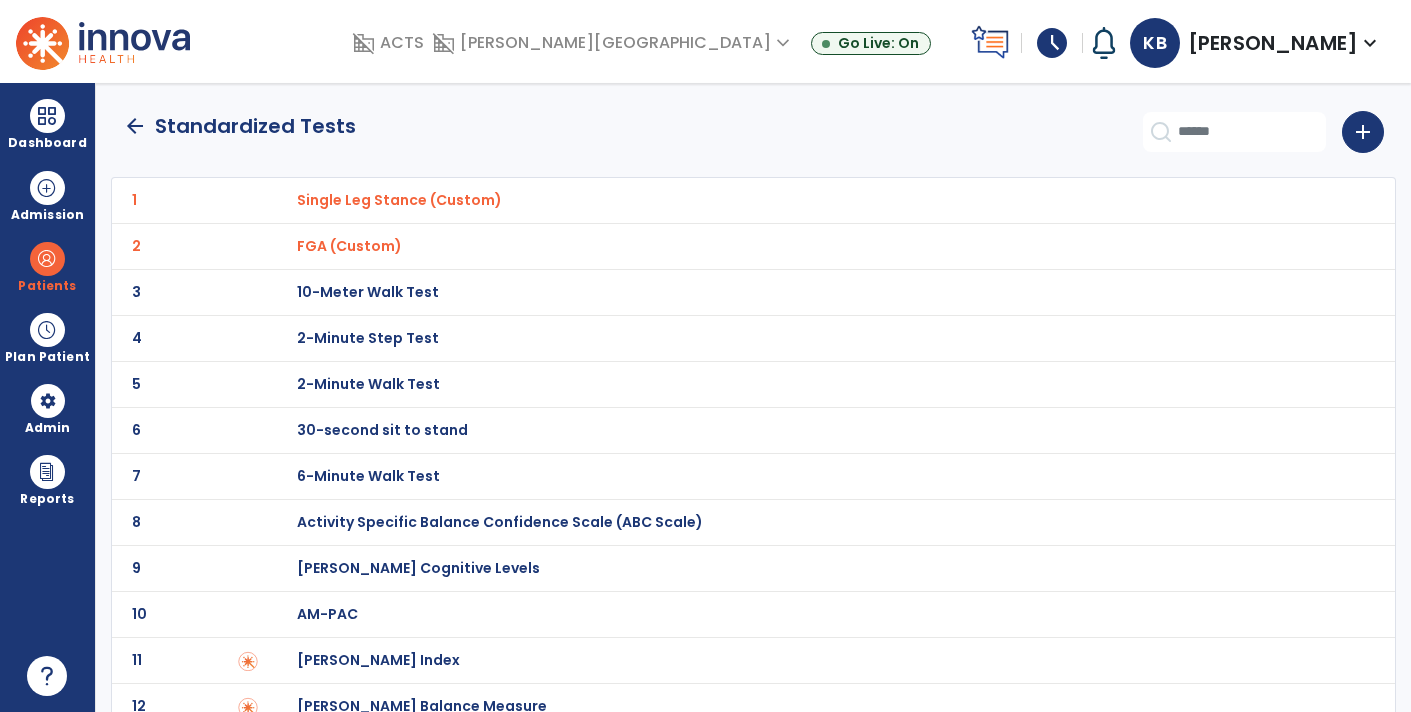 click on "arrow_back" 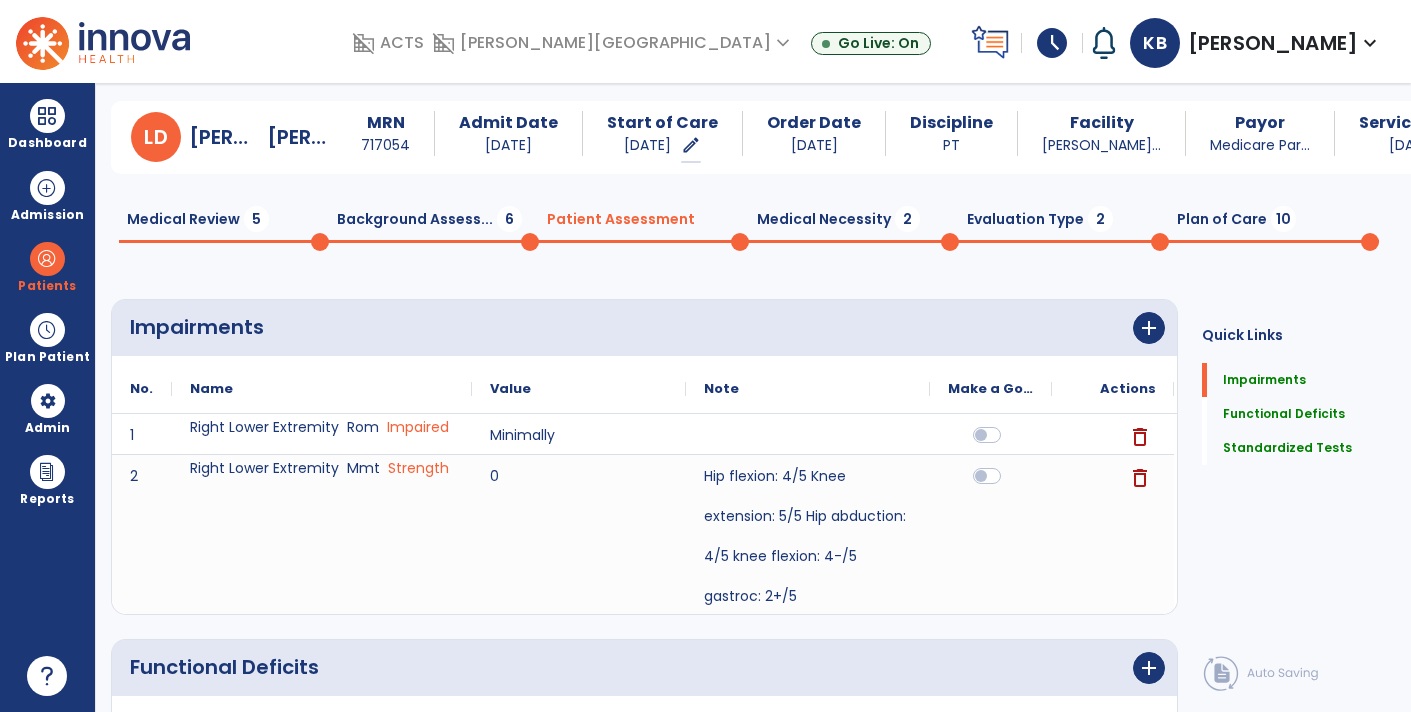 scroll, scrollTop: 0, scrollLeft: 0, axis: both 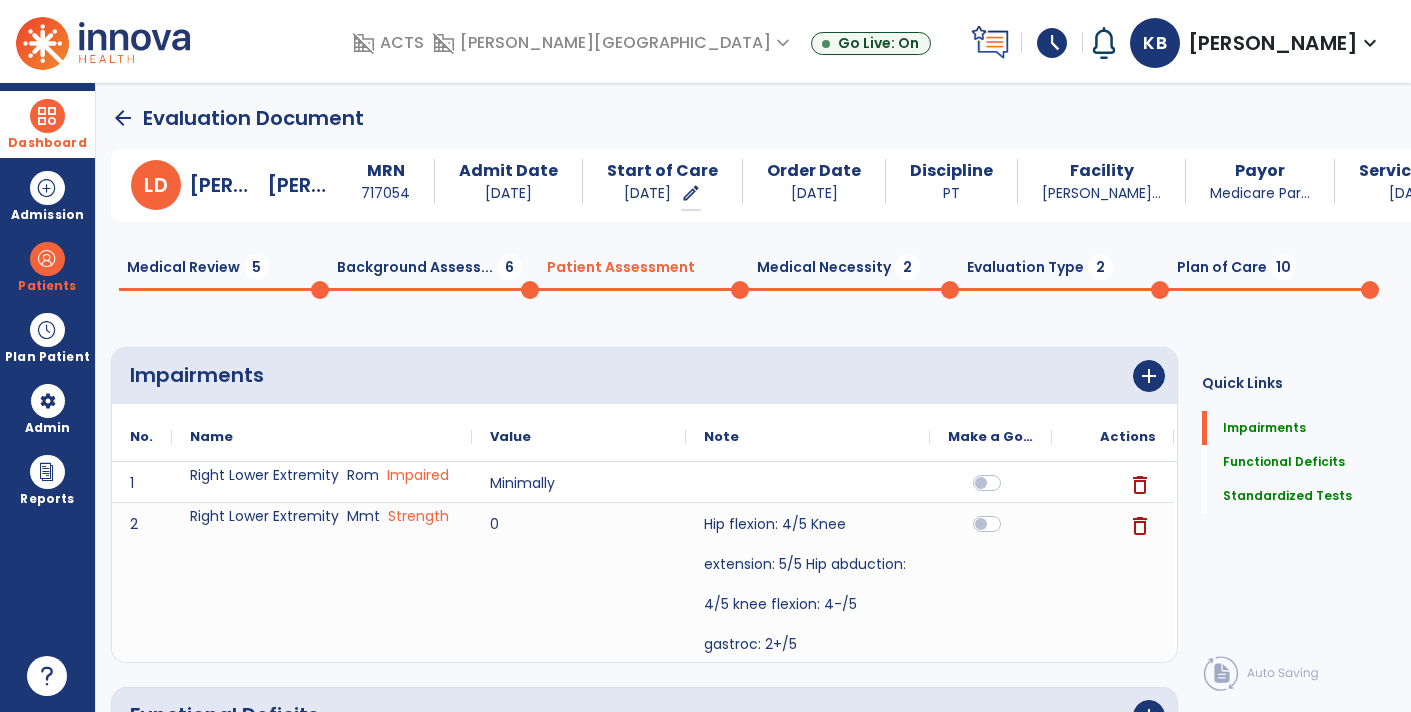 click at bounding box center (47, 116) 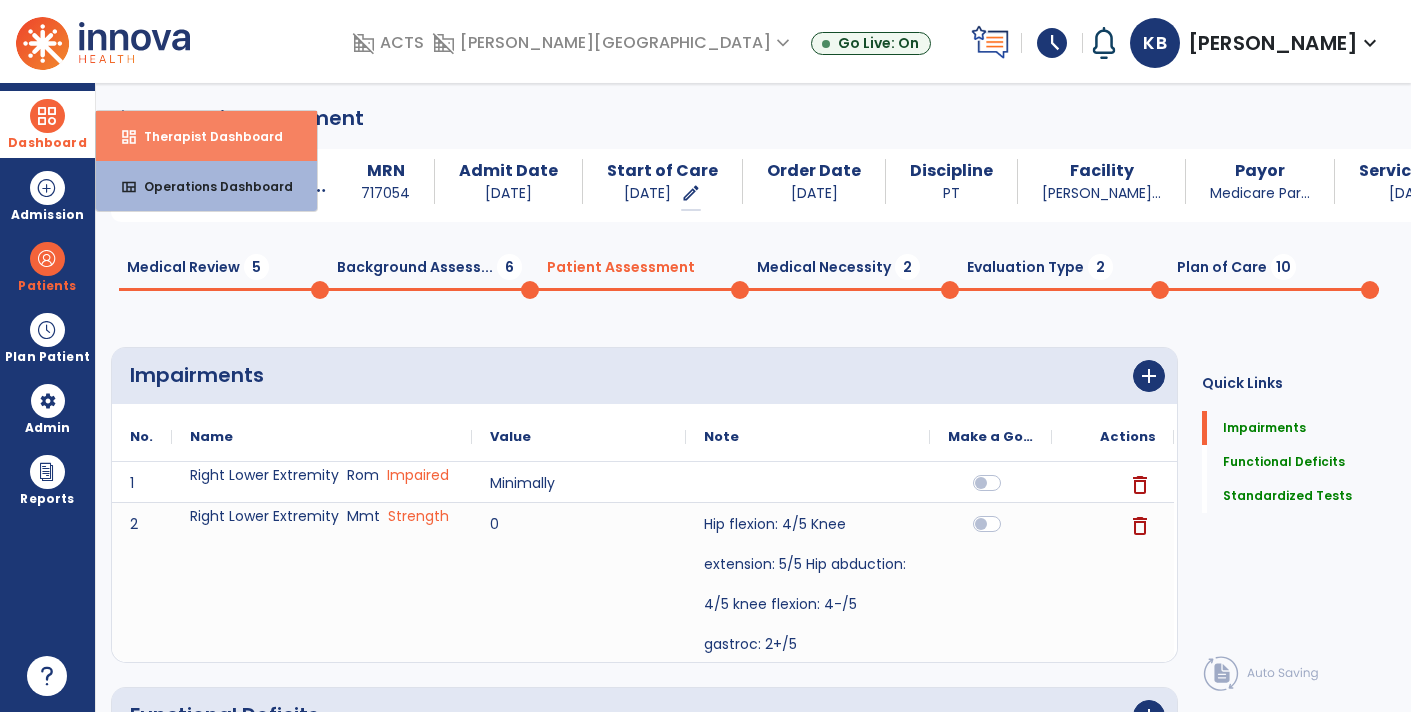 click on "dashboard  Therapist Dashboard" at bounding box center (206, 136) 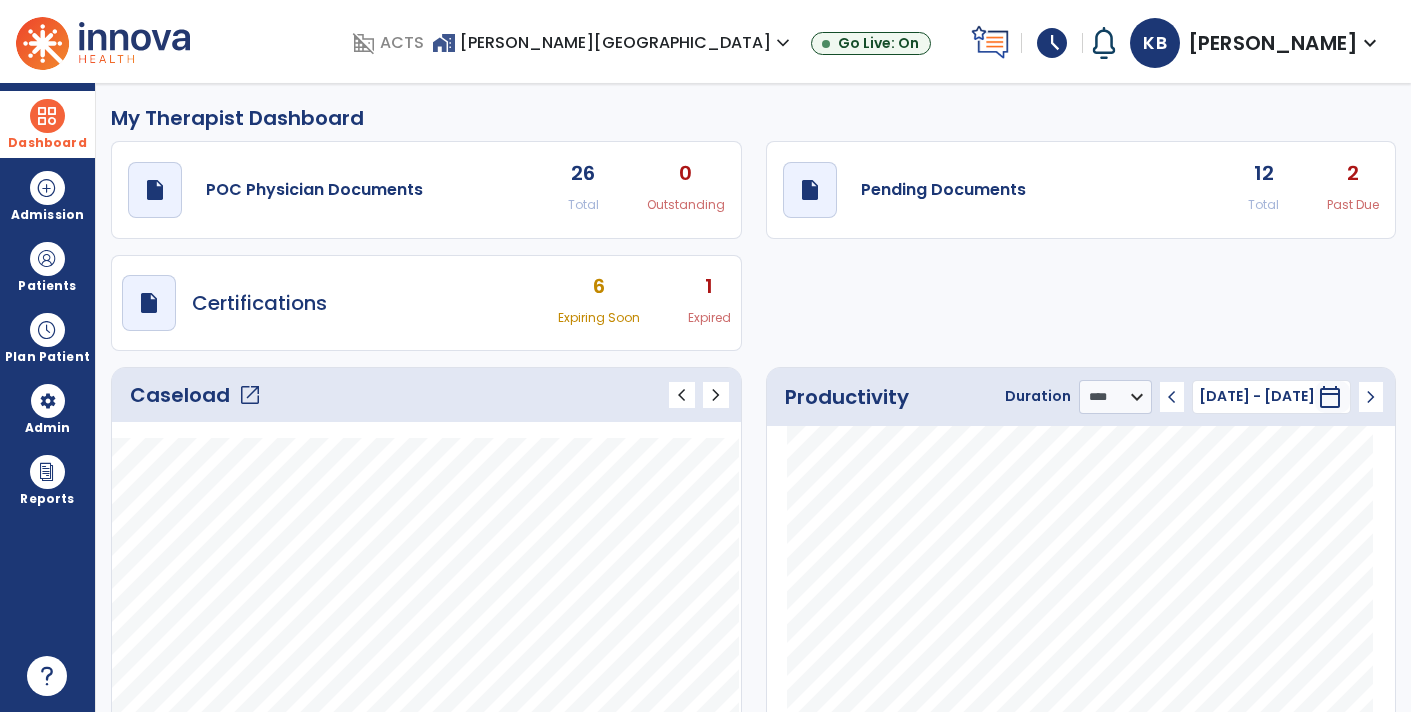 click on "Total" 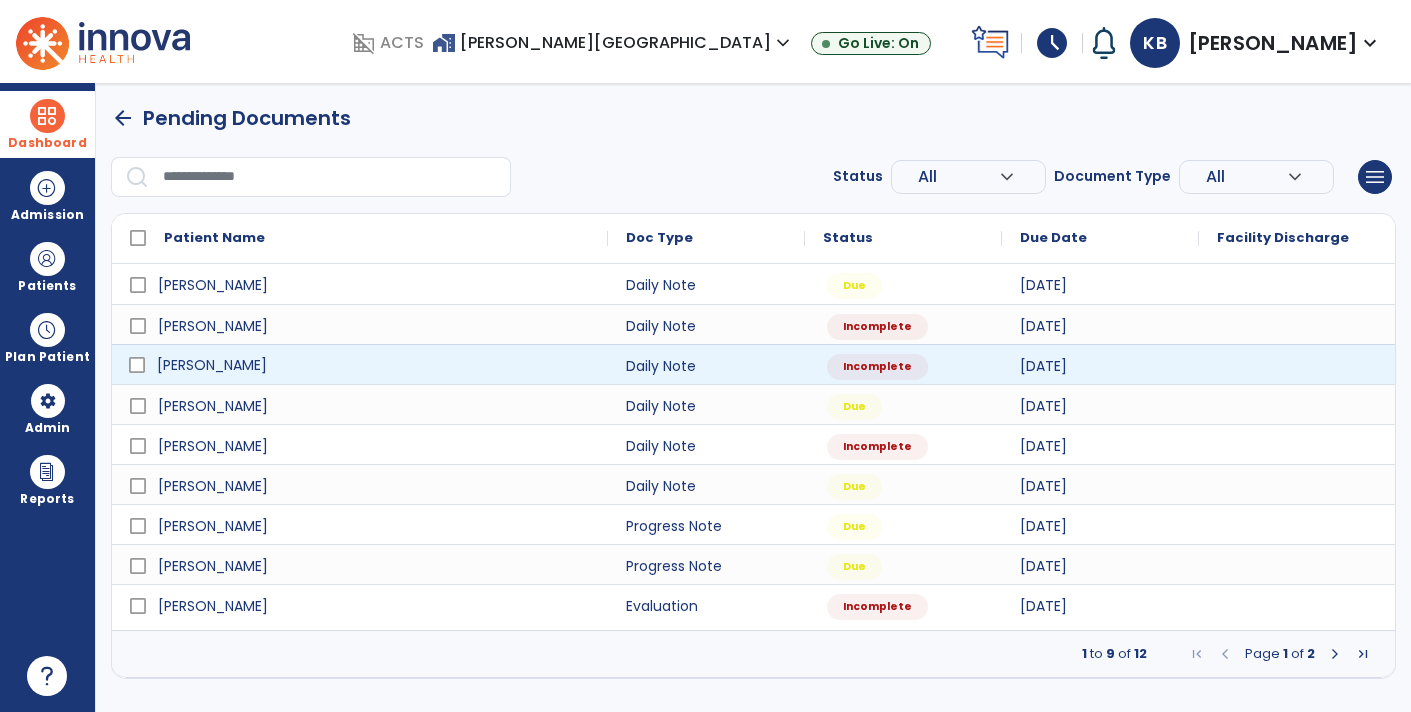 click on "[PERSON_NAME]" at bounding box center (374, 365) 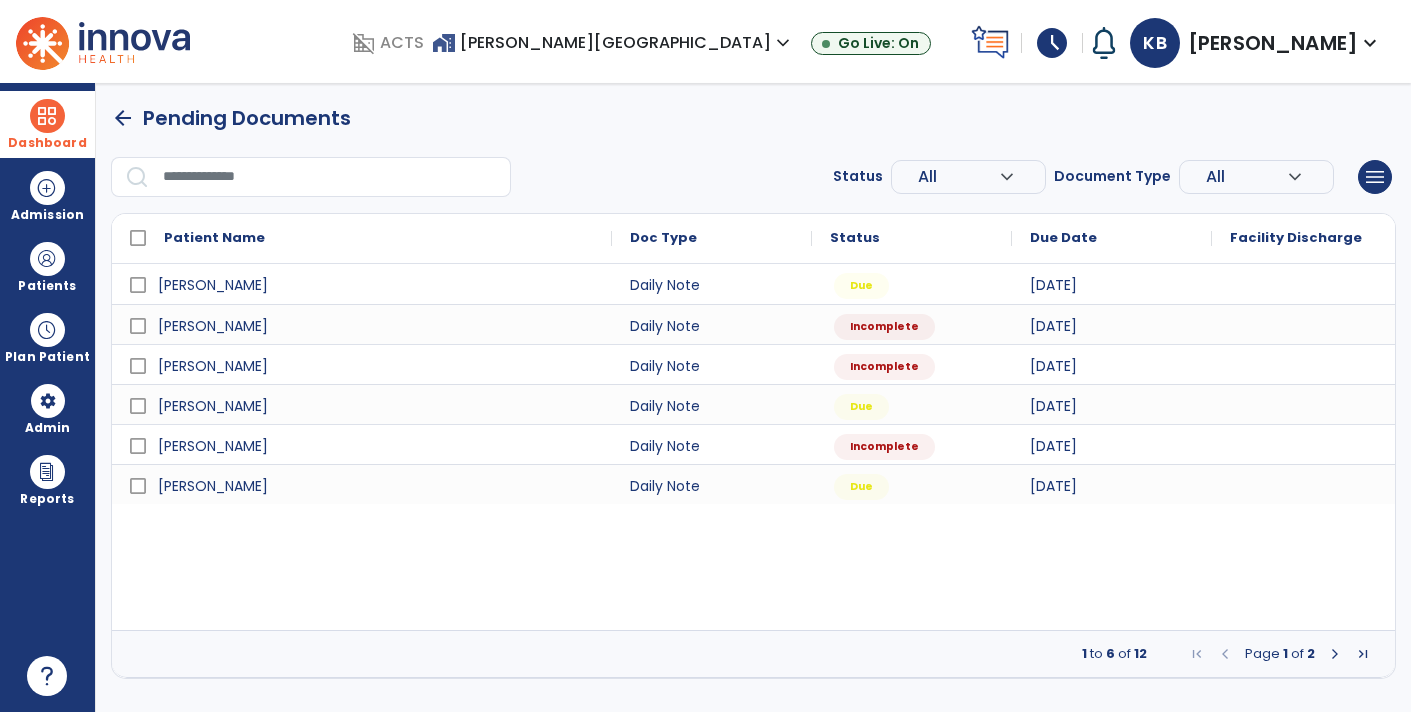 select on "*" 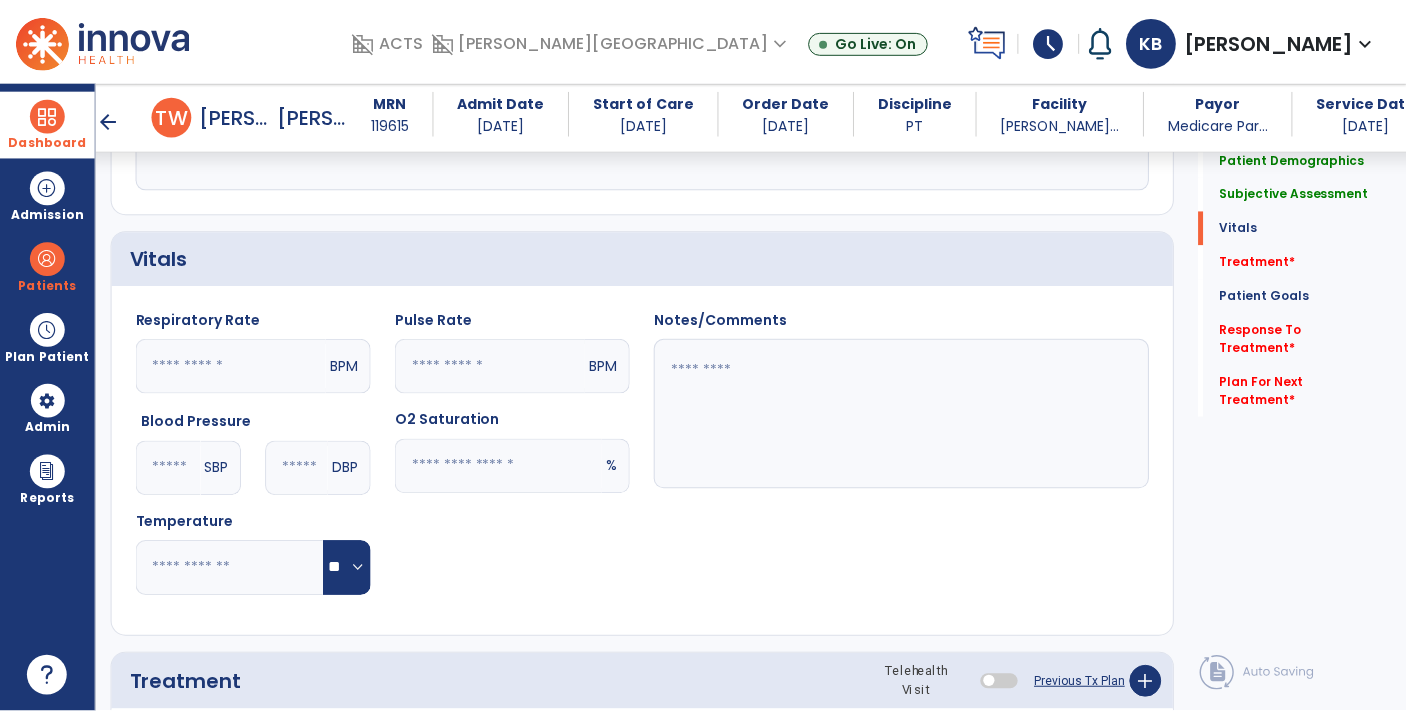 scroll, scrollTop: 832, scrollLeft: 0, axis: vertical 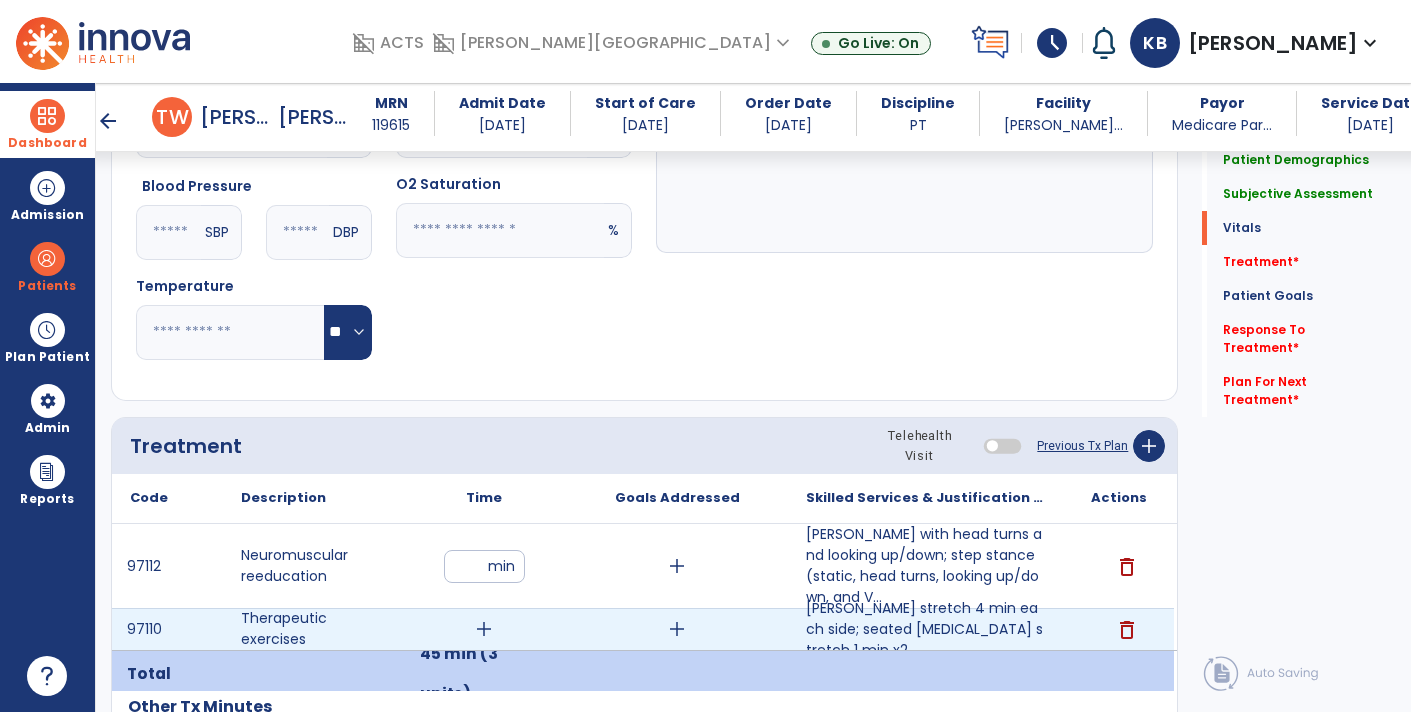 click on "add" at bounding box center [484, 629] 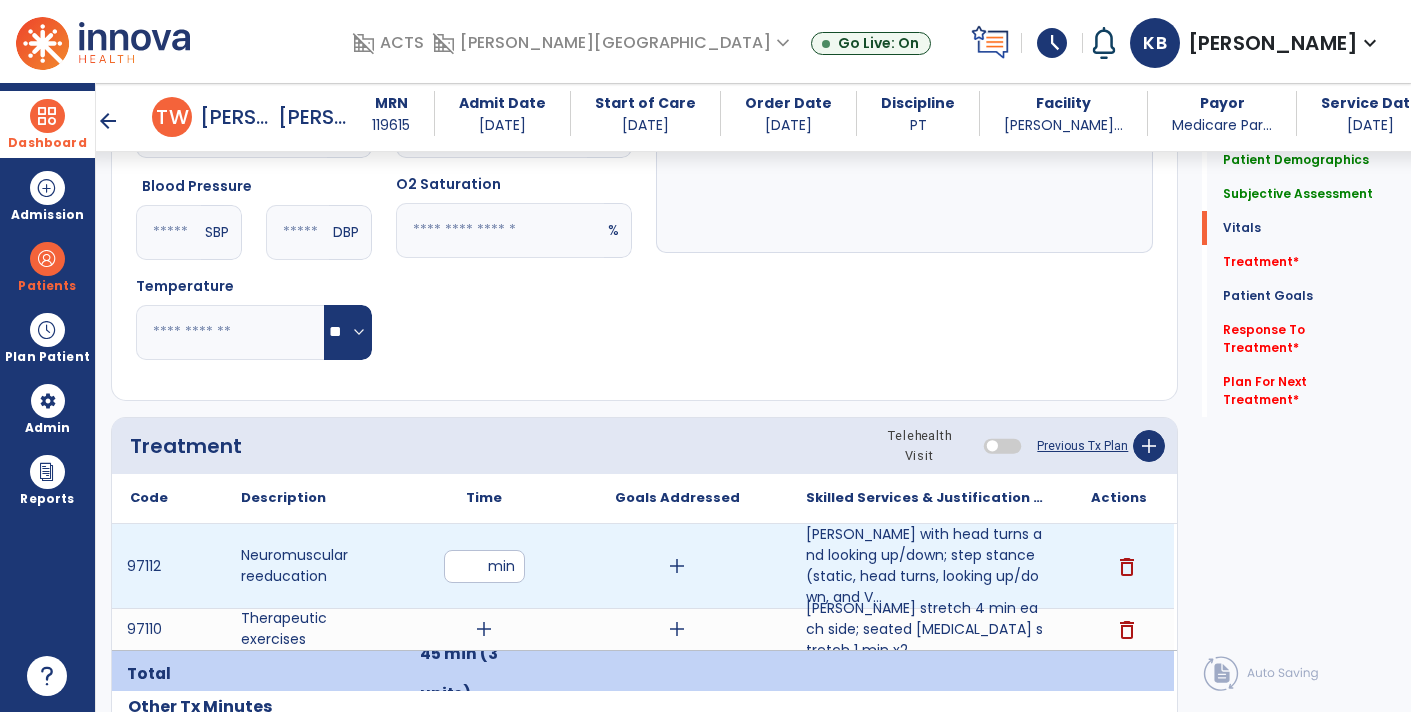 click on "**" at bounding box center (484, 566) 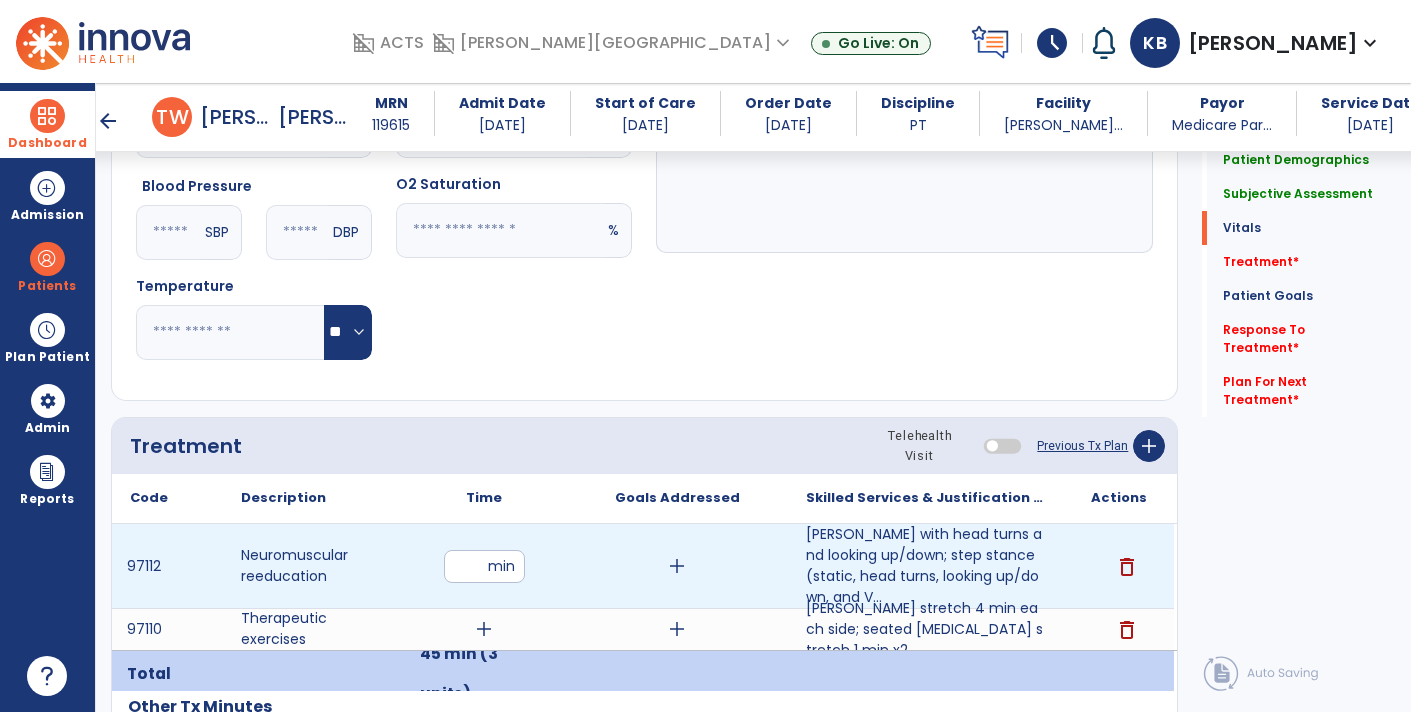 type on "**" 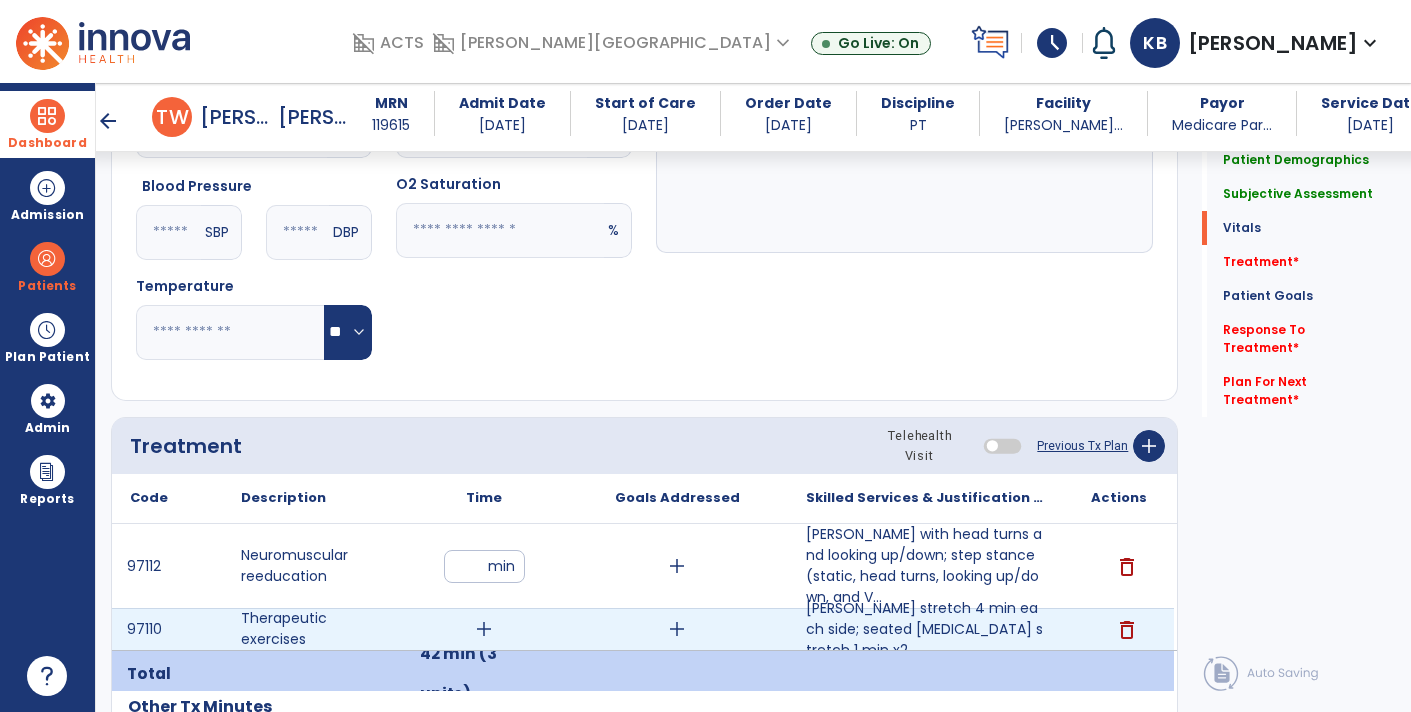 click on "add" at bounding box center (484, 629) 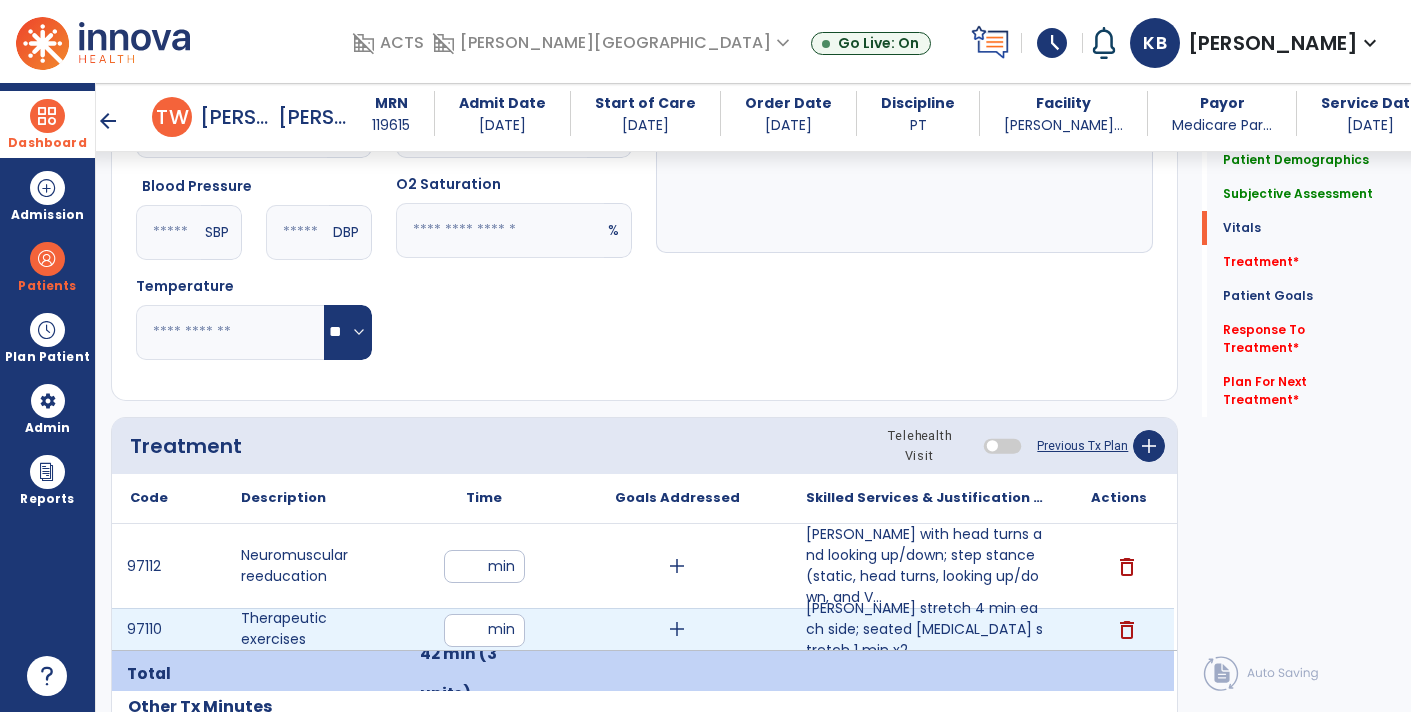 type on "**" 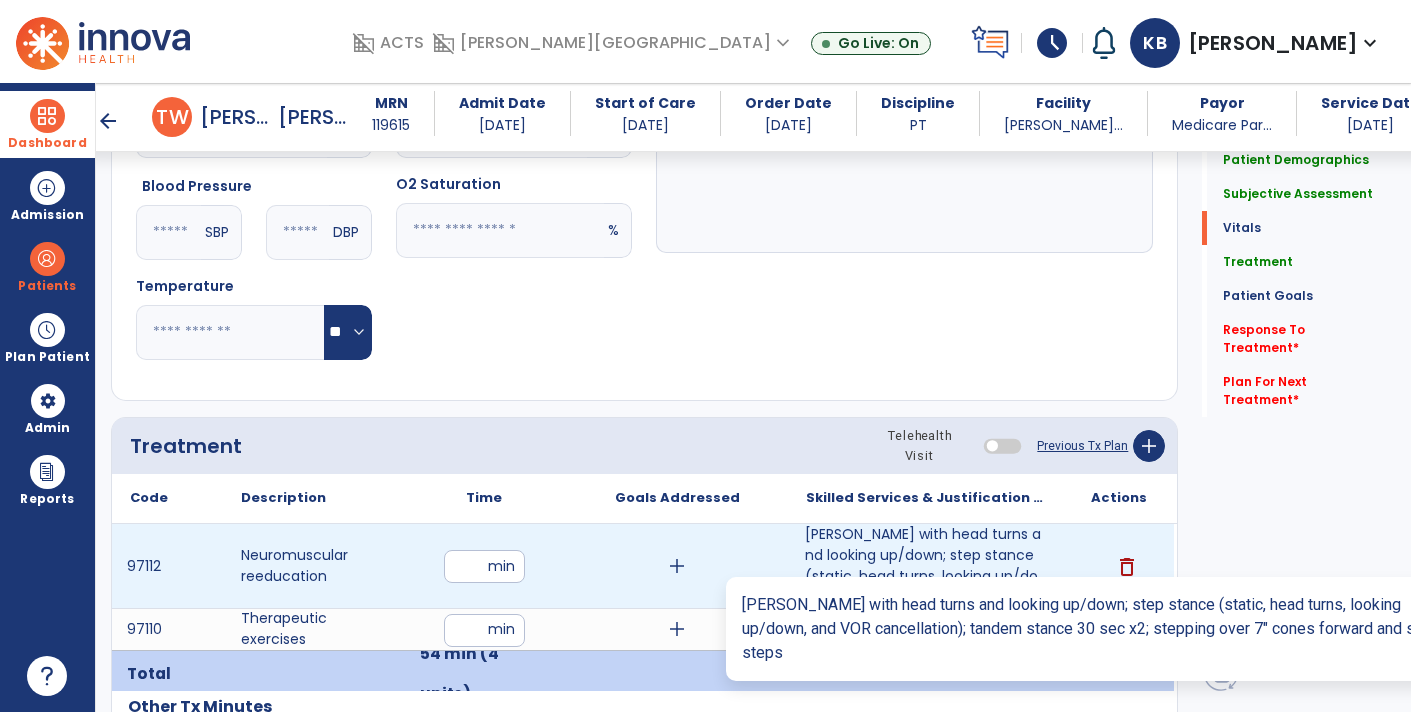 click on "Romberg with head turns and looking up/down; step stance (static, head turns, looking up/down, and V..." at bounding box center (926, 566) 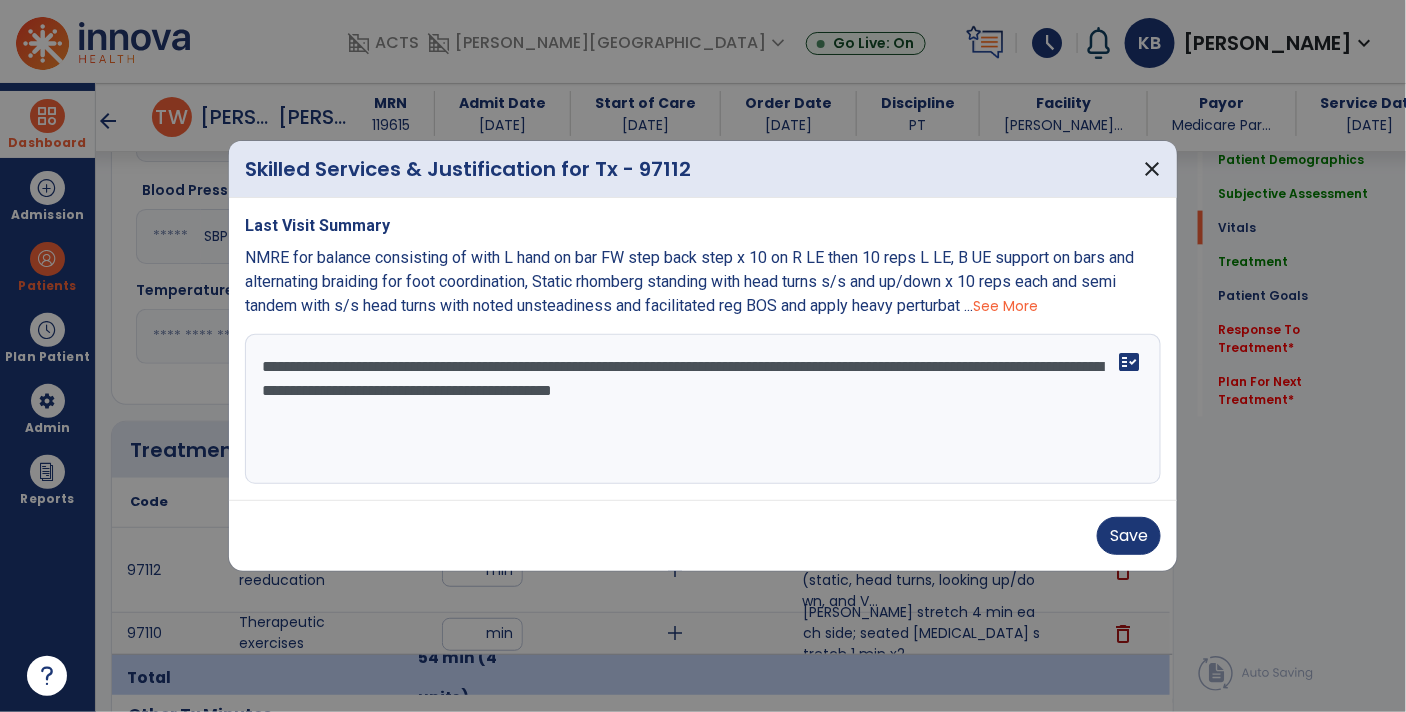 scroll, scrollTop: 832, scrollLeft: 0, axis: vertical 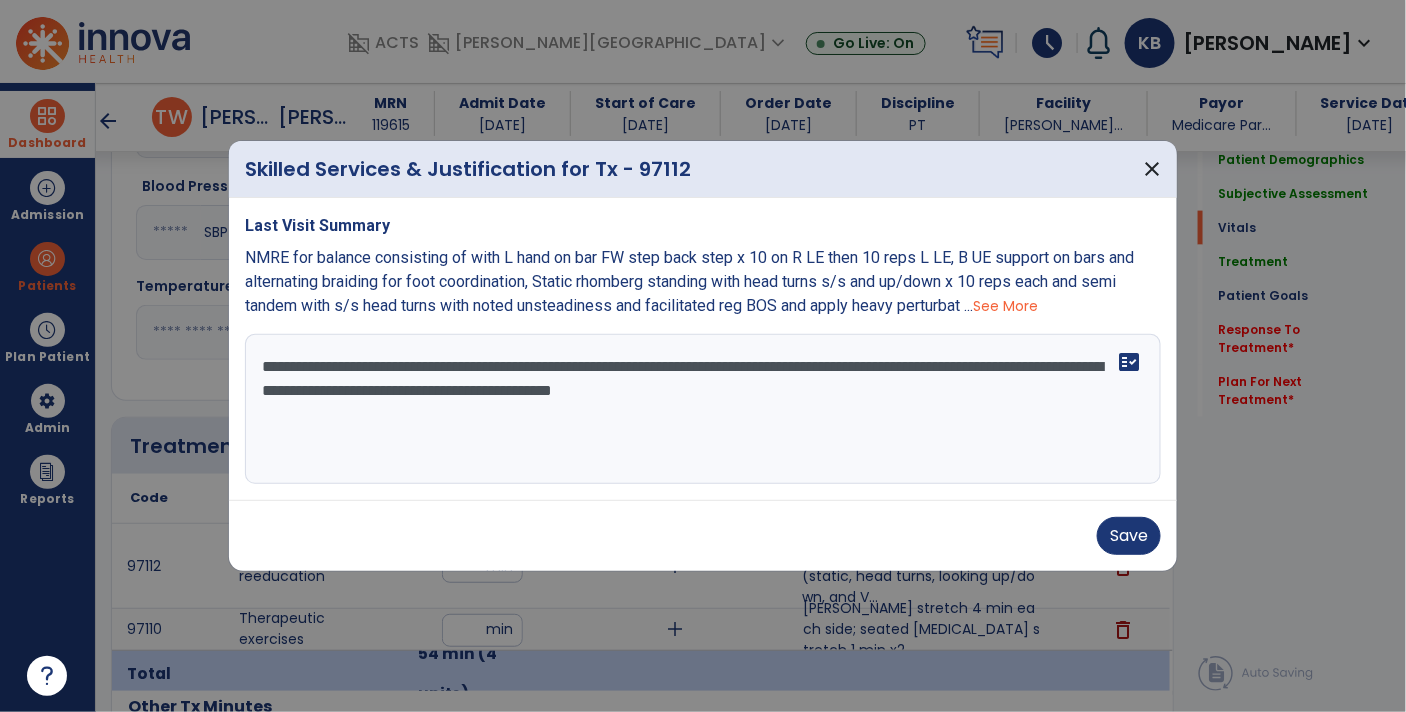 click on "**********" at bounding box center (703, 409) 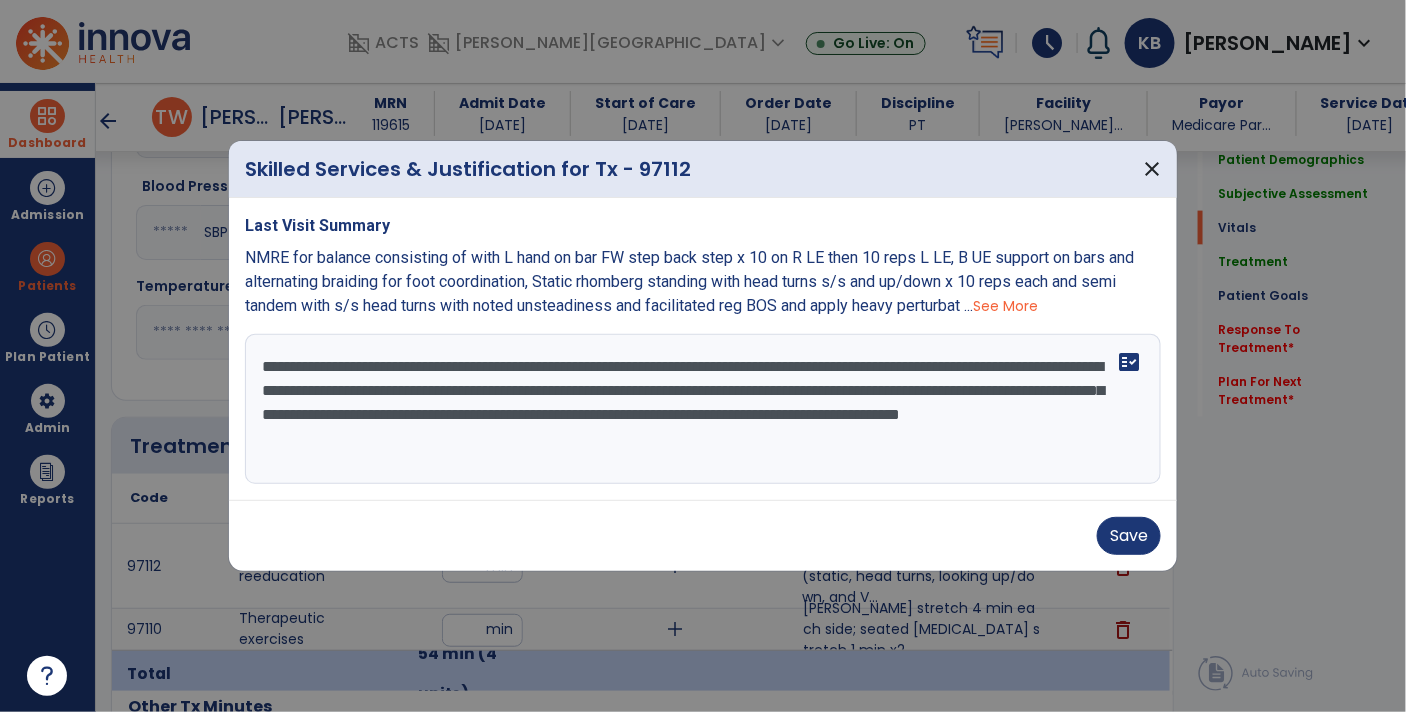 click on "**********" at bounding box center (703, 409) 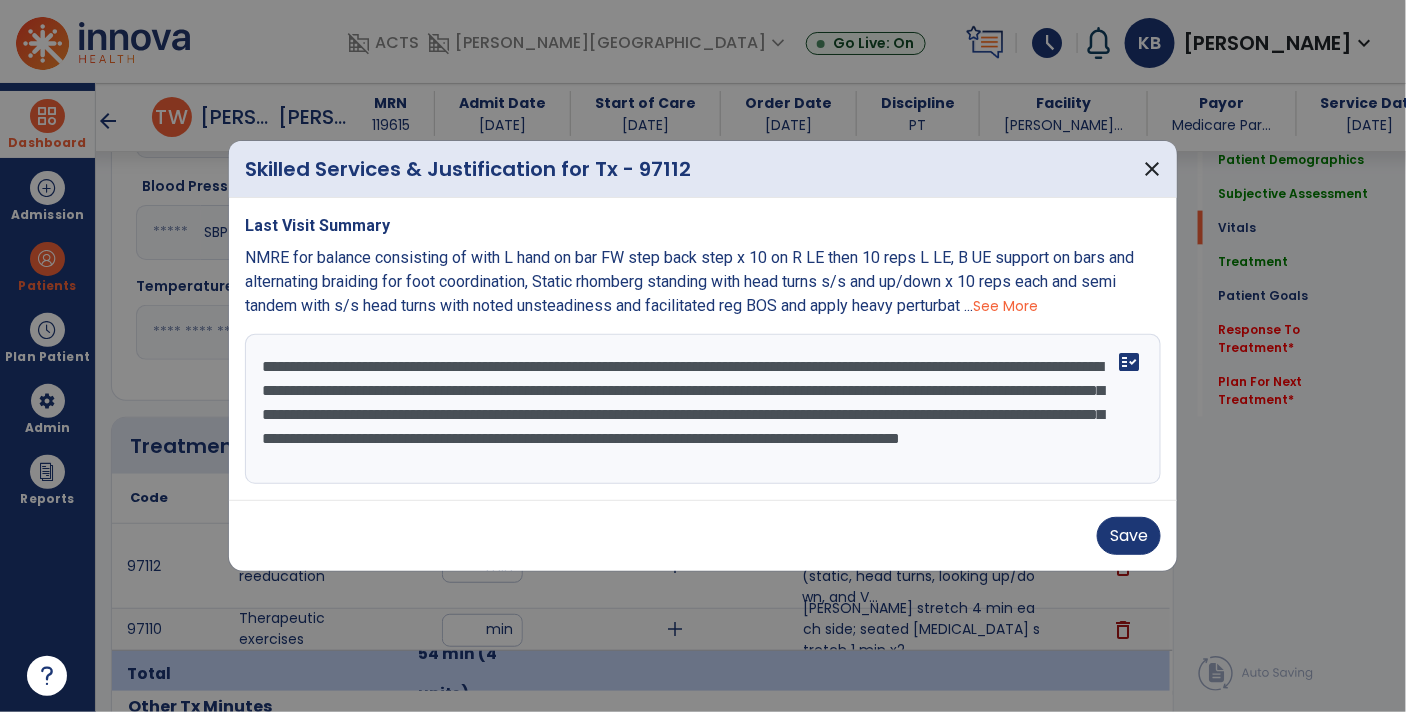 scroll, scrollTop: 14, scrollLeft: 0, axis: vertical 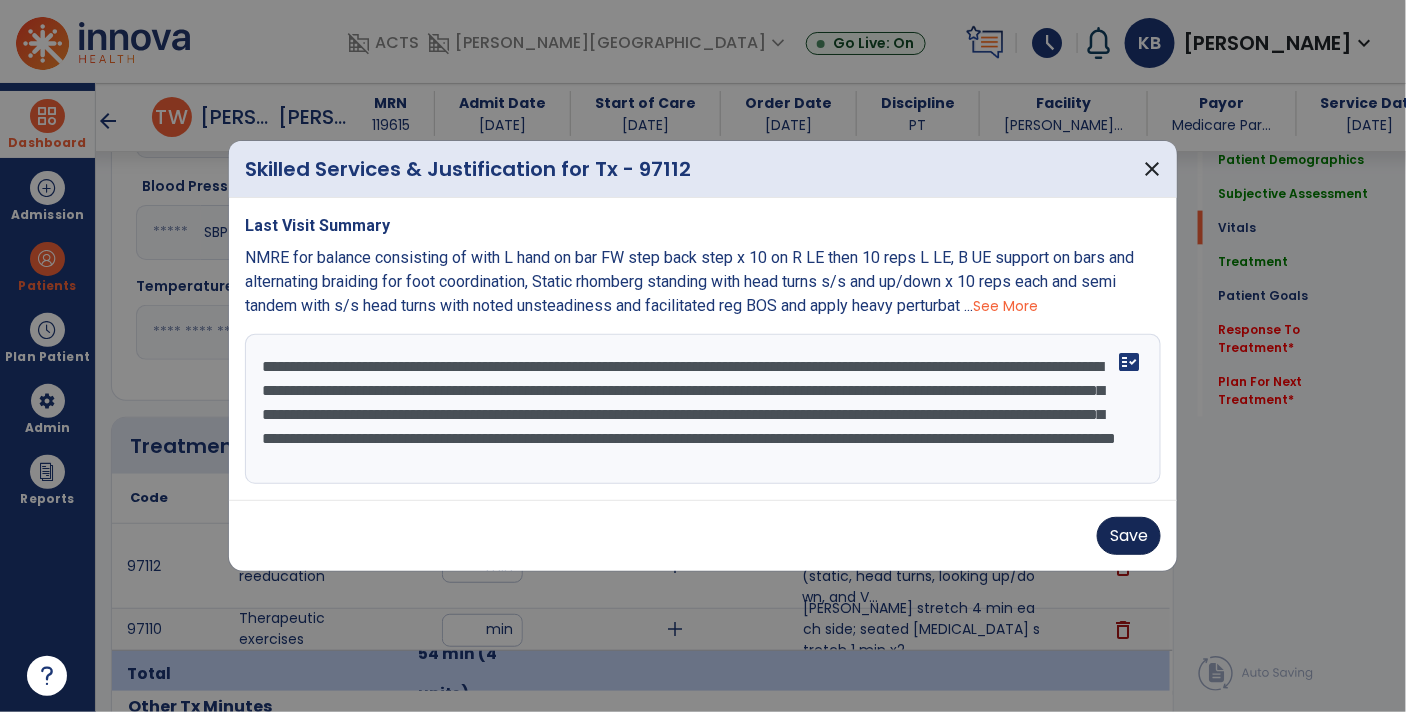 type on "**********" 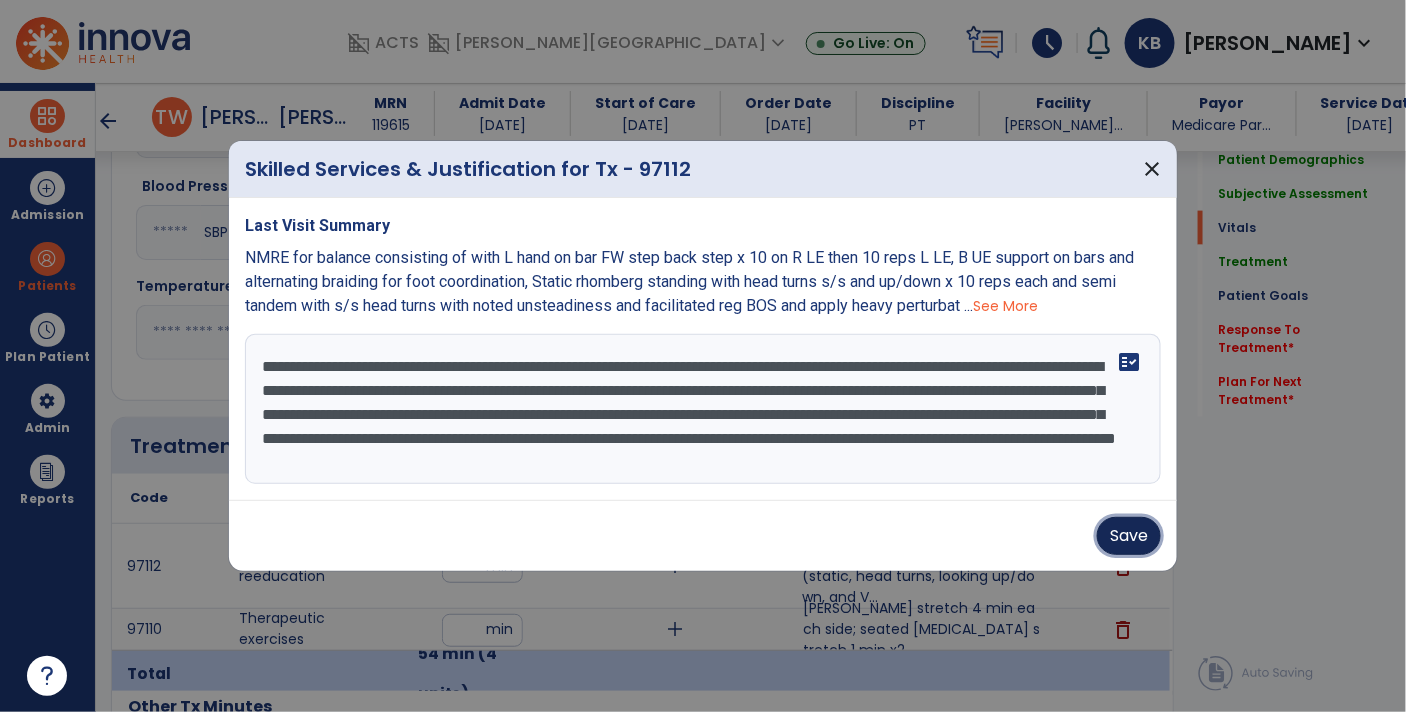 click on "Save" at bounding box center (1129, 536) 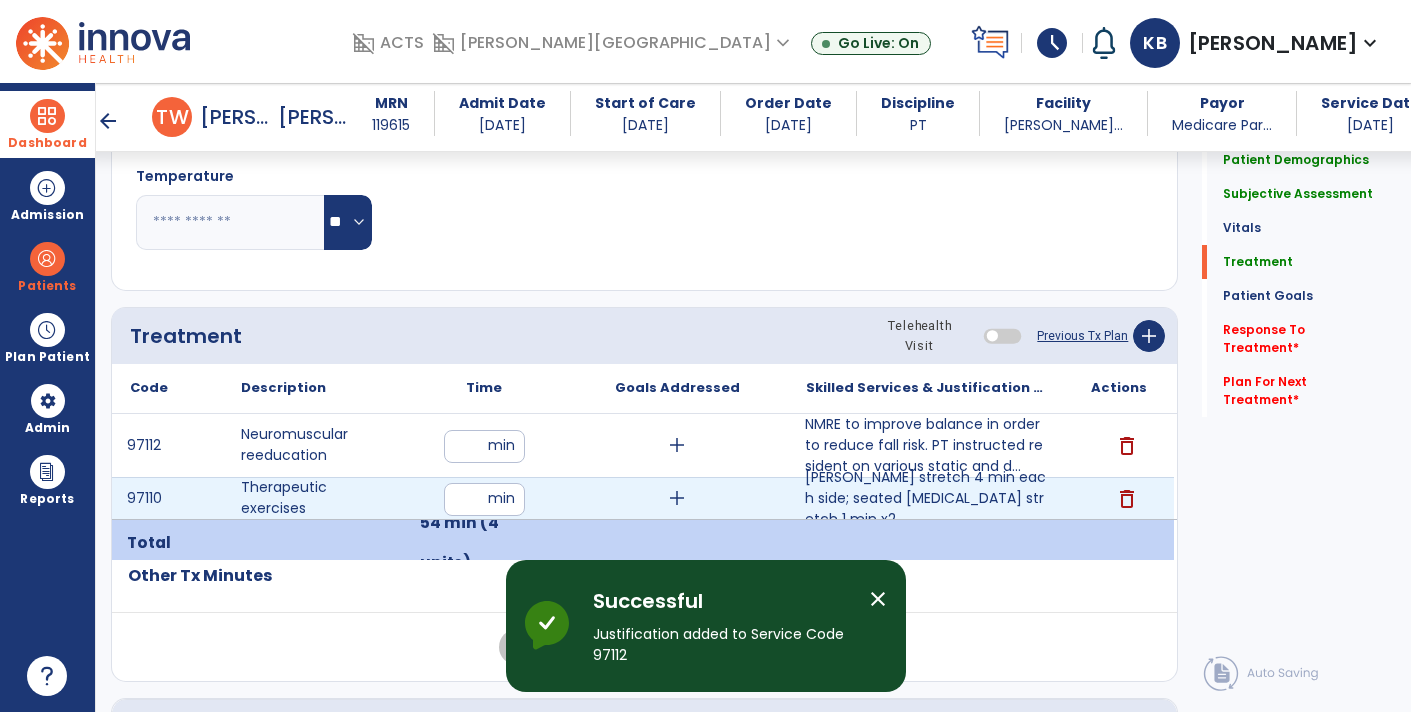 click on "Thomas stretch 4 min each side; seated hamstring stretch 1 min x2" at bounding box center [926, 498] 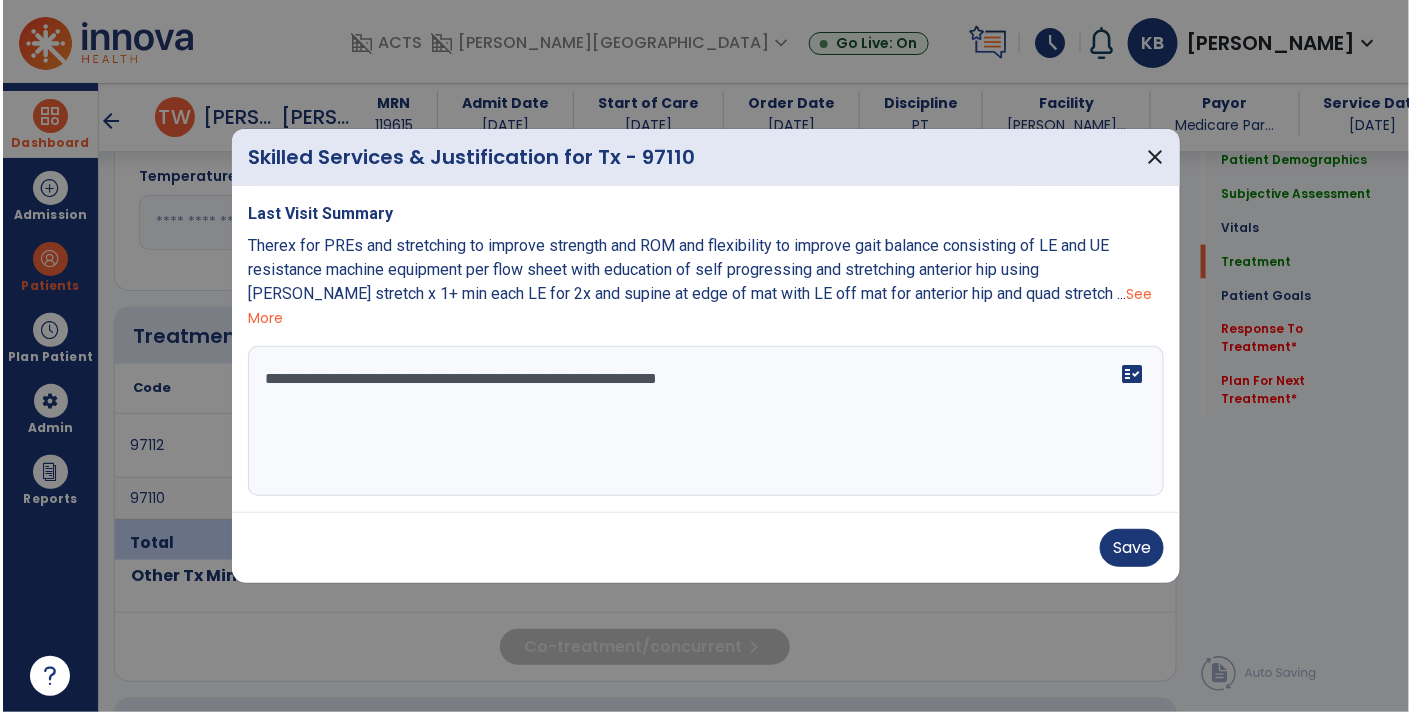 scroll, scrollTop: 942, scrollLeft: 0, axis: vertical 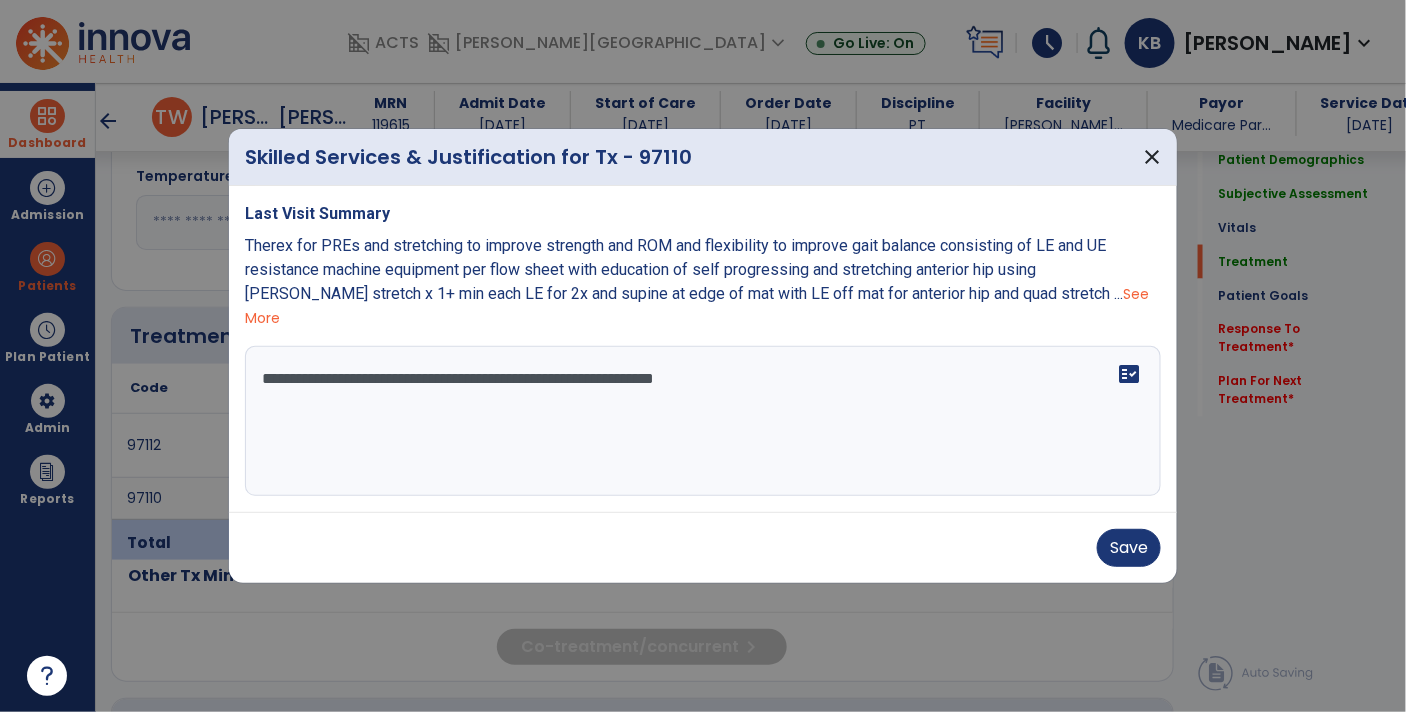 click on "**********" at bounding box center [703, 421] 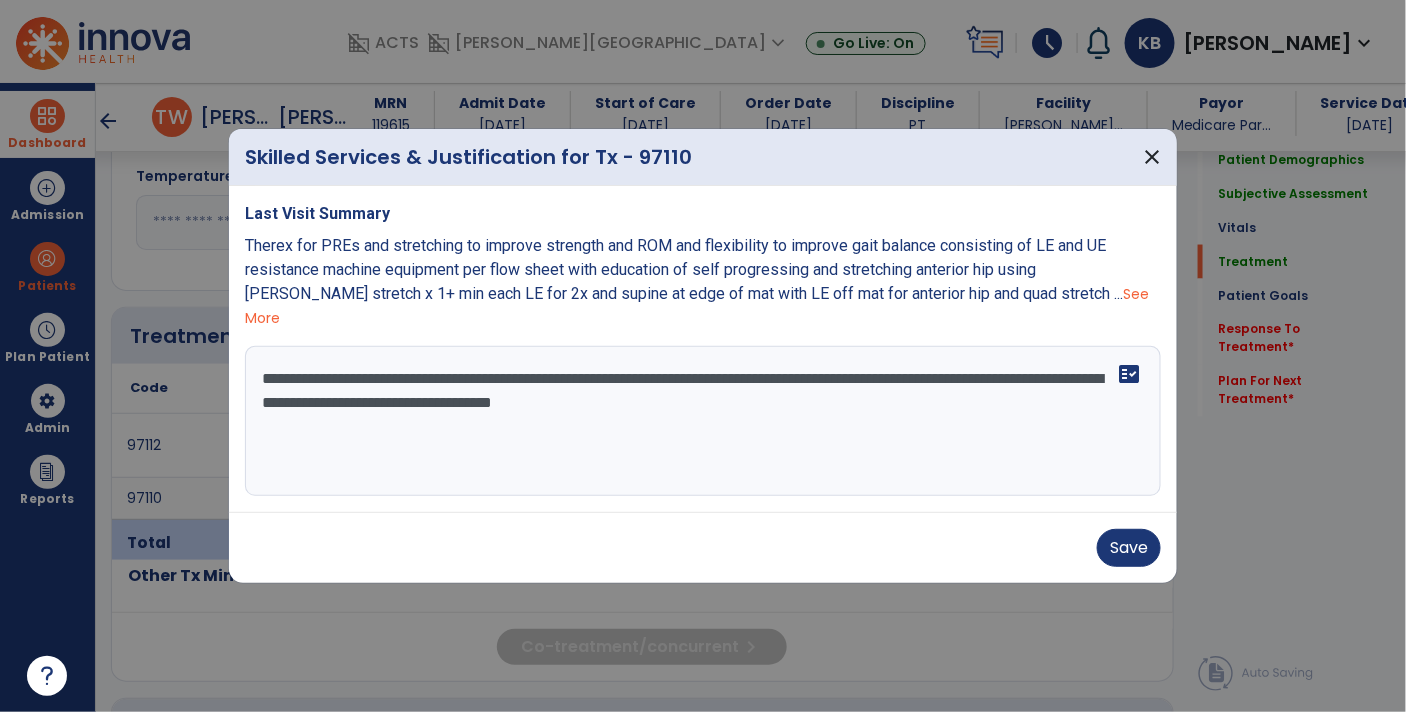click on "**********" at bounding box center [703, 421] 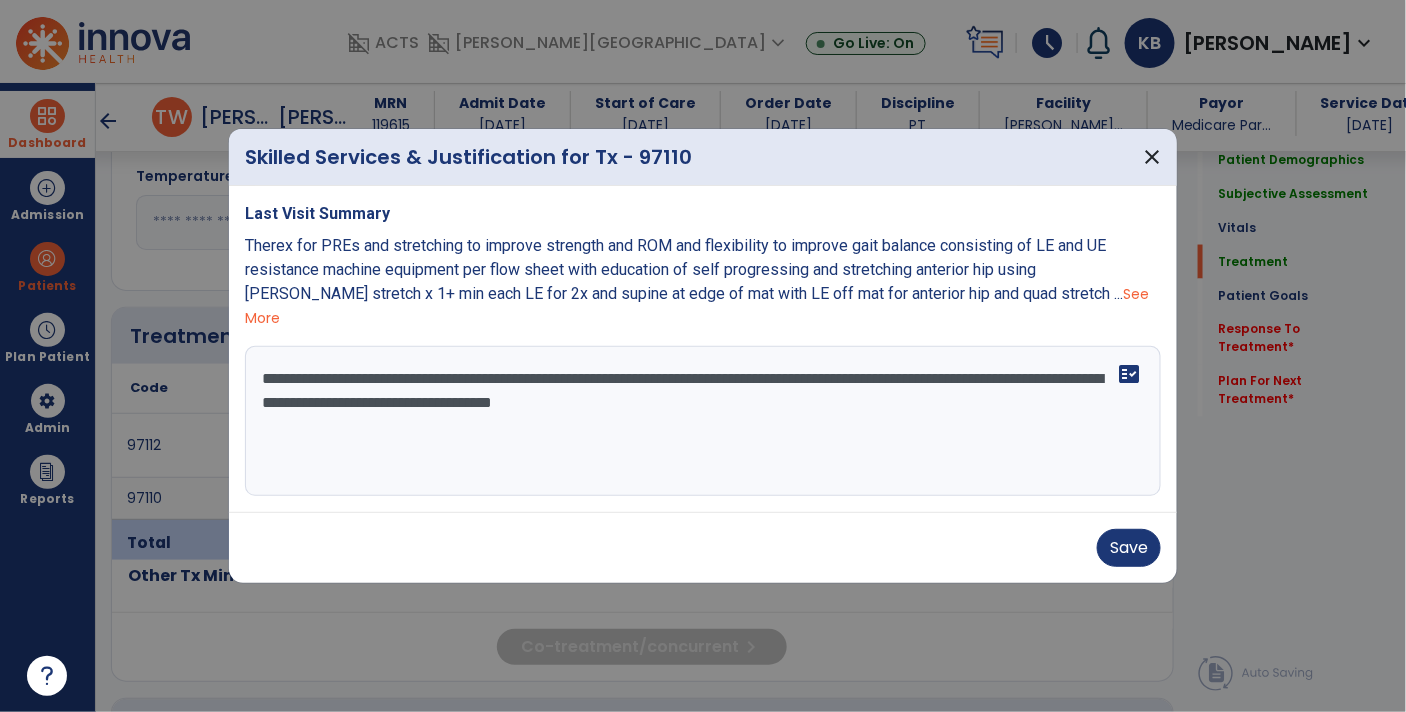 click on "**********" at bounding box center [703, 421] 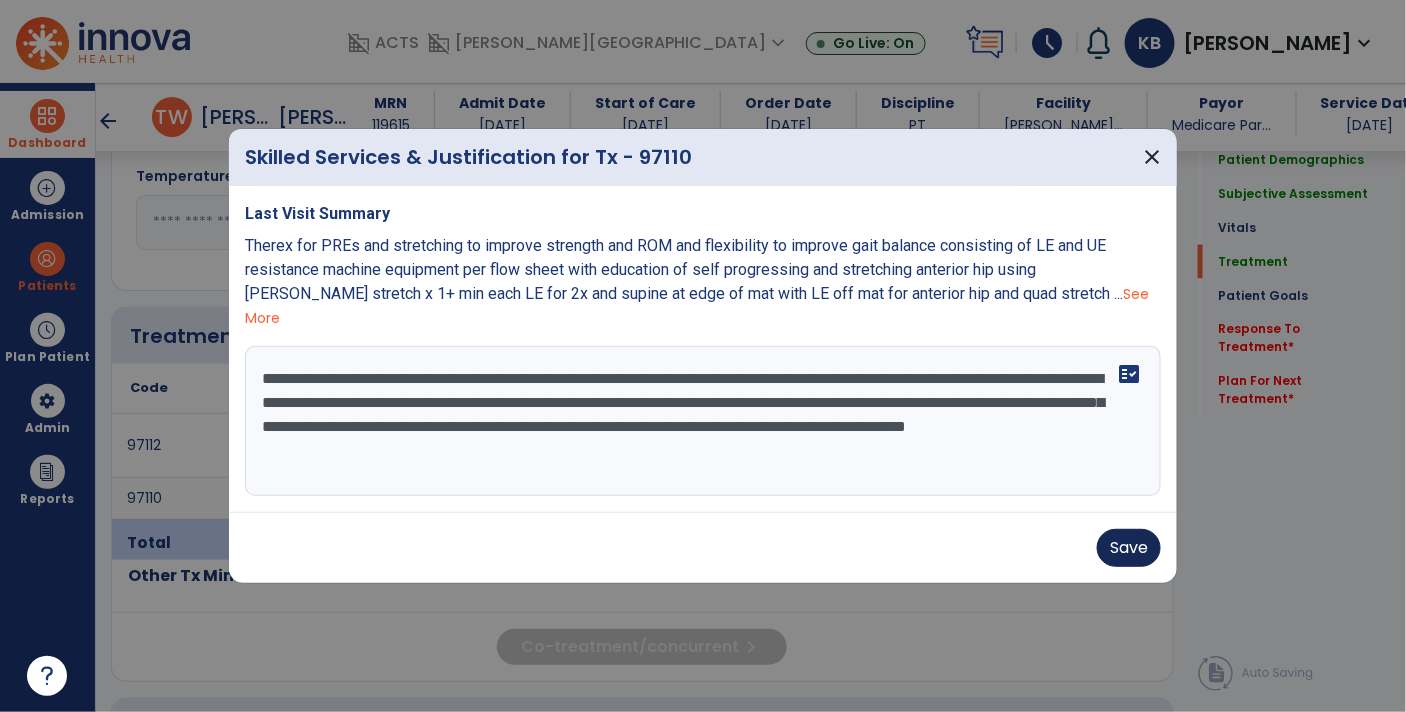 type on "**********" 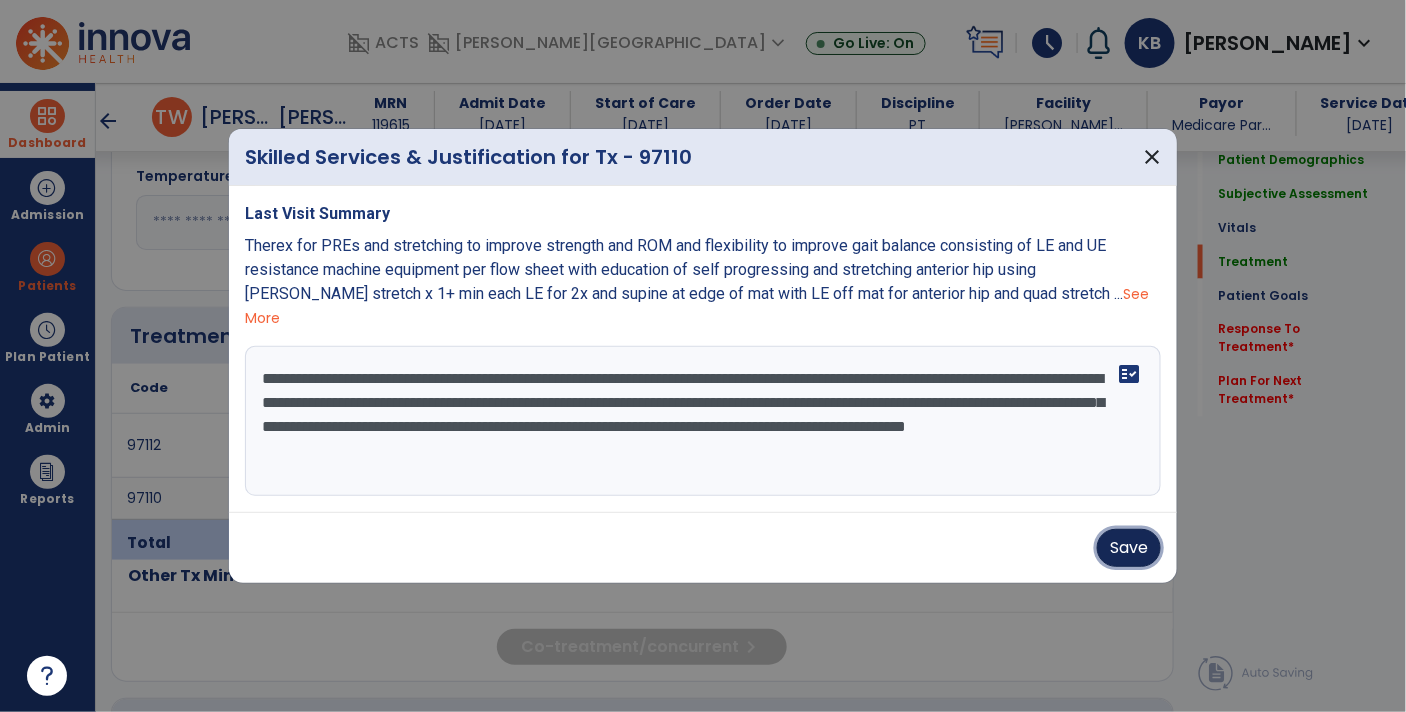 click on "Save" at bounding box center [1129, 548] 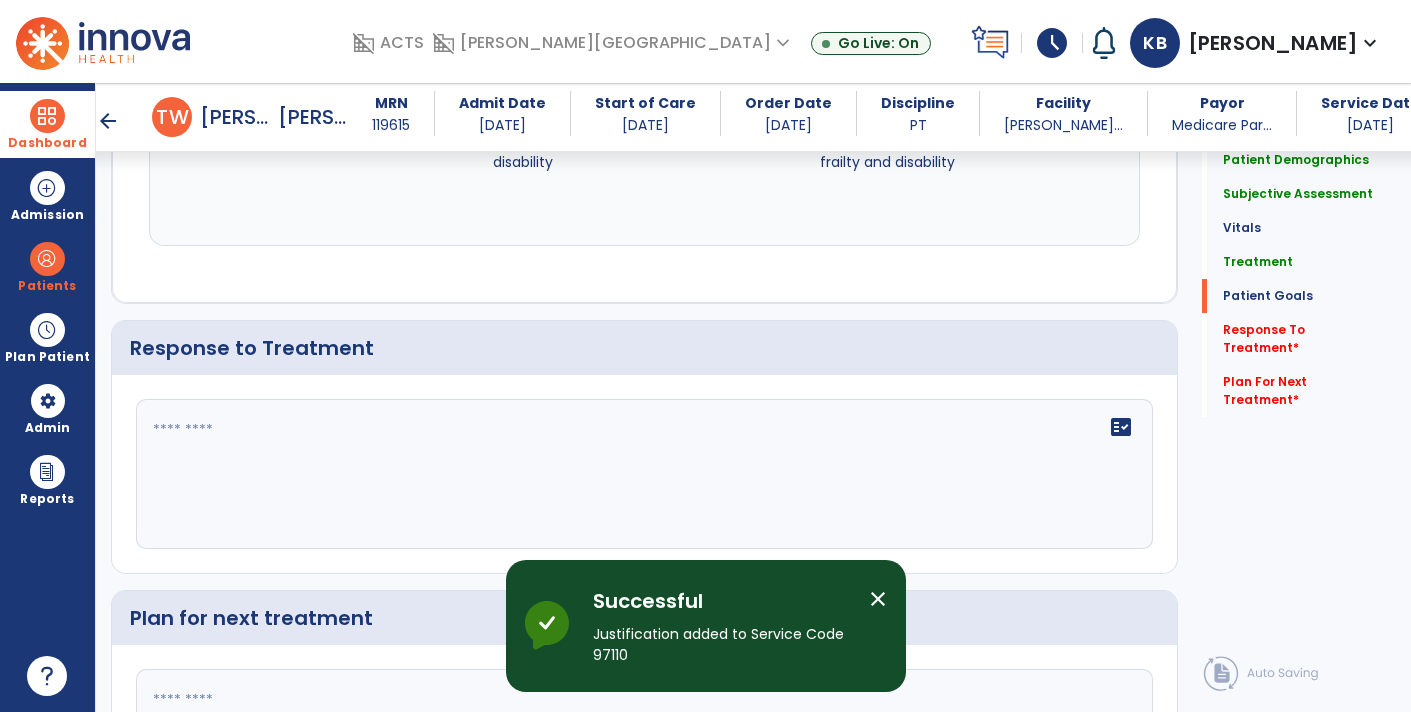 scroll, scrollTop: 2550, scrollLeft: 0, axis: vertical 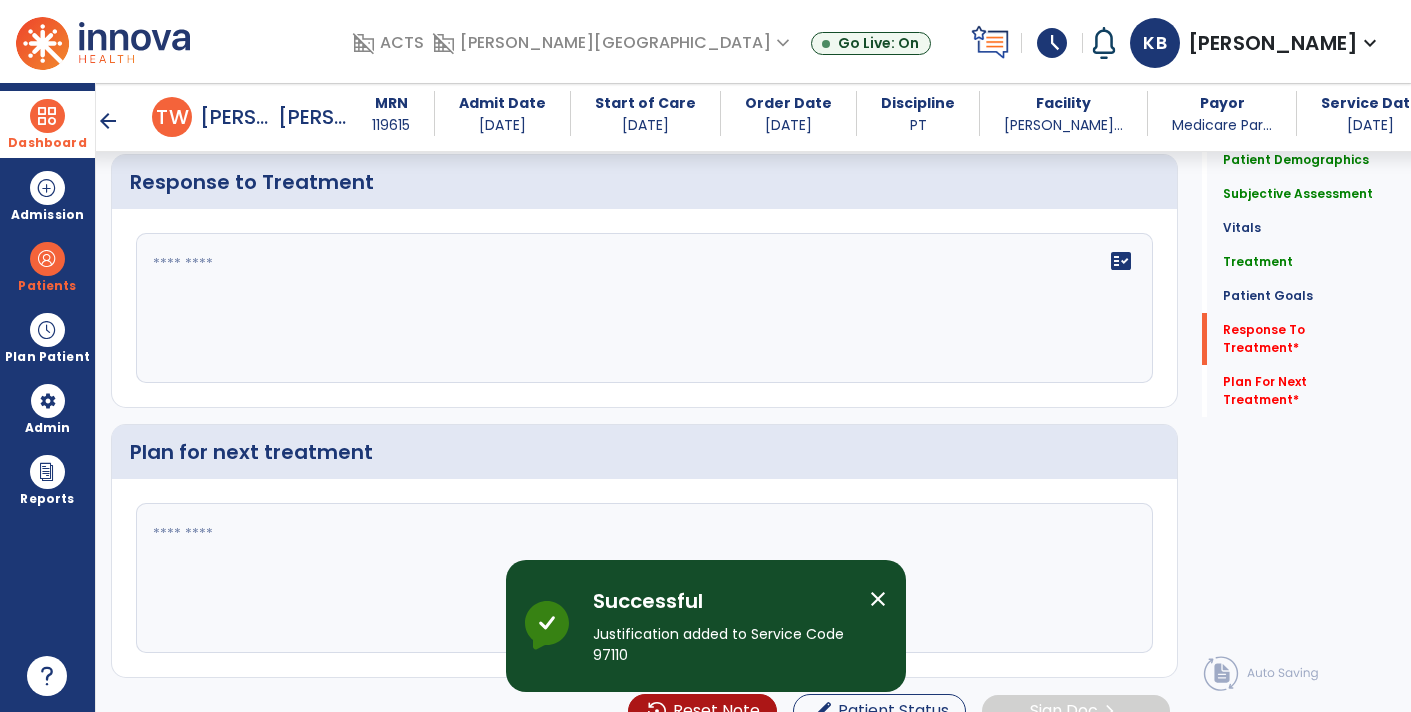 click on "fact_check" 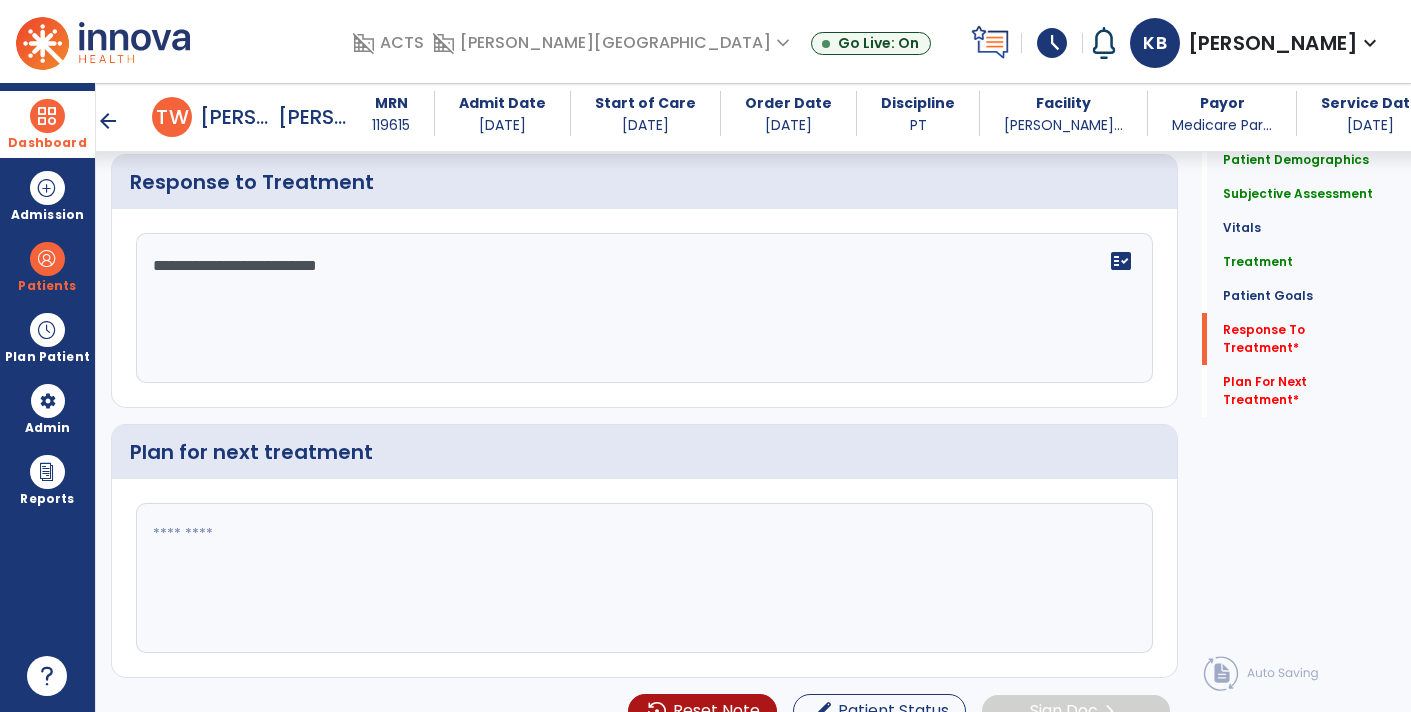 type on "**********" 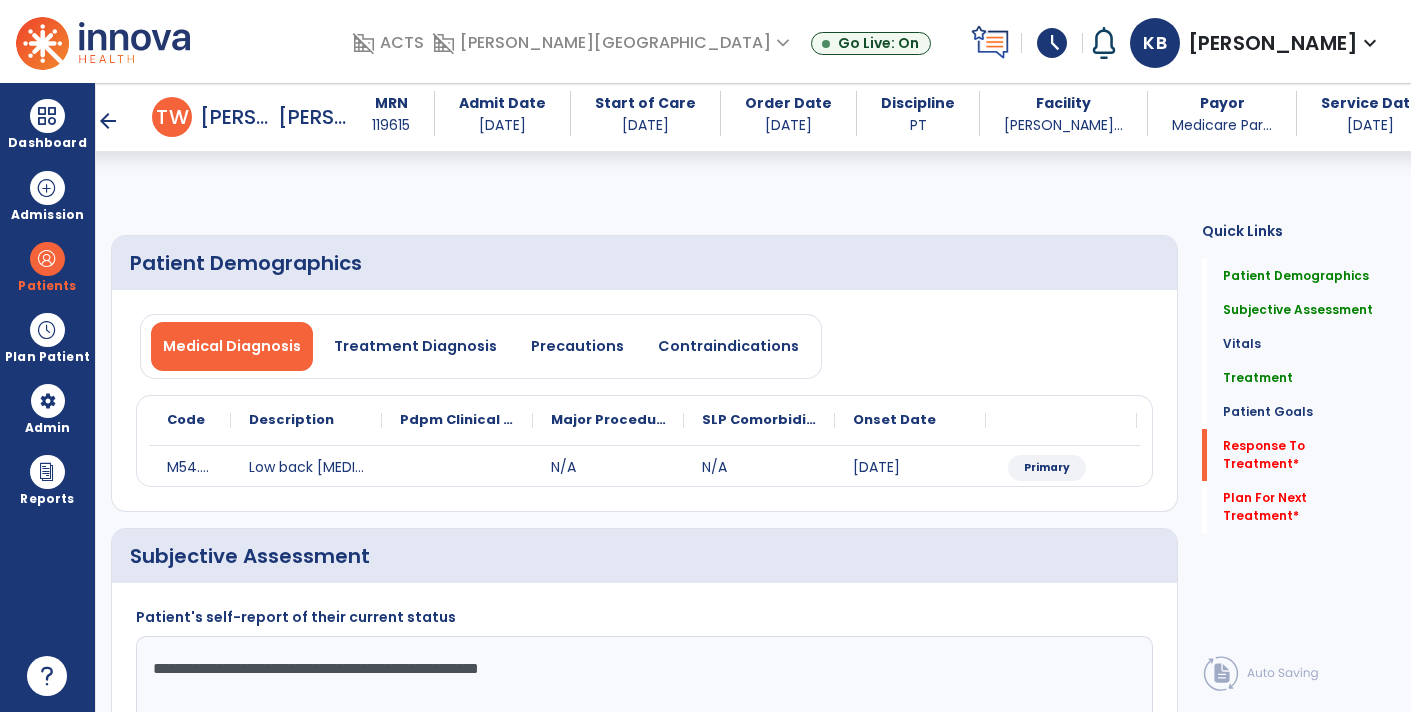 select on "*" 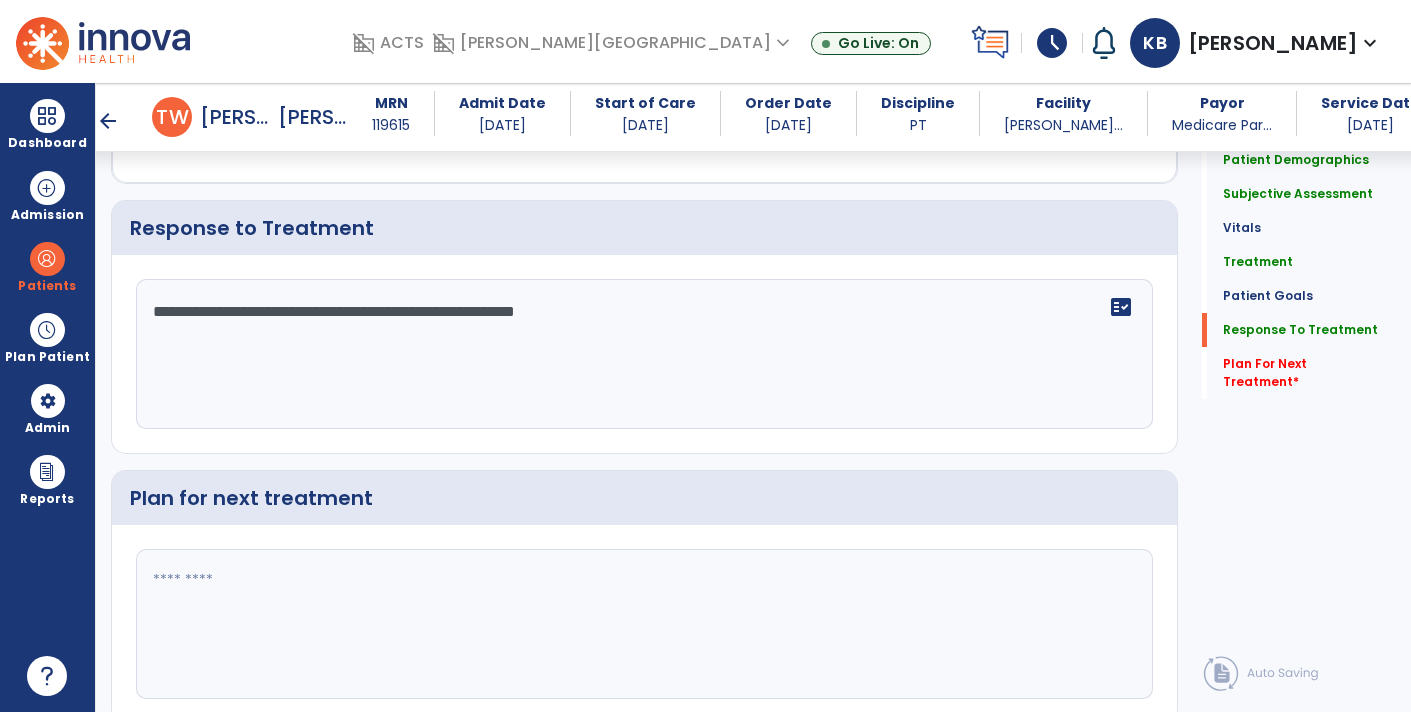 scroll, scrollTop: 2550, scrollLeft: 0, axis: vertical 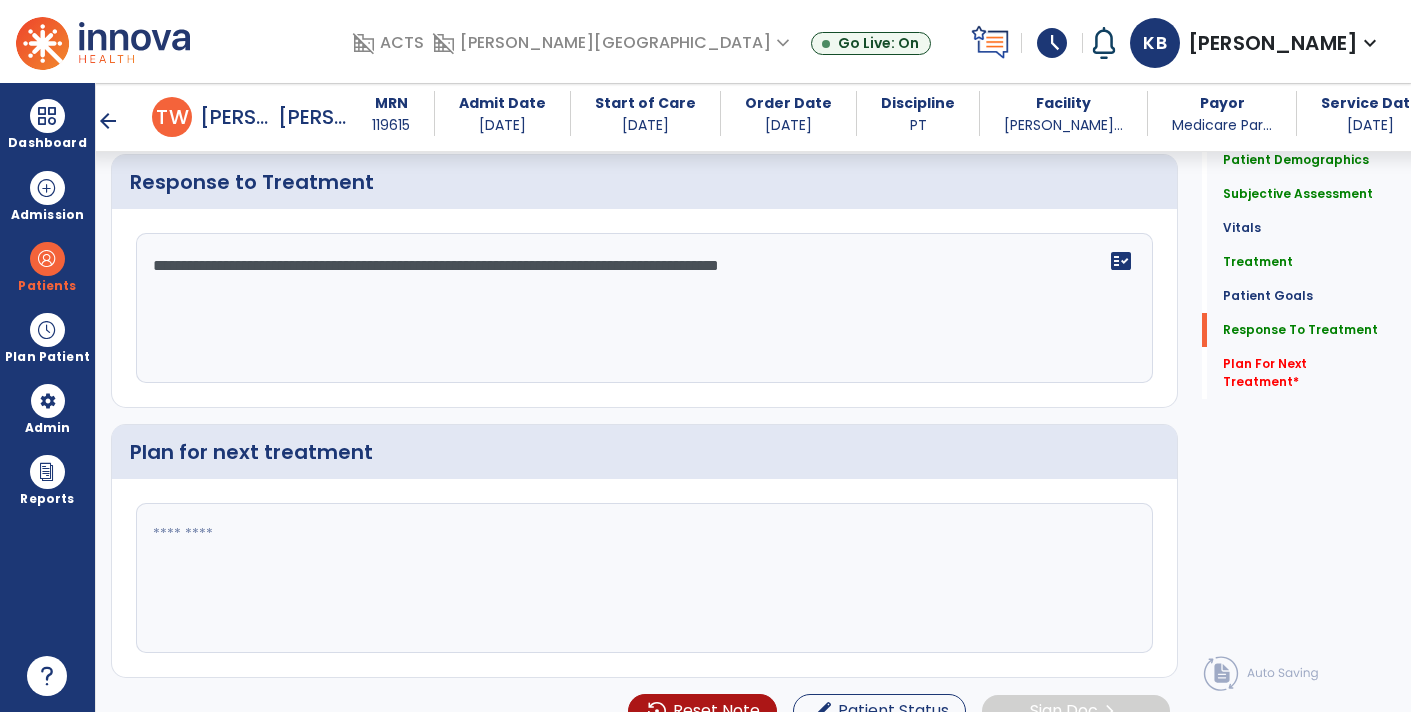 type on "**********" 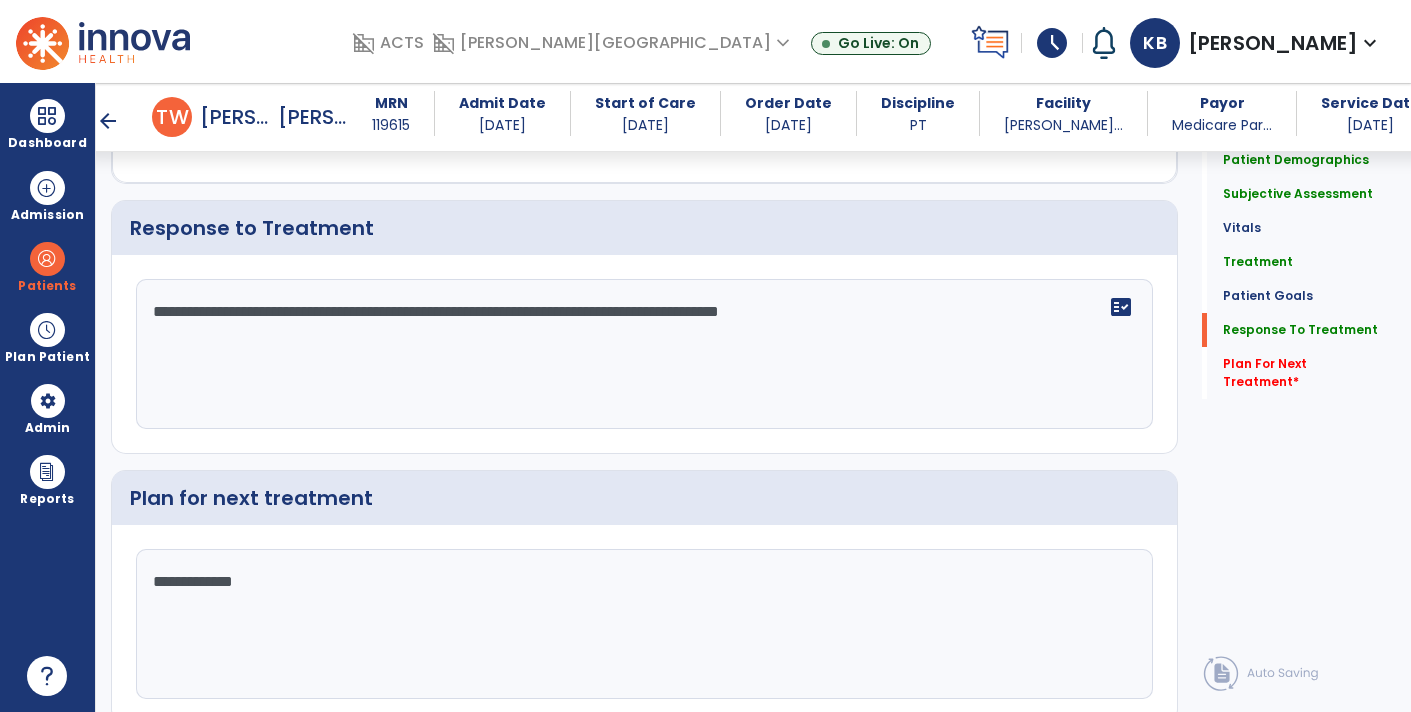 scroll, scrollTop: 2550, scrollLeft: 0, axis: vertical 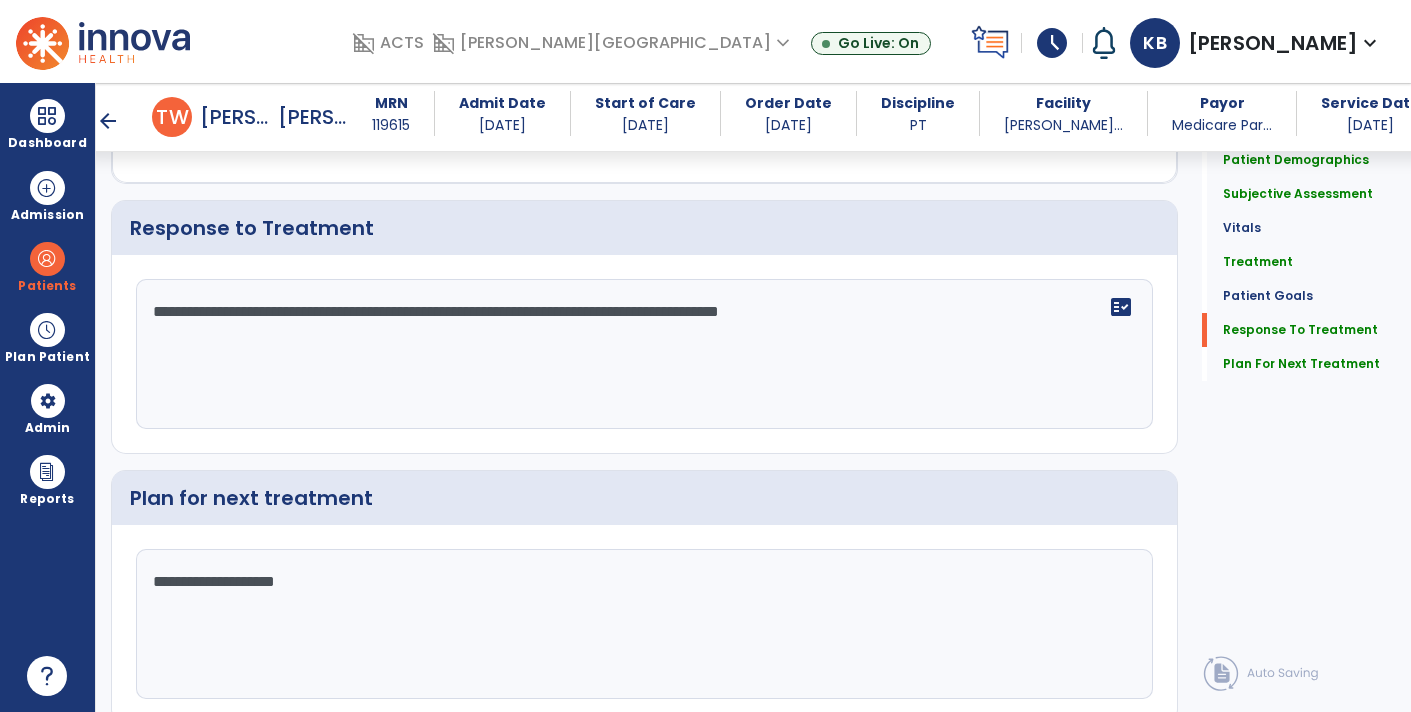 type on "**********" 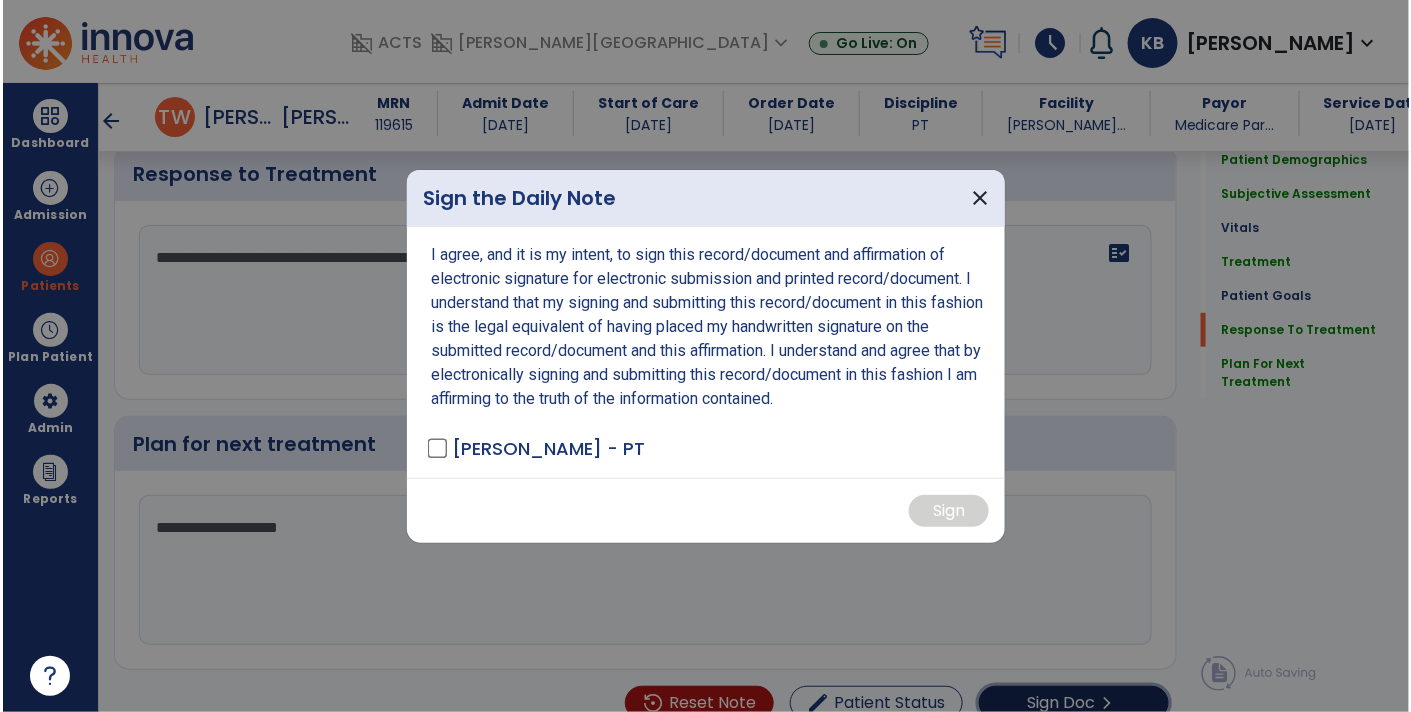 scroll, scrollTop: 2550, scrollLeft: 0, axis: vertical 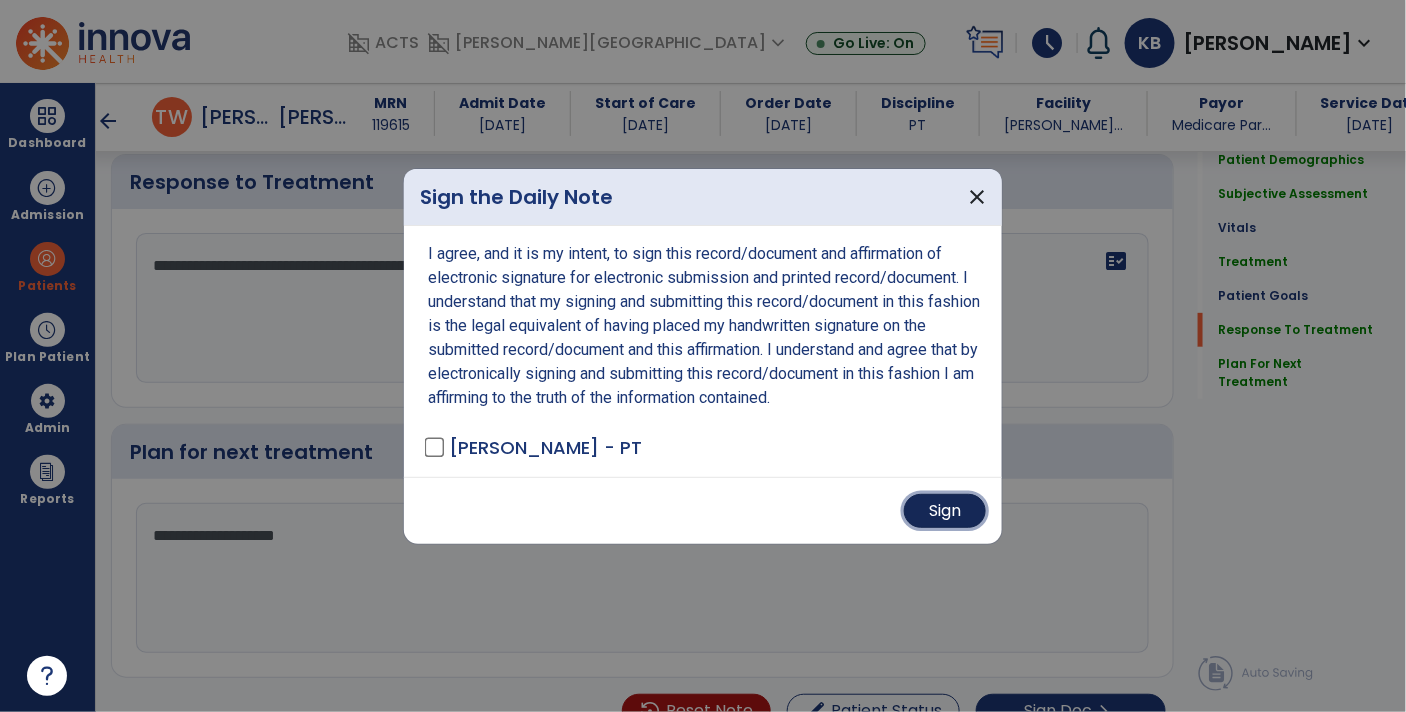 click on "Sign" at bounding box center [945, 511] 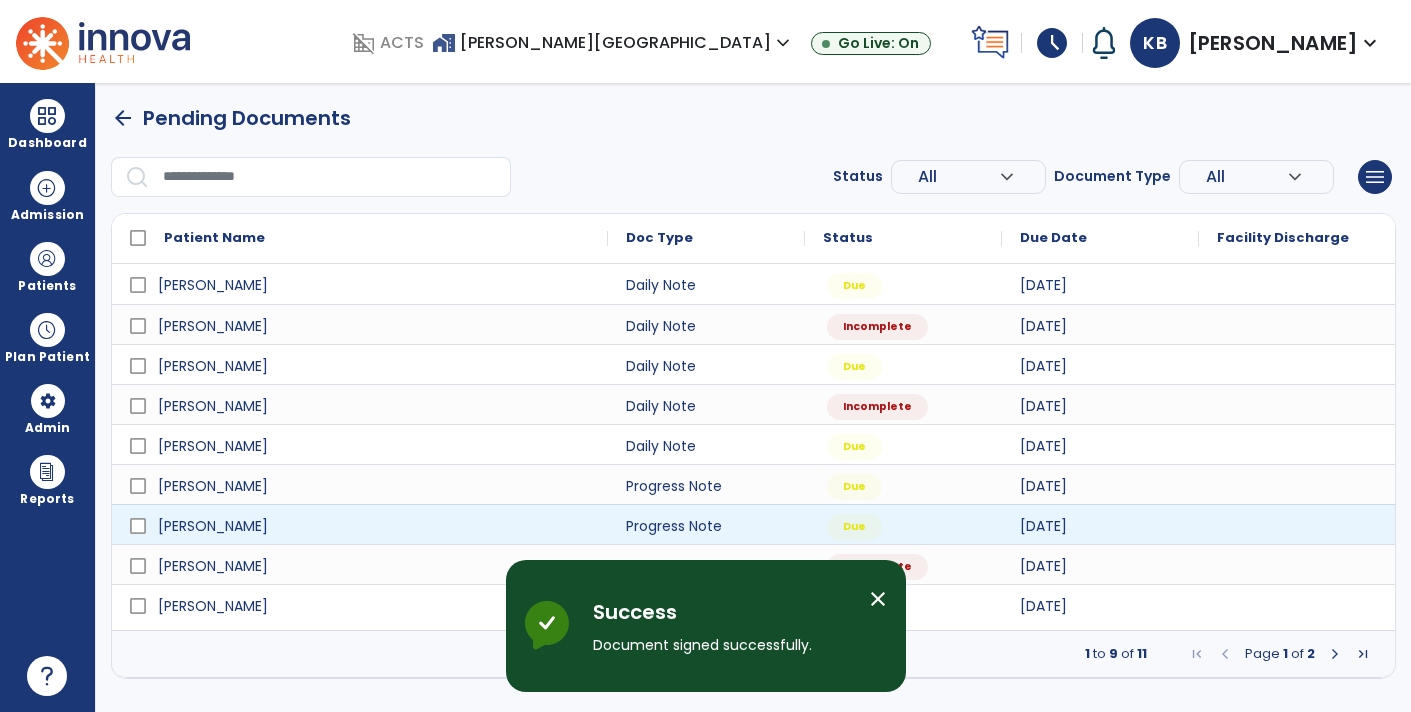scroll, scrollTop: 0, scrollLeft: 0, axis: both 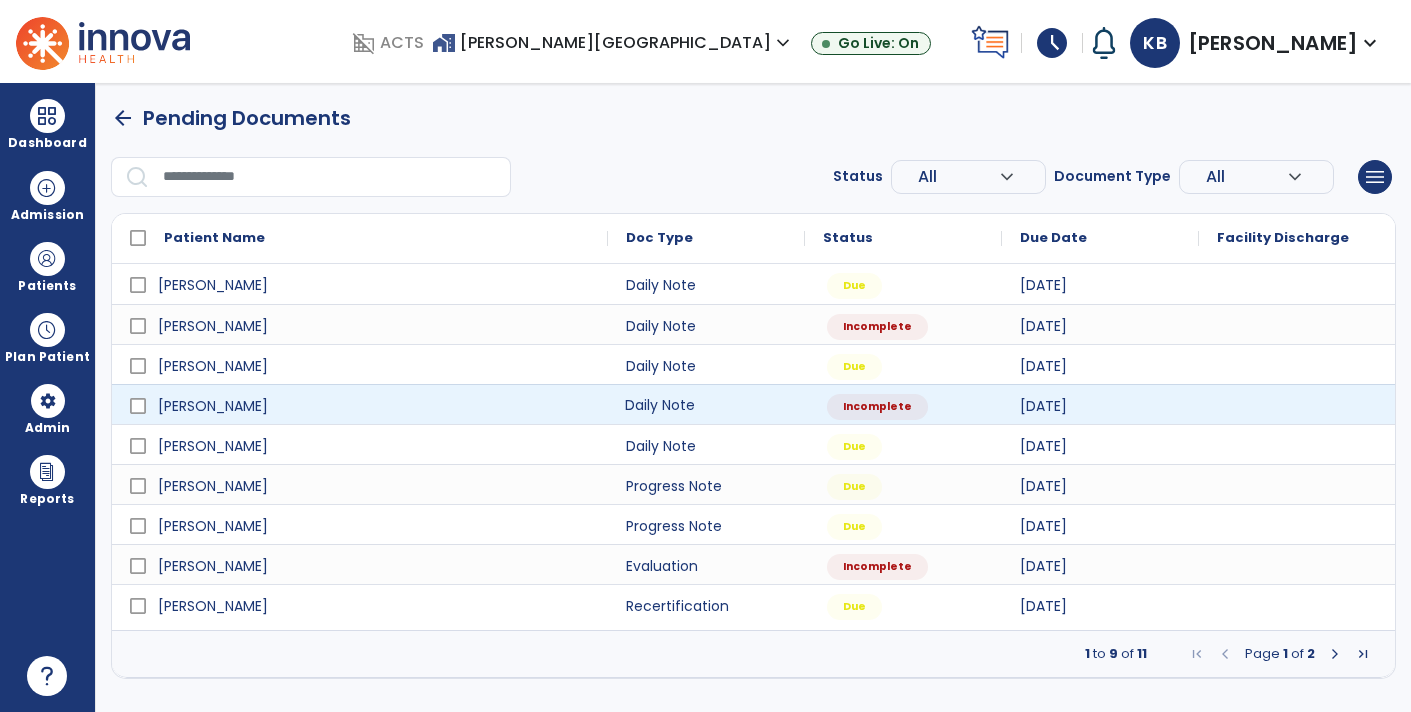 click on "Daily Note" at bounding box center [706, 404] 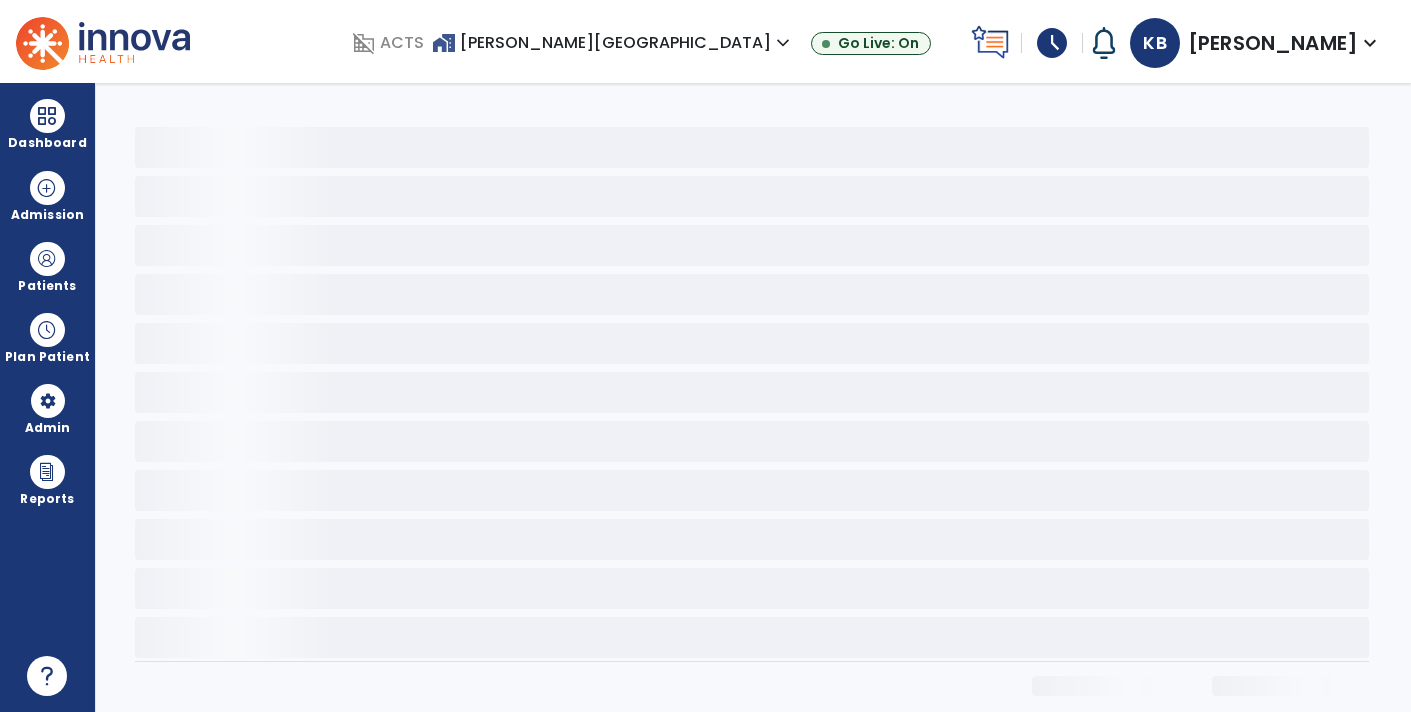 select on "*" 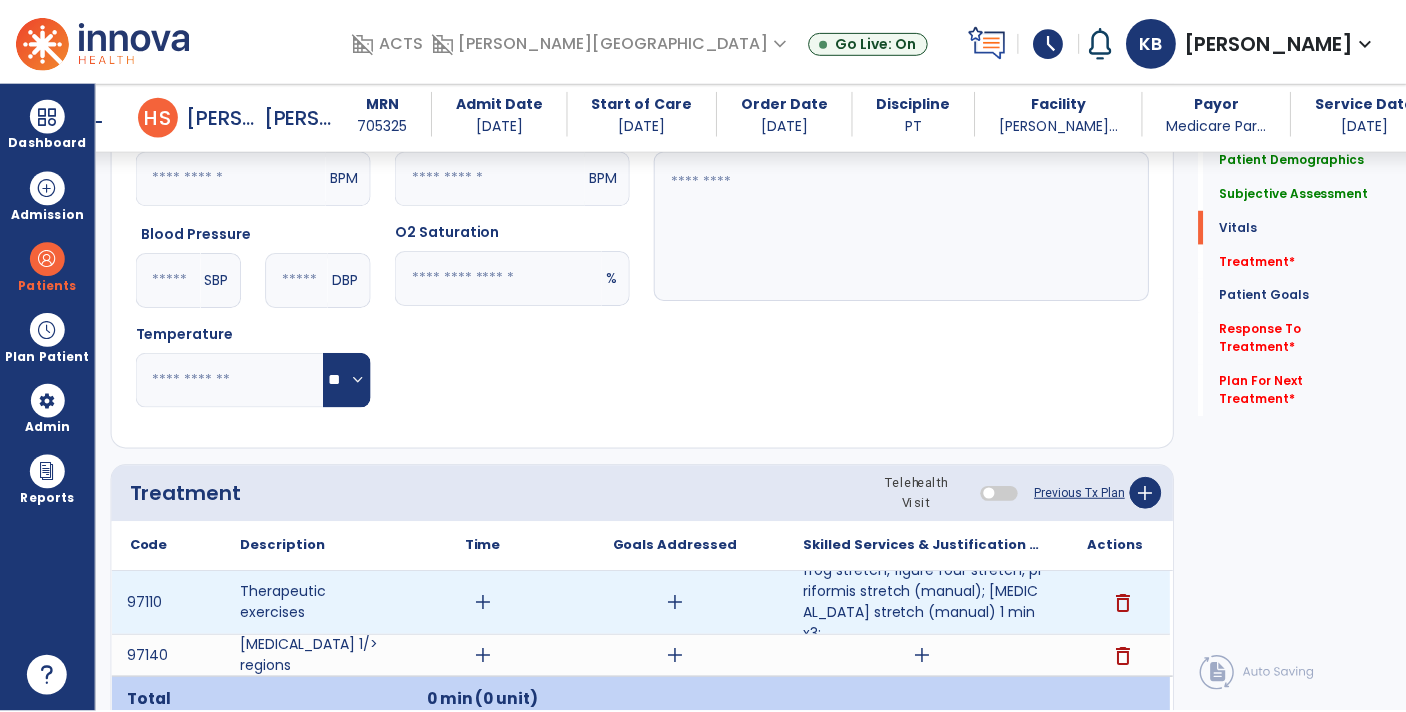 scroll, scrollTop: 864, scrollLeft: 0, axis: vertical 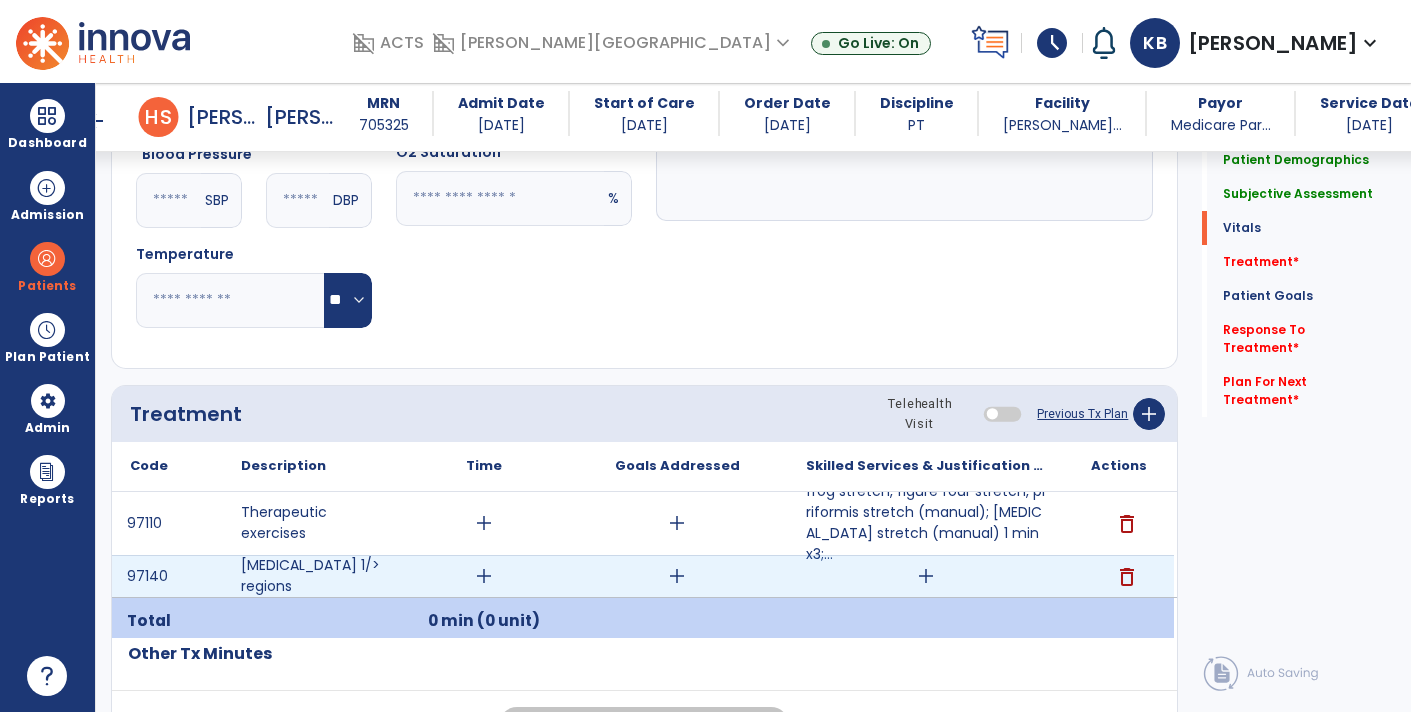 click on "delete" at bounding box center [1127, 577] 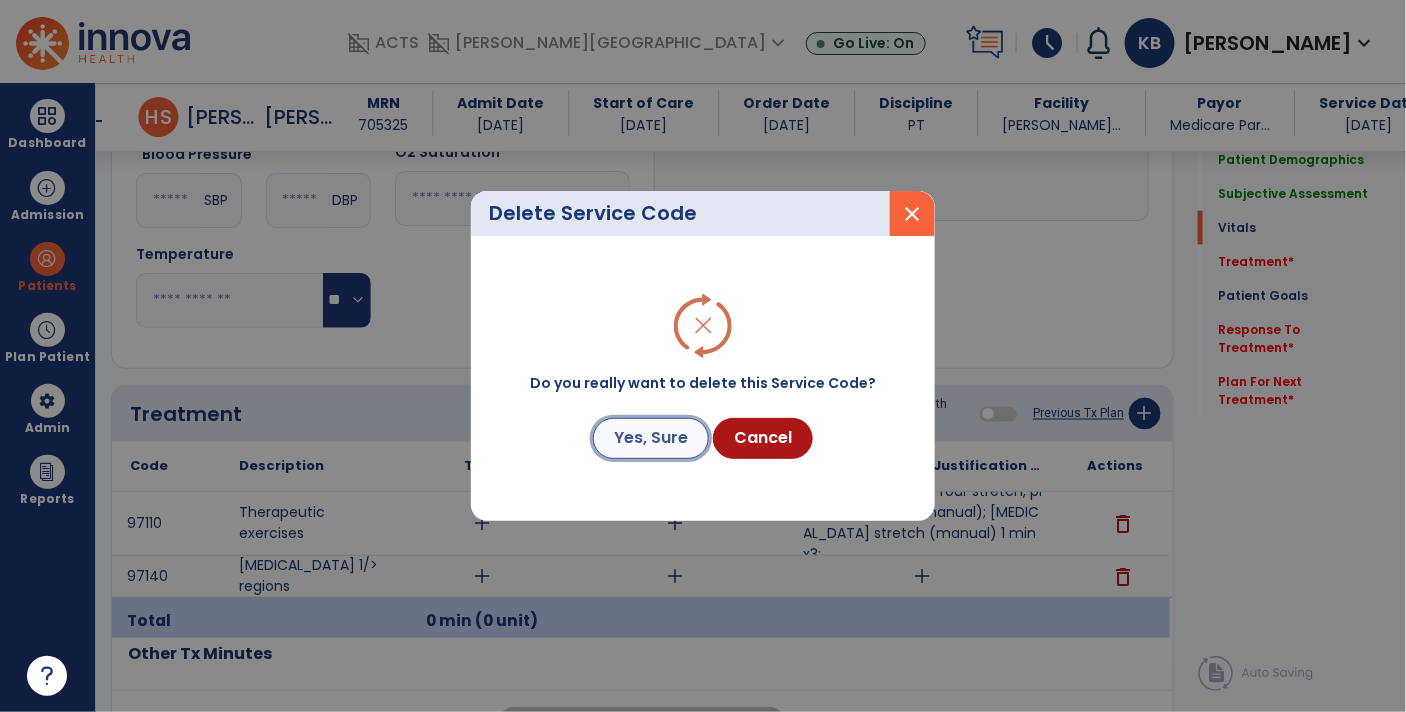 click on "Yes, Sure" at bounding box center [651, 438] 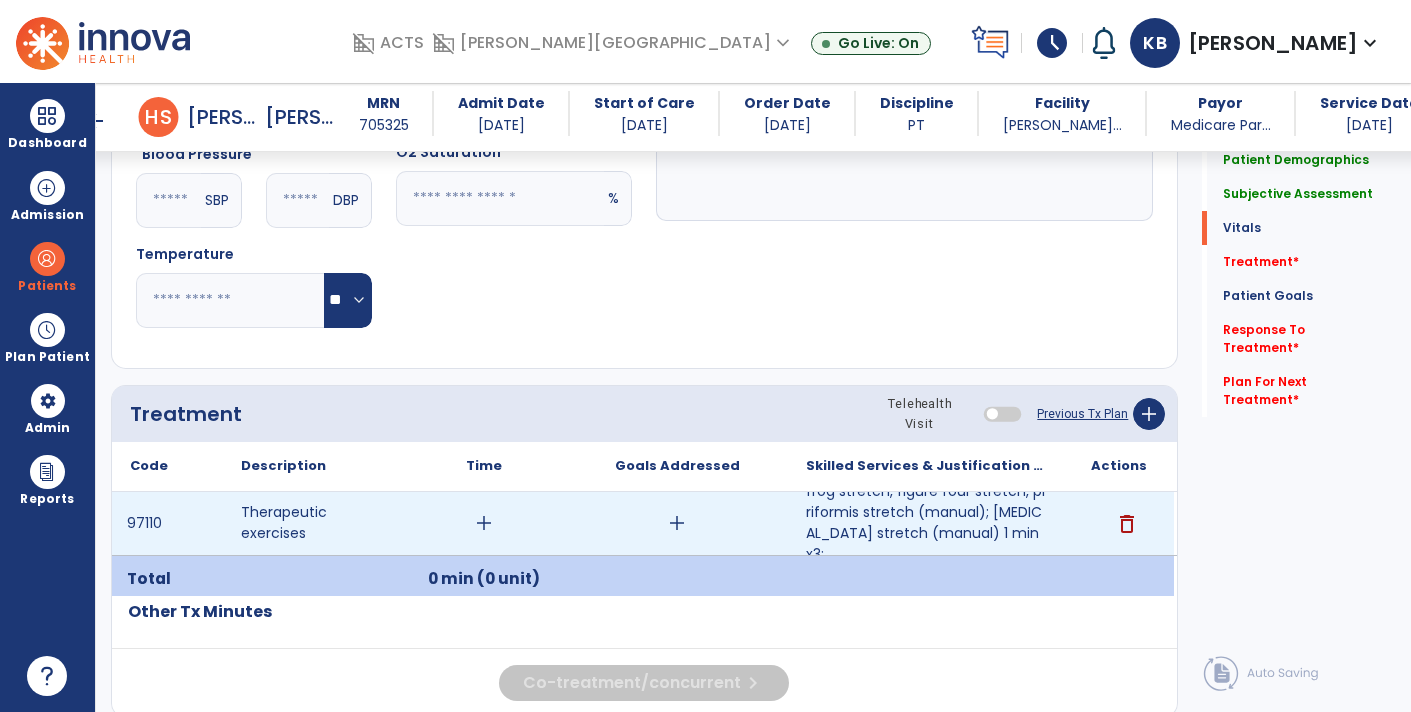 click on "add" at bounding box center [484, 523] 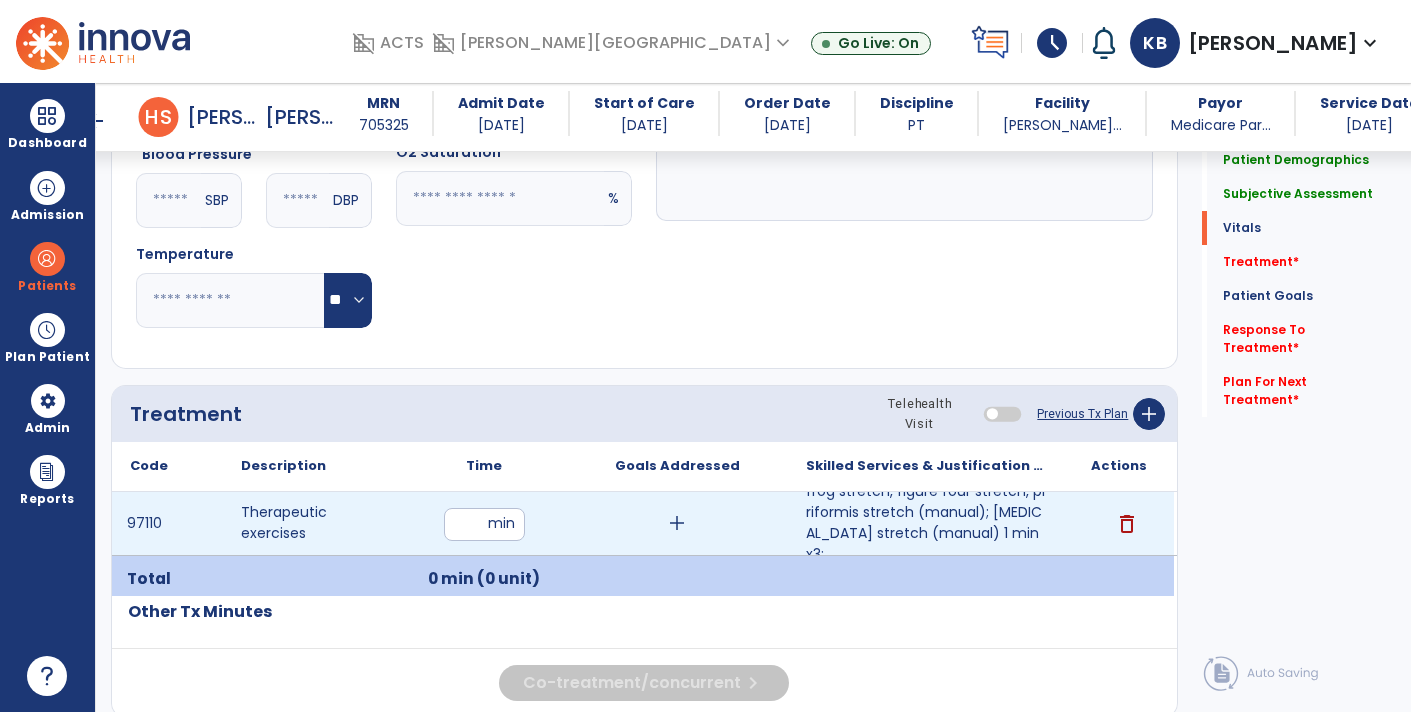 type on "**" 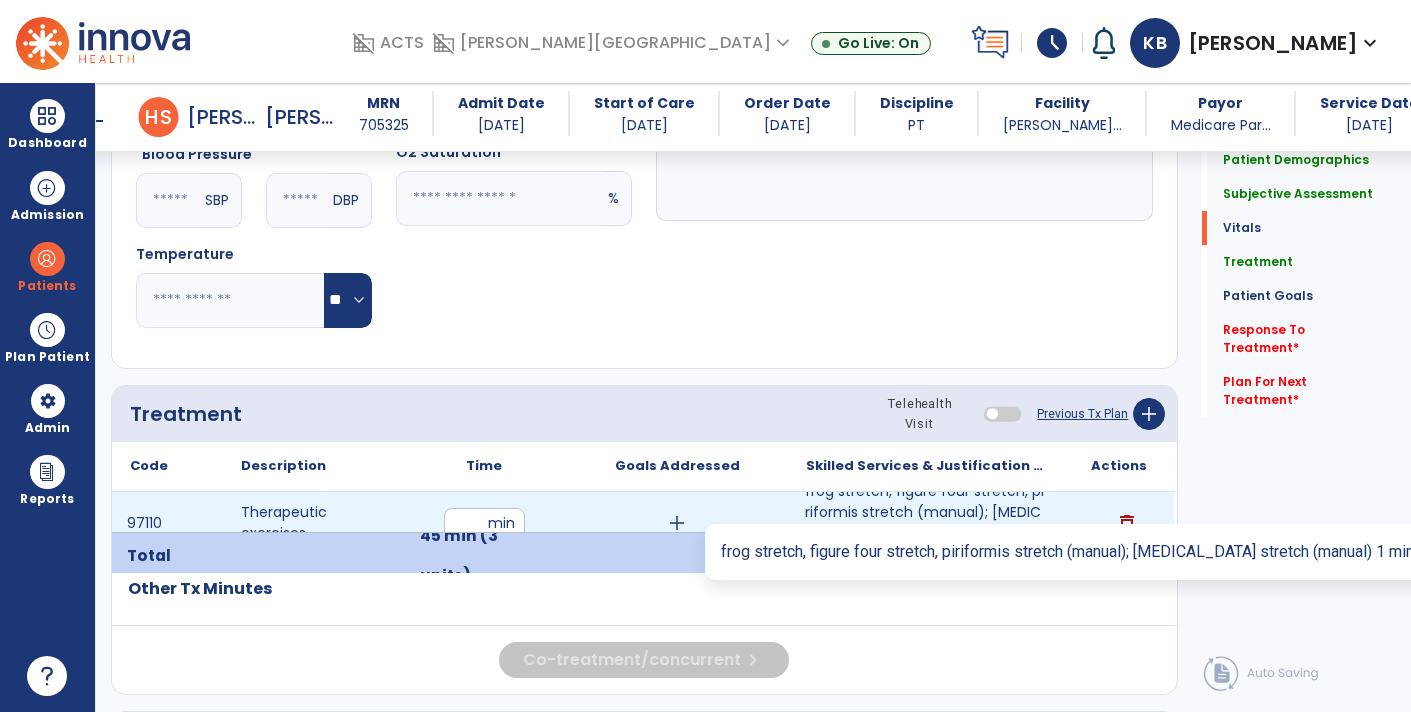 click on "frog stretch, figure four stretch, piriformis stretch (manual); [MEDICAL_DATA] stretch (manual) 1 min x3;..." at bounding box center (926, 523) 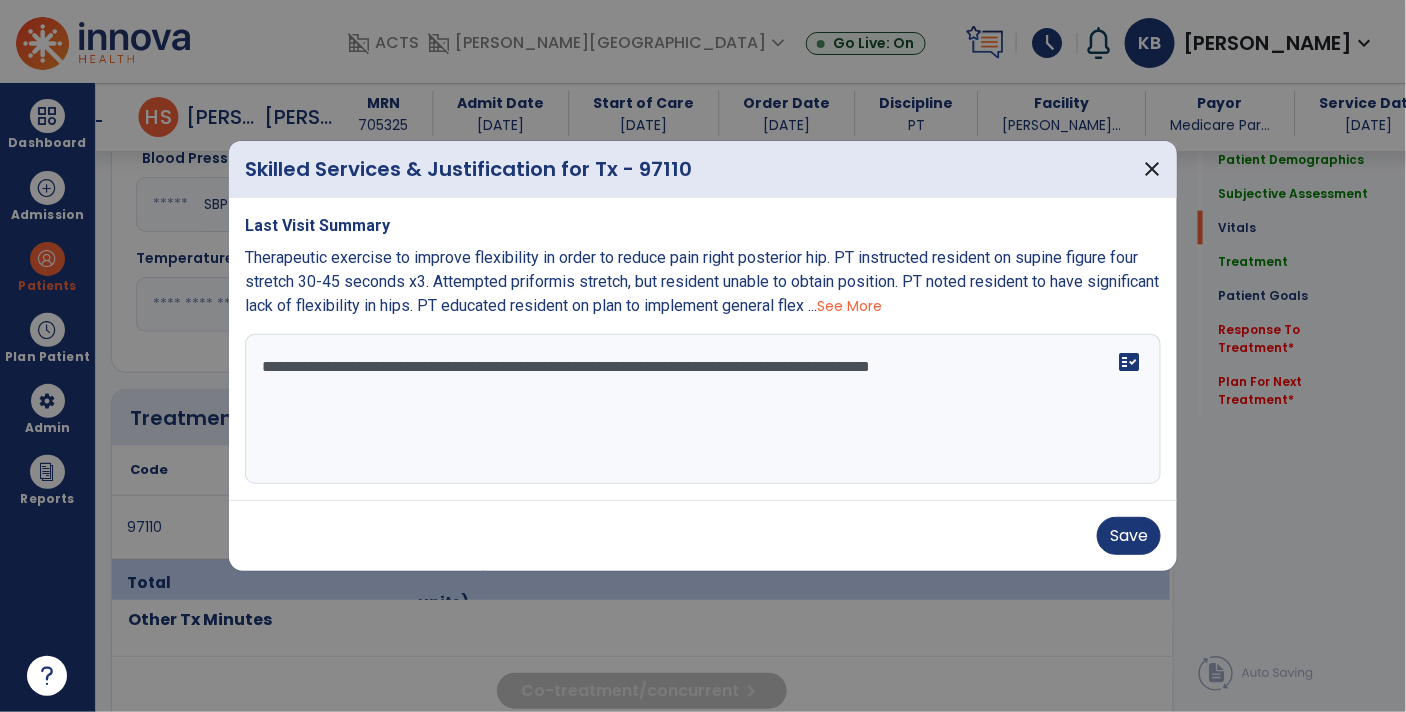 scroll, scrollTop: 864, scrollLeft: 0, axis: vertical 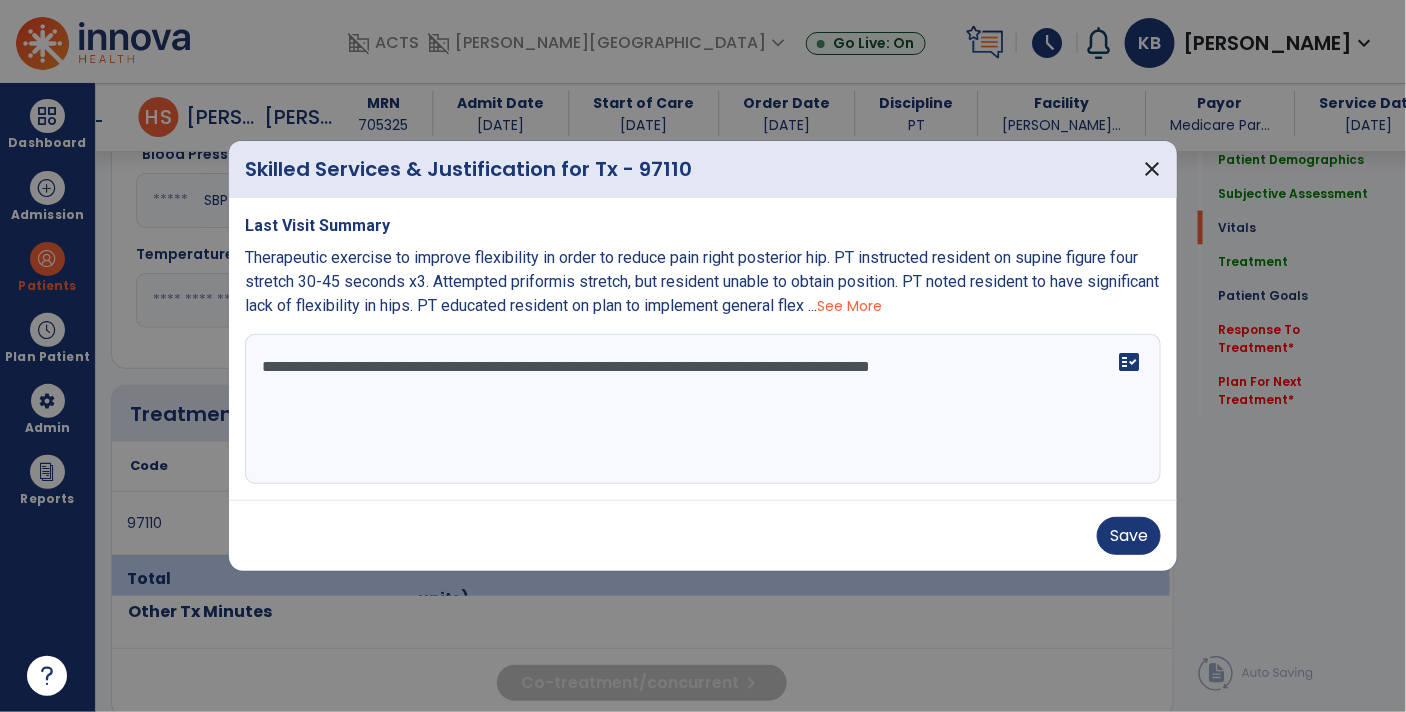 click on "**********" at bounding box center [703, 409] 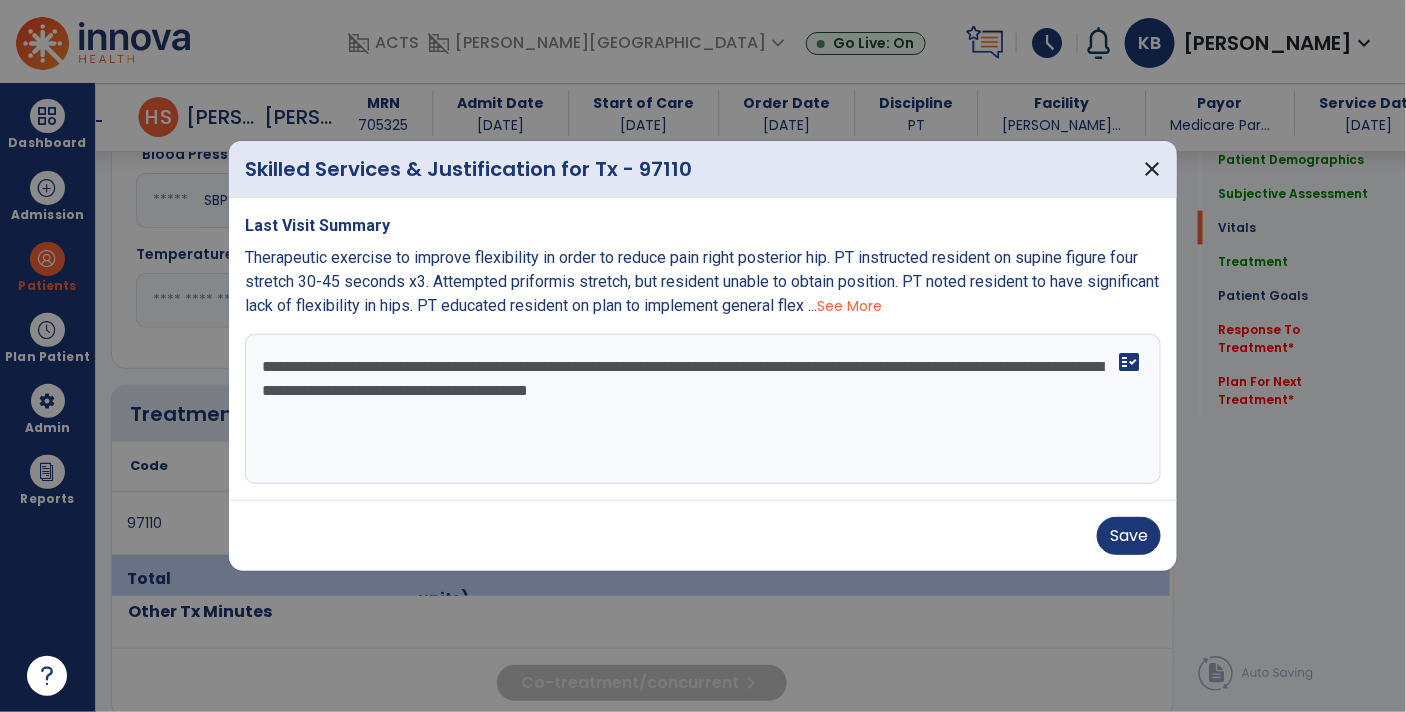 click on "**********" at bounding box center [703, 409] 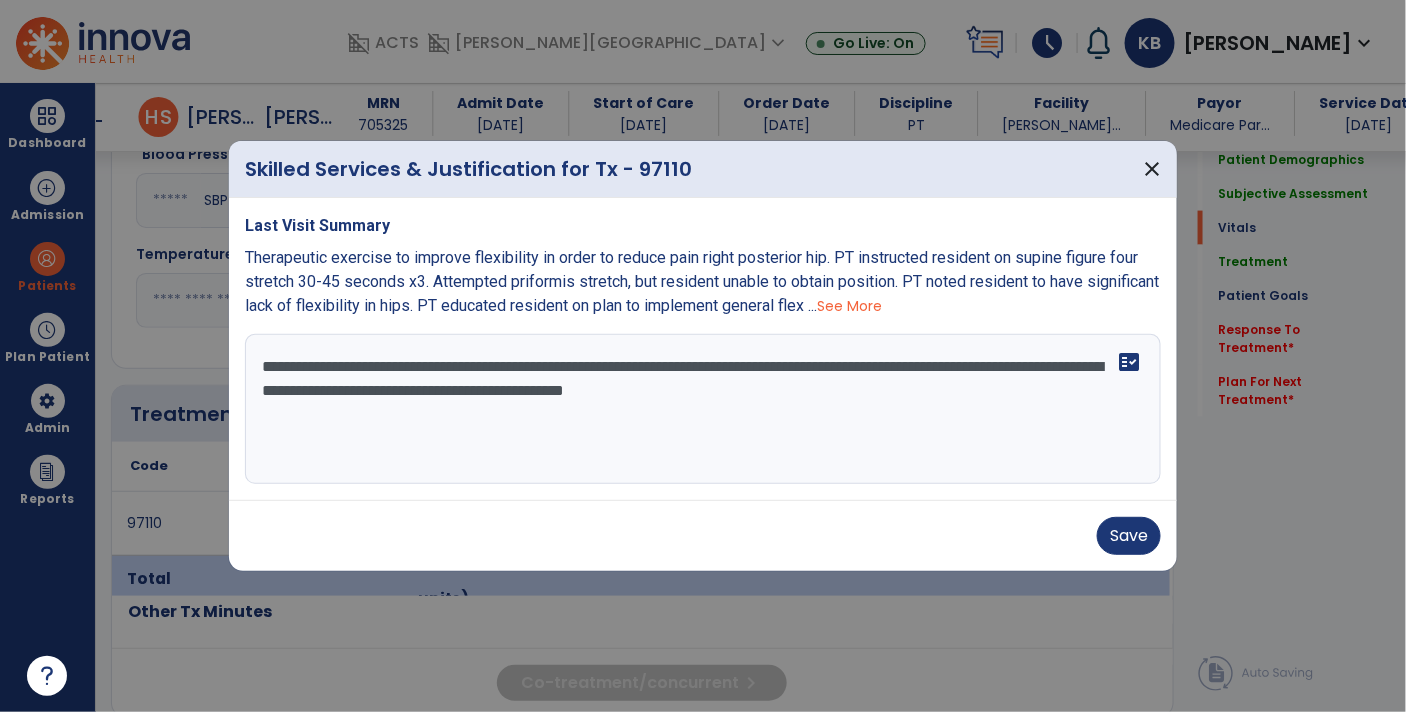 click on "**********" at bounding box center [703, 409] 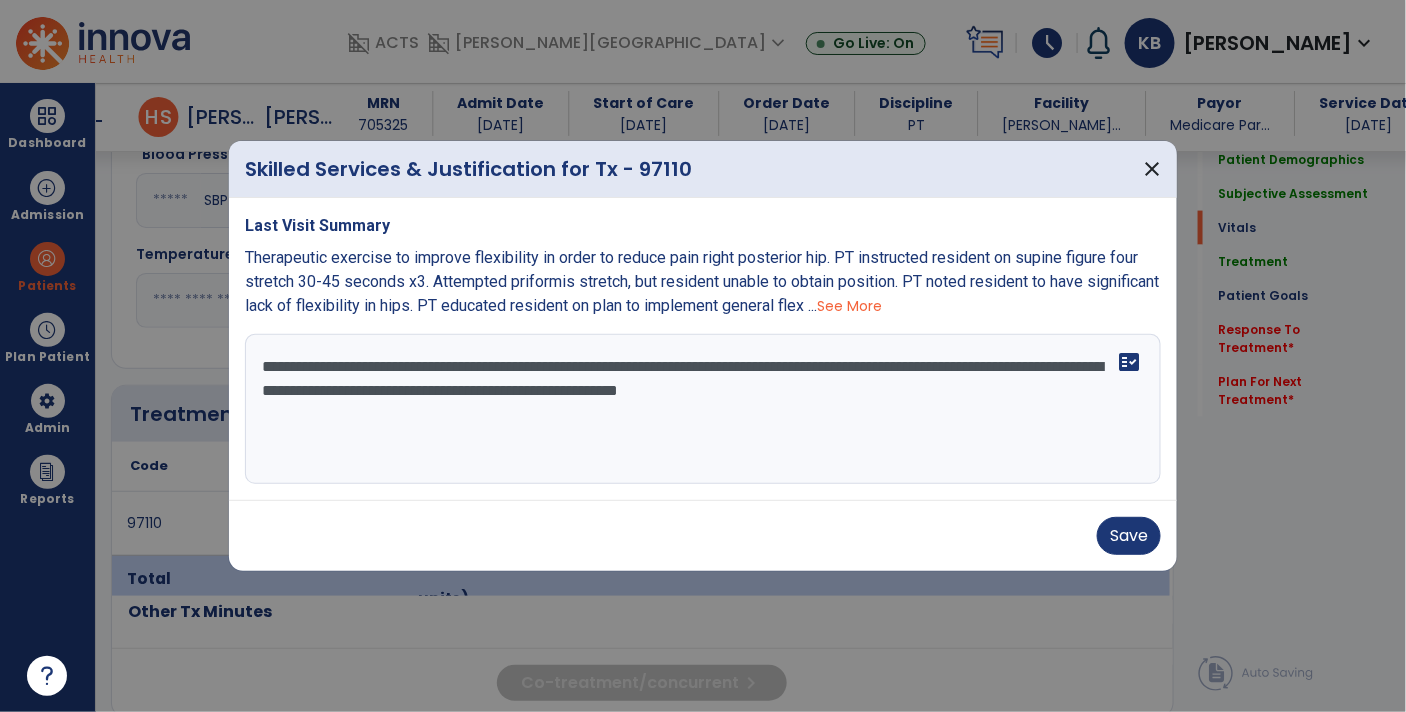 click on "**********" at bounding box center (703, 409) 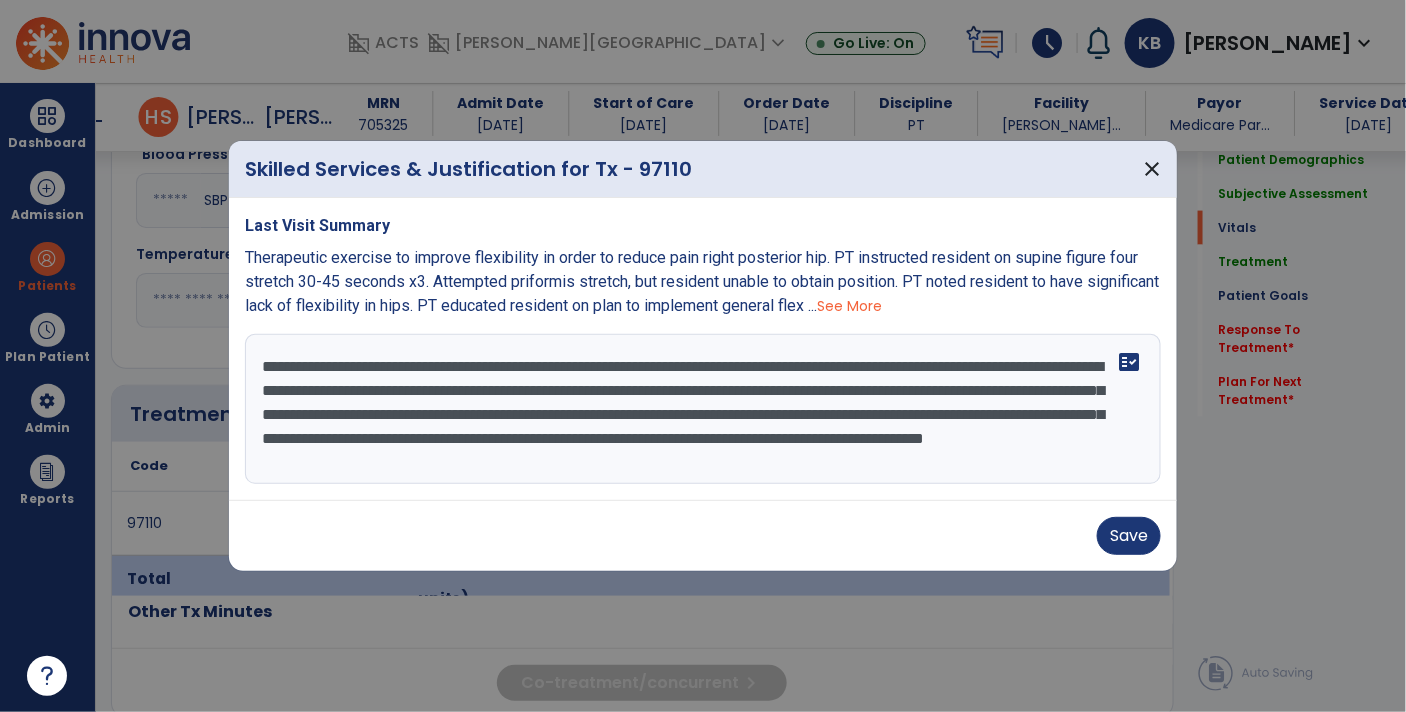 scroll, scrollTop: 14, scrollLeft: 0, axis: vertical 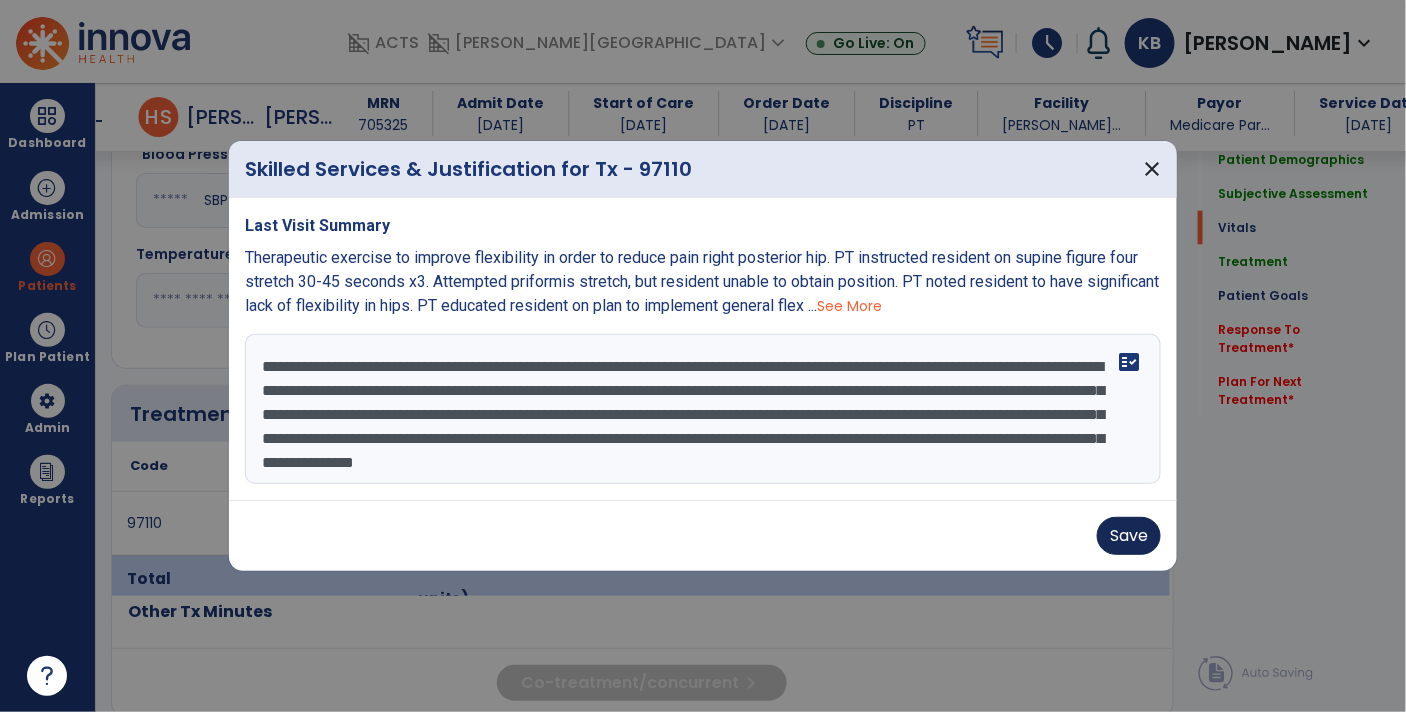 type on "**********" 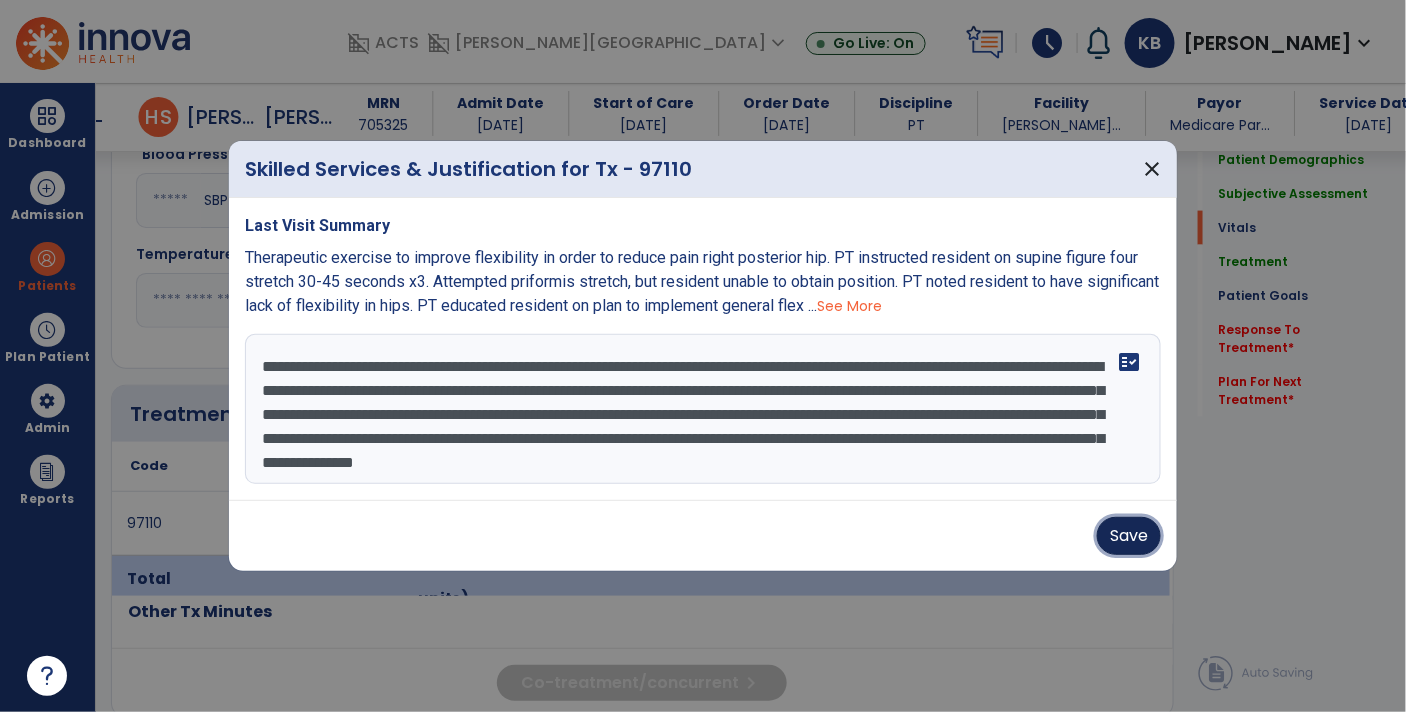 click on "Save" at bounding box center (1129, 536) 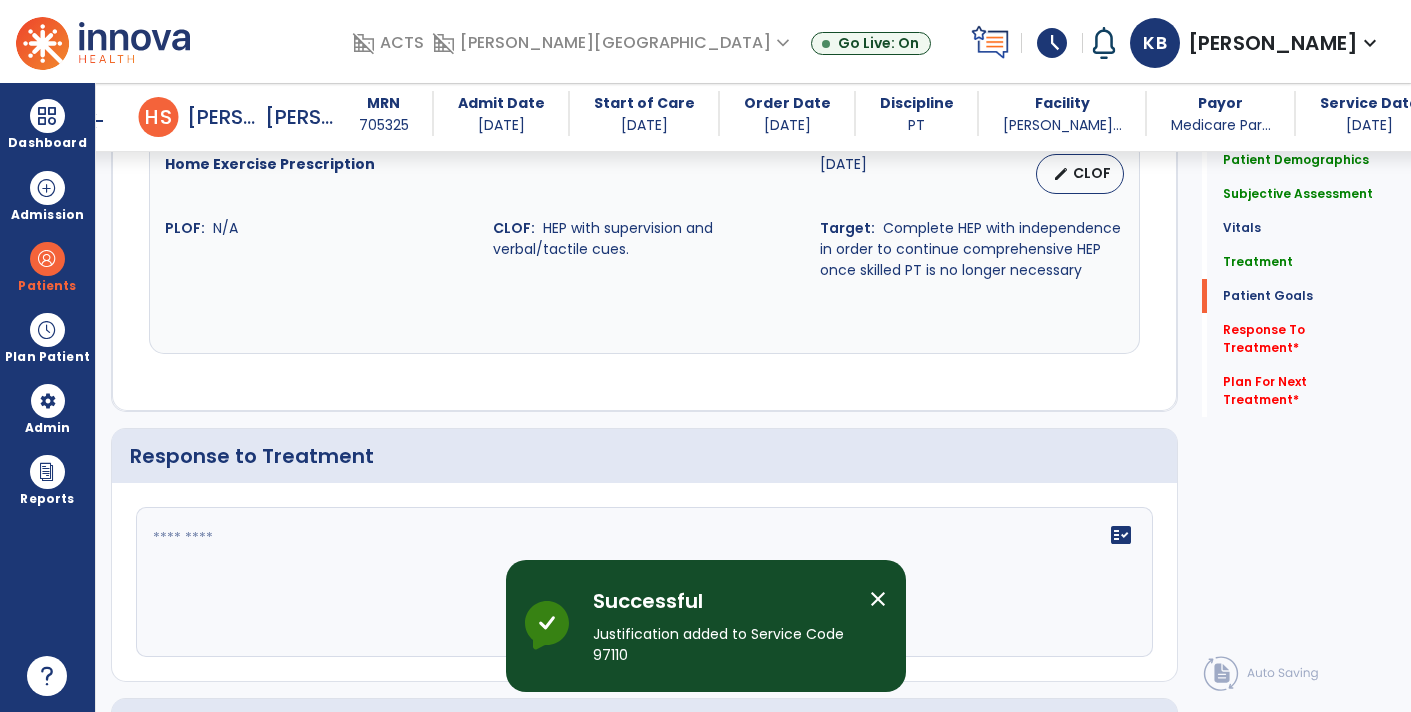 scroll, scrollTop: 2356, scrollLeft: 0, axis: vertical 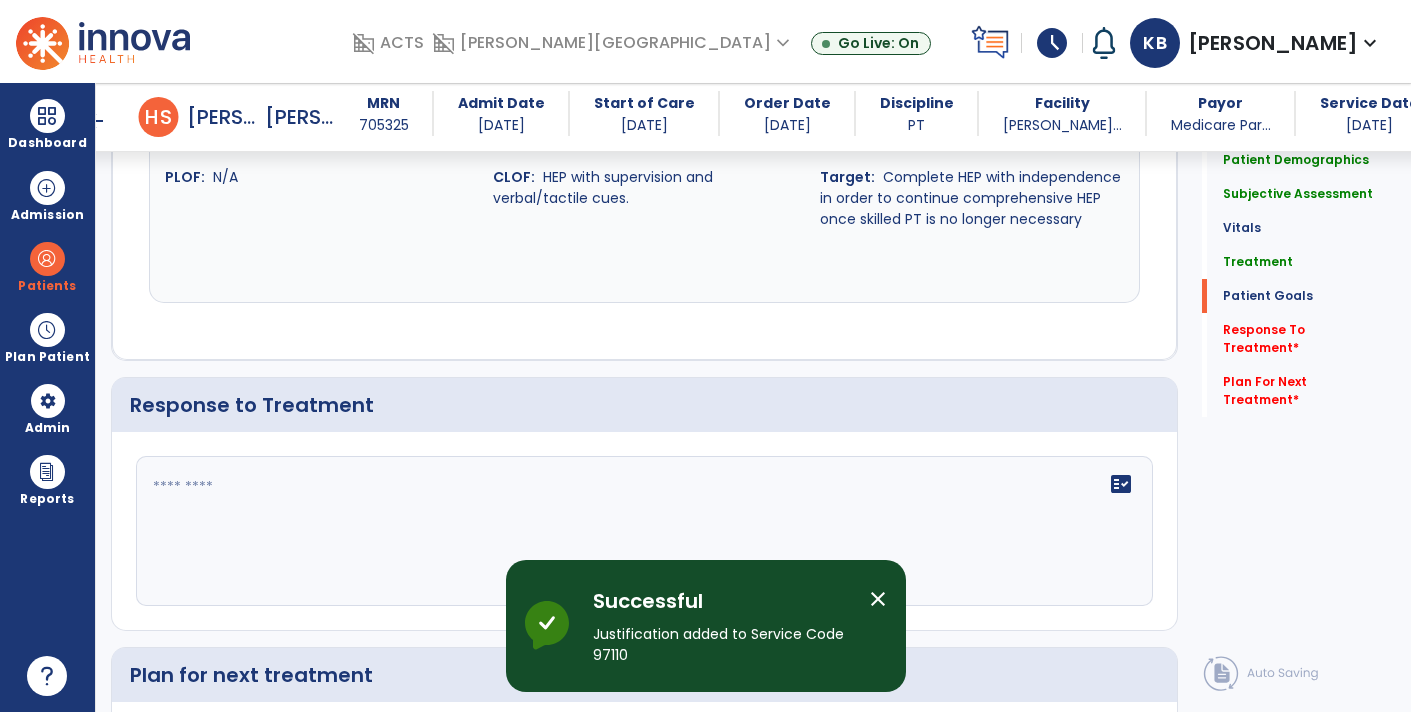 click 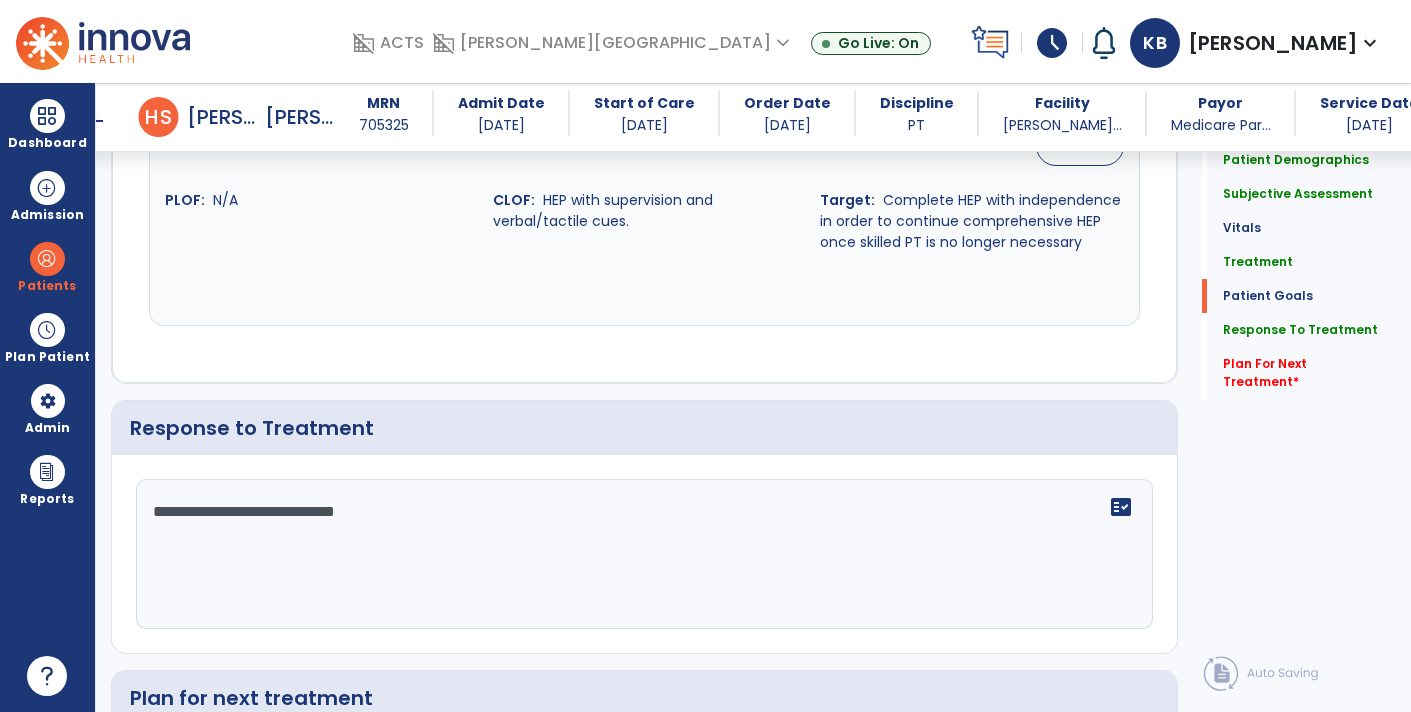 scroll, scrollTop: 2356, scrollLeft: 0, axis: vertical 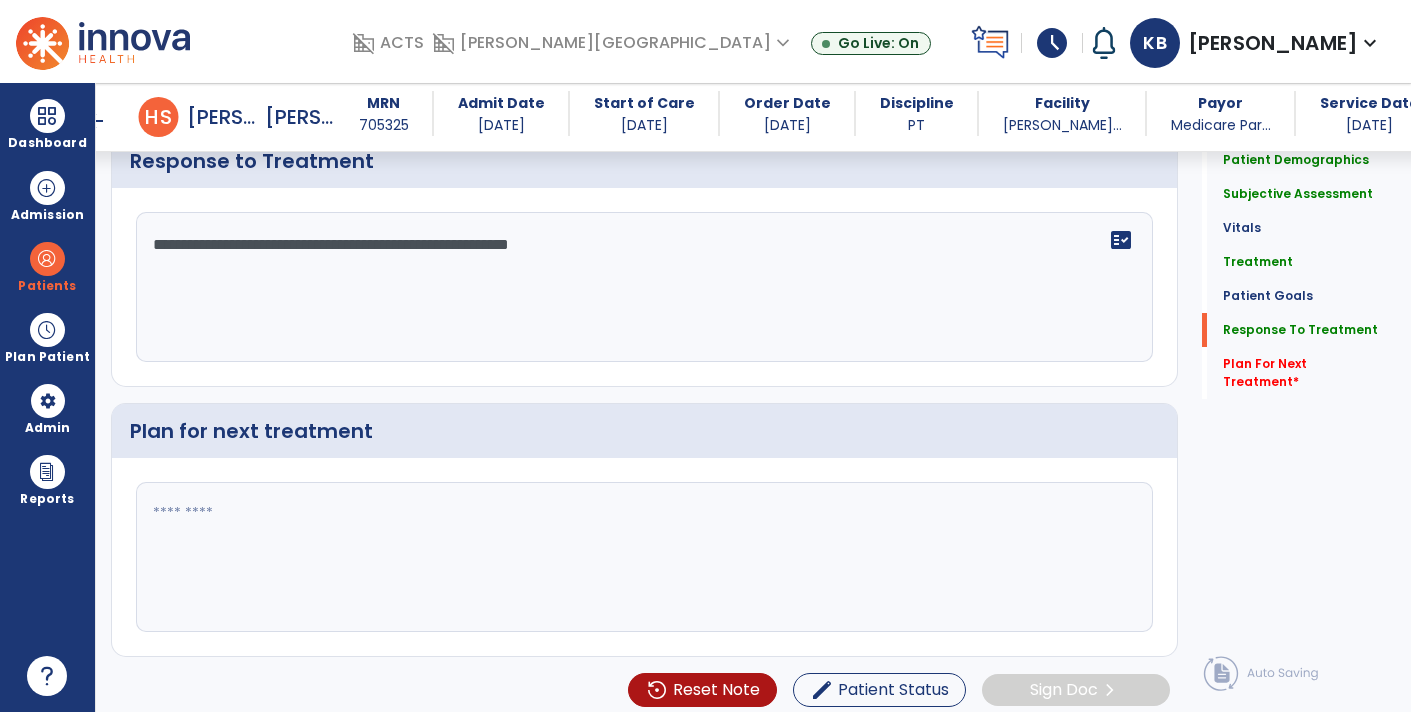 type on "**********" 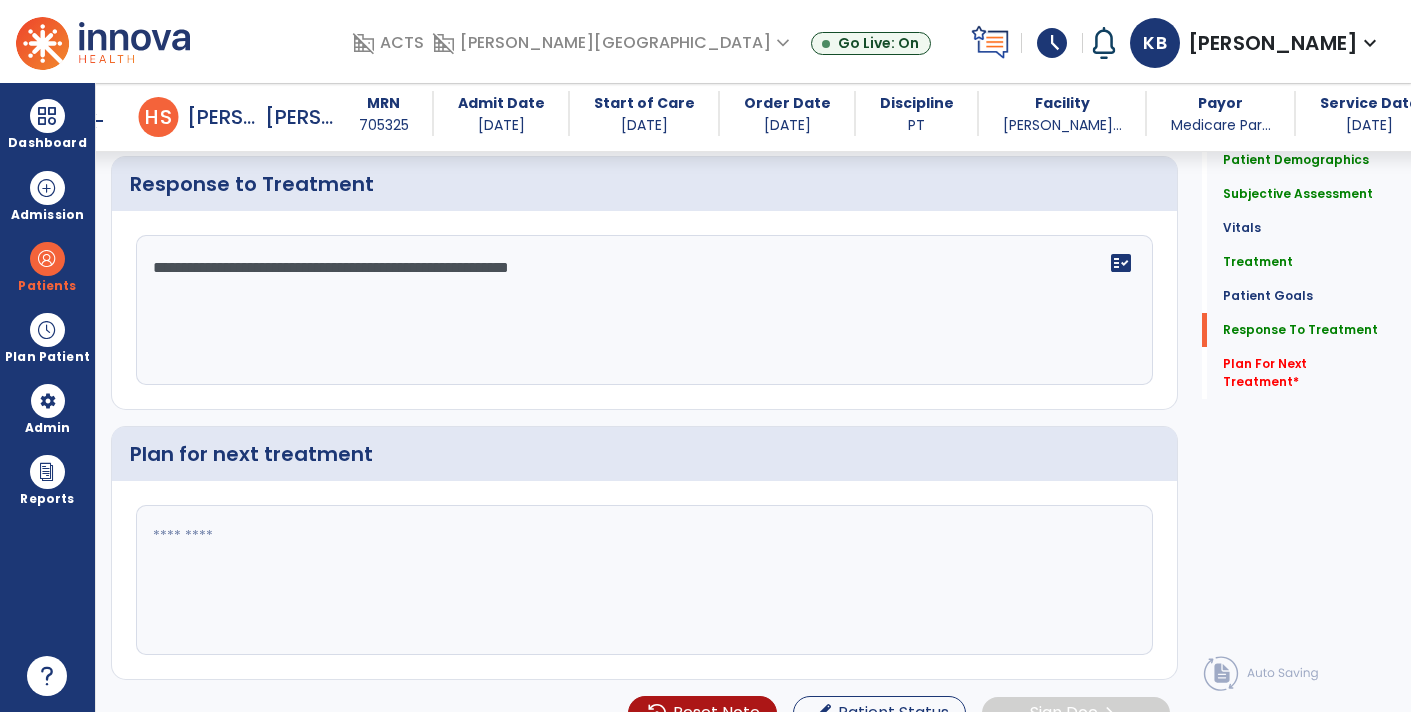 scroll, scrollTop: 2600, scrollLeft: 0, axis: vertical 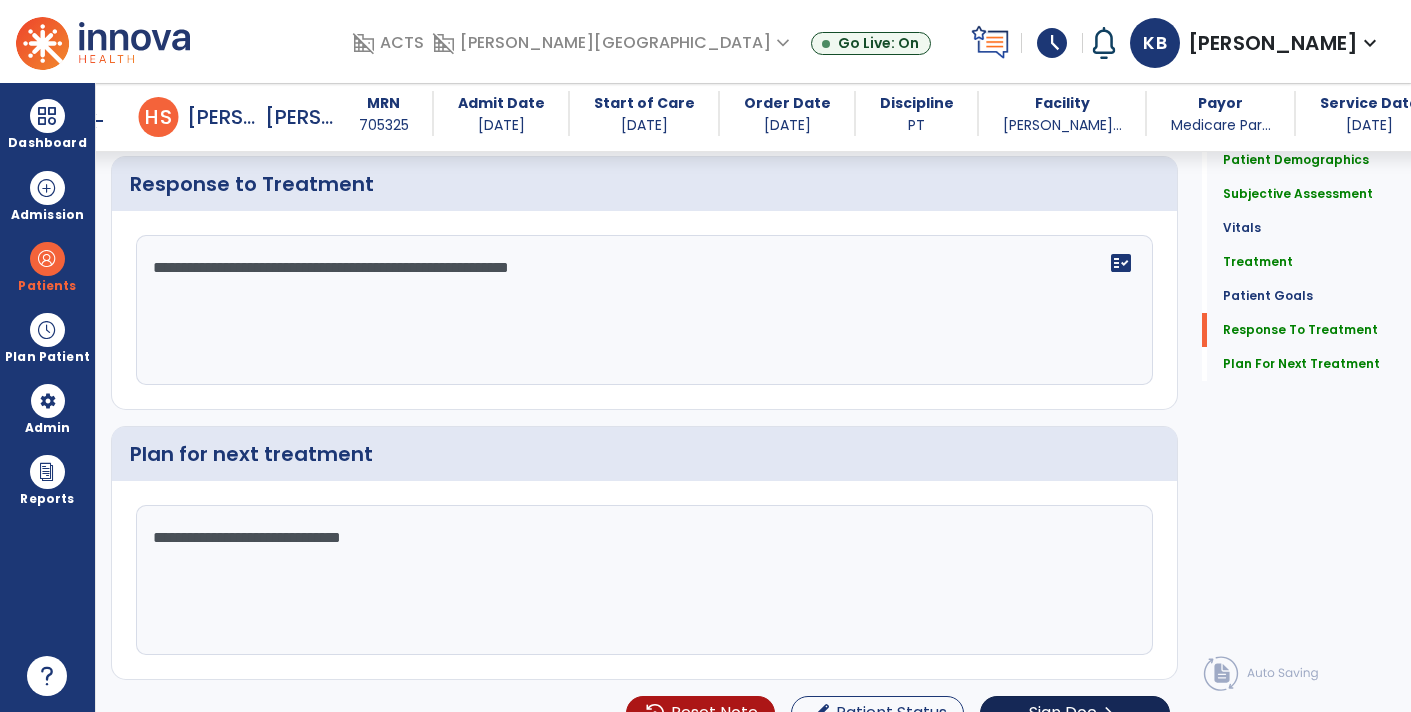 type on "**********" 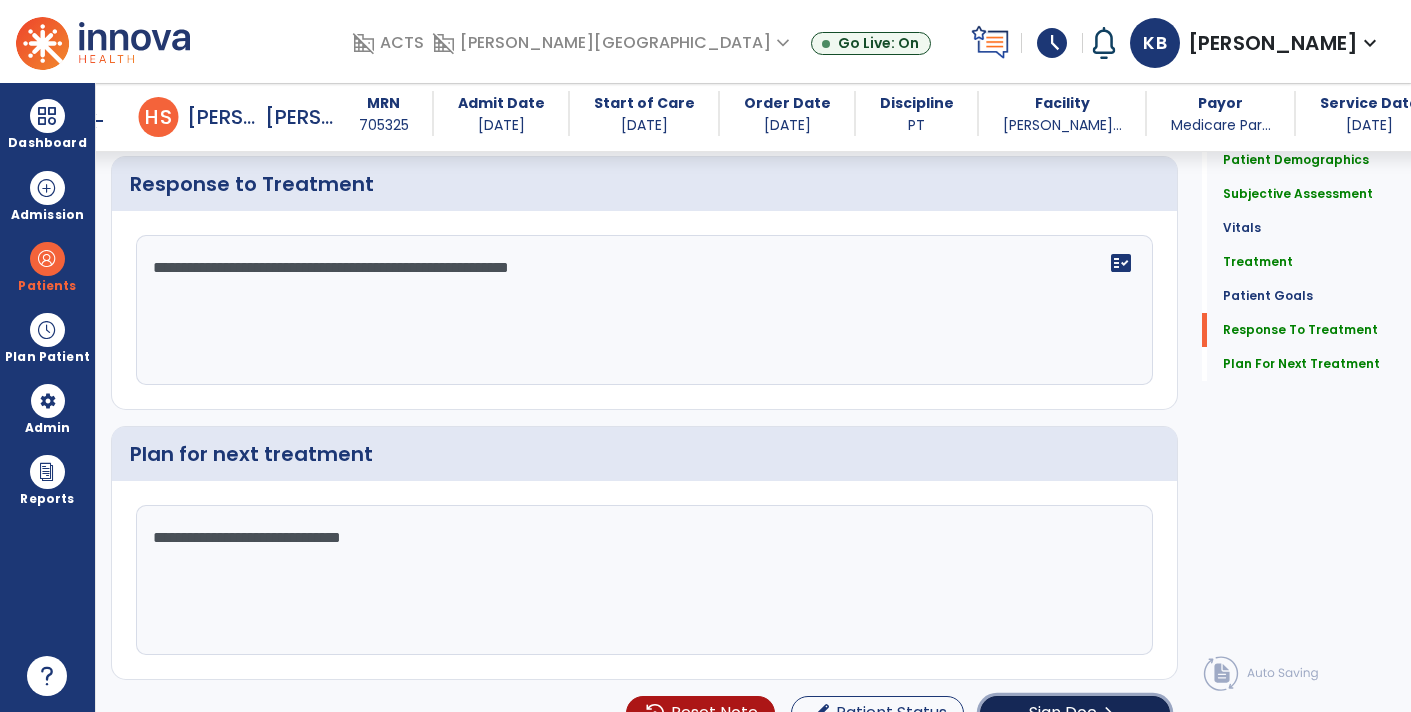 click on "chevron_right" 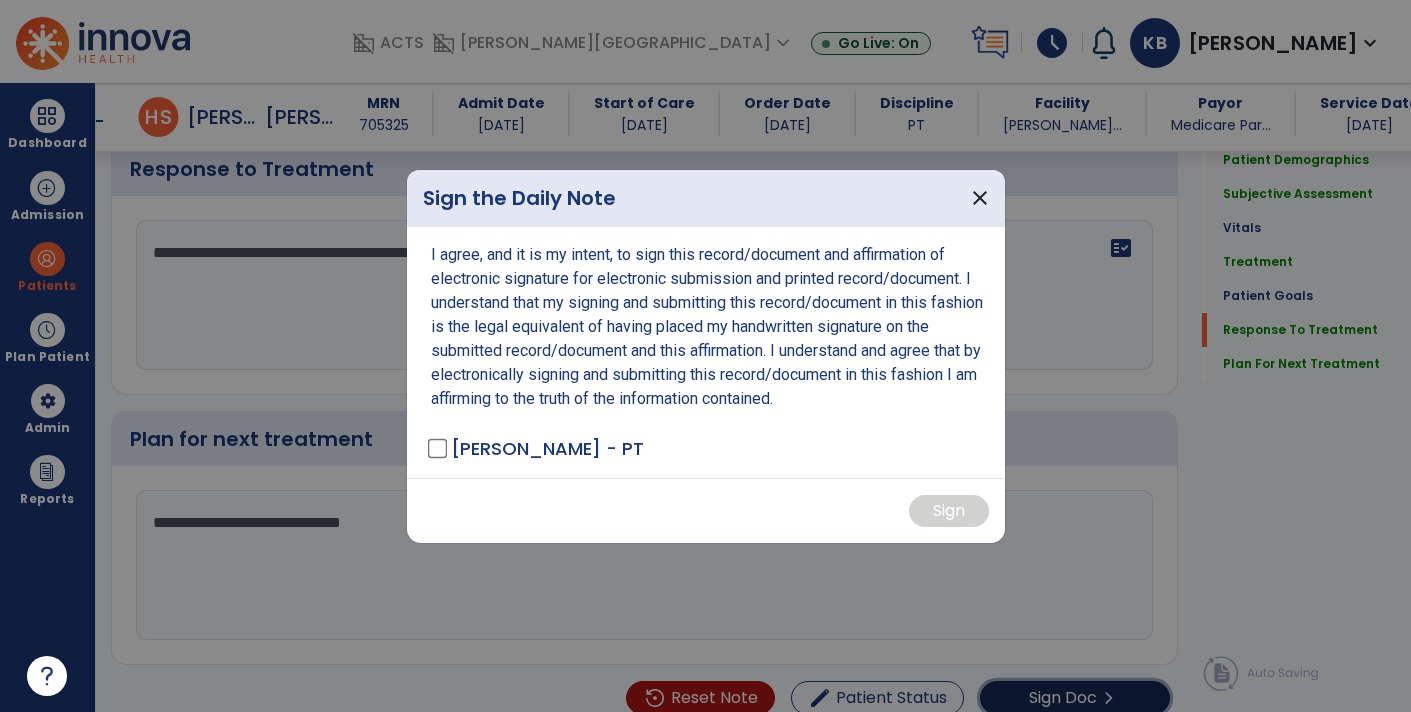 scroll, scrollTop: 2600, scrollLeft: 0, axis: vertical 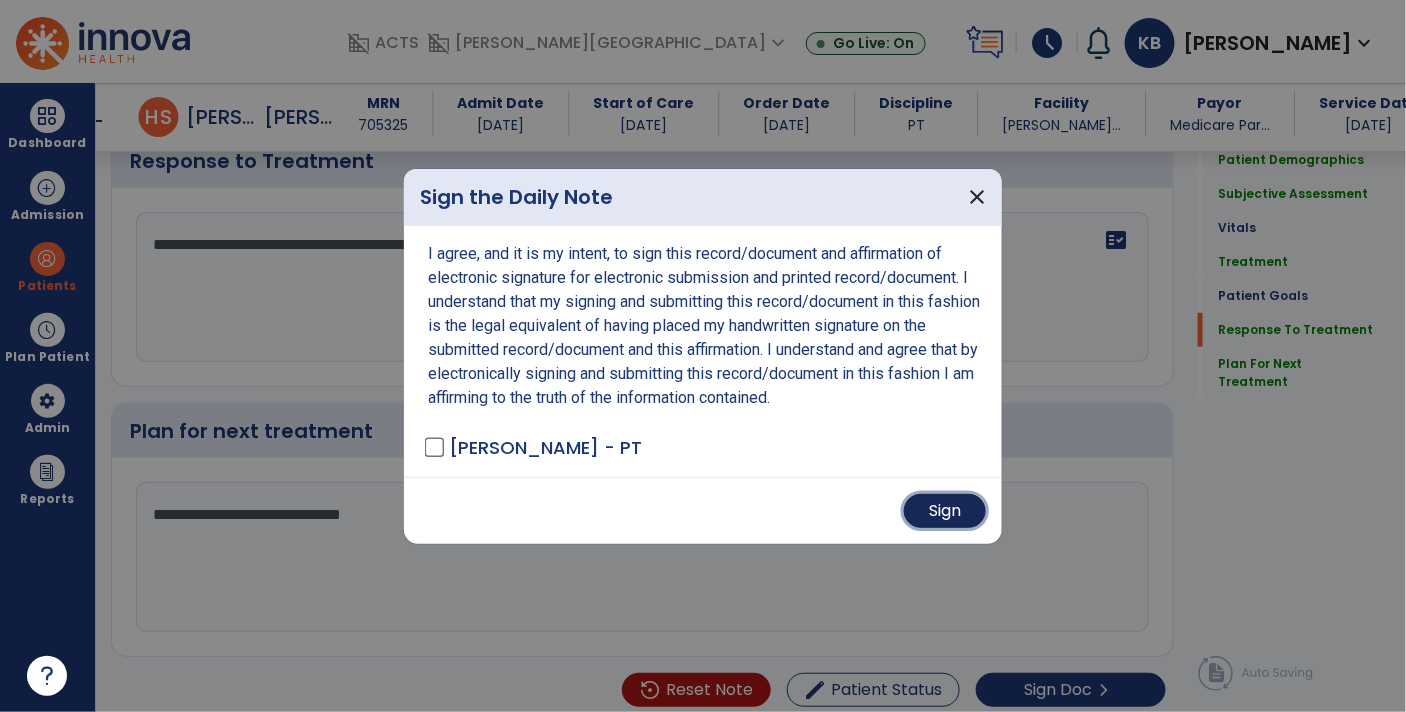 click on "Sign" at bounding box center (945, 511) 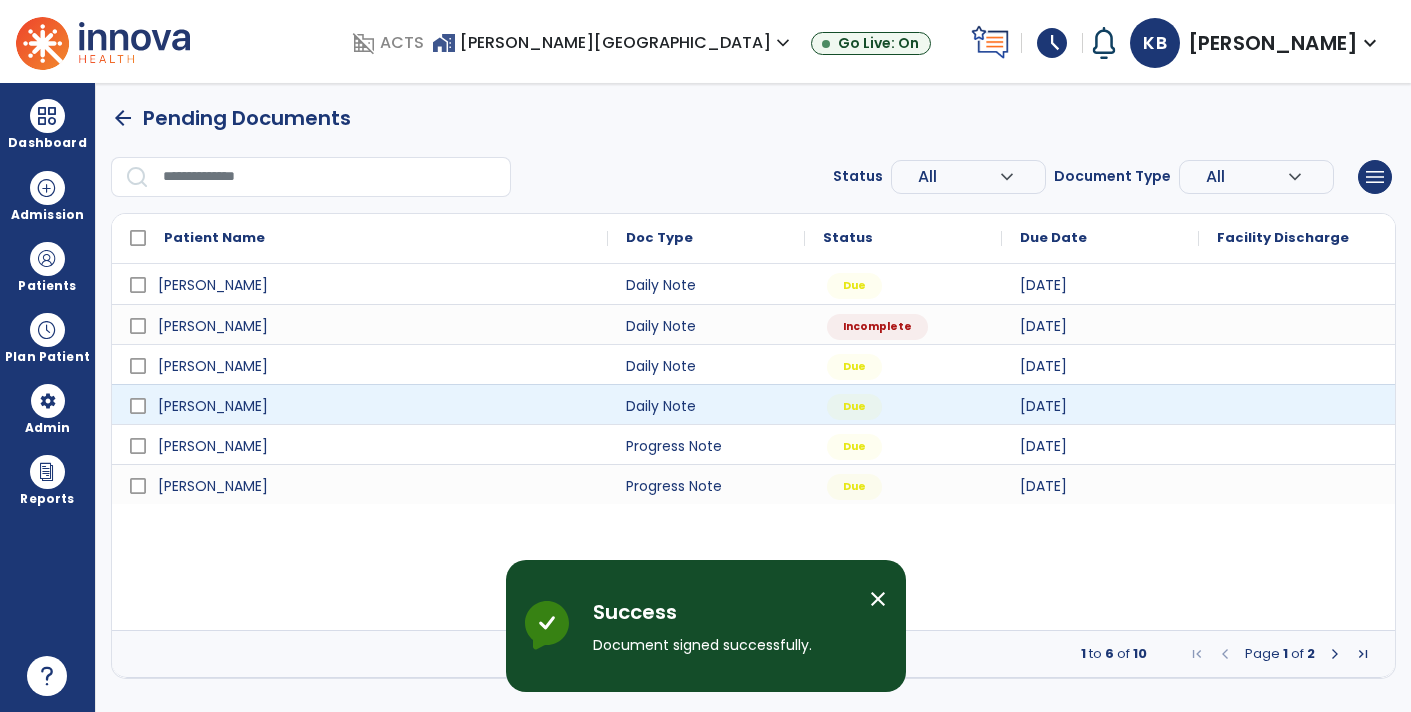 scroll, scrollTop: 0, scrollLeft: 0, axis: both 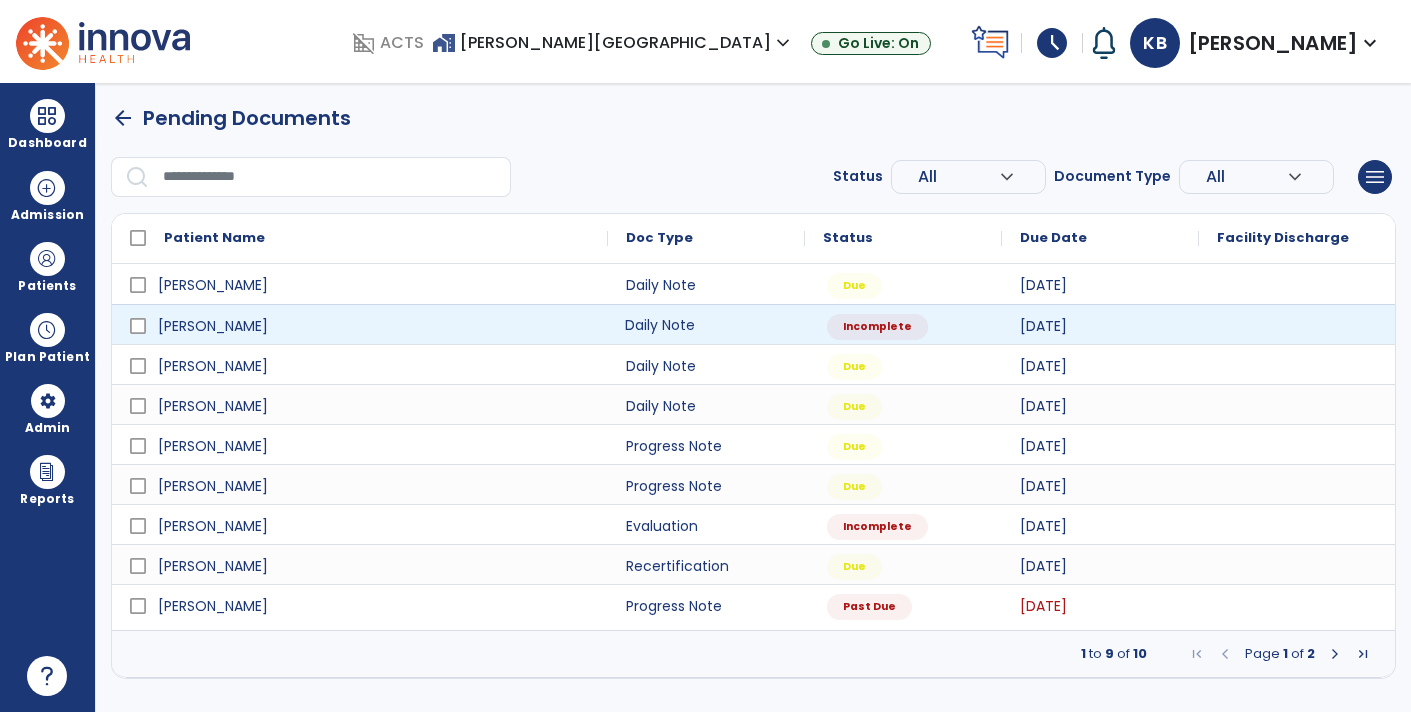 click on "Daily Note" at bounding box center (706, 324) 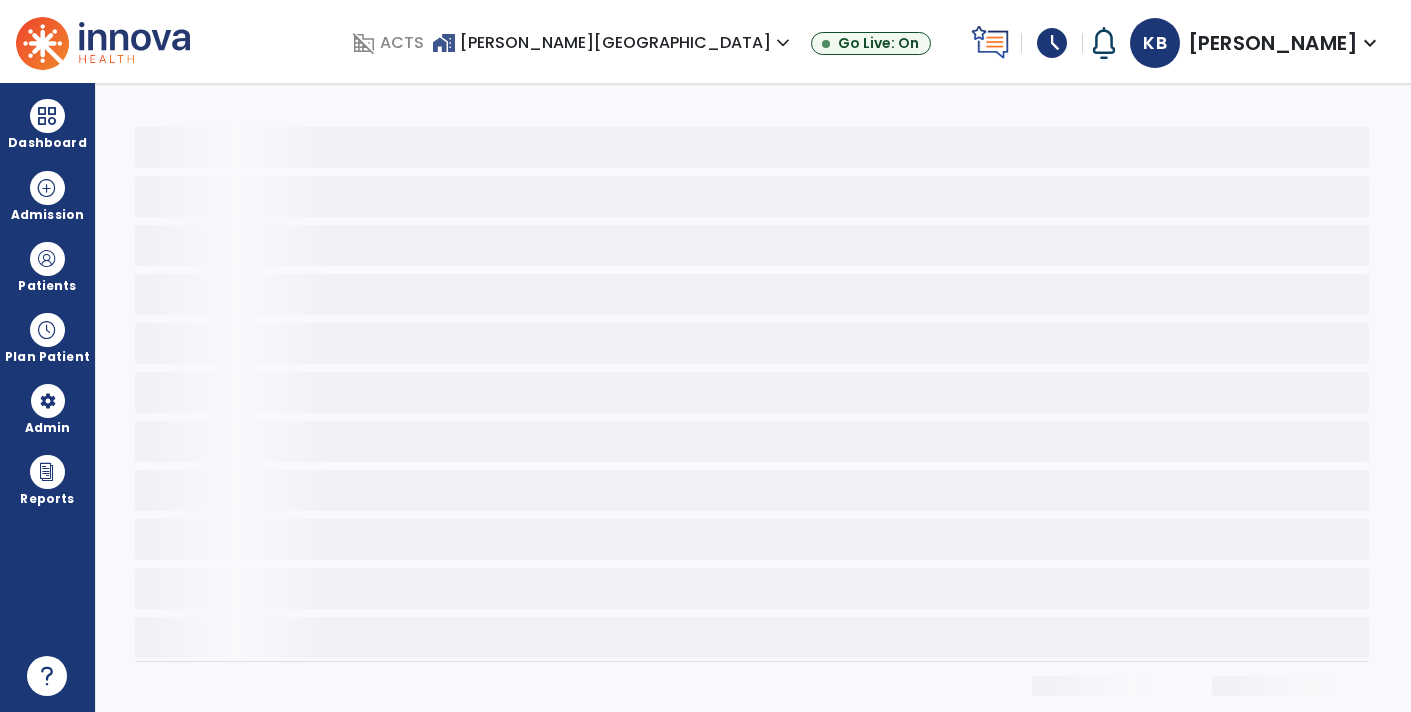 select on "*" 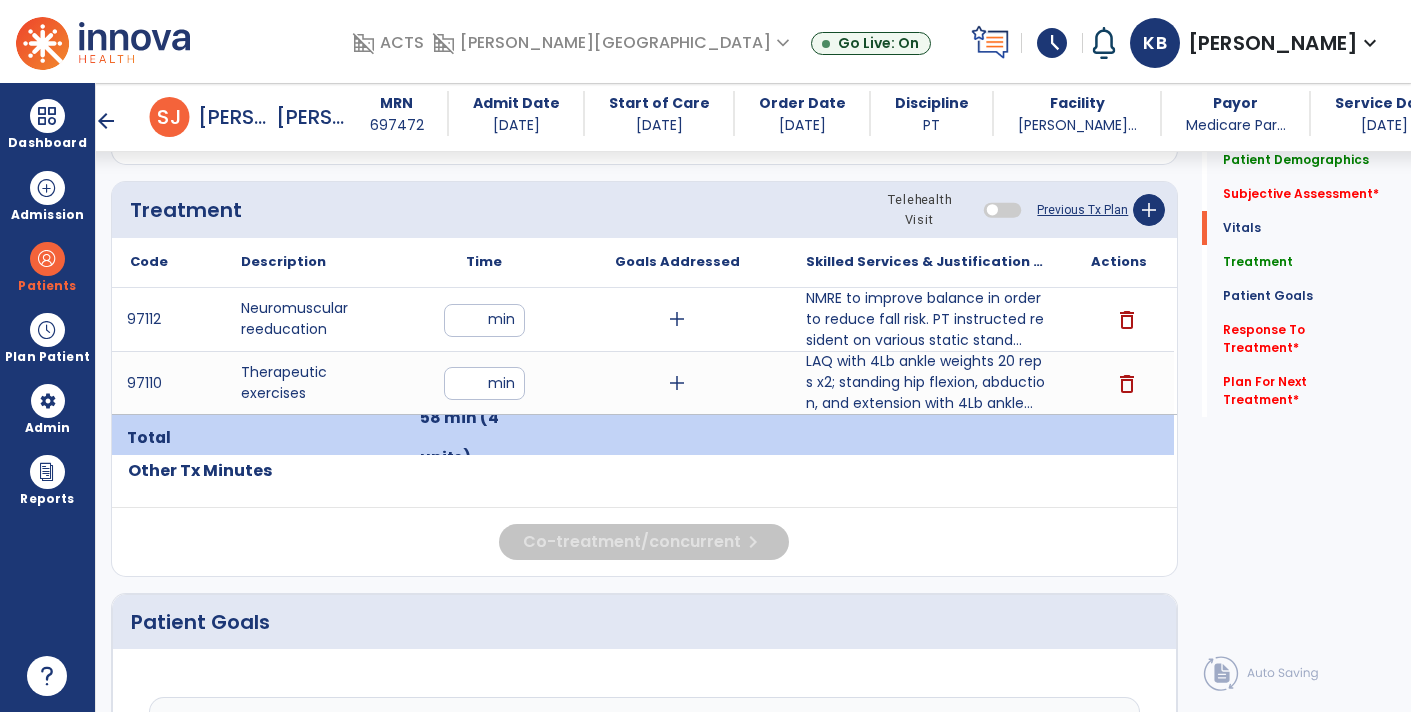 scroll, scrollTop: 227, scrollLeft: 0, axis: vertical 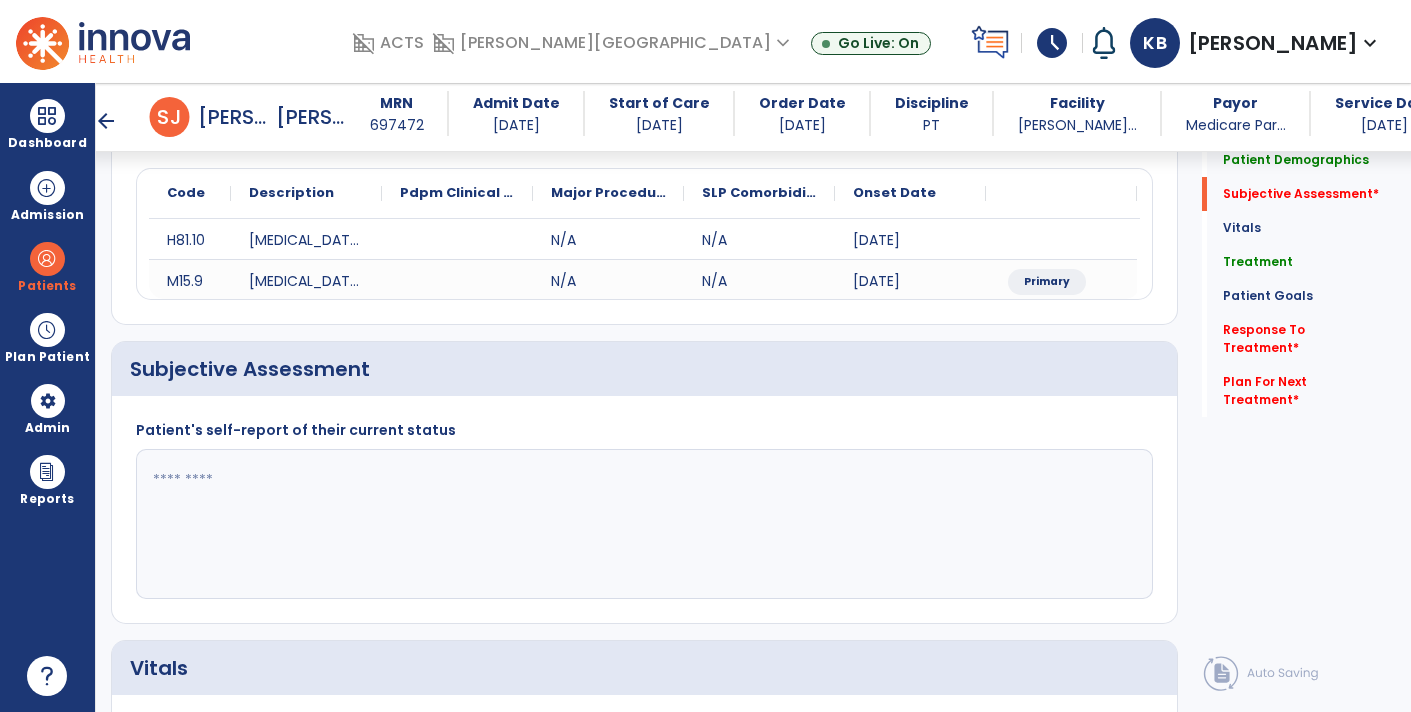 click 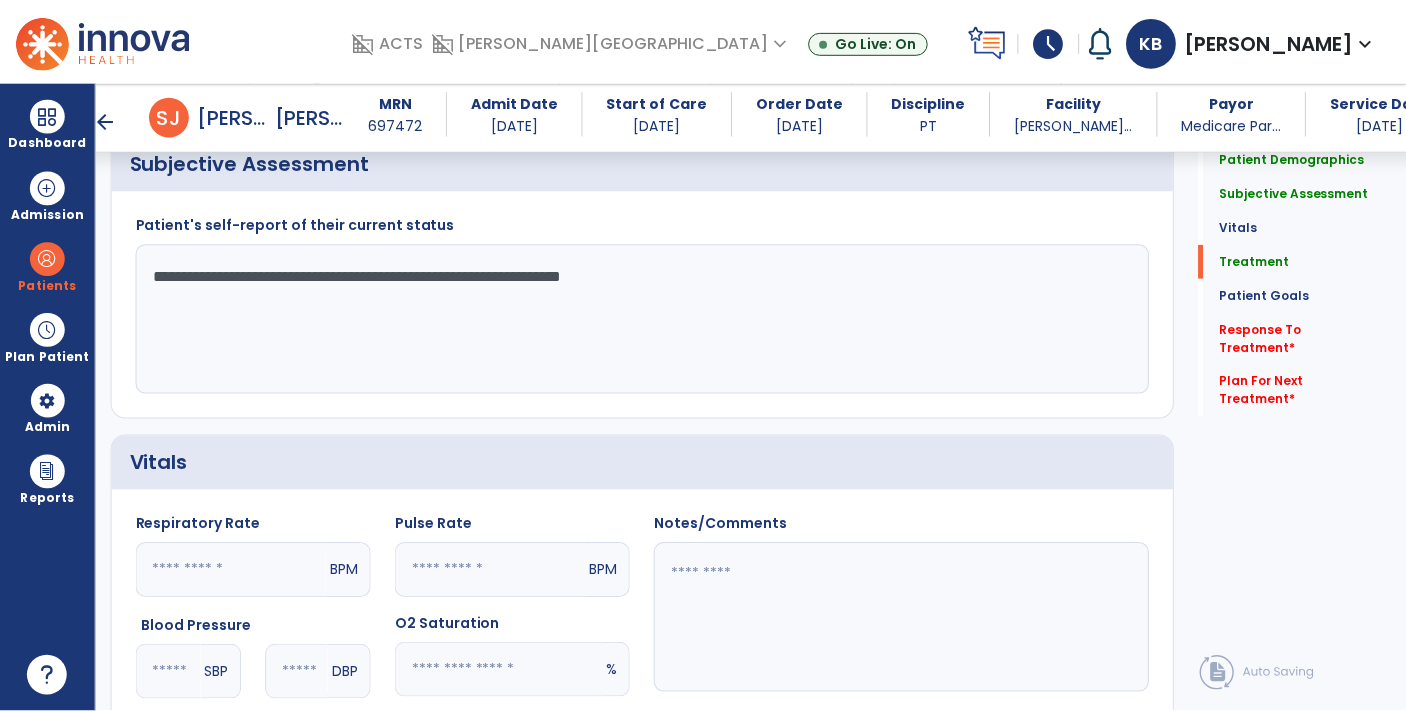 scroll, scrollTop: 936, scrollLeft: 0, axis: vertical 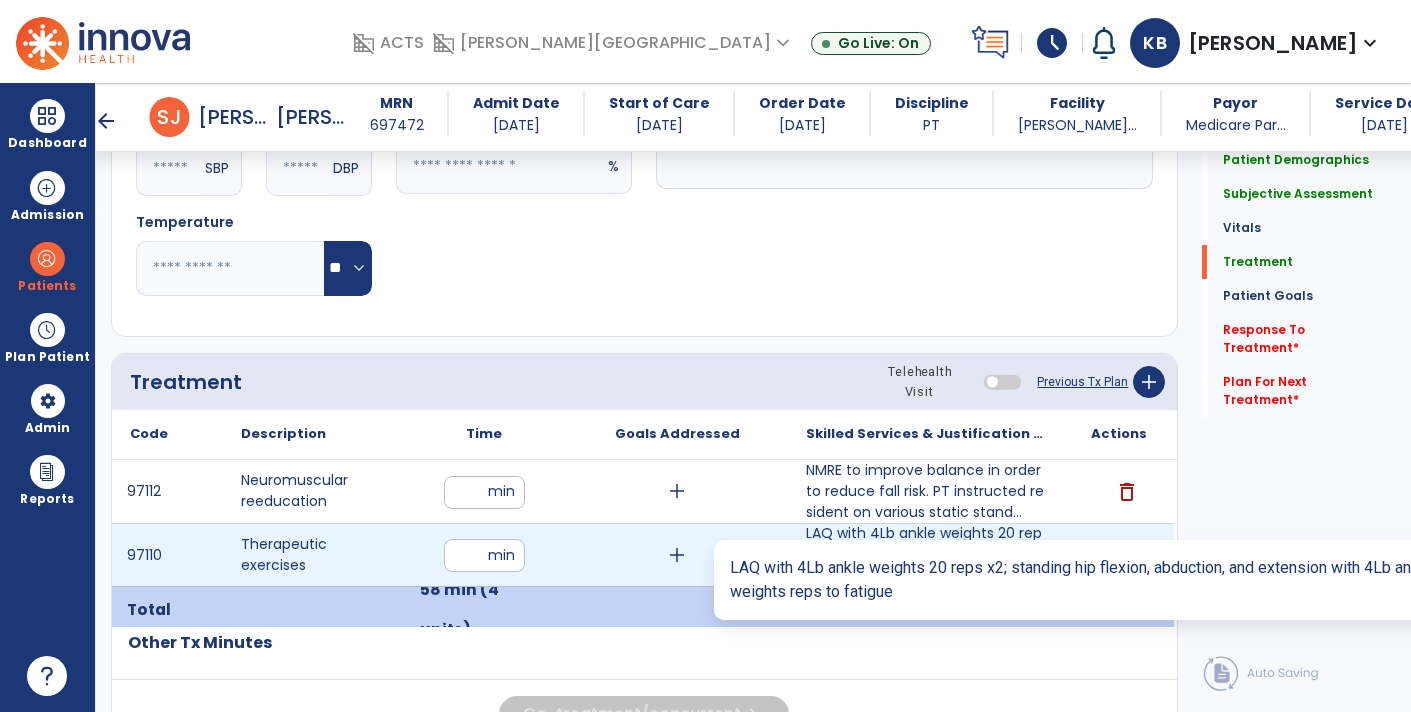 type on "**********" 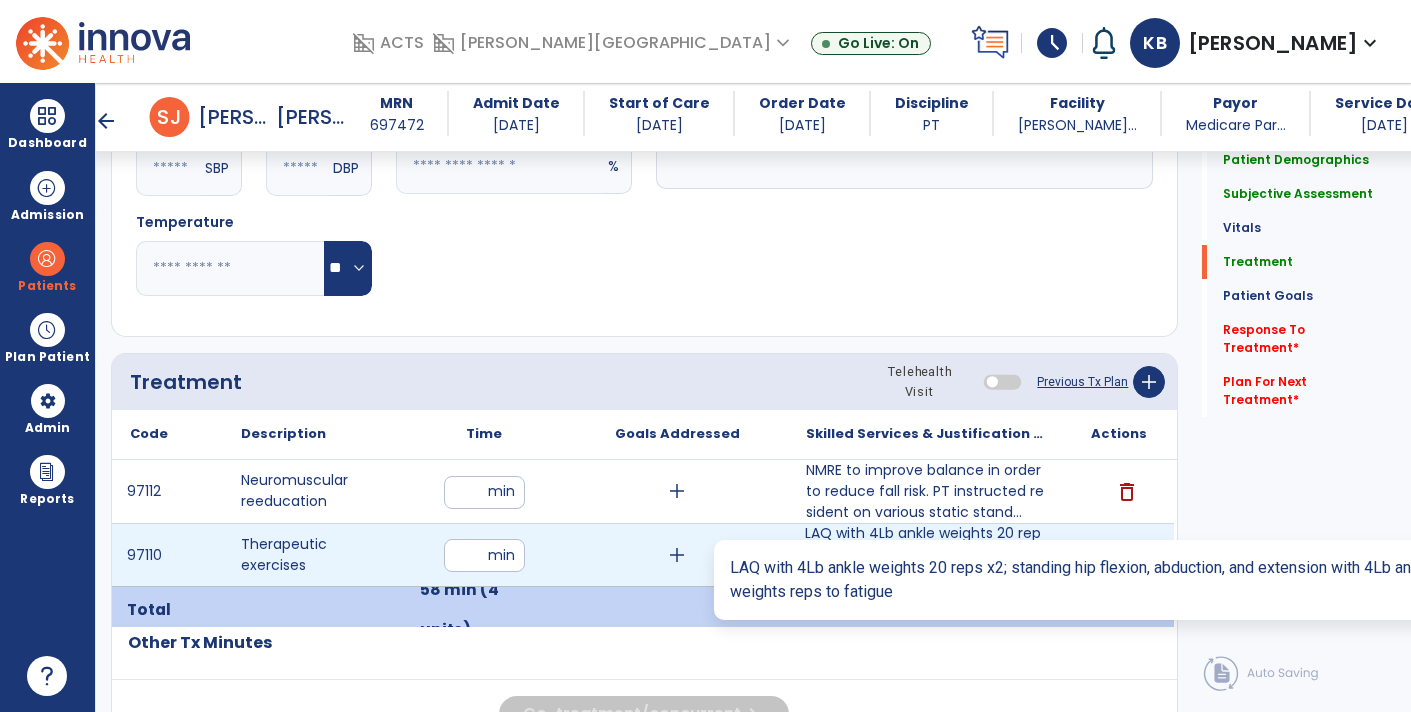 click on "LAQ with 4Lb ankle weights 20 reps x2; standing hip flexion, abduction, and extension with 4Lb ankle..." at bounding box center [926, 554] 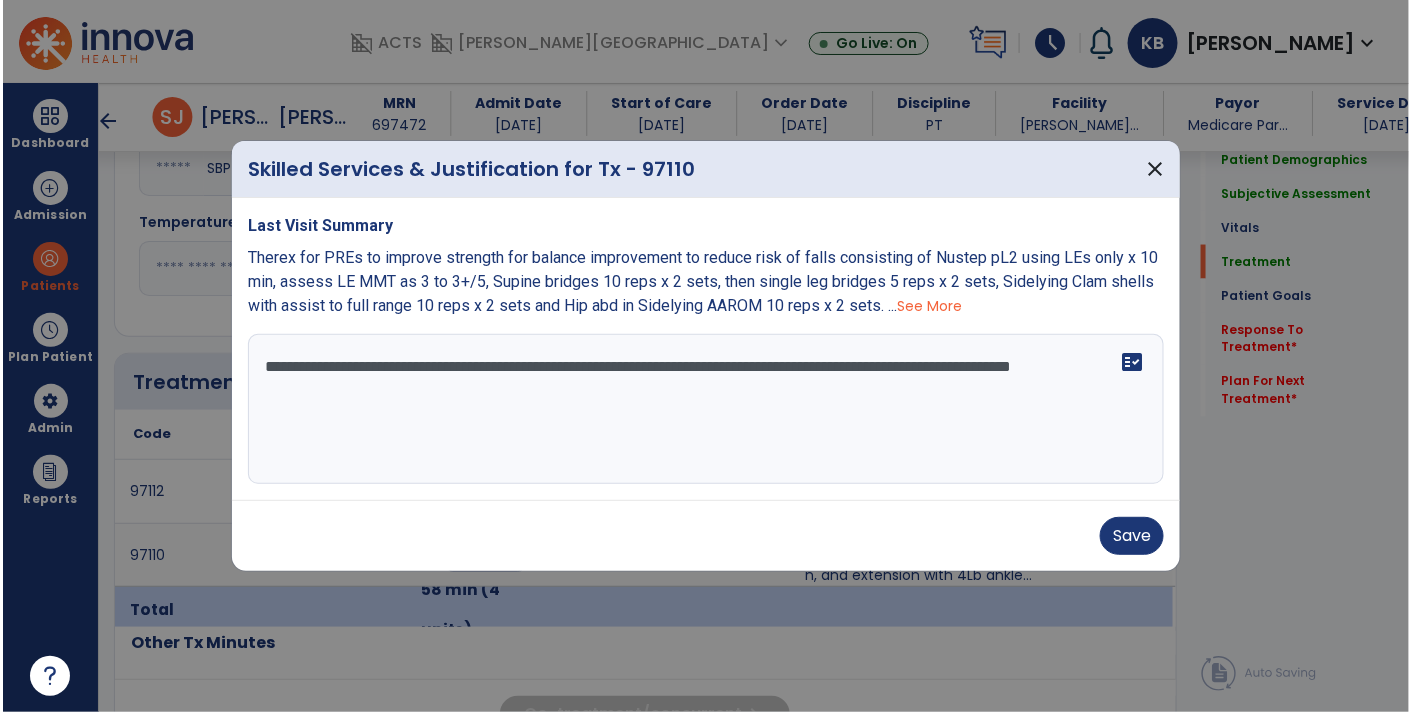 scroll, scrollTop: 936, scrollLeft: 0, axis: vertical 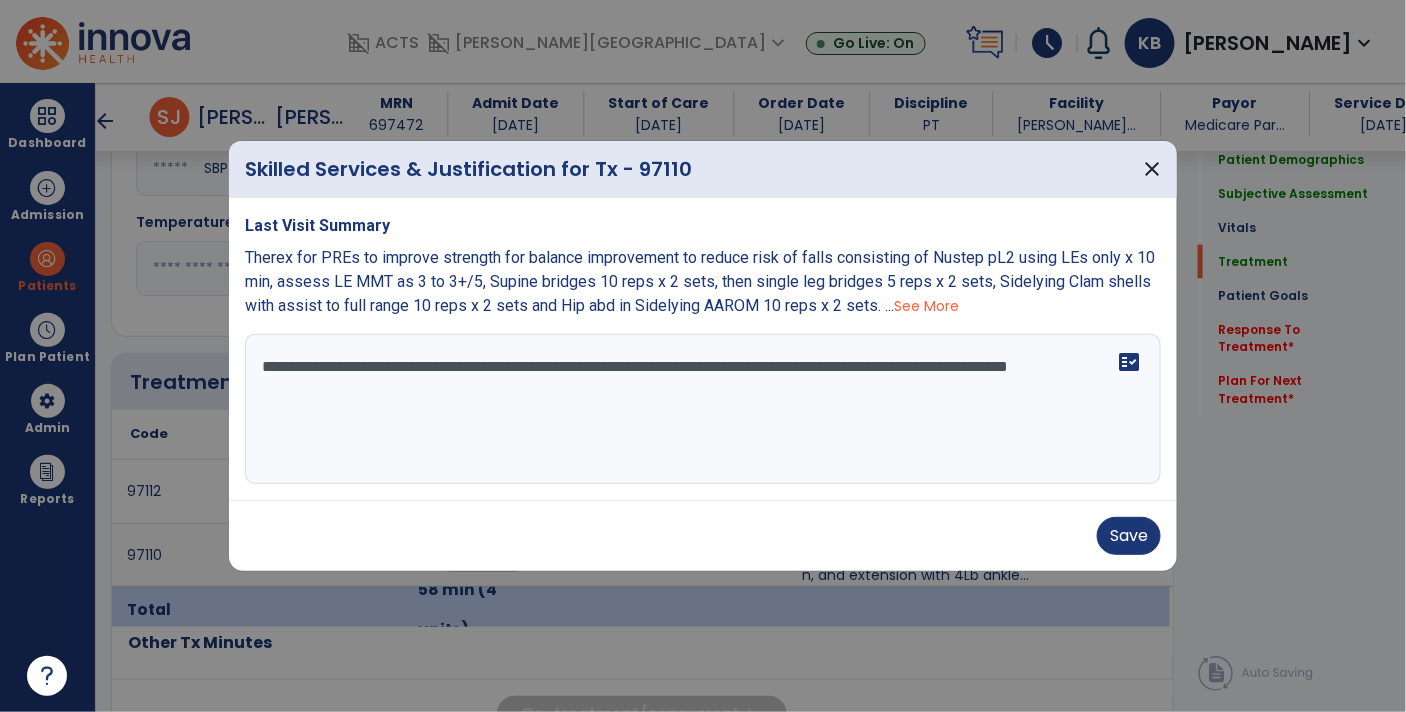 click on "**********" at bounding box center [703, 409] 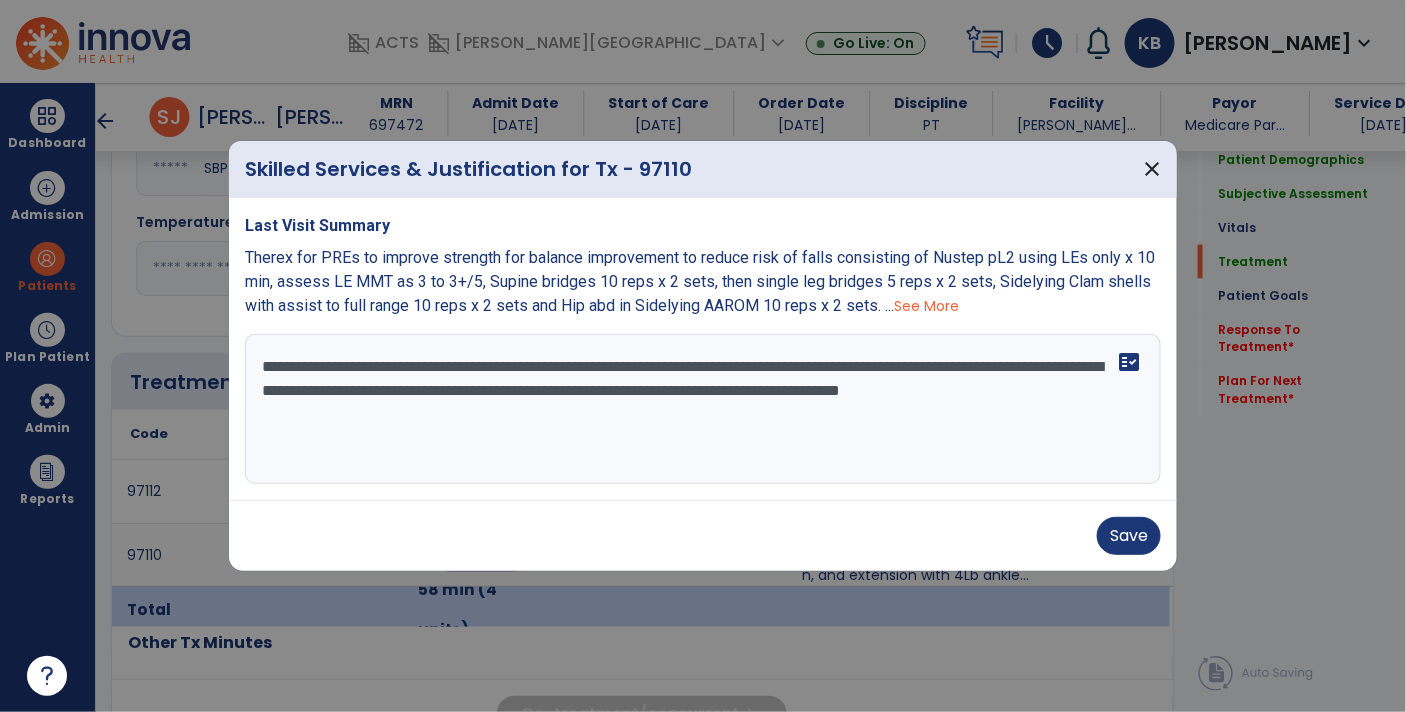 click on "**********" at bounding box center (703, 409) 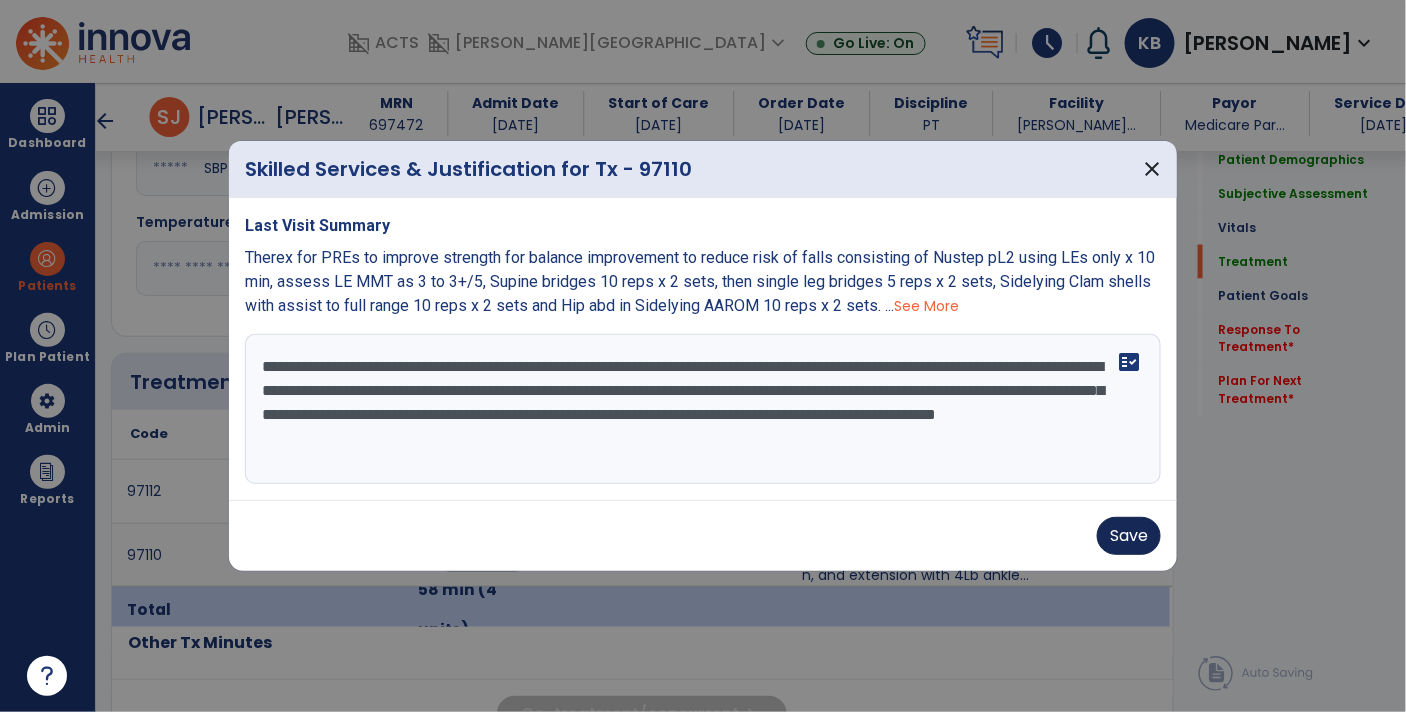 type on "**********" 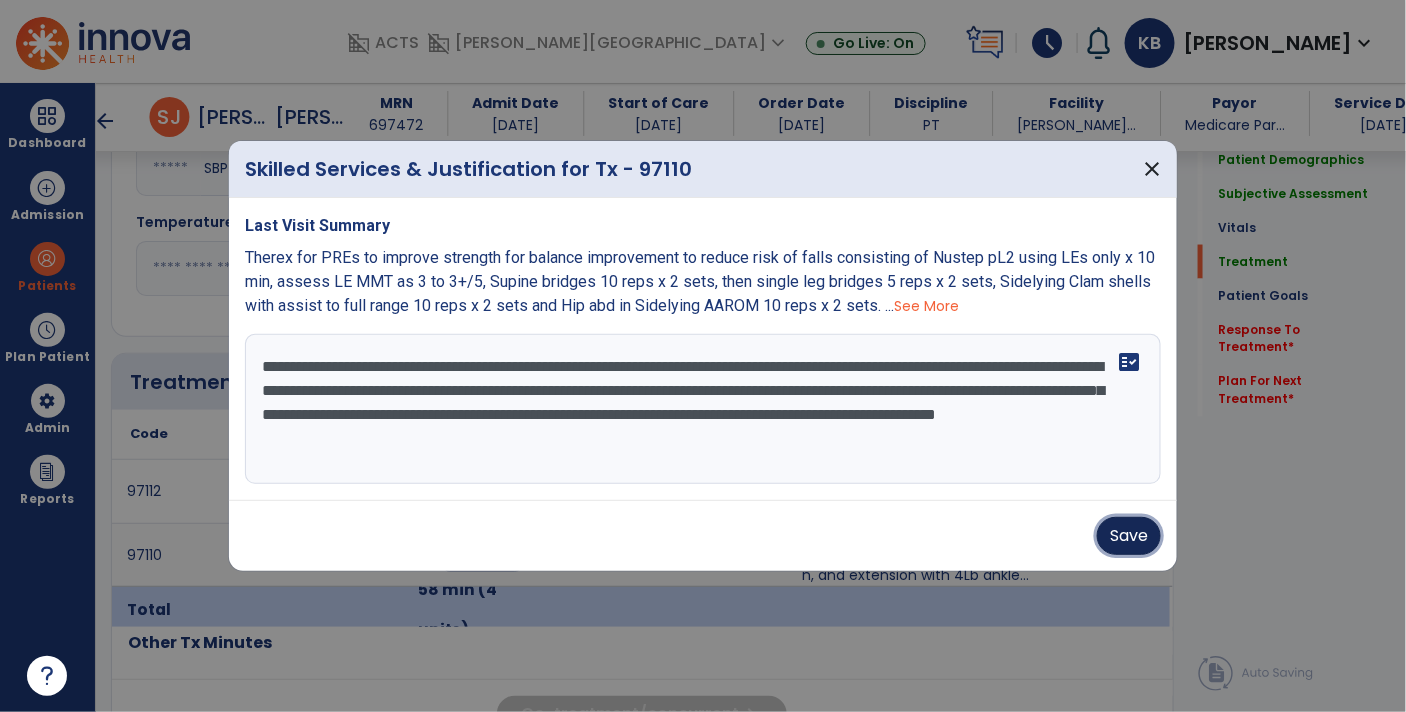 click on "Save" at bounding box center (1129, 536) 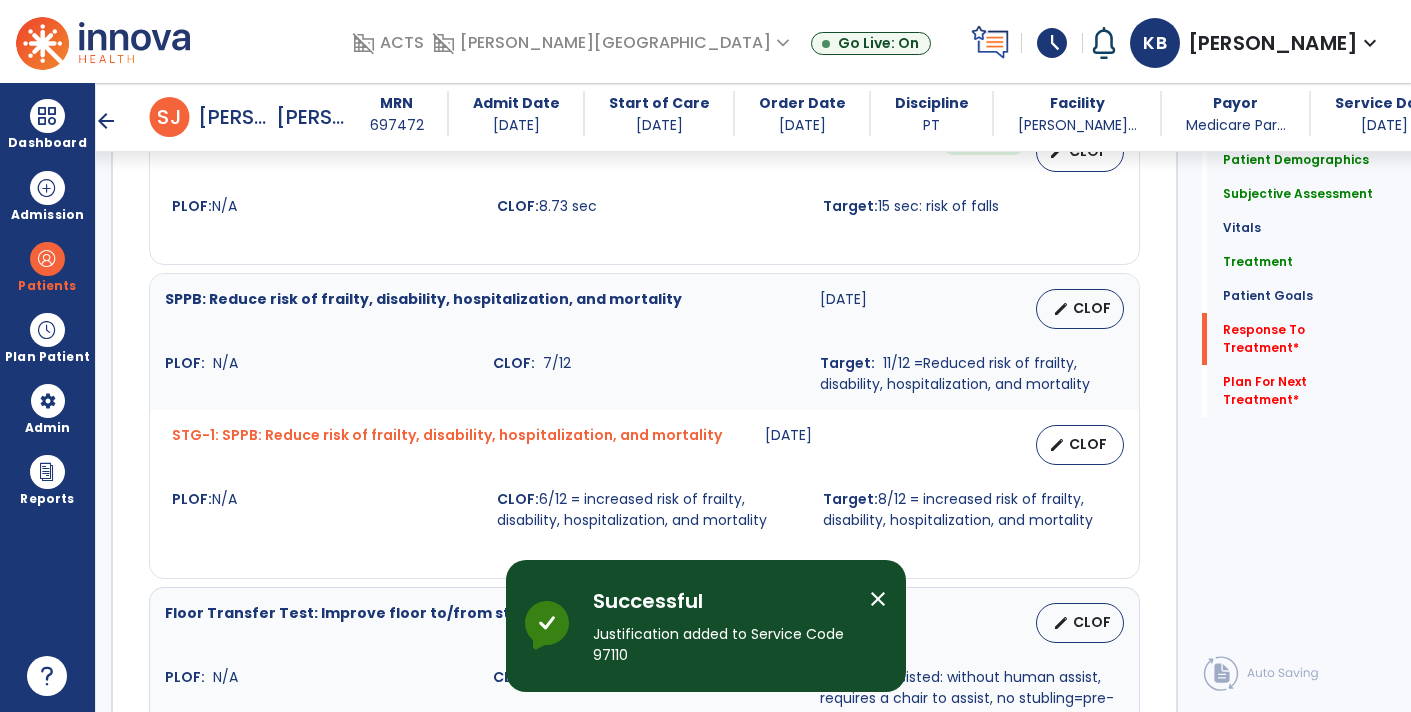 scroll, scrollTop: 2815, scrollLeft: 0, axis: vertical 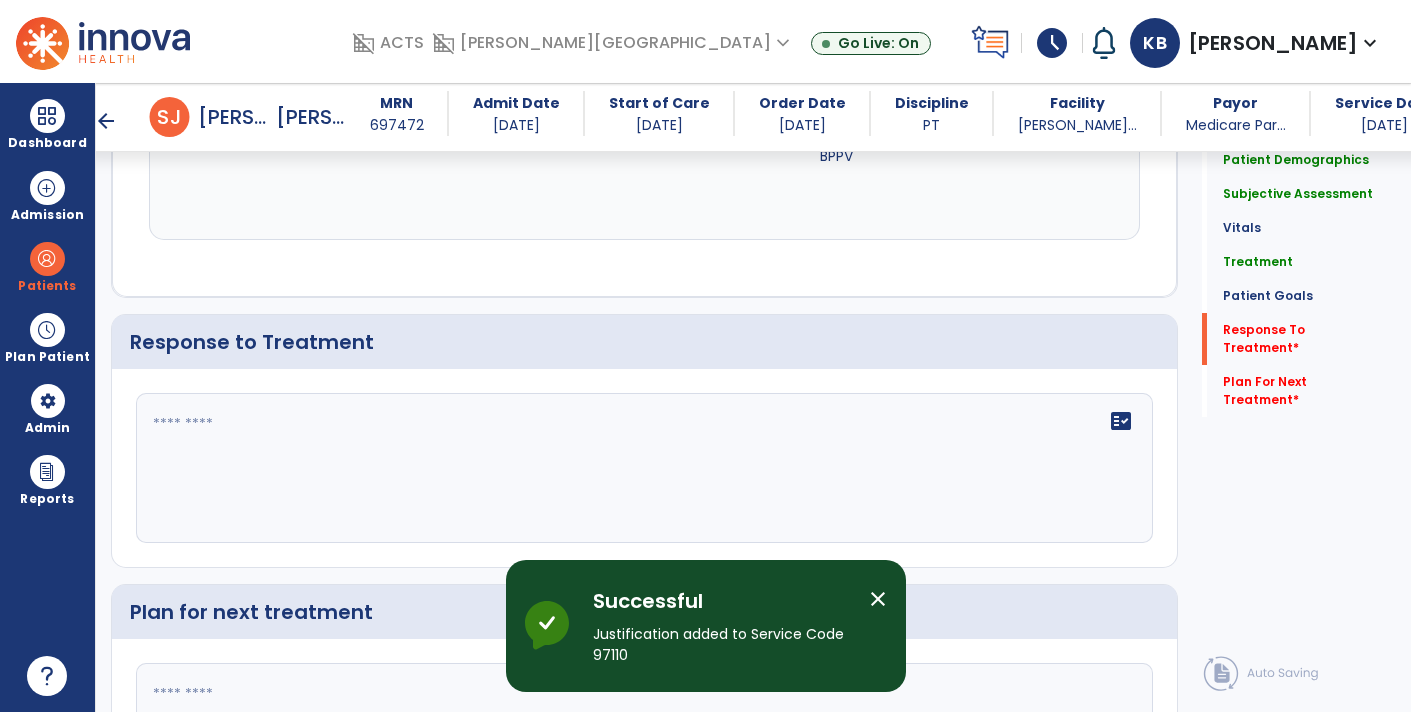 click on "fact_check" 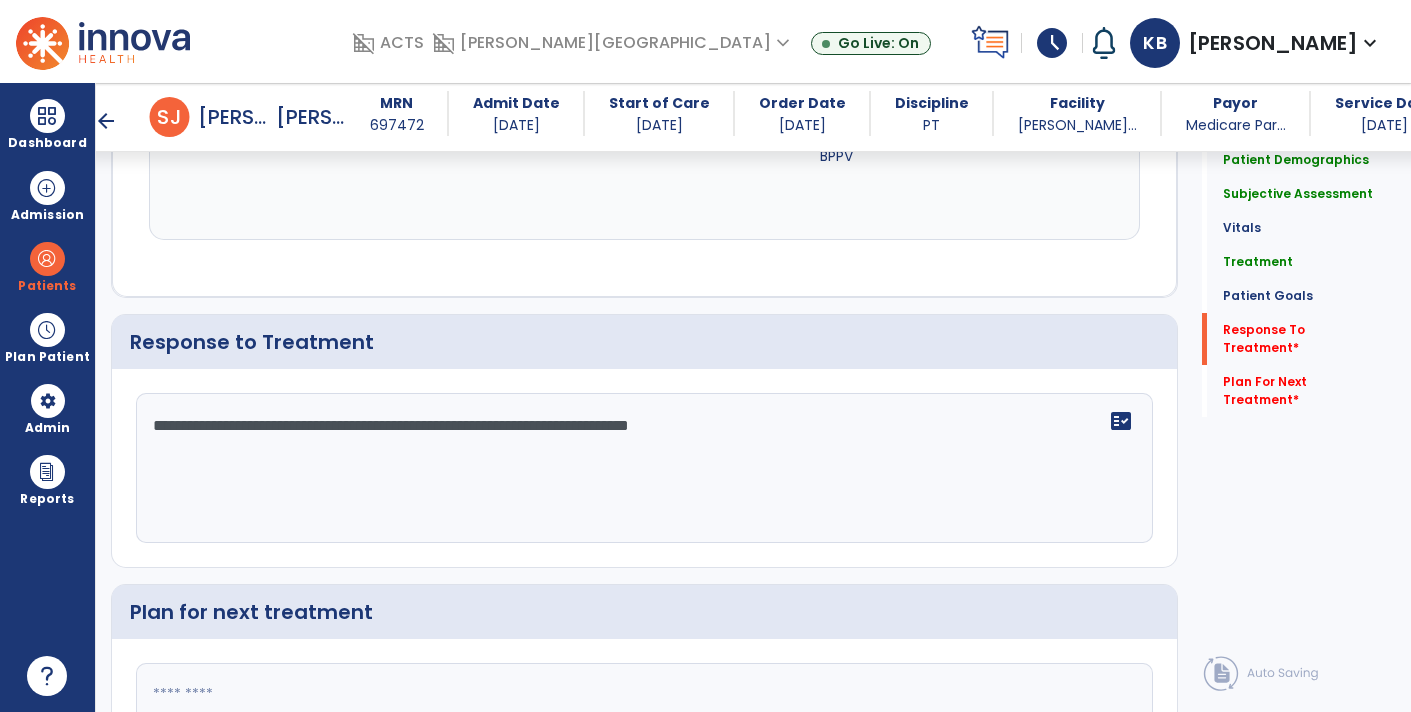 type on "**********" 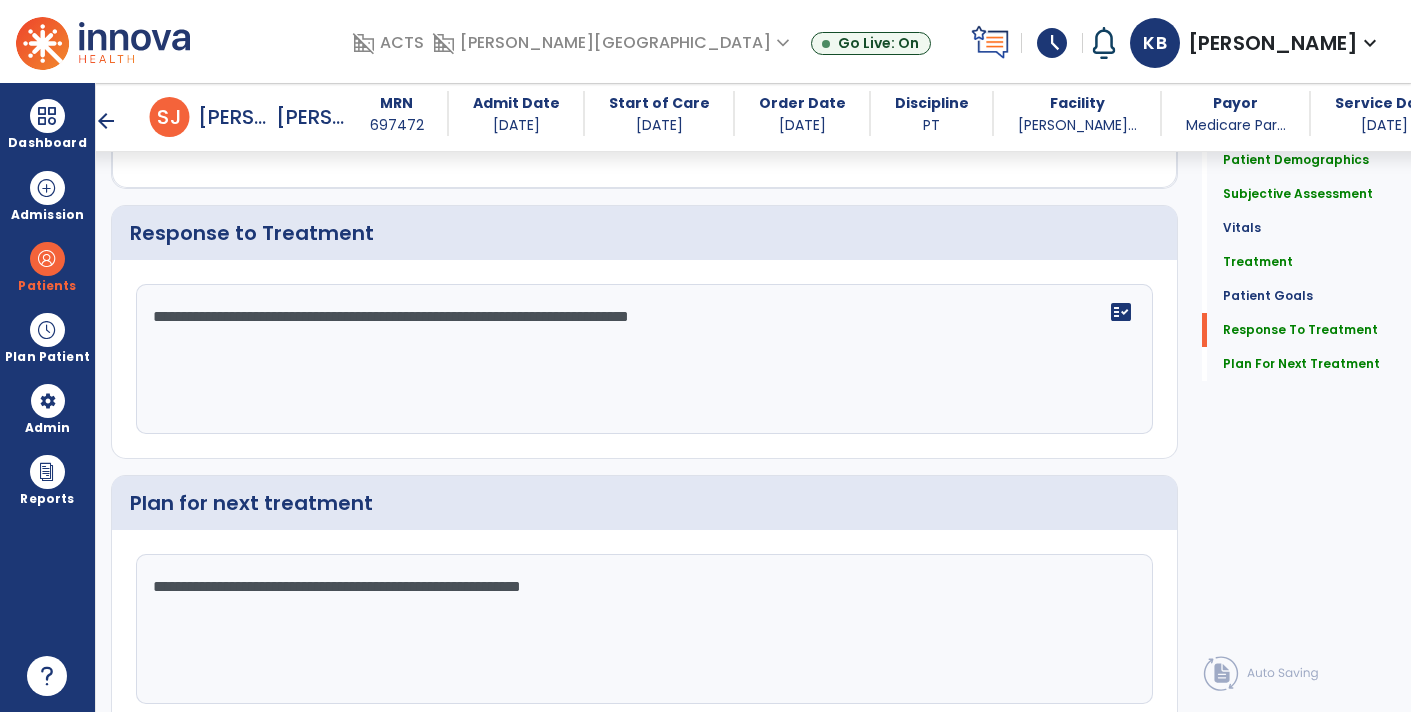 scroll, scrollTop: 2995, scrollLeft: 0, axis: vertical 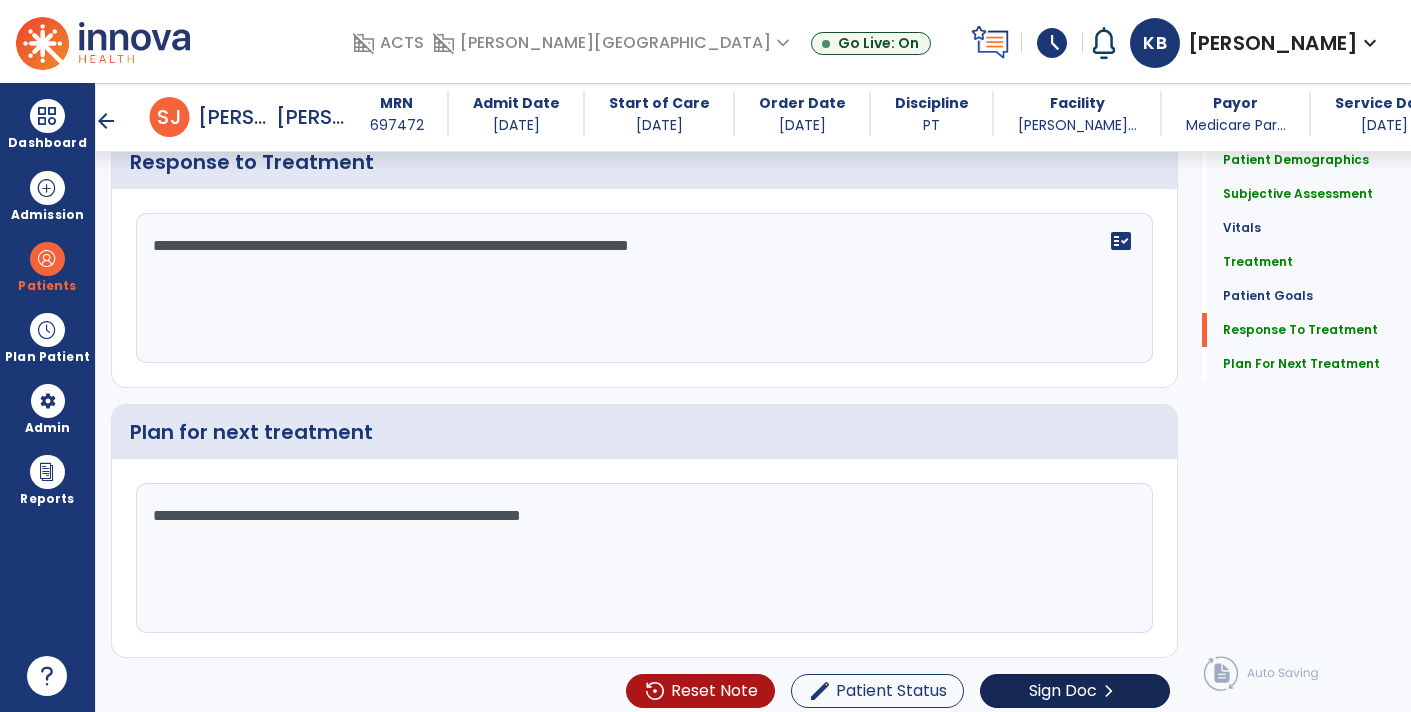 type on "**********" 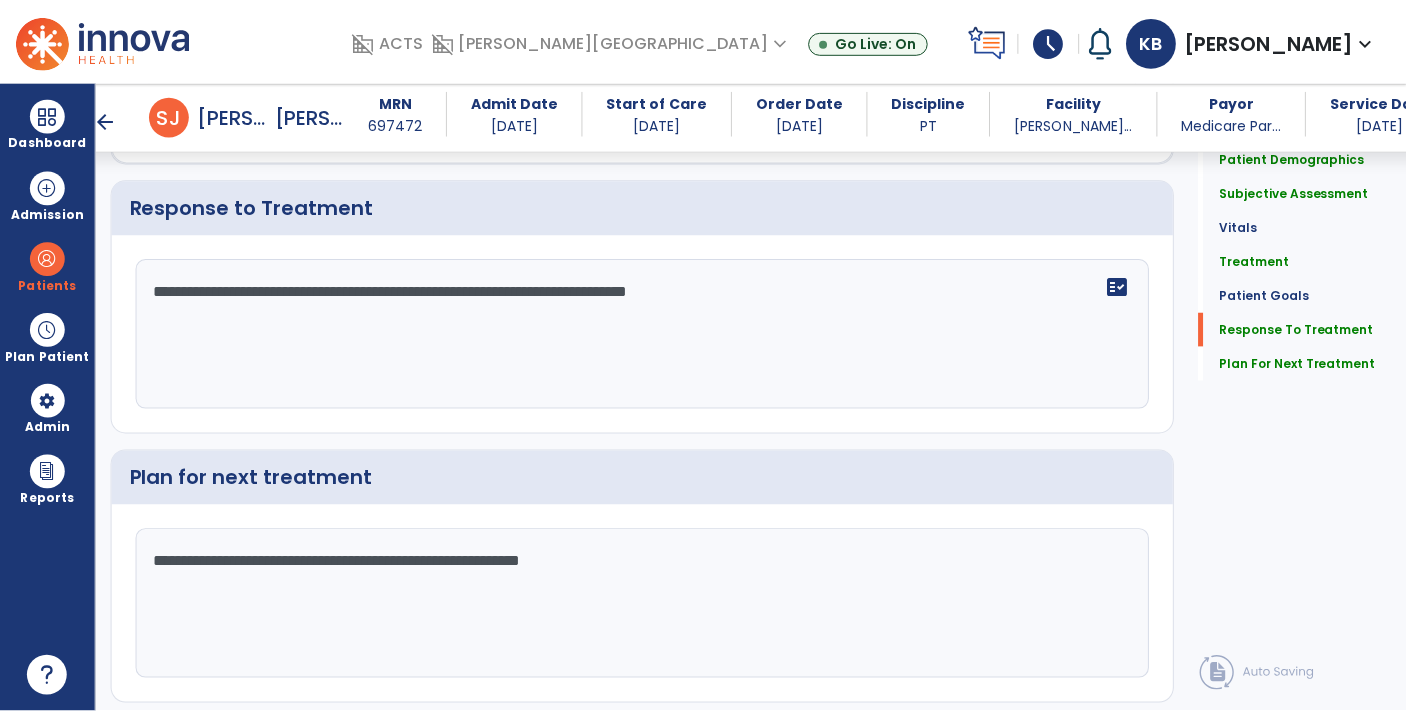 scroll, scrollTop: 2995, scrollLeft: 0, axis: vertical 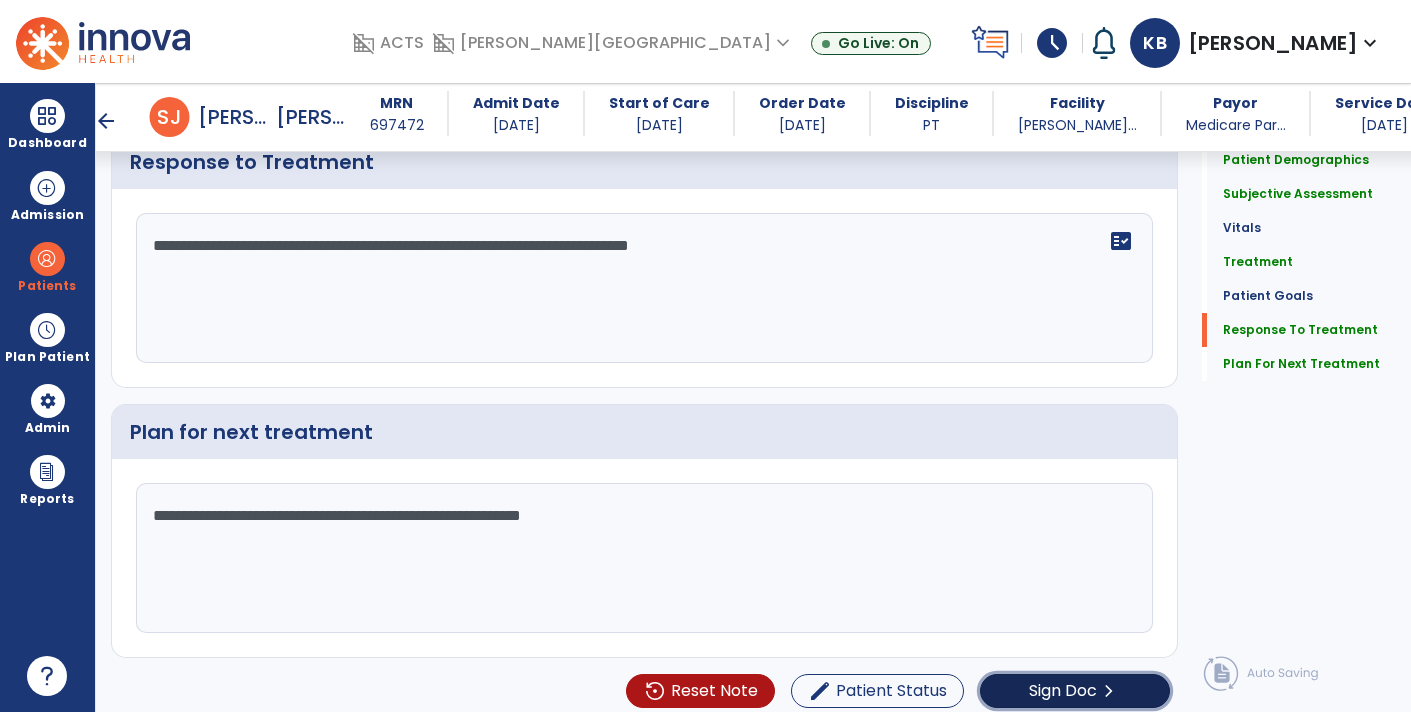 click on "Sign Doc" 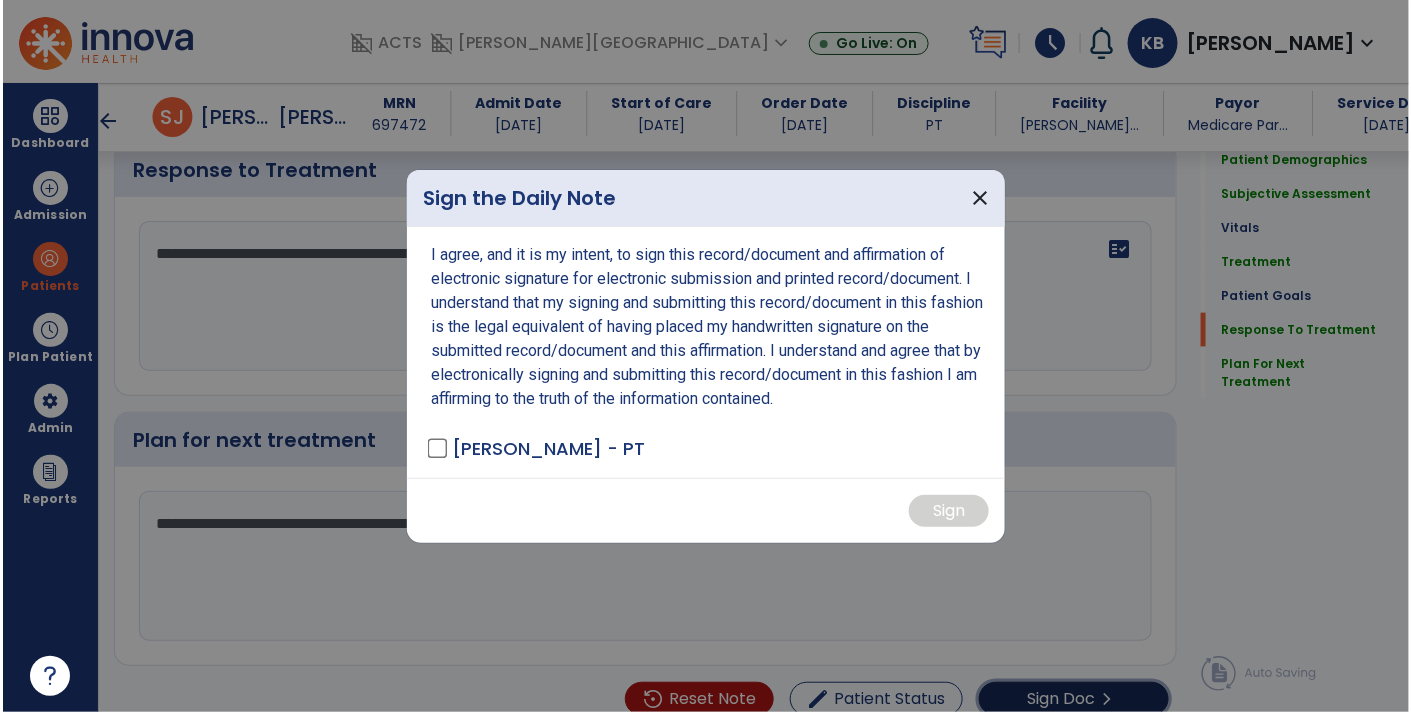 scroll, scrollTop: 2995, scrollLeft: 0, axis: vertical 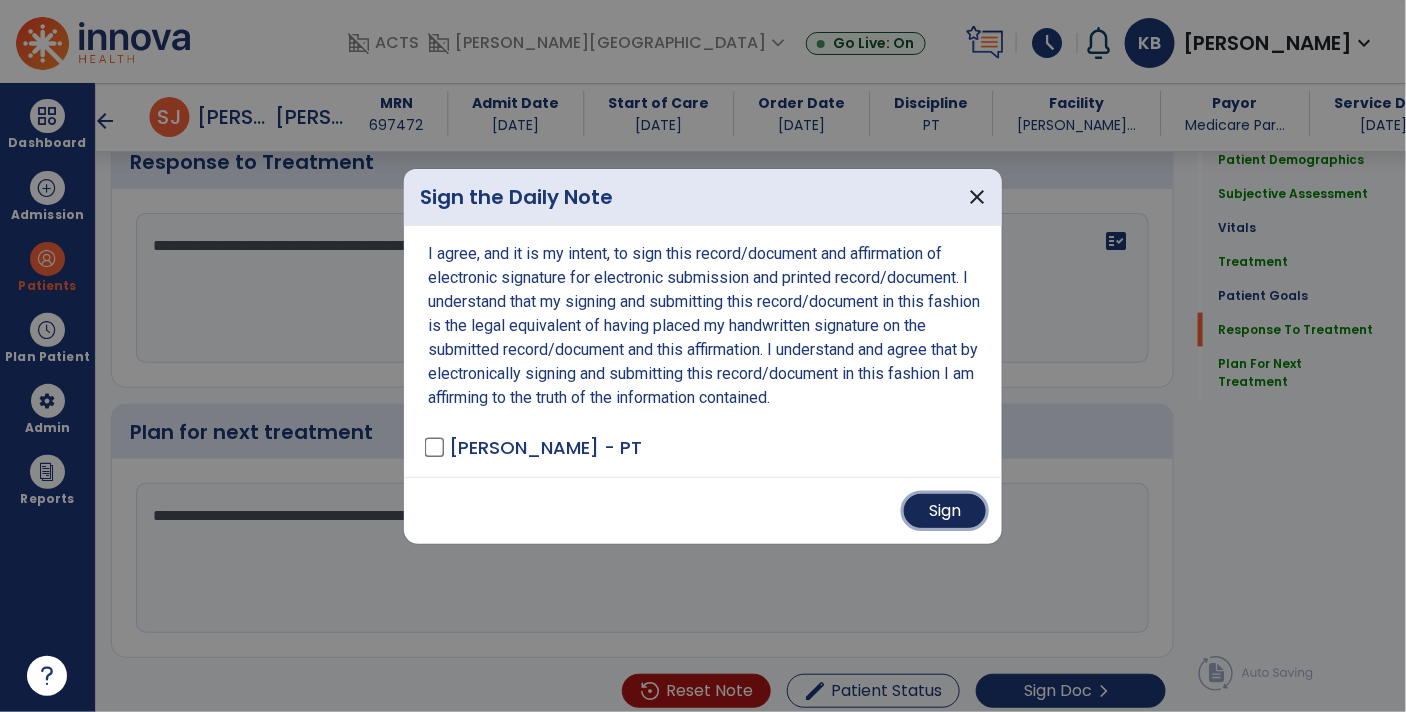 click on "Sign" at bounding box center (945, 511) 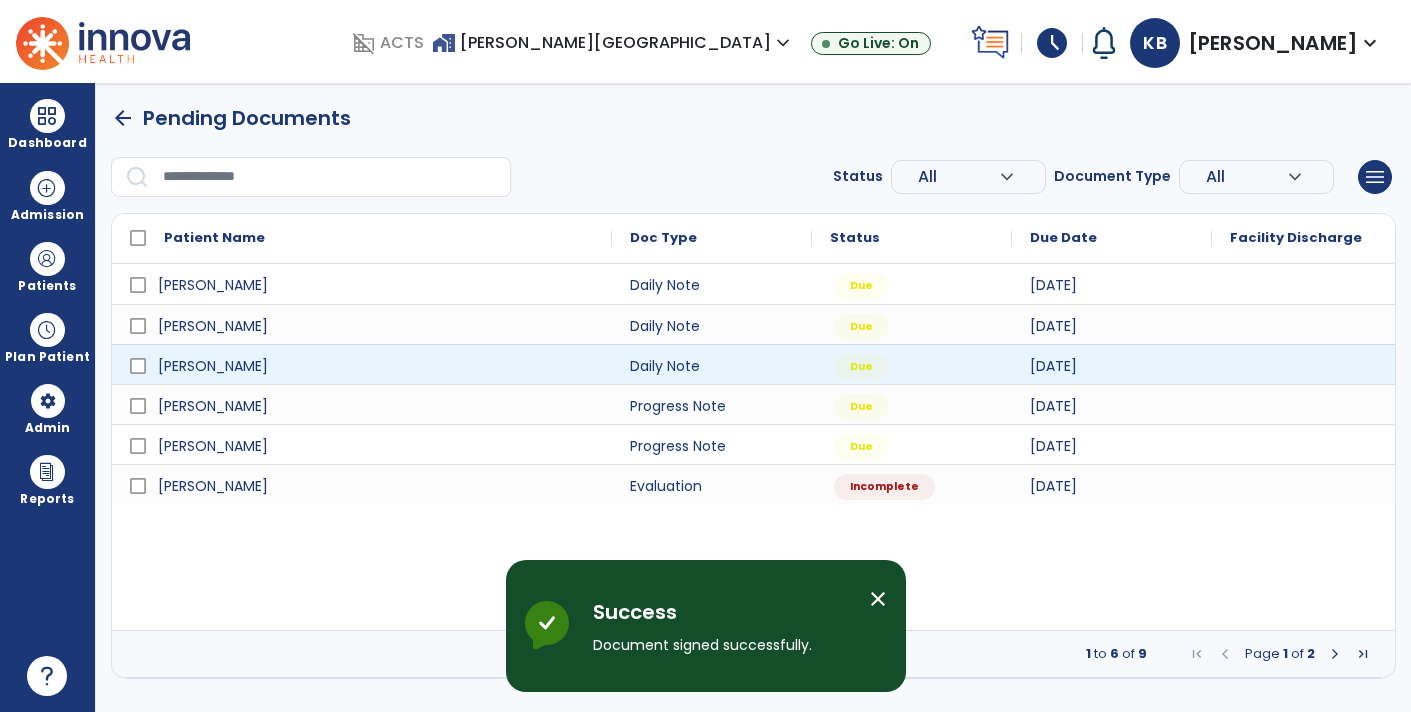scroll, scrollTop: 0, scrollLeft: 0, axis: both 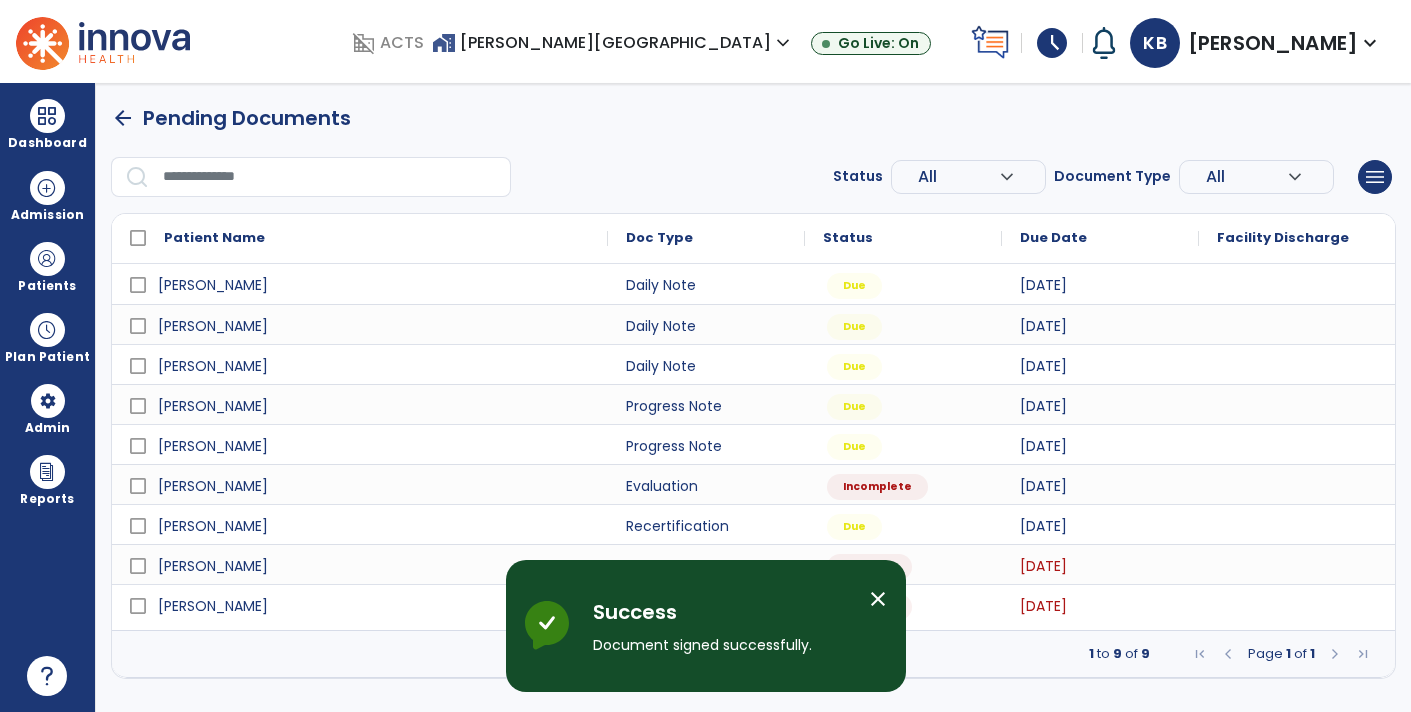 click on "schedule" at bounding box center [1052, 43] 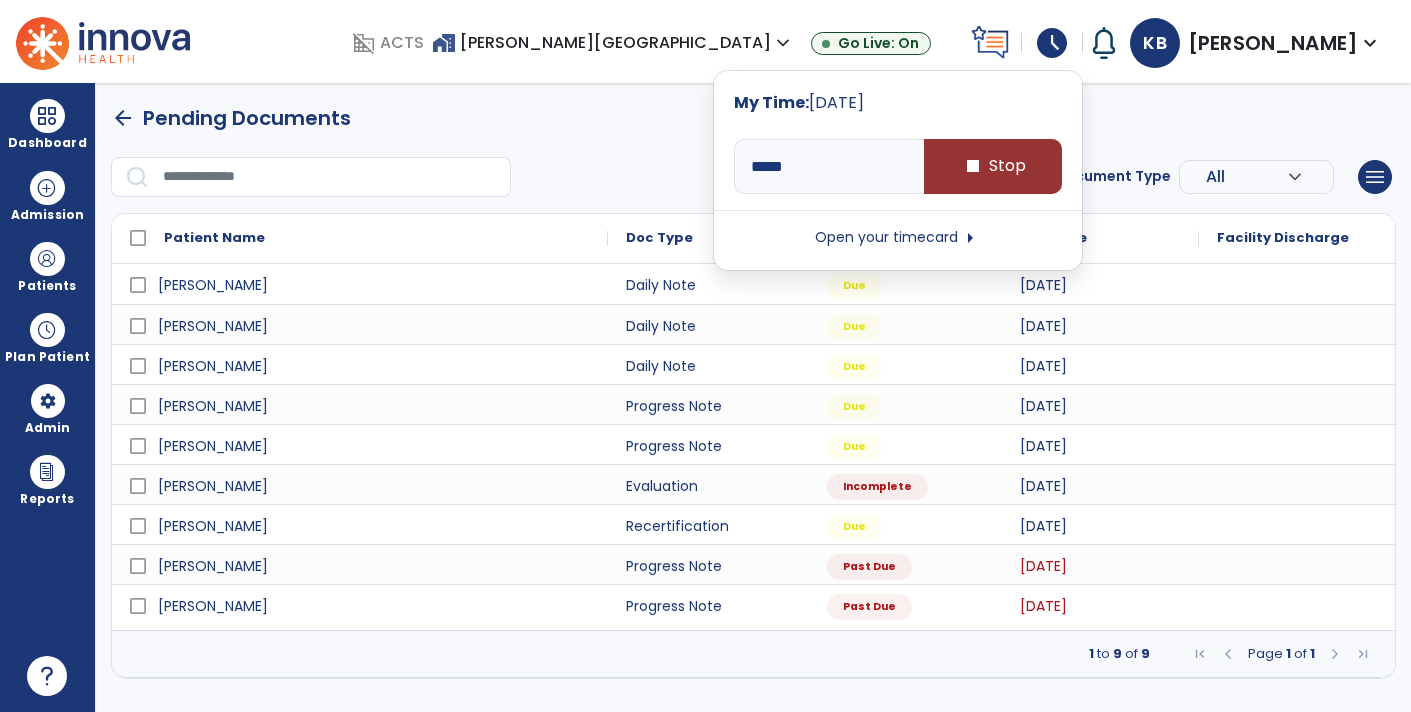 click on "stop  Stop" at bounding box center (993, 166) 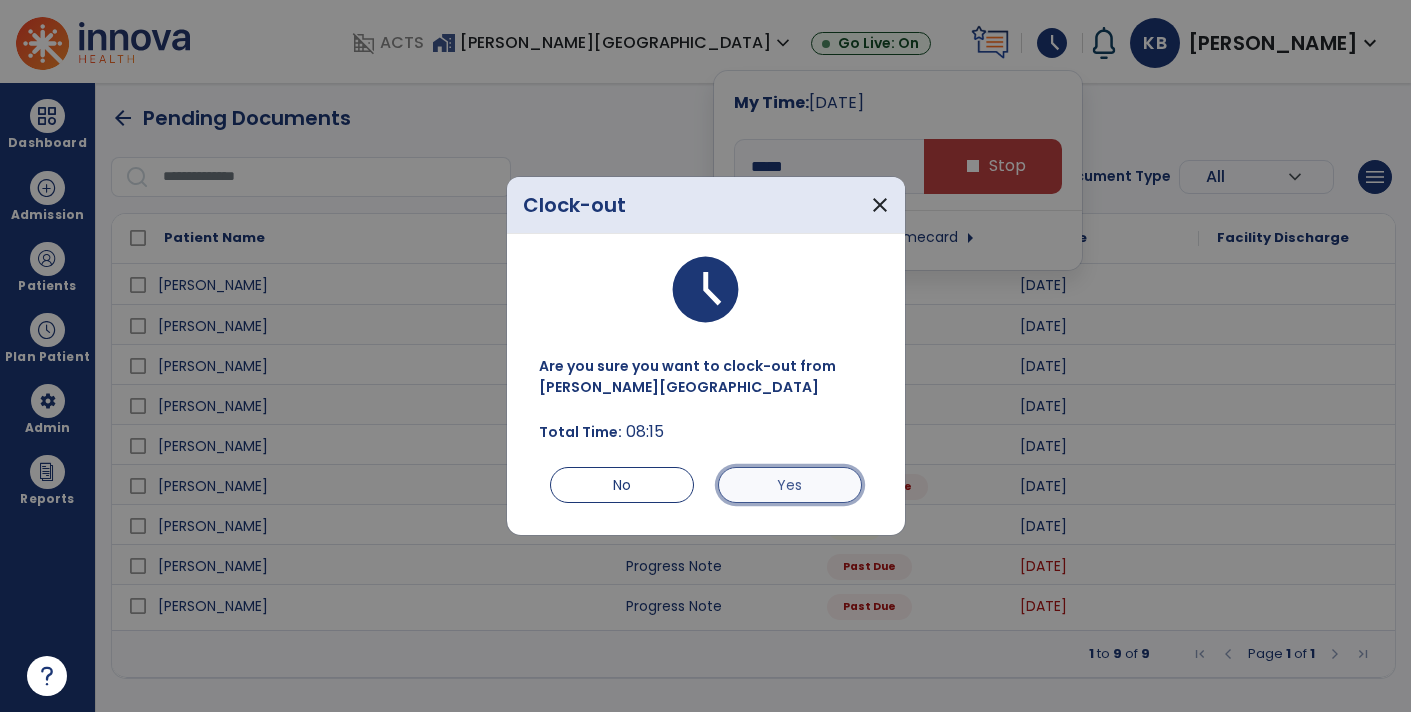 click on "Yes" at bounding box center (790, 485) 